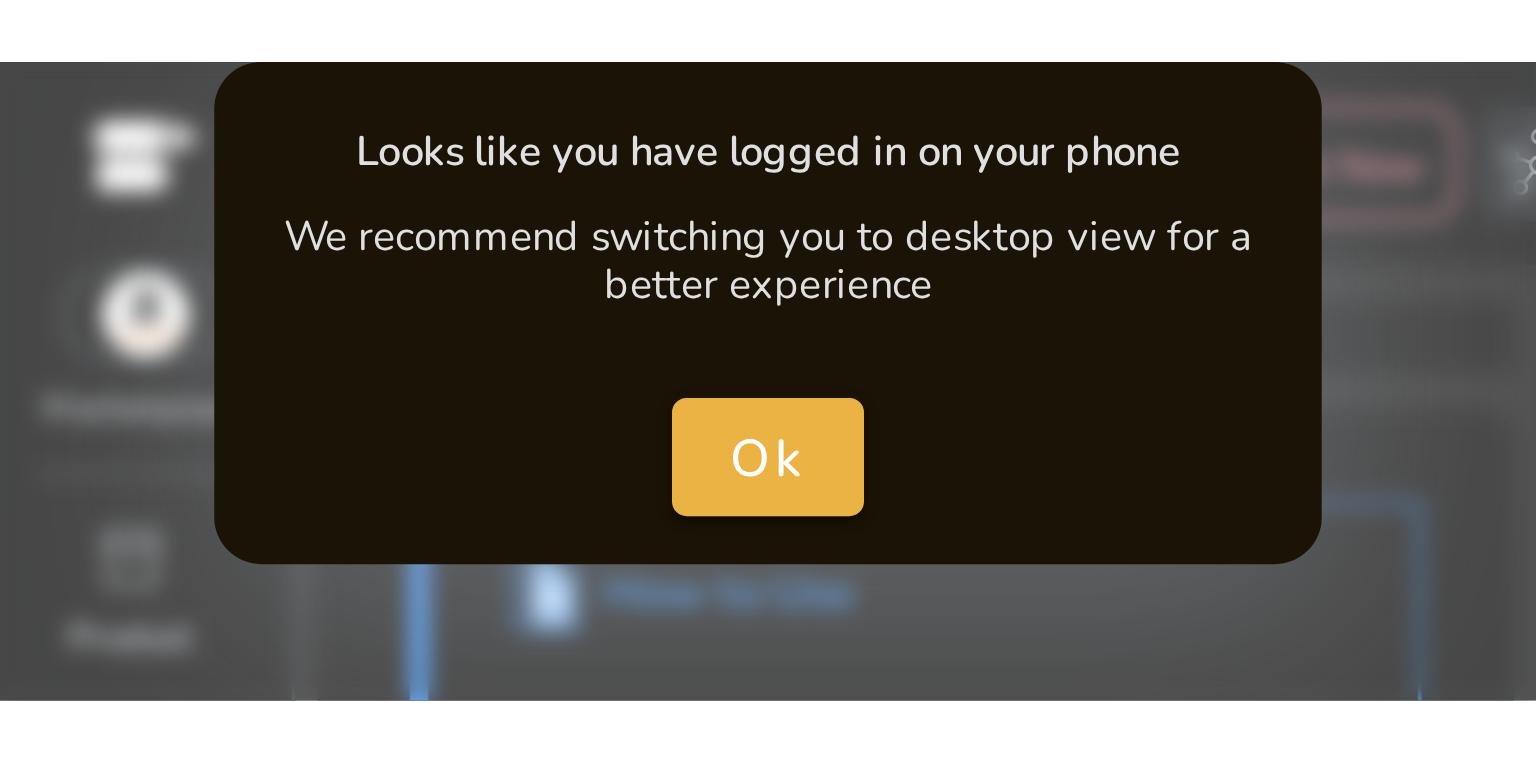 scroll, scrollTop: 0, scrollLeft: 0, axis: both 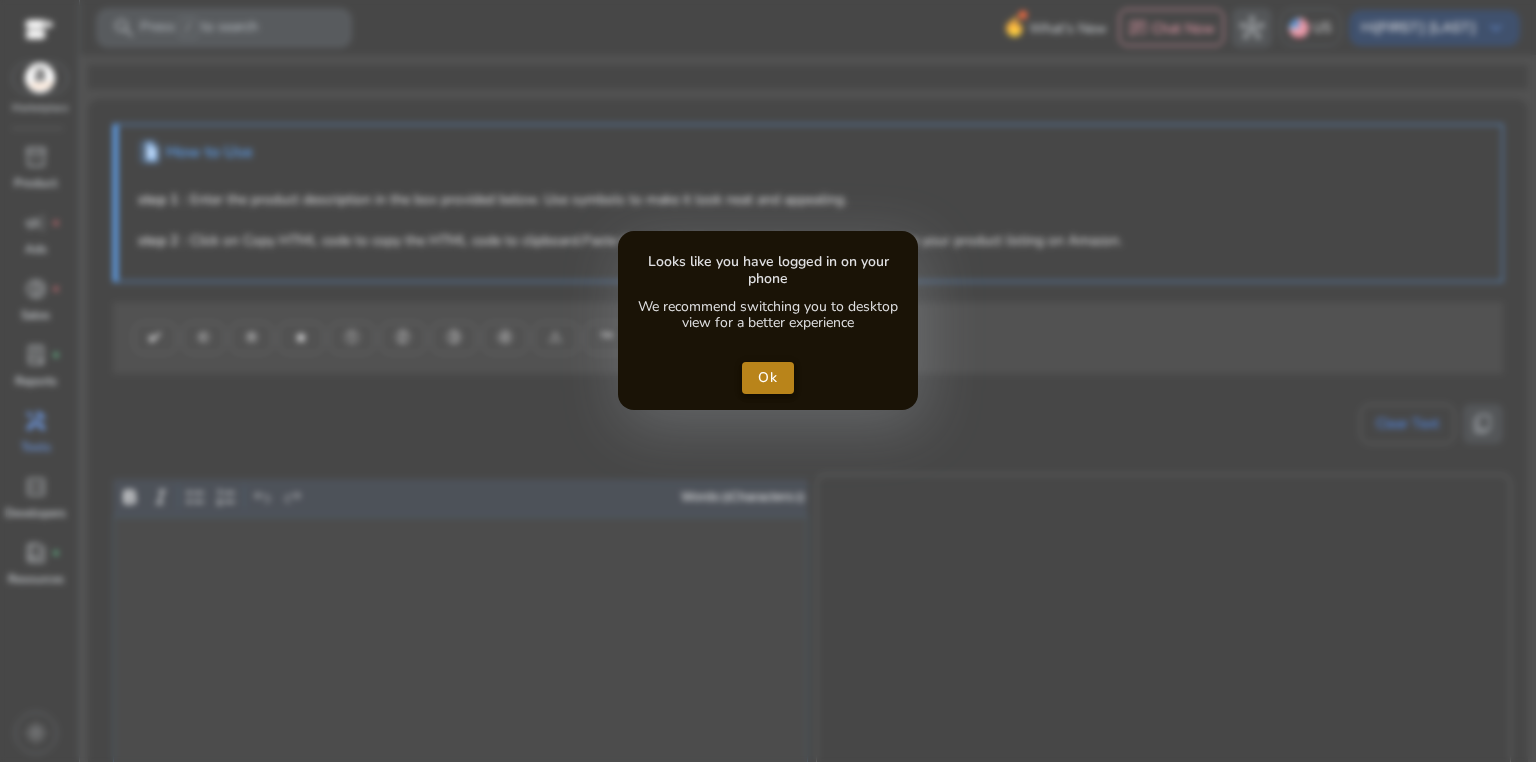 click on "Ok" at bounding box center (768, 377) 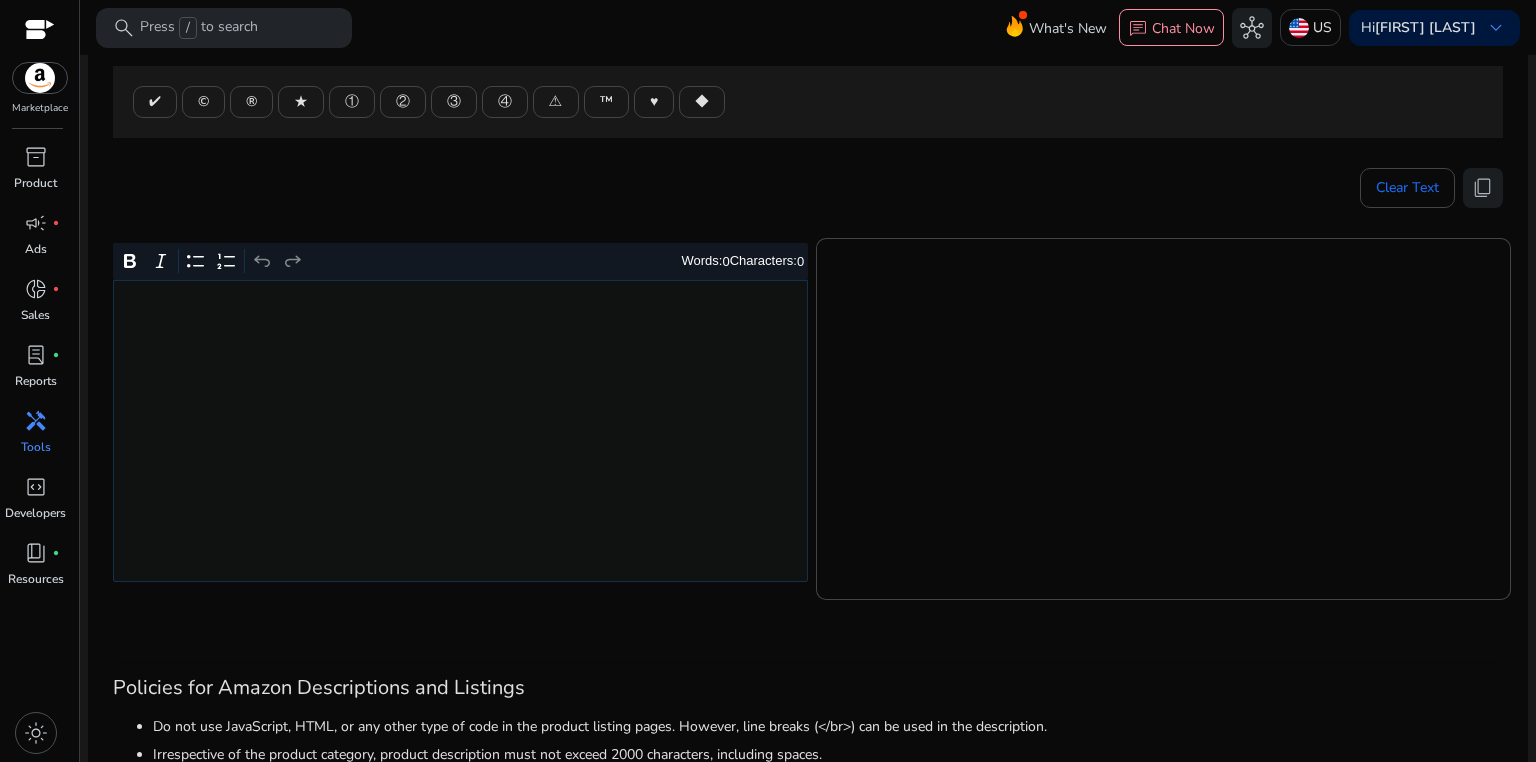 scroll, scrollTop: 201, scrollLeft: 0, axis: vertical 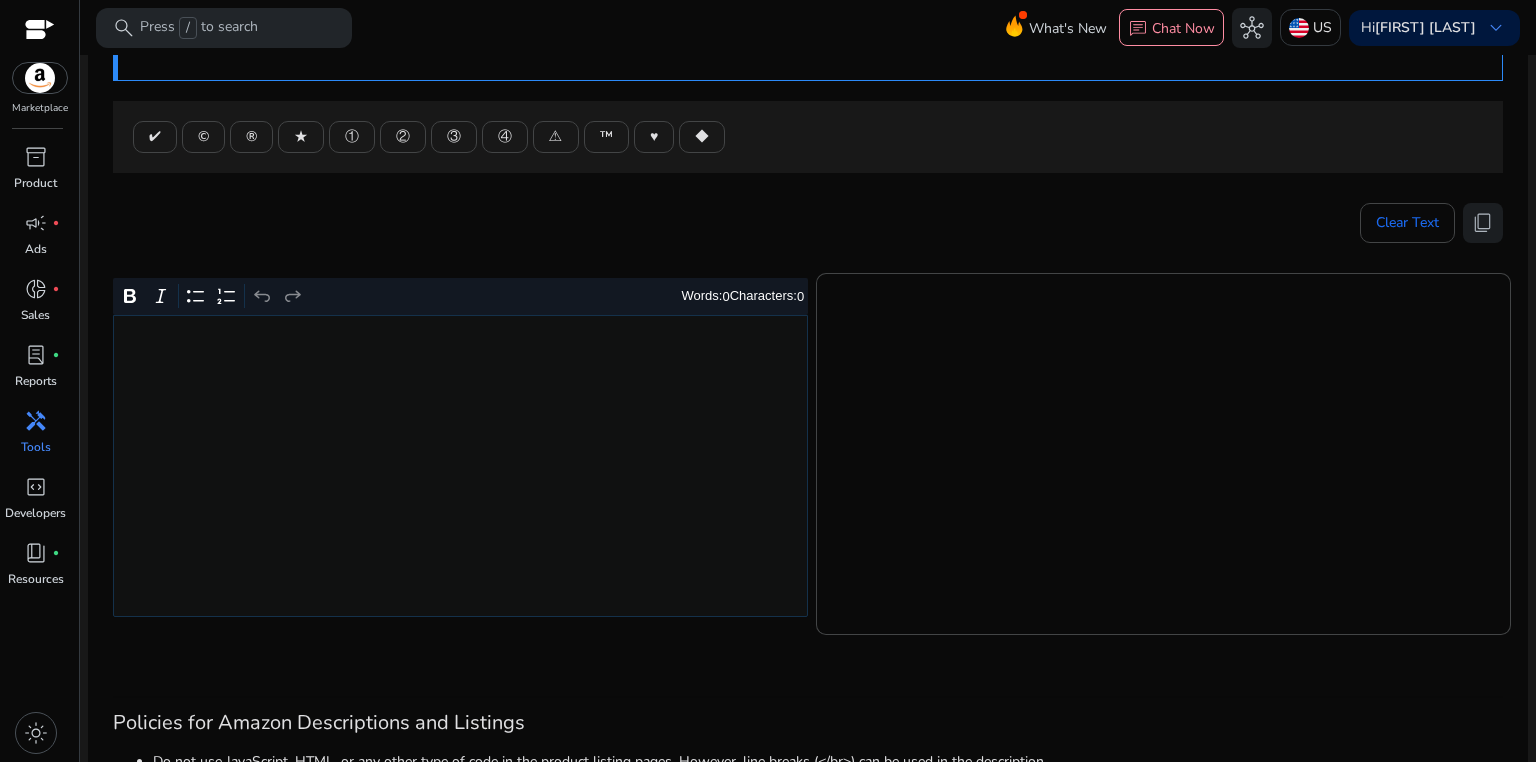 click 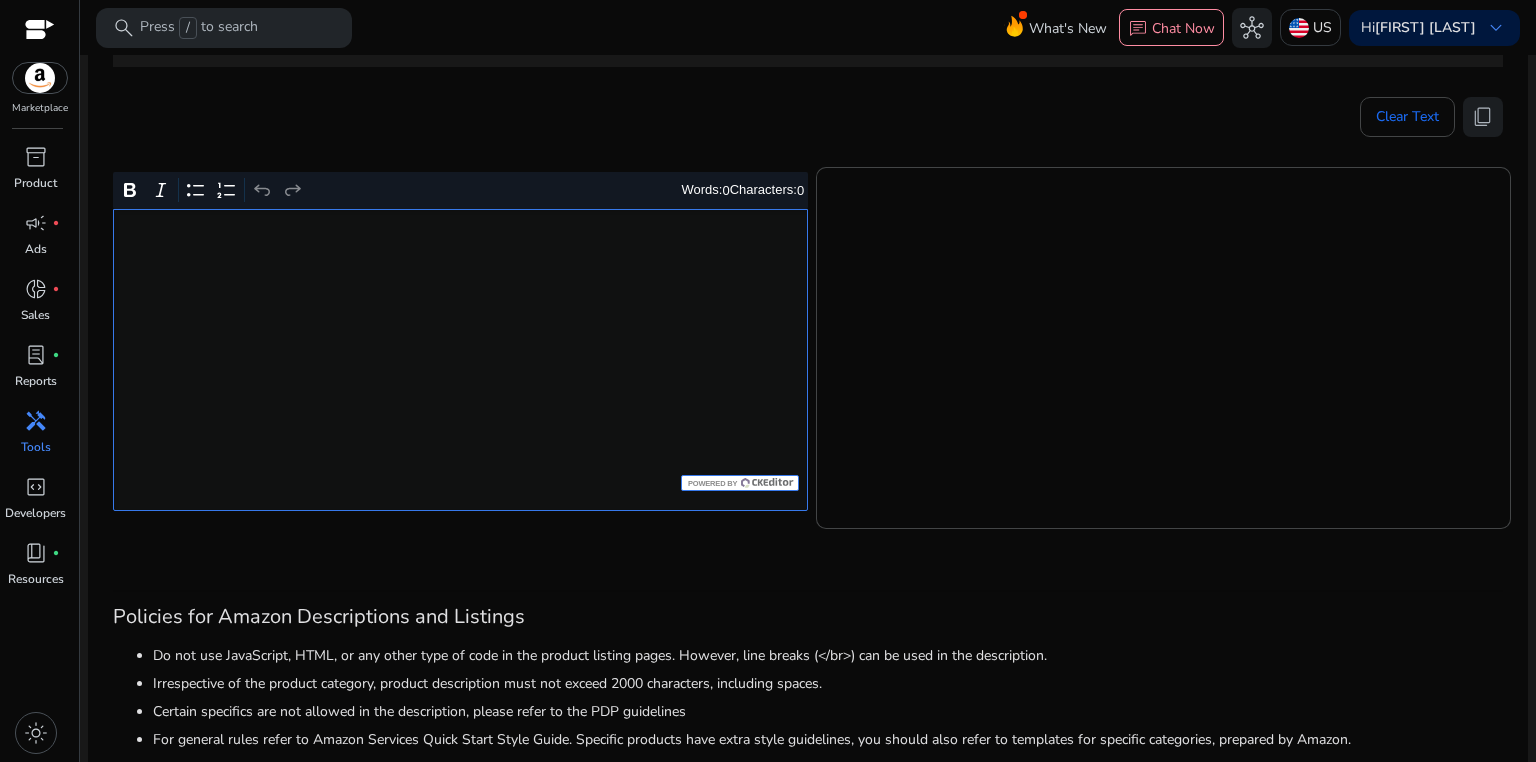 scroll, scrollTop: 335, scrollLeft: 0, axis: vertical 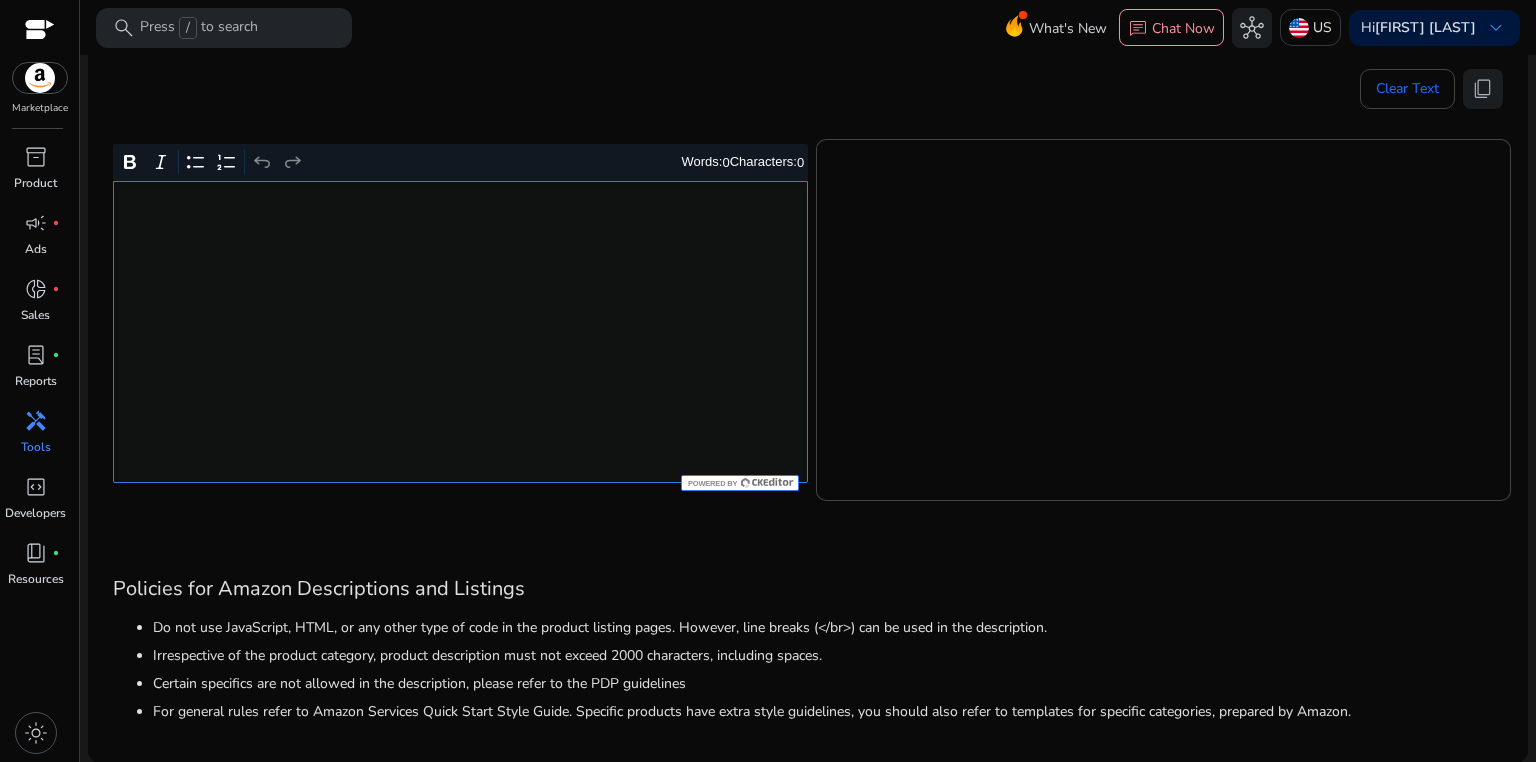 click 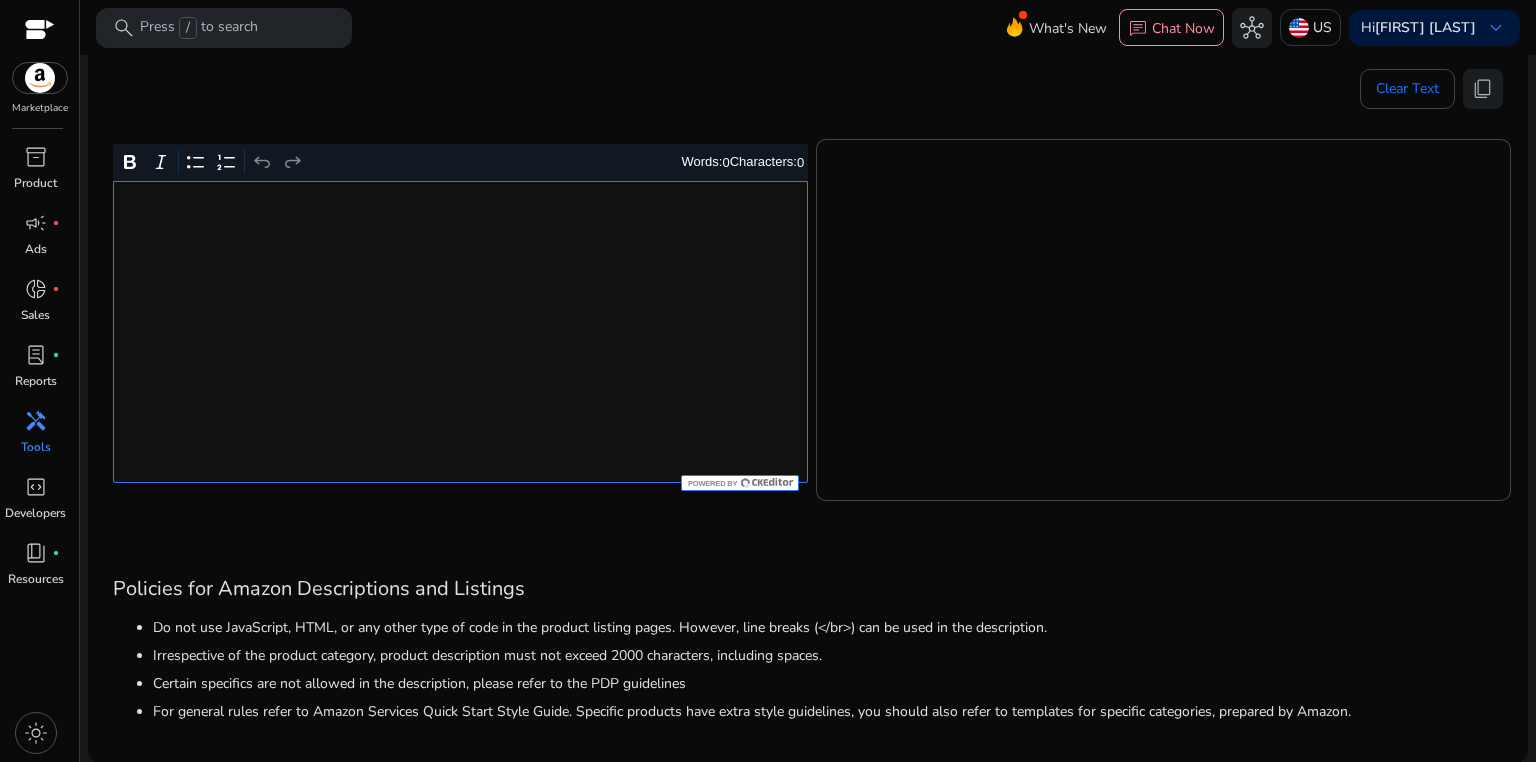 click 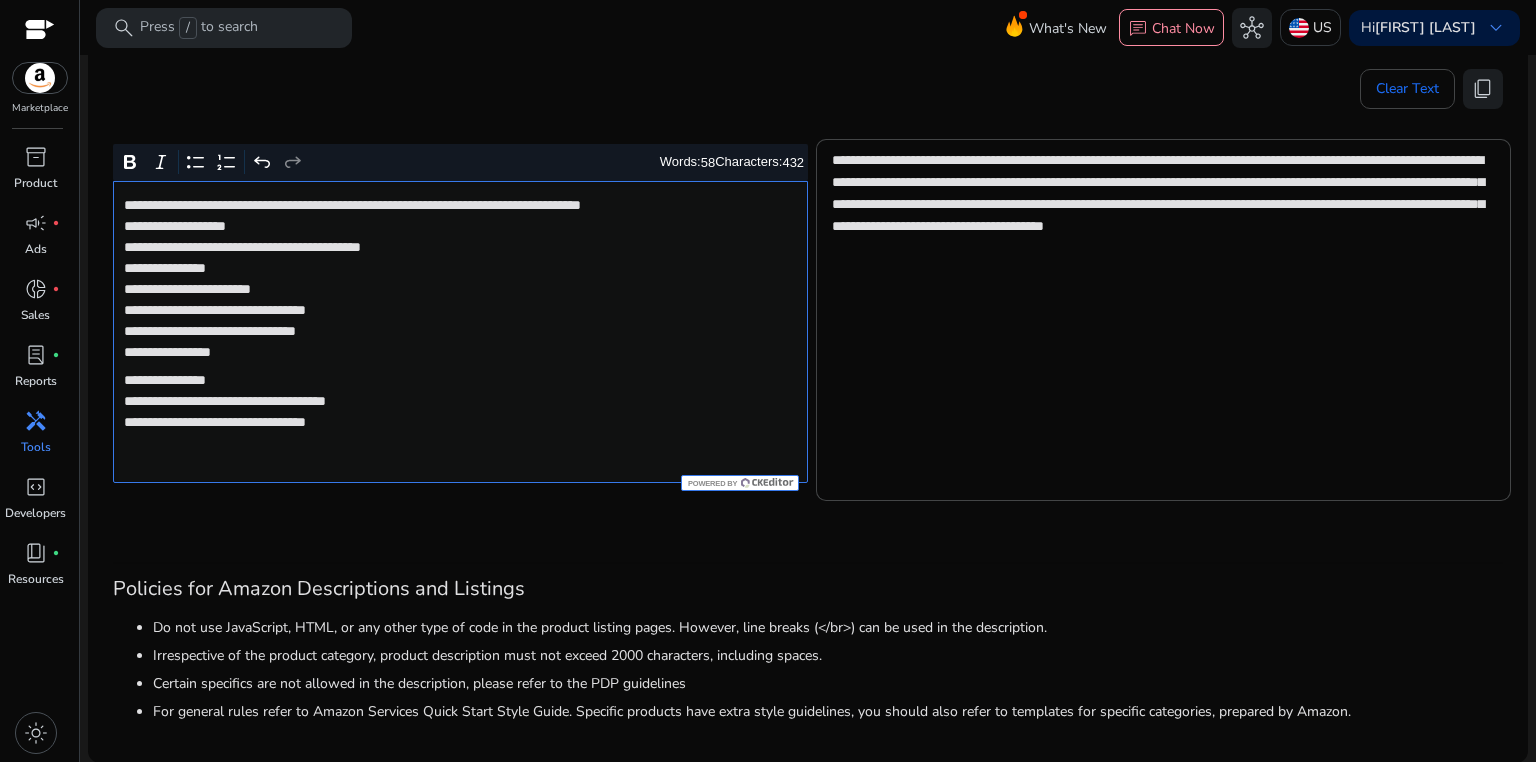 click on "**********" 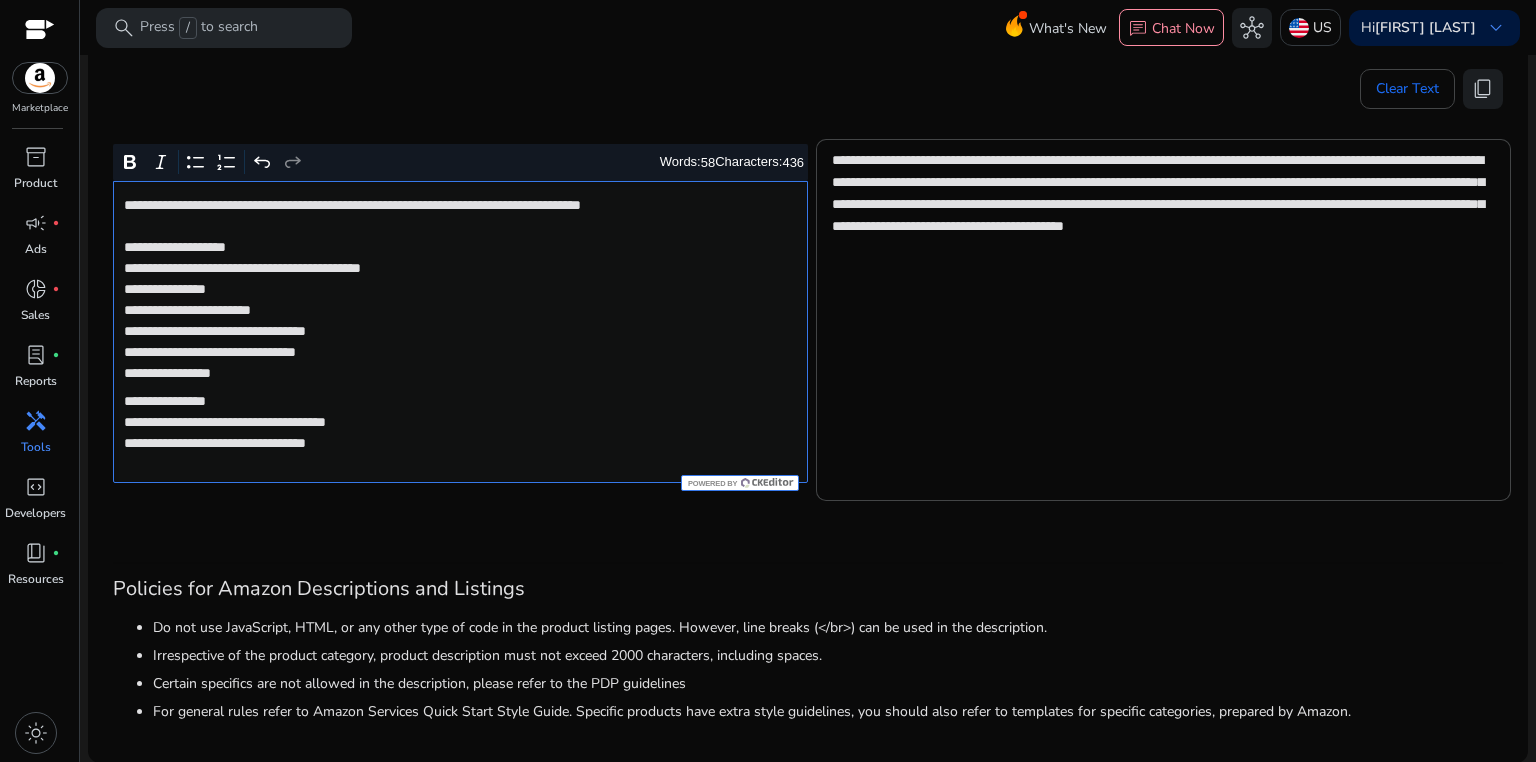 click on "**********" 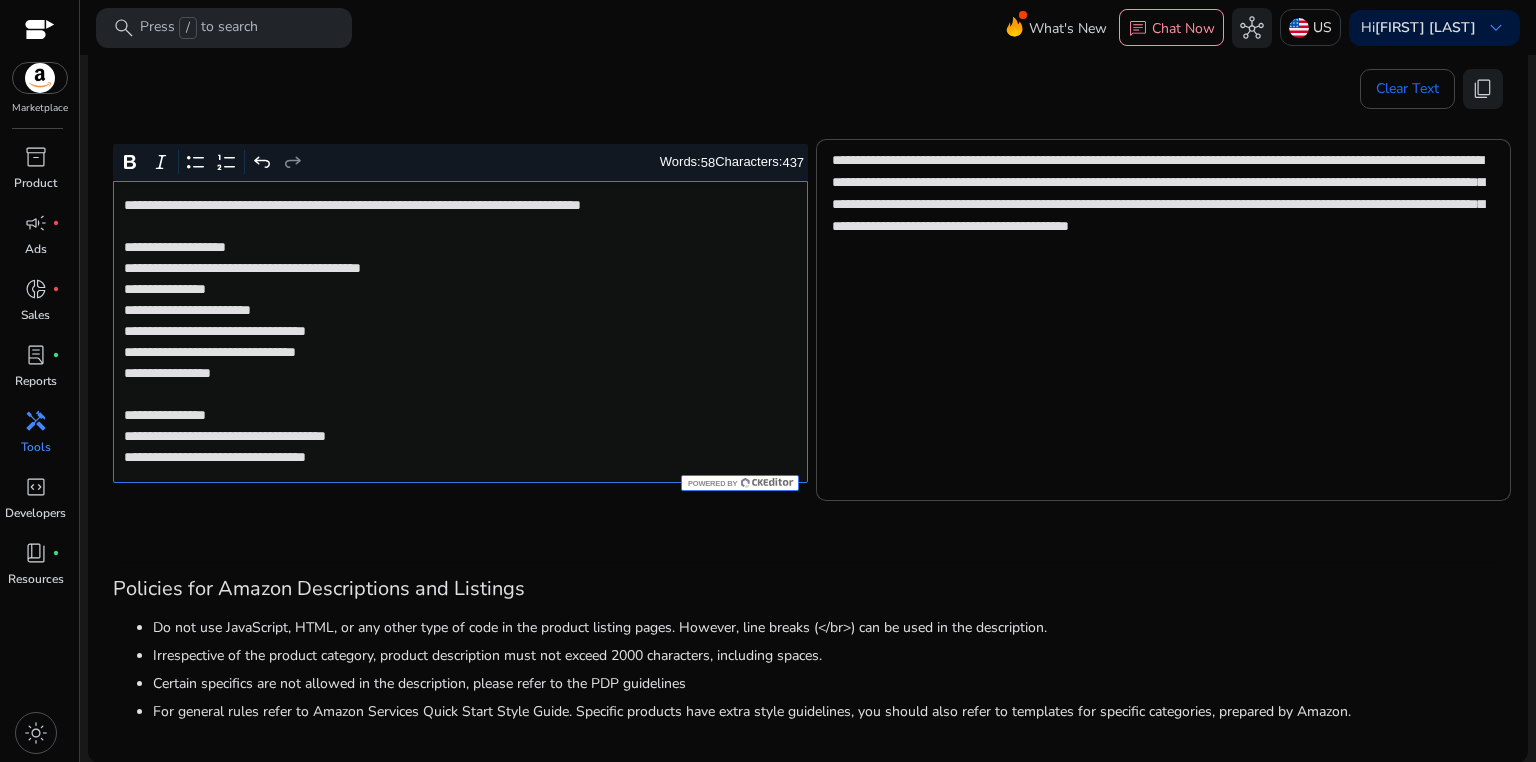 click on "**********" 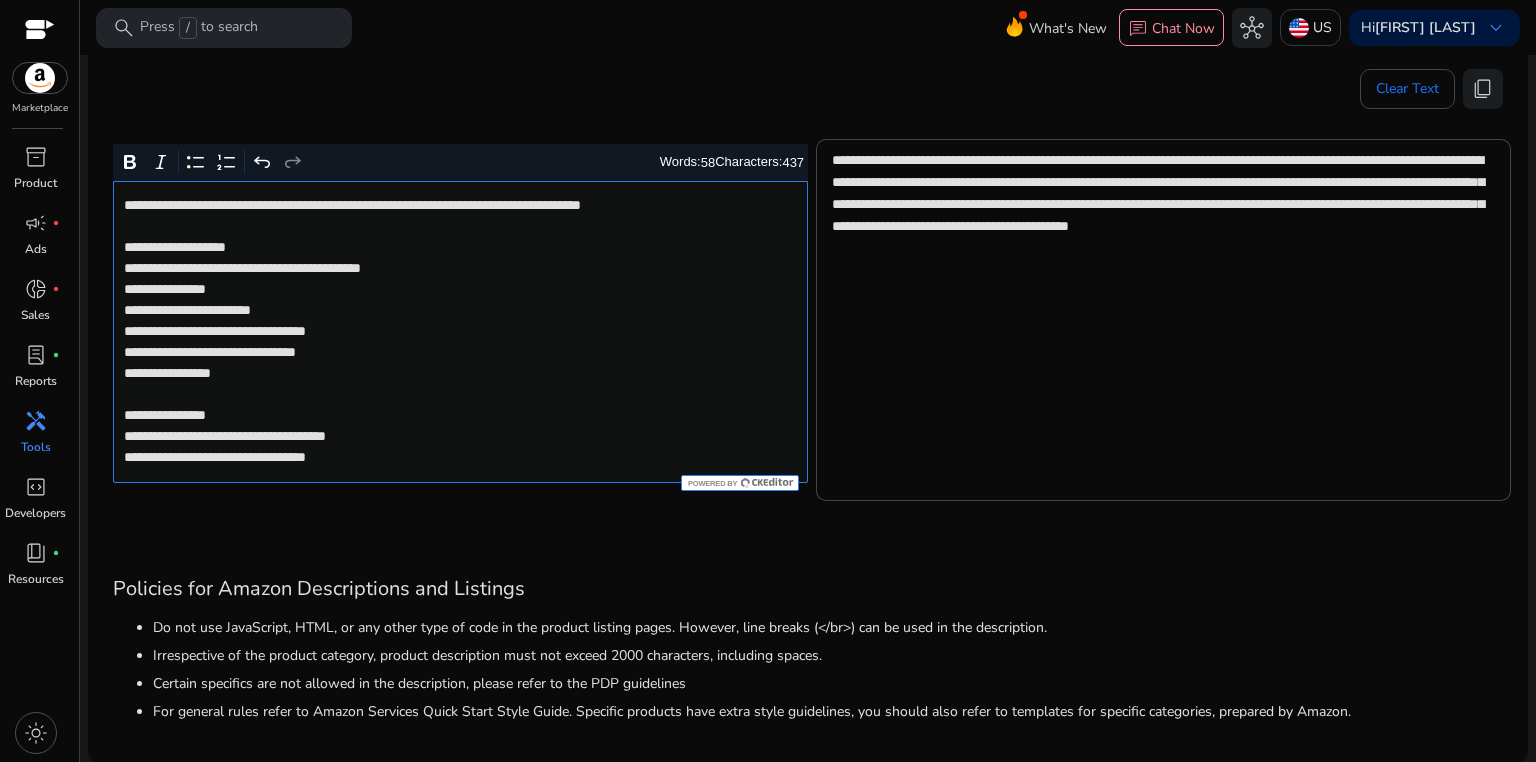 click on "**********" 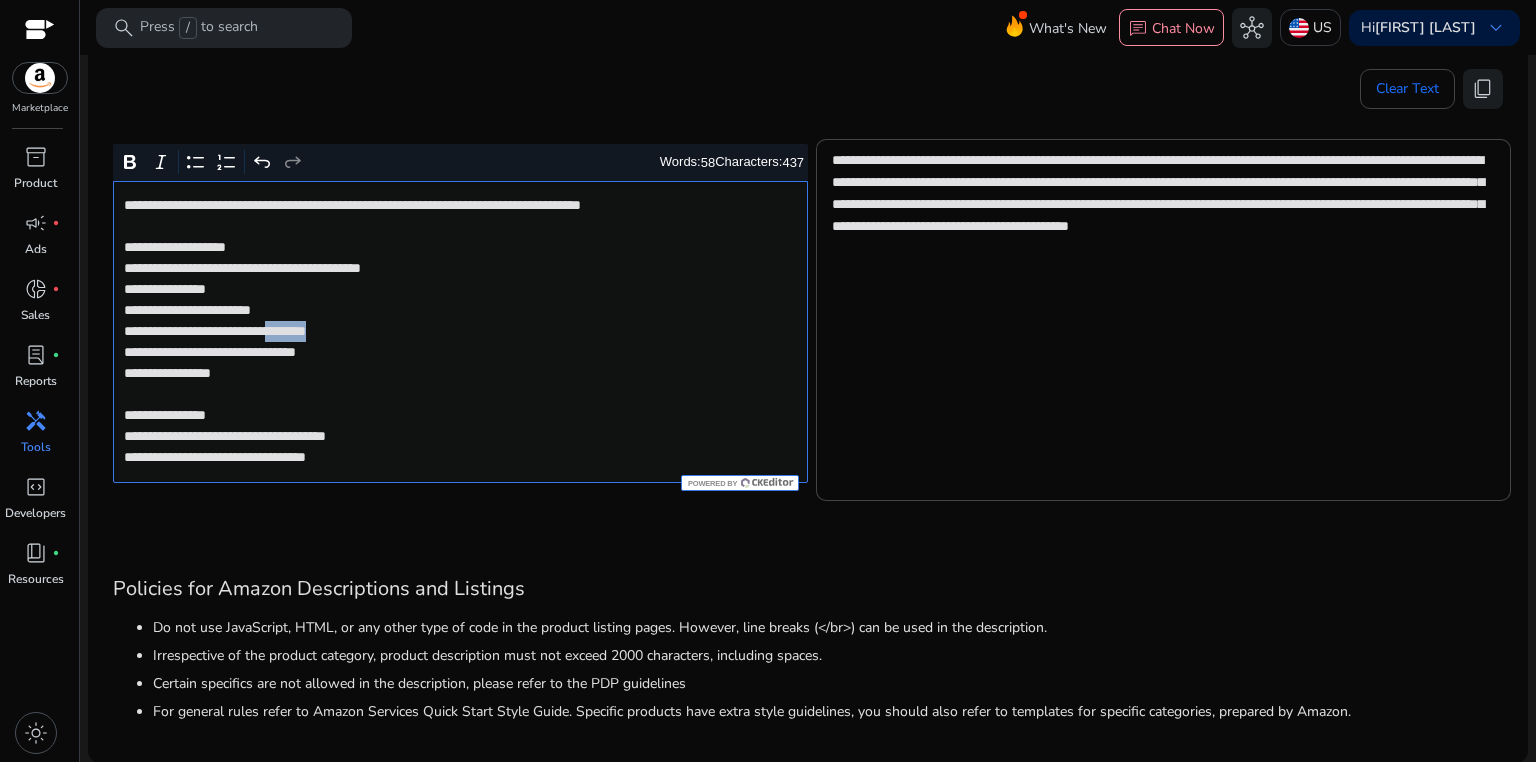 click on "**********" 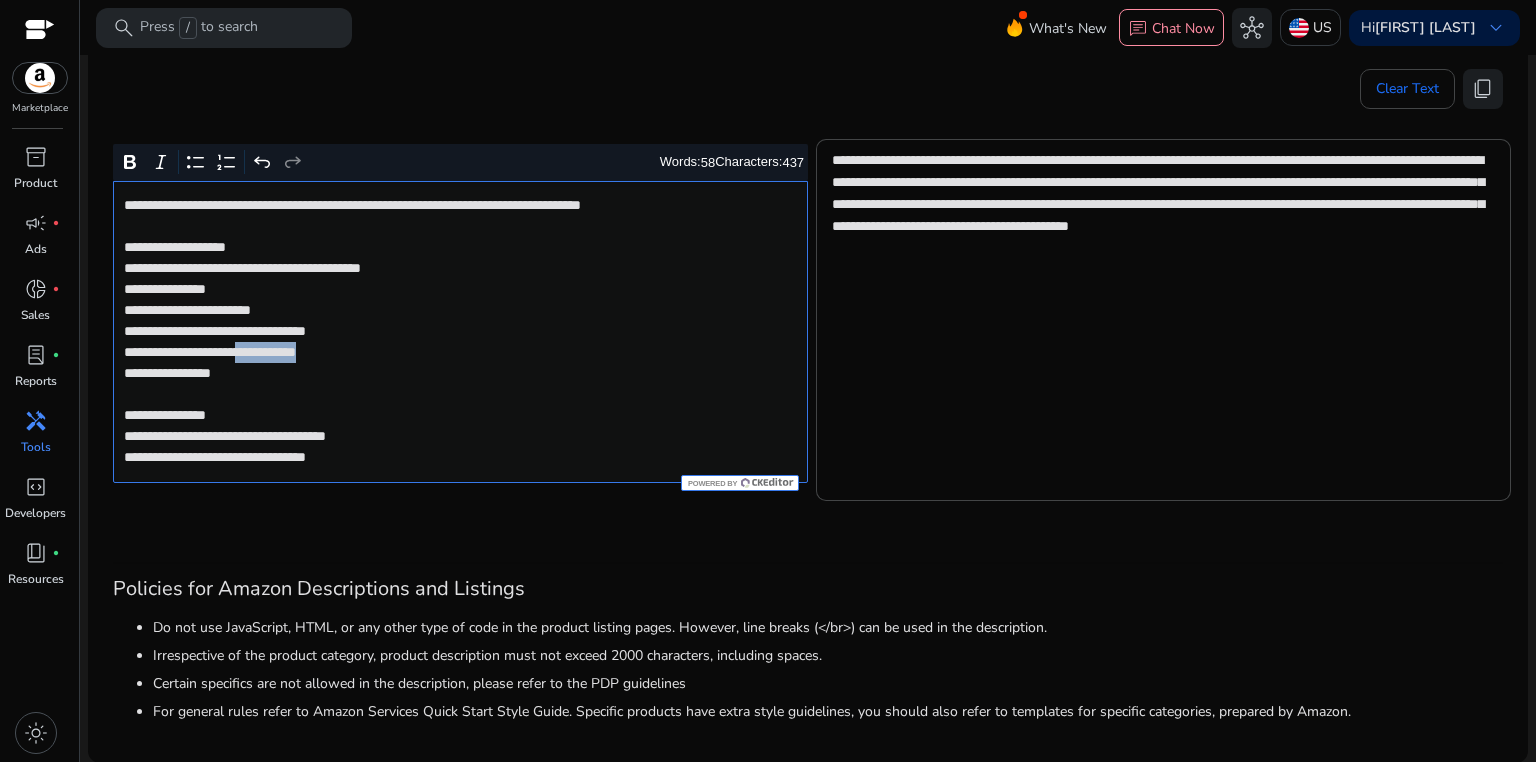 drag, startPoint x: 284, startPoint y: 349, endPoint x: 402, endPoint y: 349, distance: 118 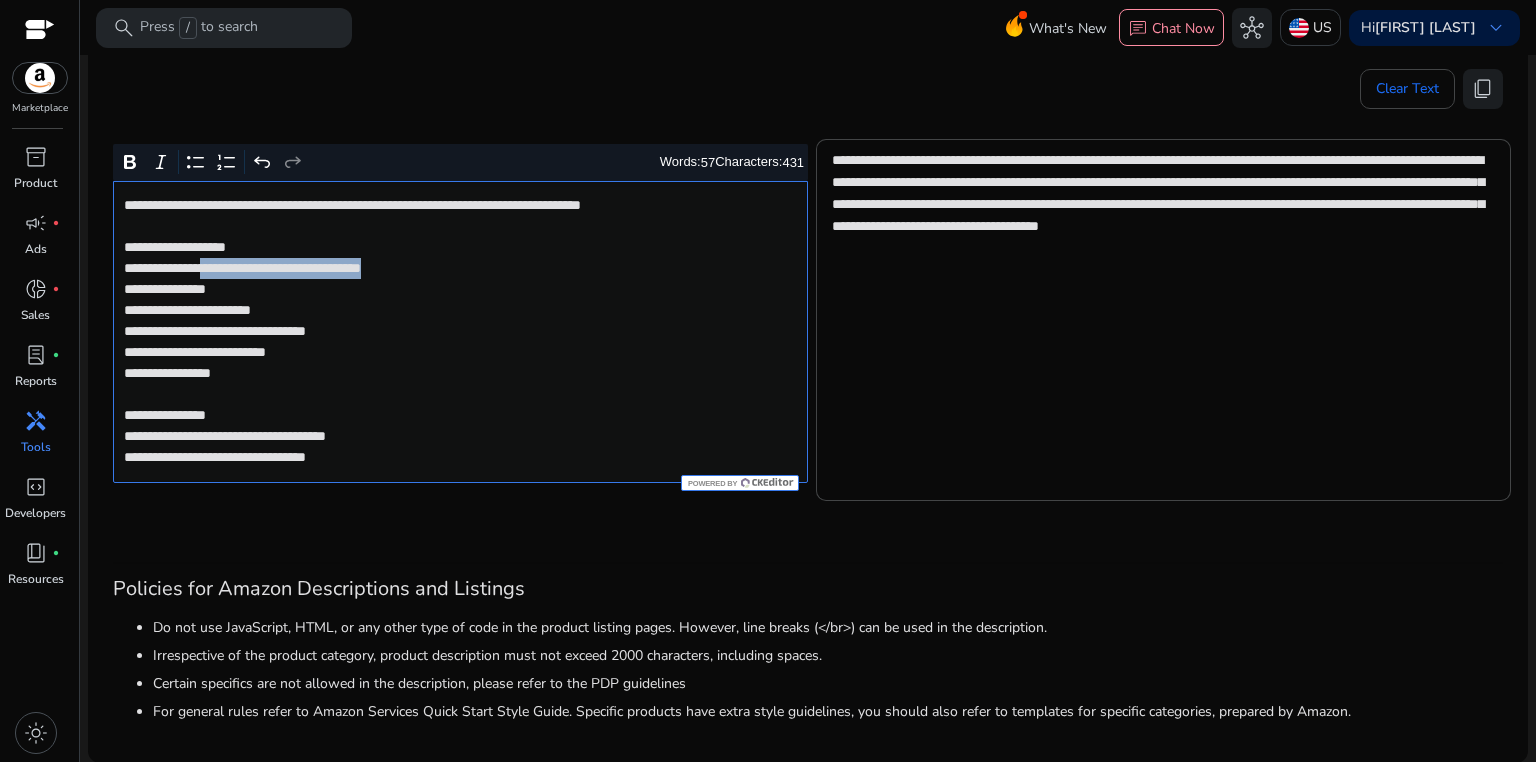 drag, startPoint x: 220, startPoint y: 267, endPoint x: 459, endPoint y: 266, distance: 239.00209 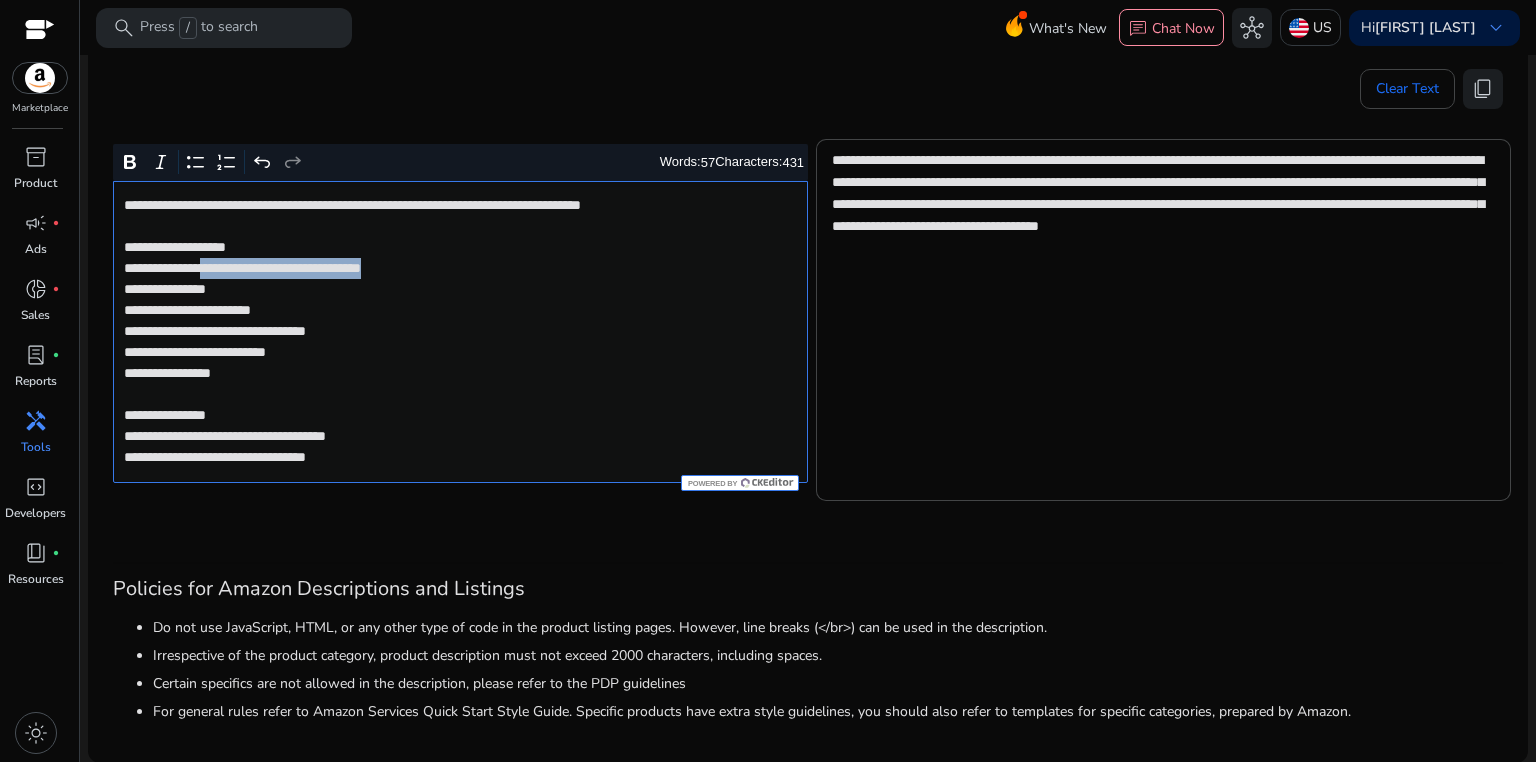 click on "**********" 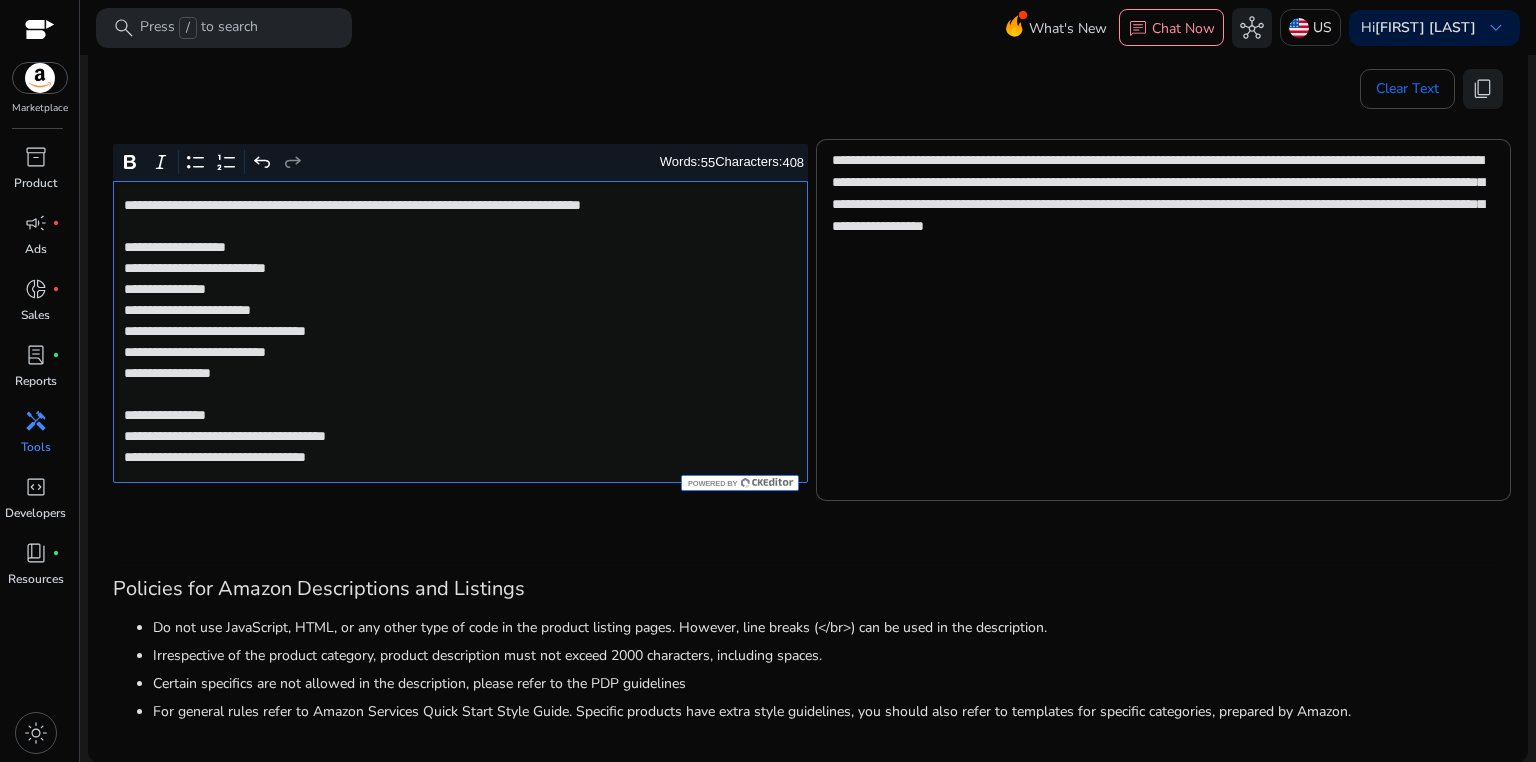 click on "**********" 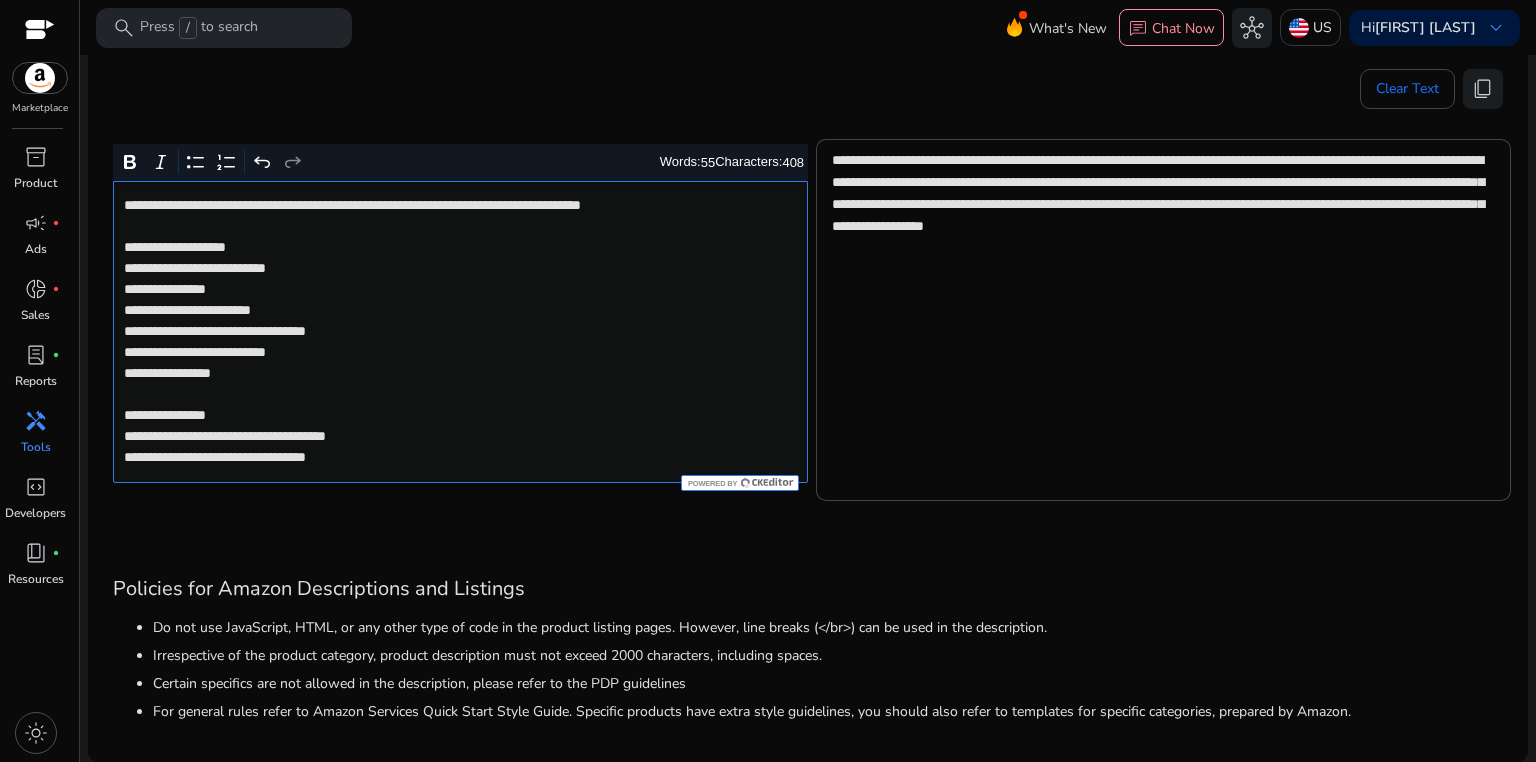 click on "**********" 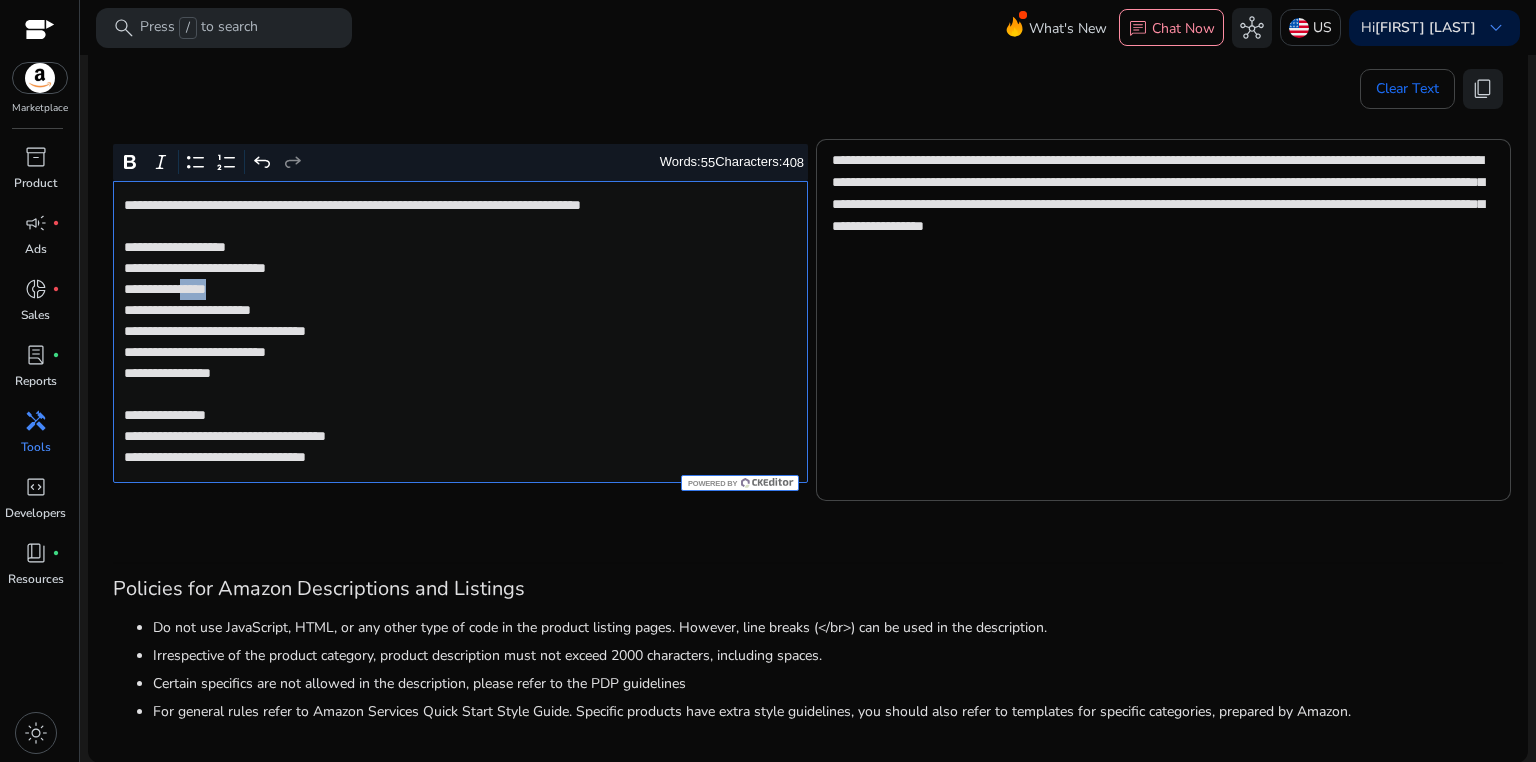 click on "**********" 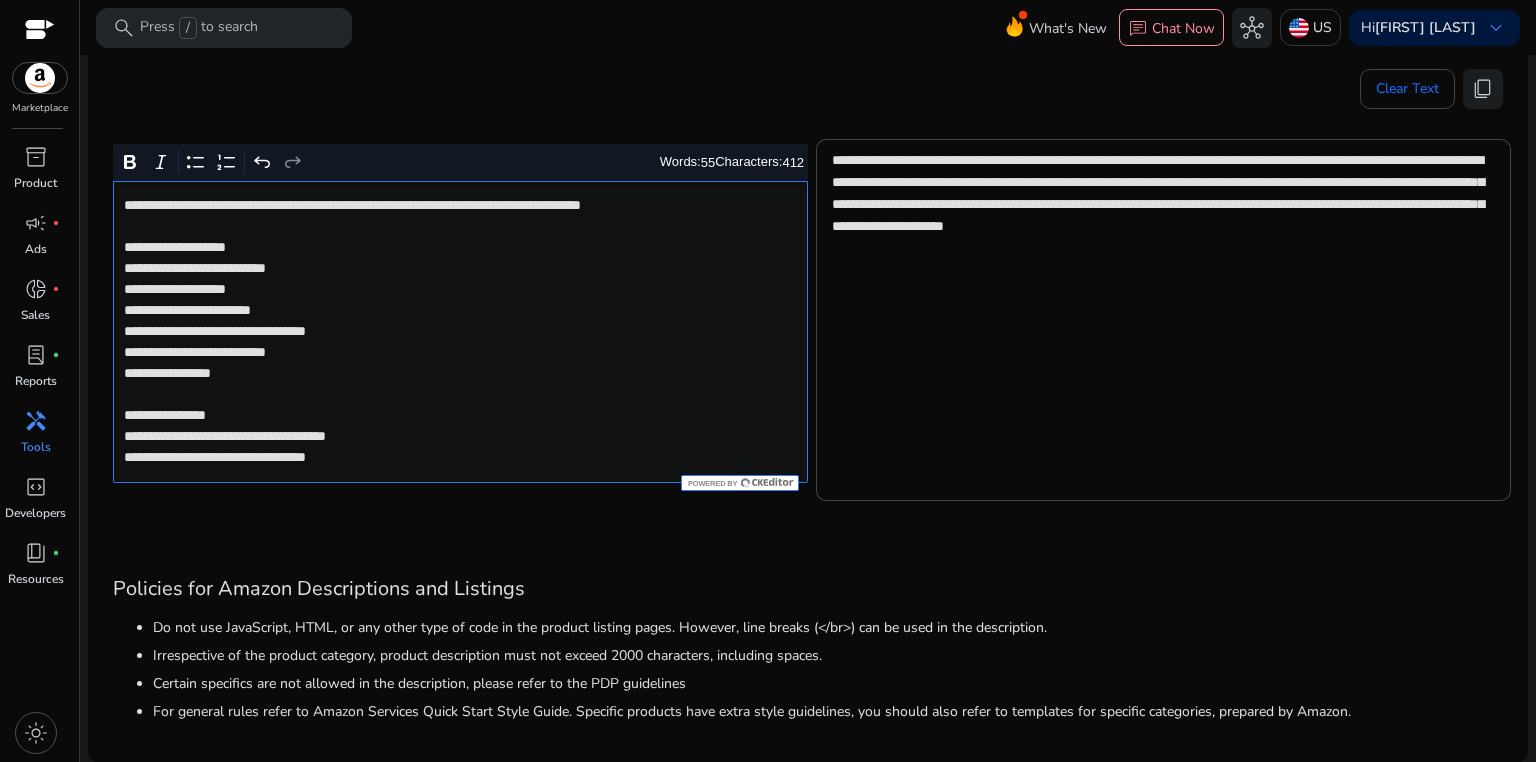 click on "**********" 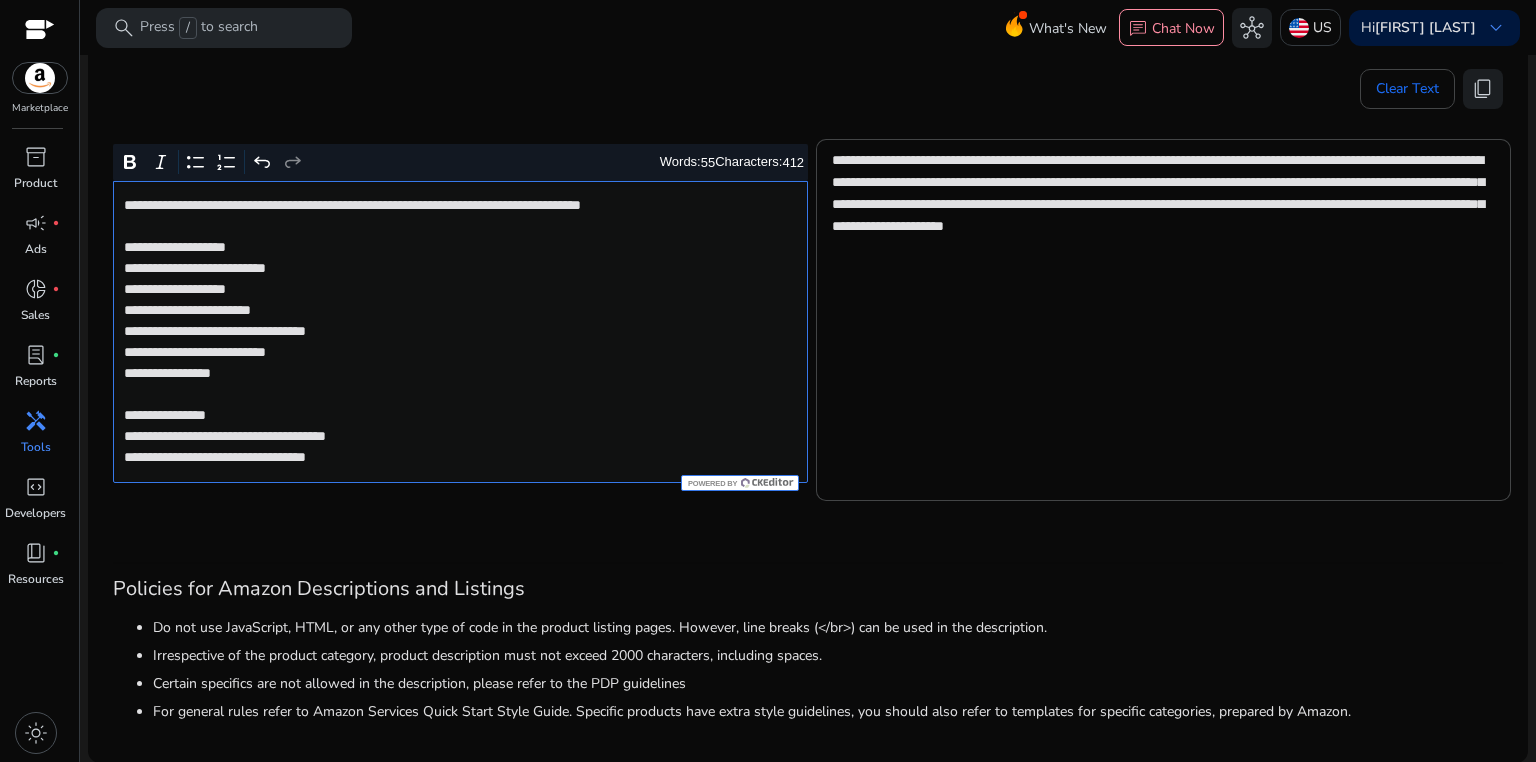 click on "**********" 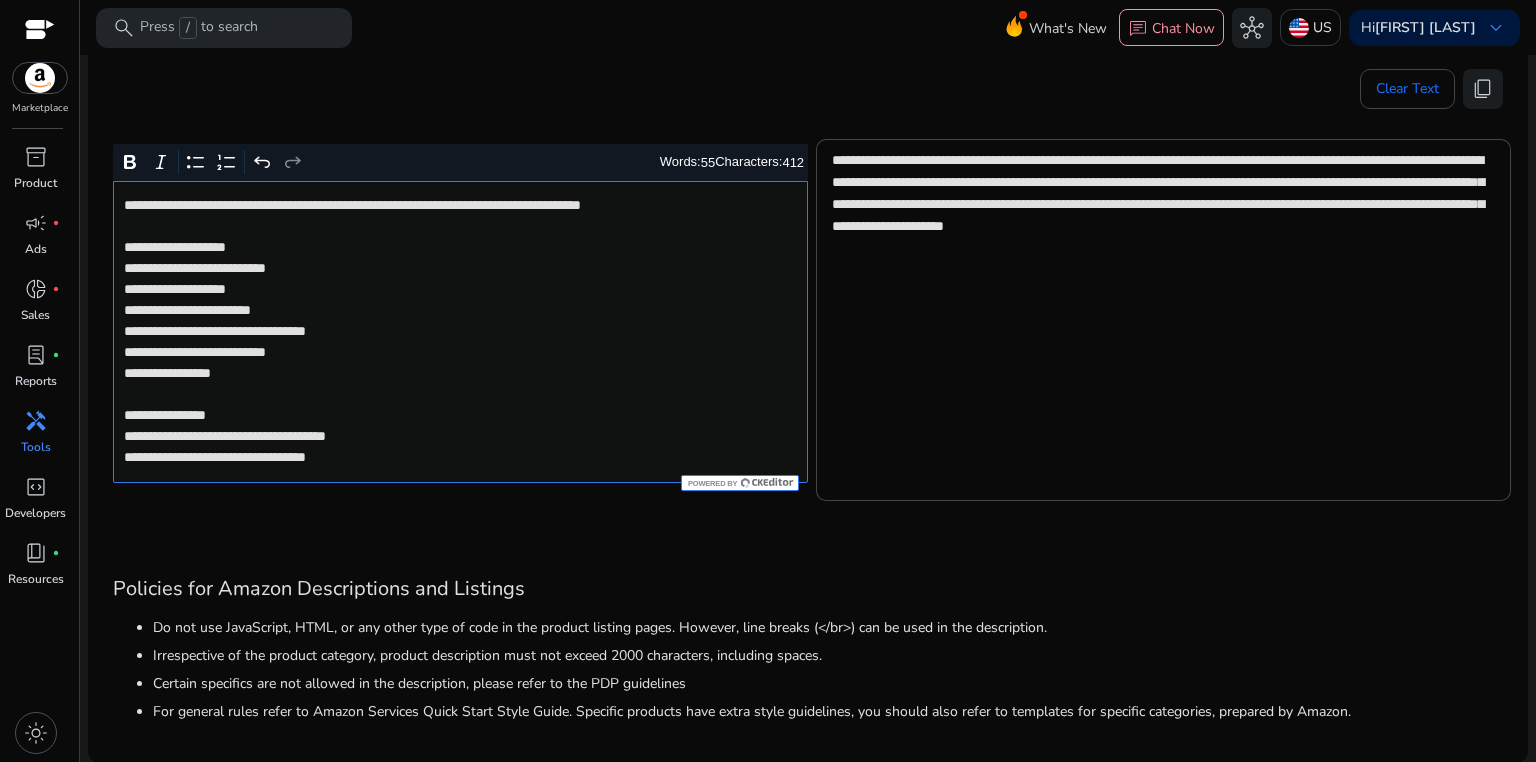 click on "**********" 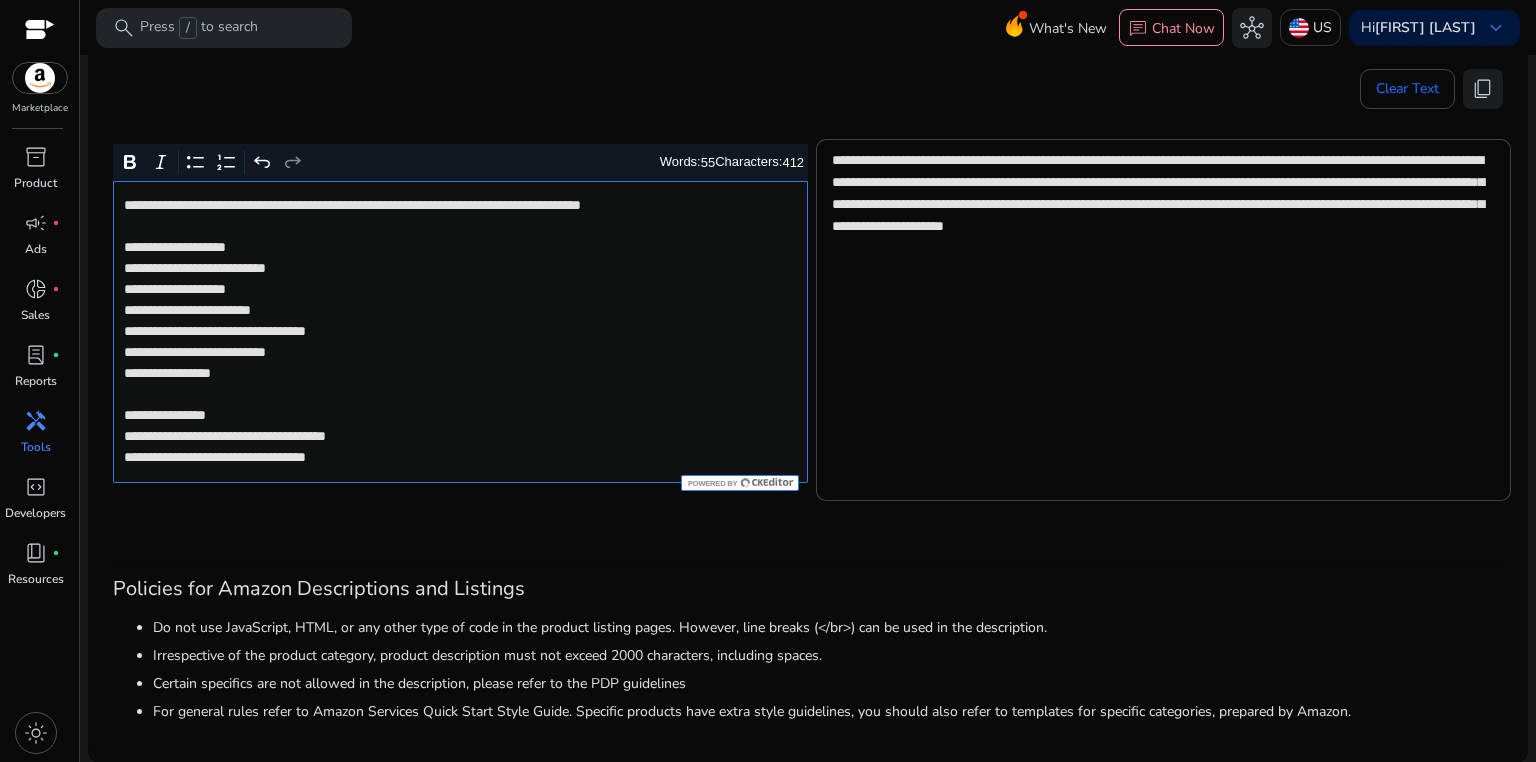 click on "**********" 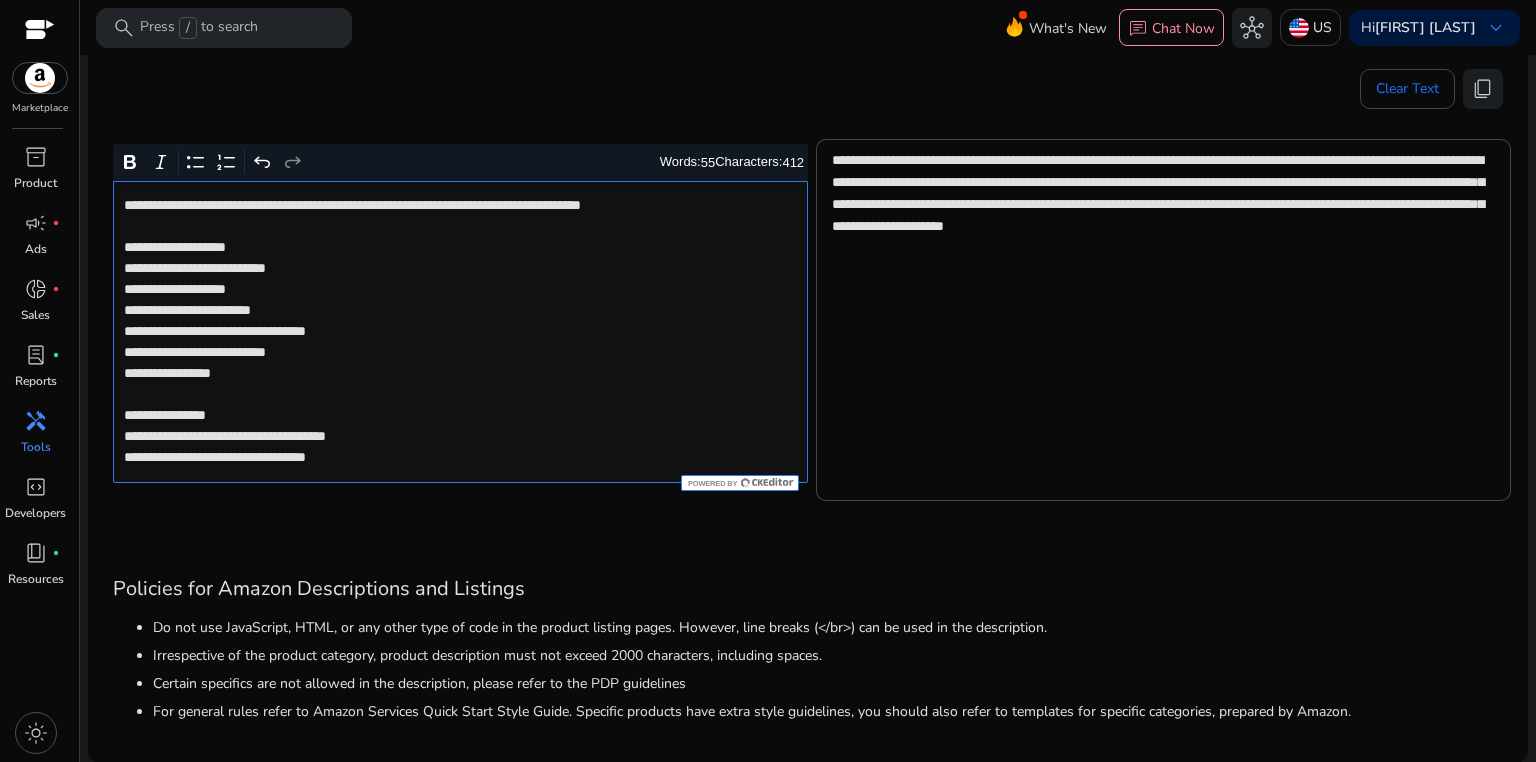 click on "**********" 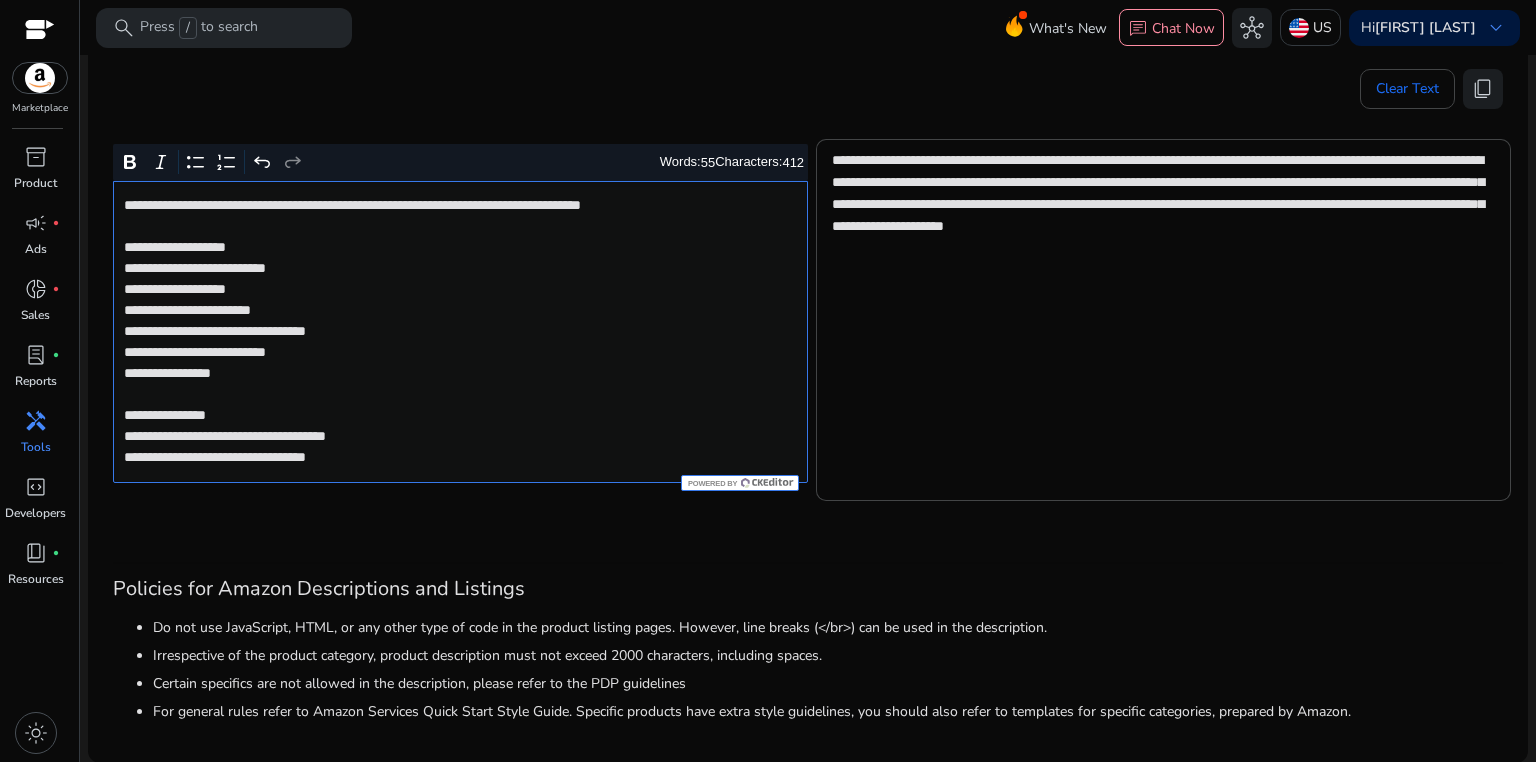 click on "**********" 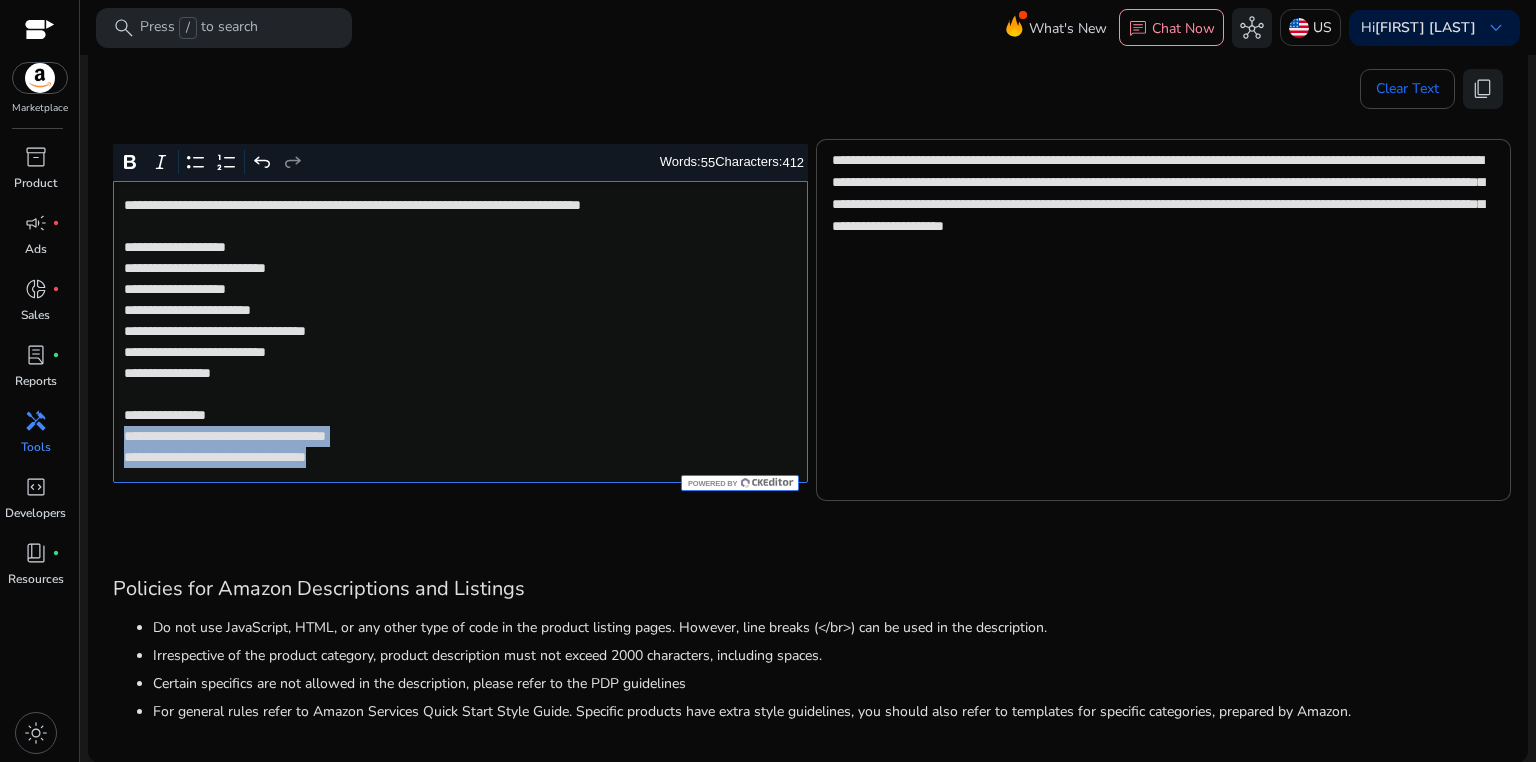 drag, startPoint x: 116, startPoint y: 436, endPoint x: 432, endPoint y: 458, distance: 316.7649 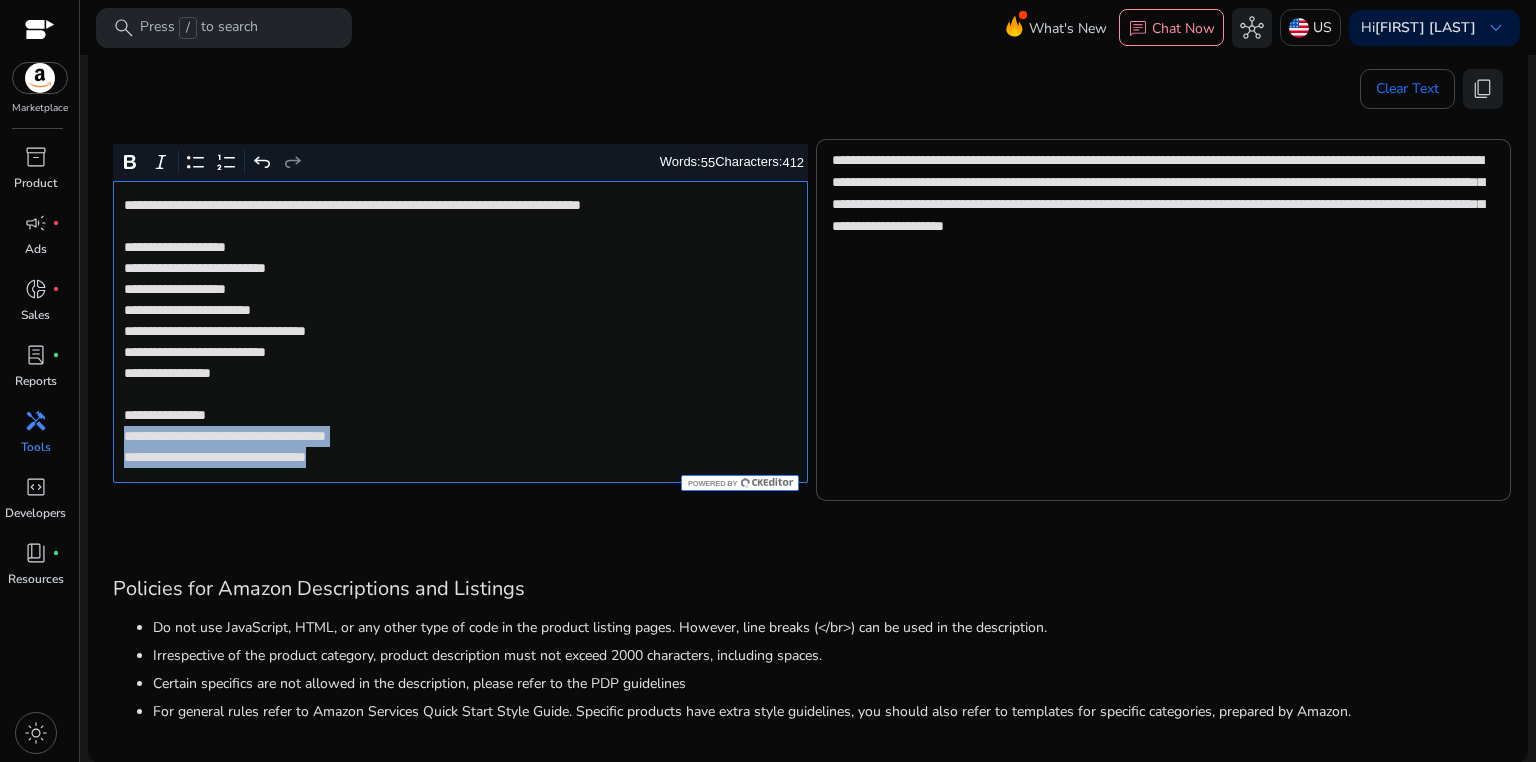 click on "**********" 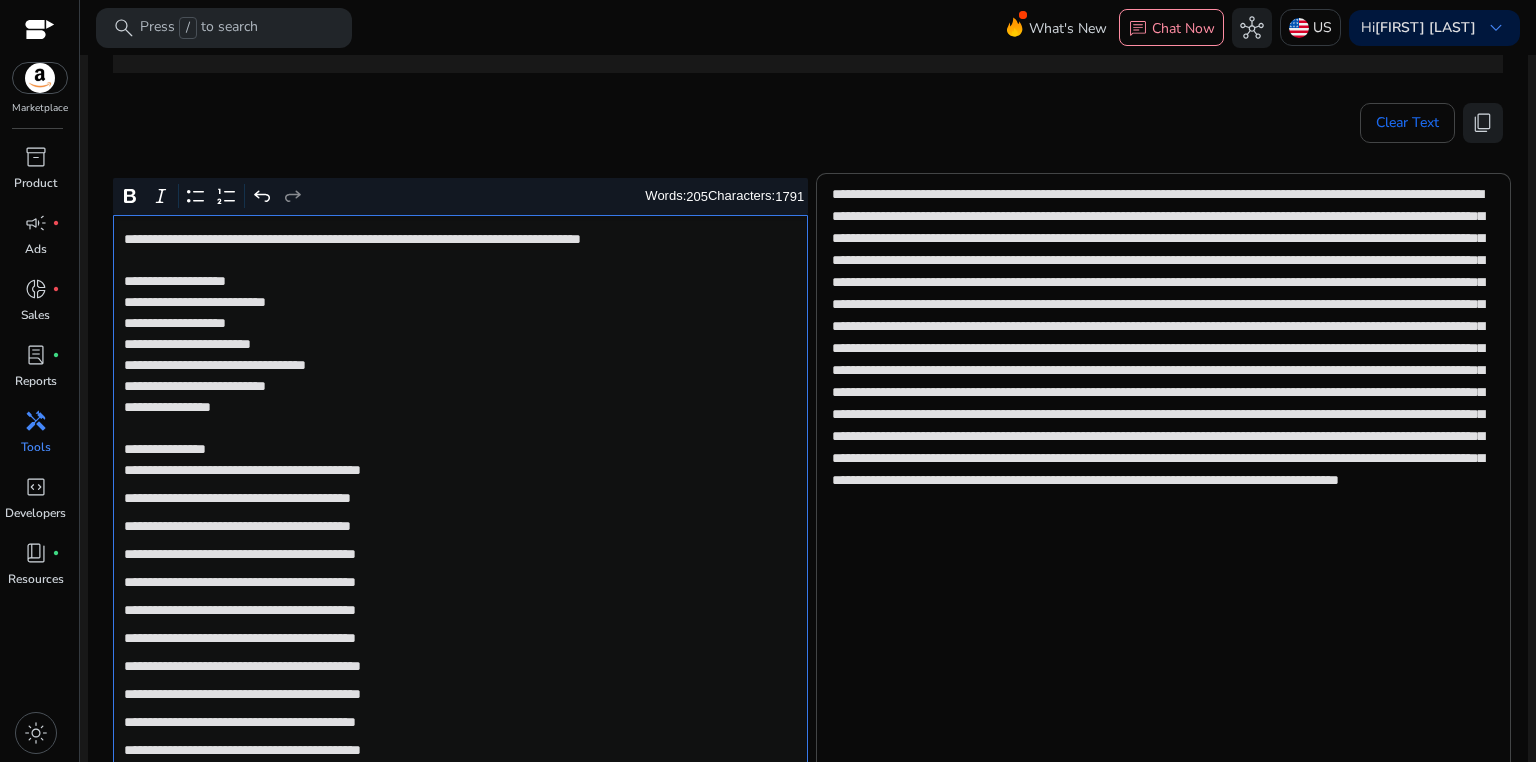 scroll, scrollTop: 265, scrollLeft: 0, axis: vertical 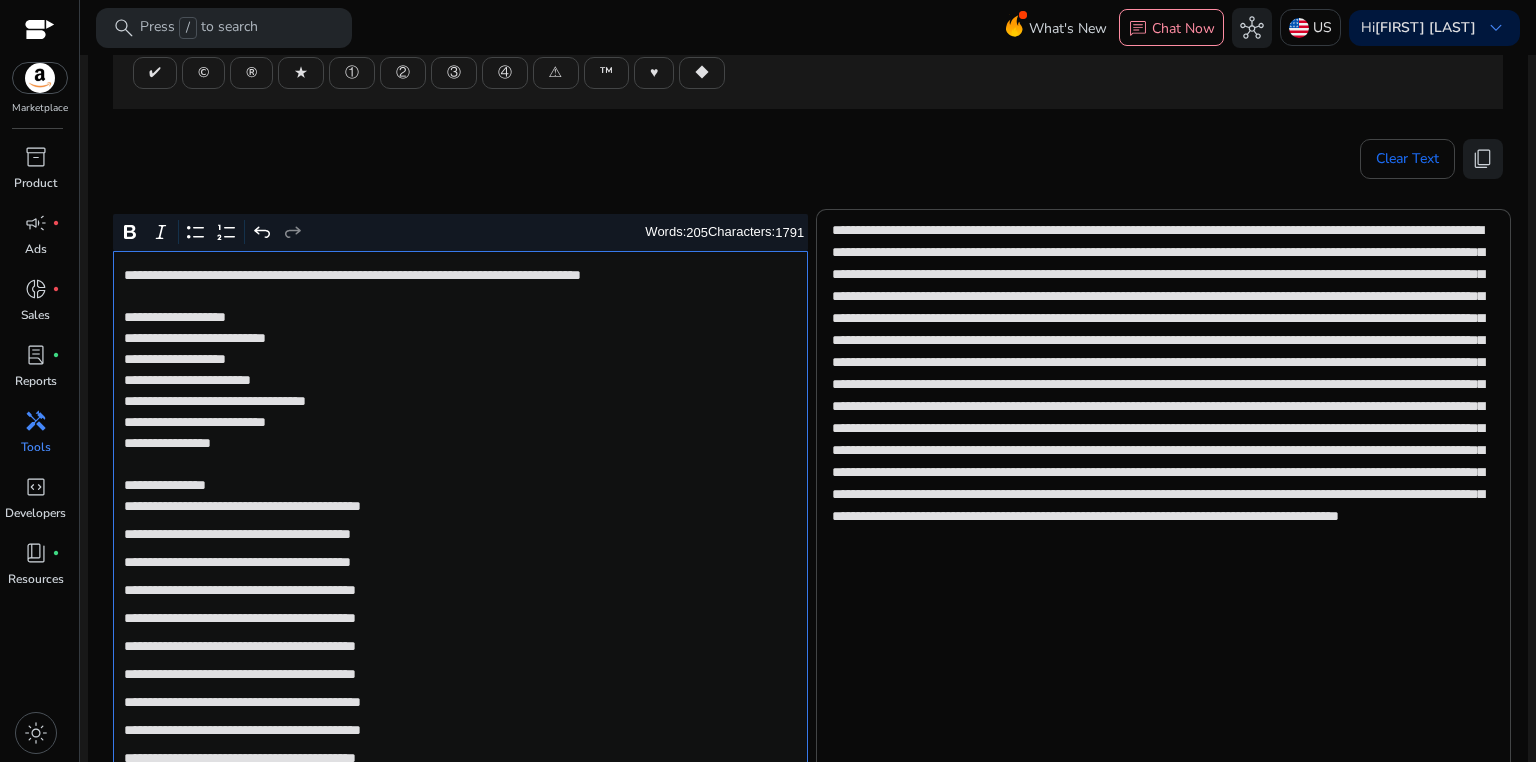 click on "**********" 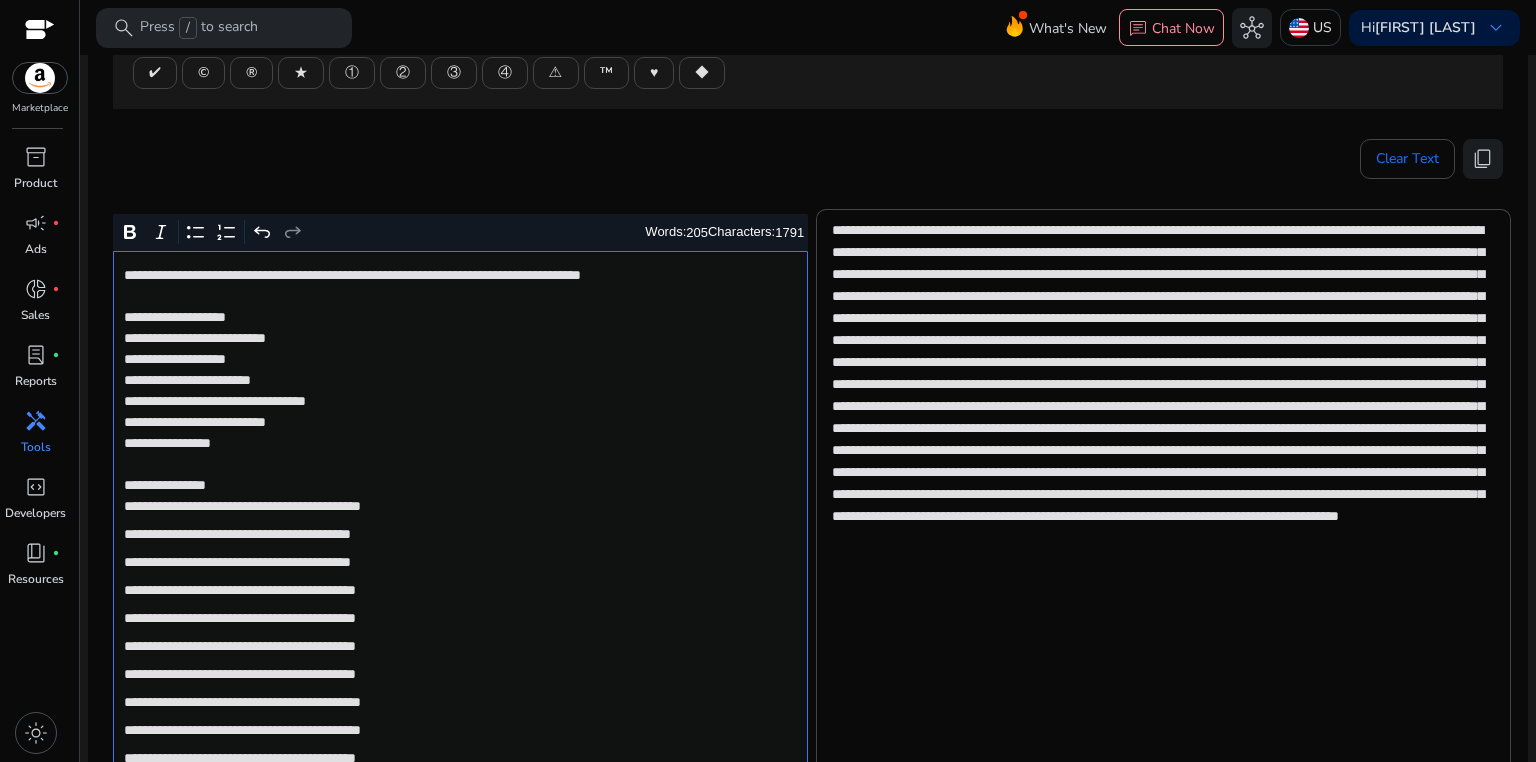 click on "**********" 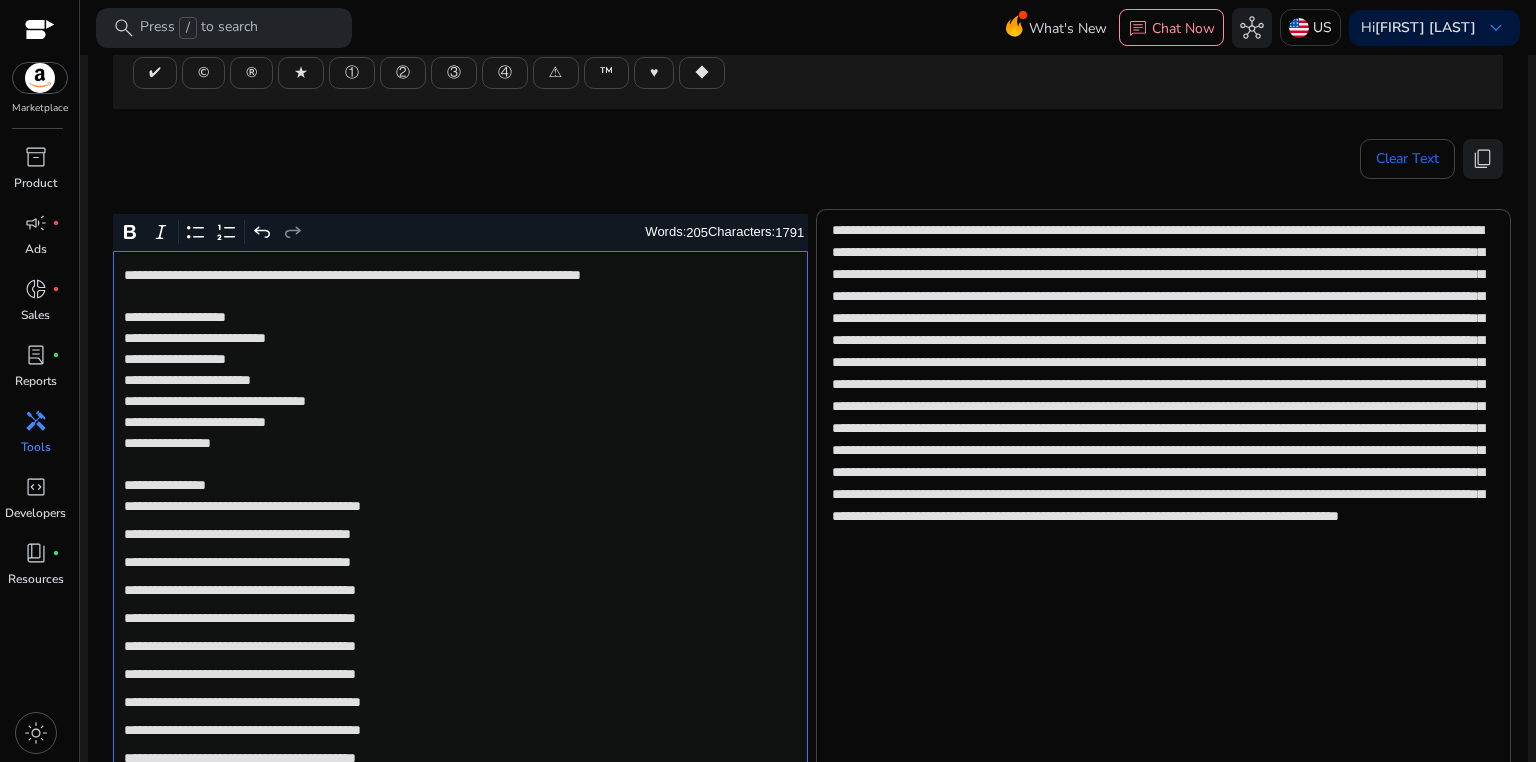 click on "**********" 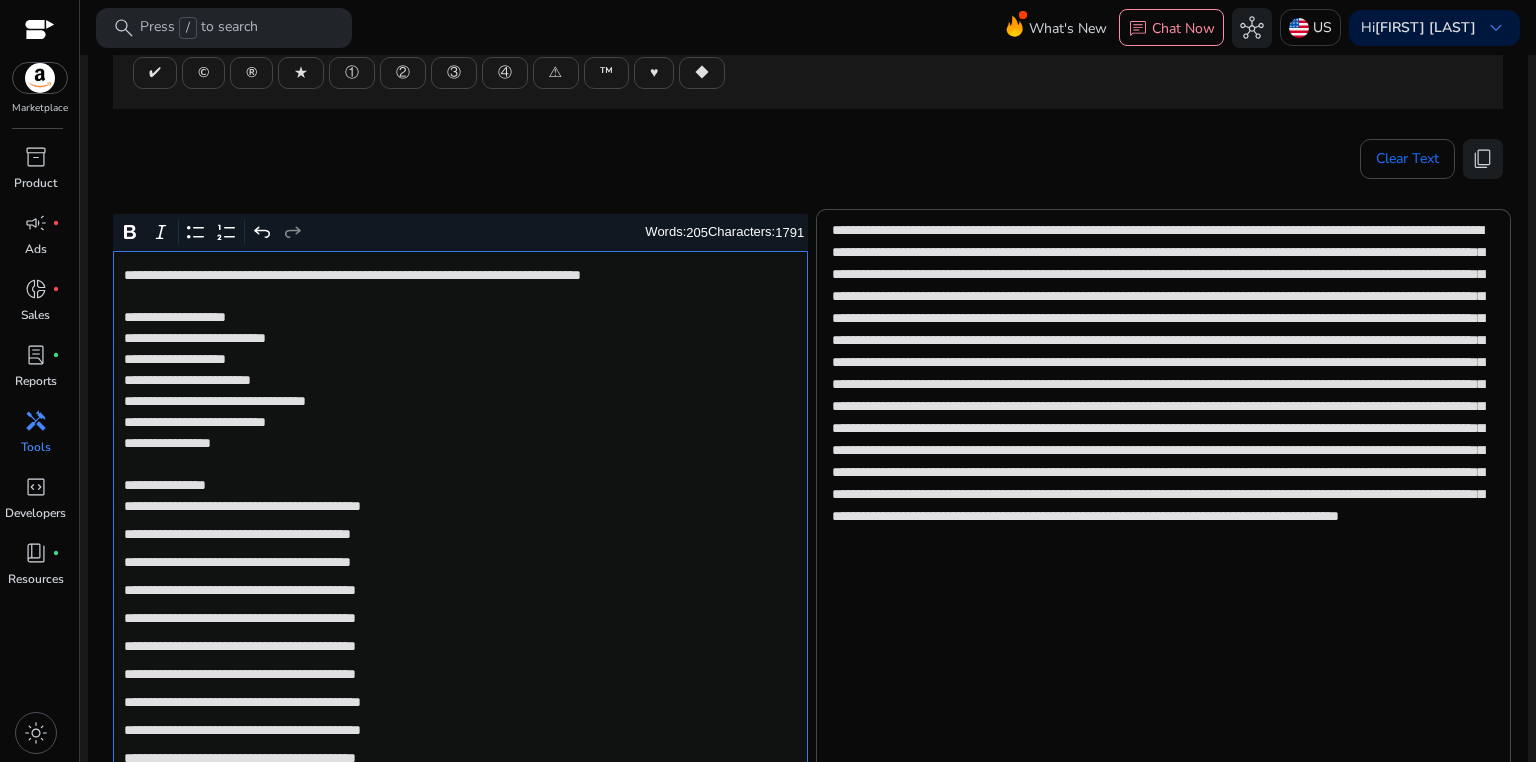 click on "**********" 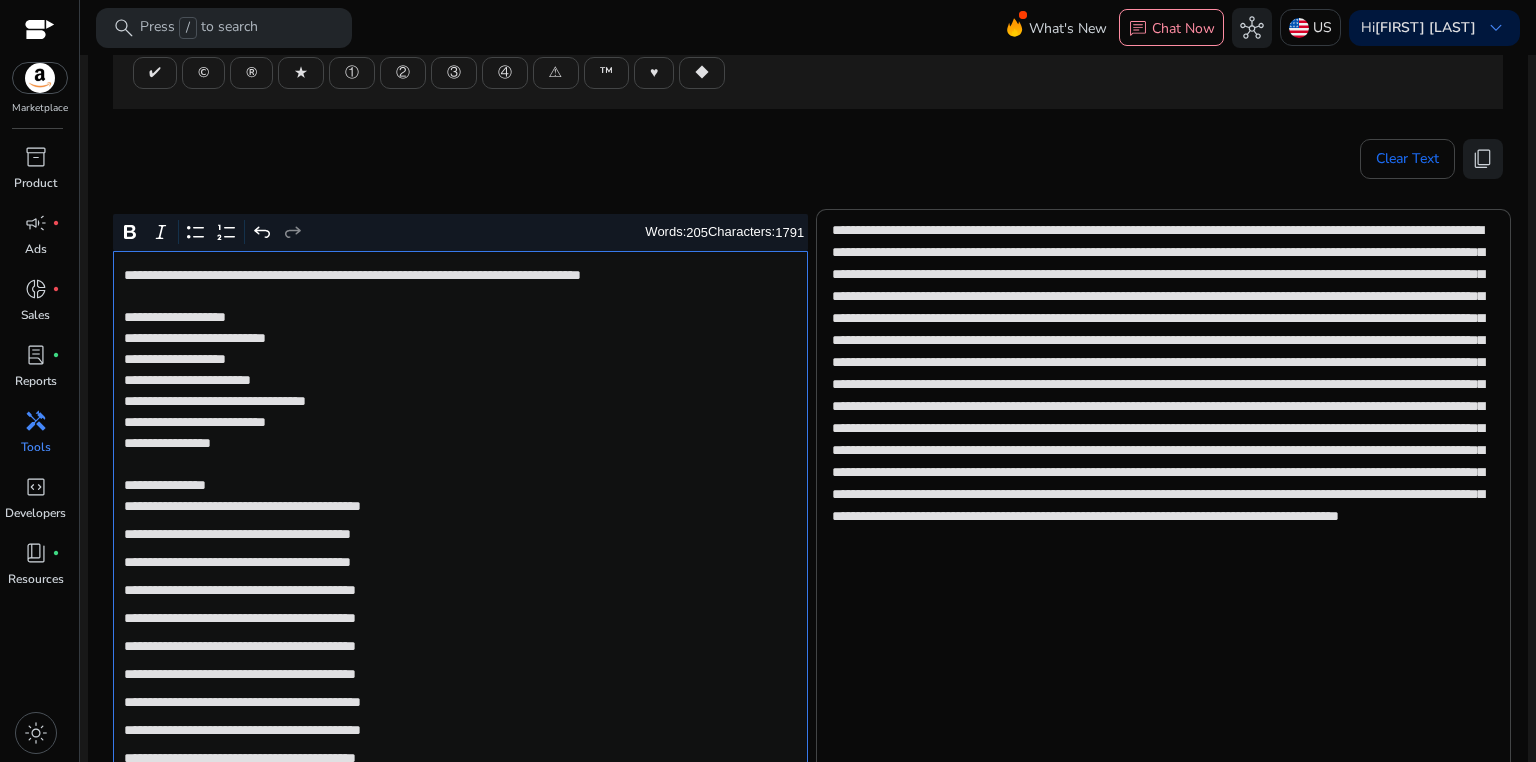 click on "**********" 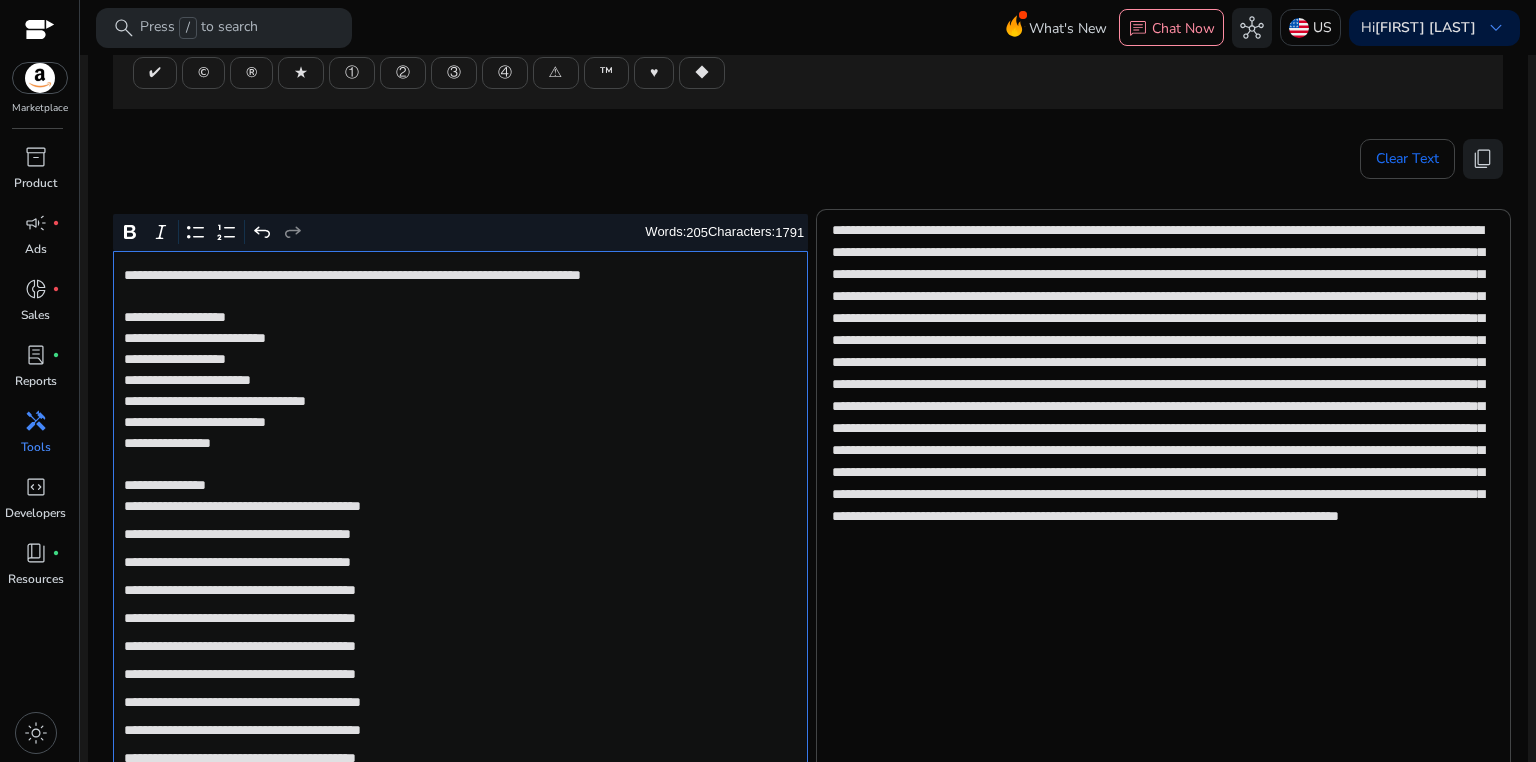 click on "**********" 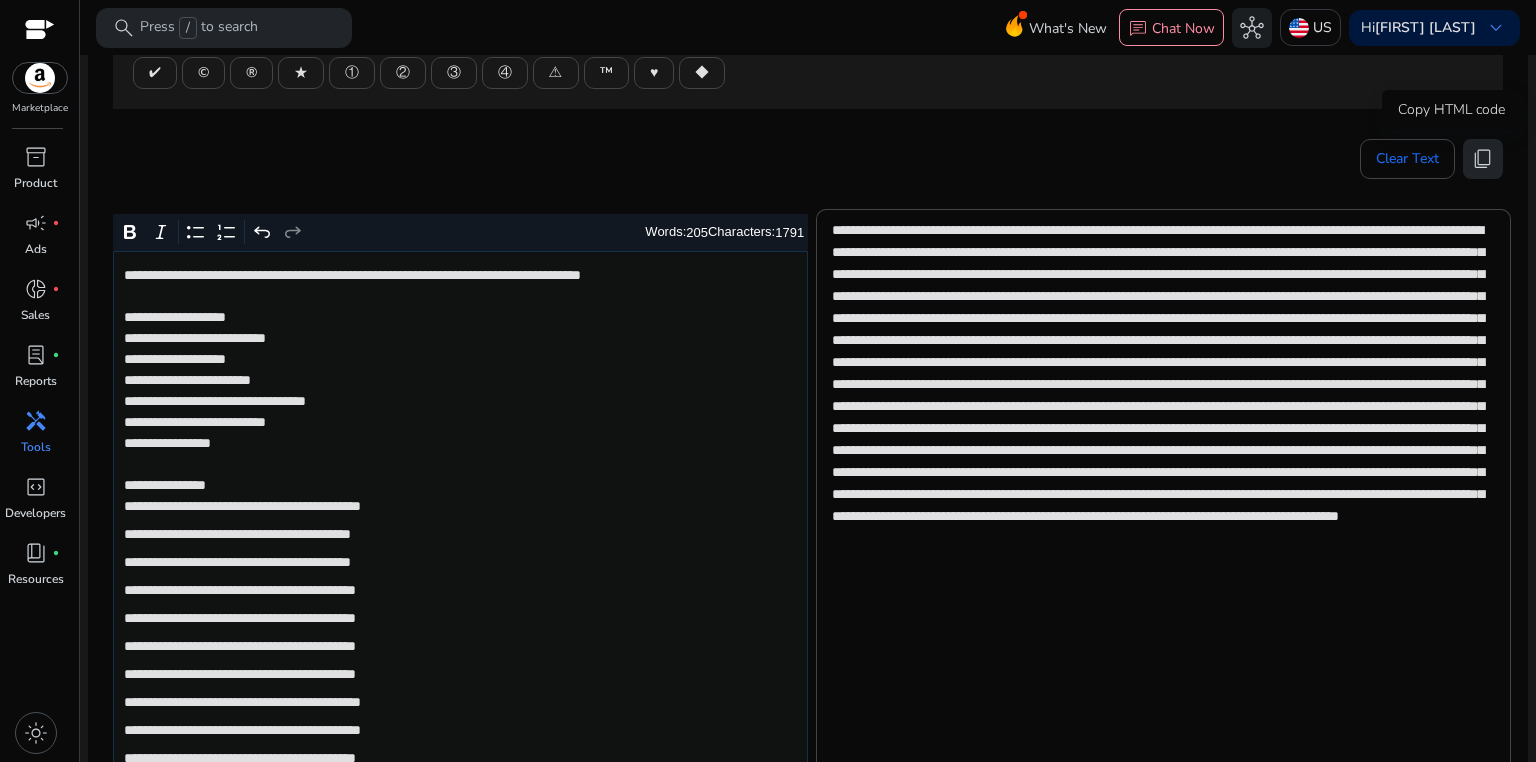 click on "content_copy" 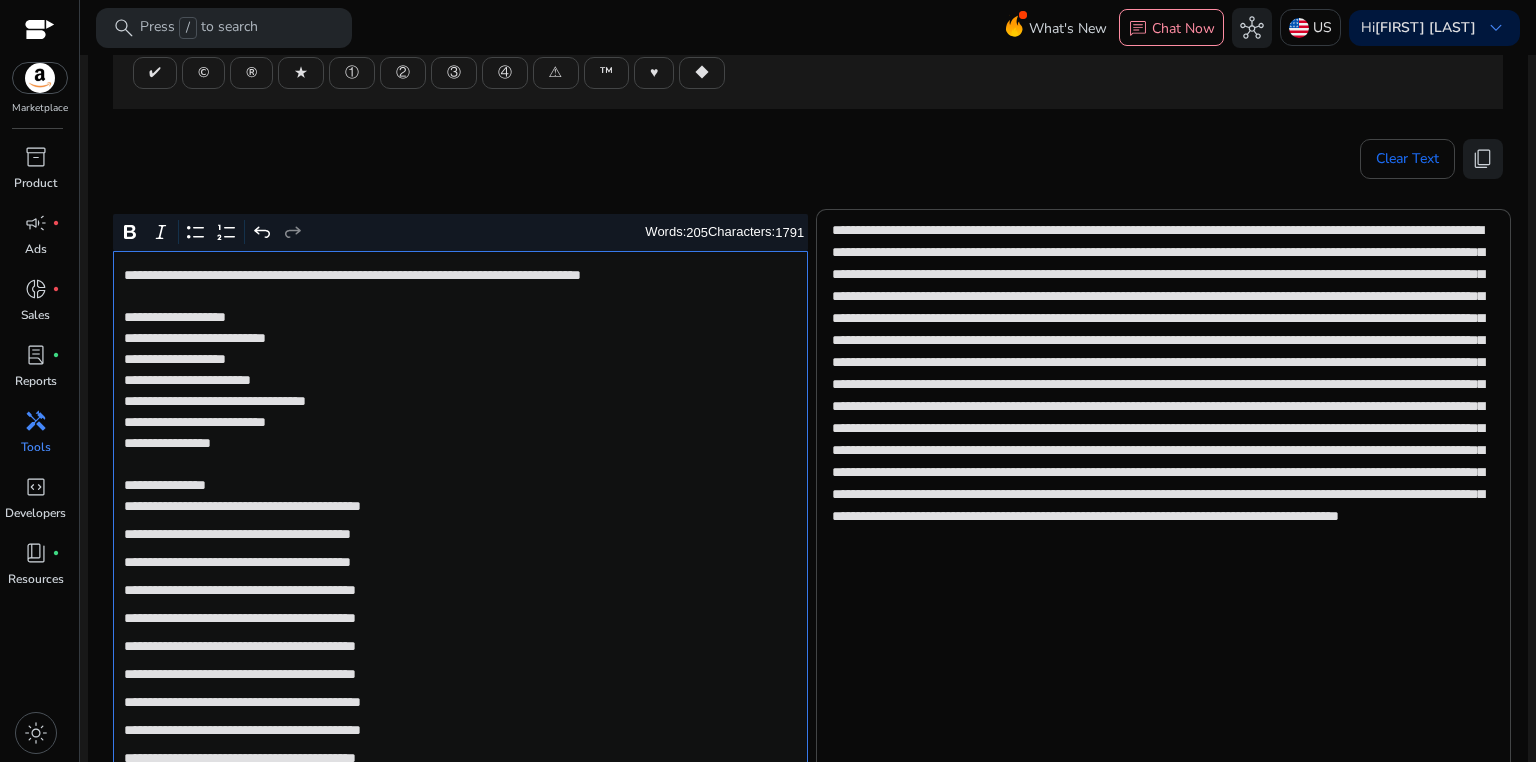 click on "**********" 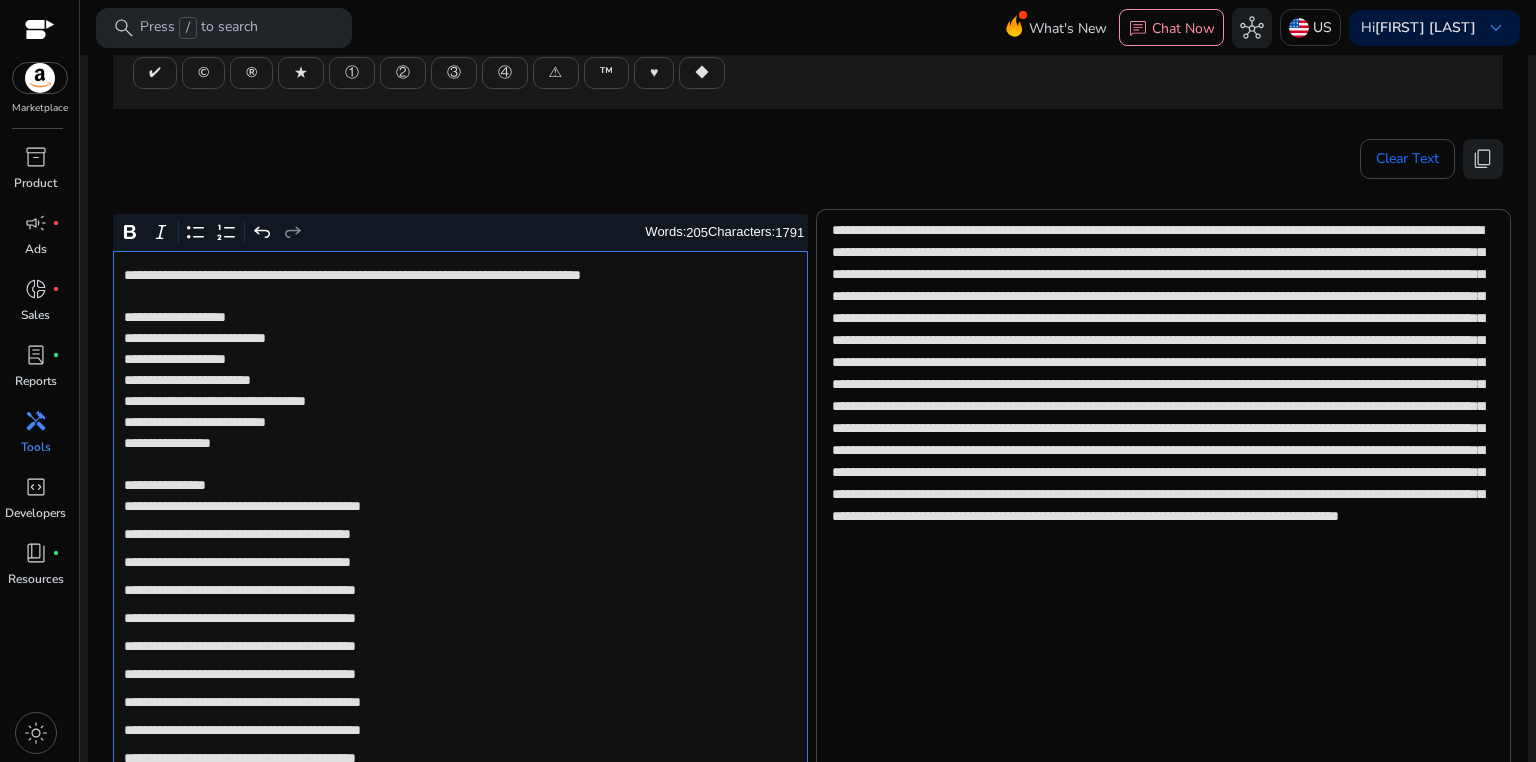 click on "**********" 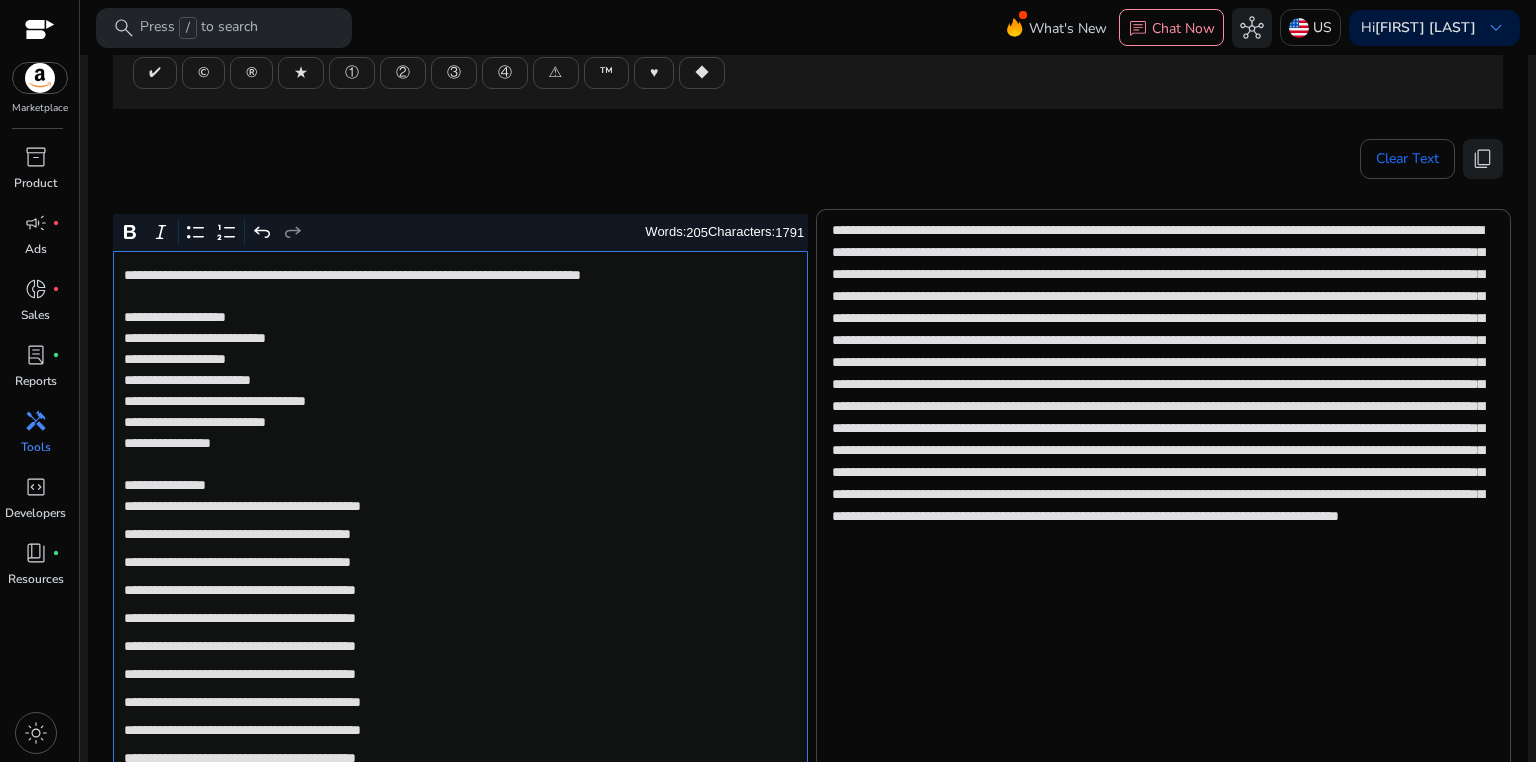 click on "**********" 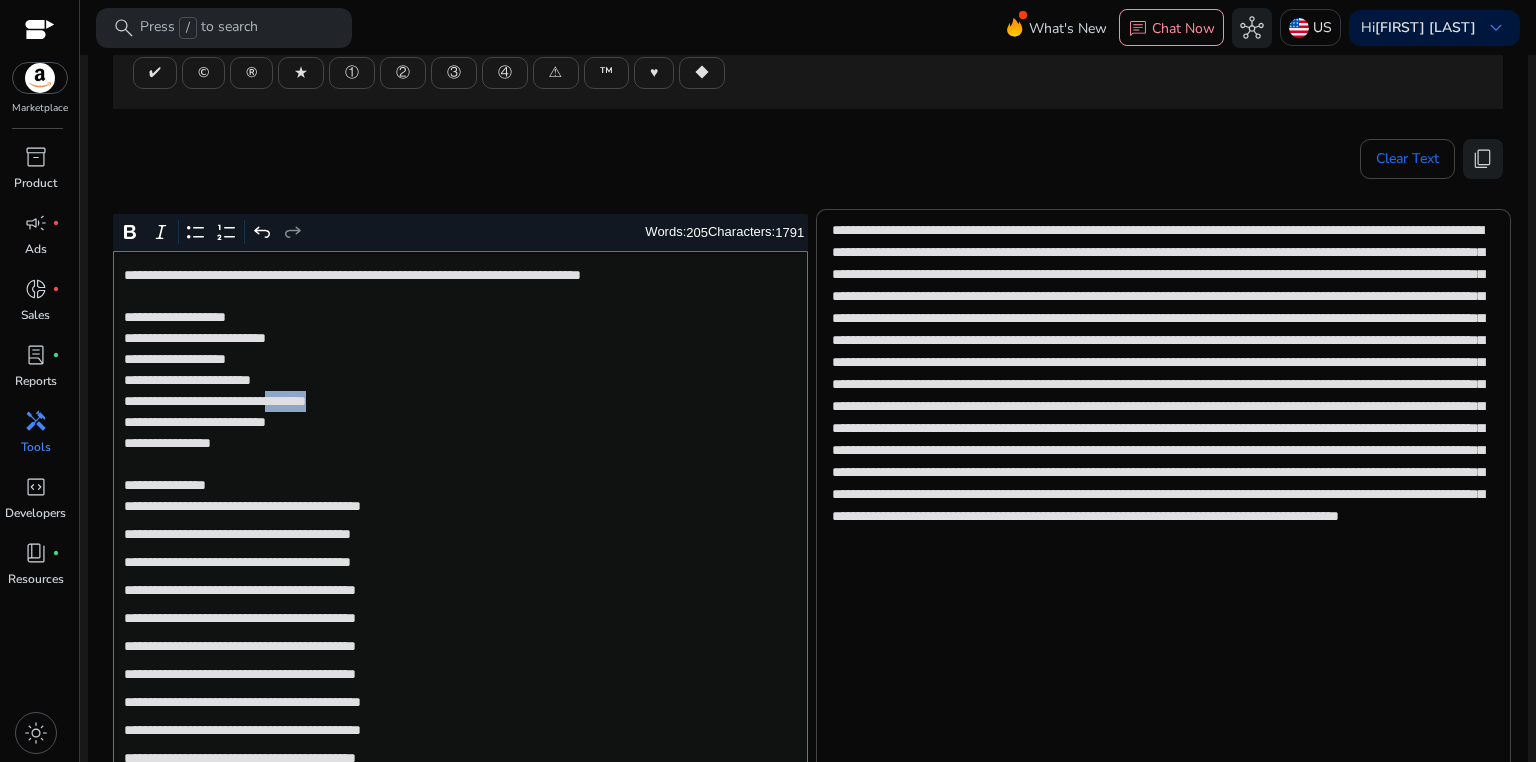 click on "**********" 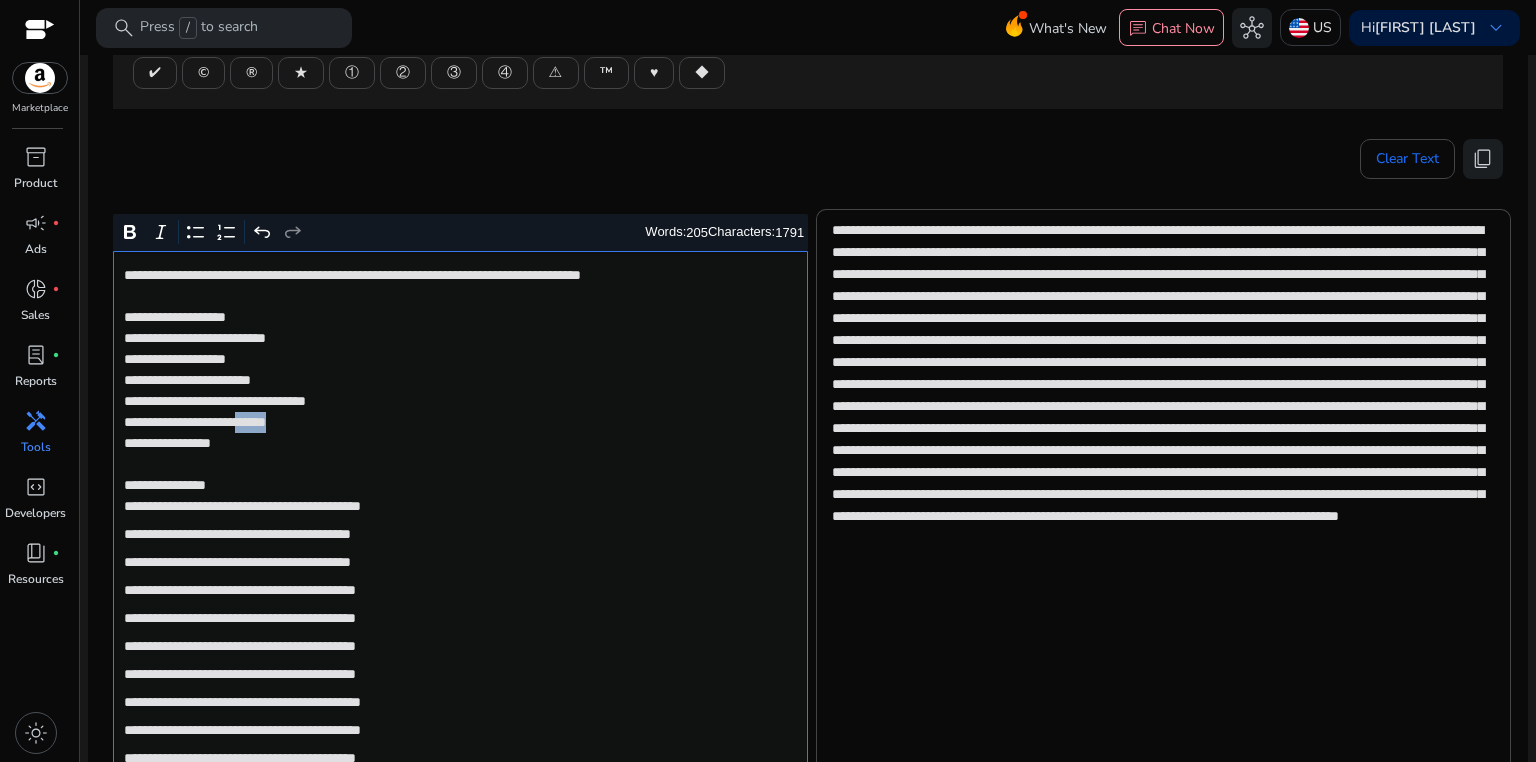 drag, startPoint x: 284, startPoint y: 423, endPoint x: 397, endPoint y: 423, distance: 113 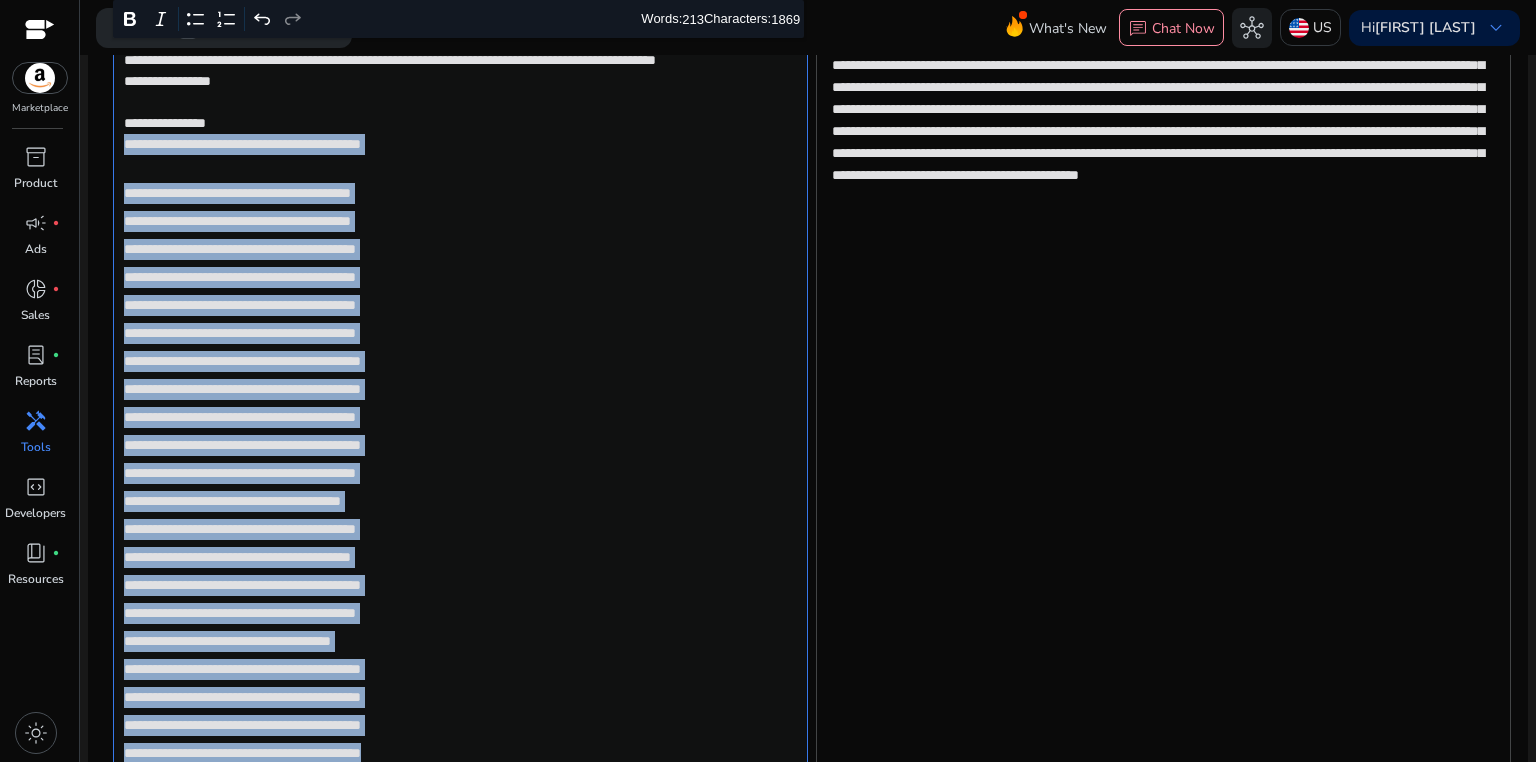 scroll, scrollTop: 1051, scrollLeft: 0, axis: vertical 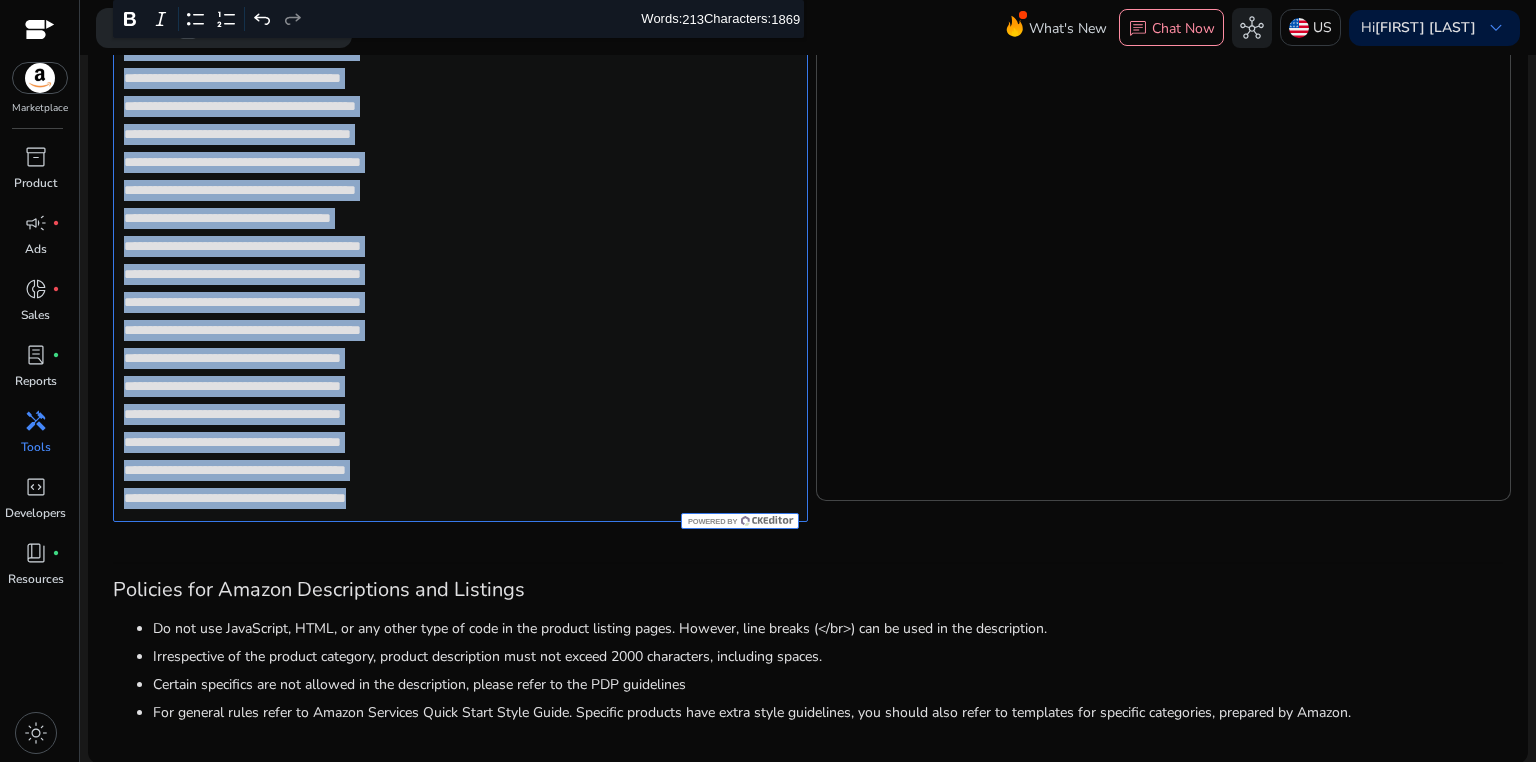 drag, startPoint x: 122, startPoint y: 527, endPoint x: 560, endPoint y: 490, distance: 439.56 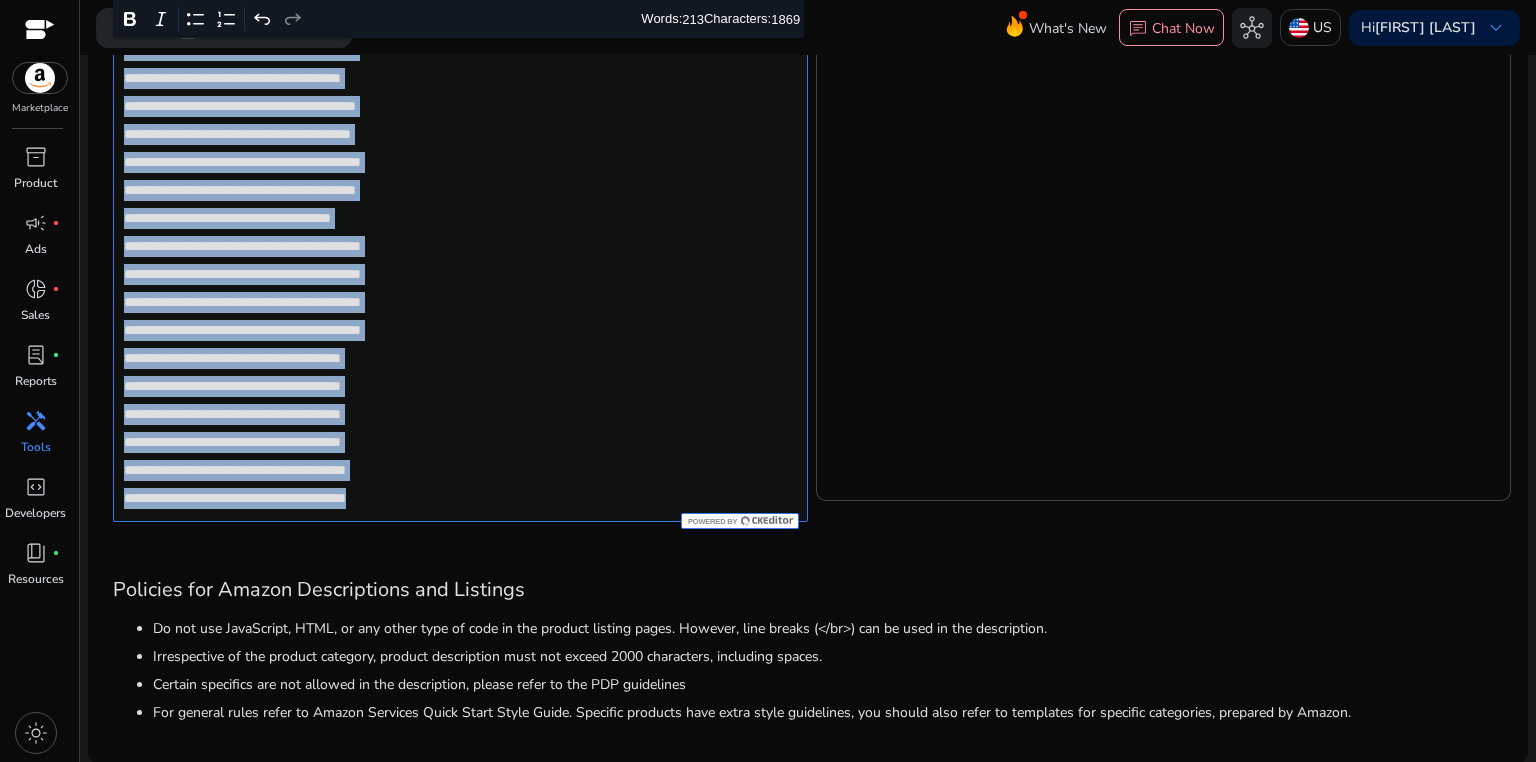 click on "**********" 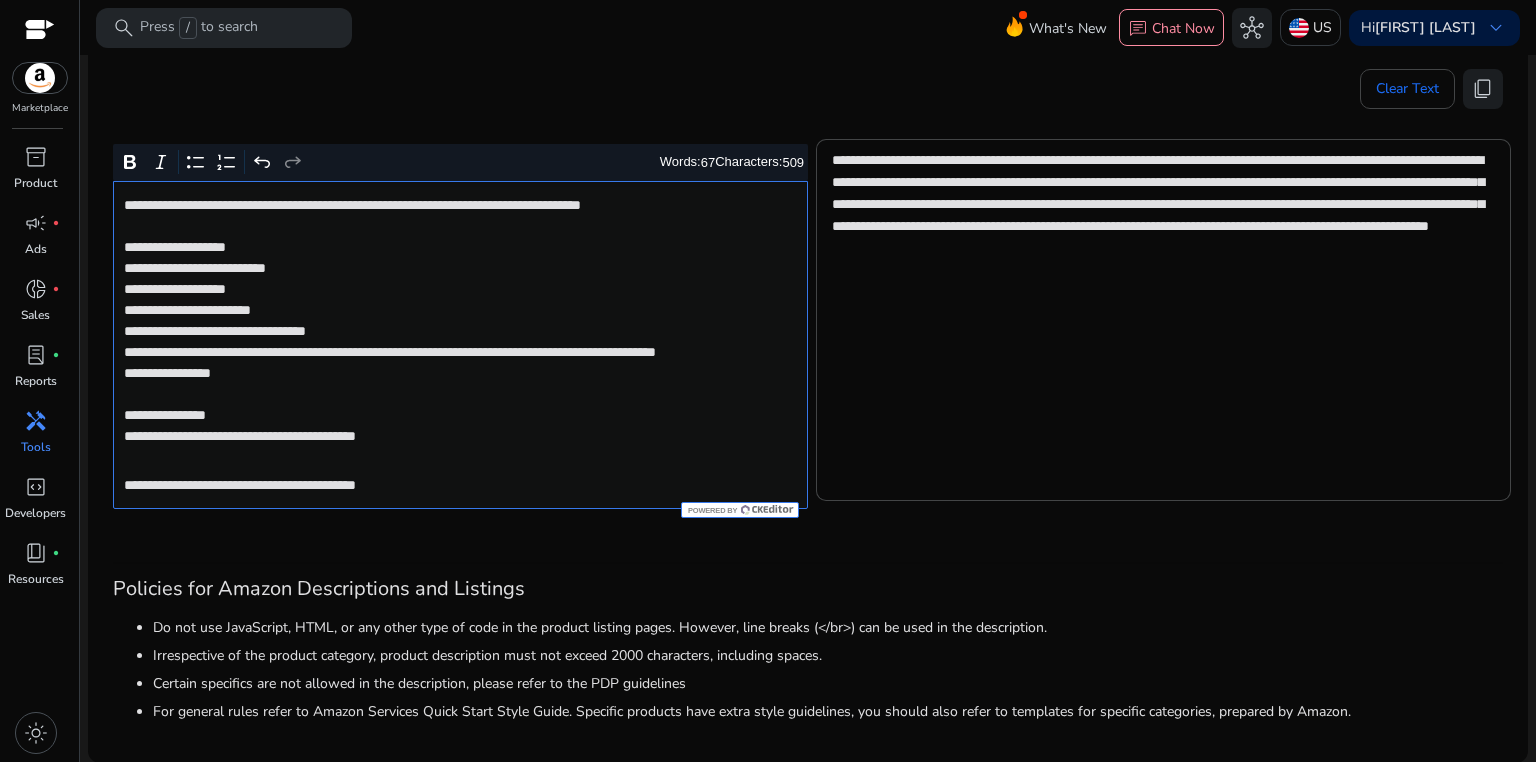 scroll, scrollTop: 334, scrollLeft: 0, axis: vertical 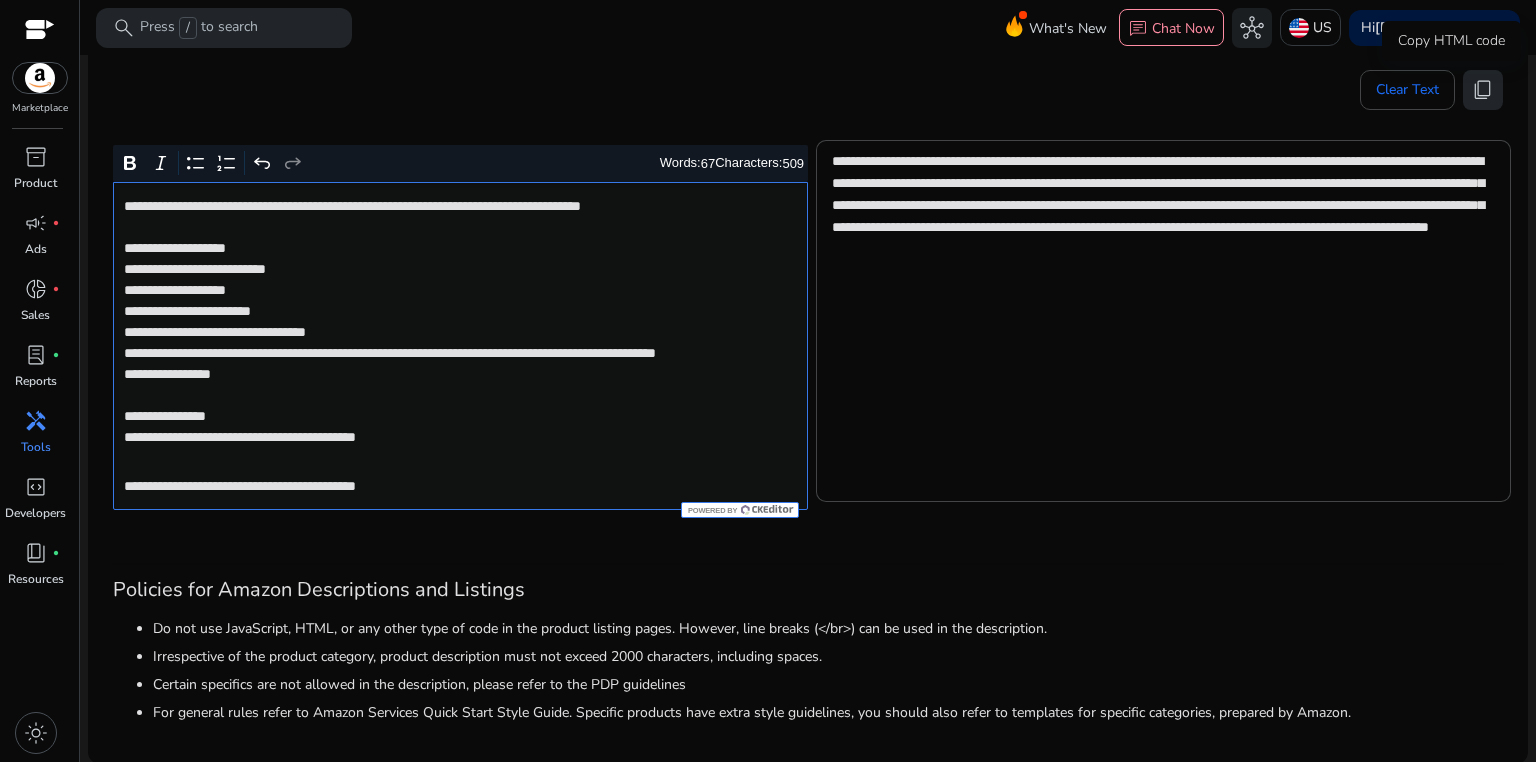click on "content_copy" 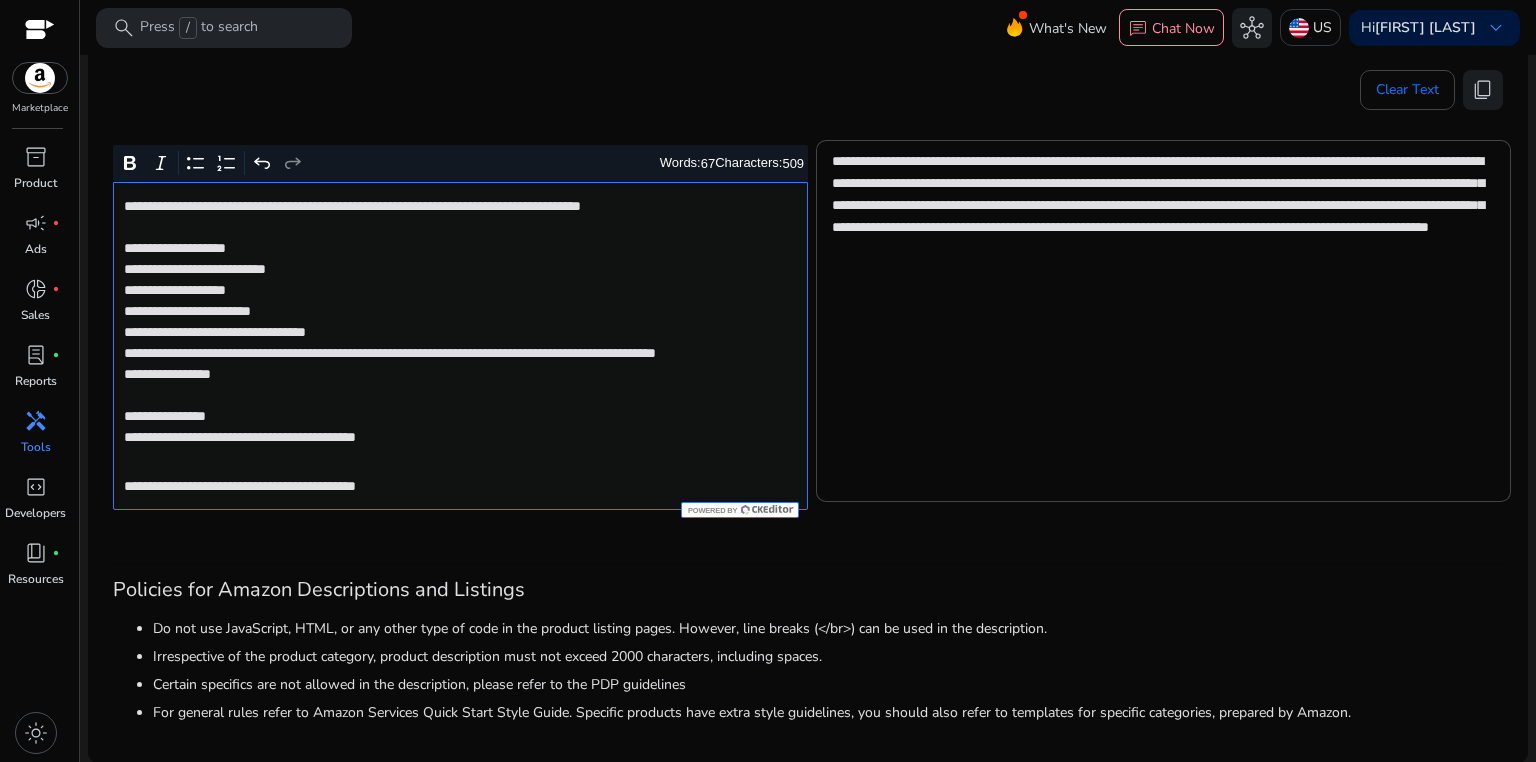 click on "**********" 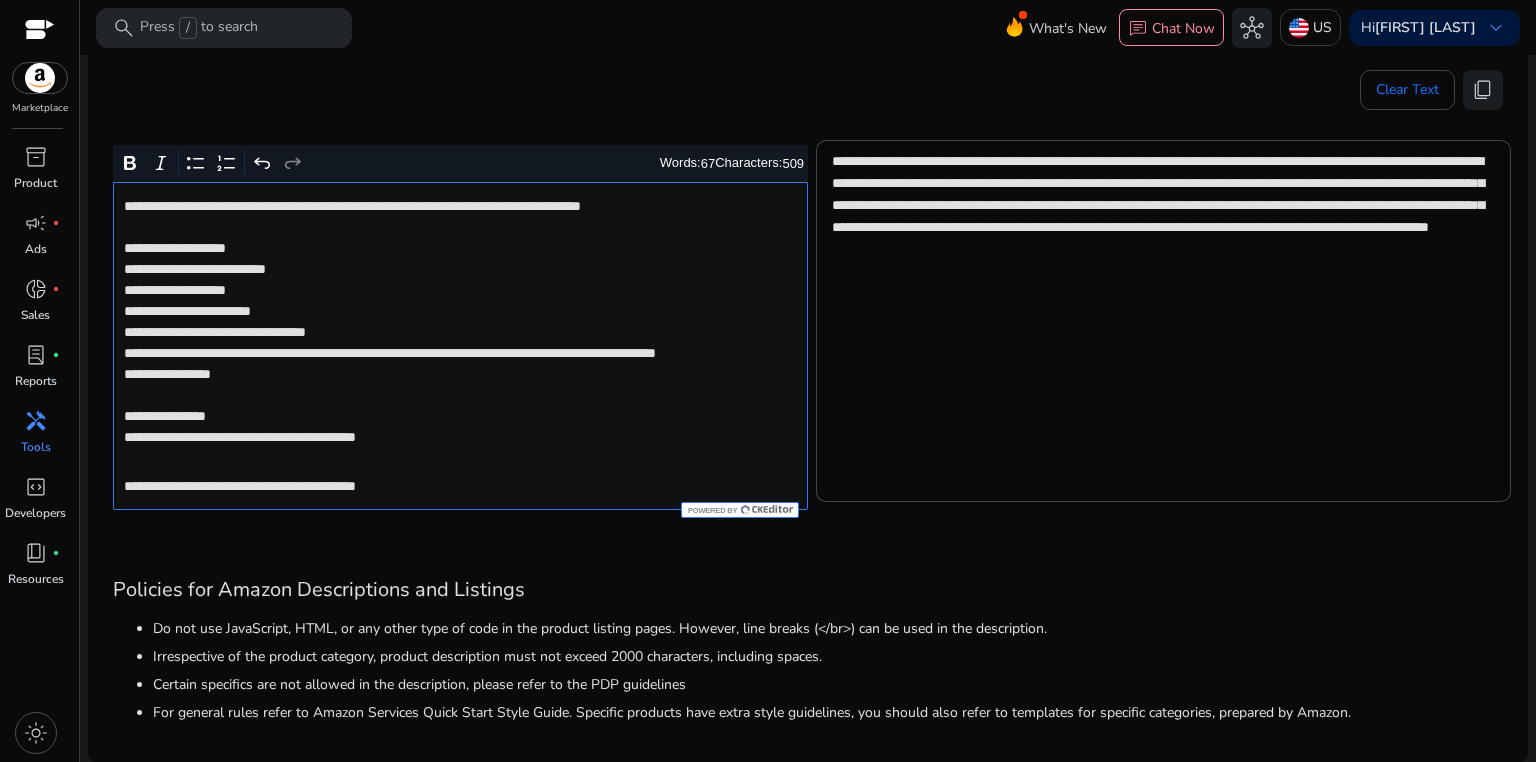 click on "**********" 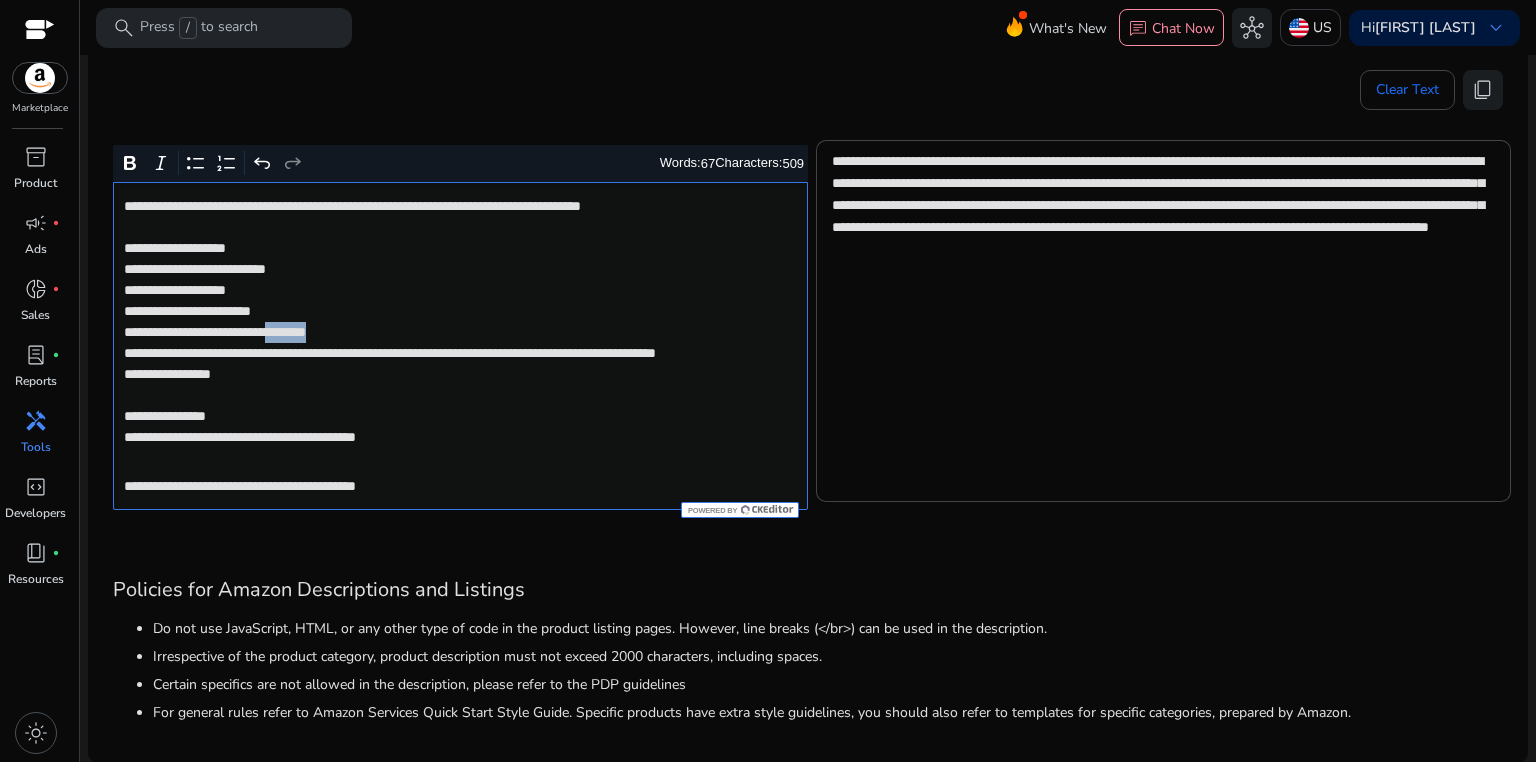 click on "**********" 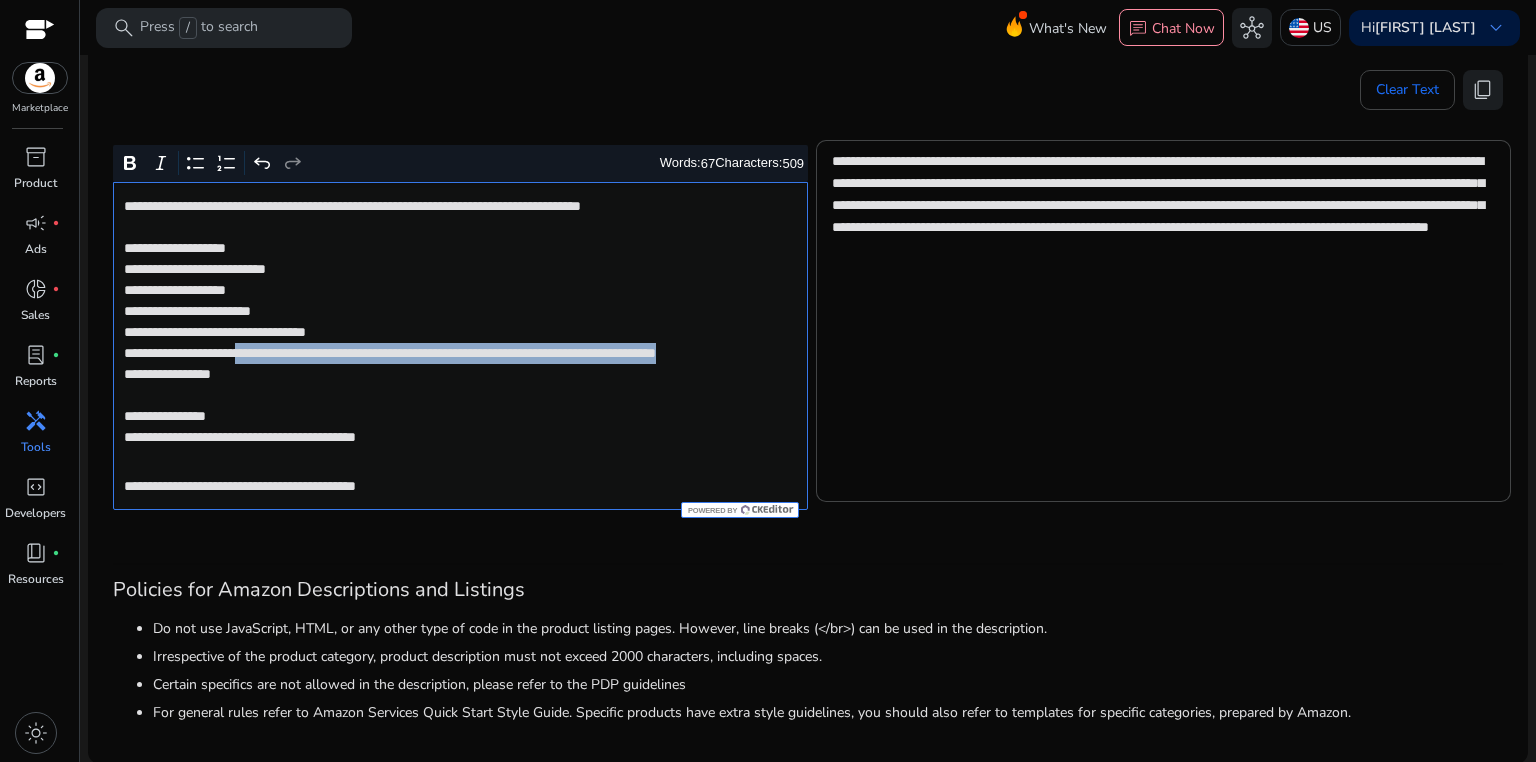 drag, startPoint x: 284, startPoint y: 352, endPoint x: 285, endPoint y: 372, distance: 20.024984 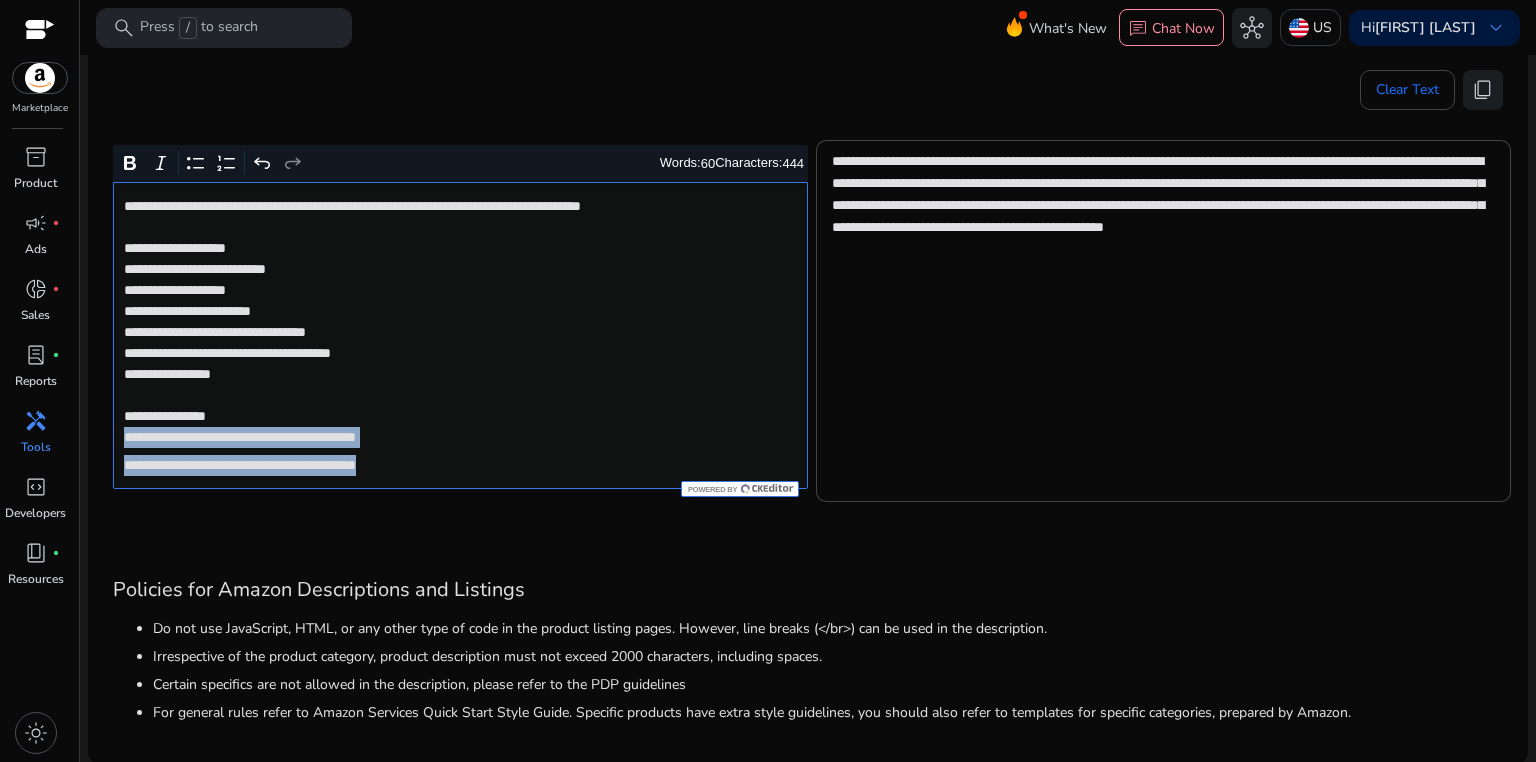 drag, startPoint x: 121, startPoint y: 440, endPoint x: 506, endPoint y: 474, distance: 386.49838 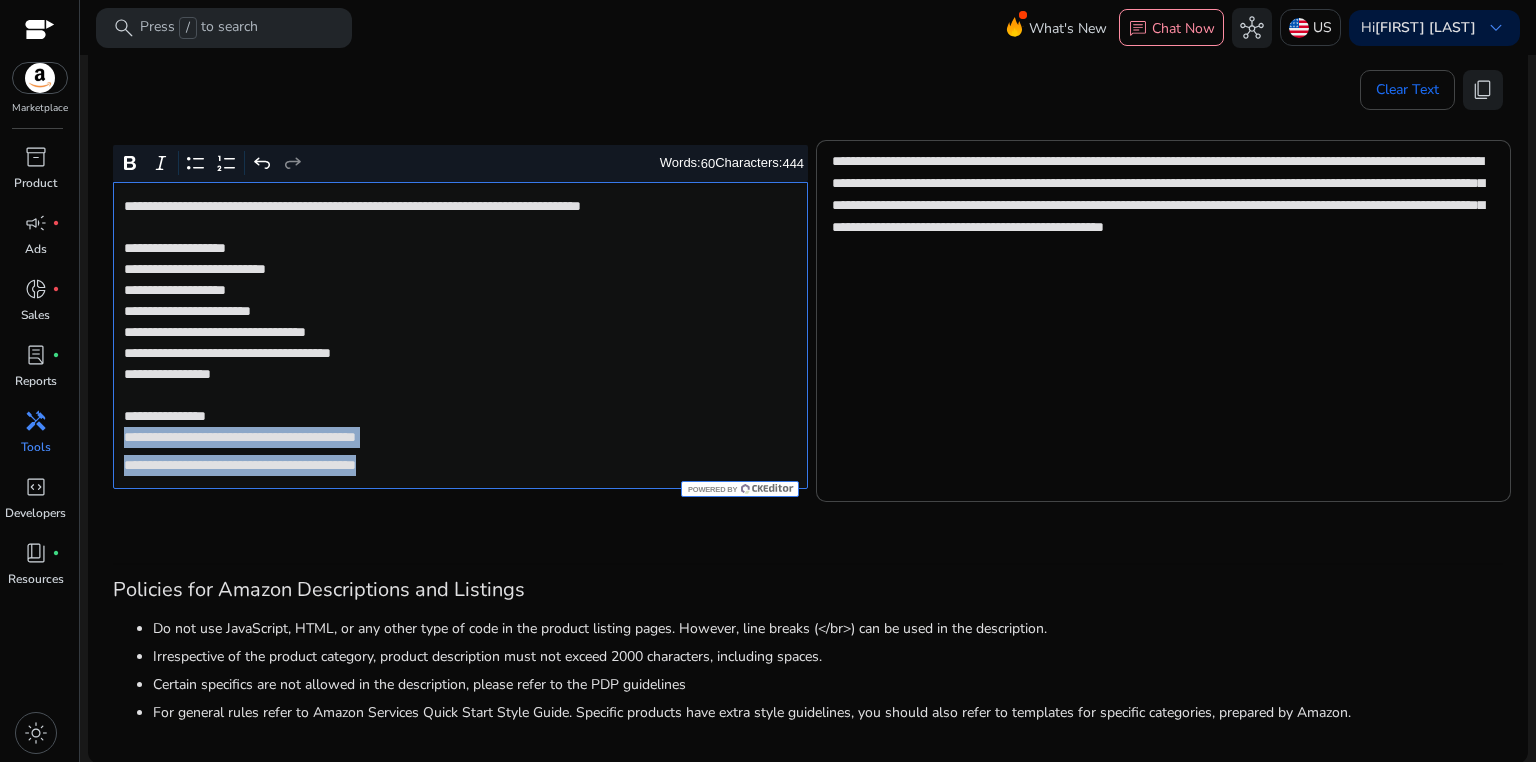 click on "**********" 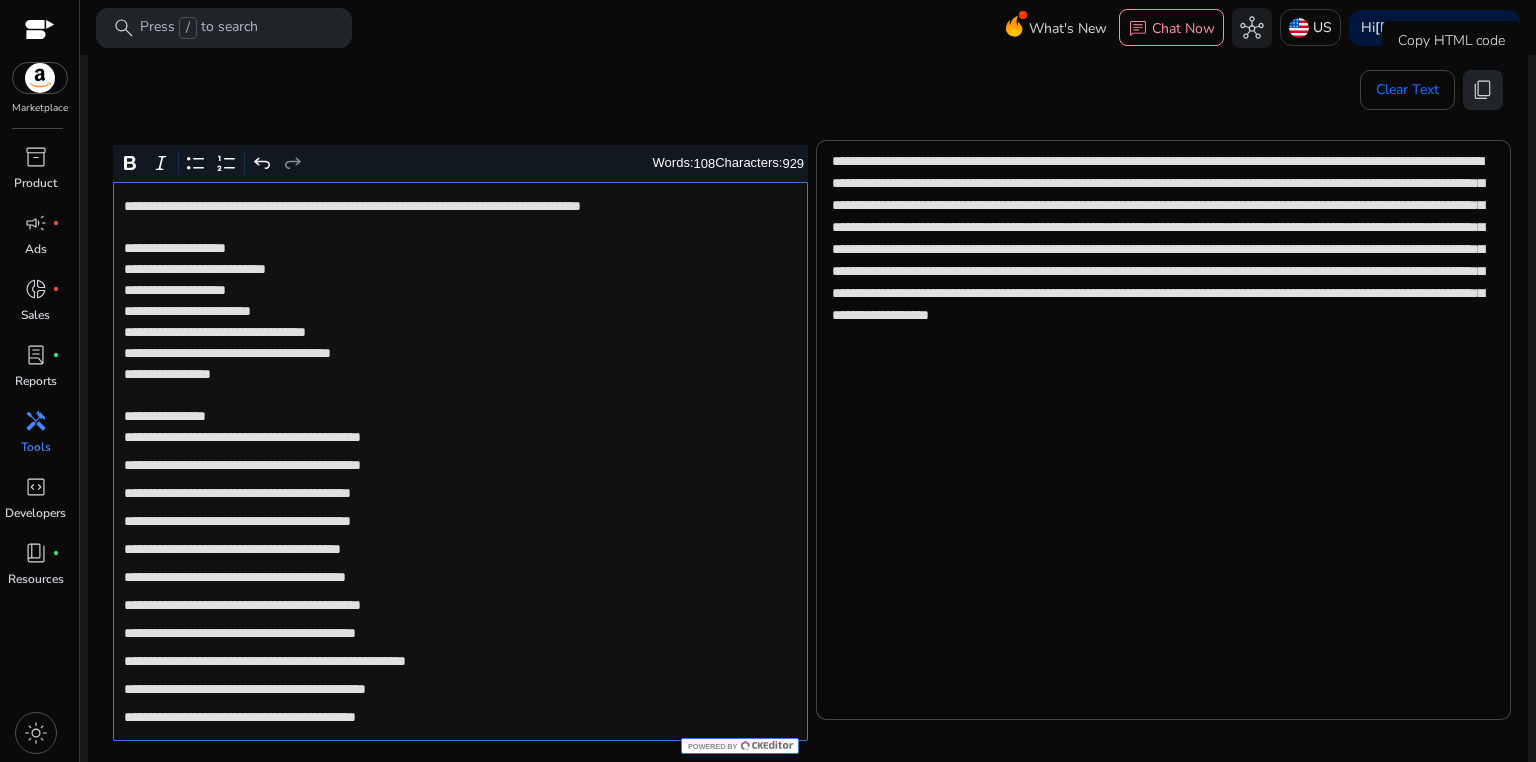 click on "content_copy" 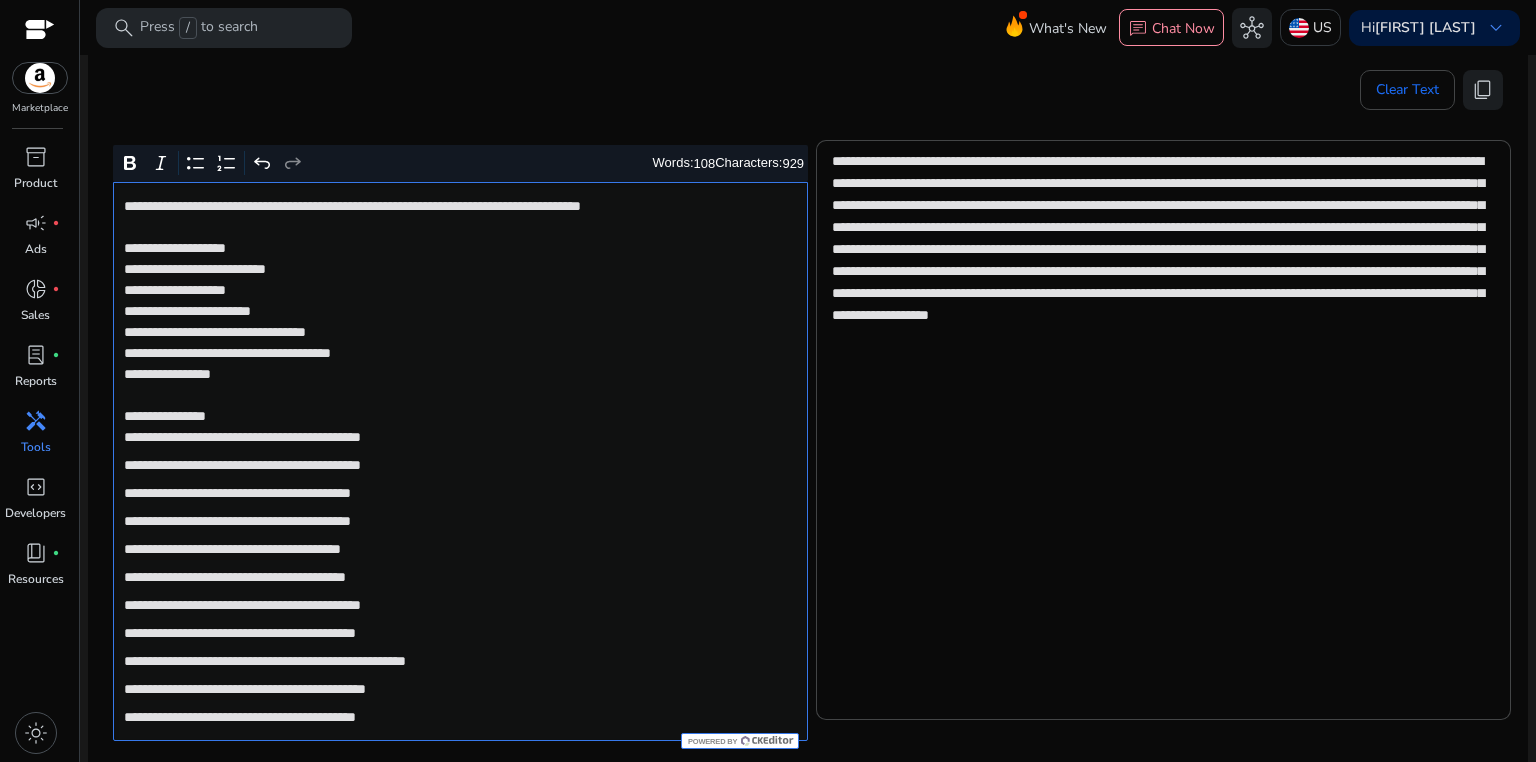click on "**********" 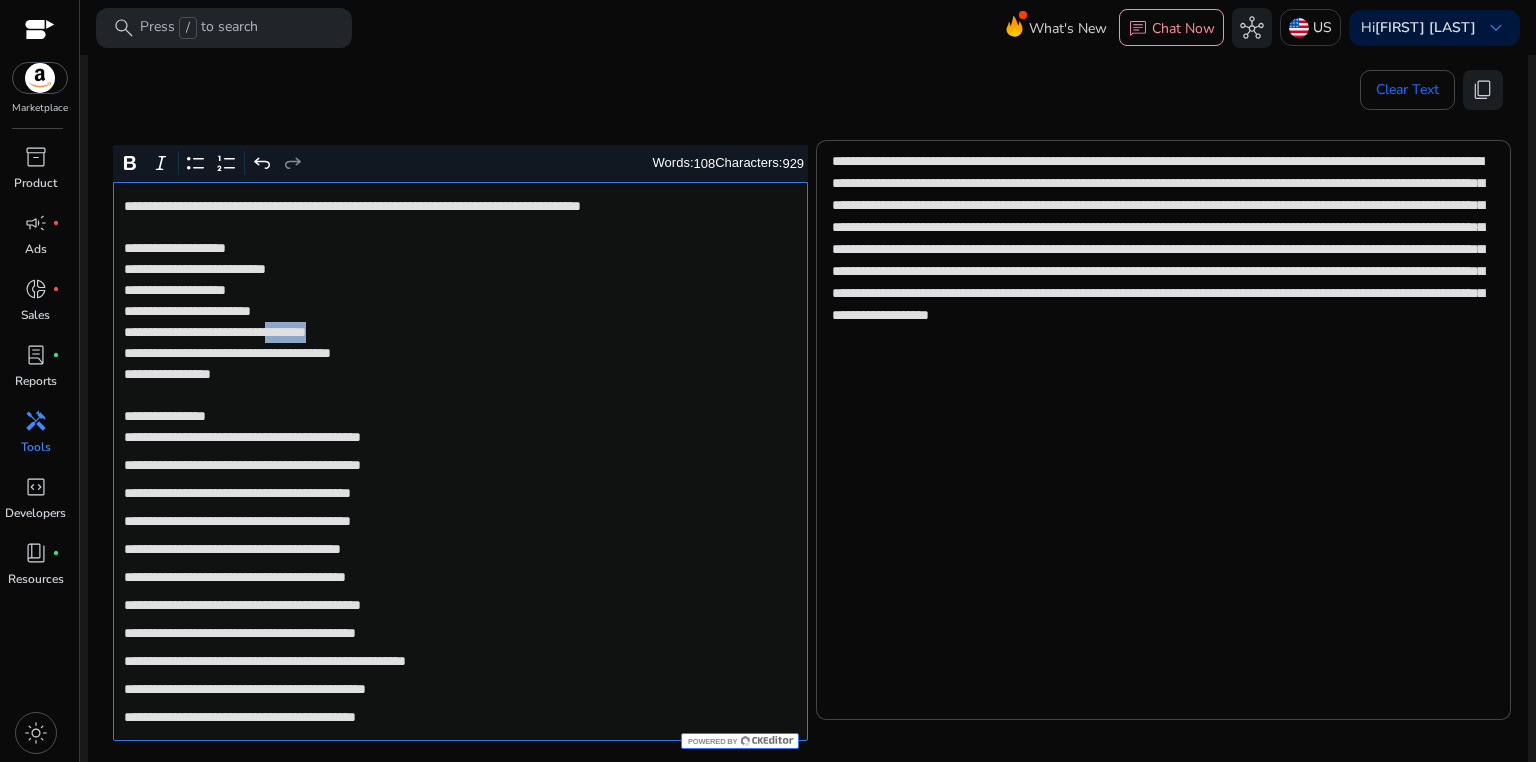 click on "**********" 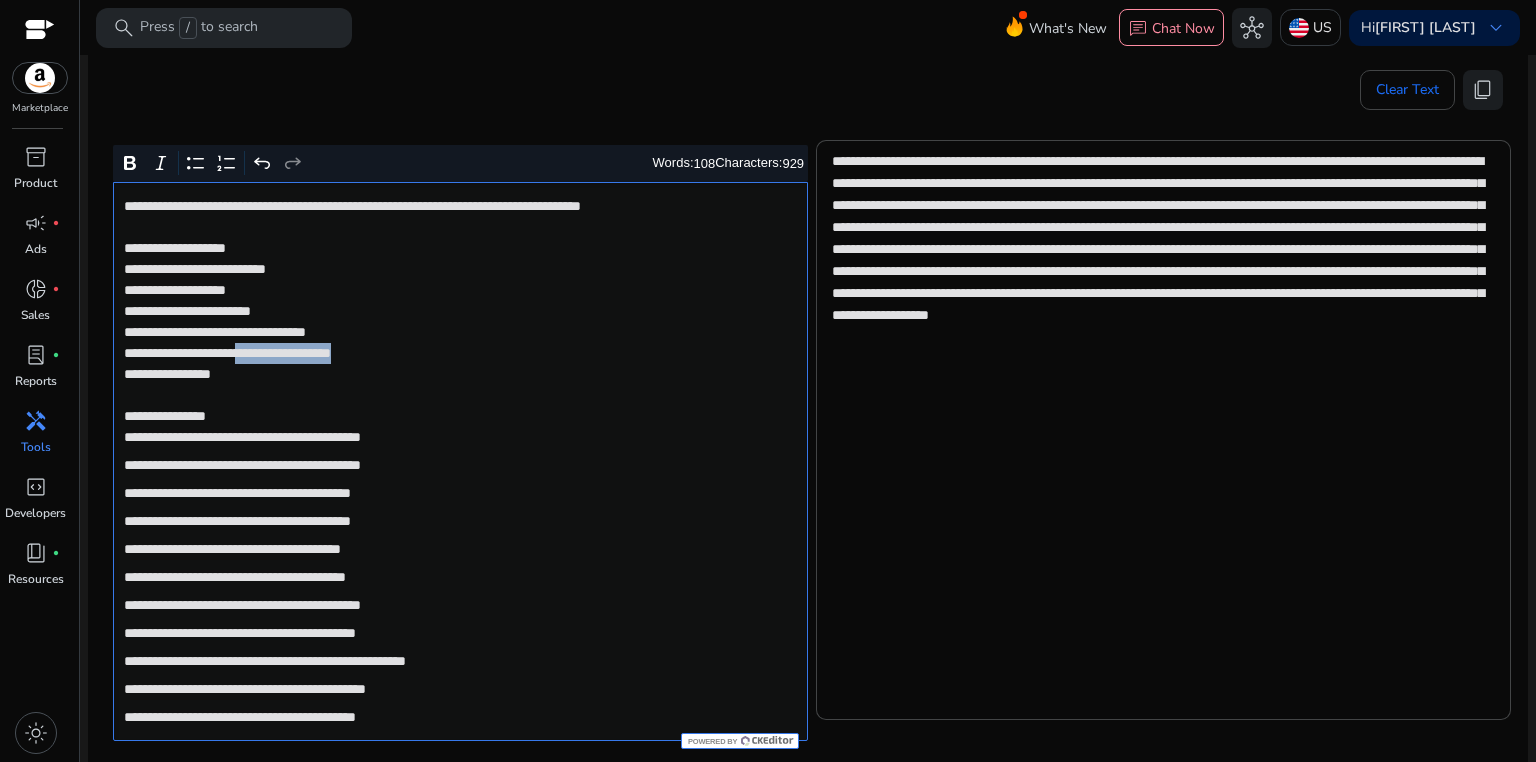 drag, startPoint x: 284, startPoint y: 353, endPoint x: 486, endPoint y: 352, distance: 202.00247 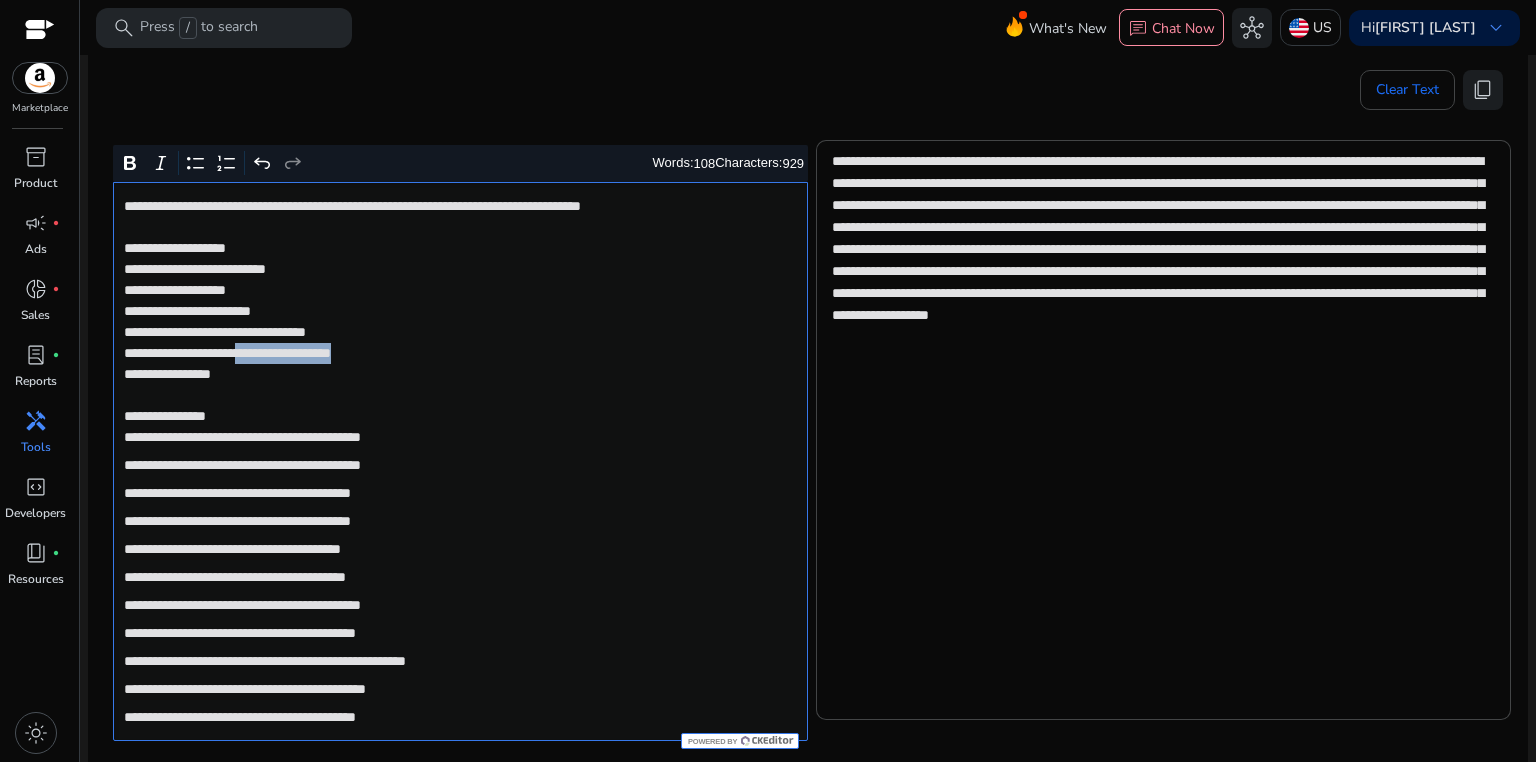 click on "**********" 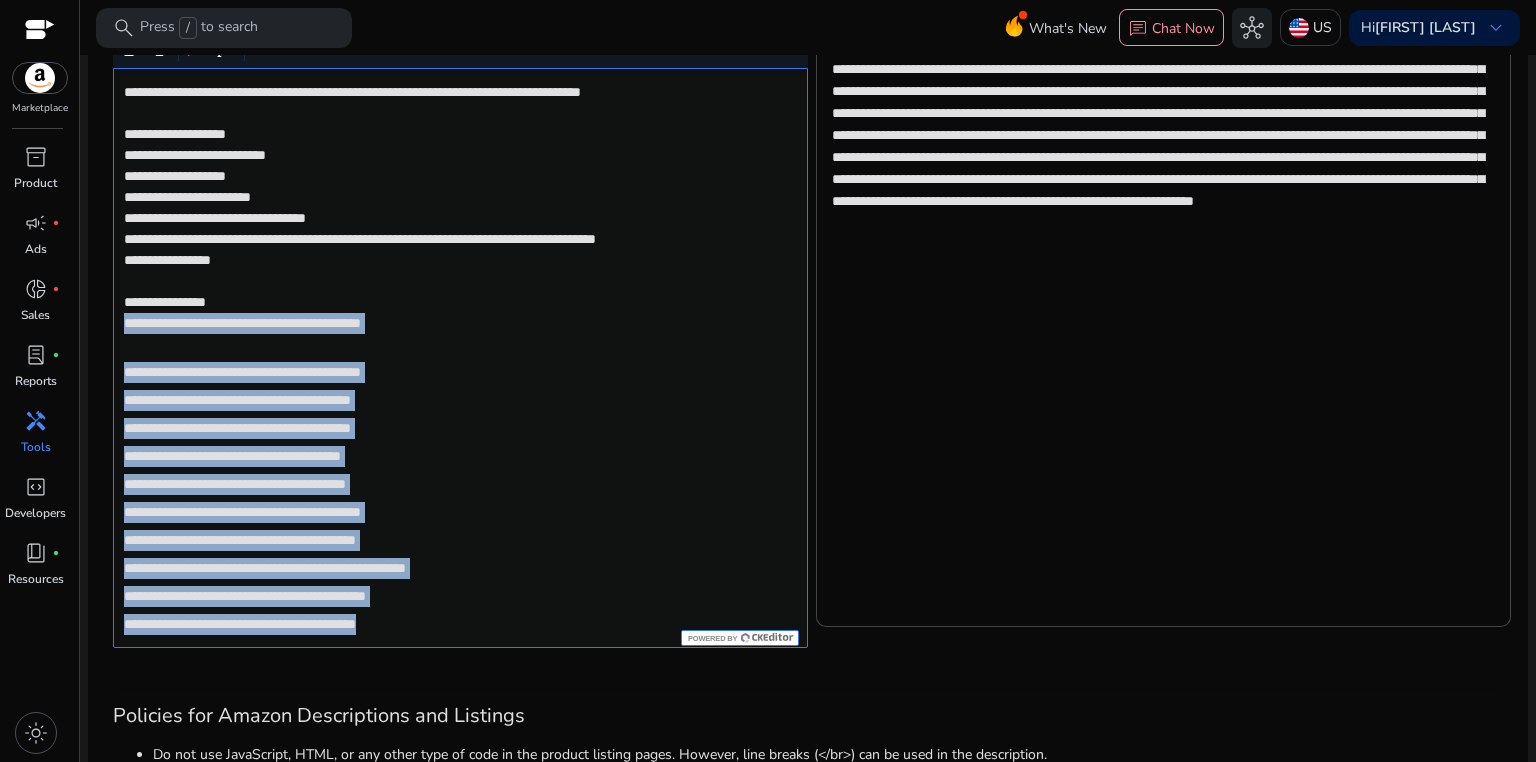 scroll, scrollTop: 494, scrollLeft: 0, axis: vertical 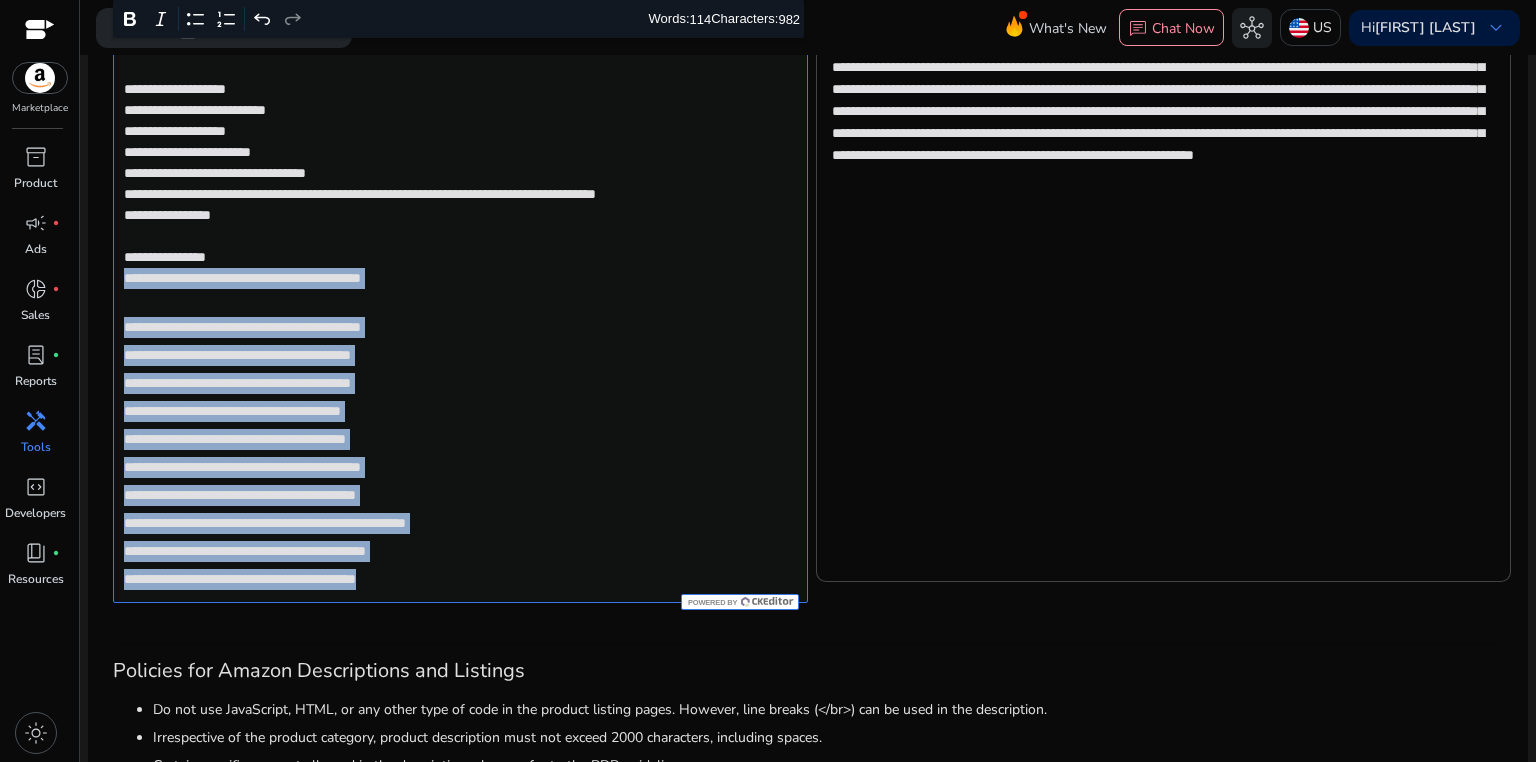 drag, startPoint x: 121, startPoint y: 456, endPoint x: 584, endPoint y: 590, distance: 482.00104 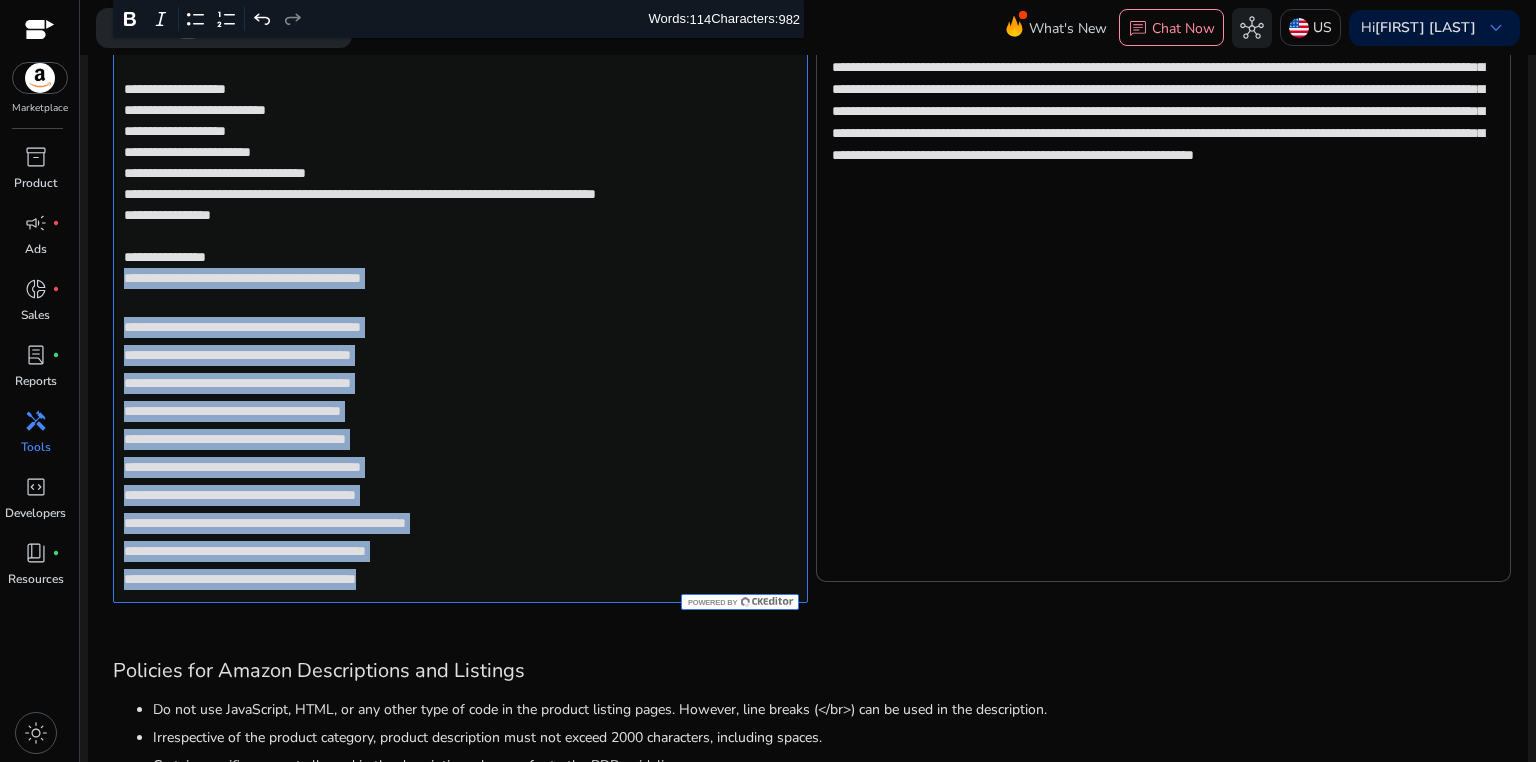 click on "**********" 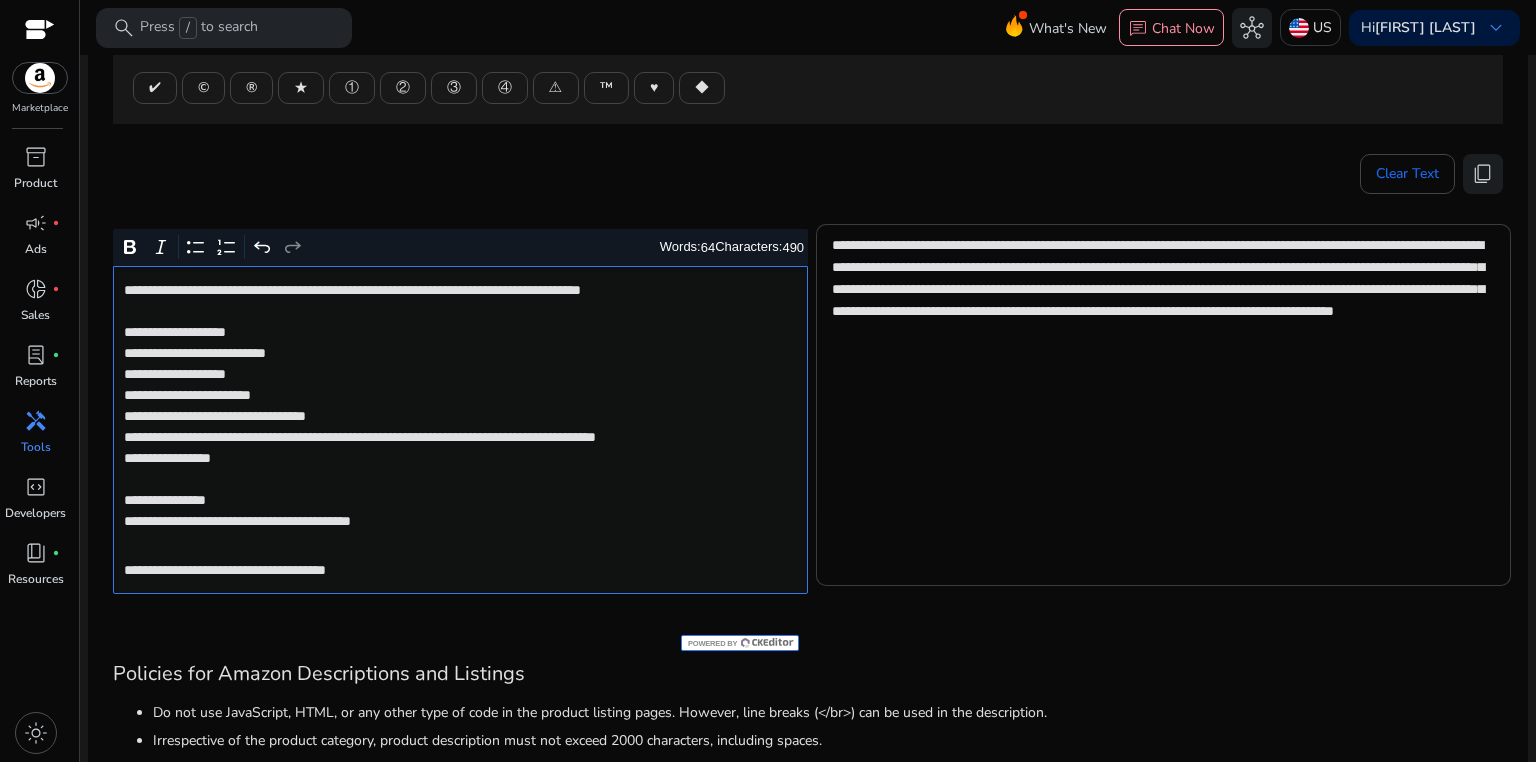 scroll, scrollTop: 201, scrollLeft: 0, axis: vertical 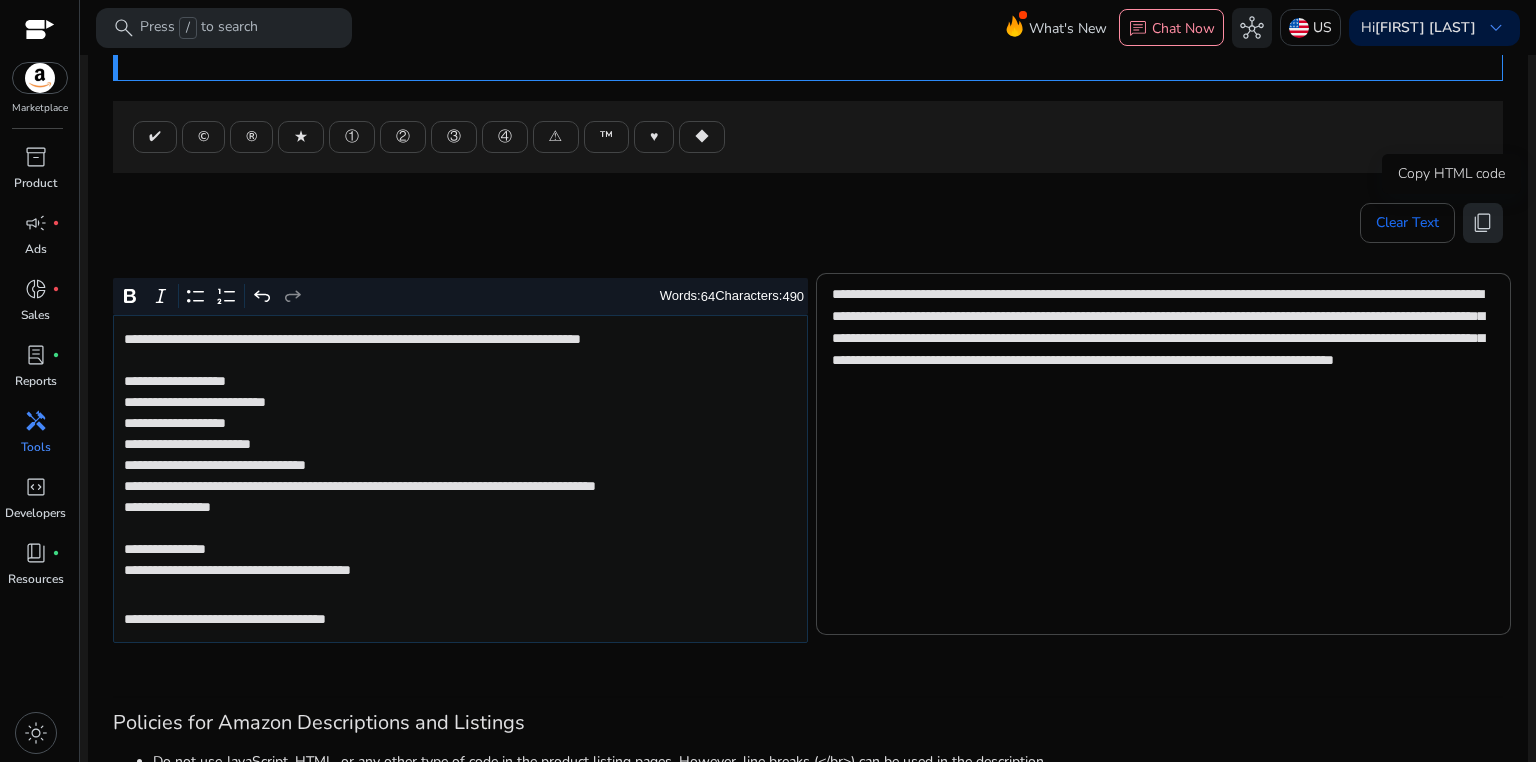 click on "content_copy" 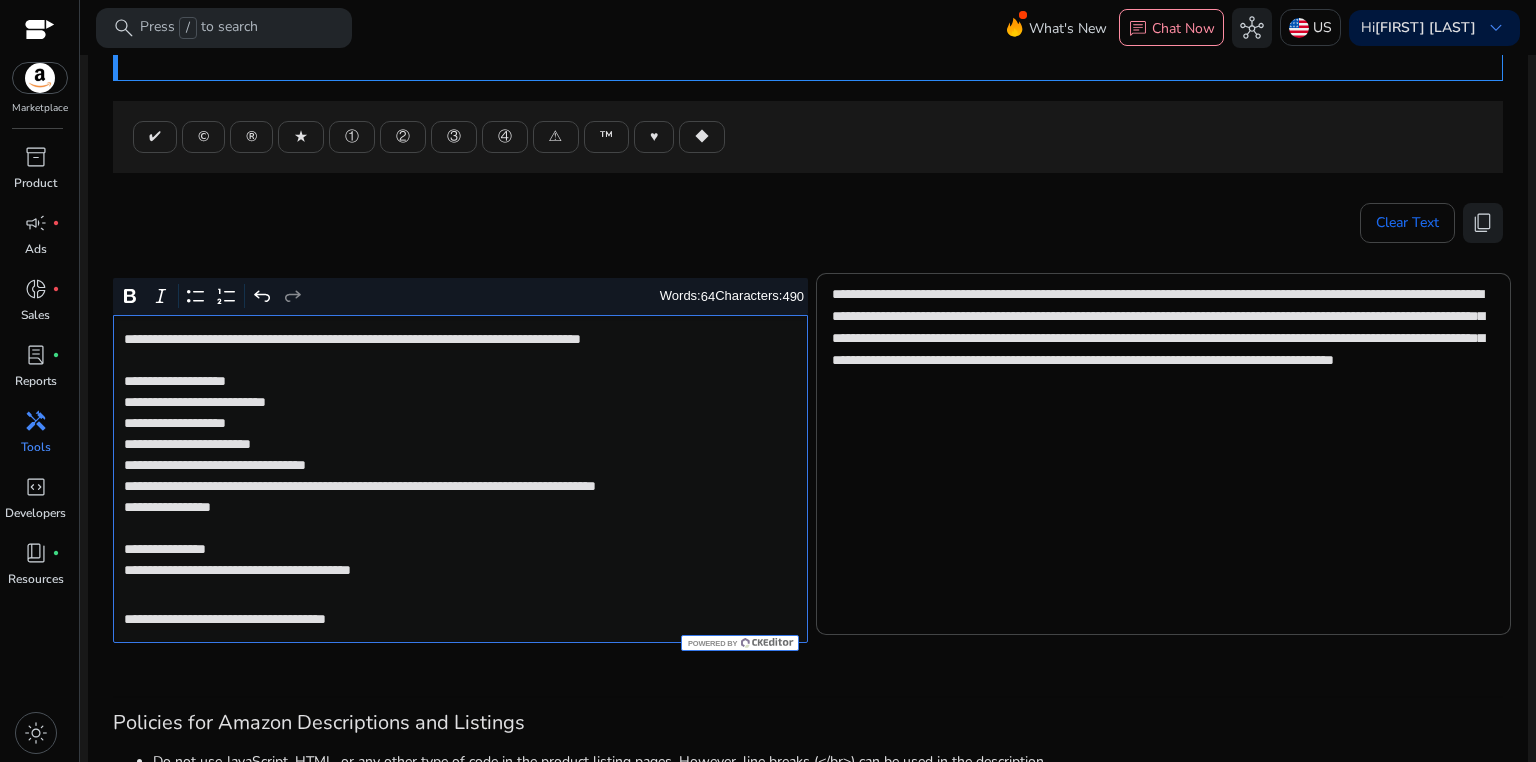 click on "**********" 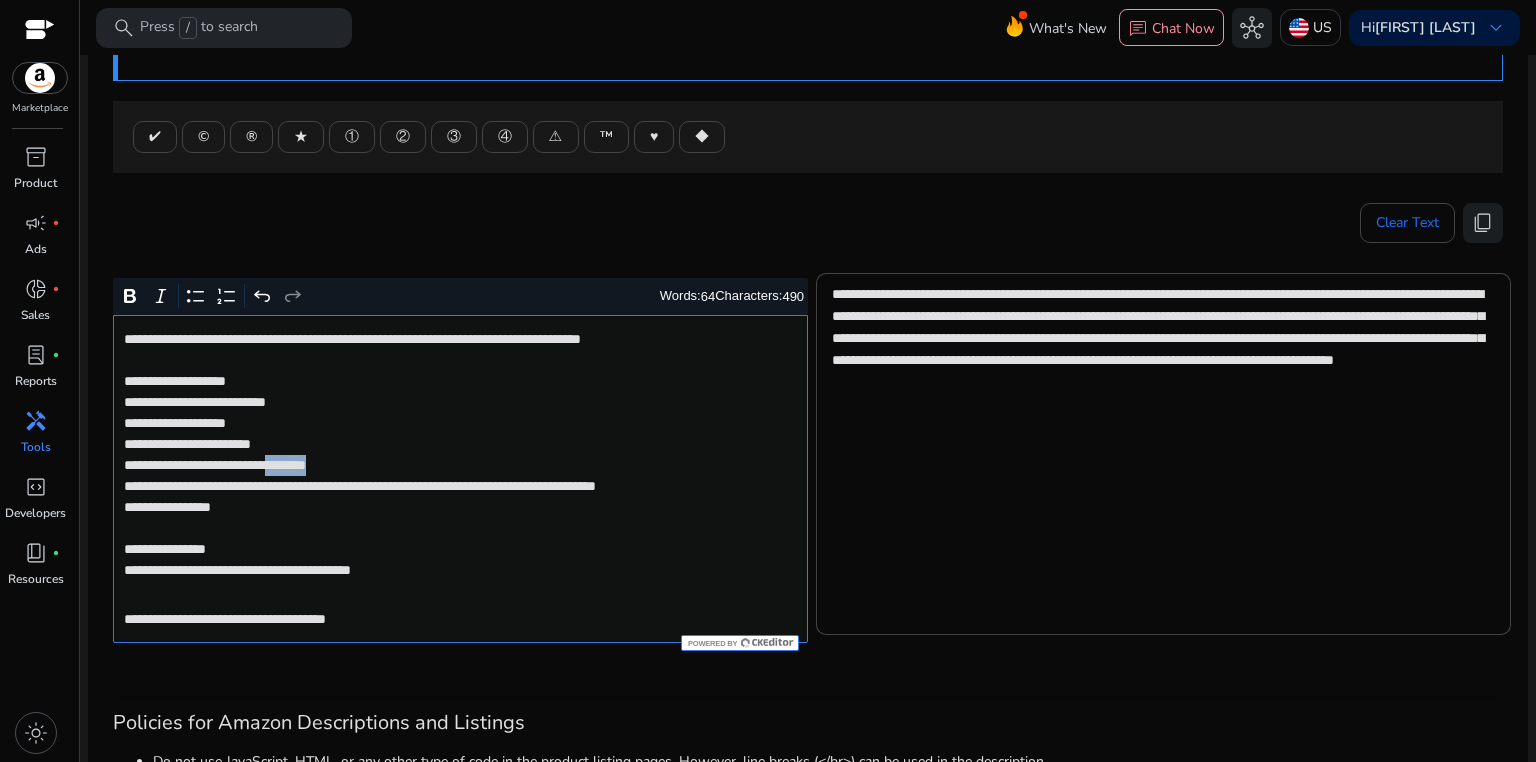 click on "**********" 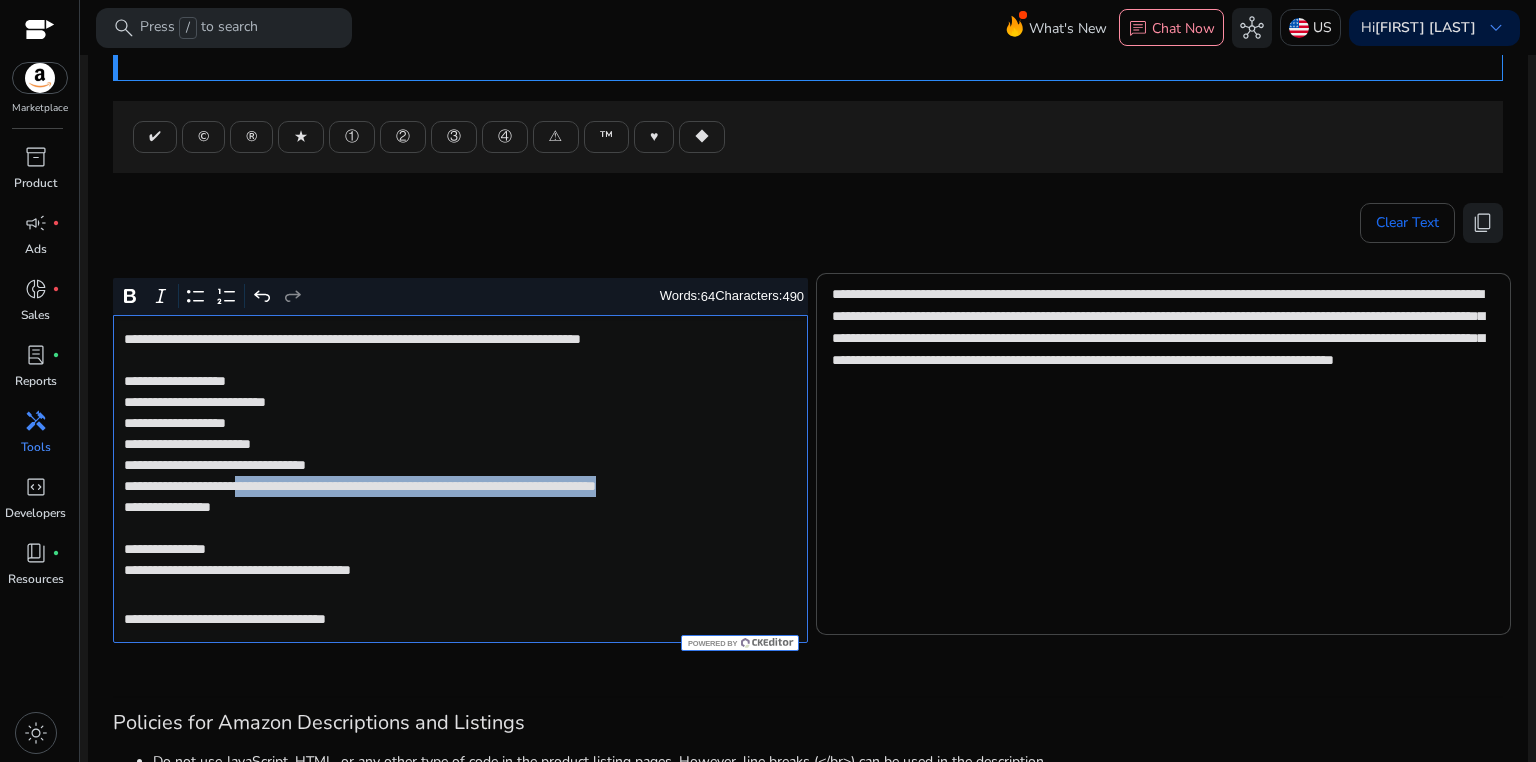 drag, startPoint x: 284, startPoint y: 486, endPoint x: 287, endPoint y: 502, distance: 16.27882 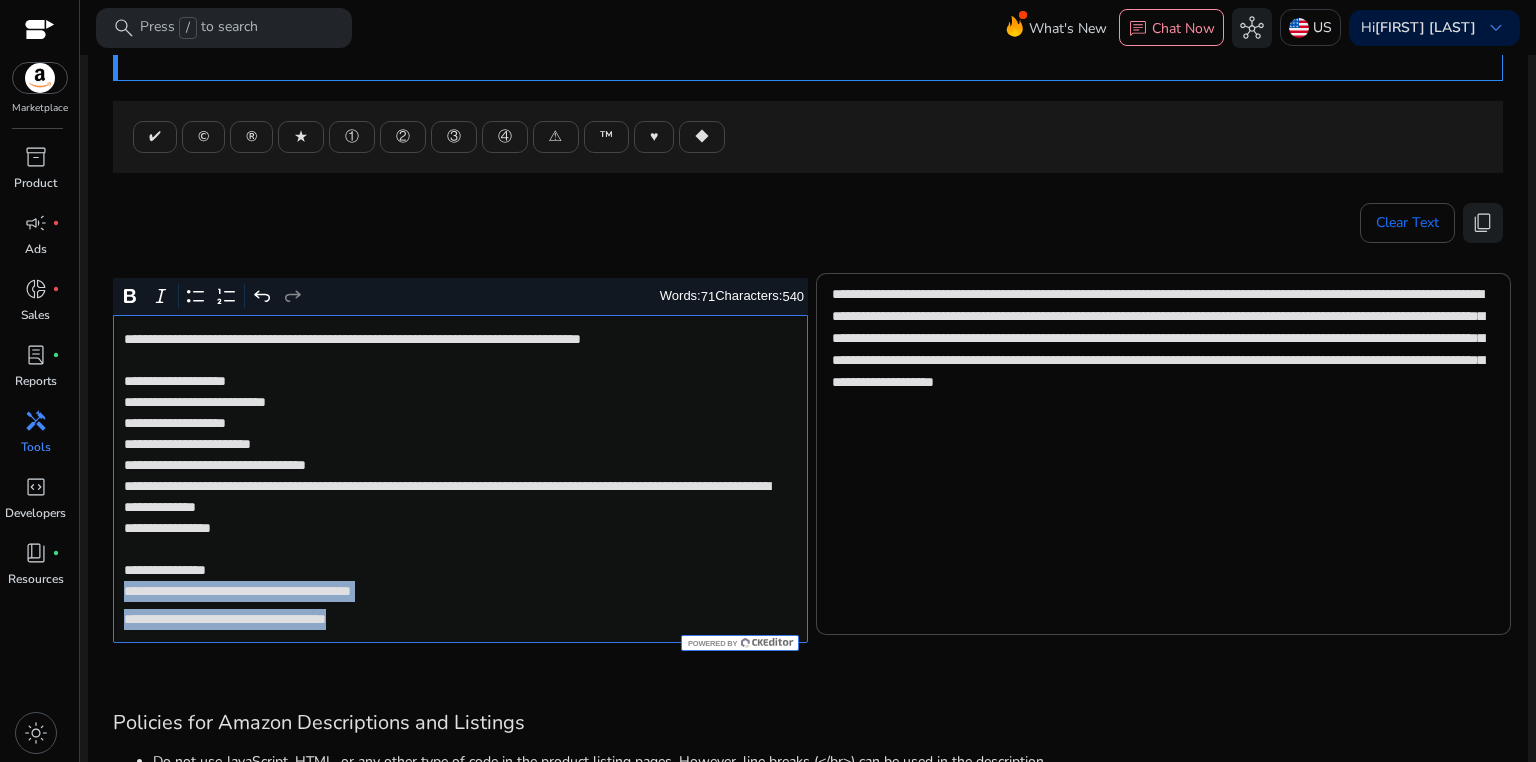 drag, startPoint x: 119, startPoint y: 586, endPoint x: 468, endPoint y: 630, distance: 351.7627 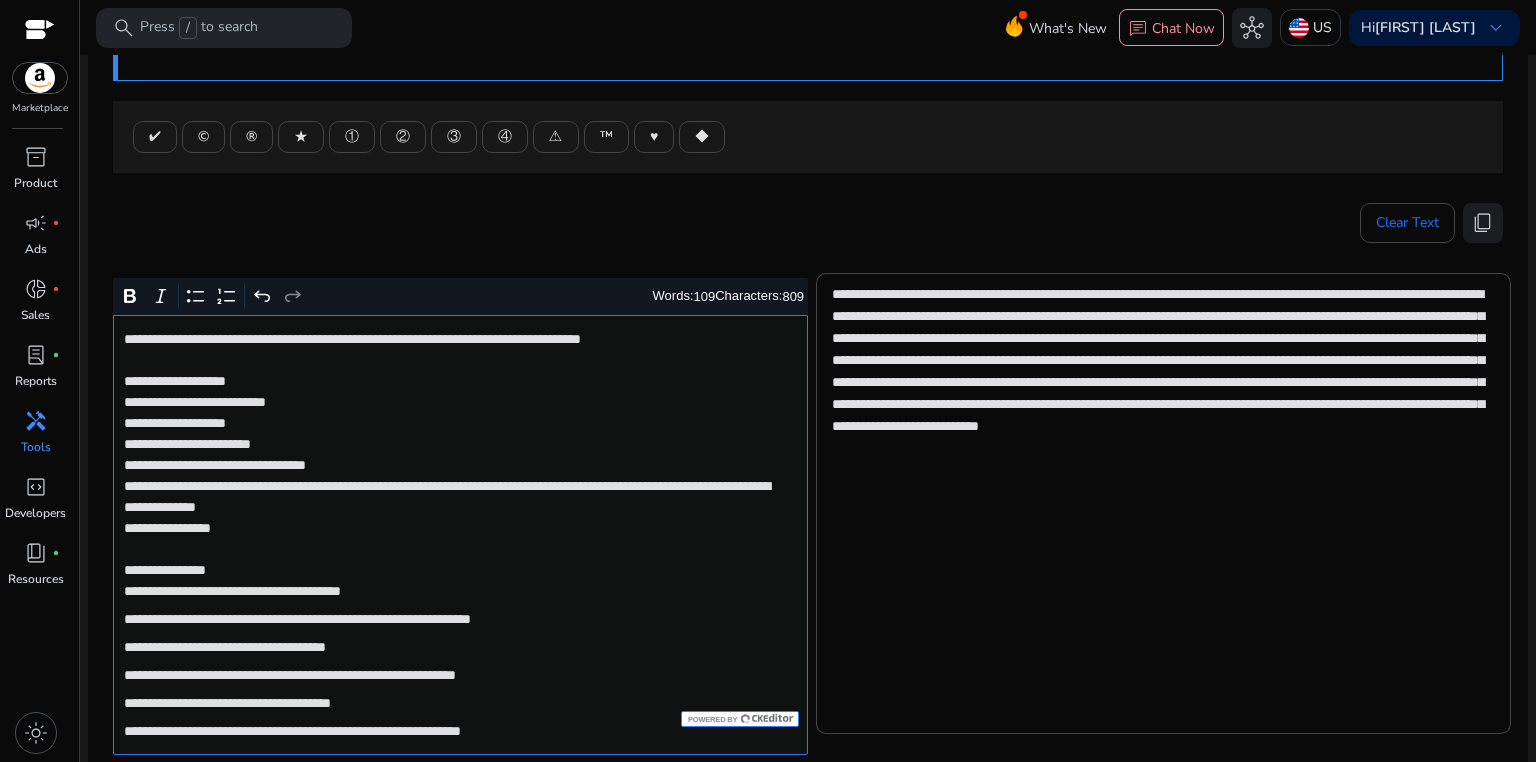 scroll, scrollTop: 334, scrollLeft: 0, axis: vertical 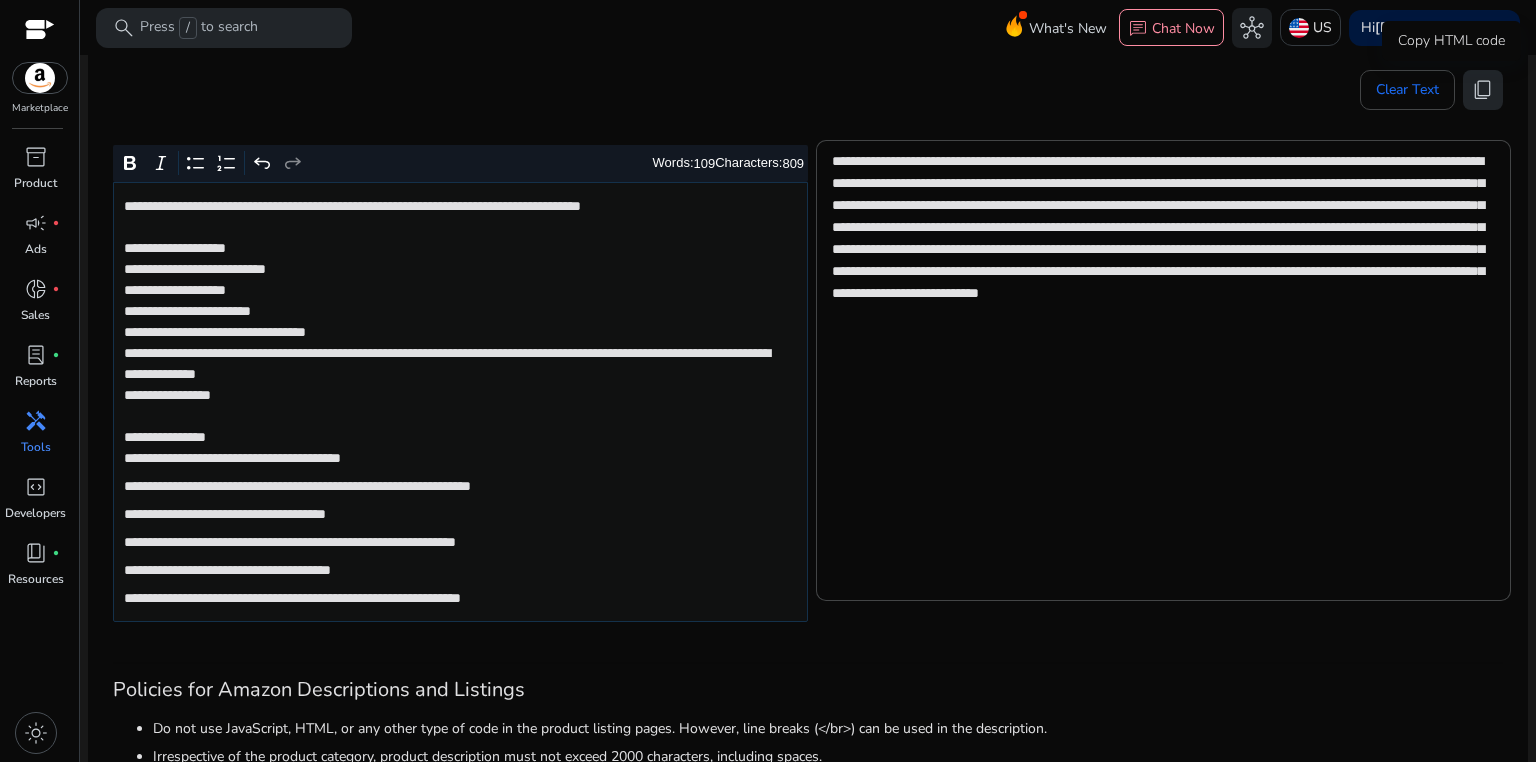 click on "content_copy" 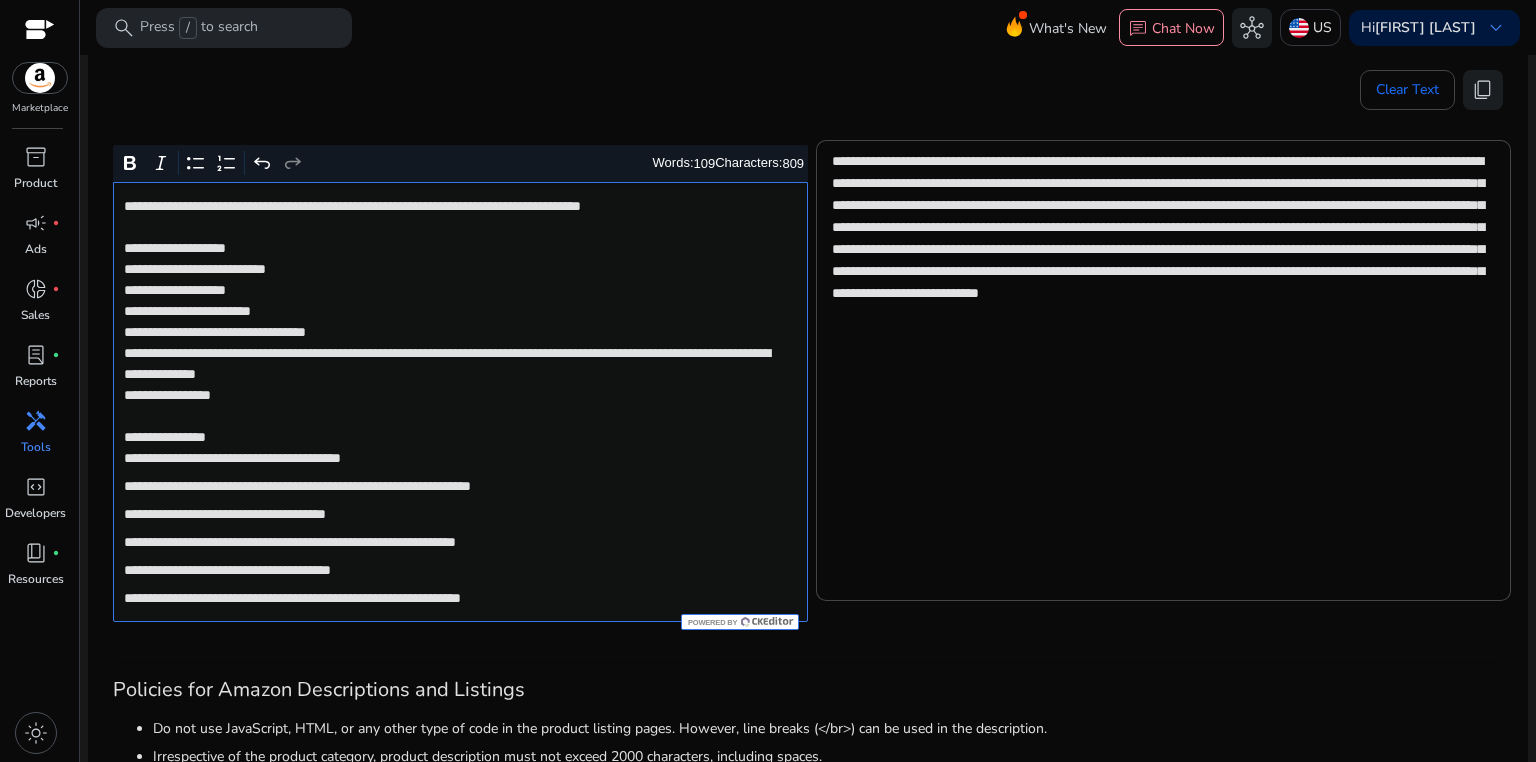 click on "**********" 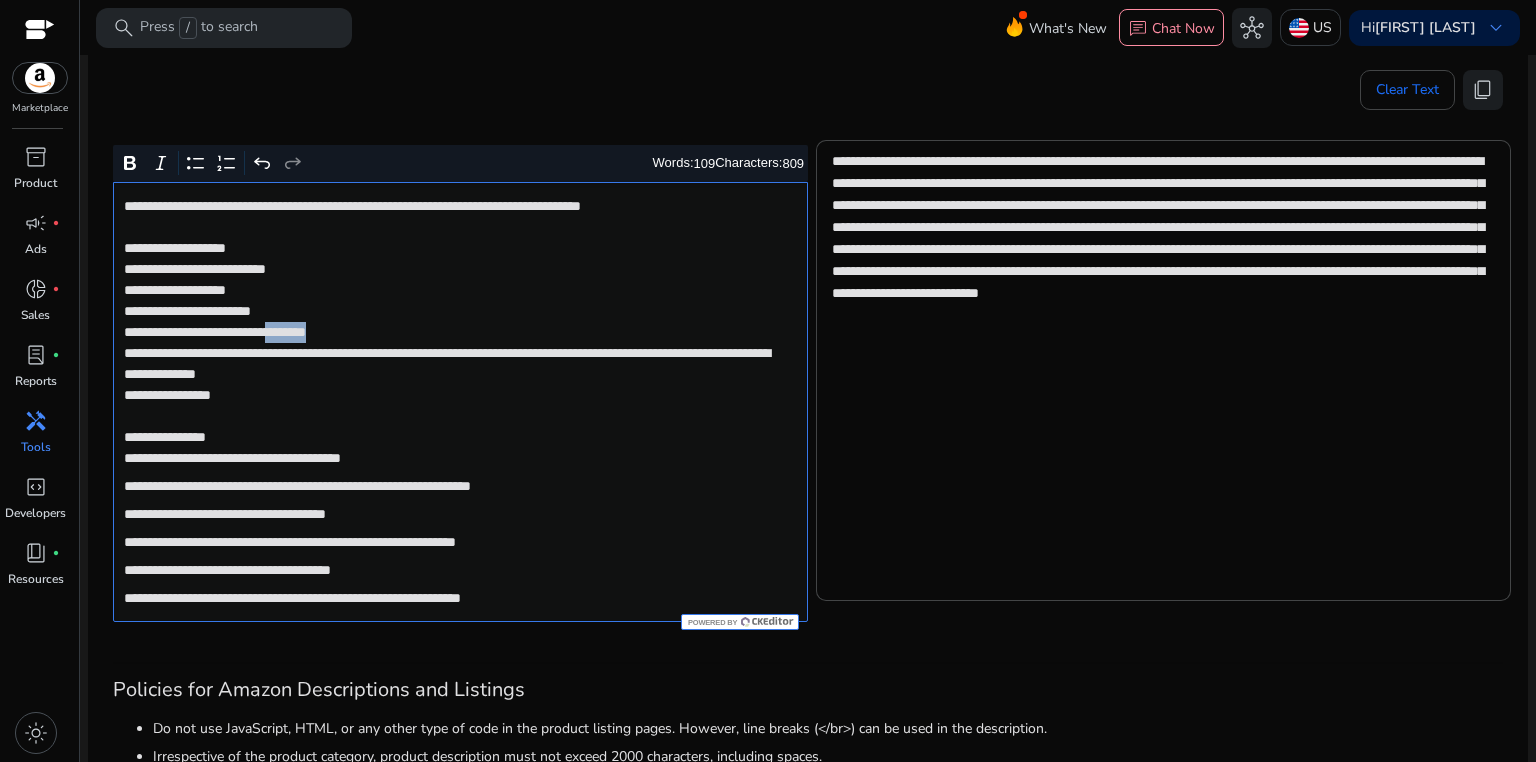 click on "**********" 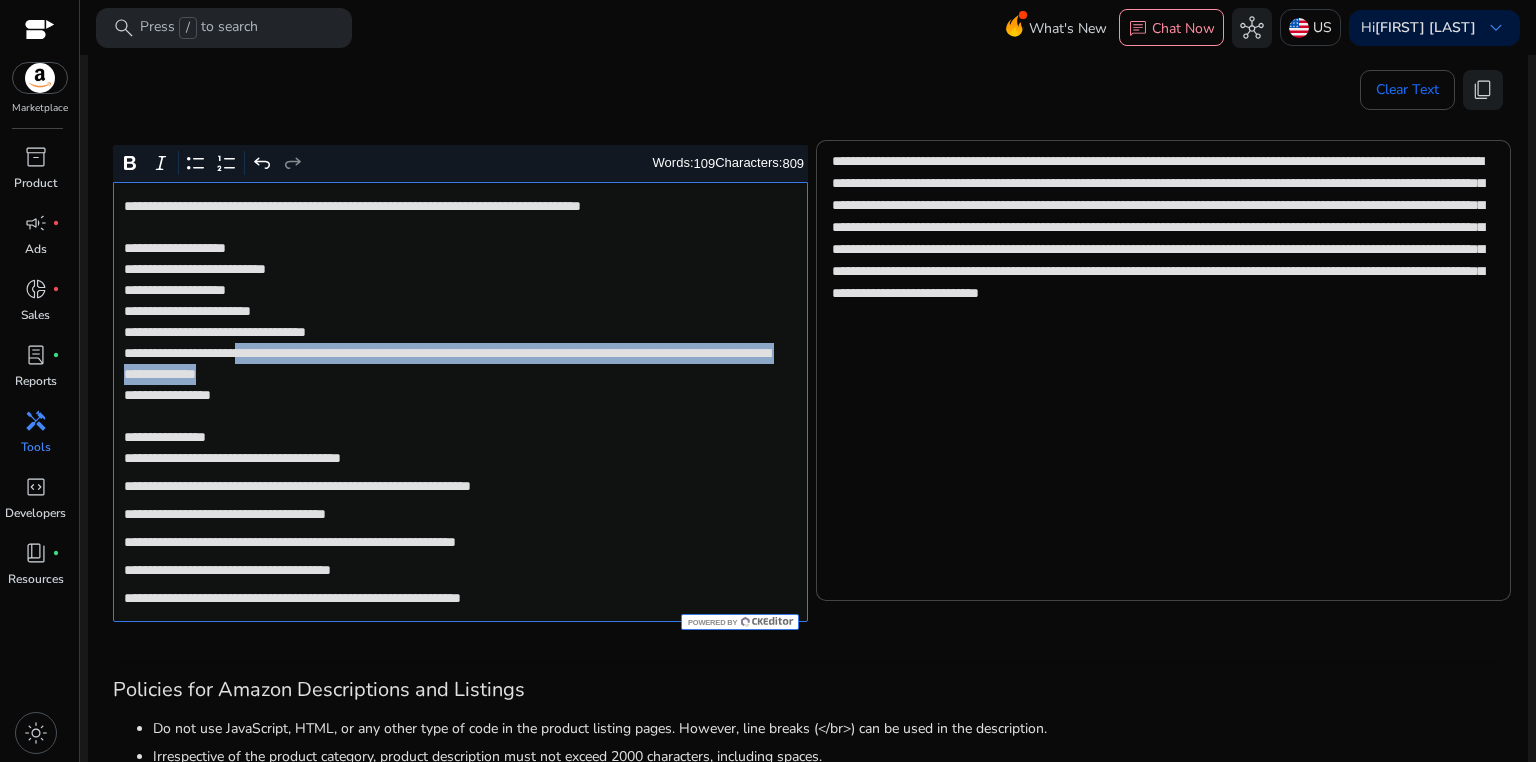 drag, startPoint x: 284, startPoint y: 352, endPoint x: 559, endPoint y: 368, distance: 275.46506 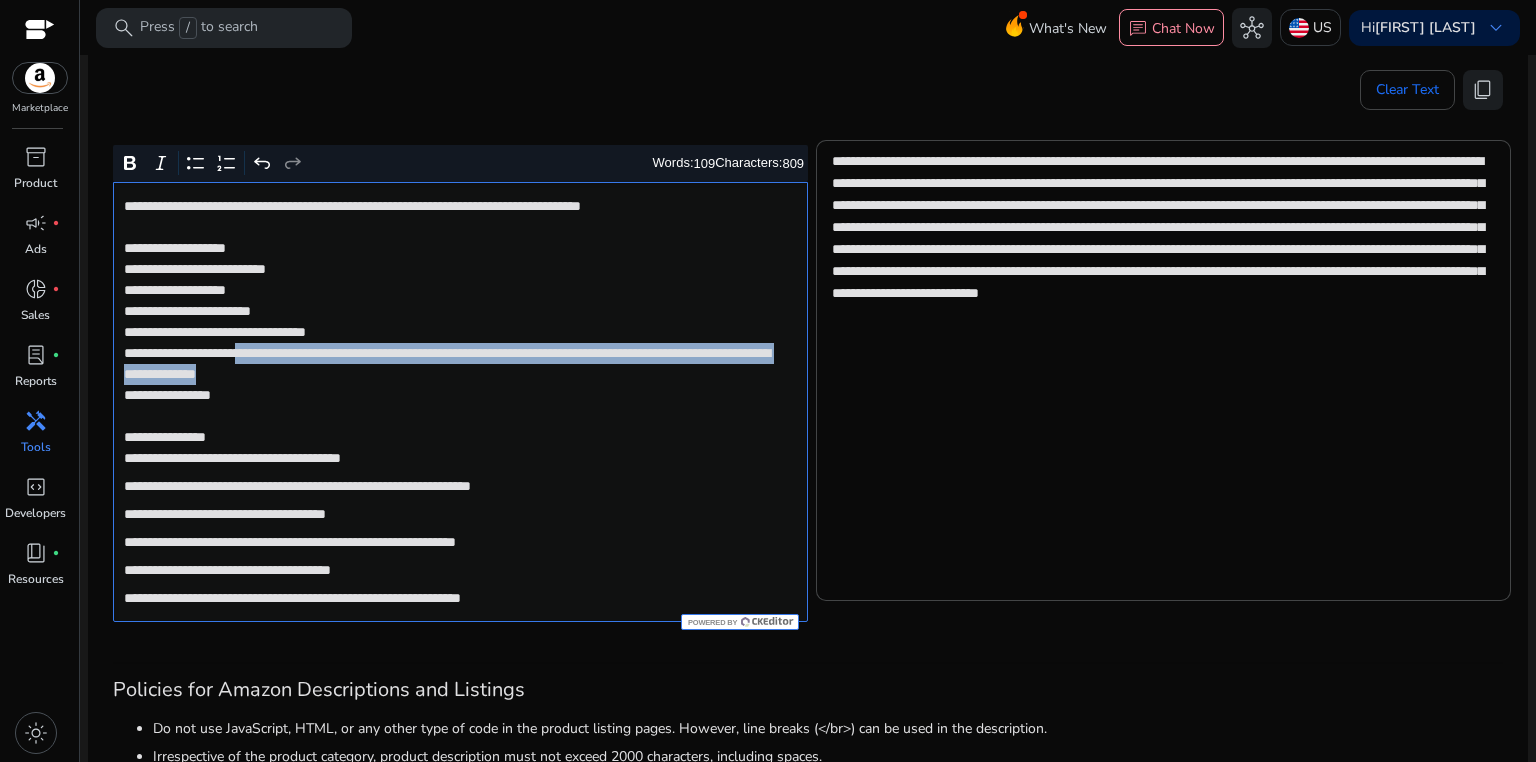 click on "**********" 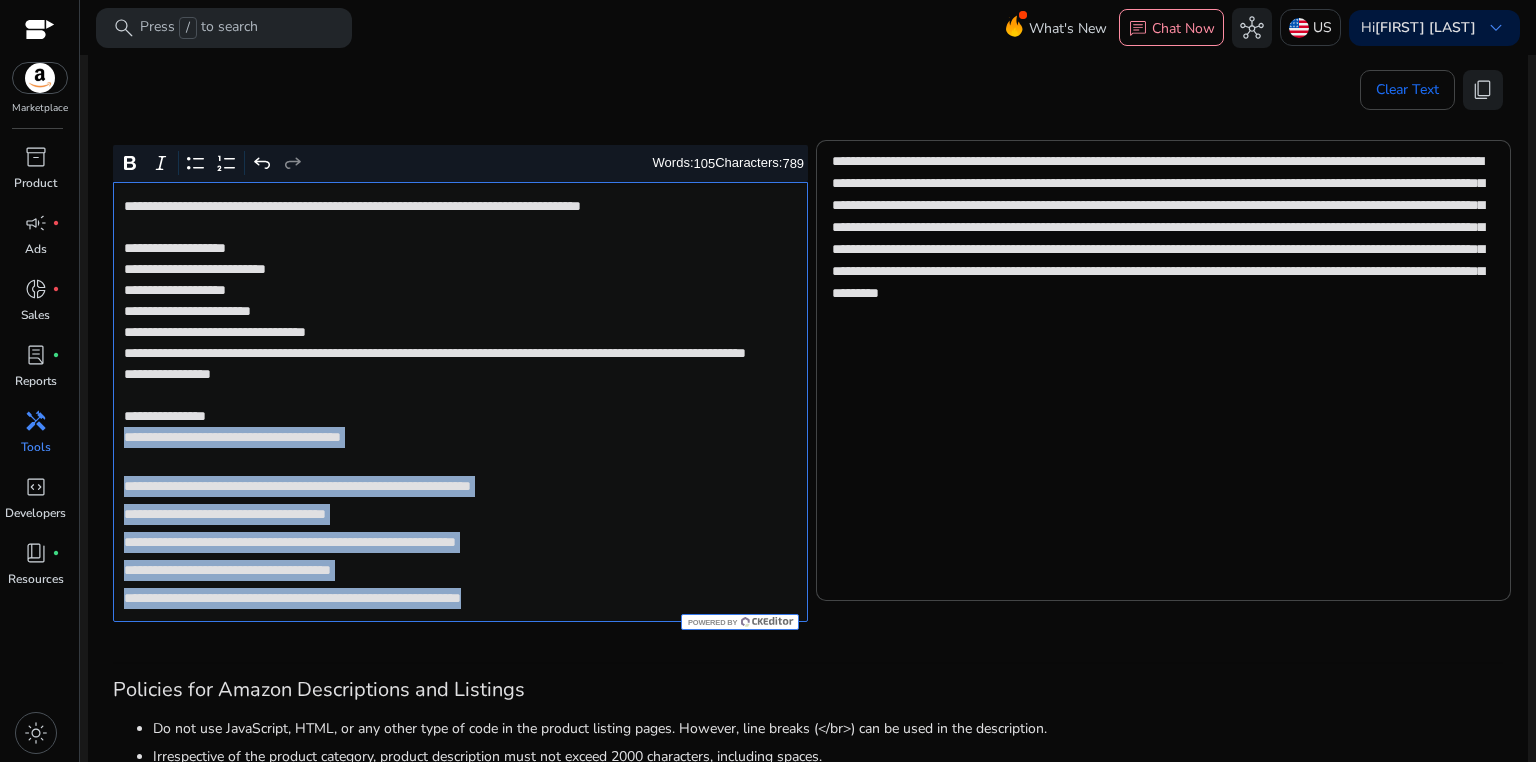 drag, startPoint x: 121, startPoint y: 461, endPoint x: 682, endPoint y: 607, distance: 579.687 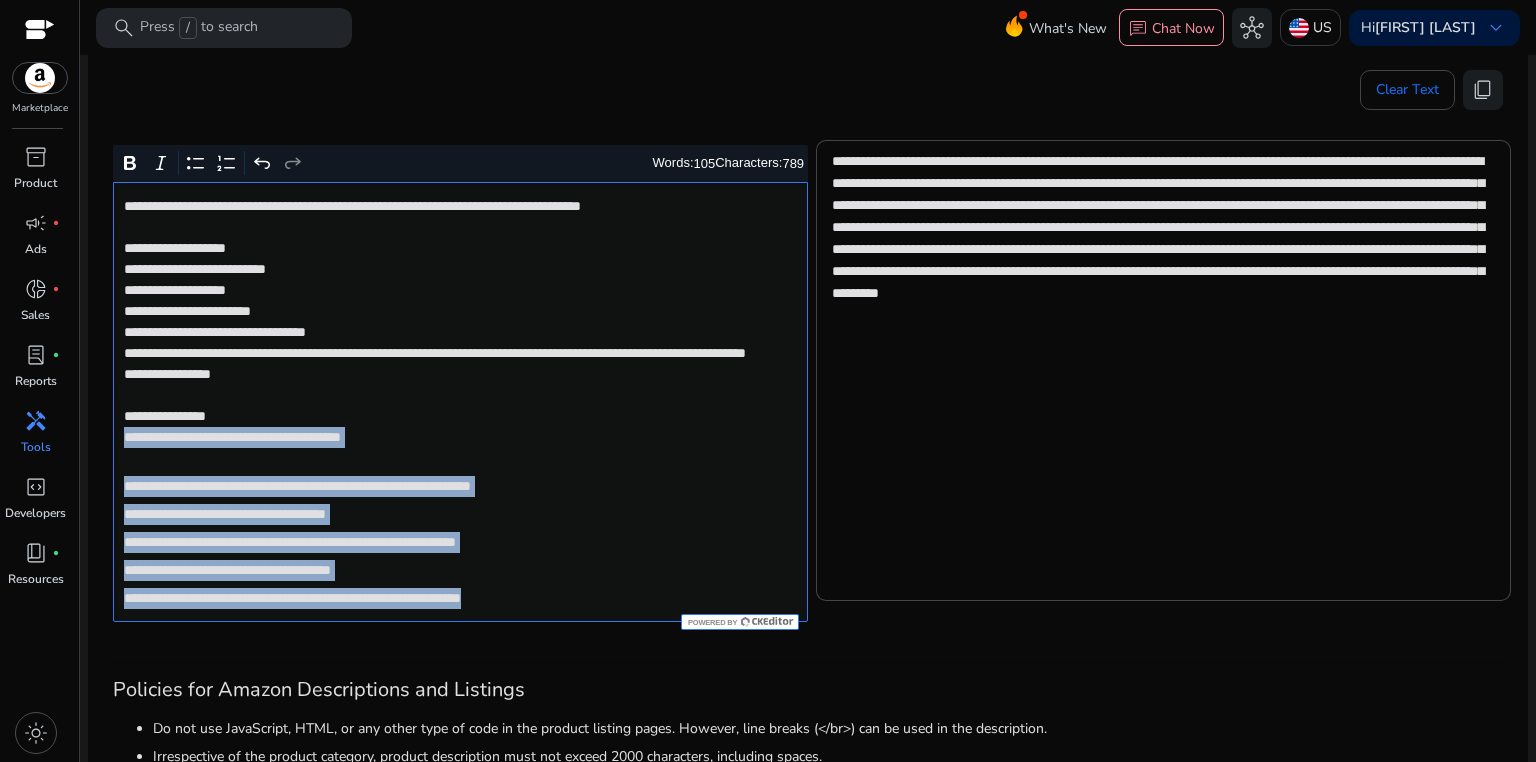 click on "**********" 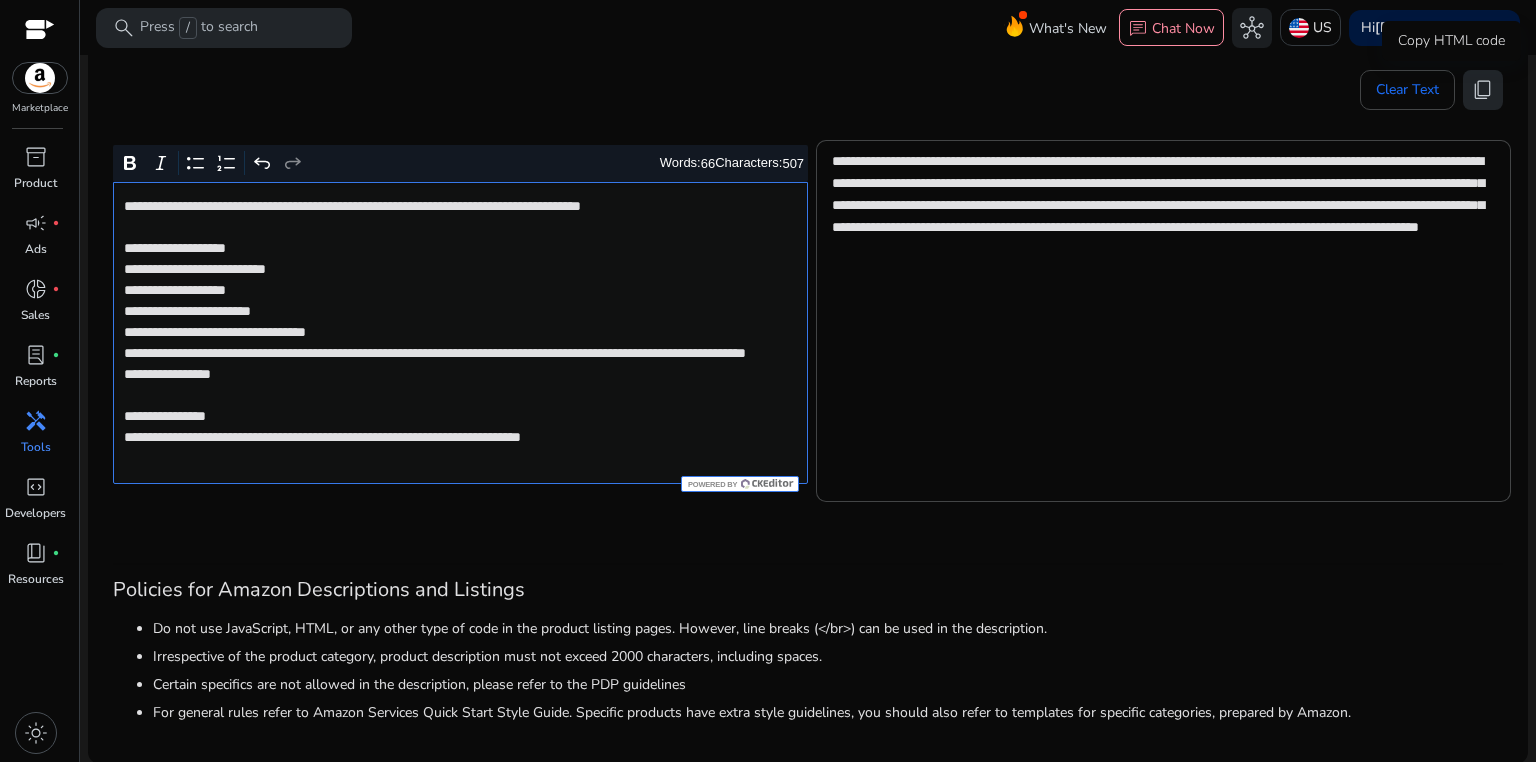 click on "content_copy" 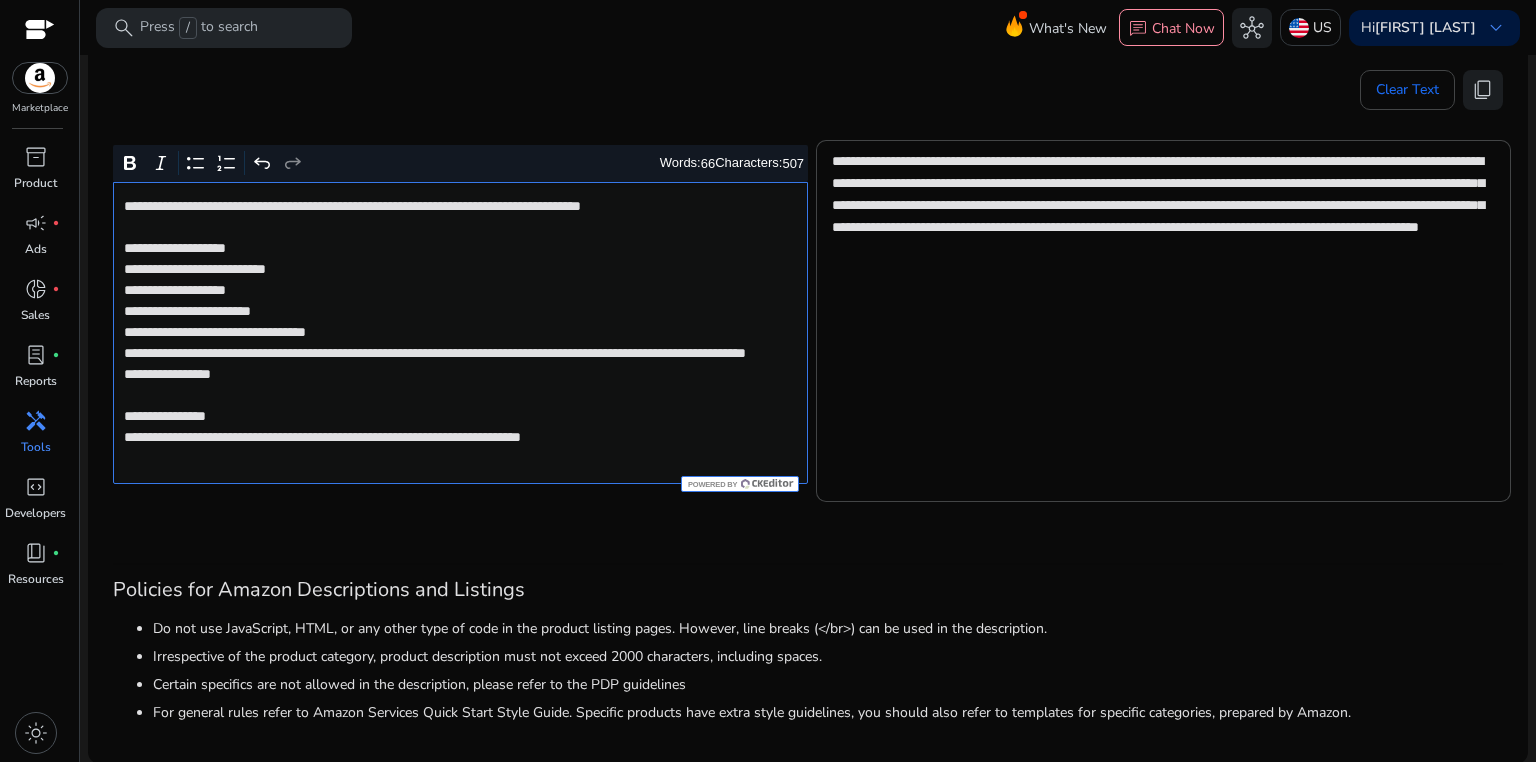 click on "**********" 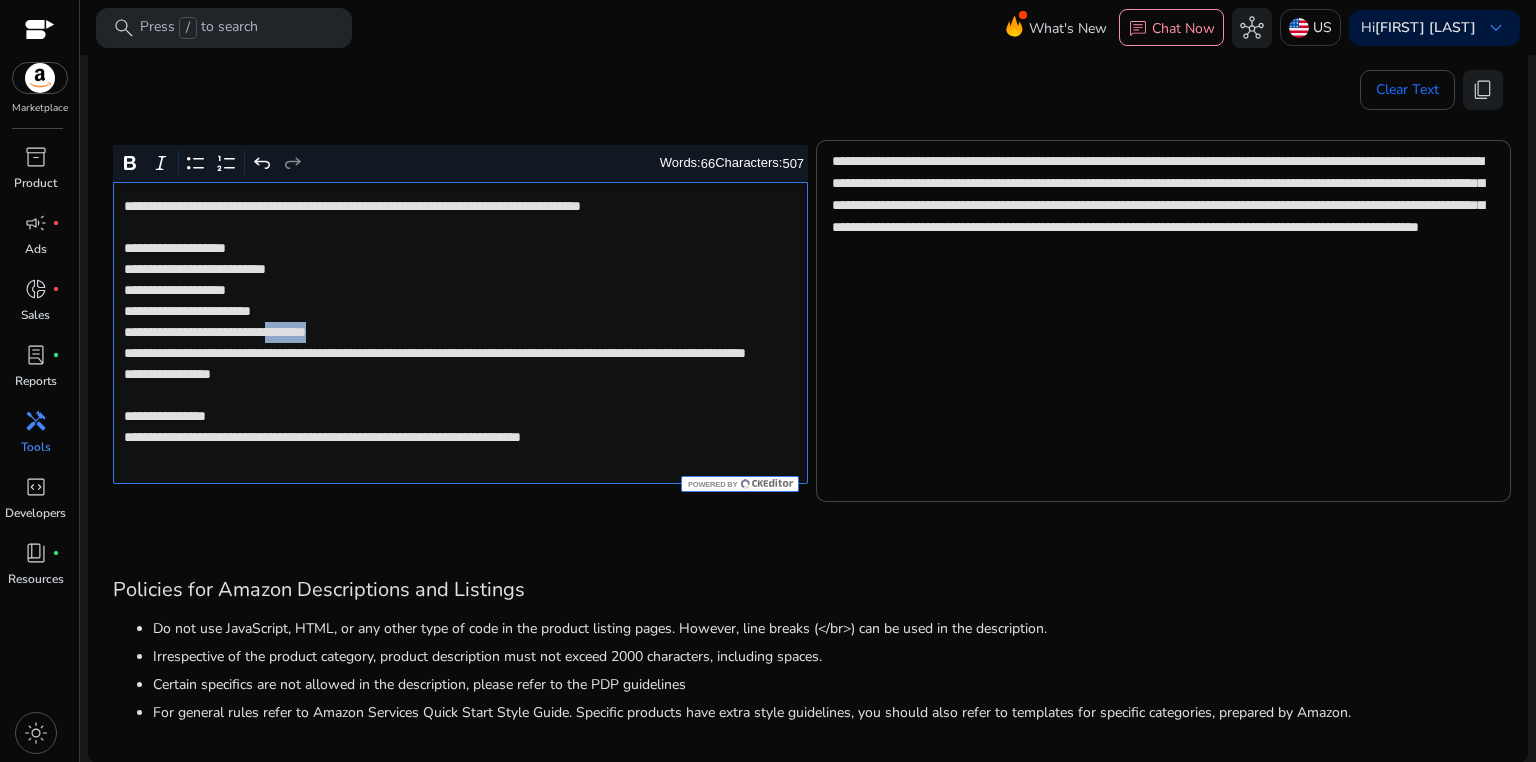 click on "**********" 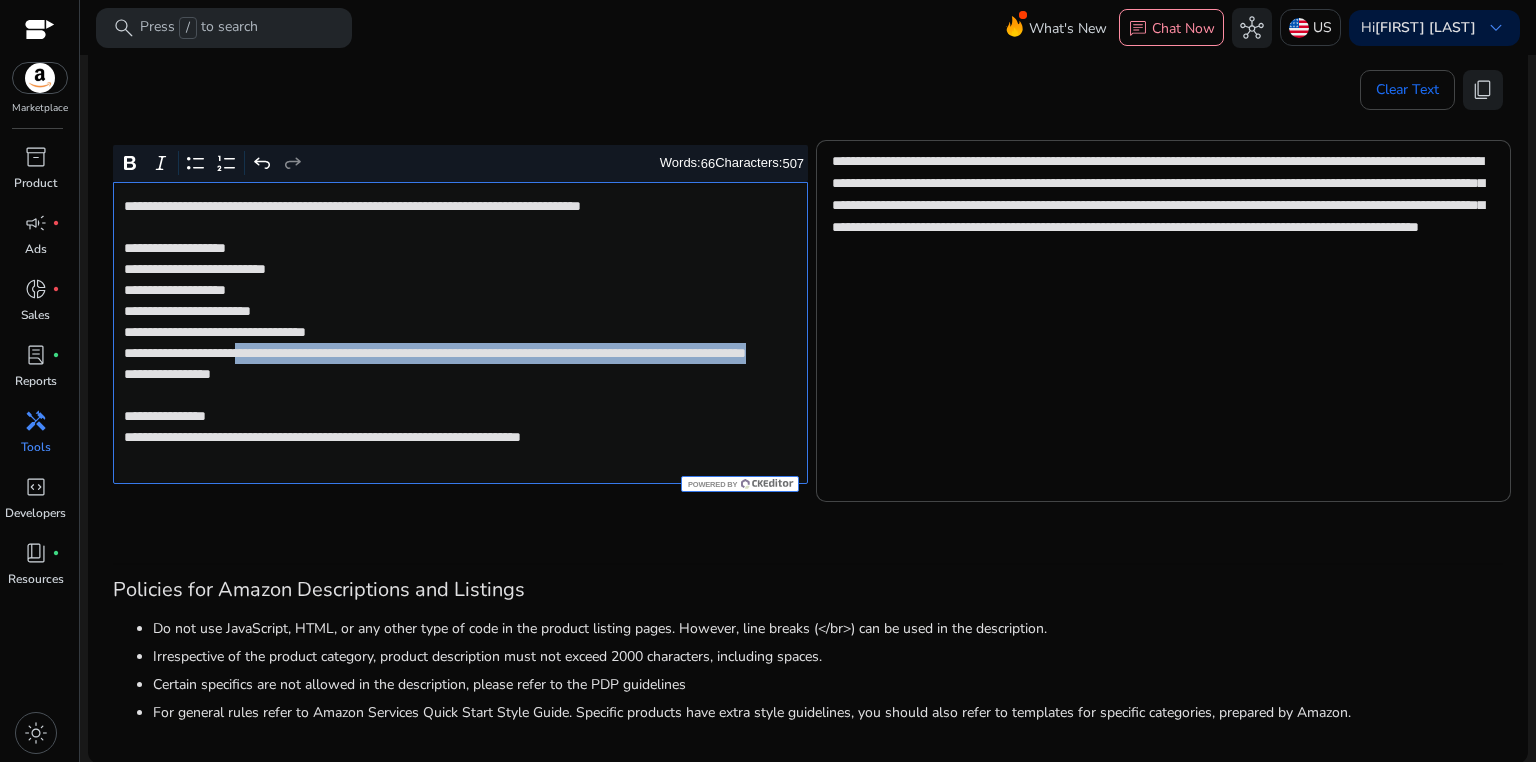 drag, startPoint x: 284, startPoint y: 352, endPoint x: 485, endPoint y: 376, distance: 202.42776 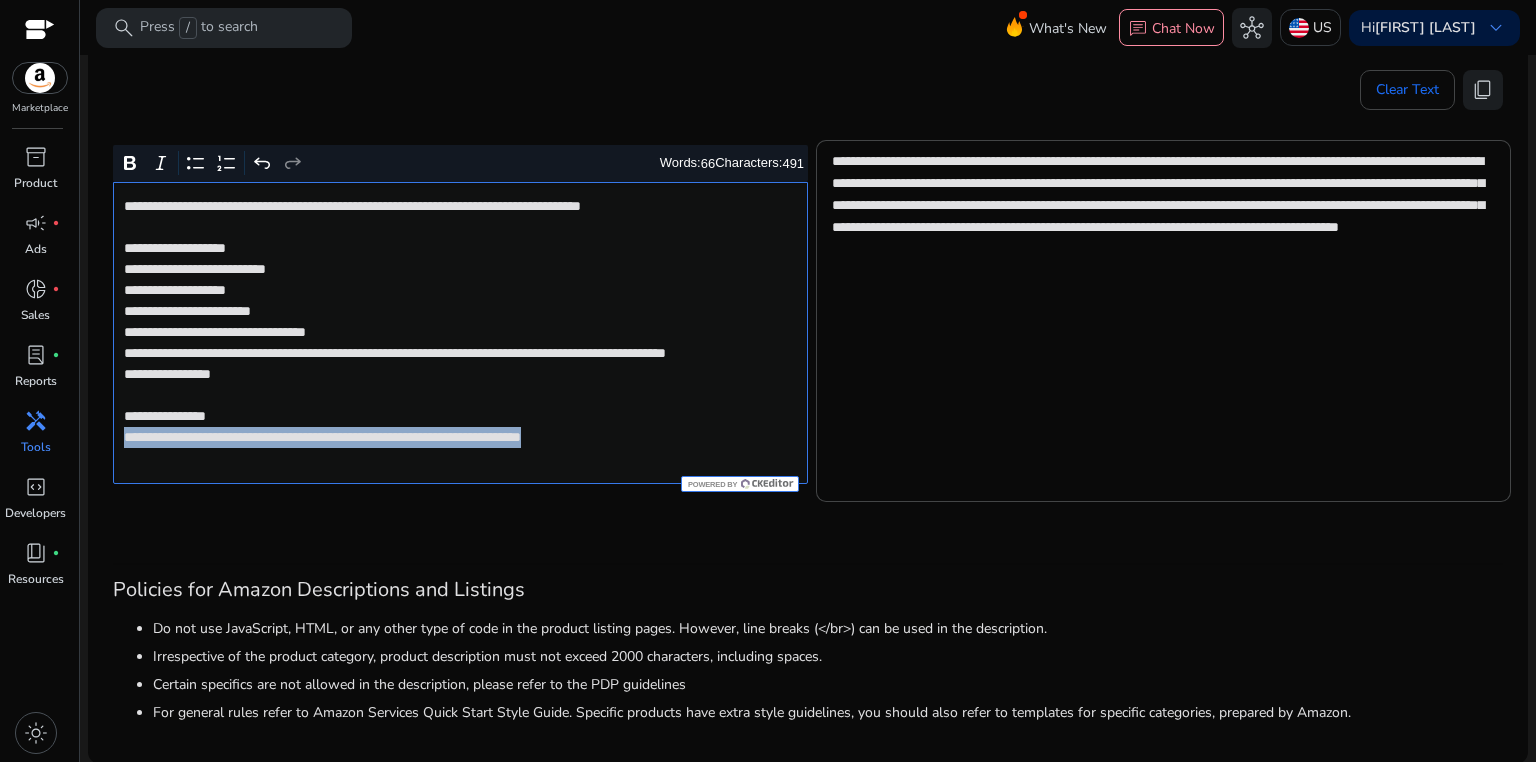 drag, startPoint x: 122, startPoint y: 460, endPoint x: 666, endPoint y: 465, distance: 544.02295 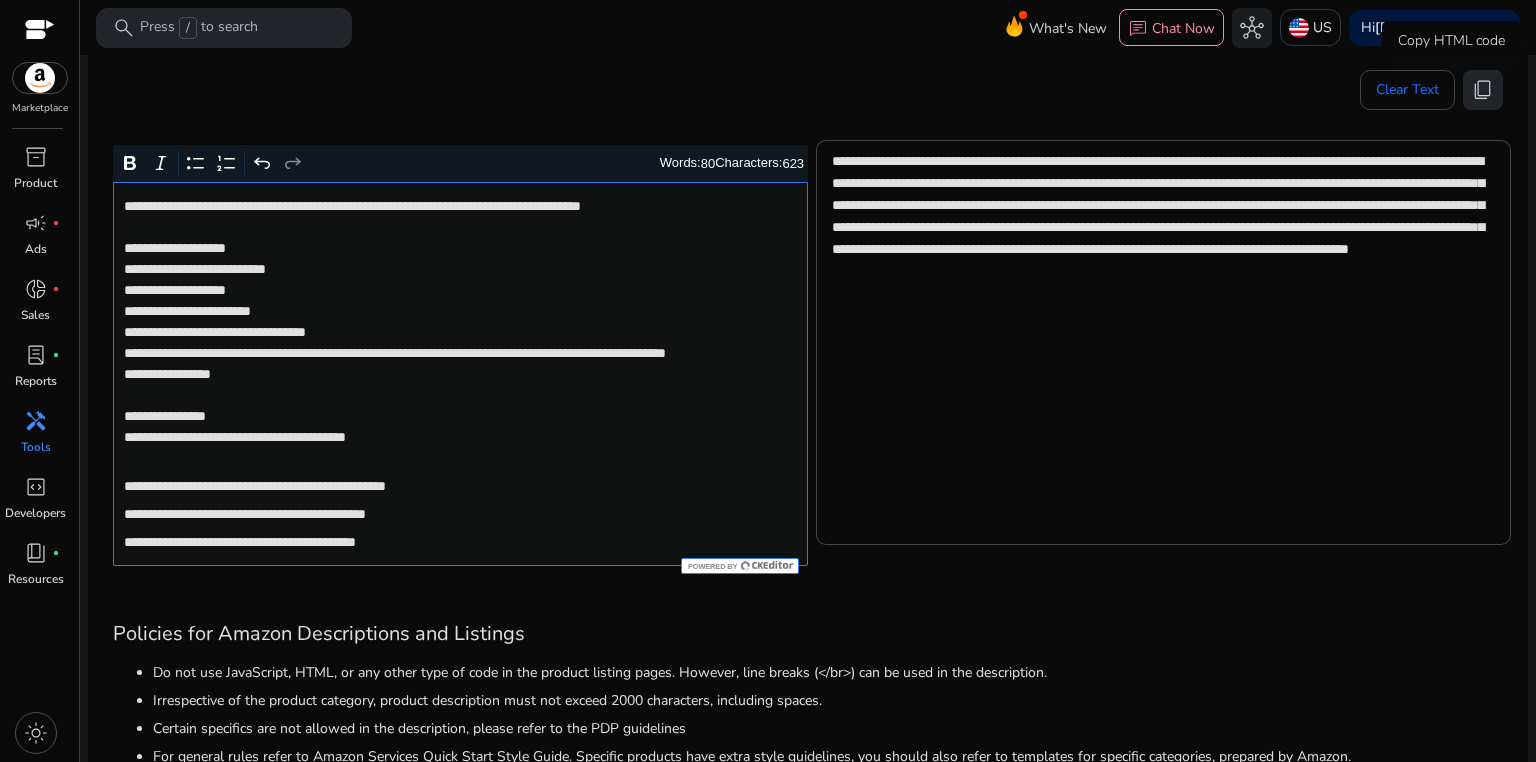 click on "content_copy" 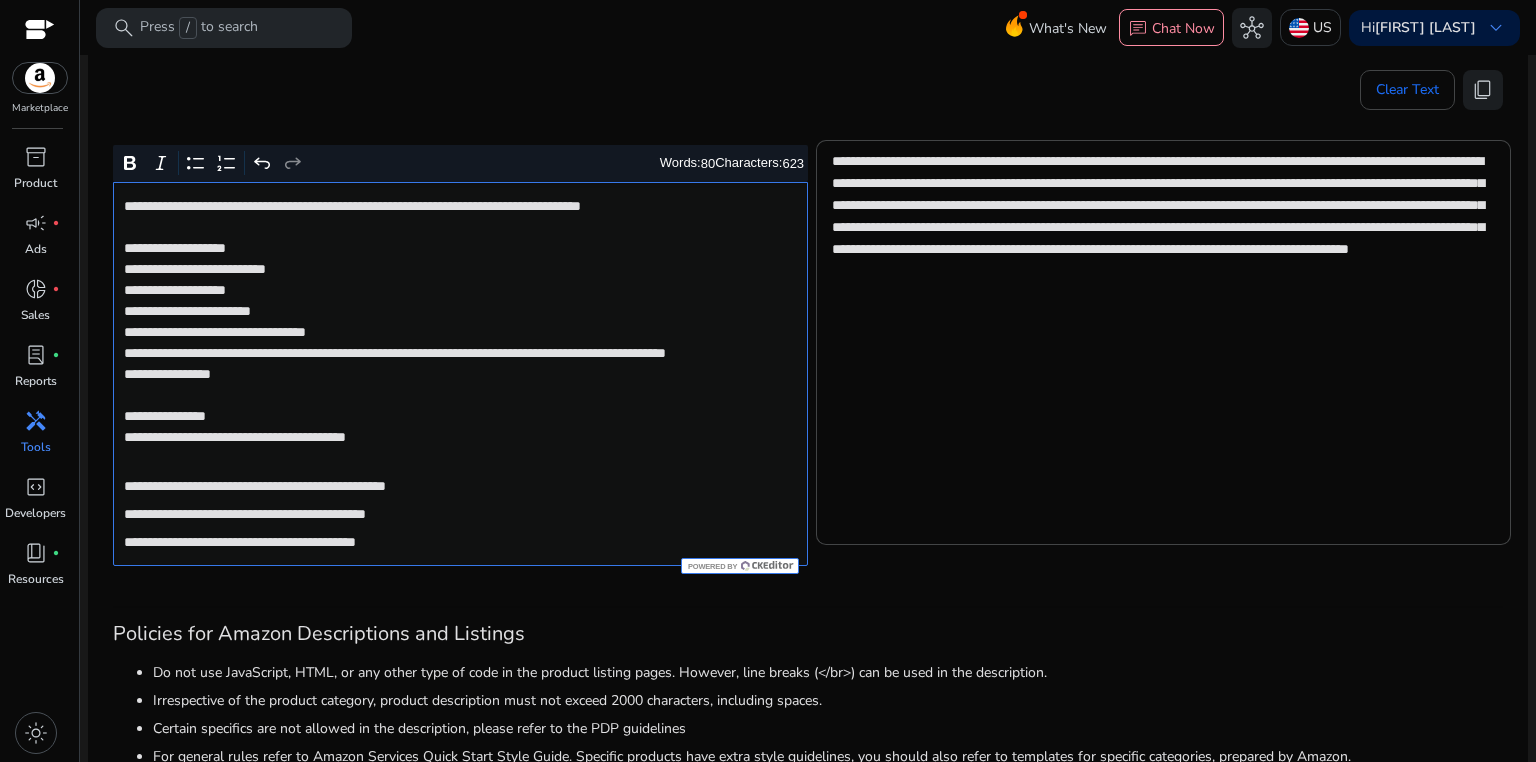 click on "**********" 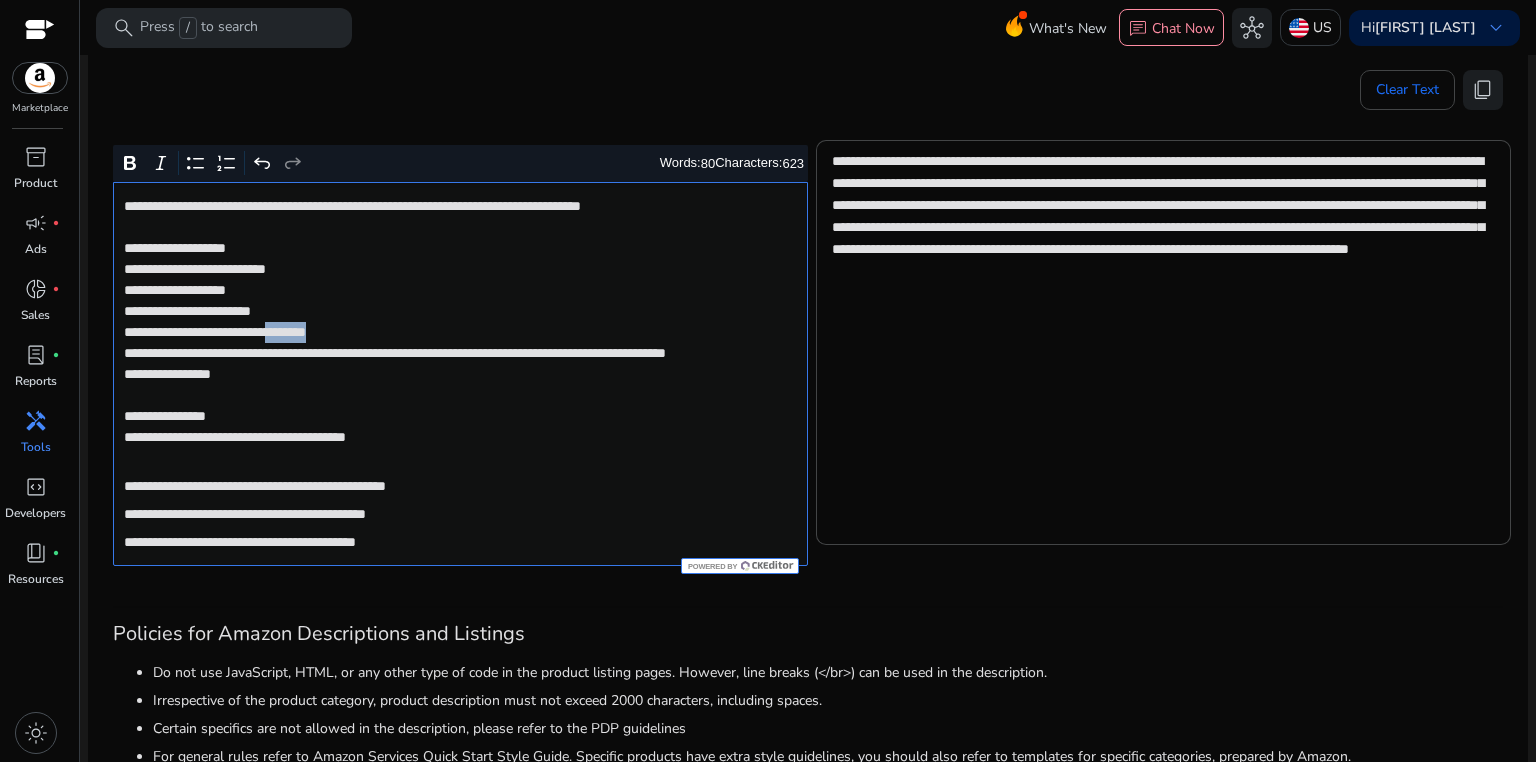 click on "**********" 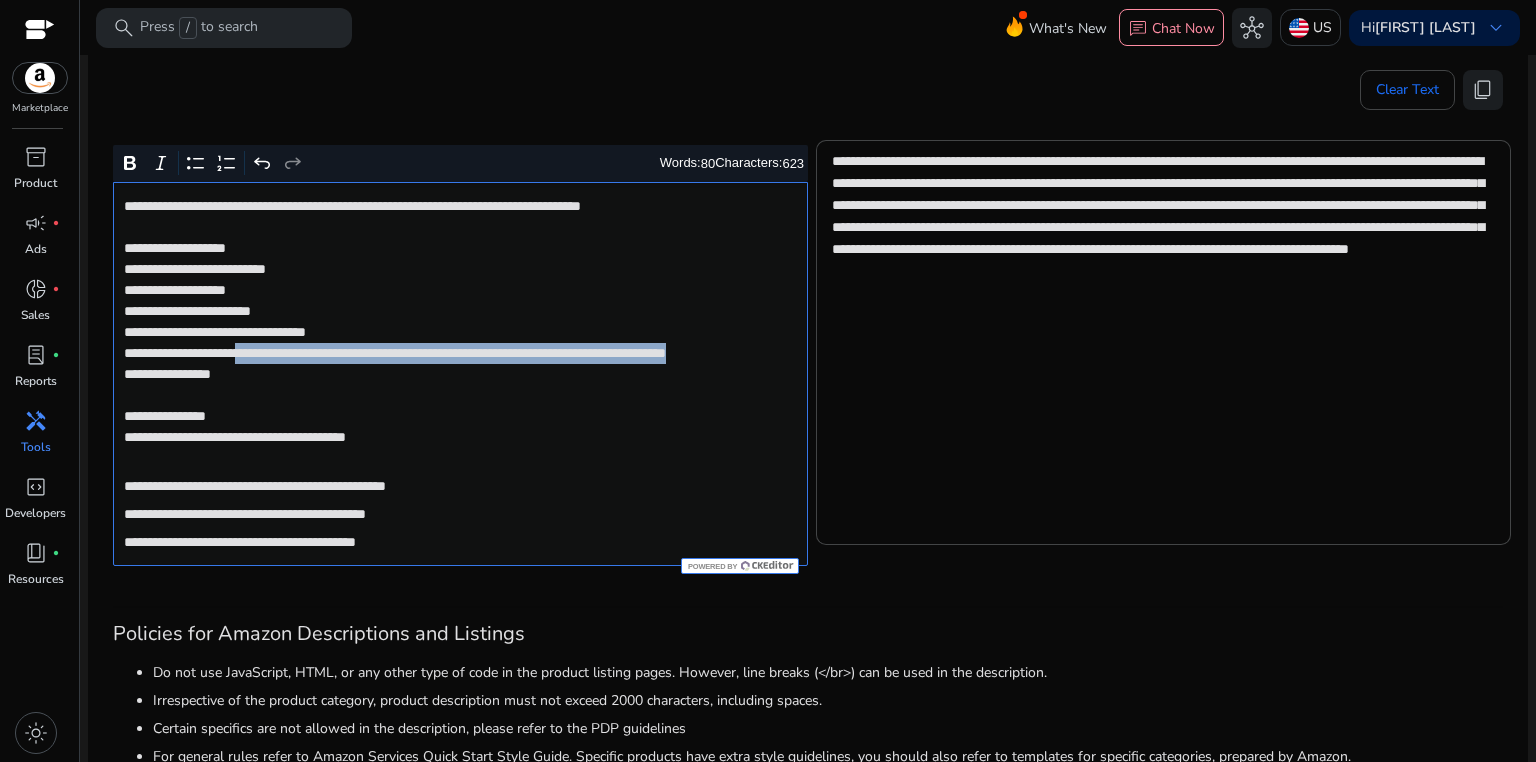 drag, startPoint x: 284, startPoint y: 356, endPoint x: 291, endPoint y: 374, distance: 19.313208 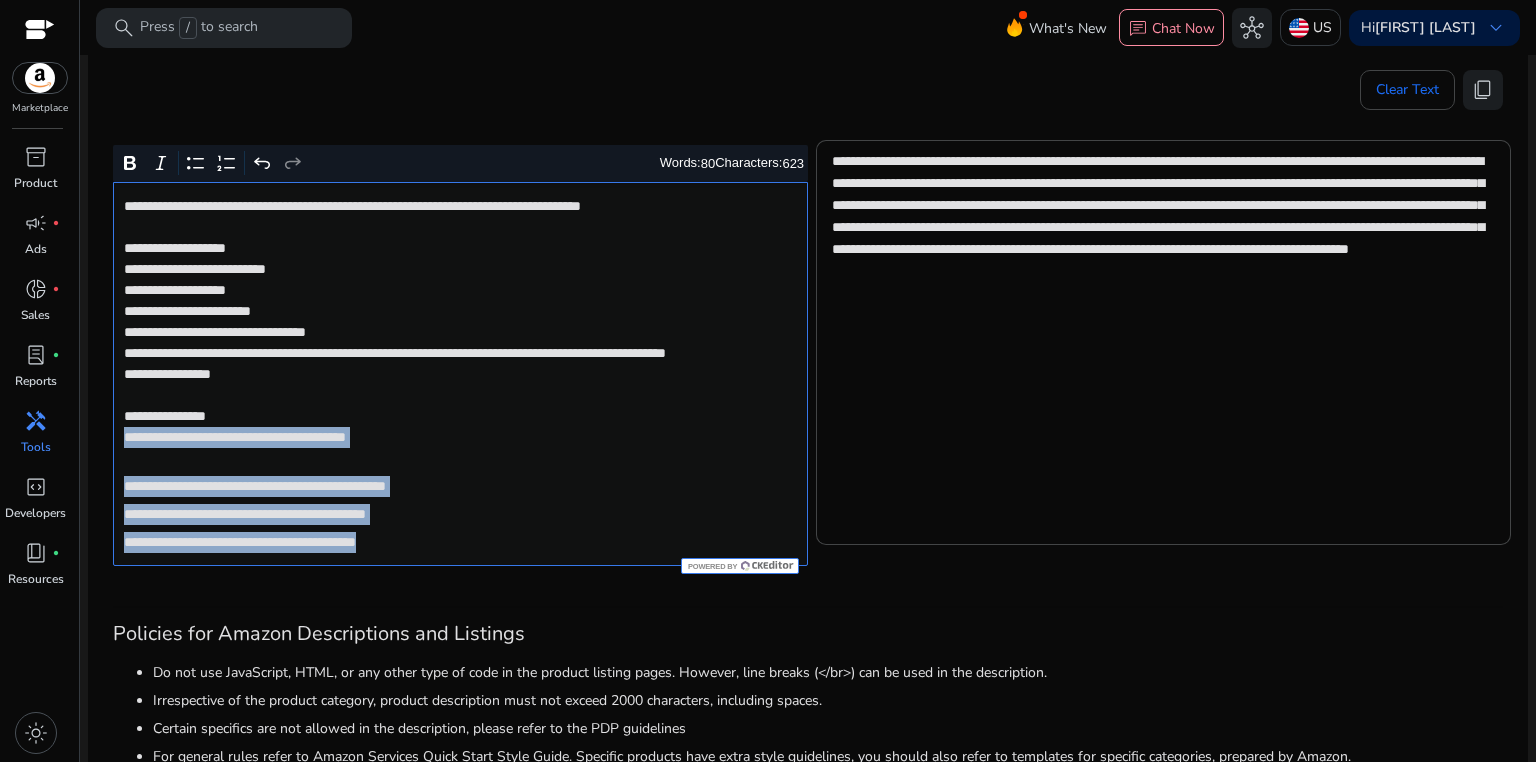 drag, startPoint x: 124, startPoint y: 458, endPoint x: 523, endPoint y: 566, distance: 413.3582 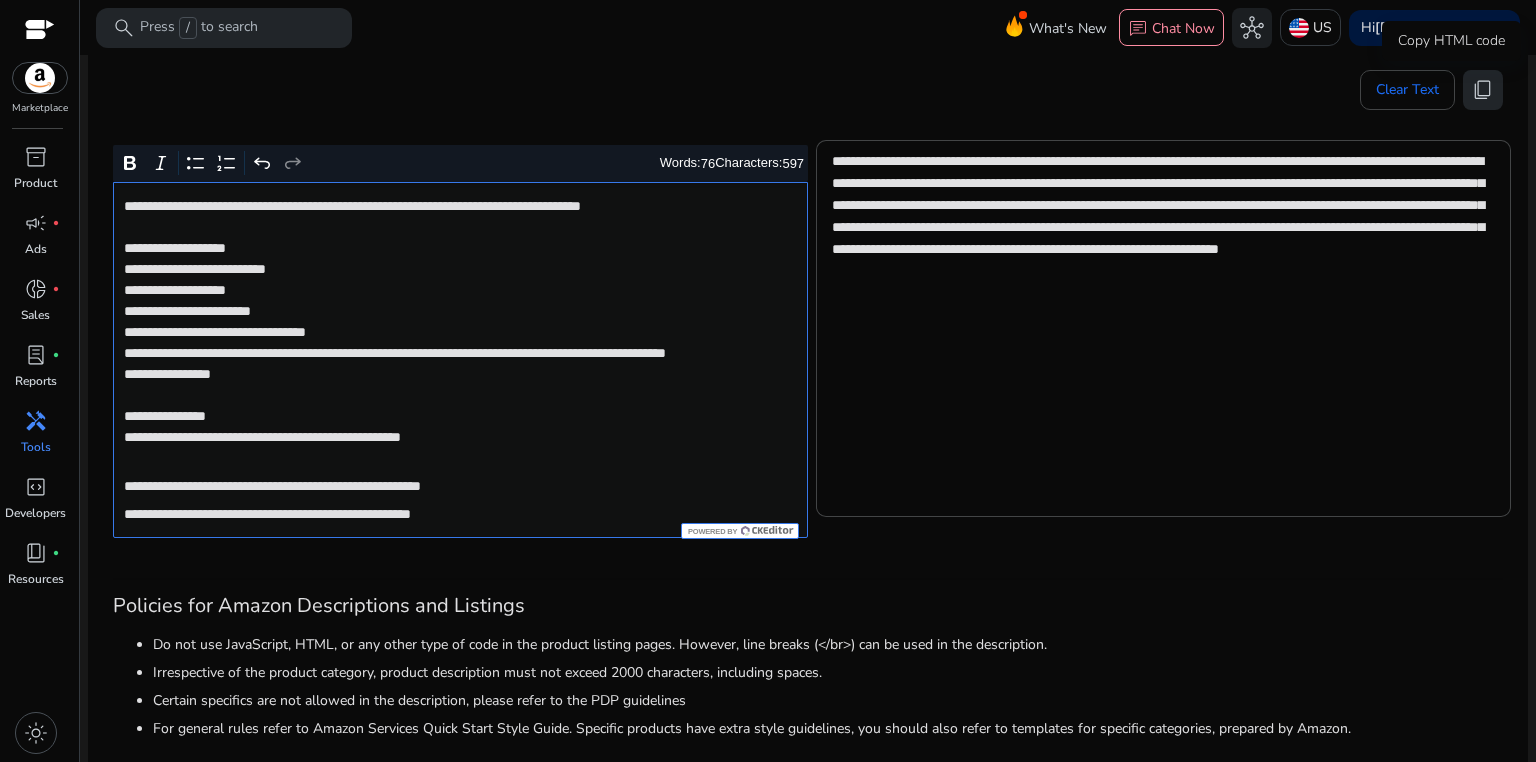 click on "content_copy" 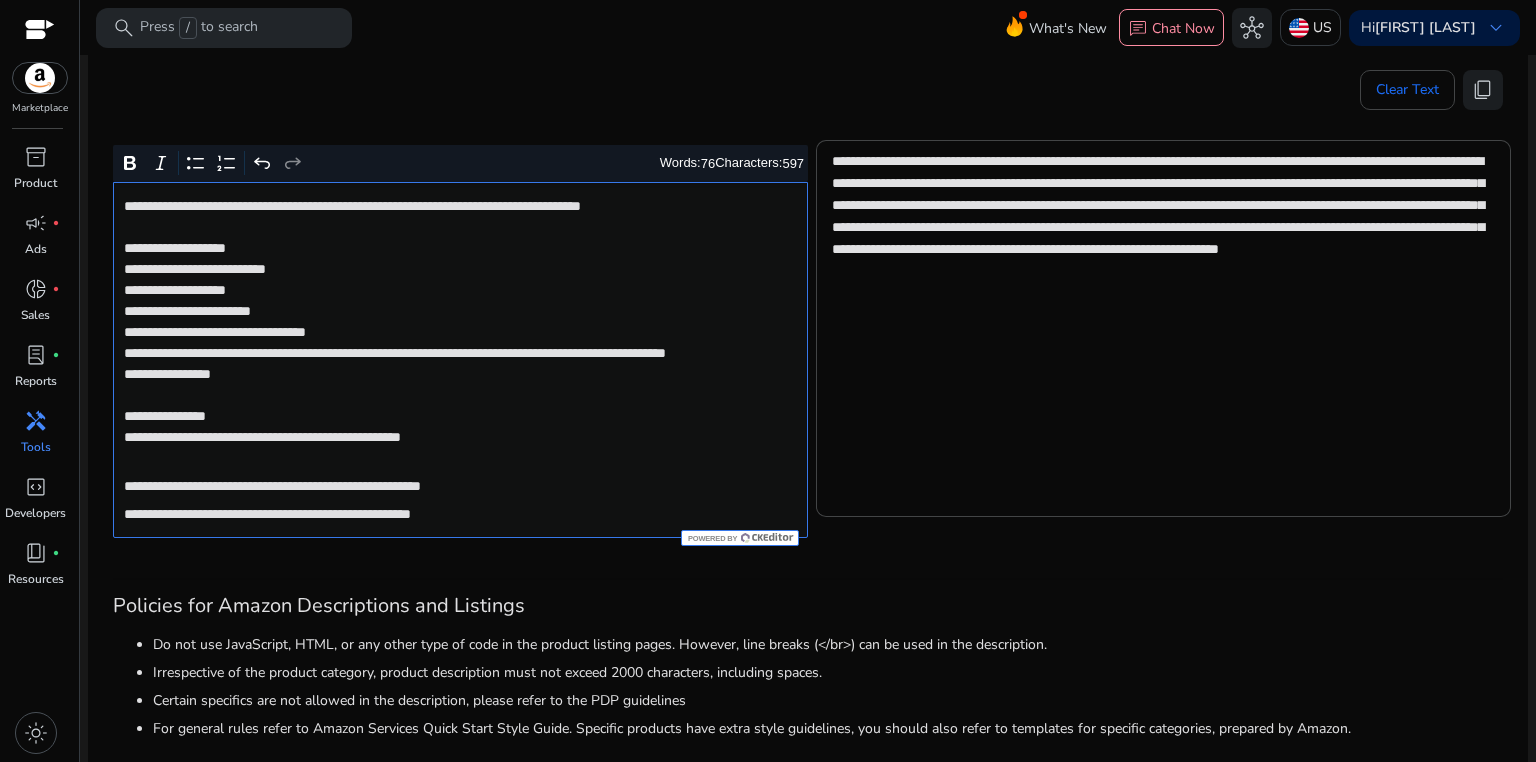 click on "**********" 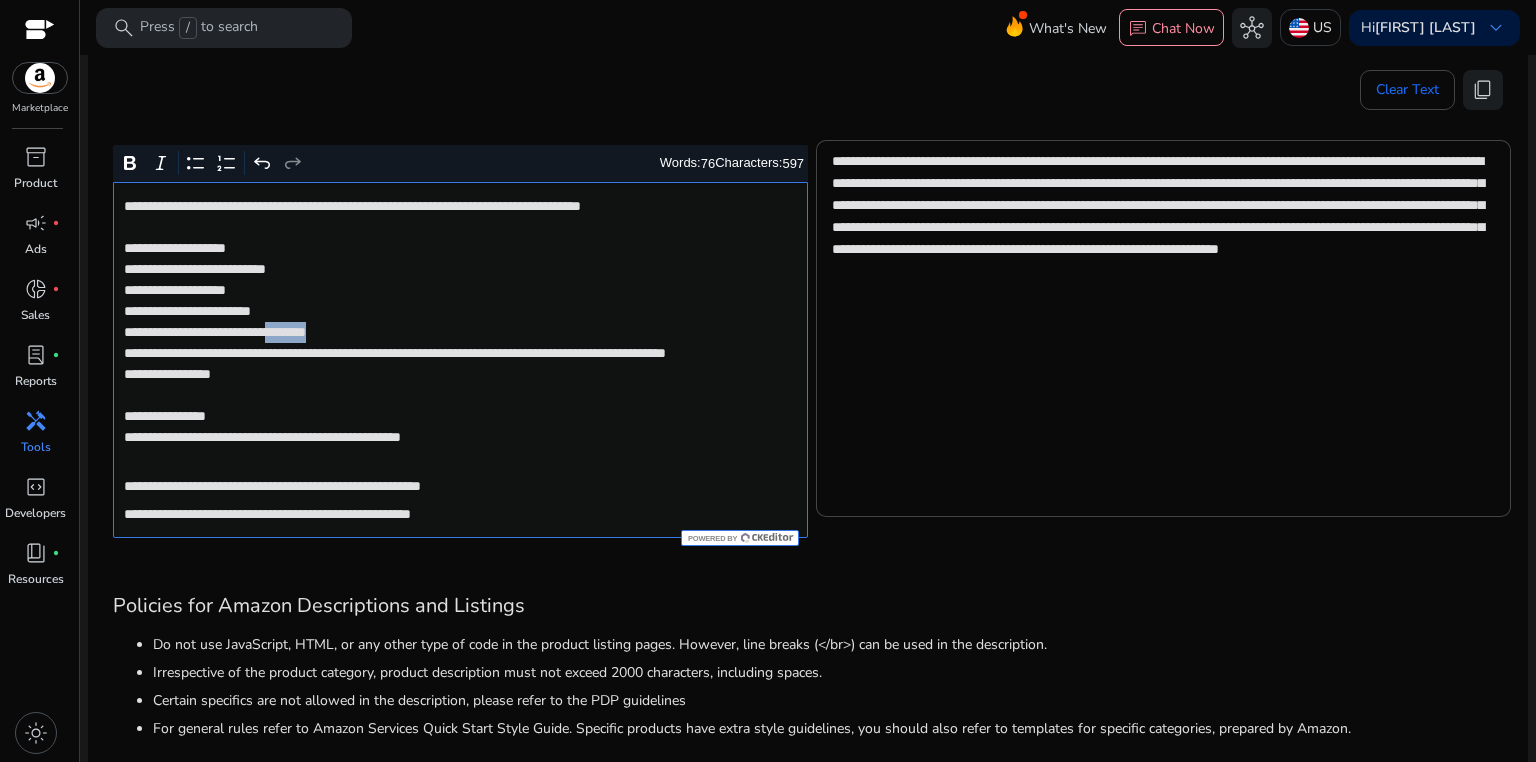 click on "**********" 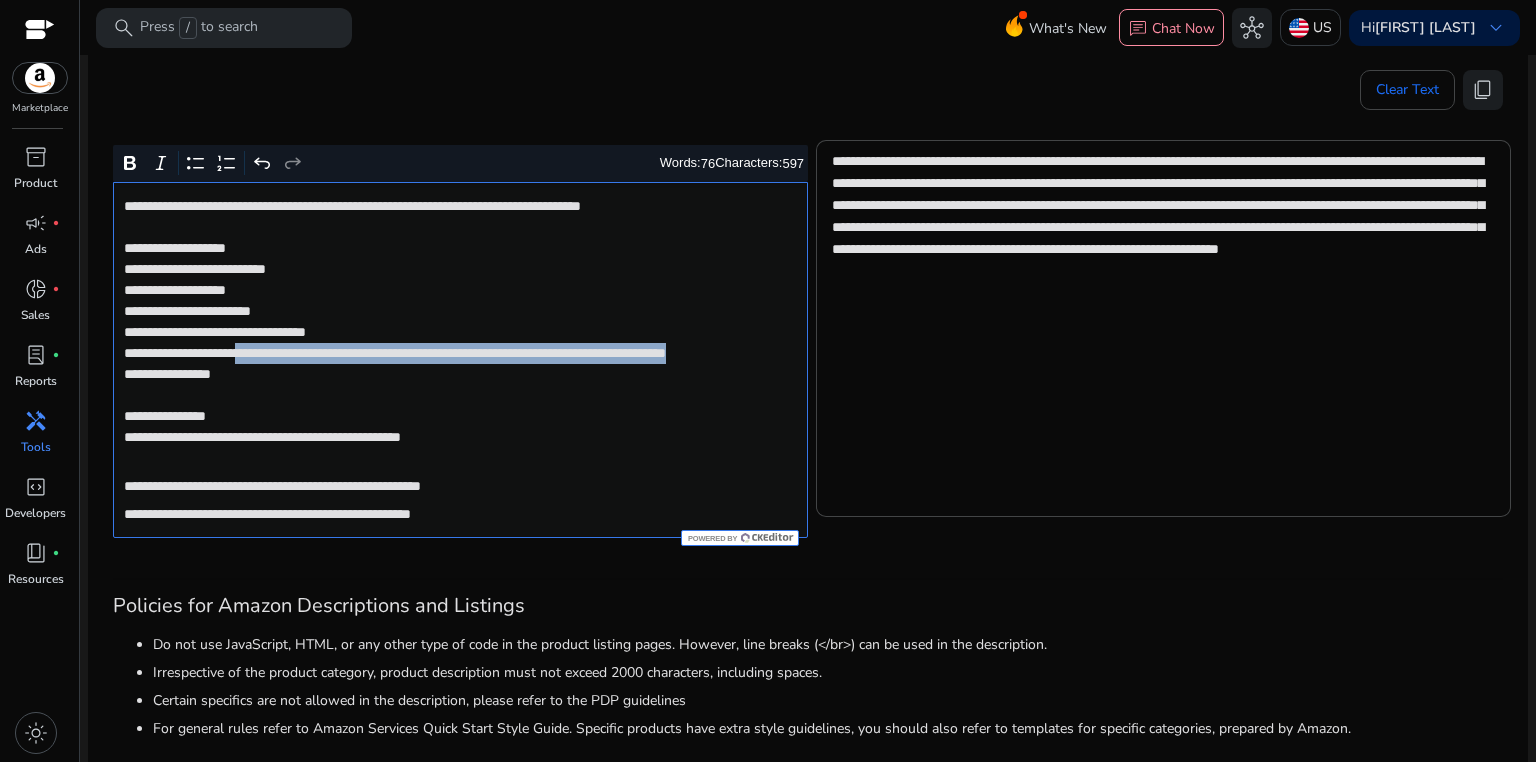 drag, startPoint x: 285, startPoint y: 351, endPoint x: 289, endPoint y: 368, distance: 17.464249 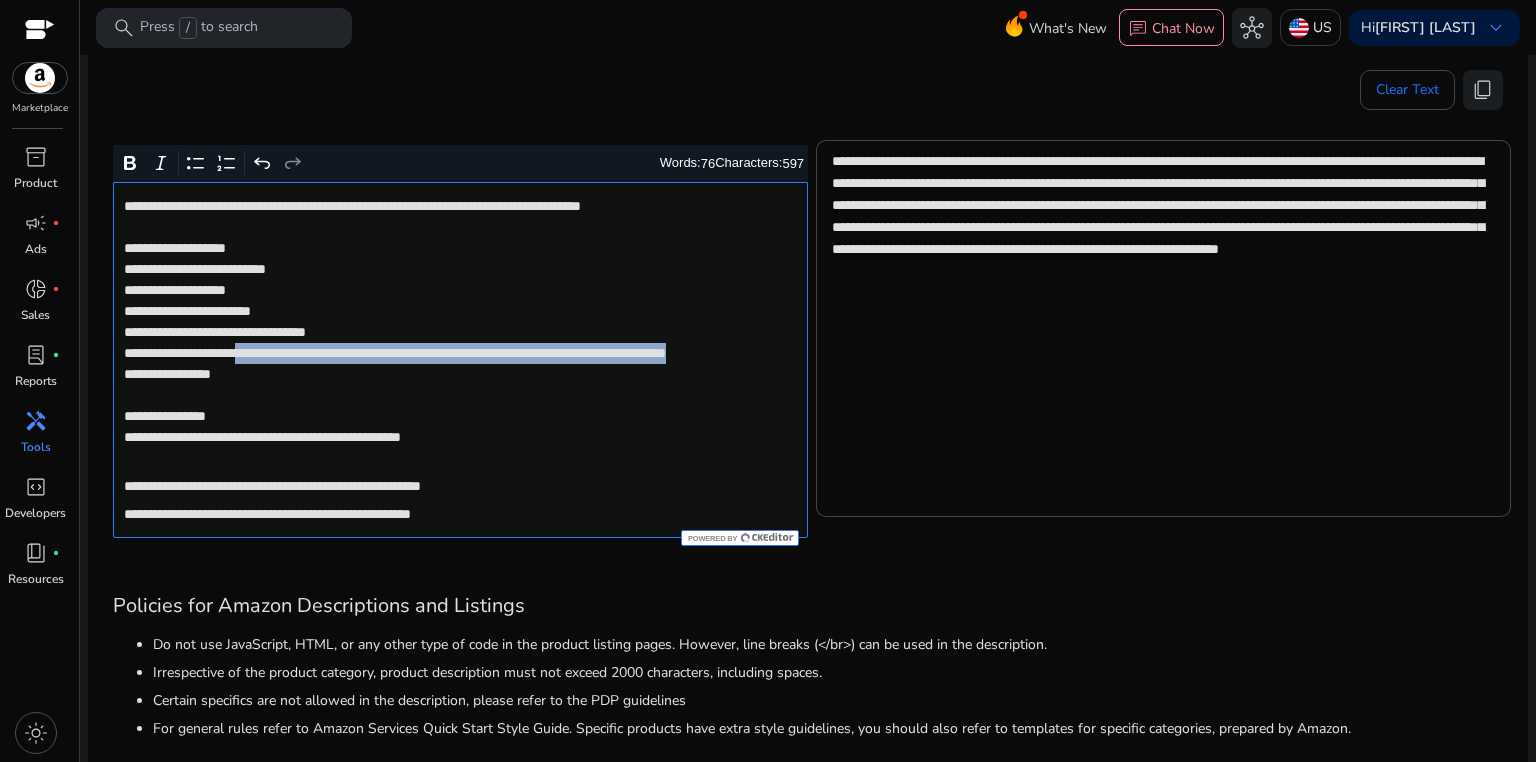 click on "**********" 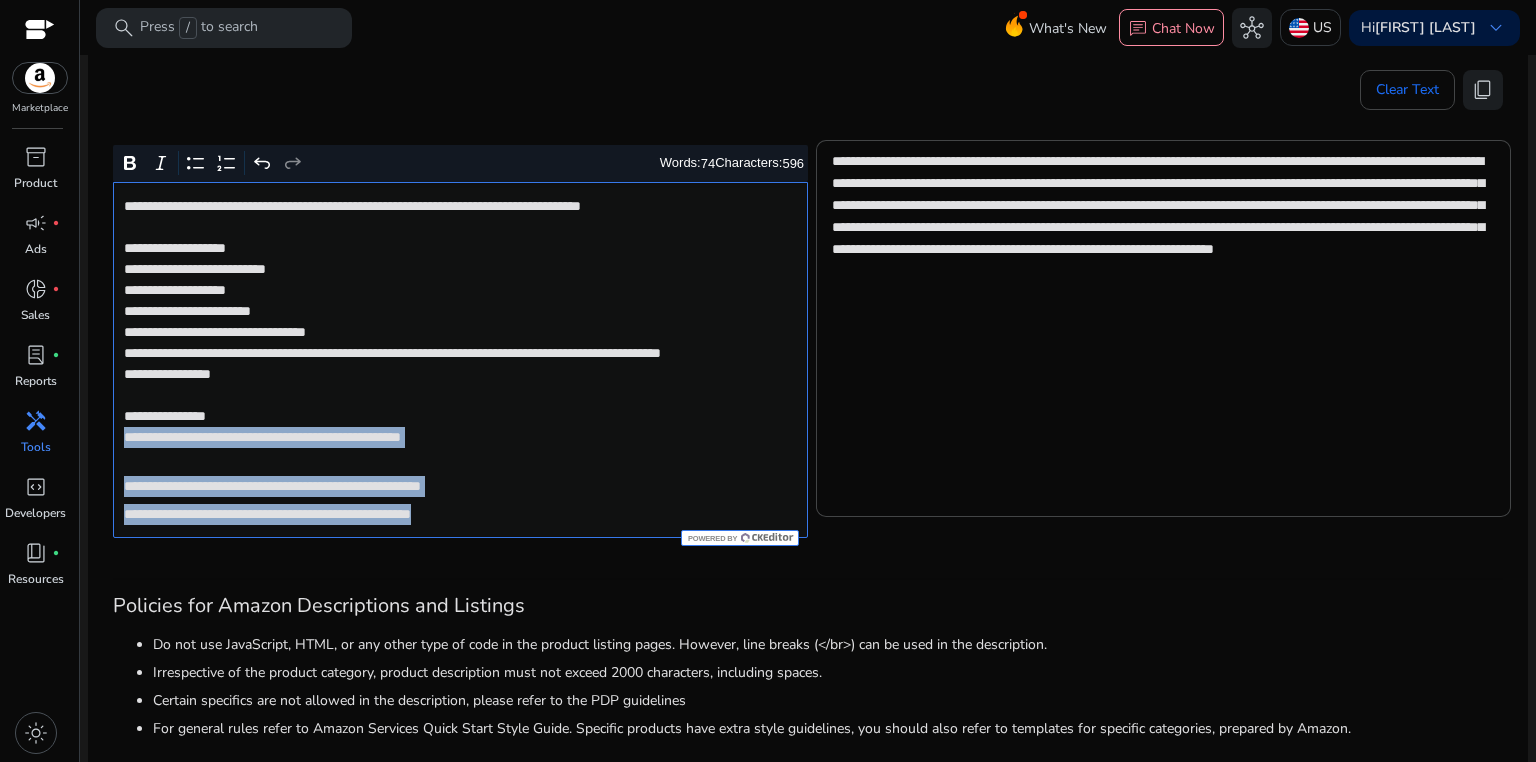drag, startPoint x: 121, startPoint y: 457, endPoint x: 564, endPoint y: 524, distance: 448.03793 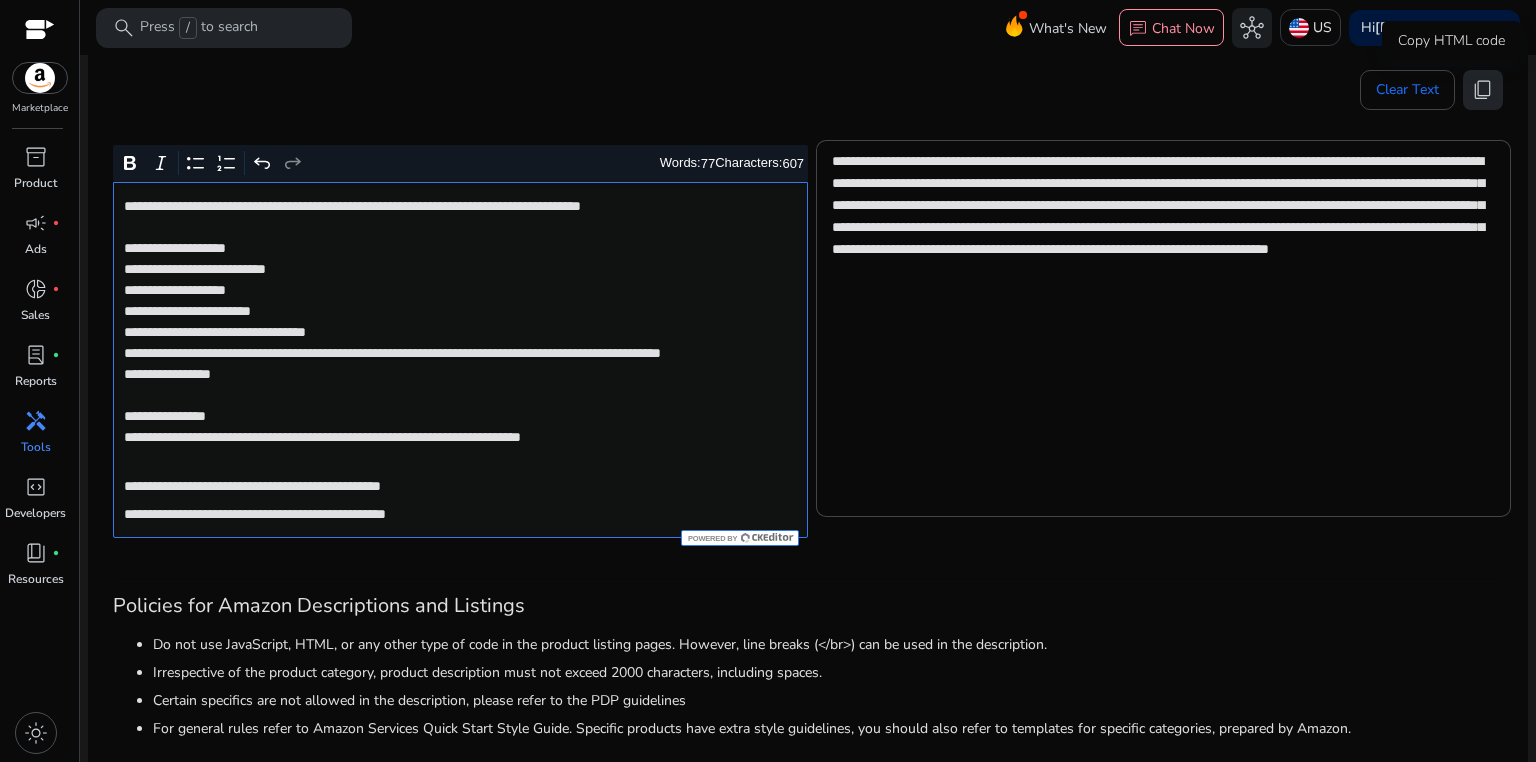 click on "content_copy" 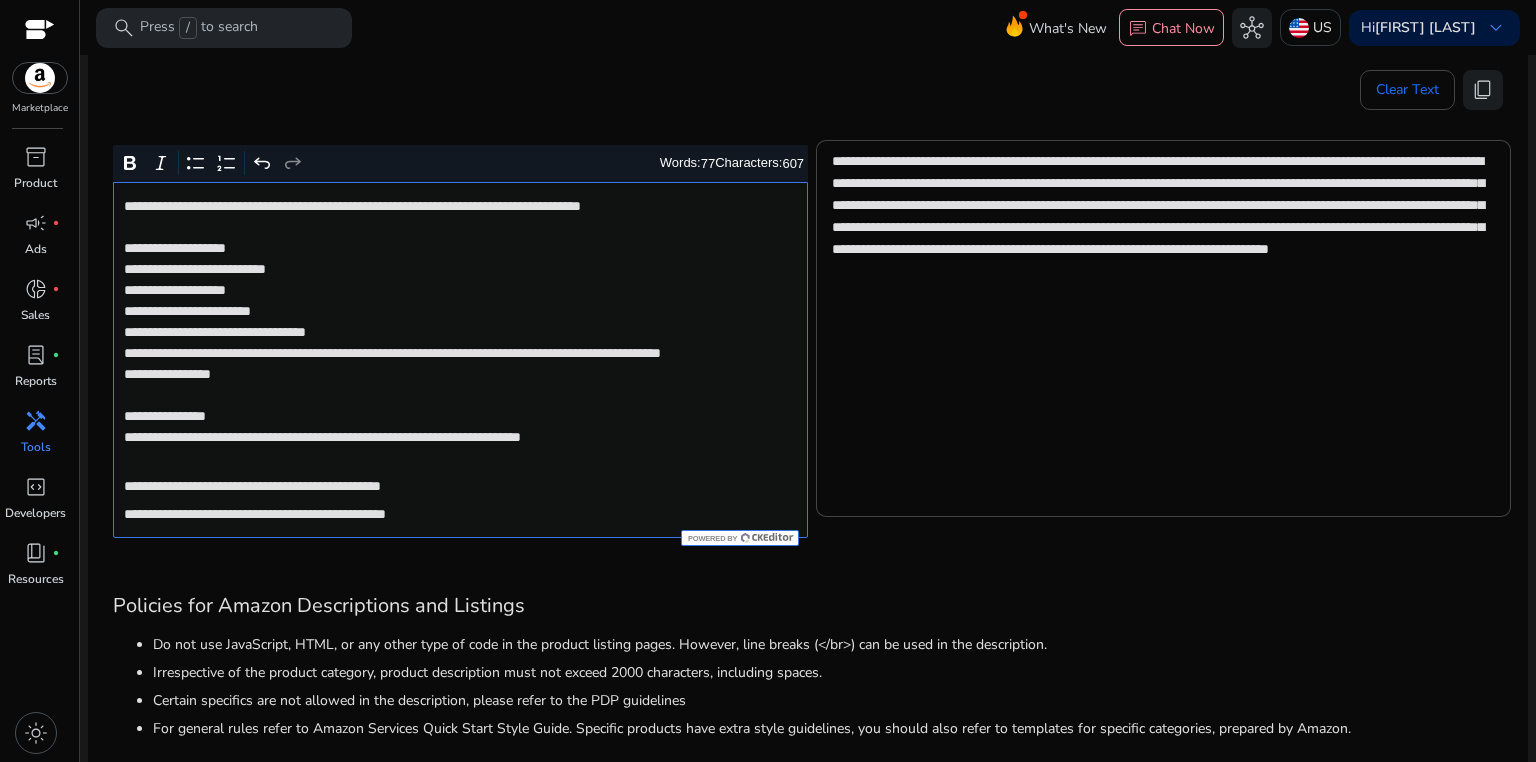 click on "**********" 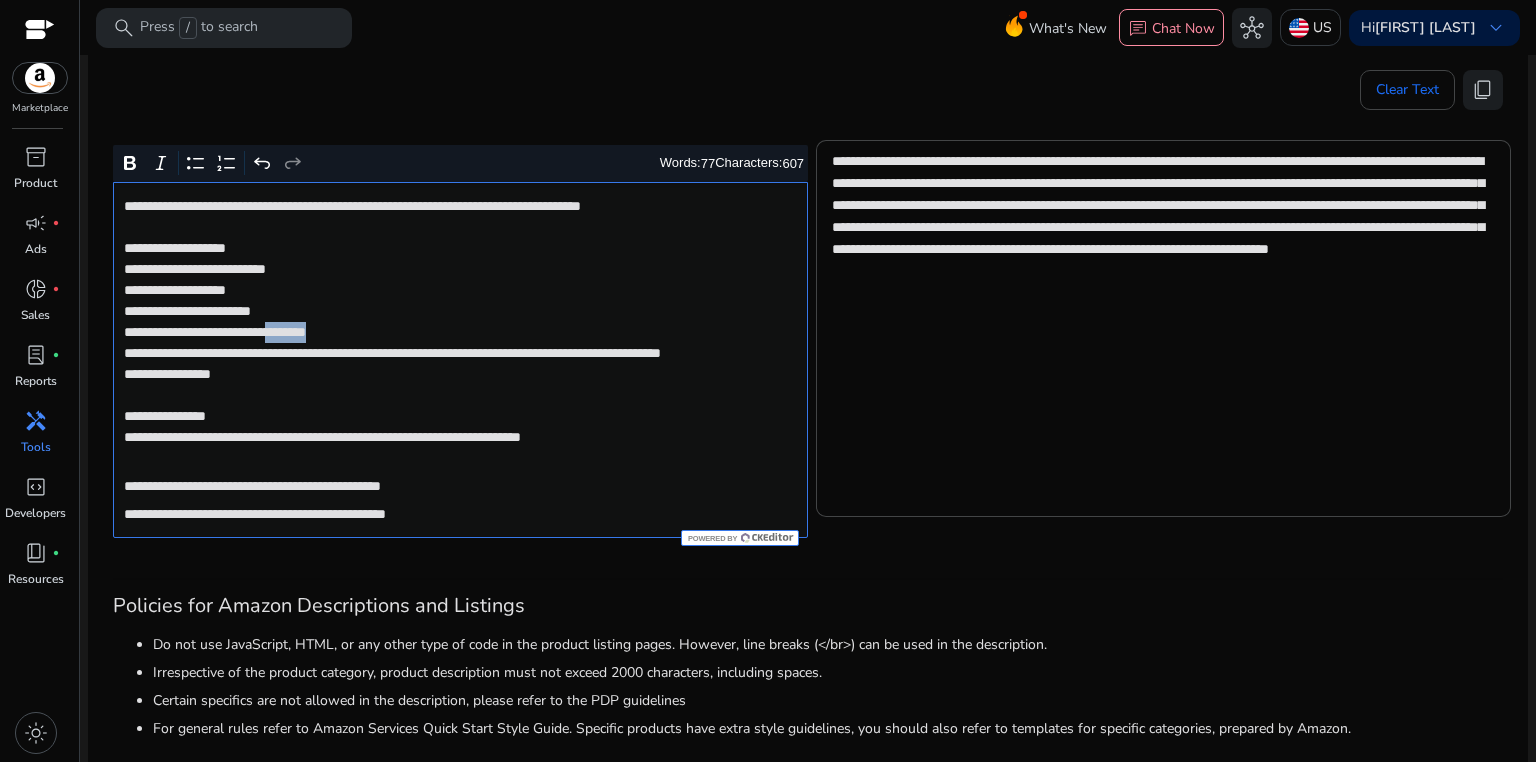 click on "**********" 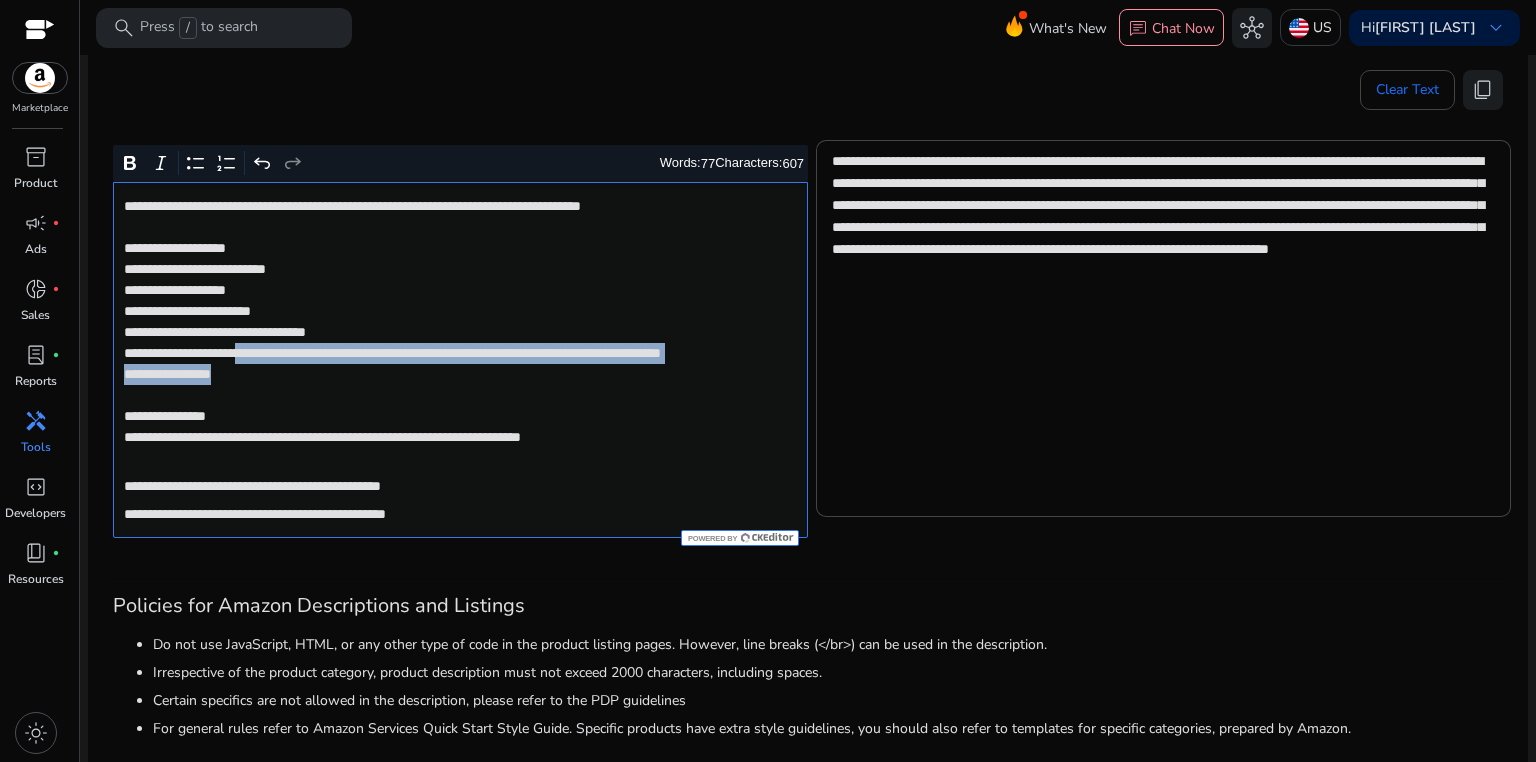 drag, startPoint x: 286, startPoint y: 355, endPoint x: 294, endPoint y: 385, distance: 31.04835 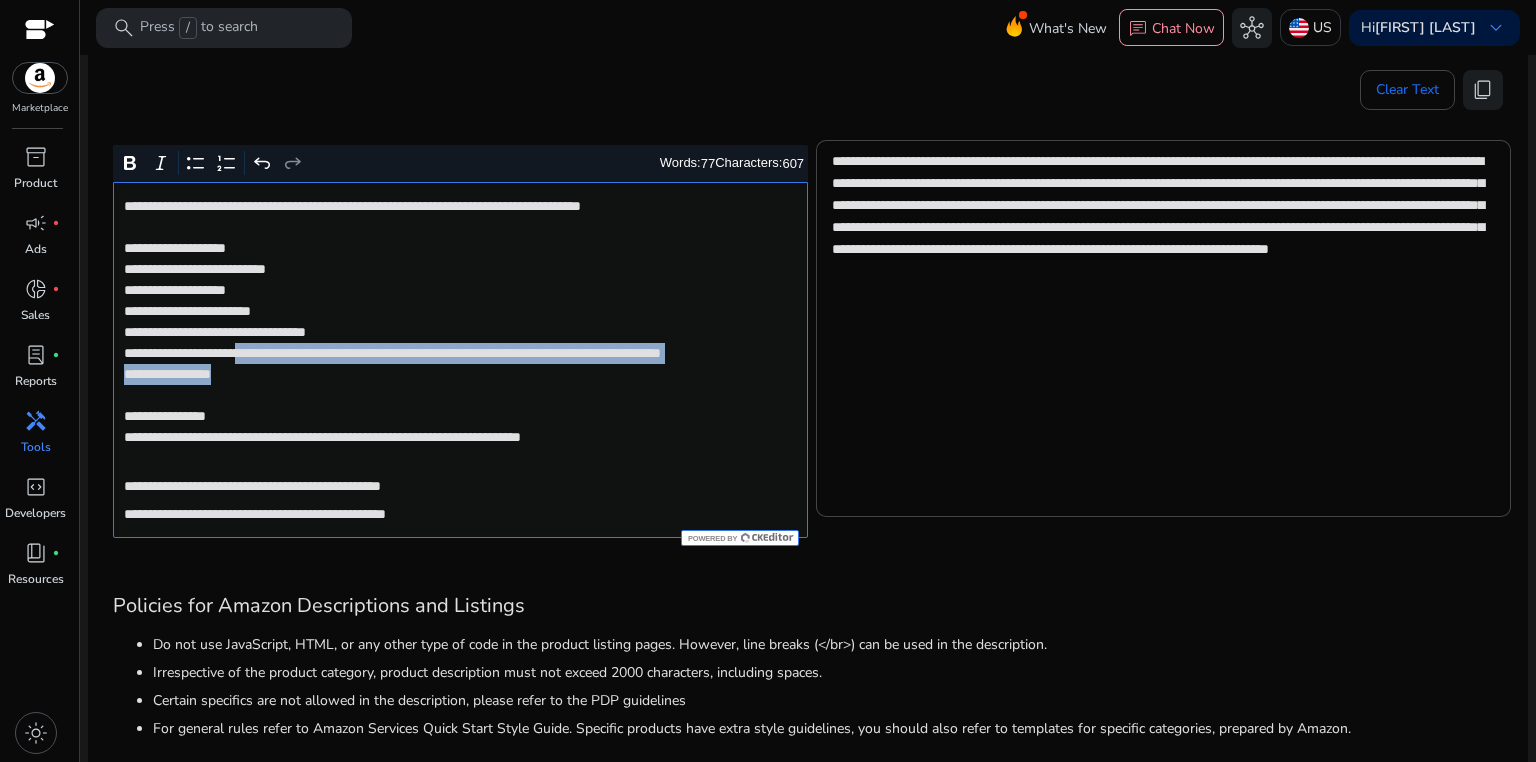 click on "**********" 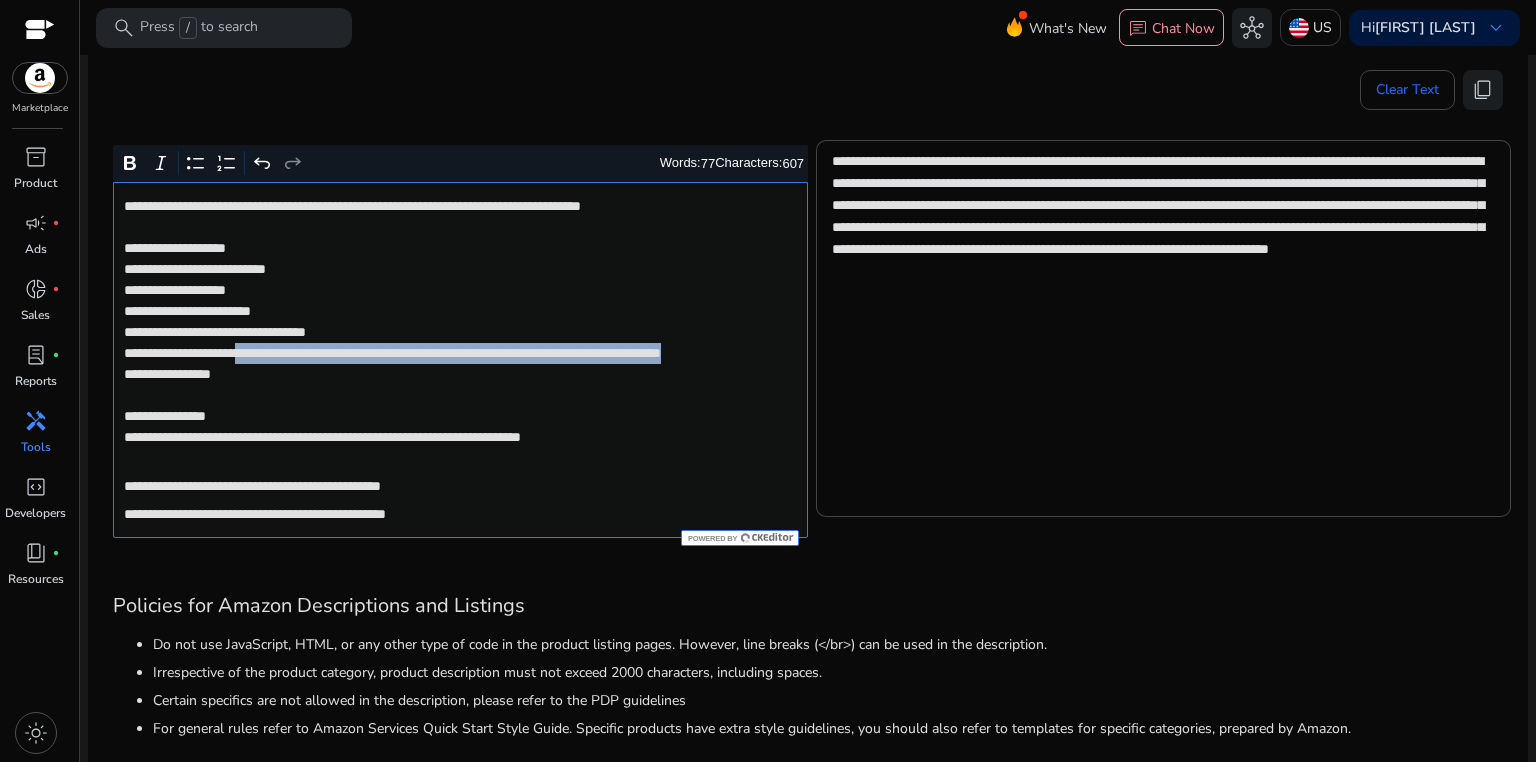 drag, startPoint x: 282, startPoint y: 352, endPoint x: 292, endPoint y: 372, distance: 22.36068 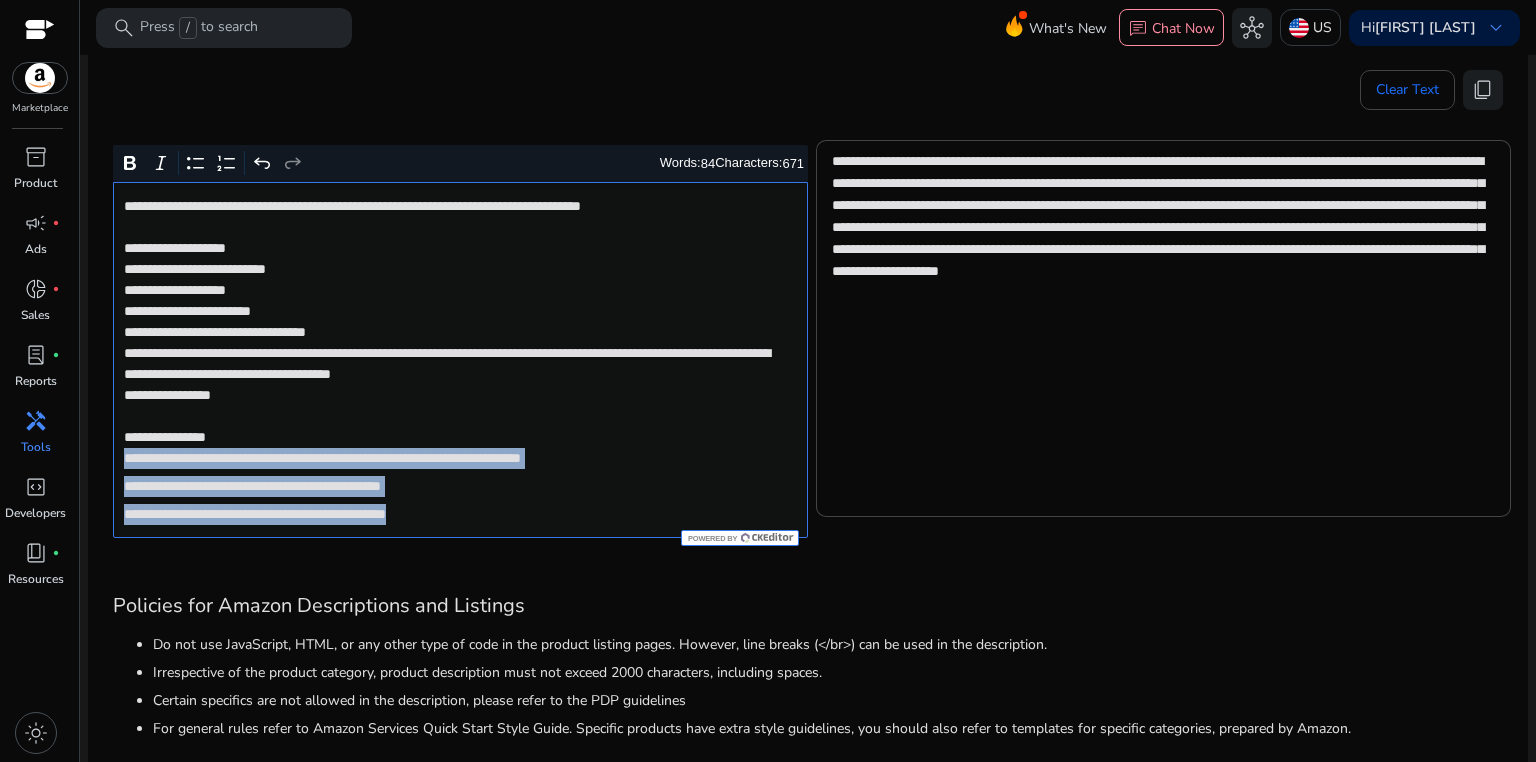 drag, startPoint x: 121, startPoint y: 459, endPoint x: 526, endPoint y: 520, distance: 409.56805 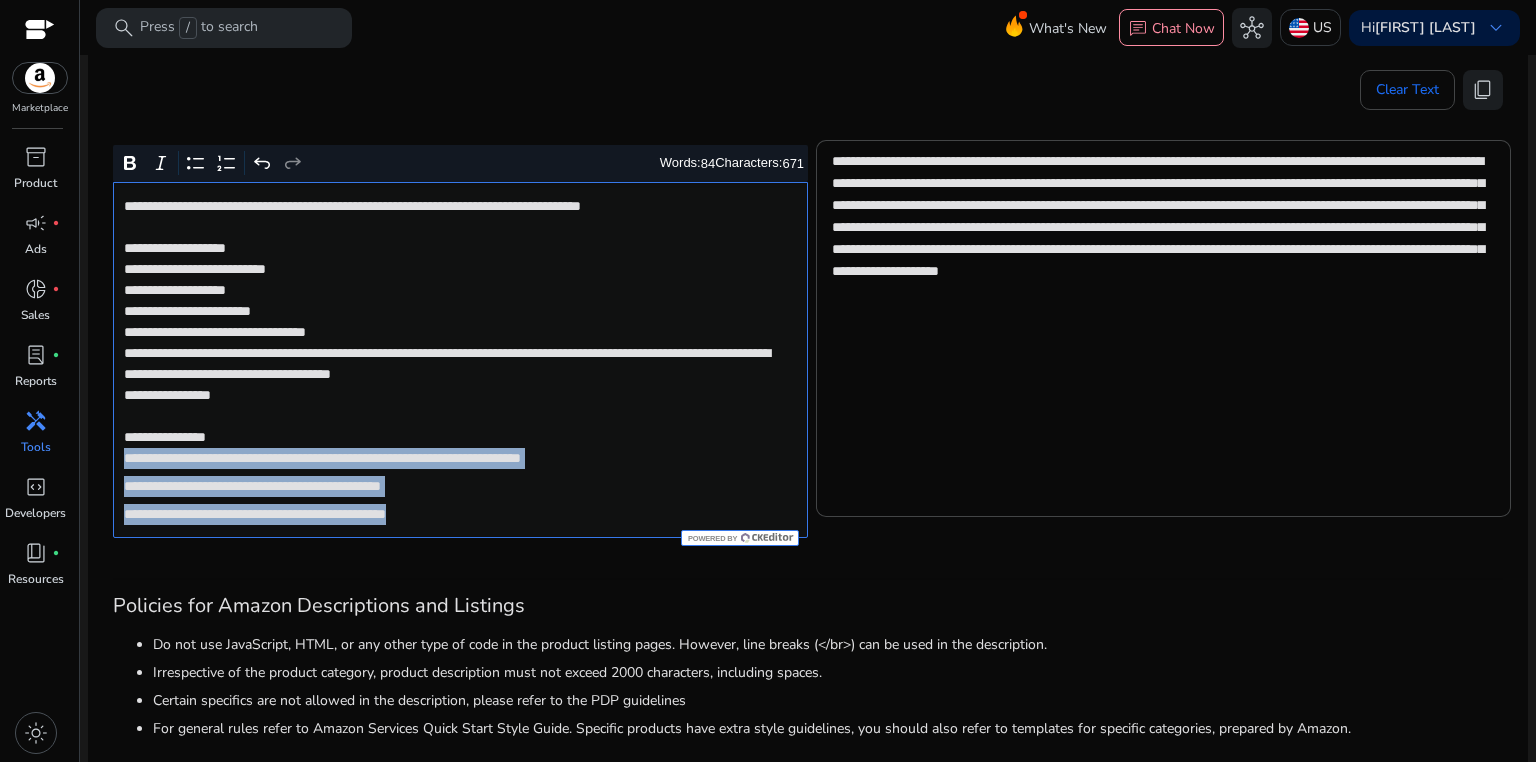 click on "**********" 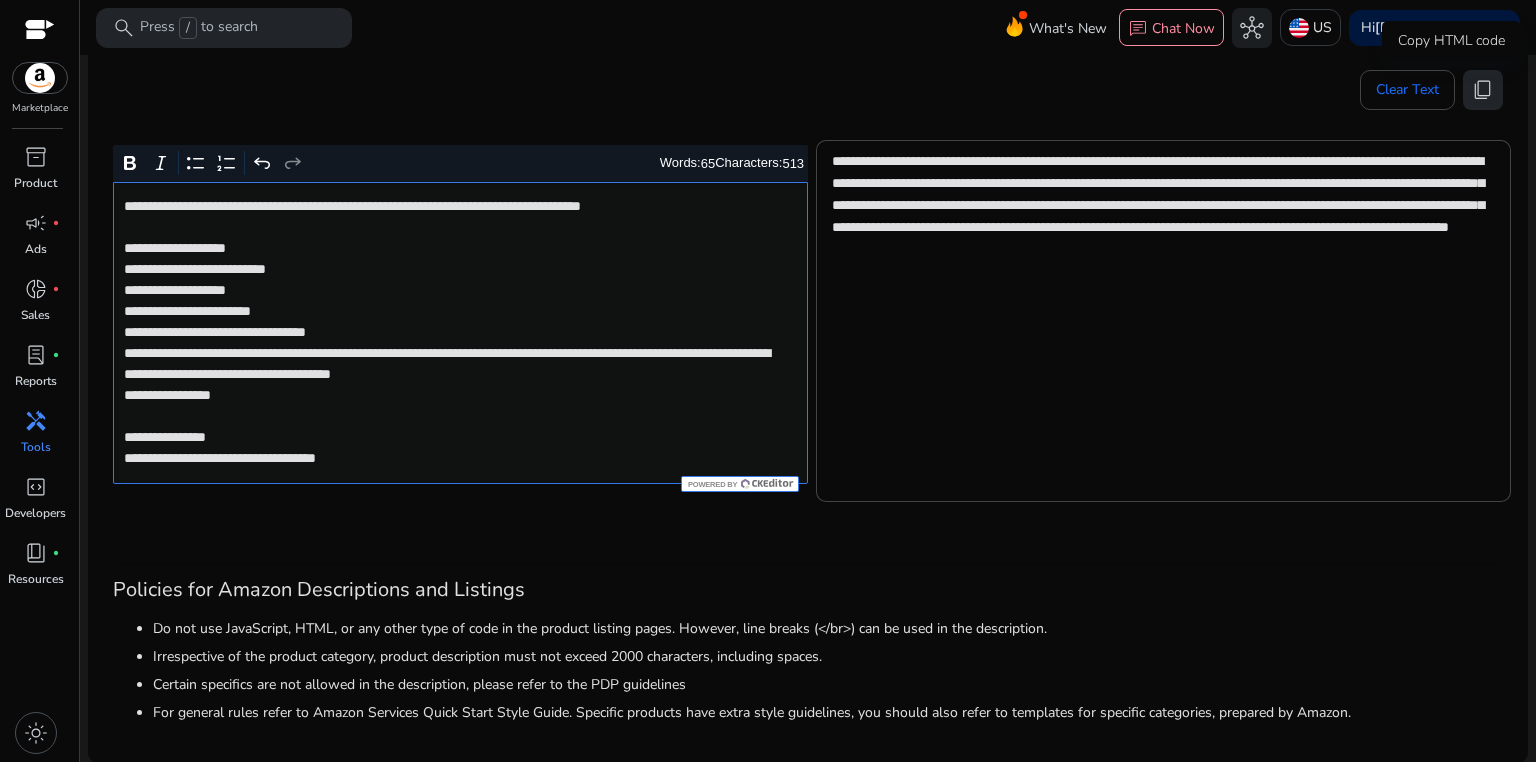 click on "content_copy" 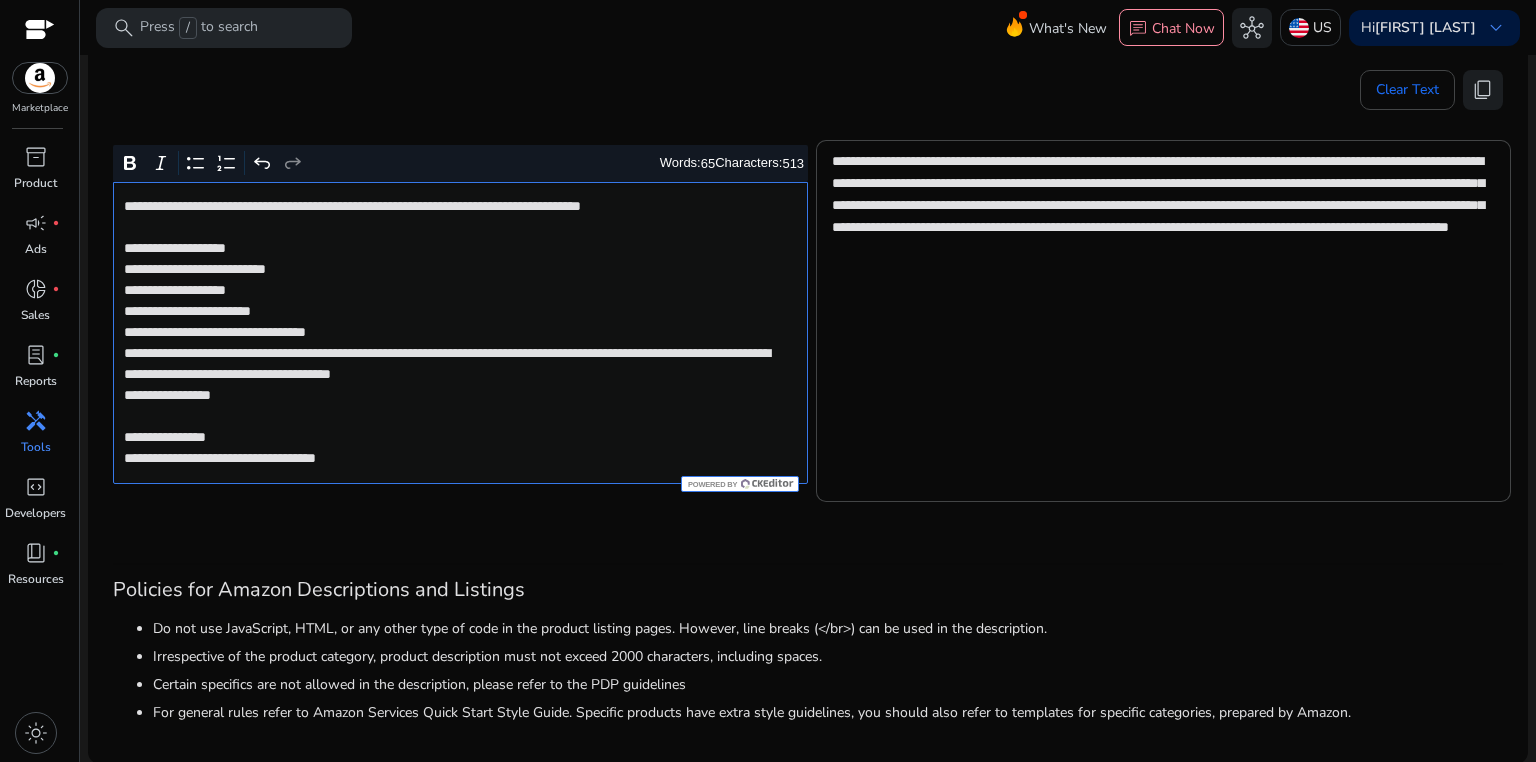click on "**********" 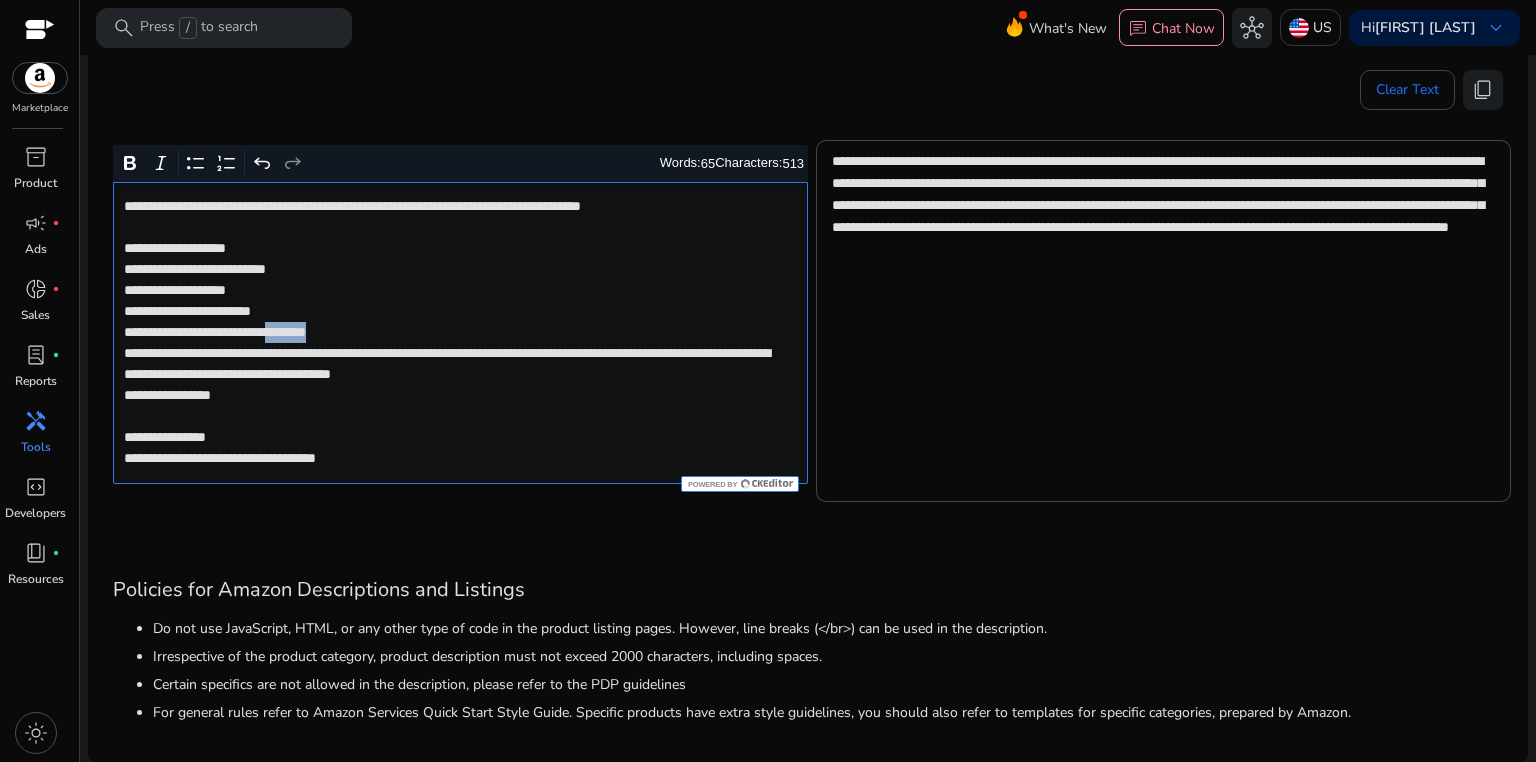 click on "**********" 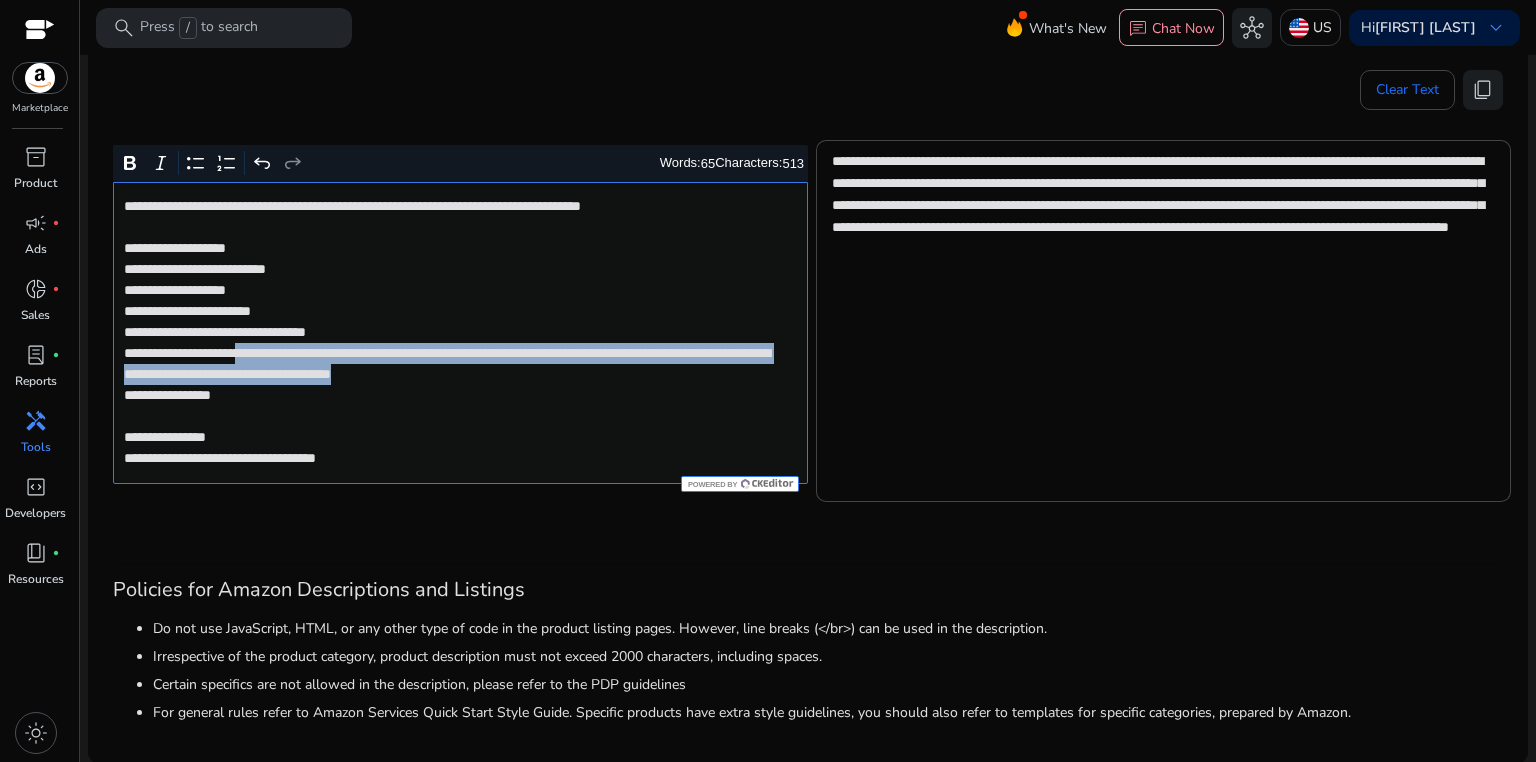 drag, startPoint x: 284, startPoint y: 354, endPoint x: 785, endPoint y: 376, distance: 501.4828 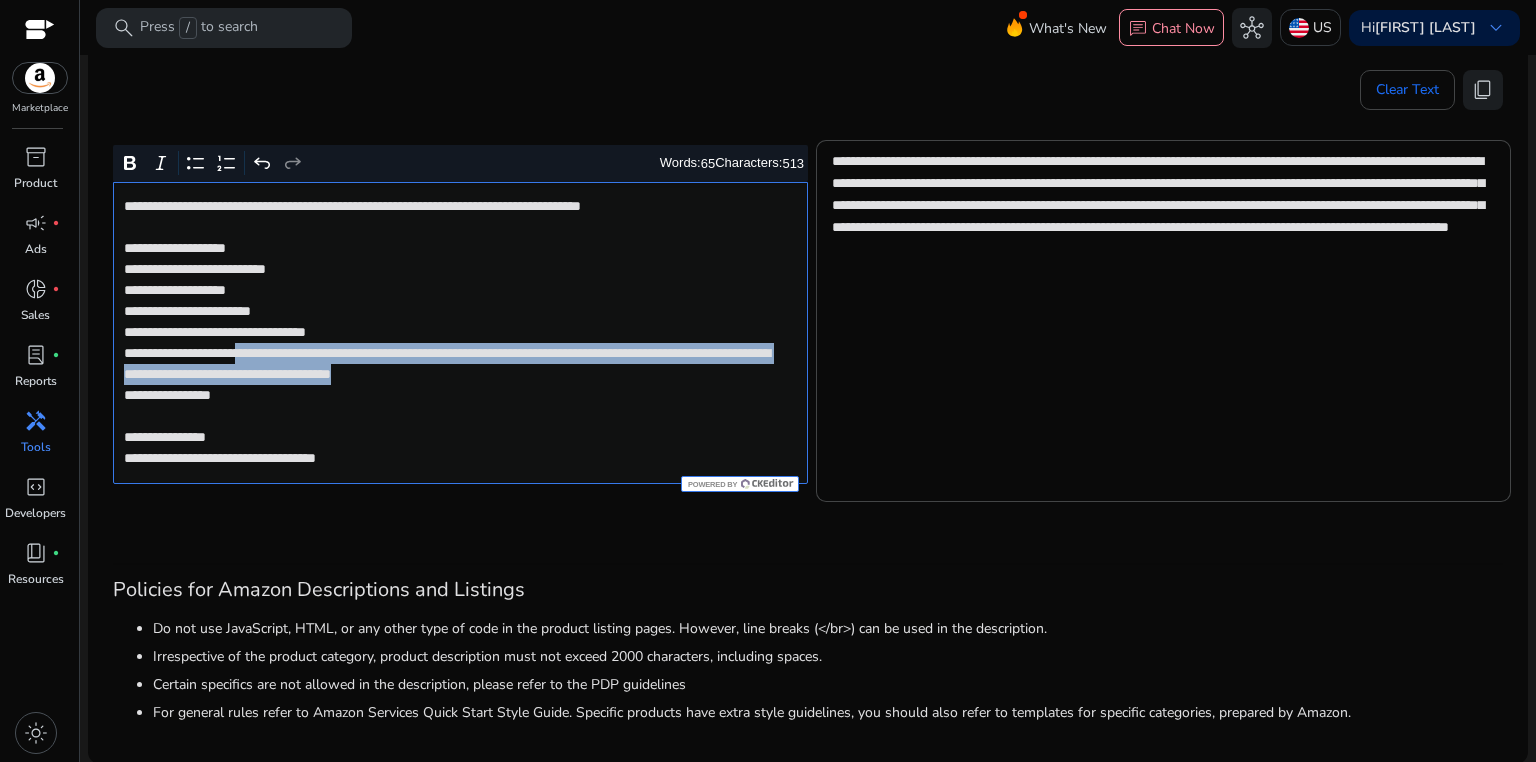 click on "**********" 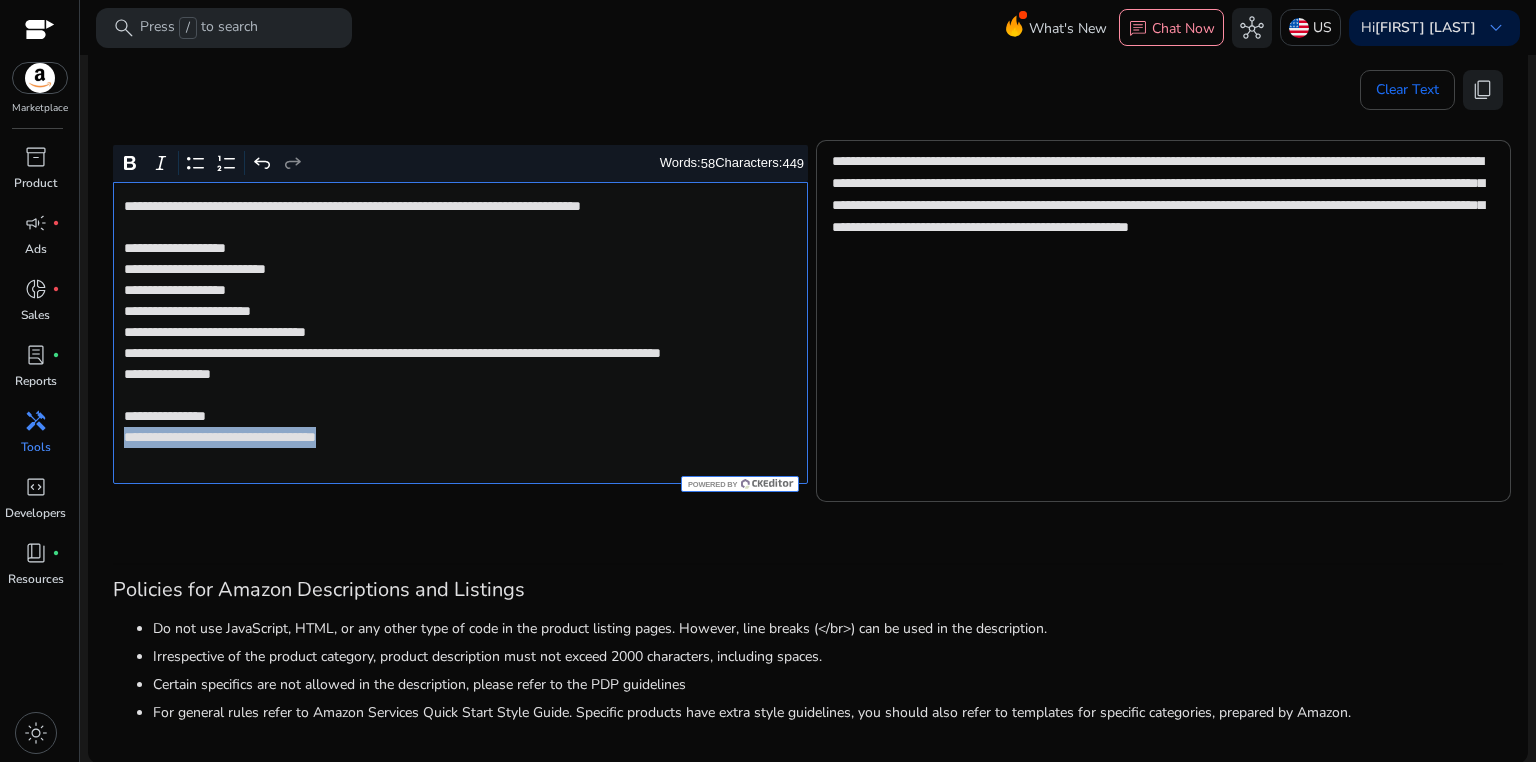 drag, startPoint x: 120, startPoint y: 461, endPoint x: 447, endPoint y: 458, distance: 327.01376 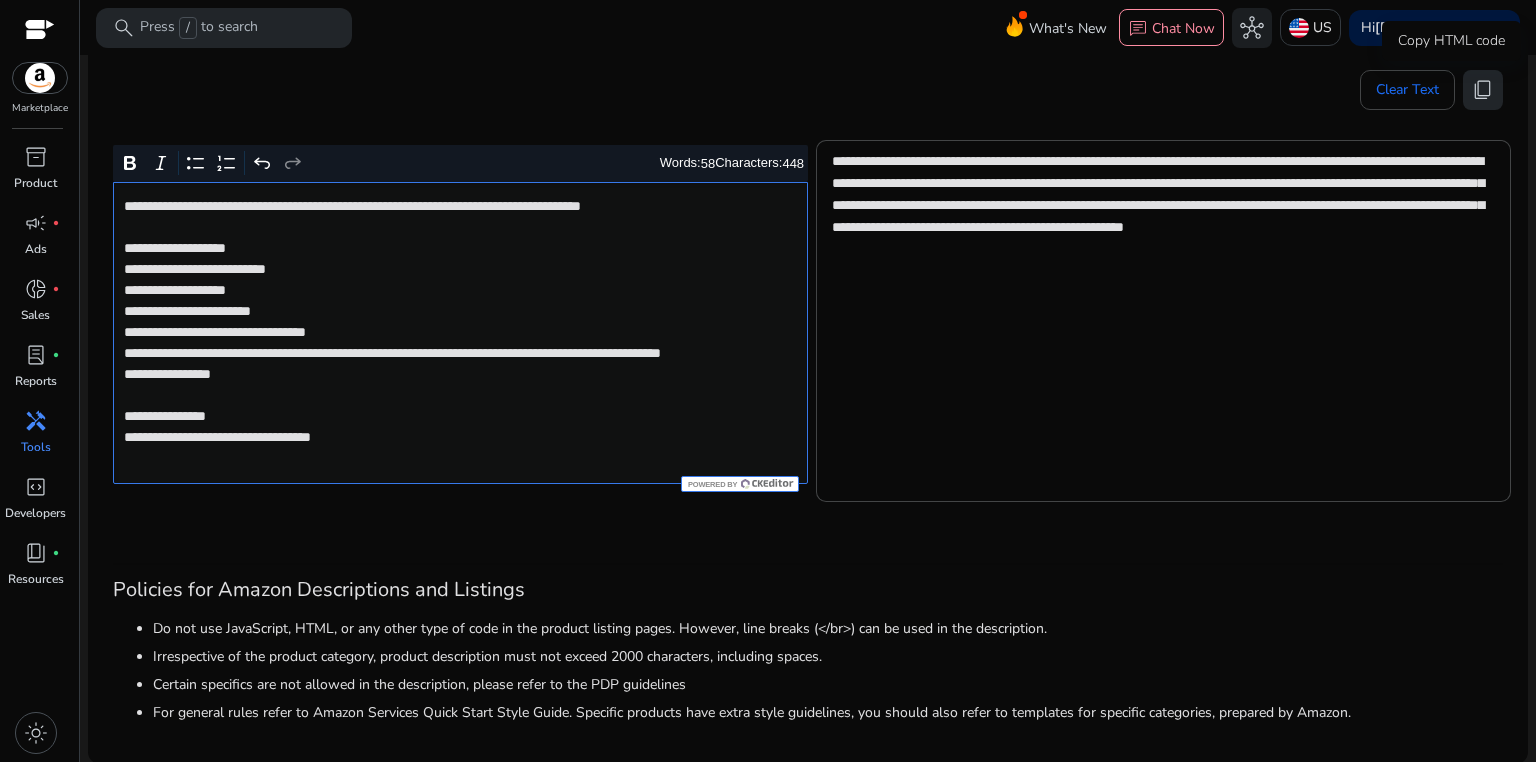 click on "content_copy" 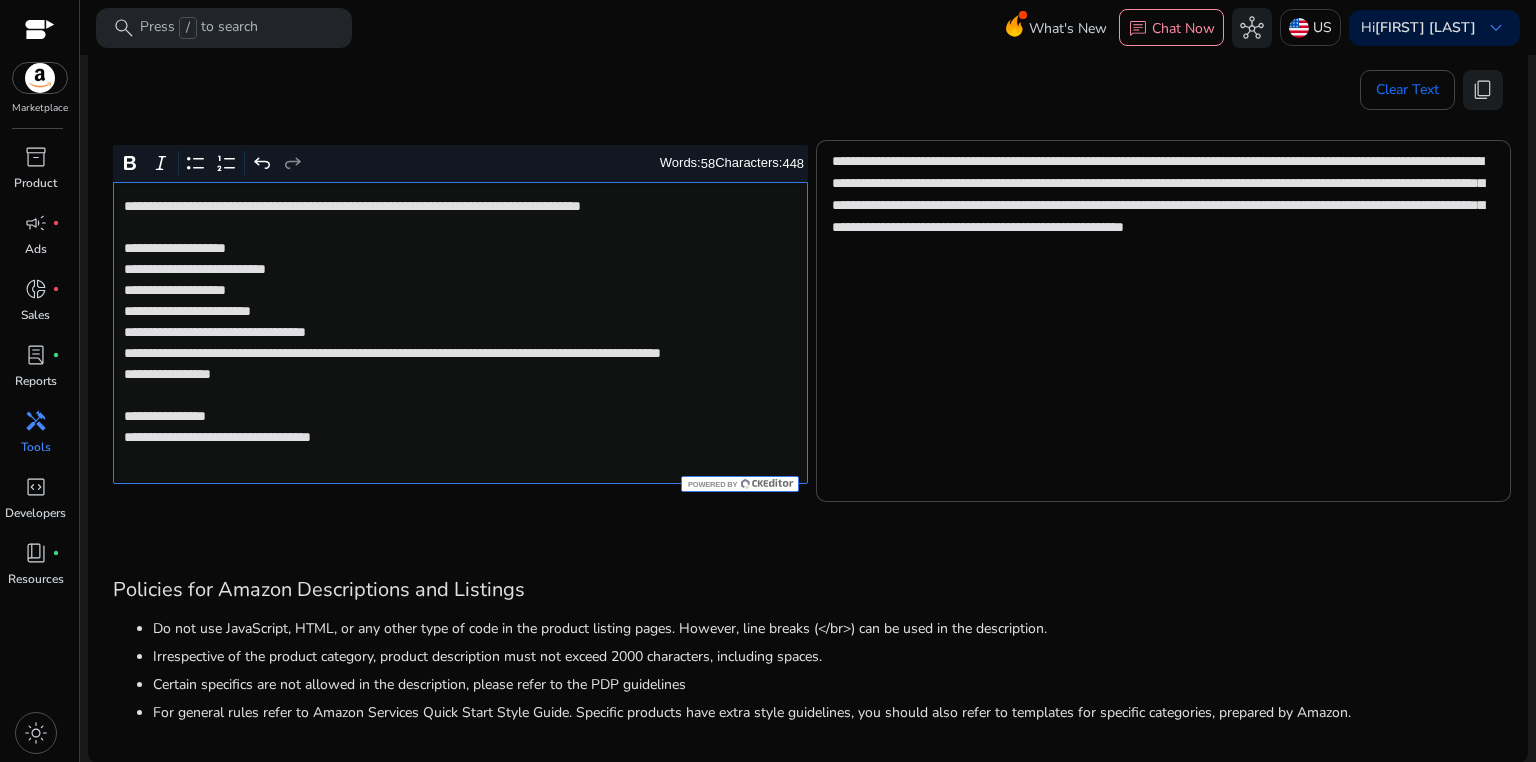 click on "**********" 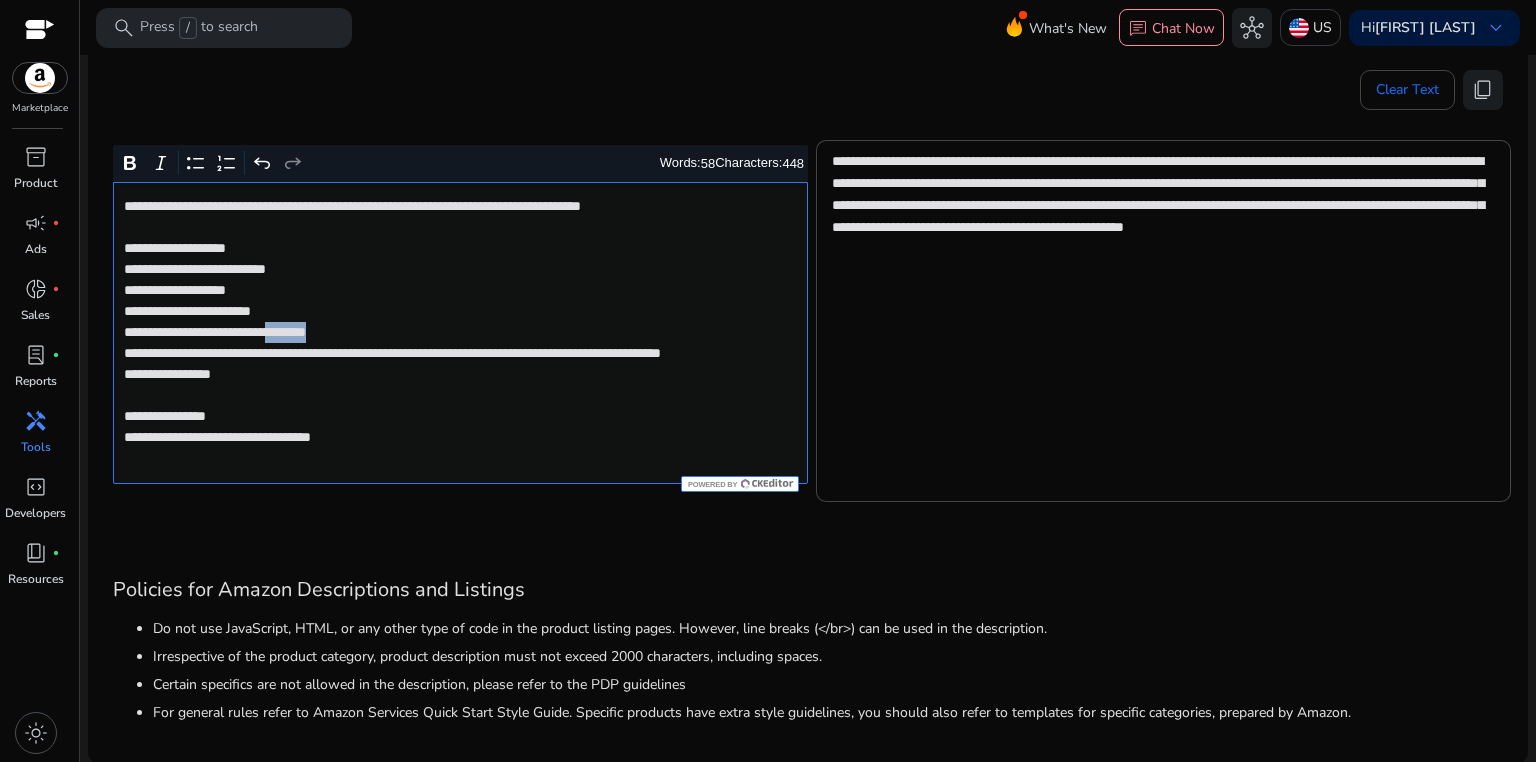 click on "**********" 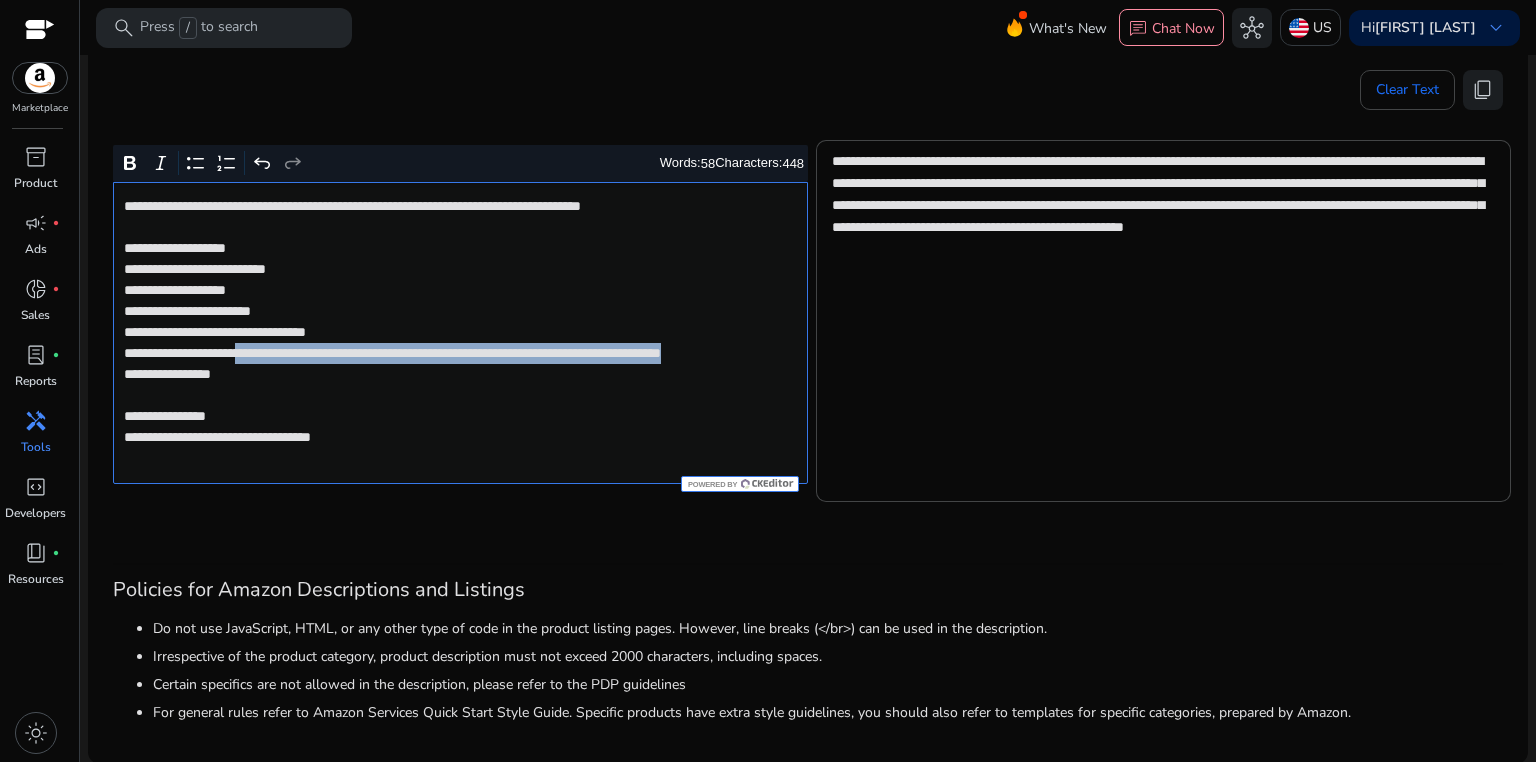 drag, startPoint x: 284, startPoint y: 351, endPoint x: 289, endPoint y: 374, distance: 23.537205 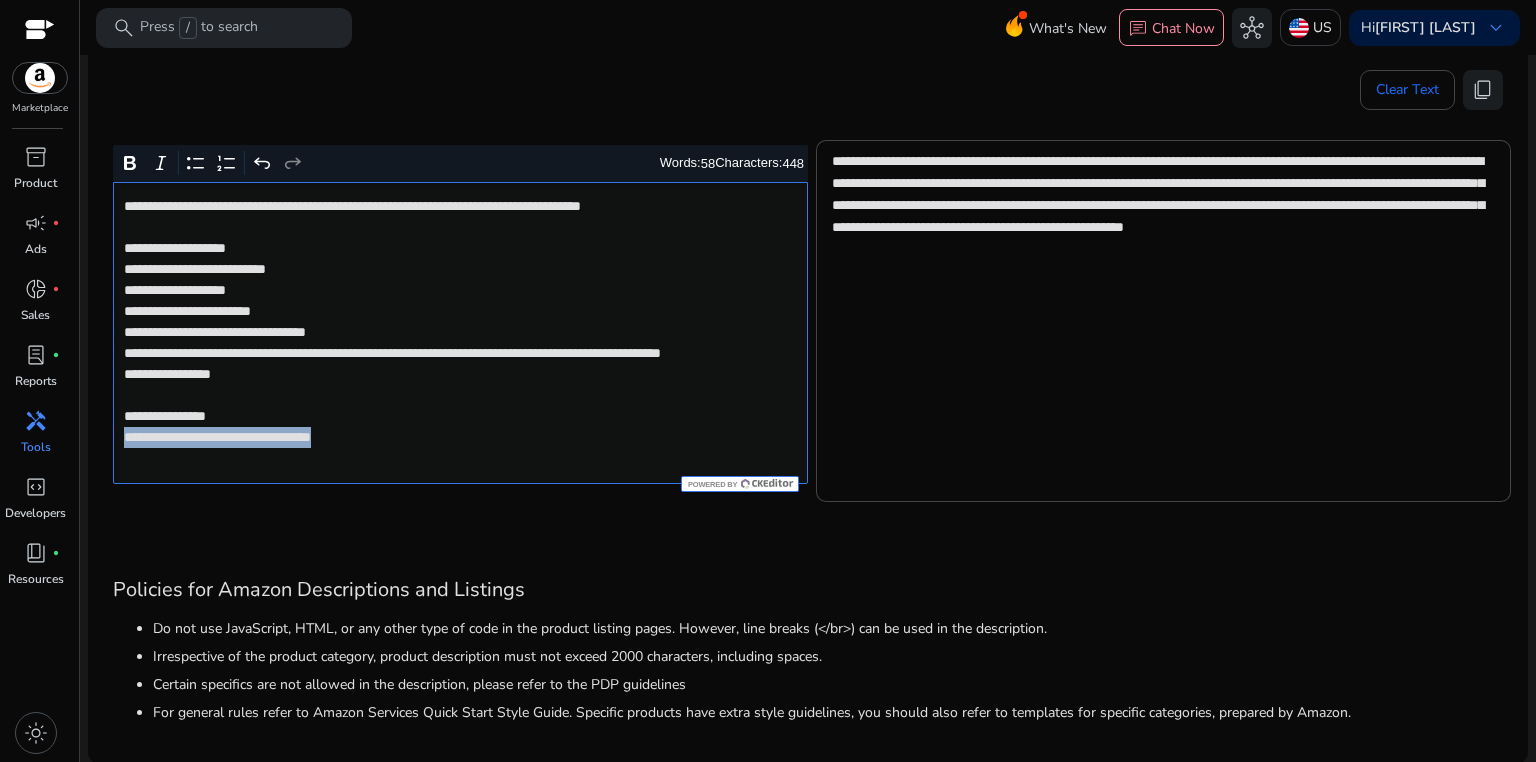 drag, startPoint x: 121, startPoint y: 456, endPoint x: 446, endPoint y: 449, distance: 325.07538 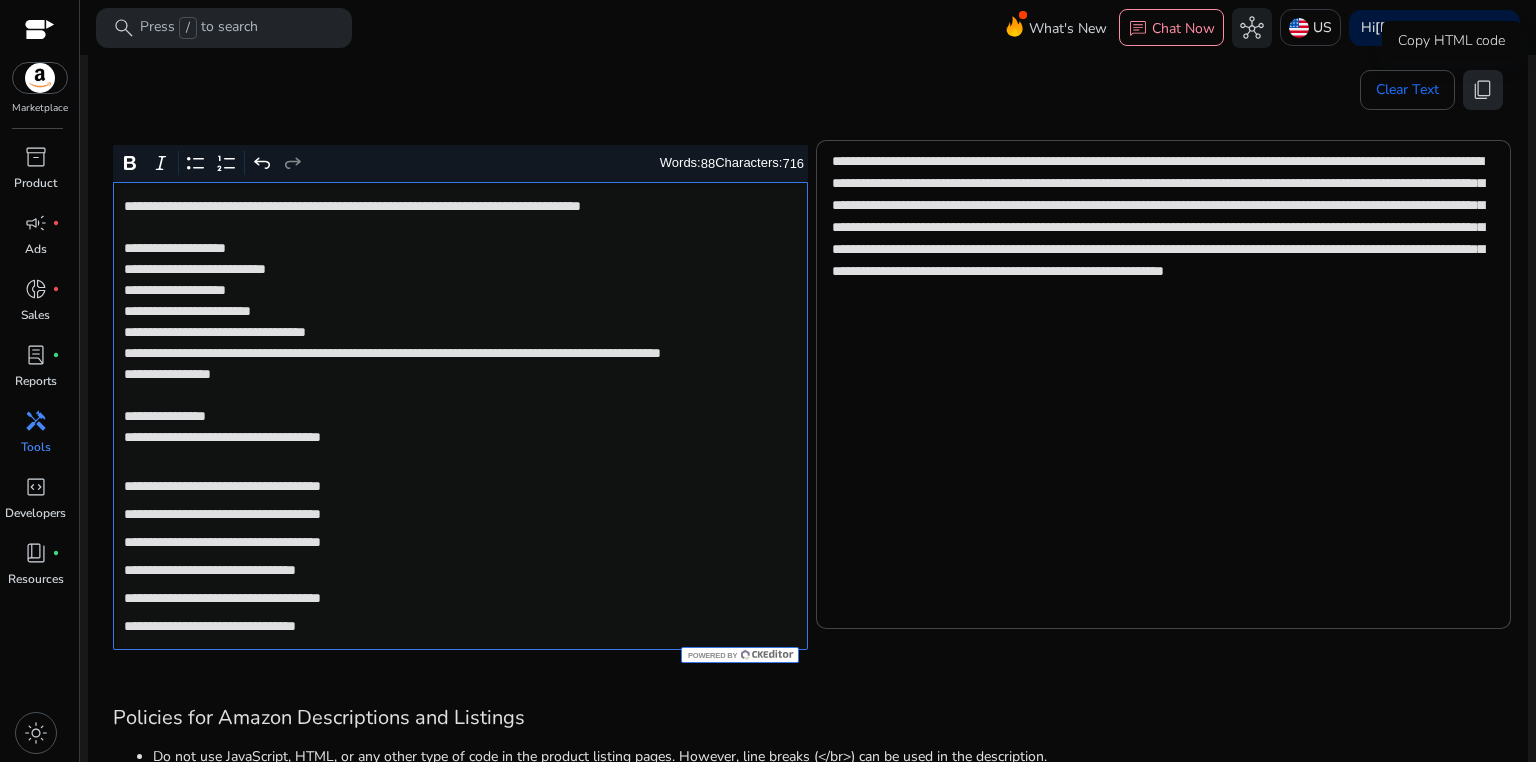 click on "content_copy" 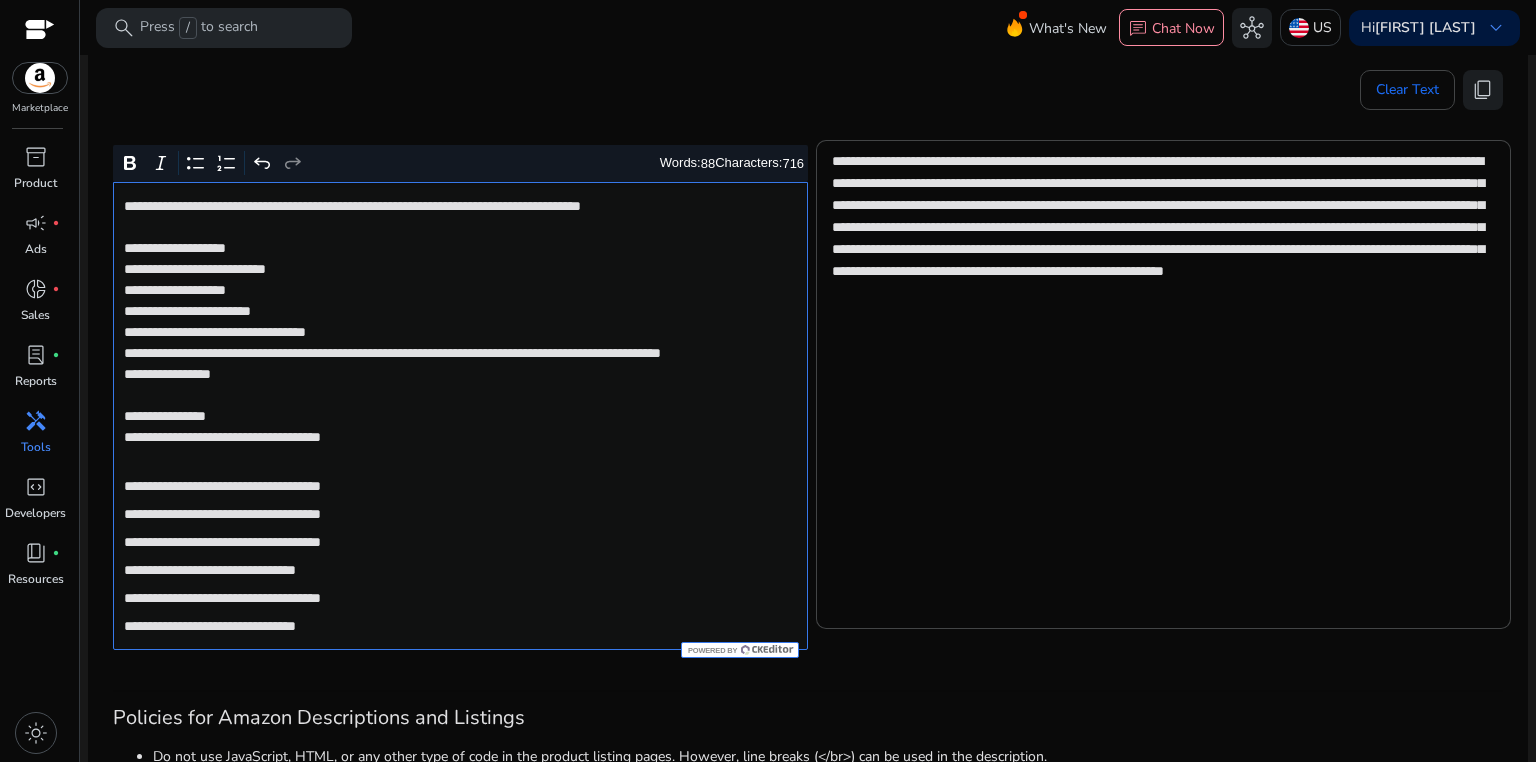 click on "**********" 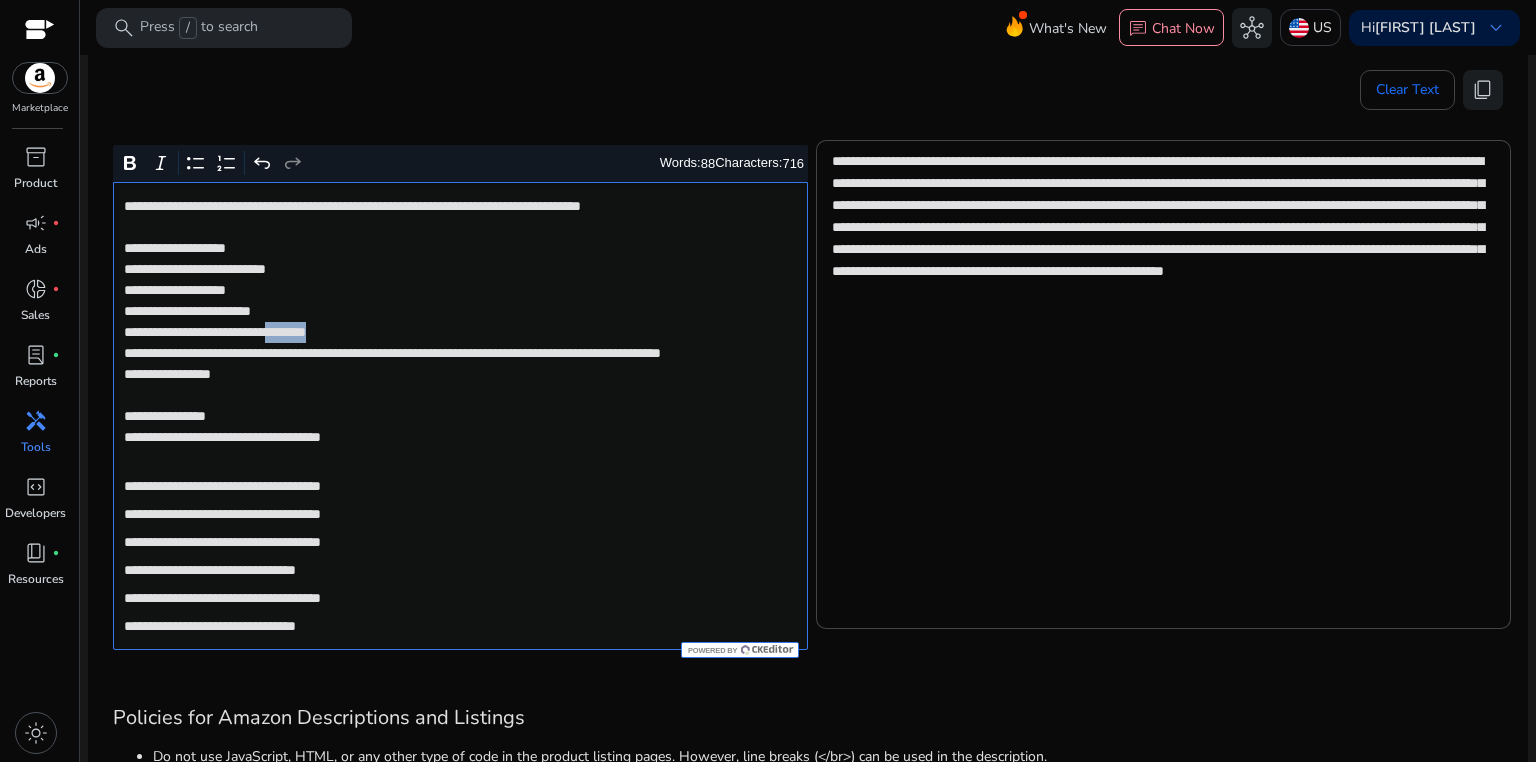 click on "**********" 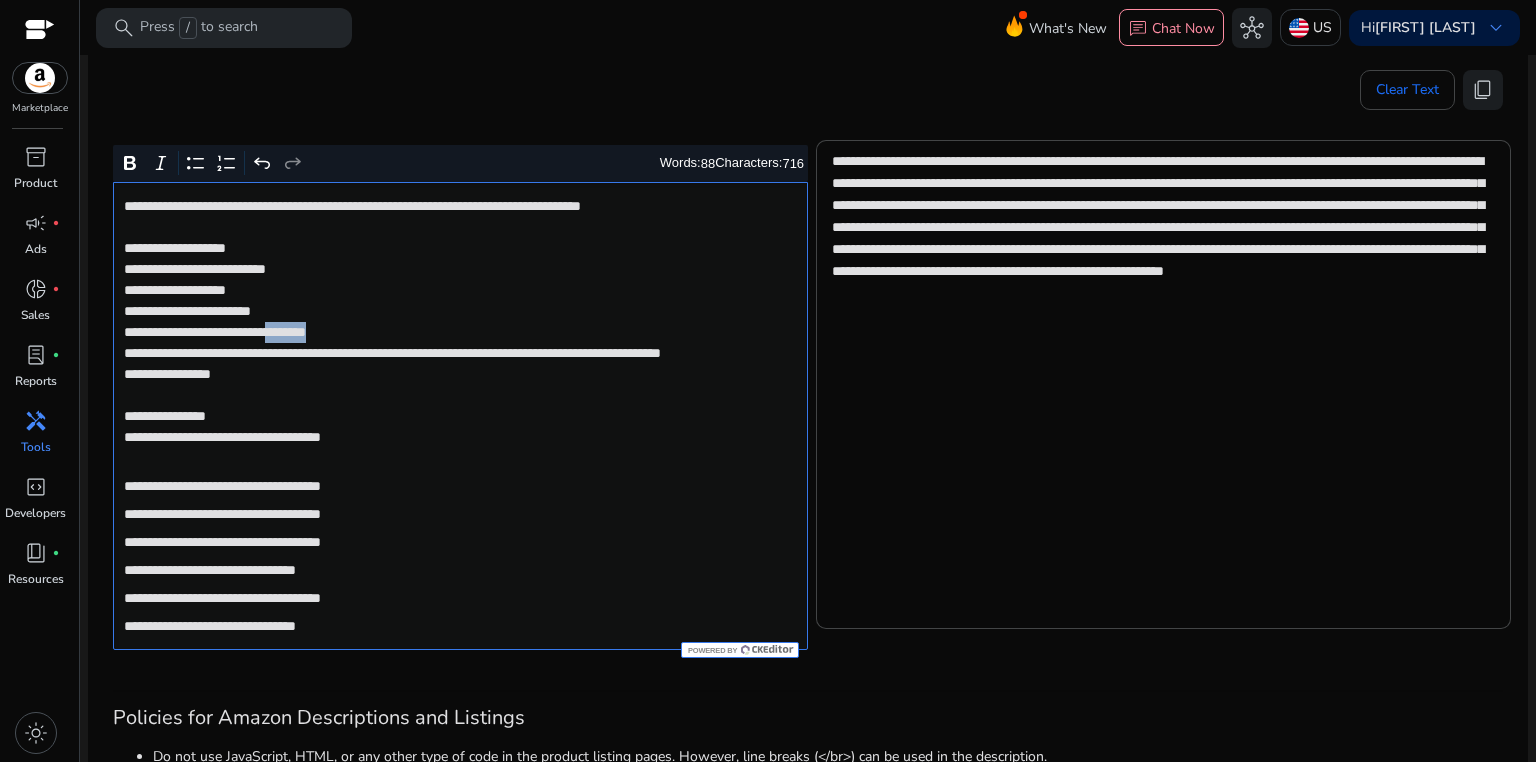 type on "**********" 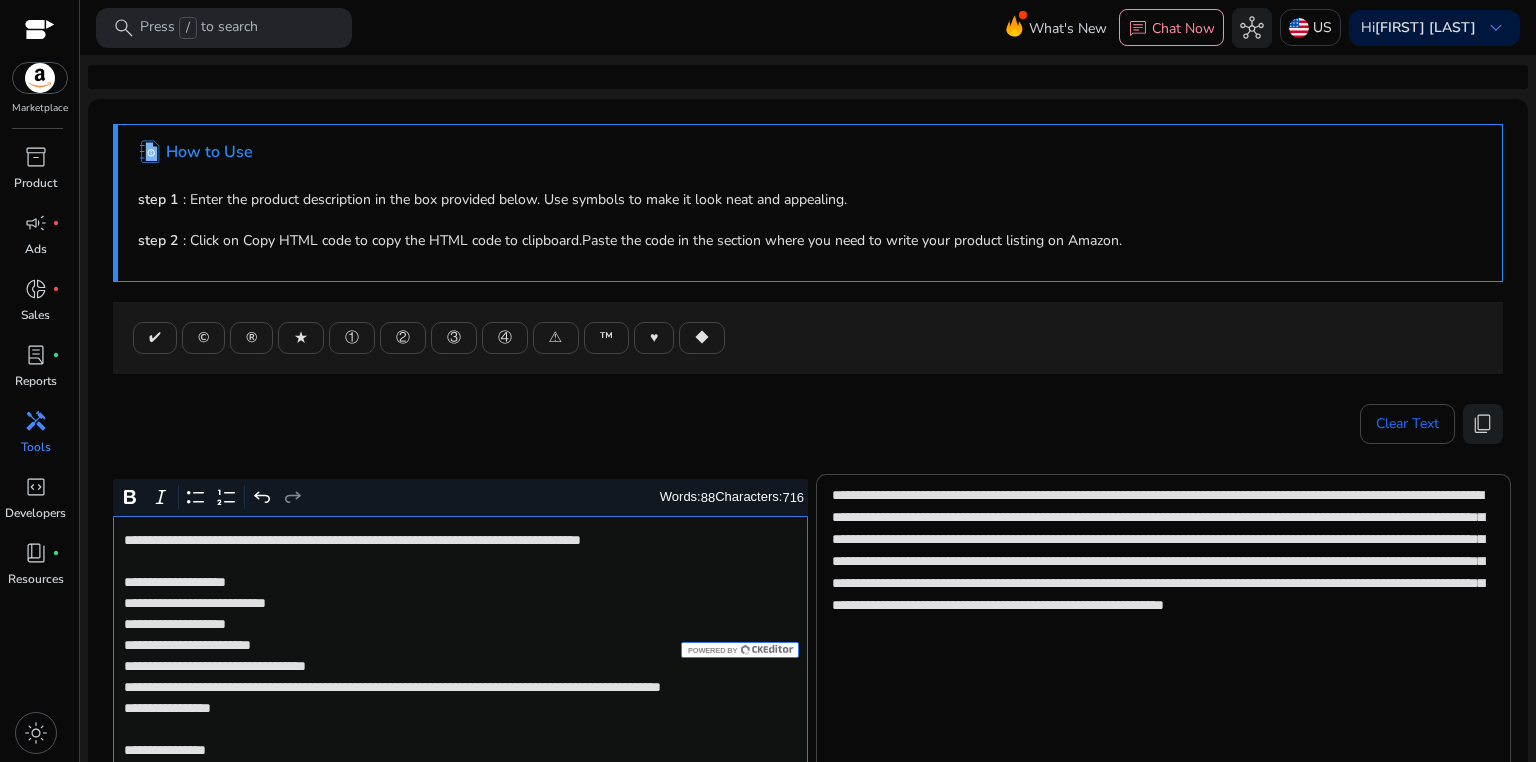 scroll, scrollTop: 0, scrollLeft: 0, axis: both 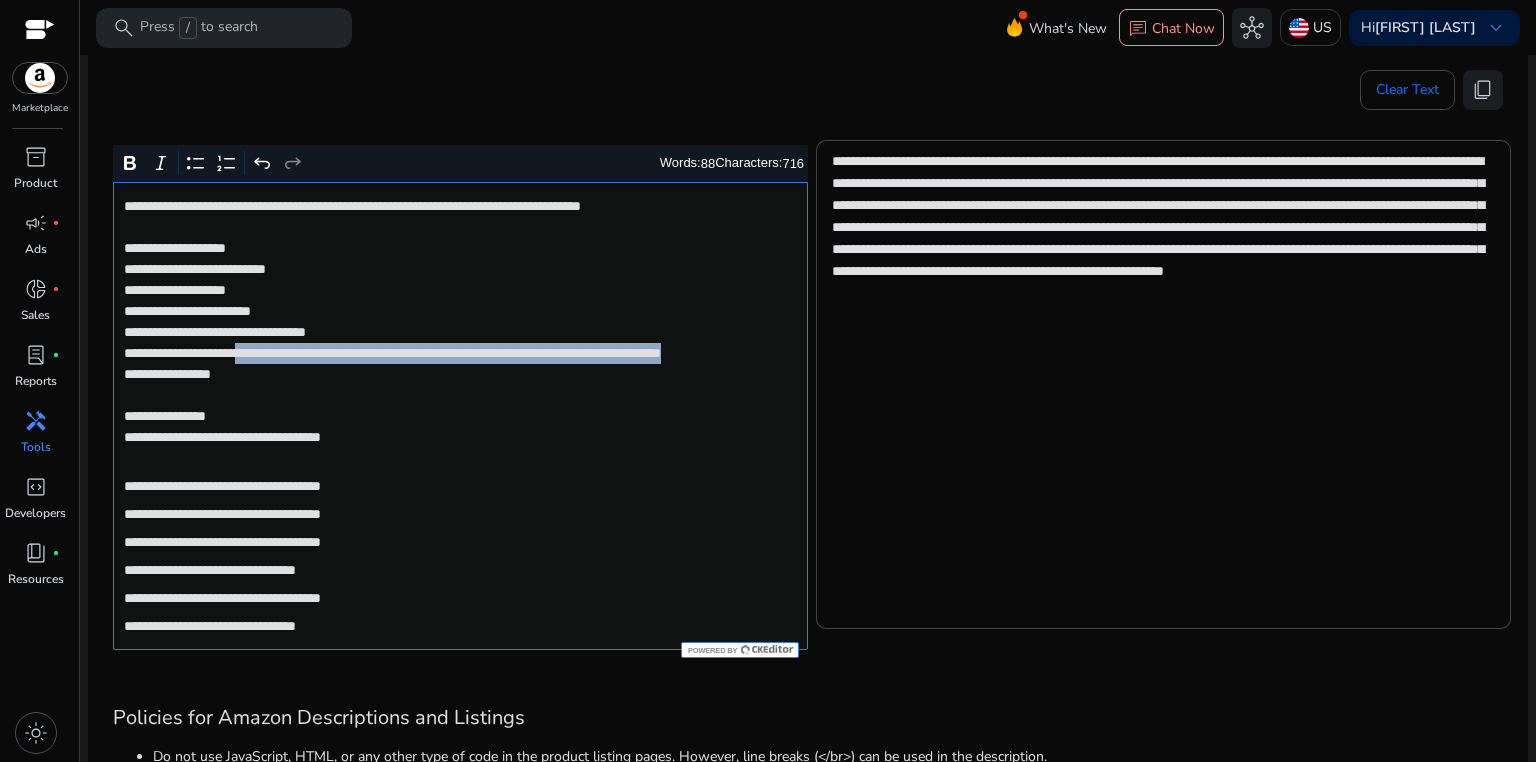 drag, startPoint x: 0, startPoint y: 0, endPoint x: 286, endPoint y: 373, distance: 470.02658 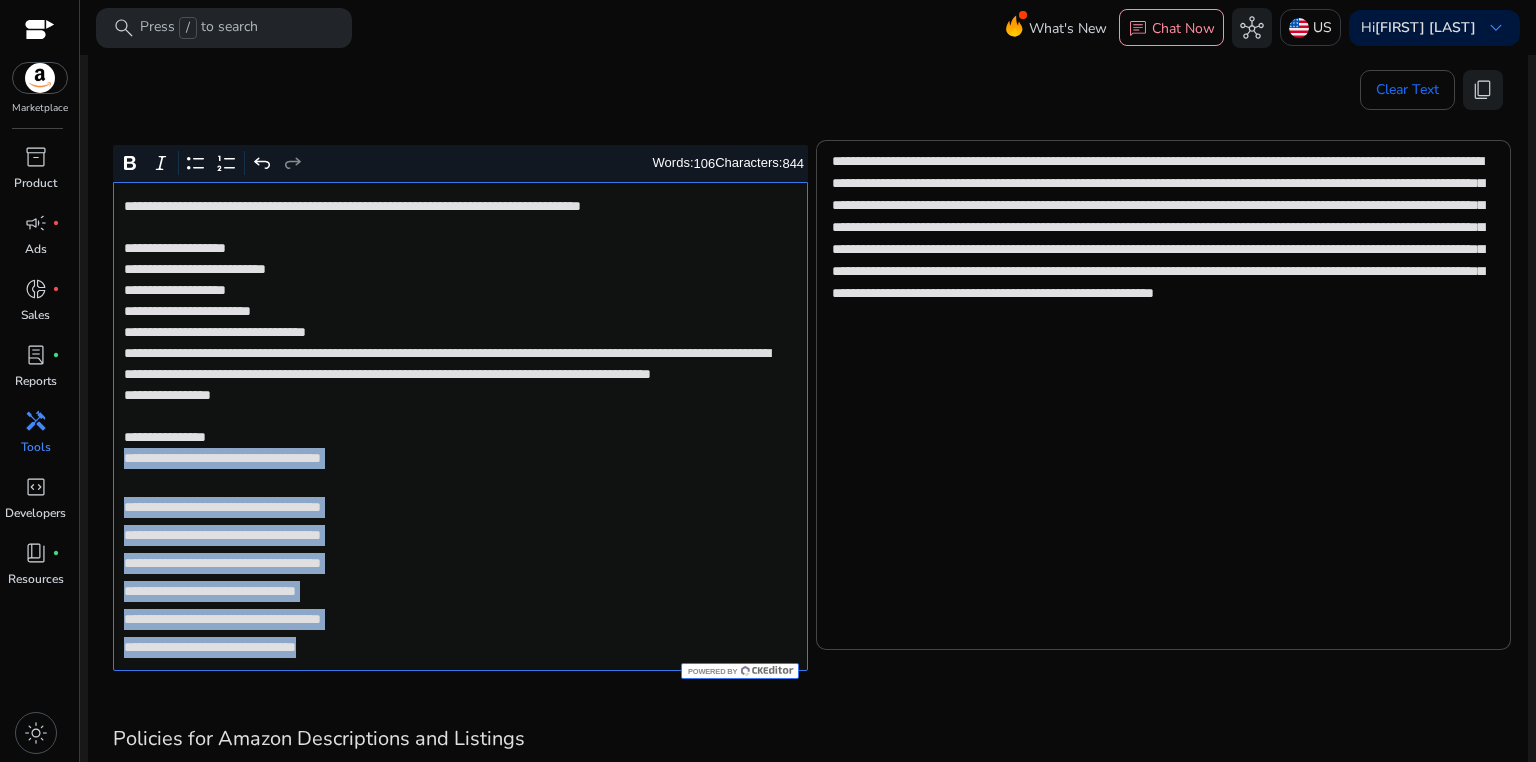 drag, startPoint x: 123, startPoint y: 482, endPoint x: 418, endPoint y: 654, distance: 341.4806 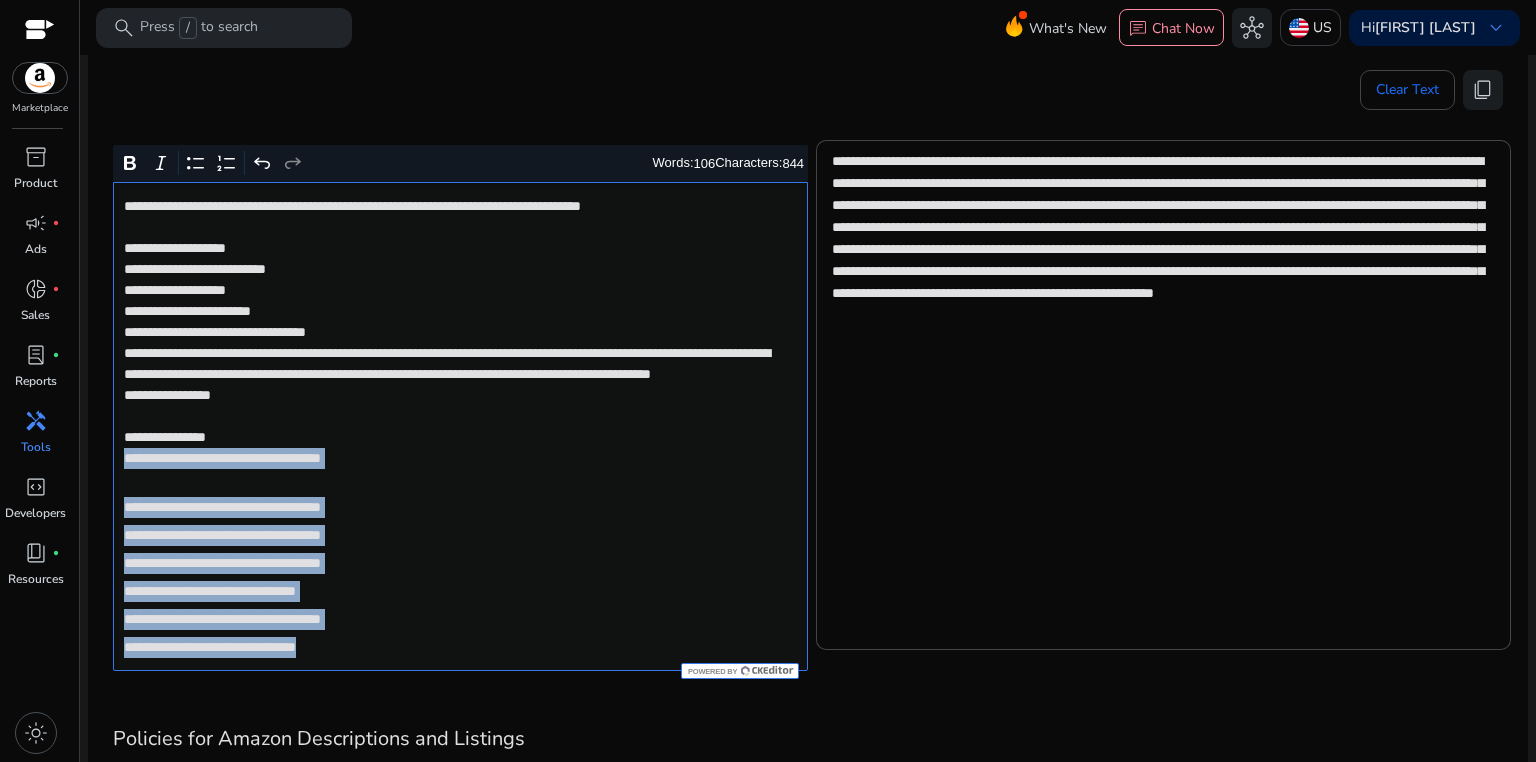 click on "**********" 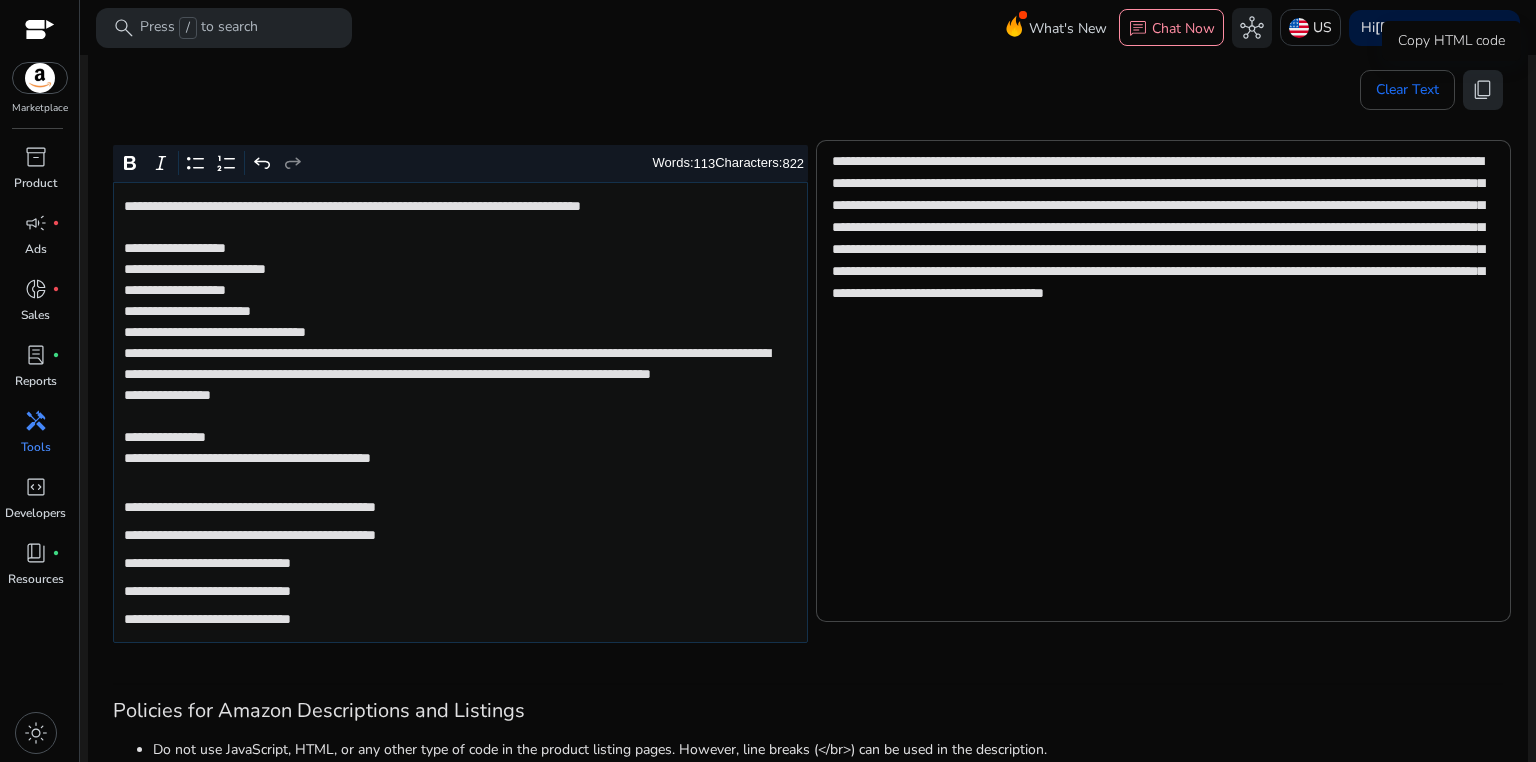click on "content_copy" 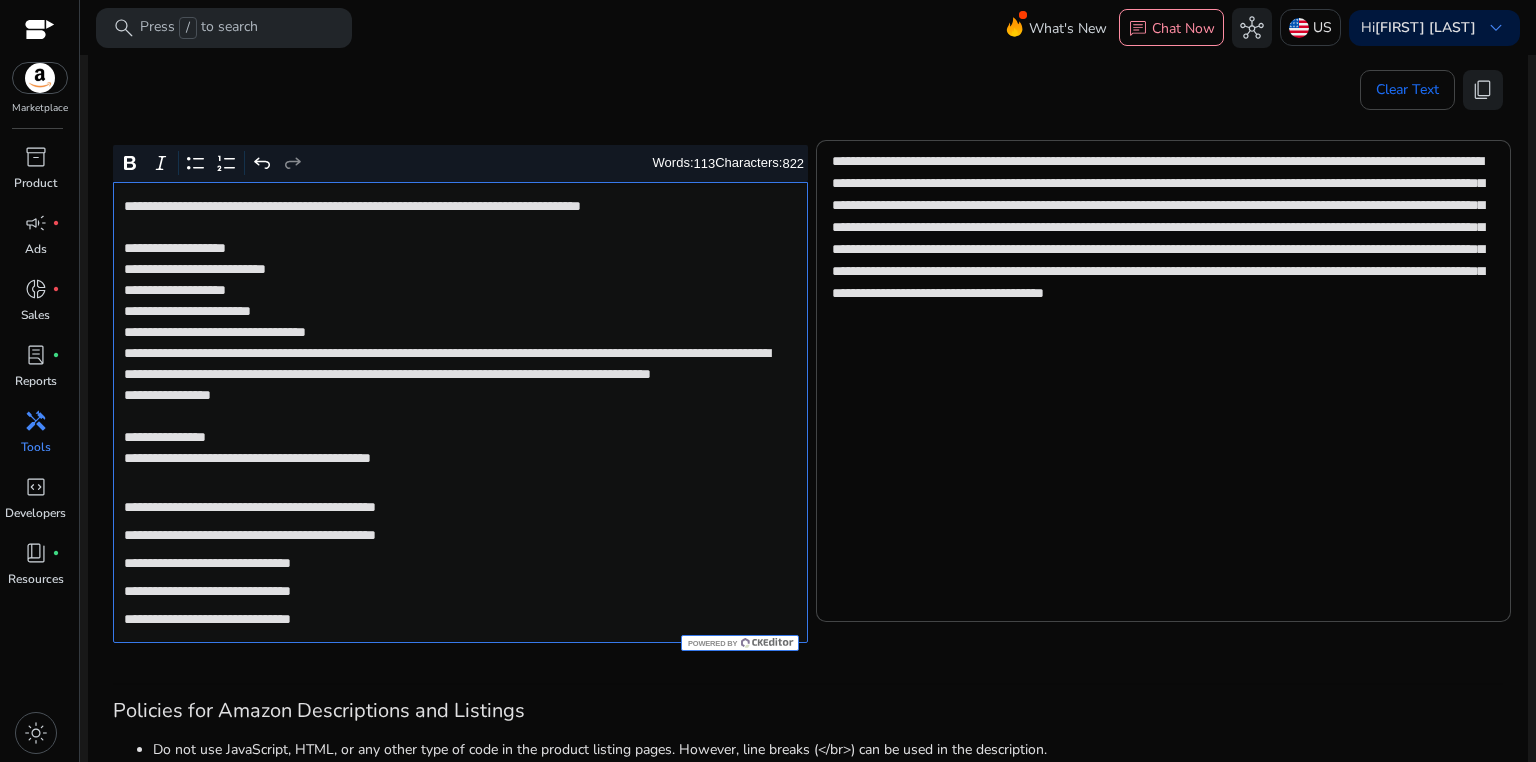 click on "**********" 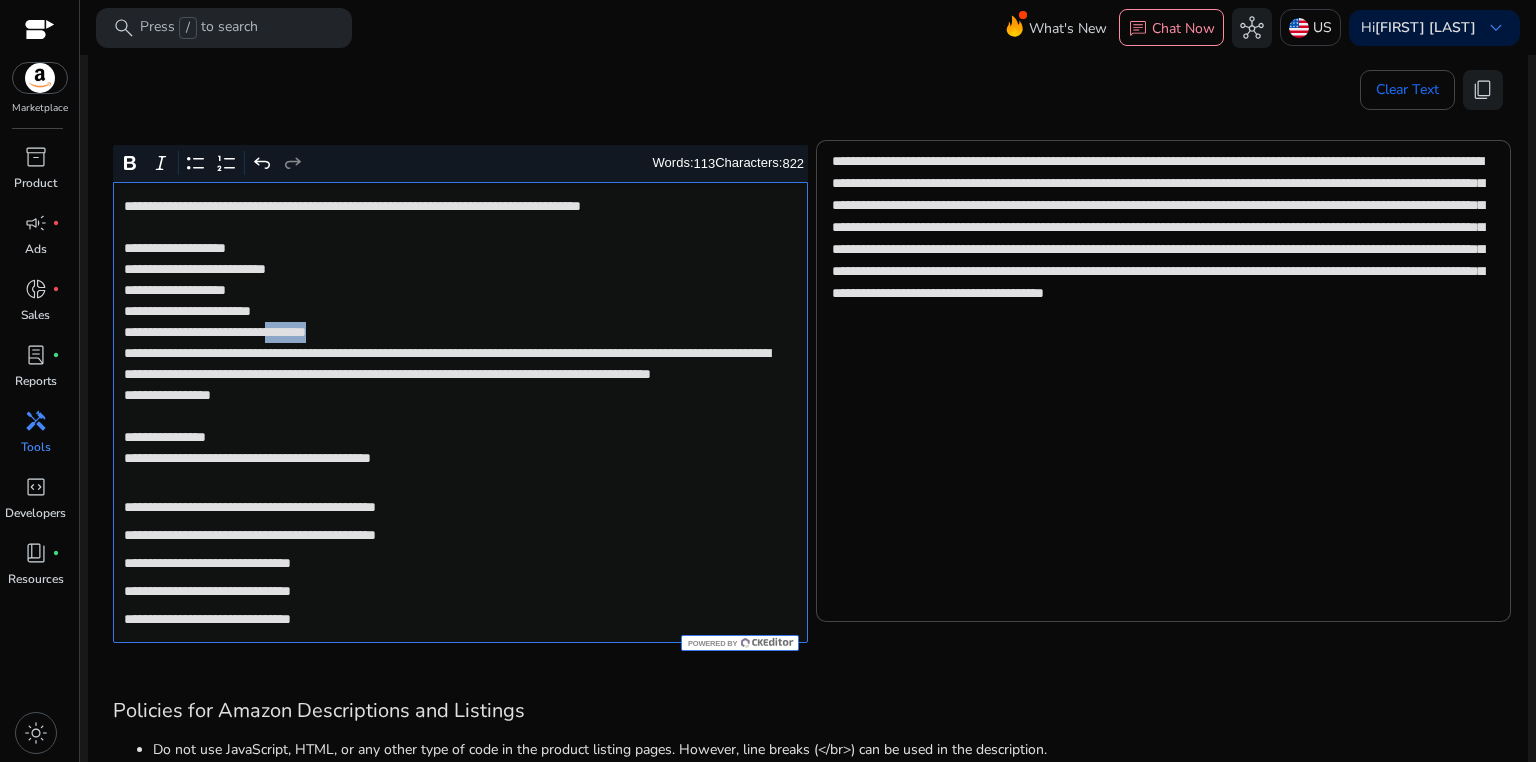 click on "**********" 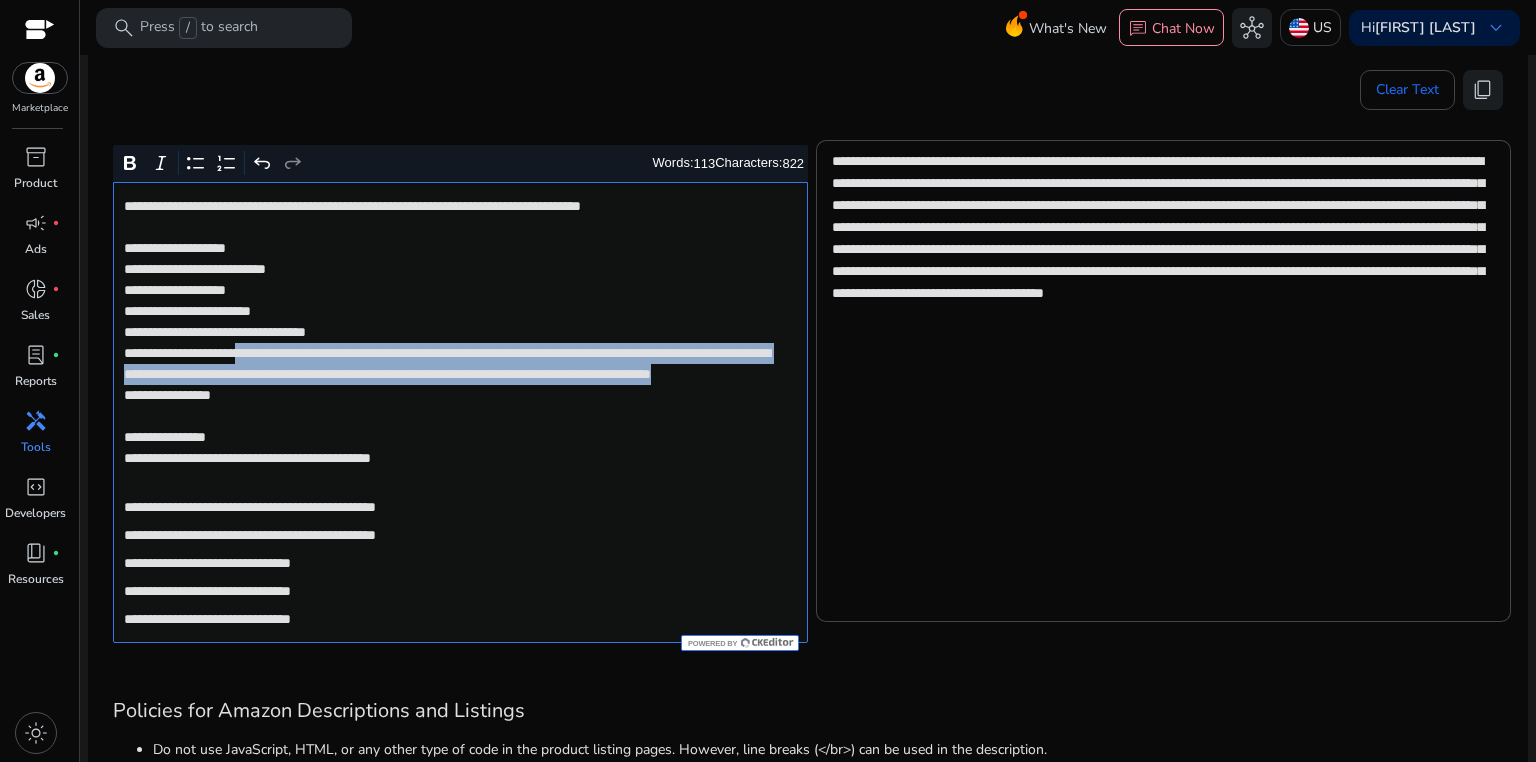 drag, startPoint x: 283, startPoint y: 351, endPoint x: 569, endPoint y: 388, distance: 288.38342 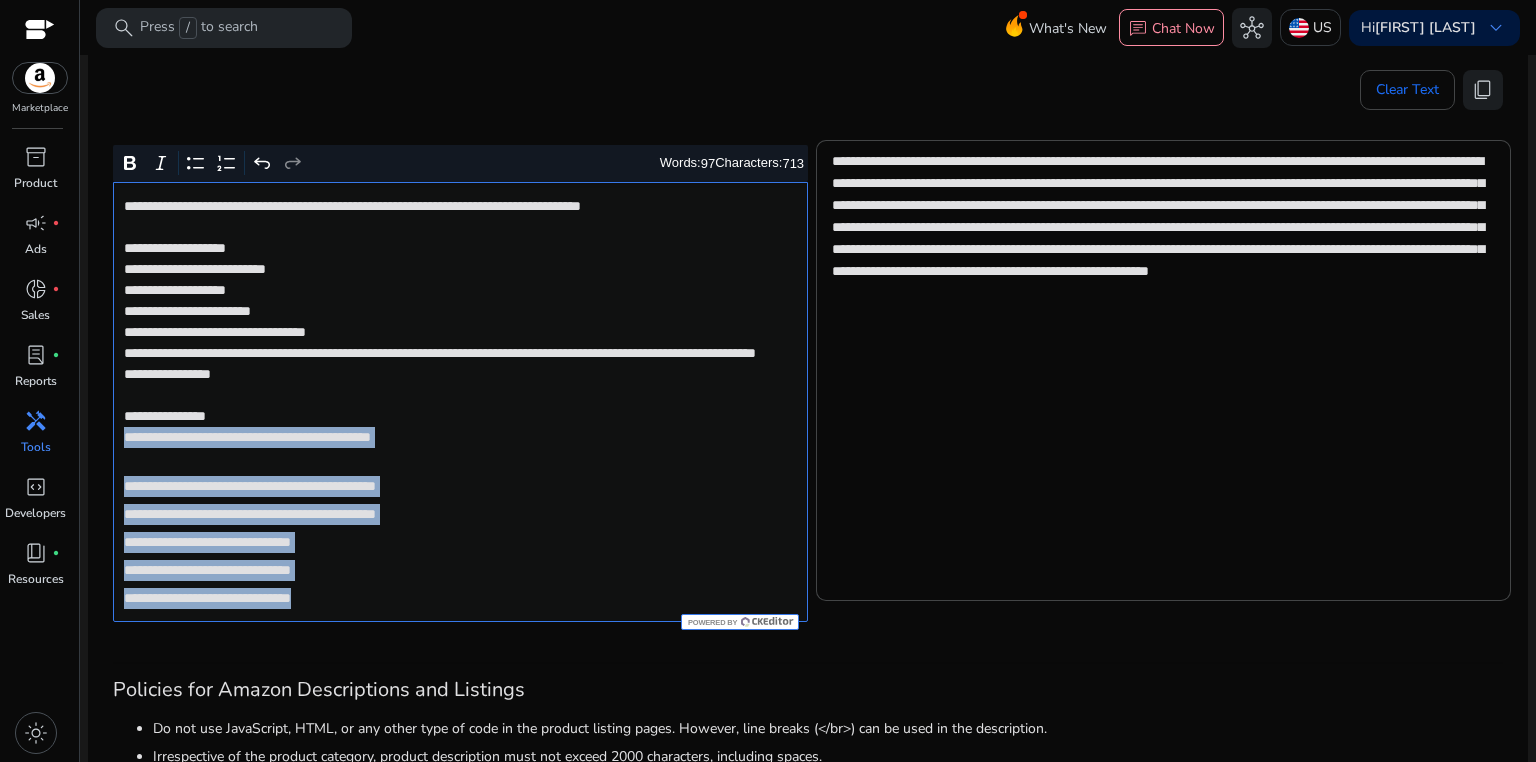 drag, startPoint x: 118, startPoint y: 456, endPoint x: 536, endPoint y: 645, distance: 458.74286 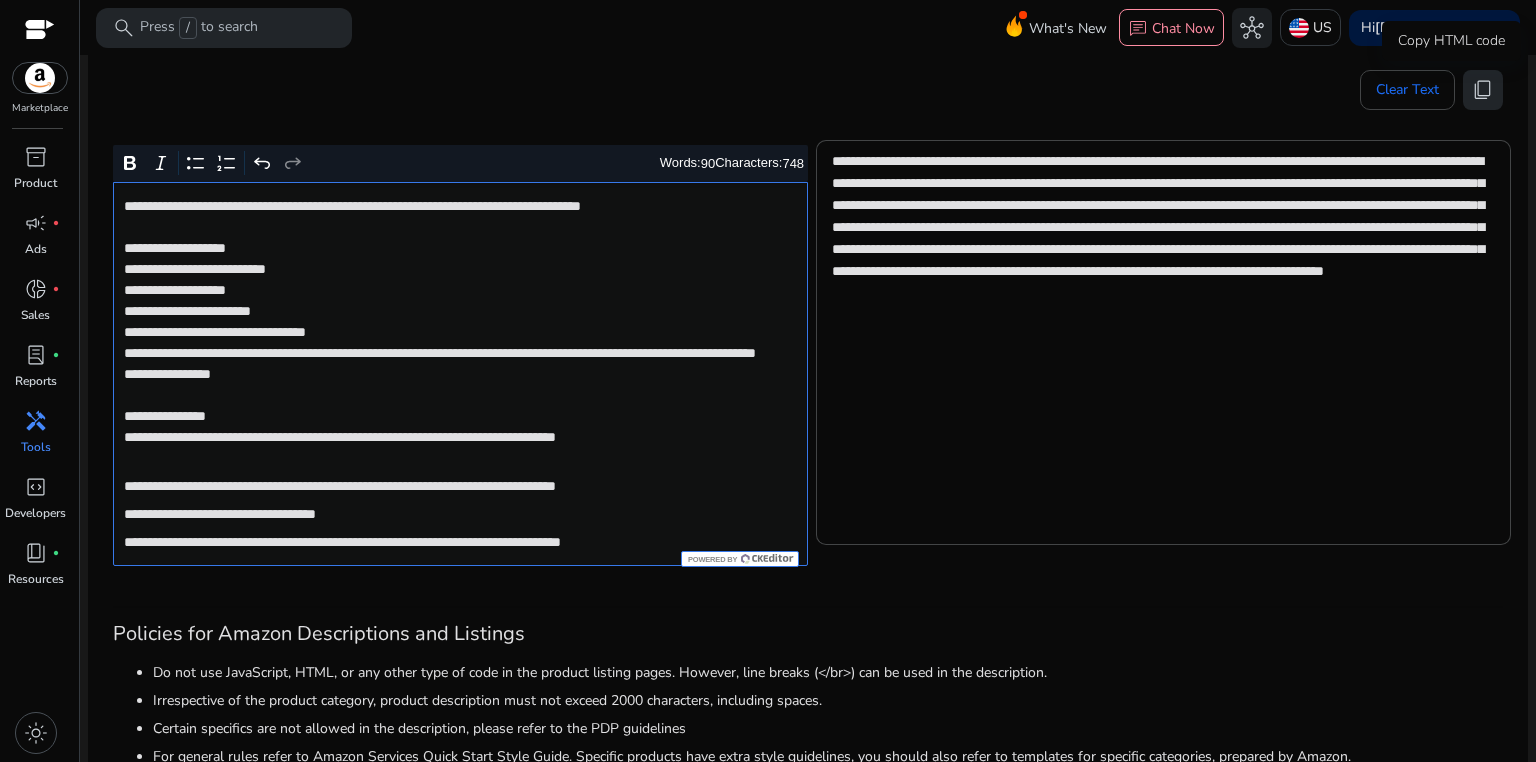 click on "content_copy" 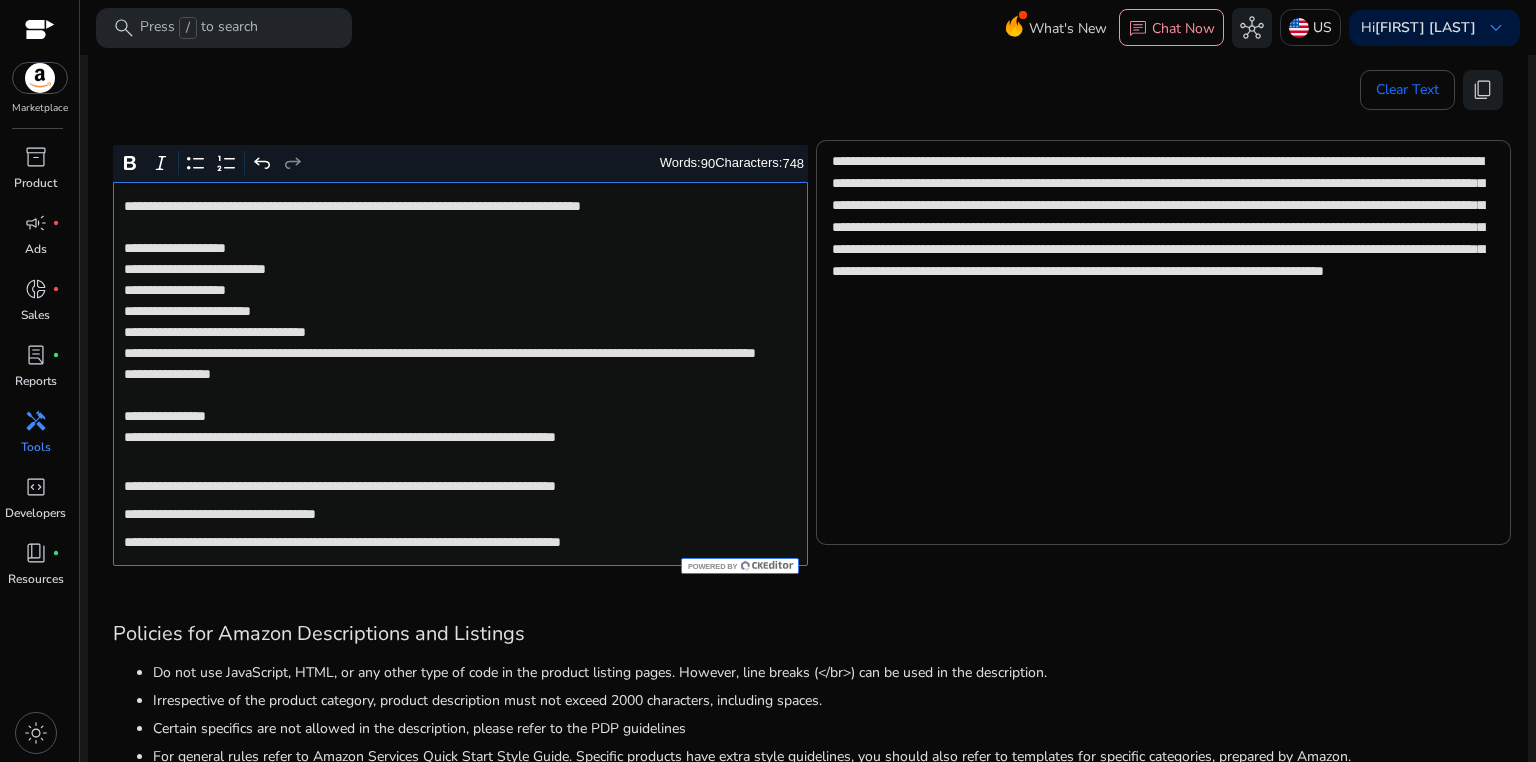 click on "**********" 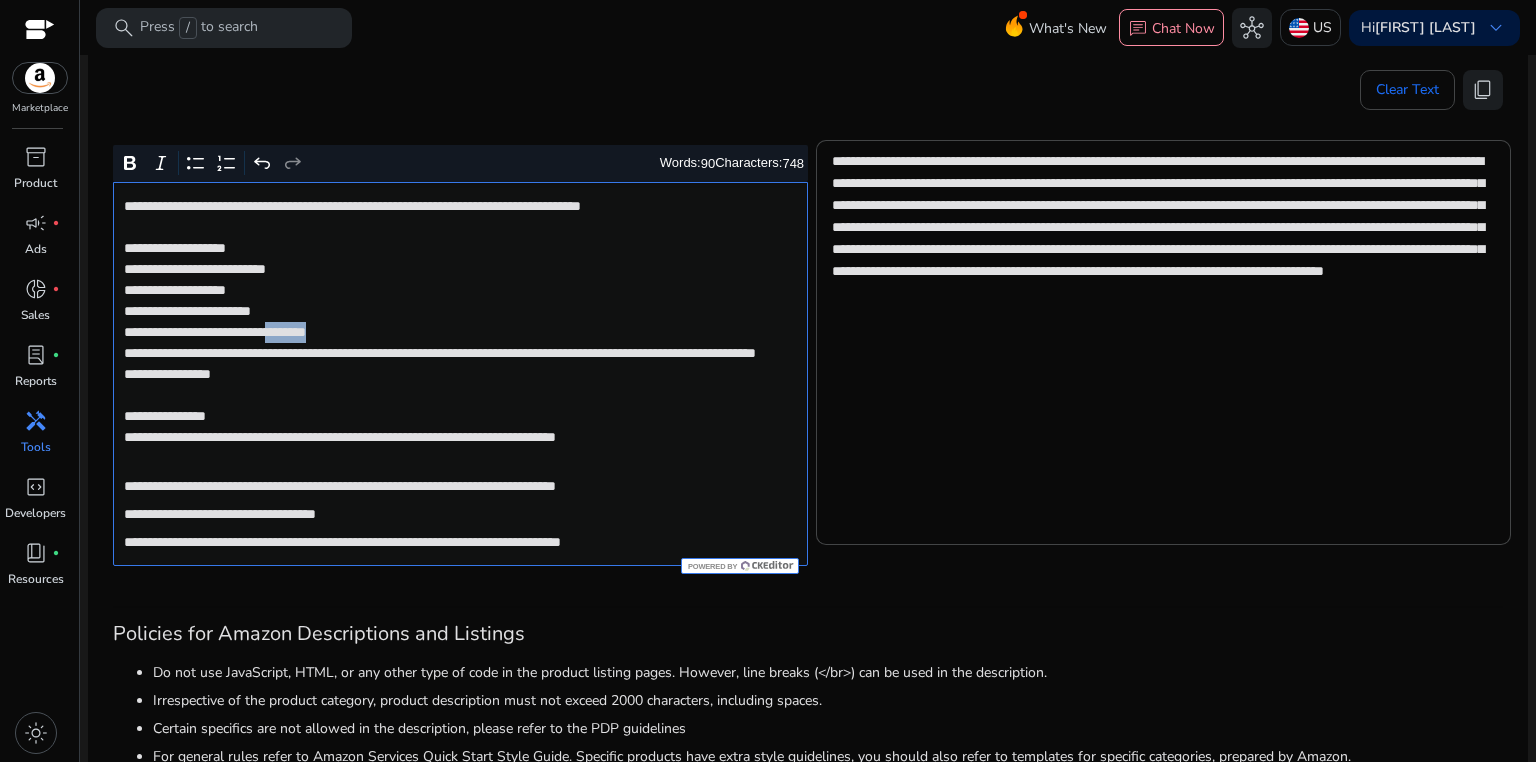 click on "**********" 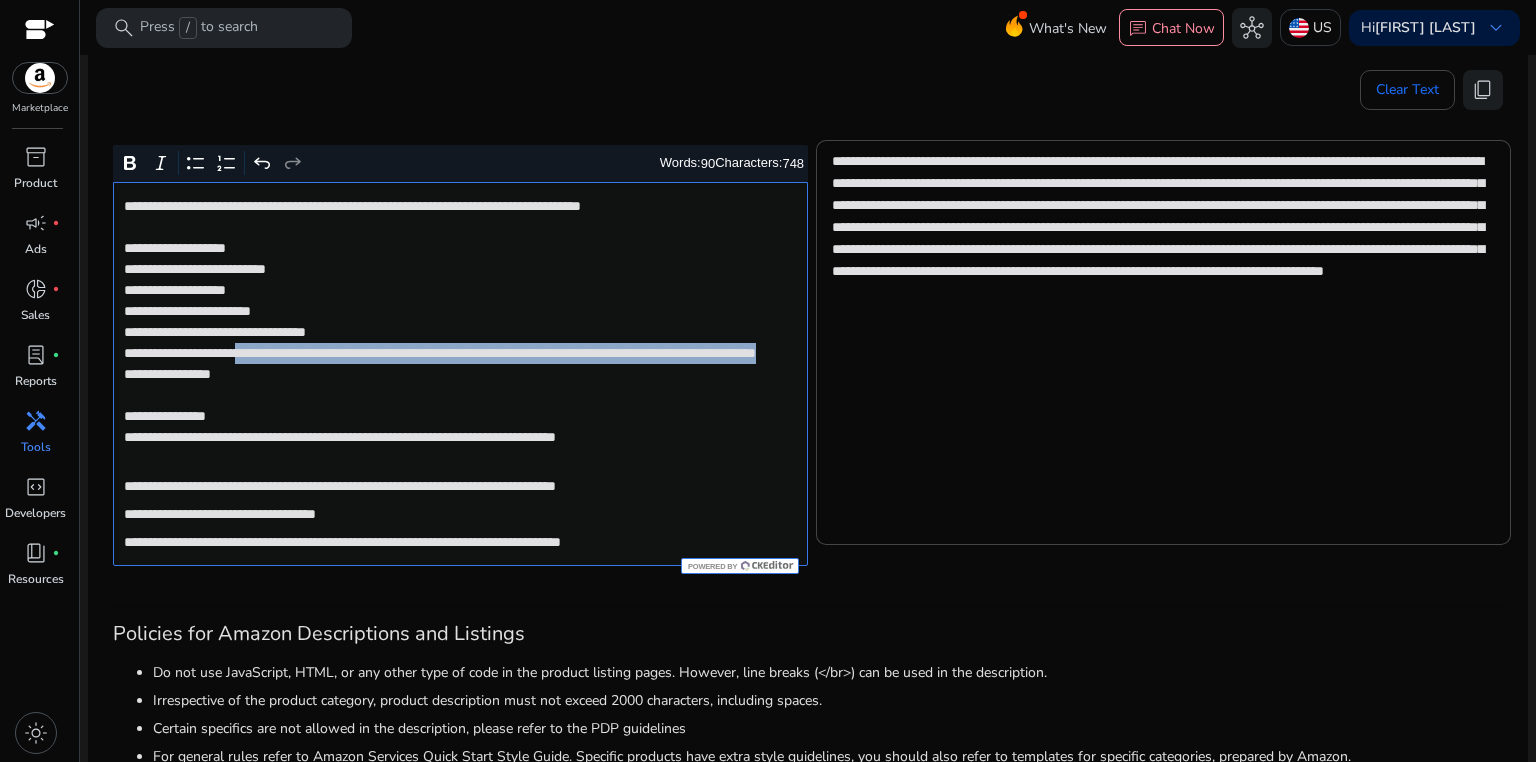 drag, startPoint x: 283, startPoint y: 357, endPoint x: 453, endPoint y: 375, distance: 170.95029 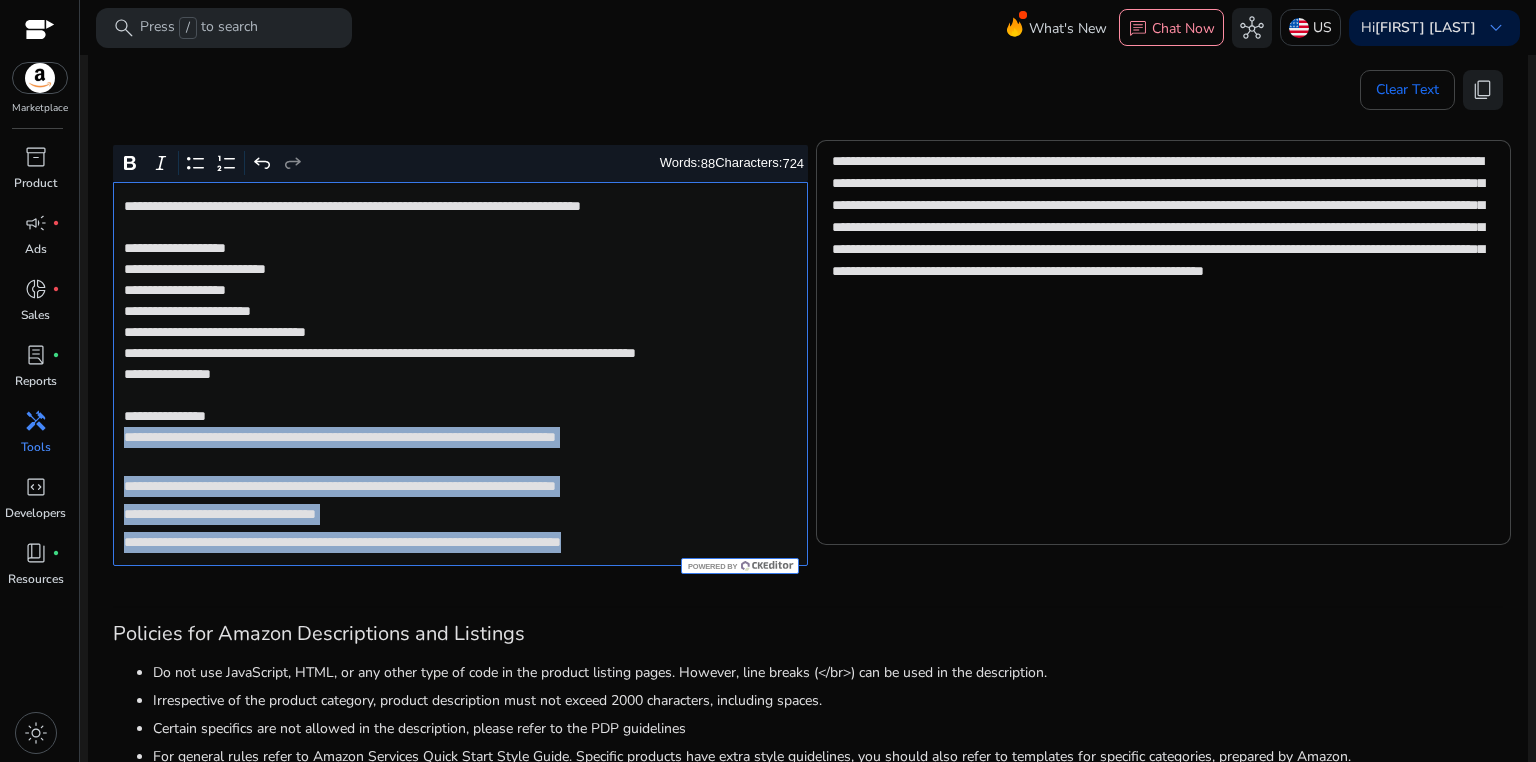 drag, startPoint x: 122, startPoint y: 457, endPoint x: 740, endPoint y: 544, distance: 624.09375 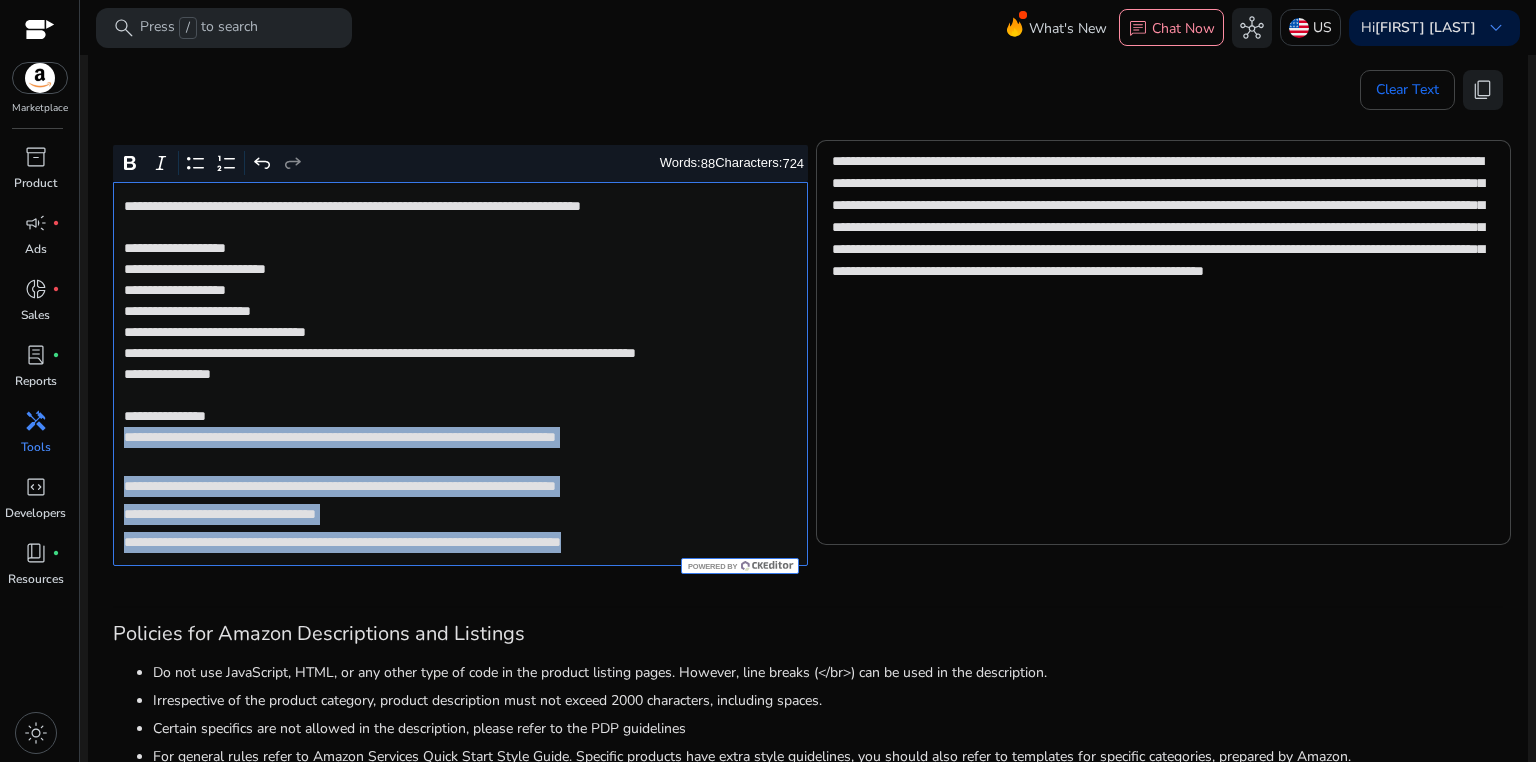 click on "**********" 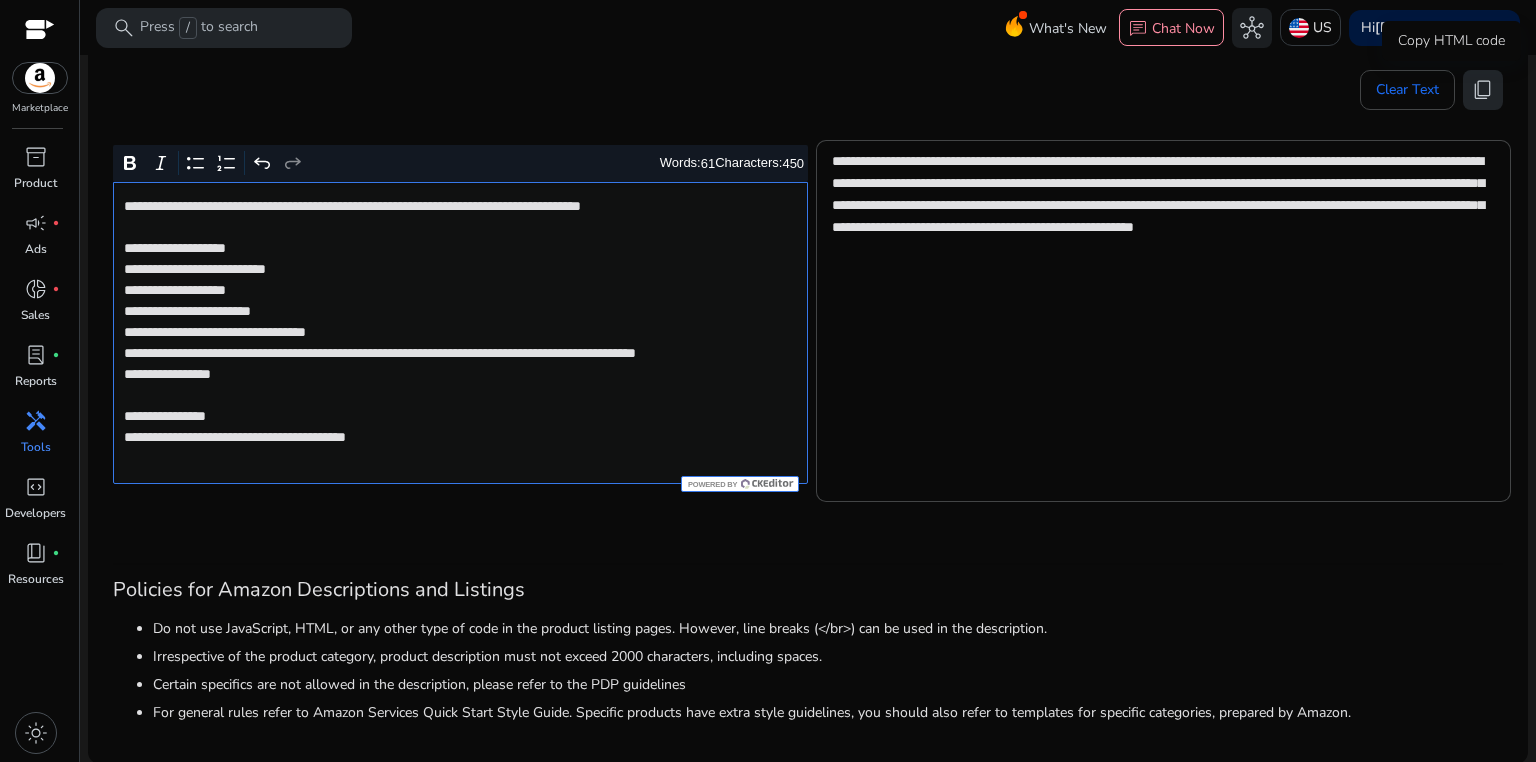click on "content_copy" 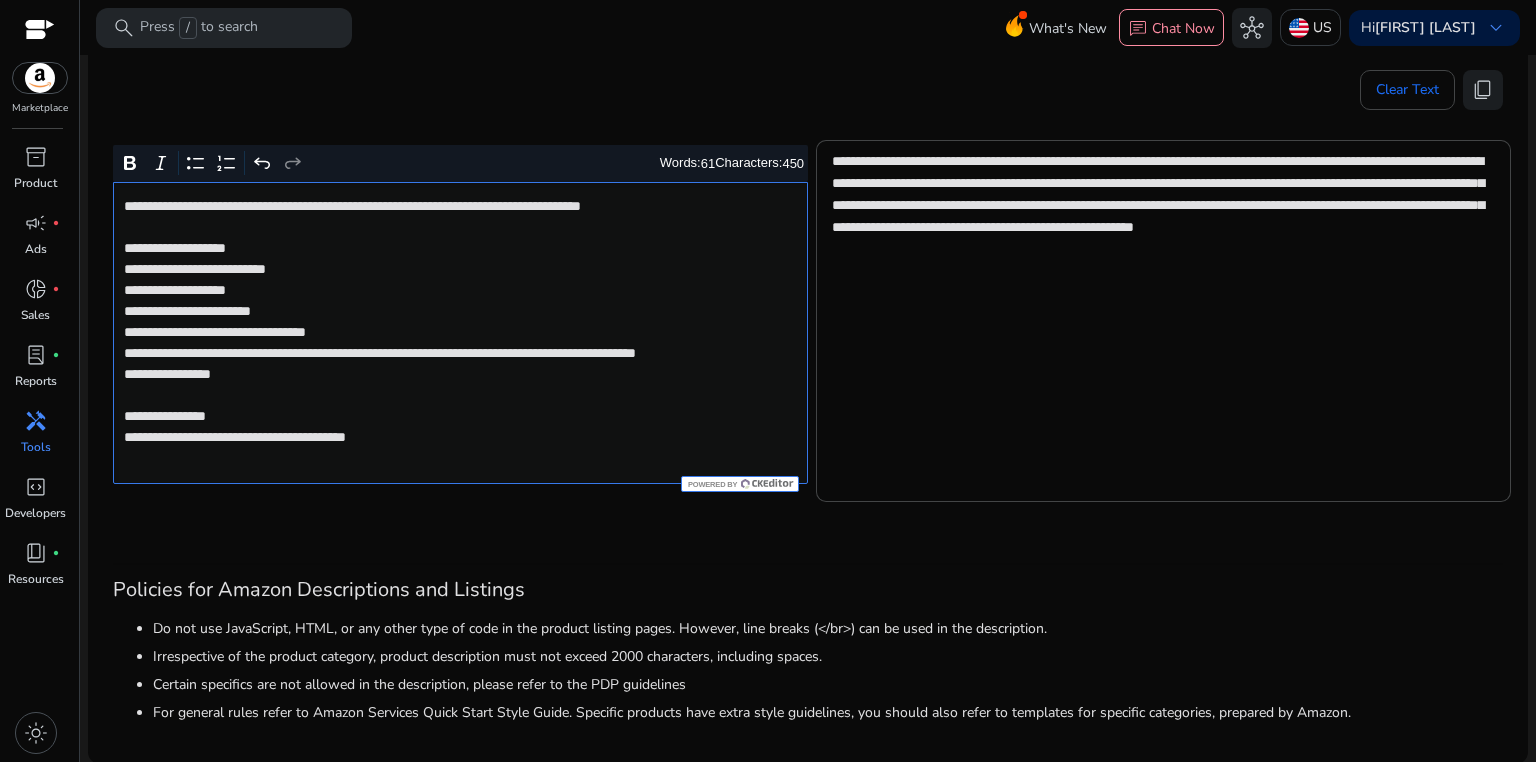 click on "**********" 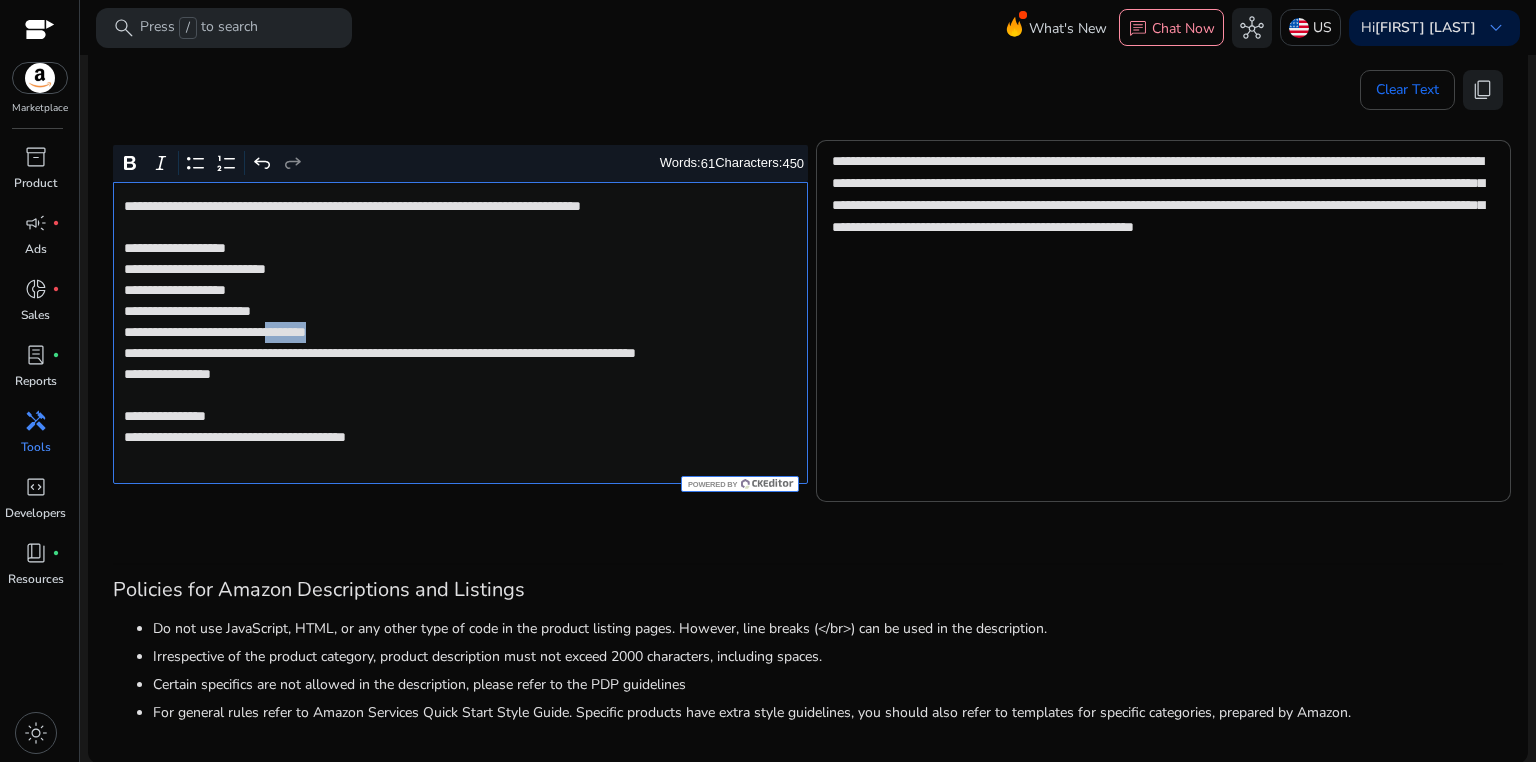 click on "**********" 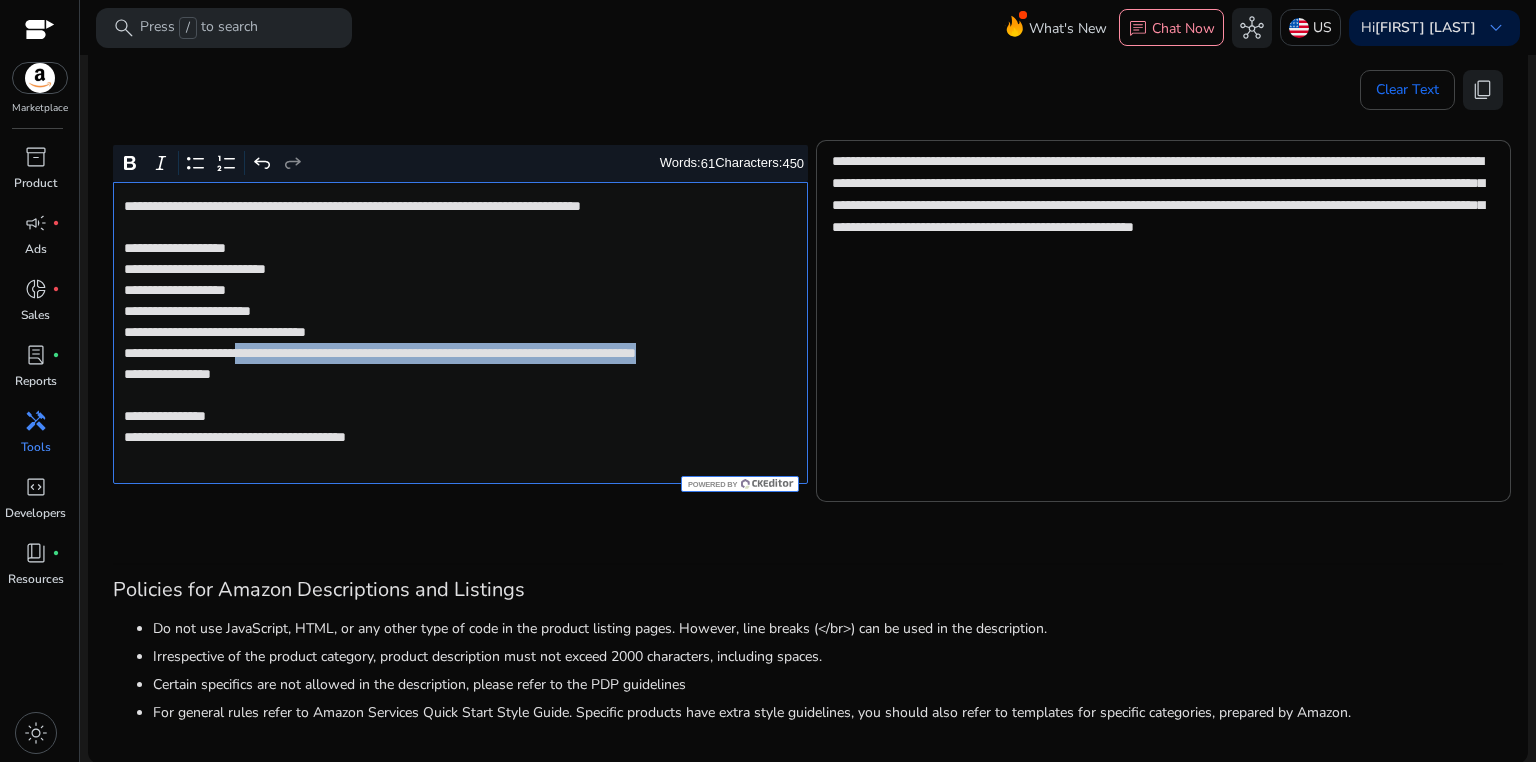 drag, startPoint x: 283, startPoint y: 351, endPoint x: 288, endPoint y: 368, distance: 17.720045 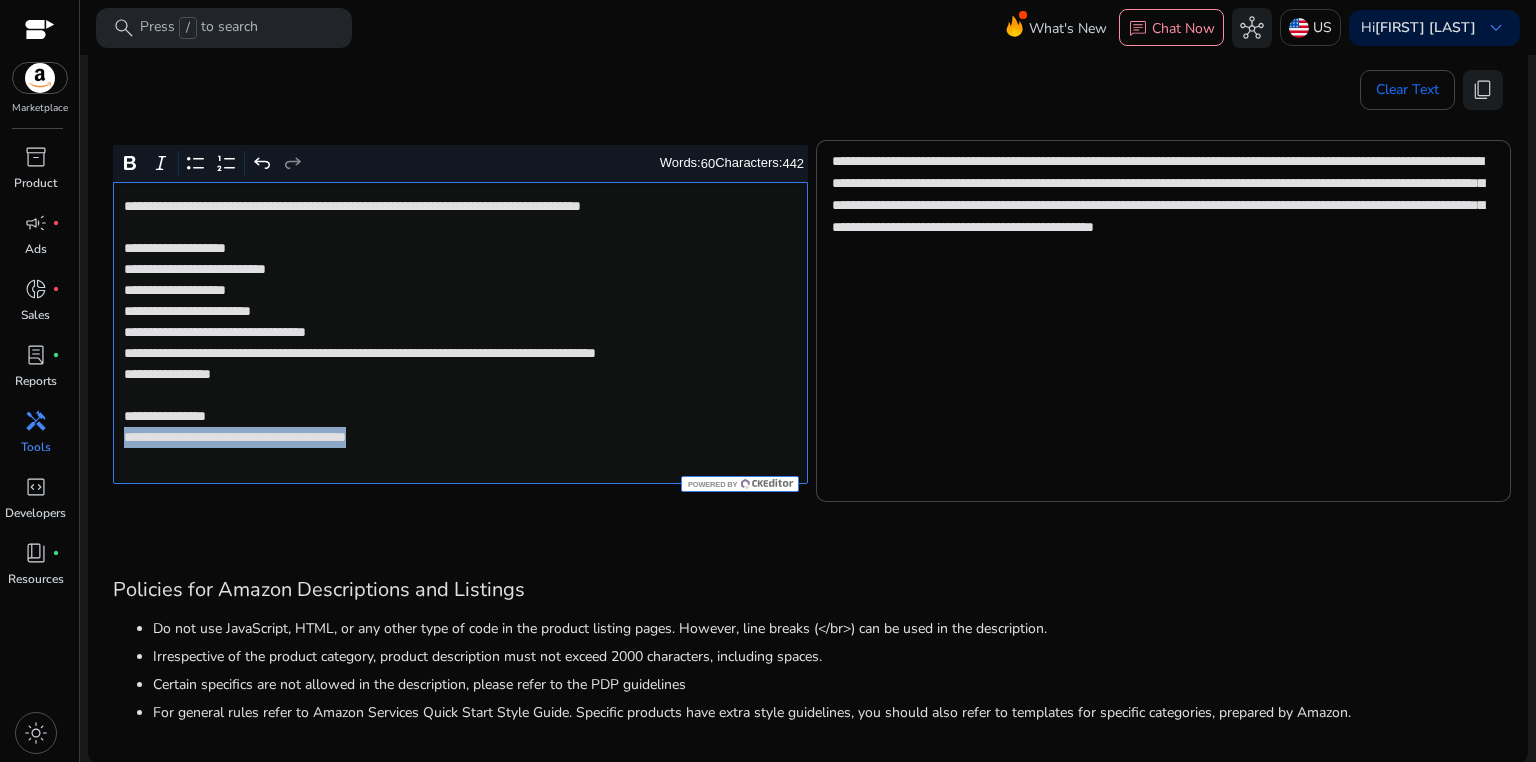 drag, startPoint x: 117, startPoint y: 460, endPoint x: 504, endPoint y: 457, distance: 387.01163 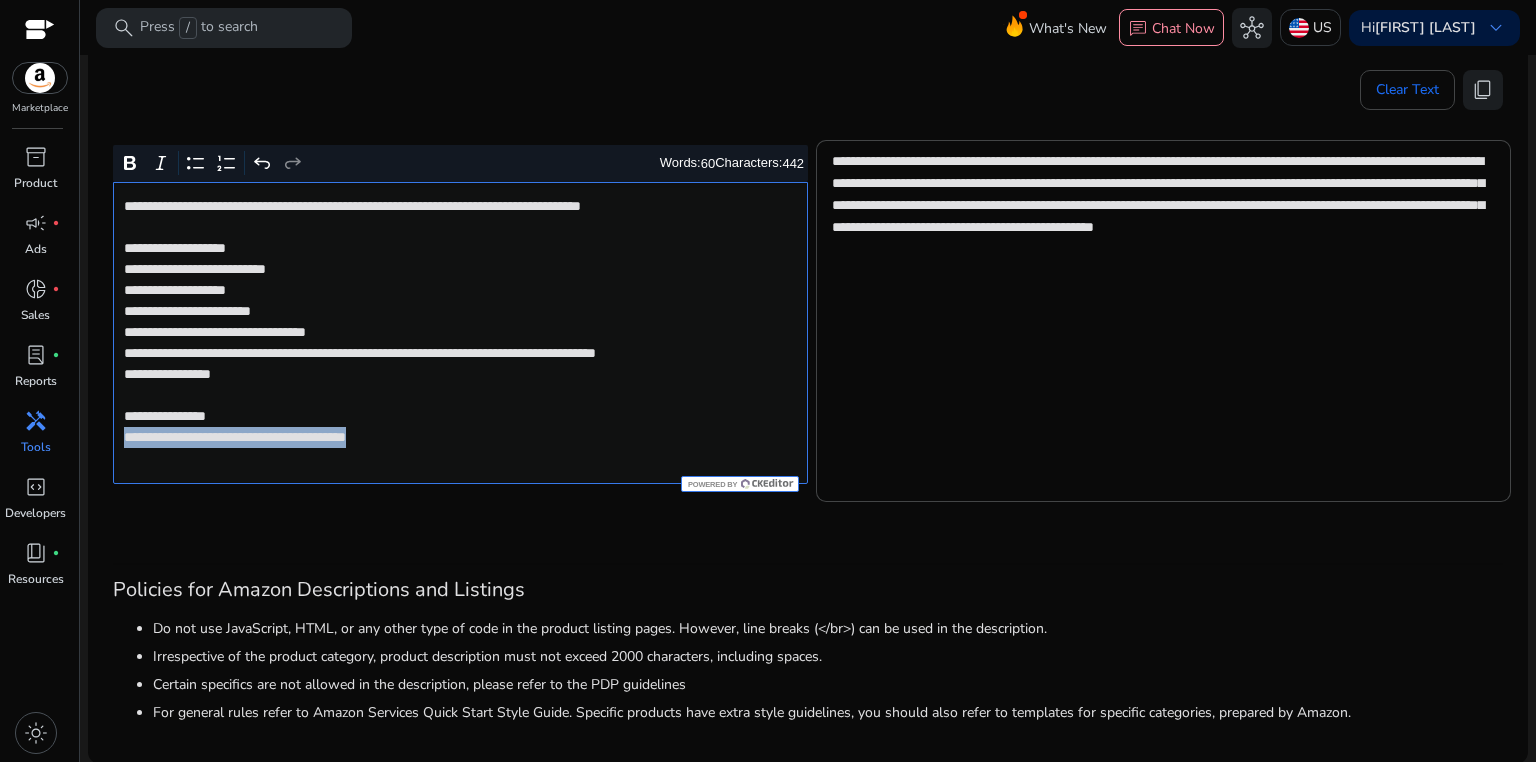 click on "**********" 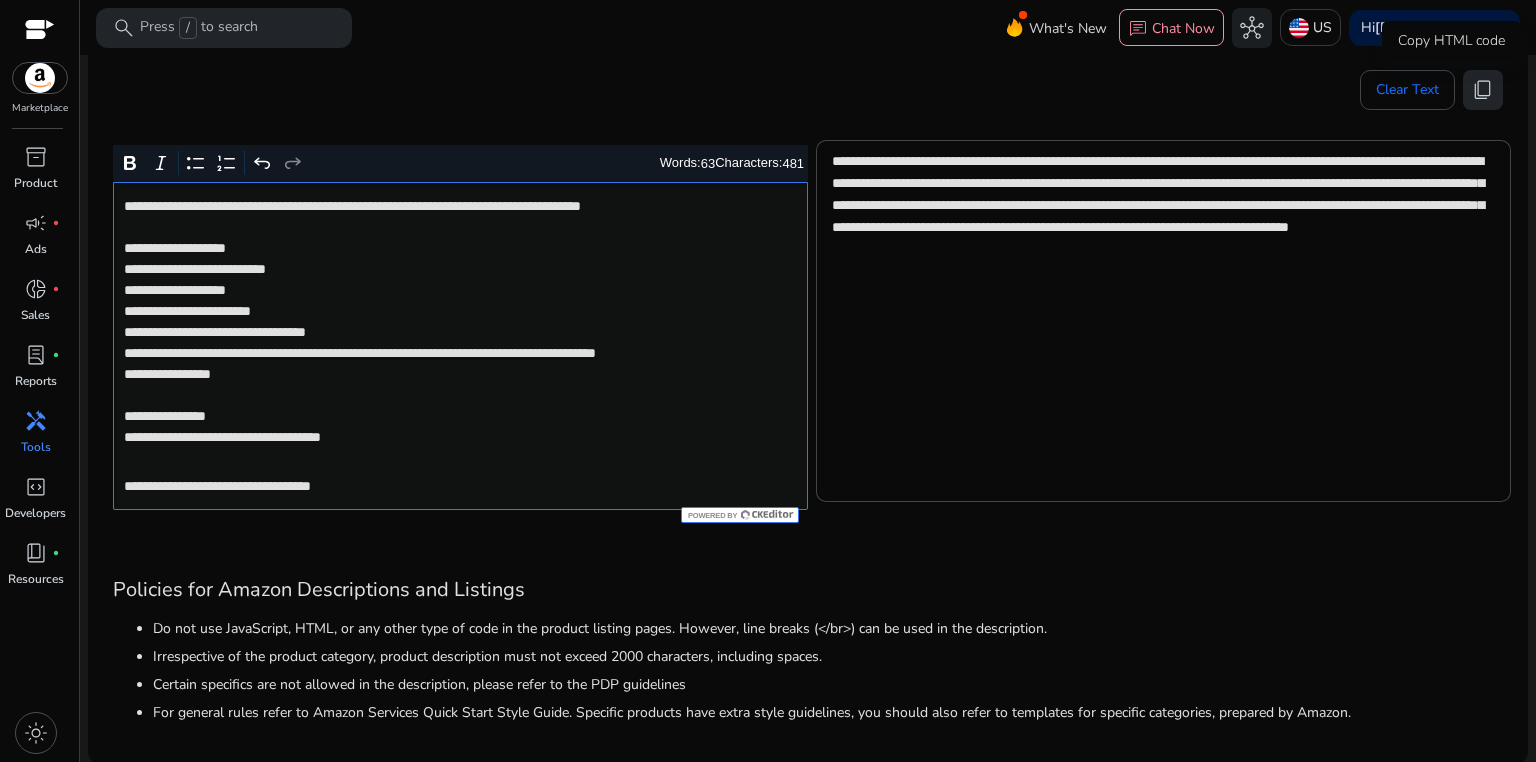 click on "content_copy" 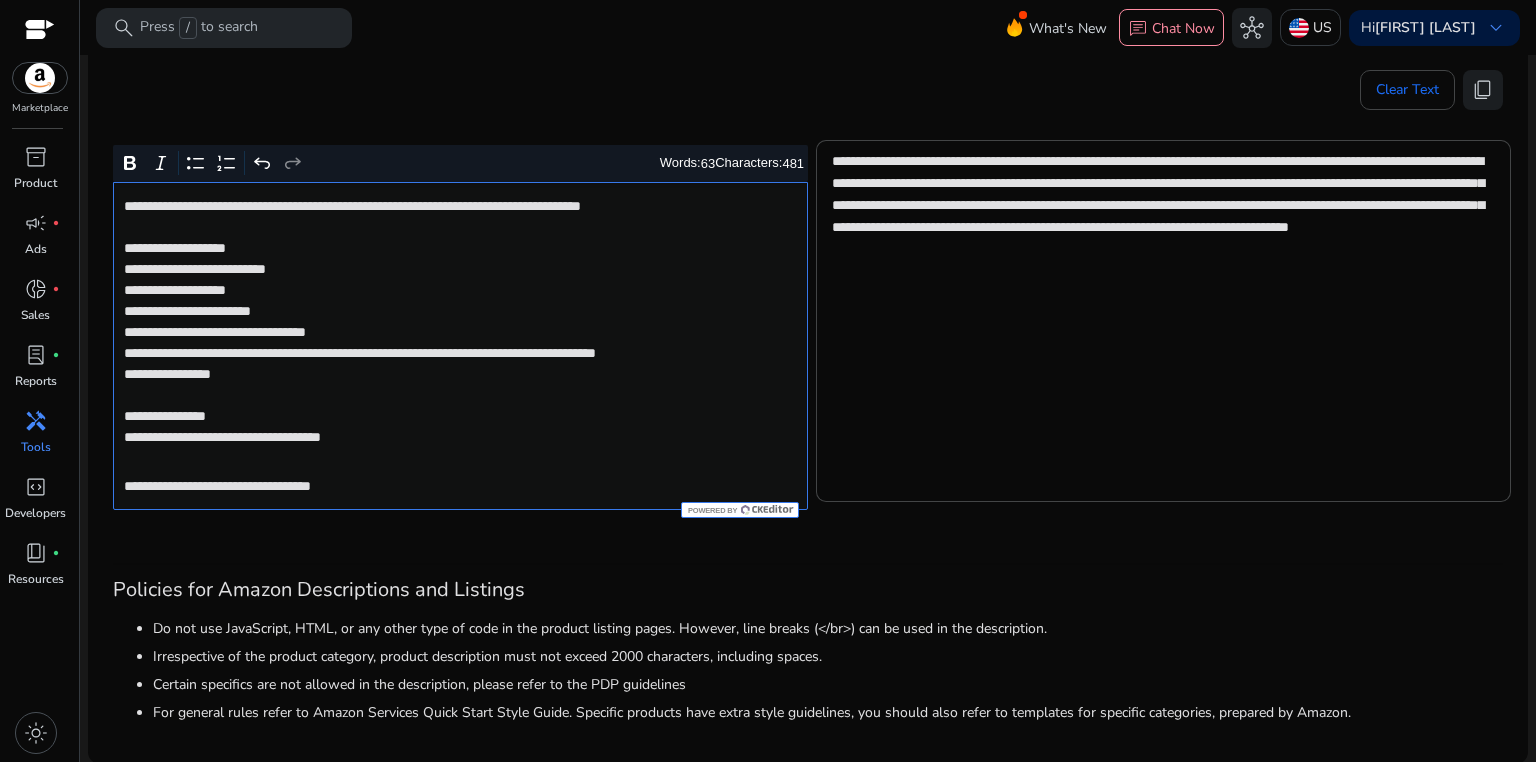click on "**********" 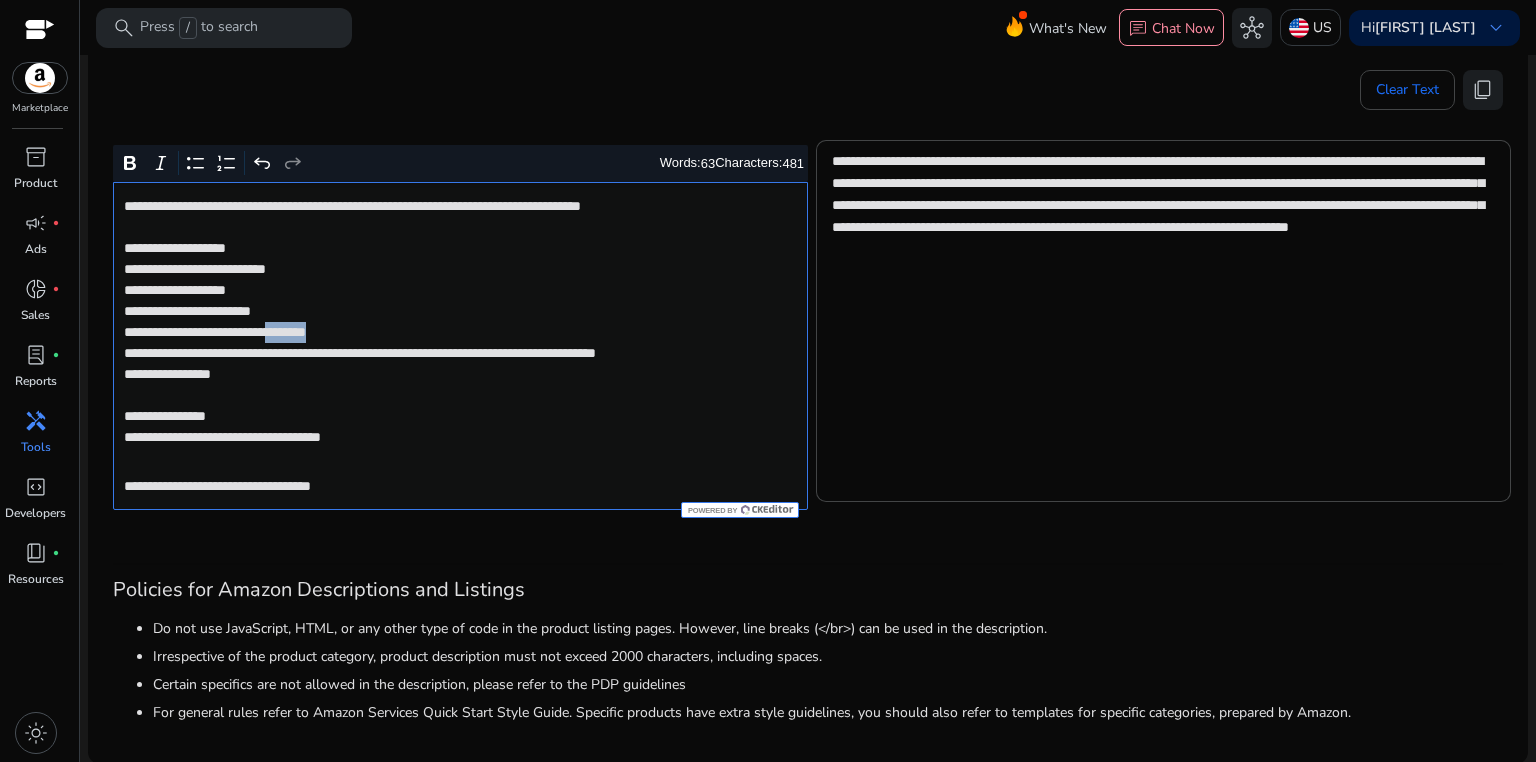 click on "**********" 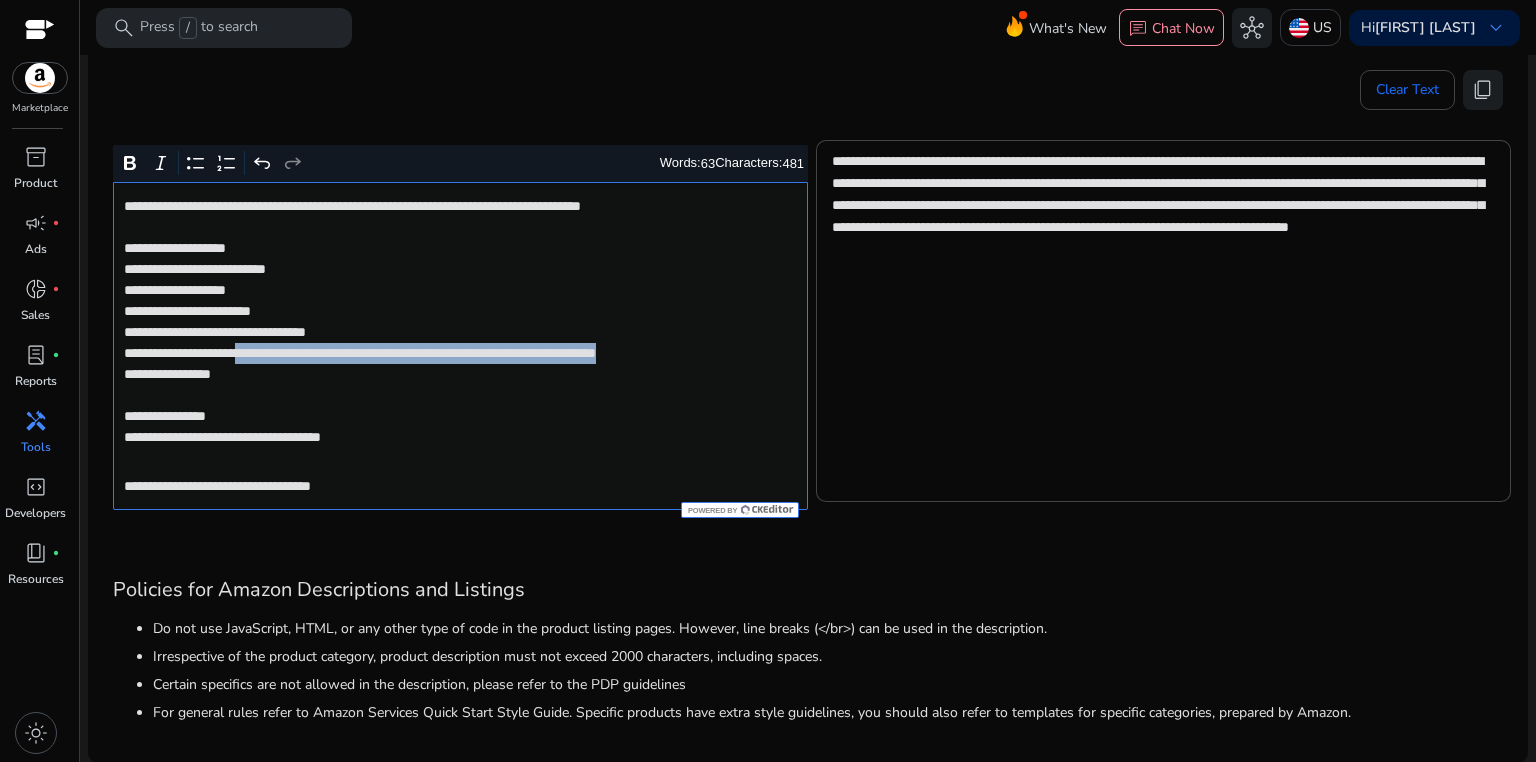 drag, startPoint x: 284, startPoint y: 353, endPoint x: 289, endPoint y: 364, distance: 12.083046 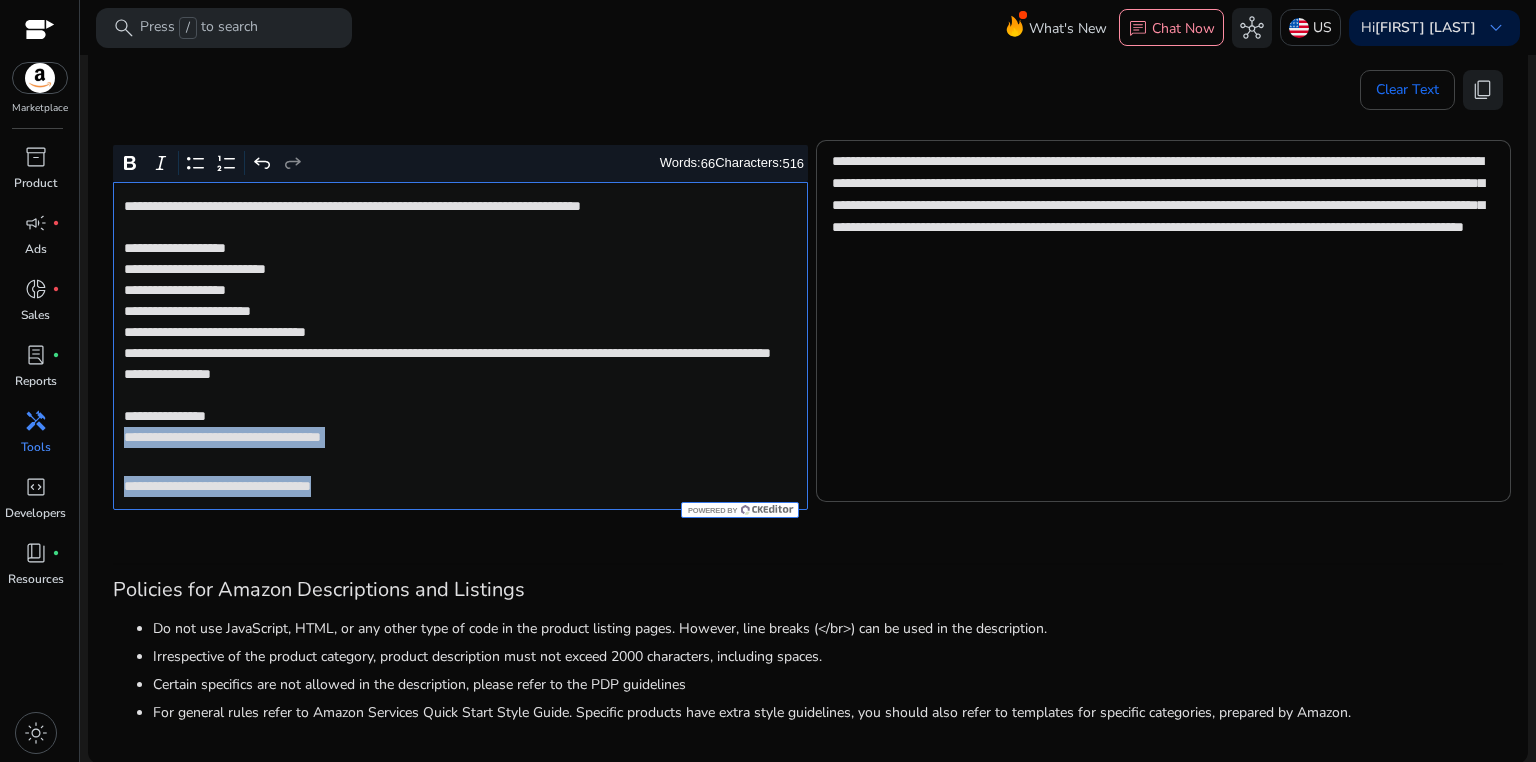 drag, startPoint x: 118, startPoint y: 463, endPoint x: 412, endPoint y: 496, distance: 295.84625 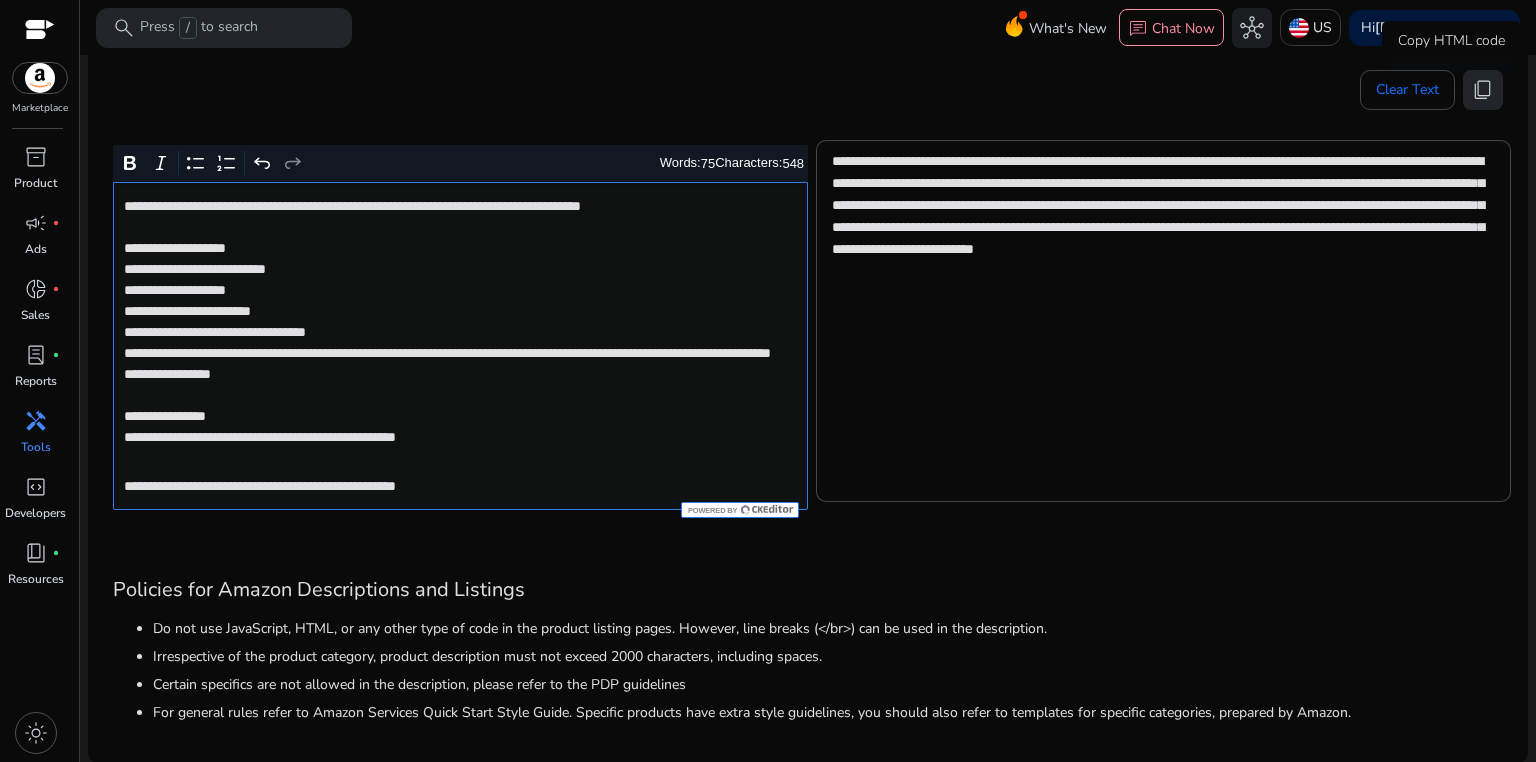 click on "content_copy" 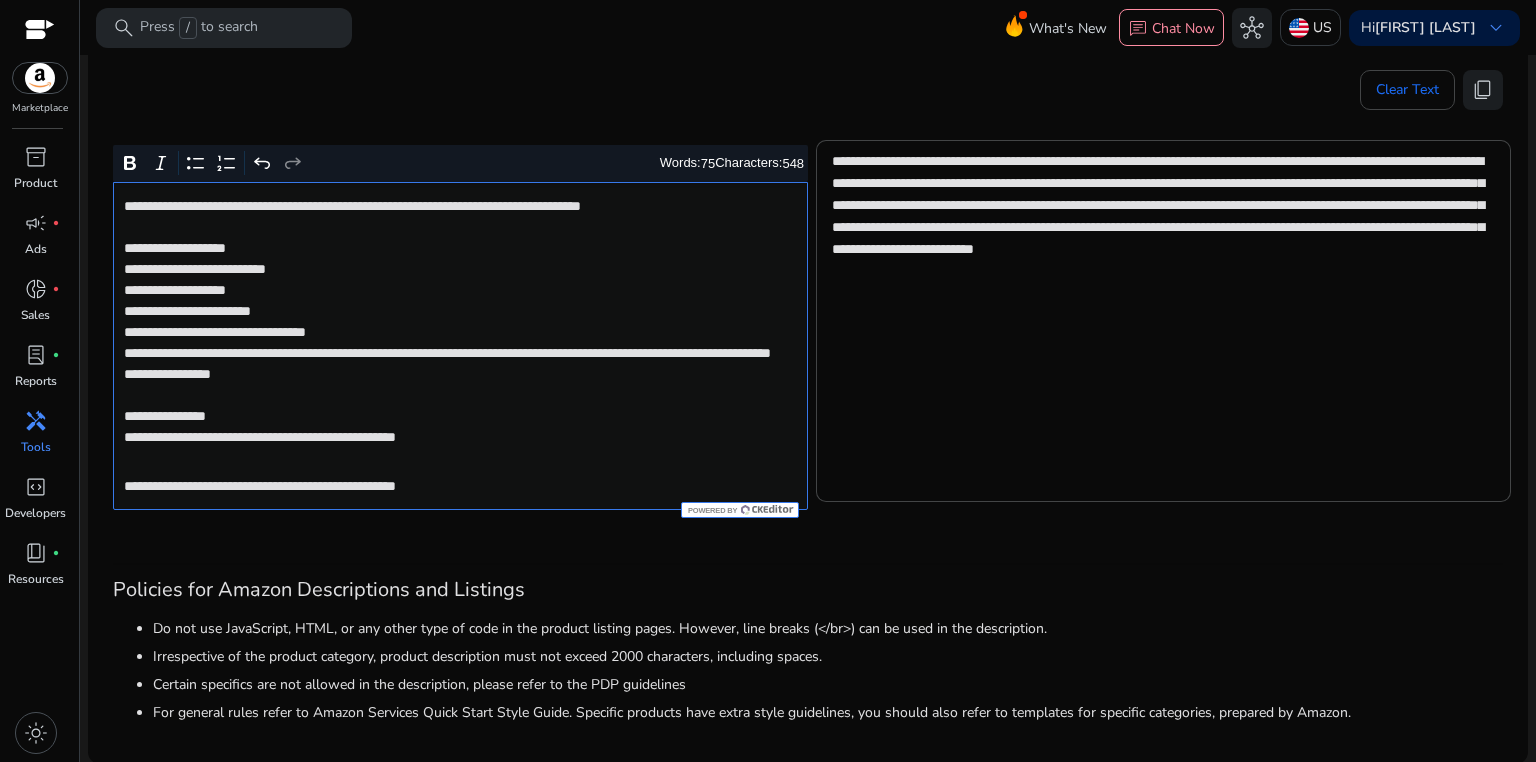 click on "**********" 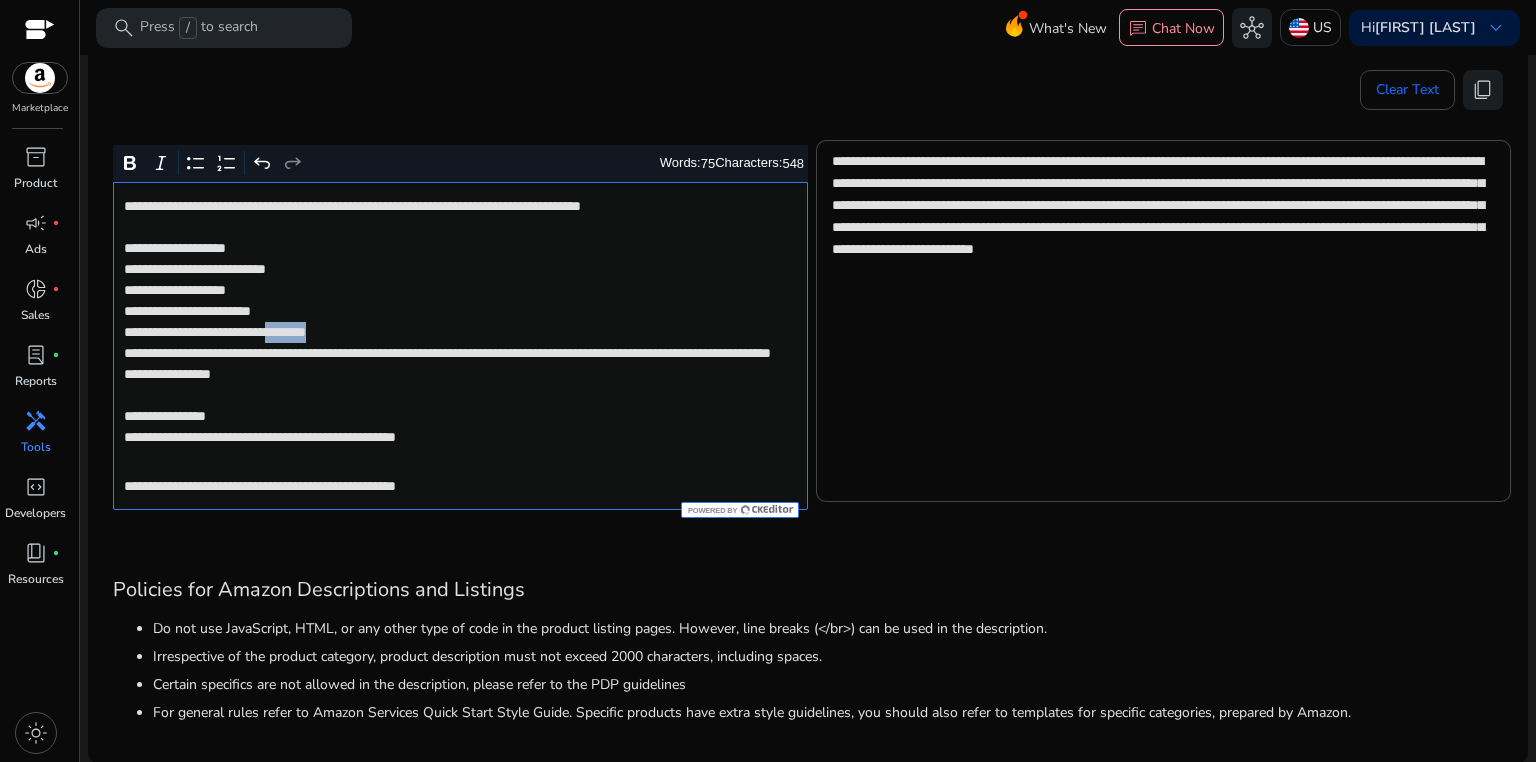 click on "**********" 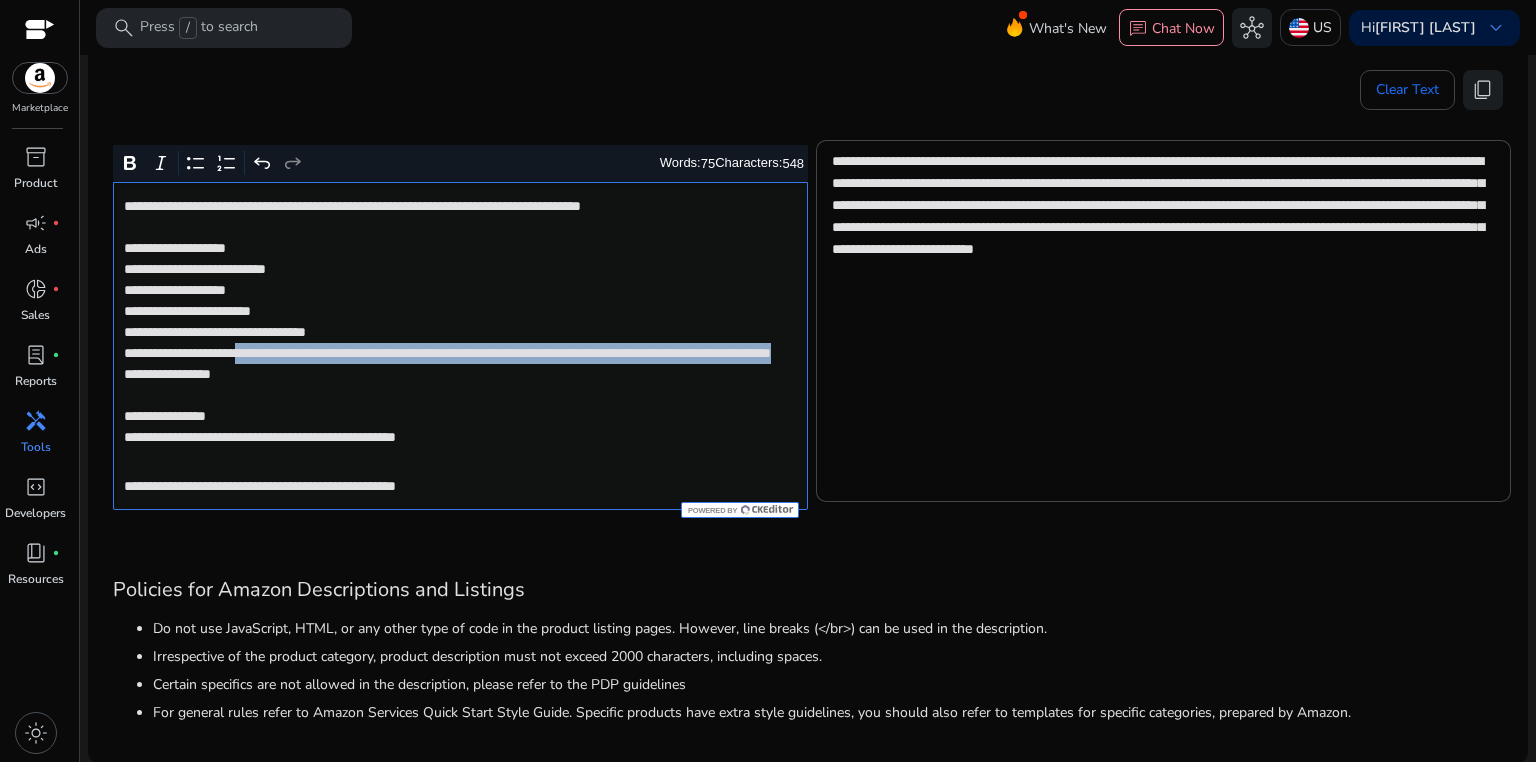 drag, startPoint x: 284, startPoint y: 352, endPoint x: 501, endPoint y: 369, distance: 217.66489 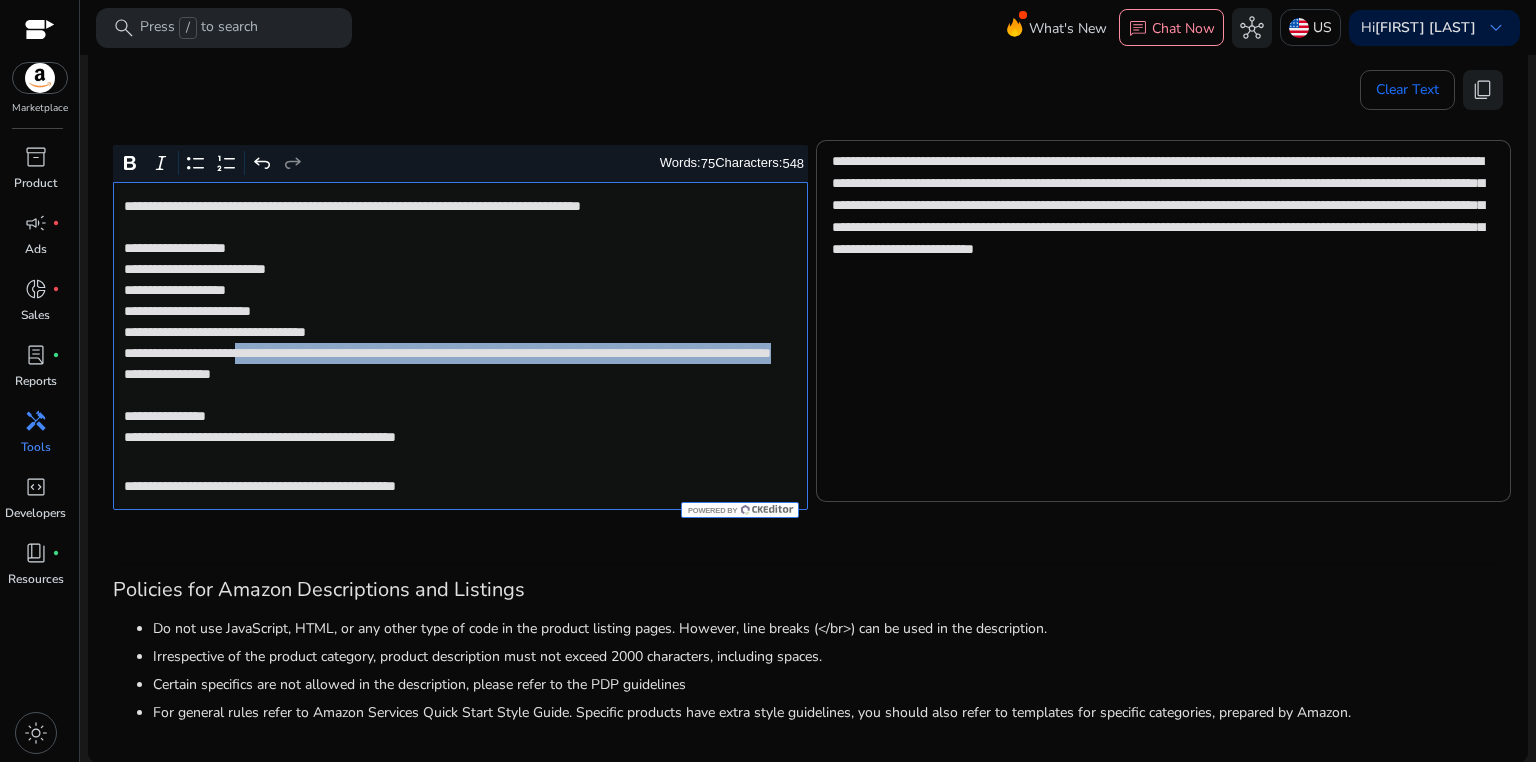 click on "**********" 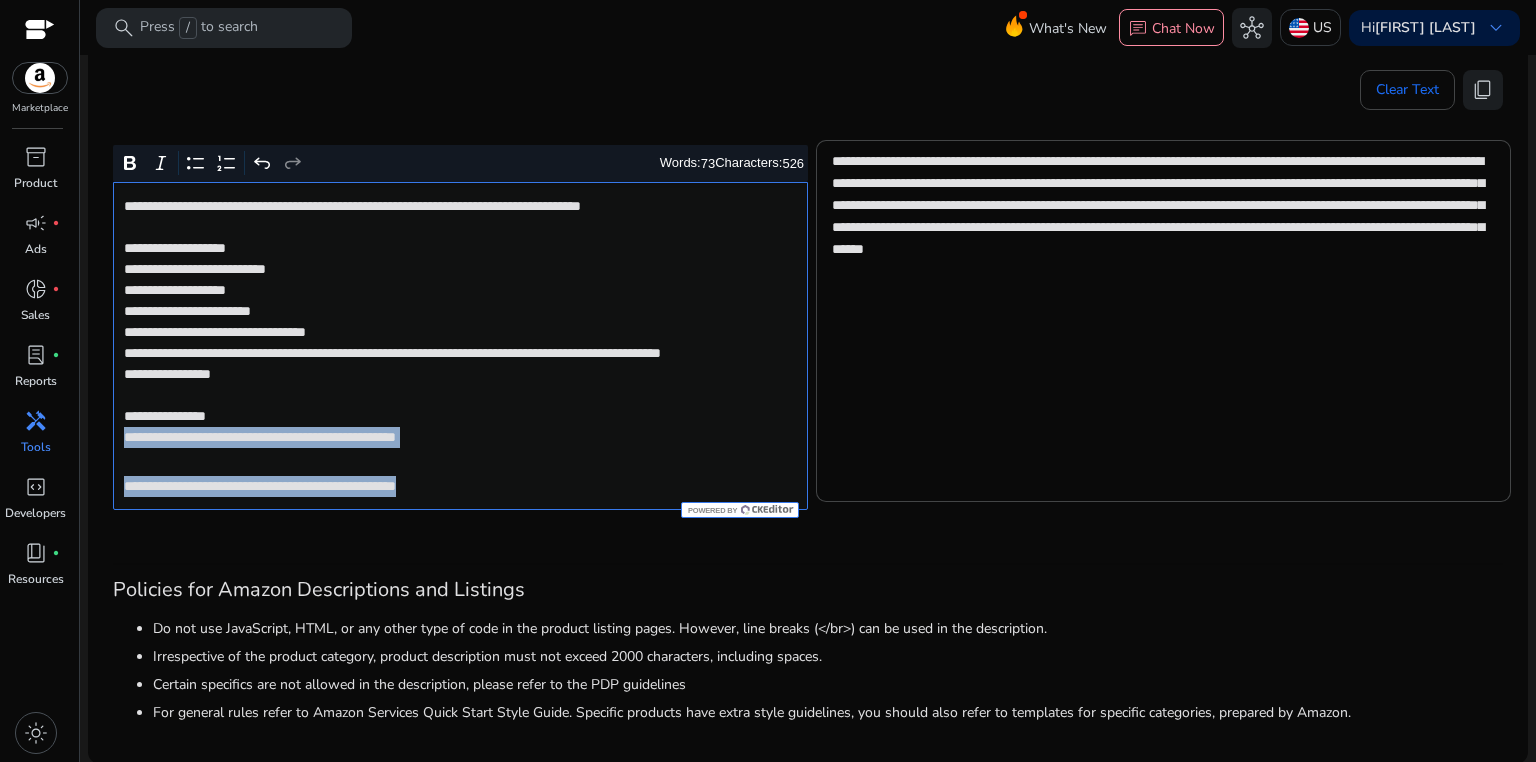 drag, startPoint x: 124, startPoint y: 458, endPoint x: 571, endPoint y: 499, distance: 448.87637 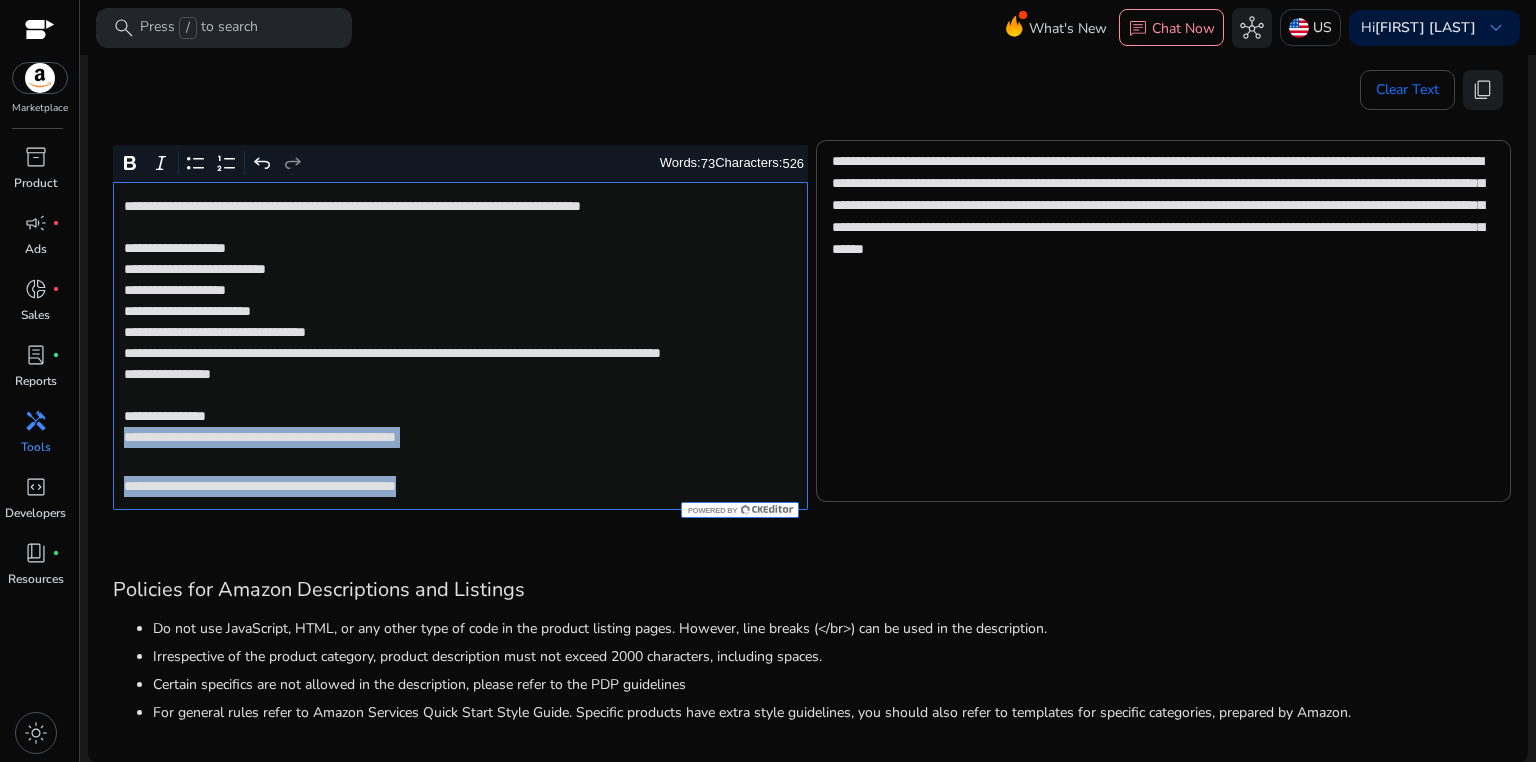 click on "**********" 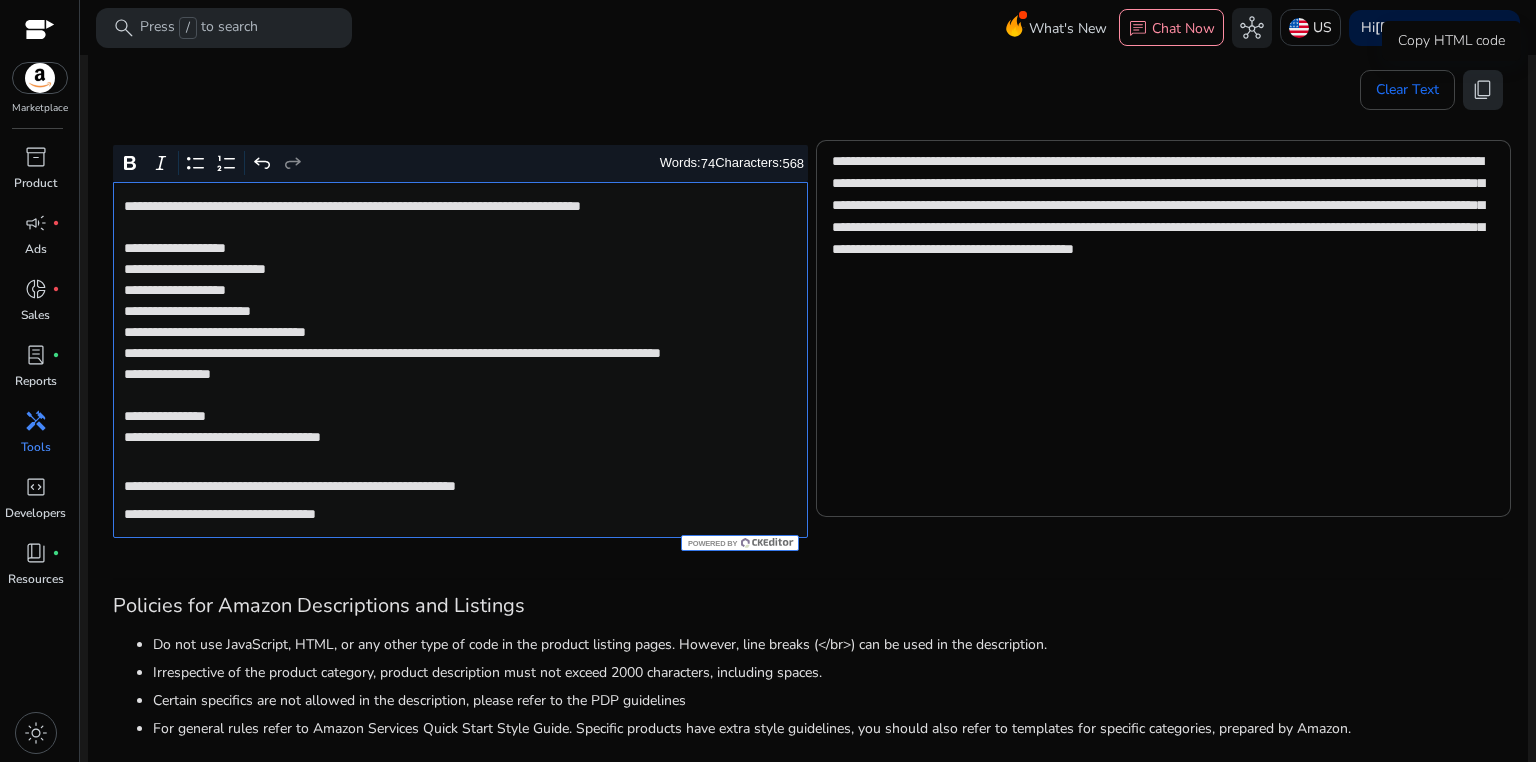 click on "content_copy" 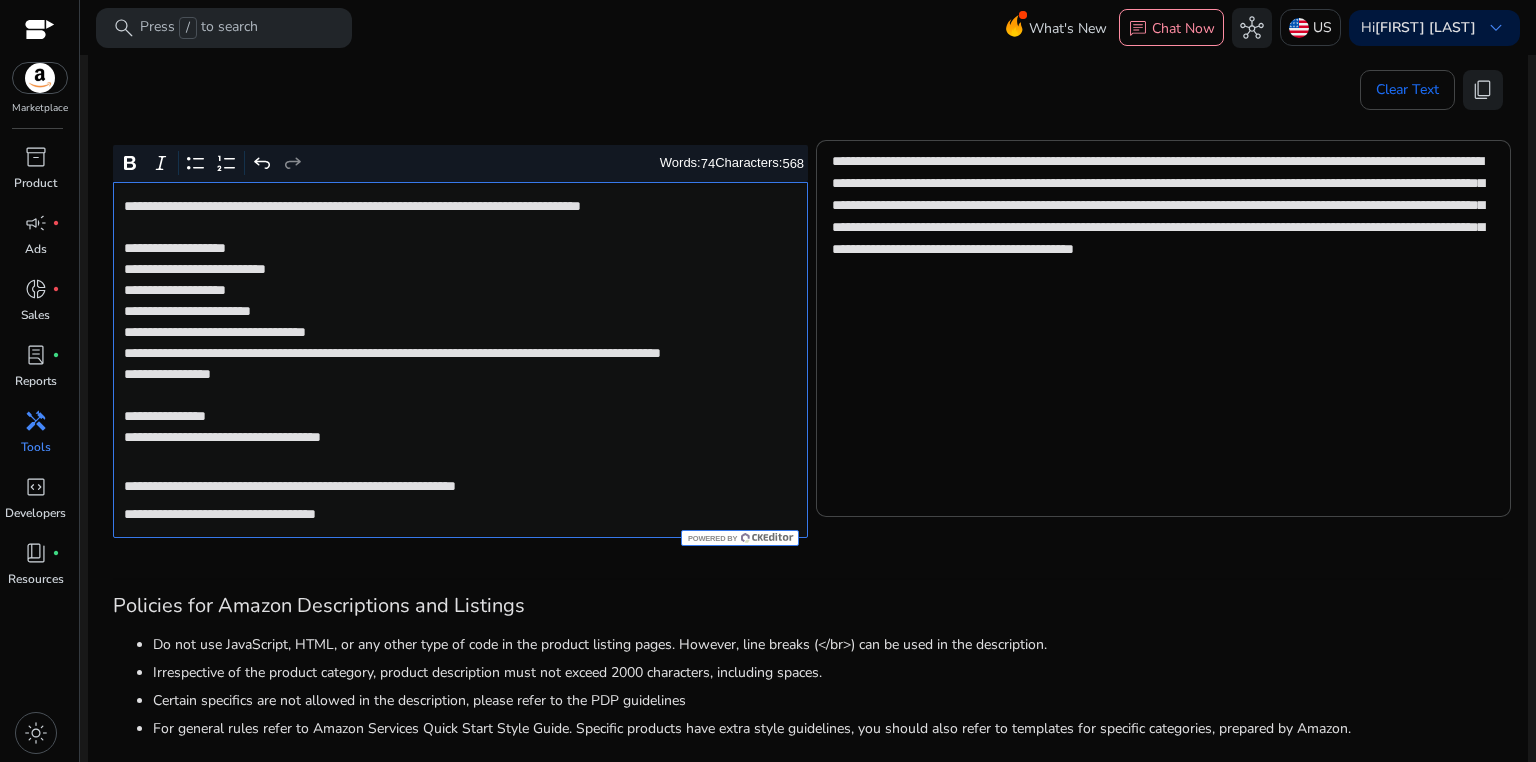 click on "**********" 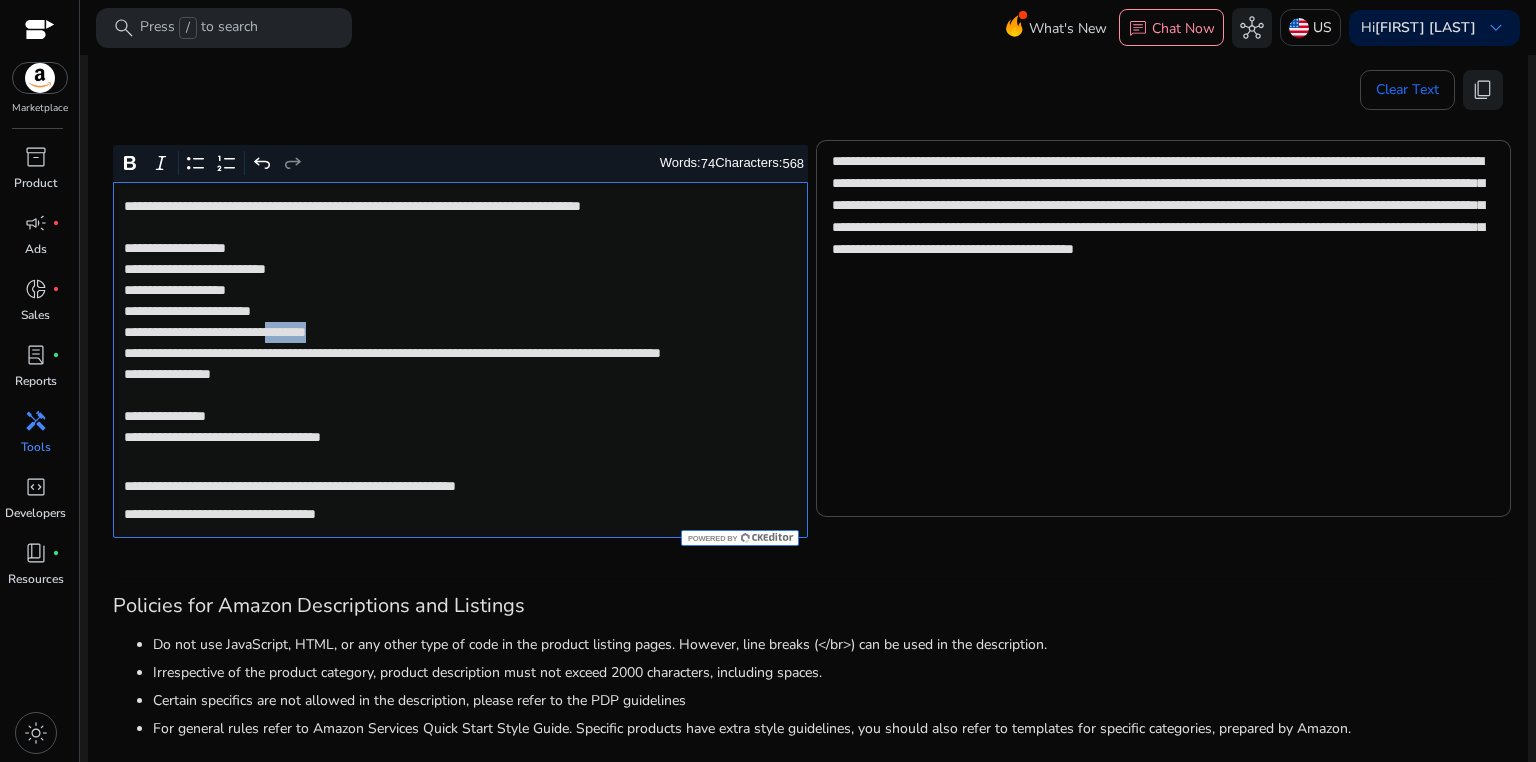 click on "**********" 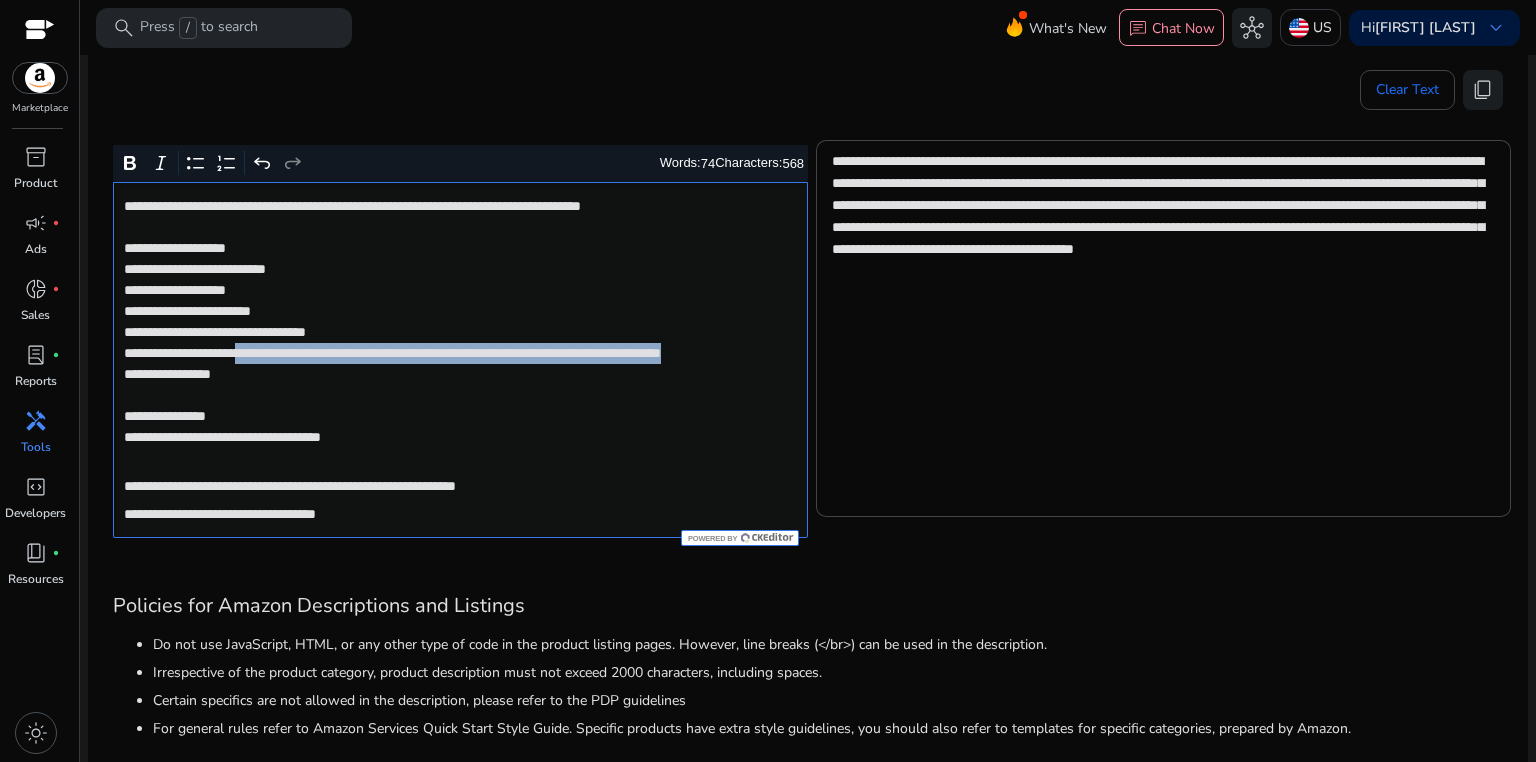 drag, startPoint x: 282, startPoint y: 348, endPoint x: 289, endPoint y: 368, distance: 21.189621 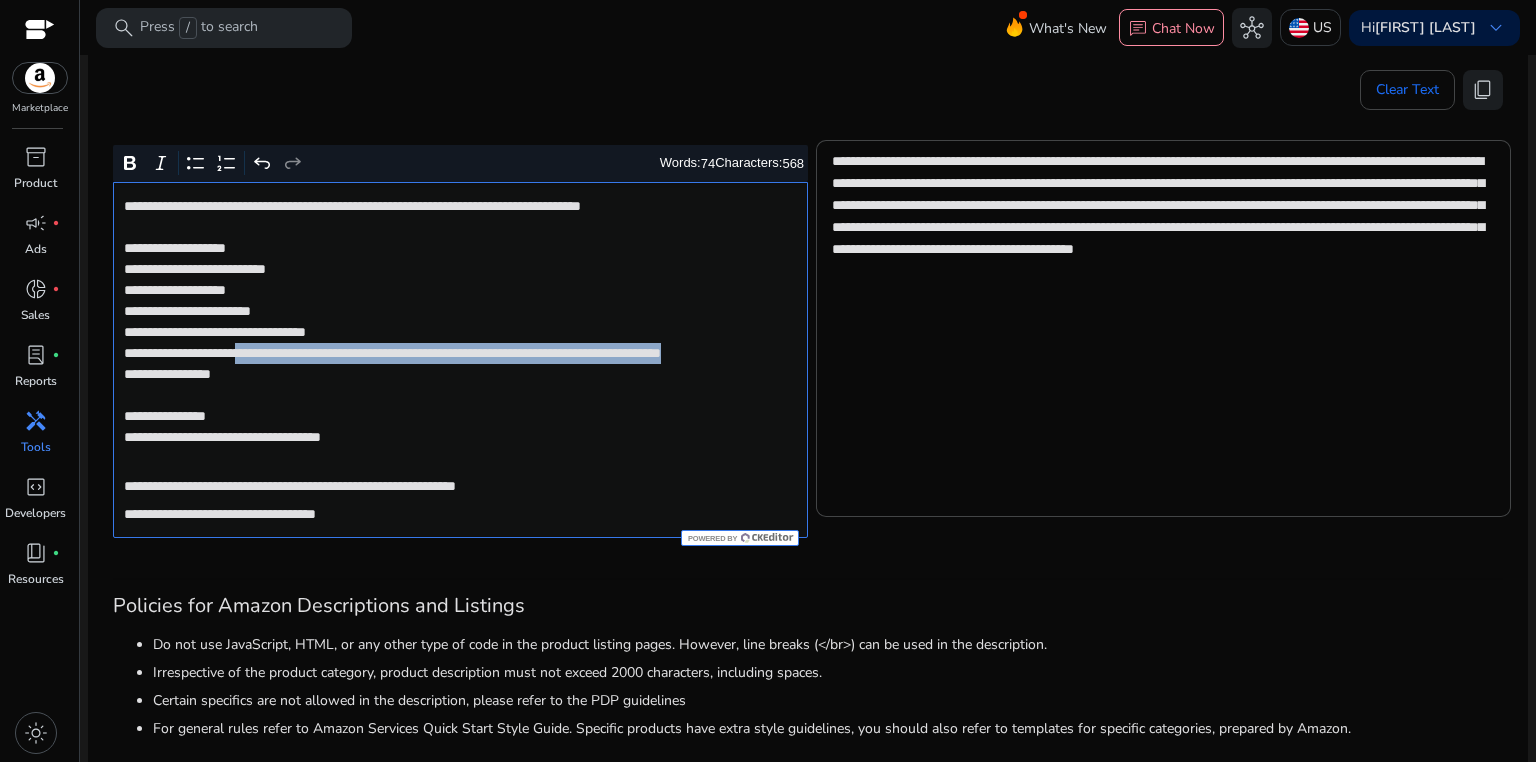 click on "**********" 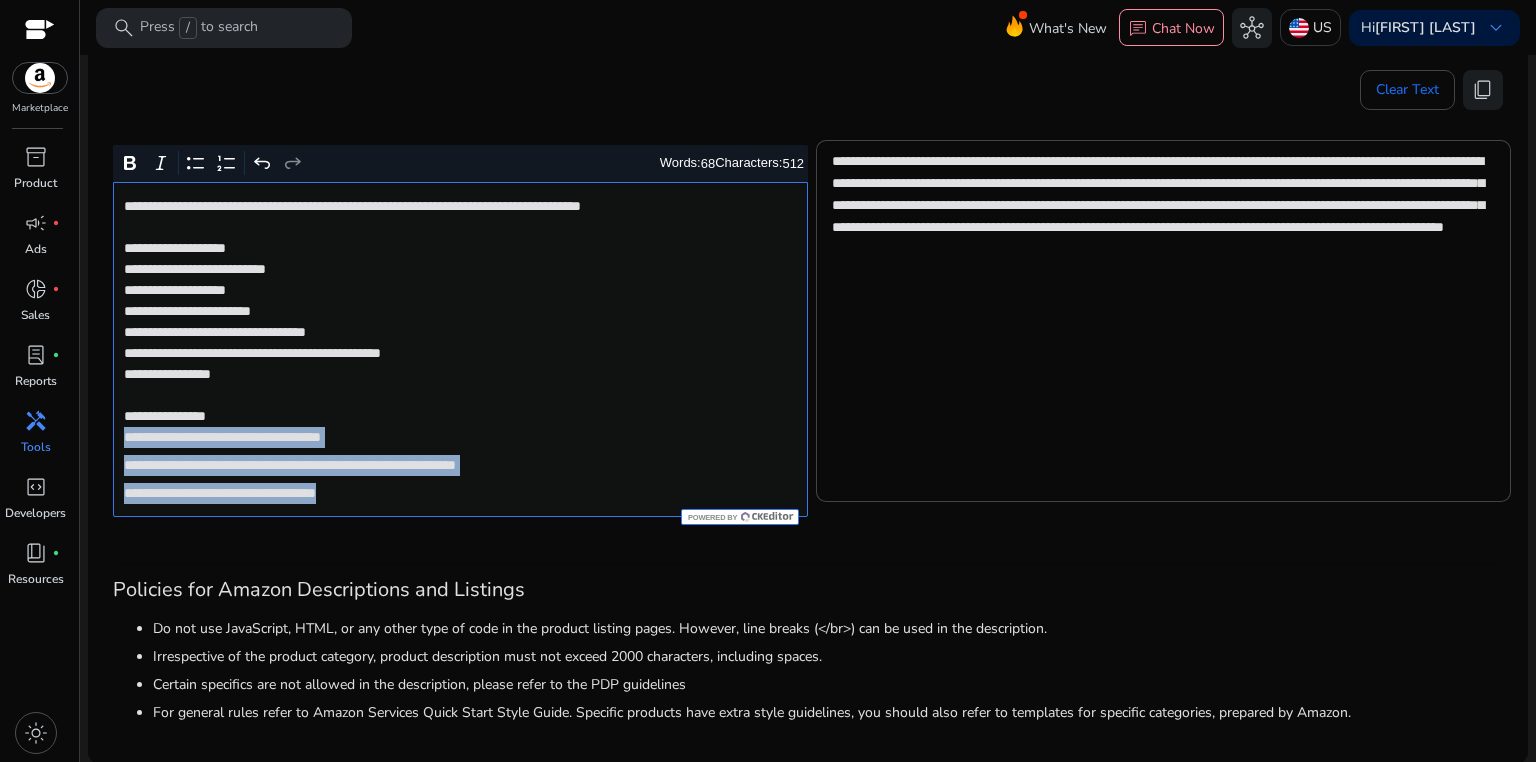 drag, startPoint x: 212, startPoint y: 436, endPoint x: 423, endPoint y: 496, distance: 219.36499 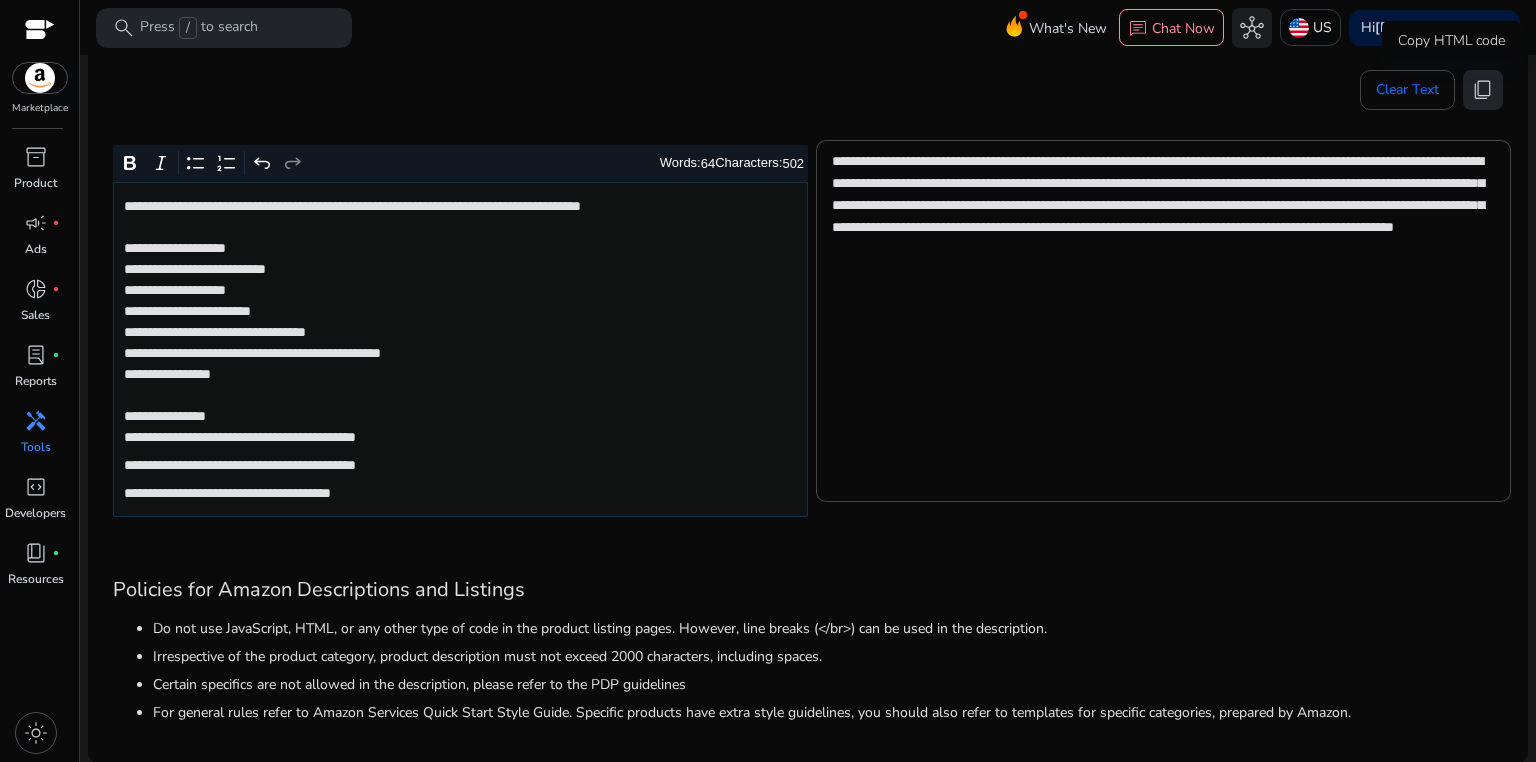 click on "content_copy" 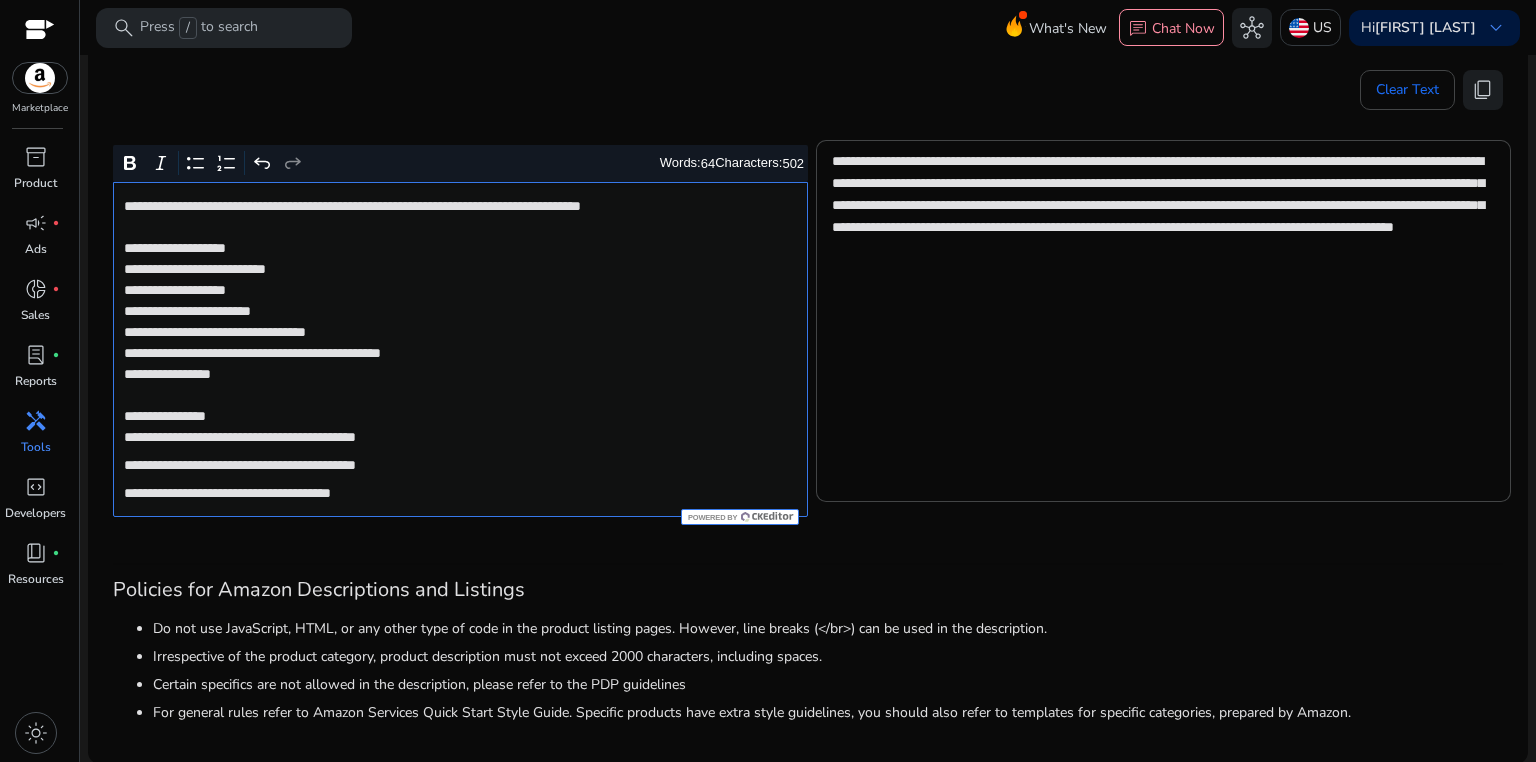 click on "**********" 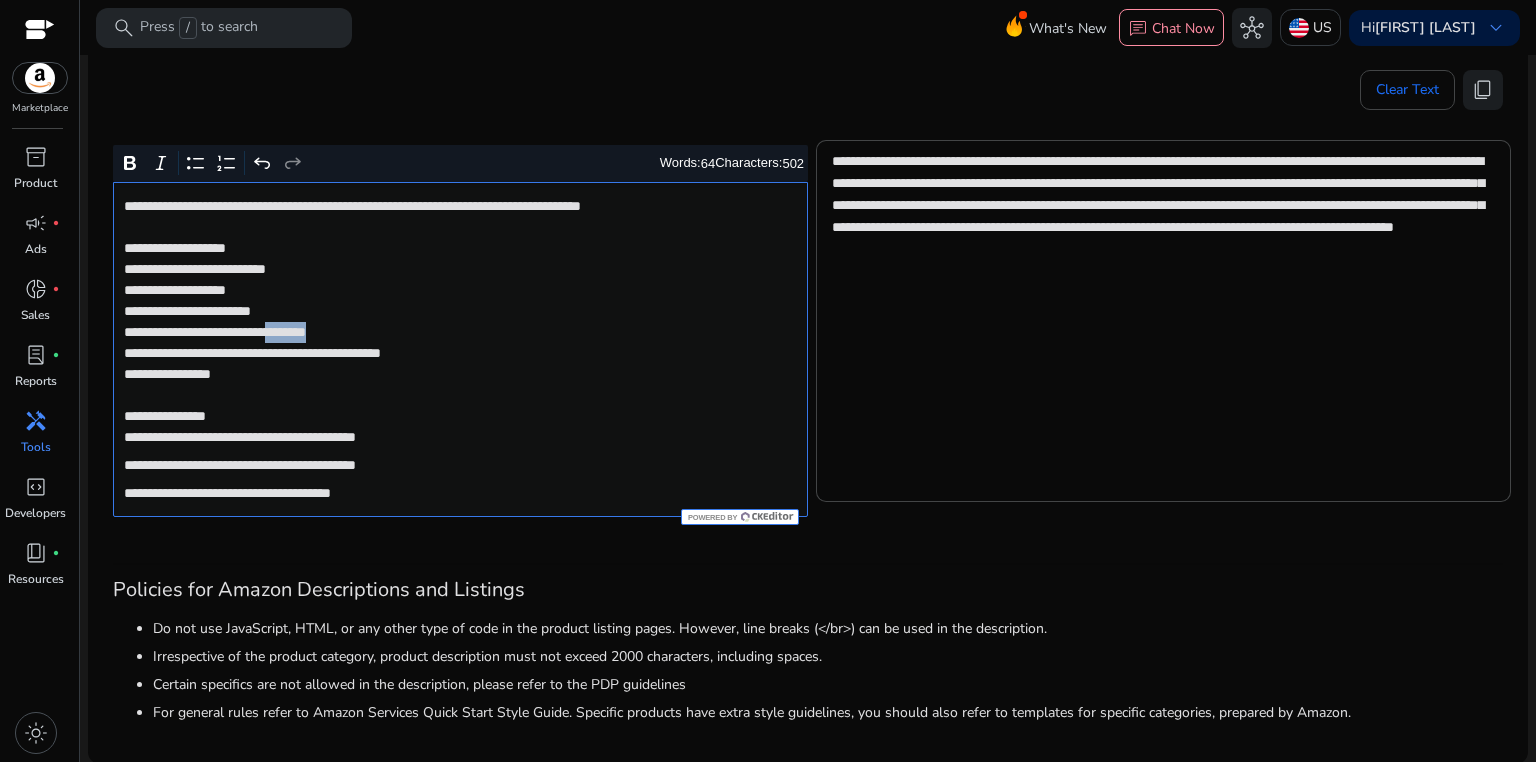 click on "**********" 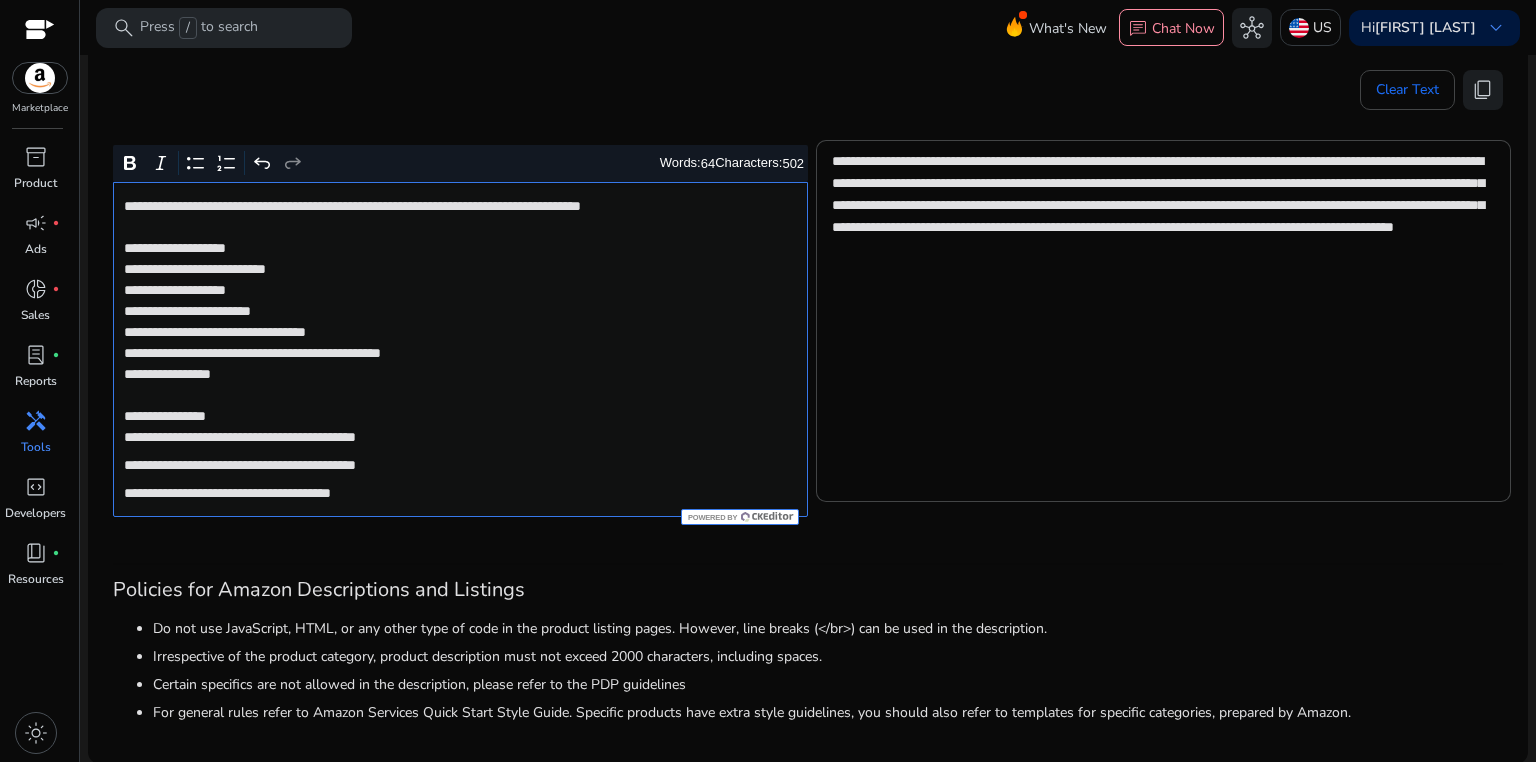 click on "**********" 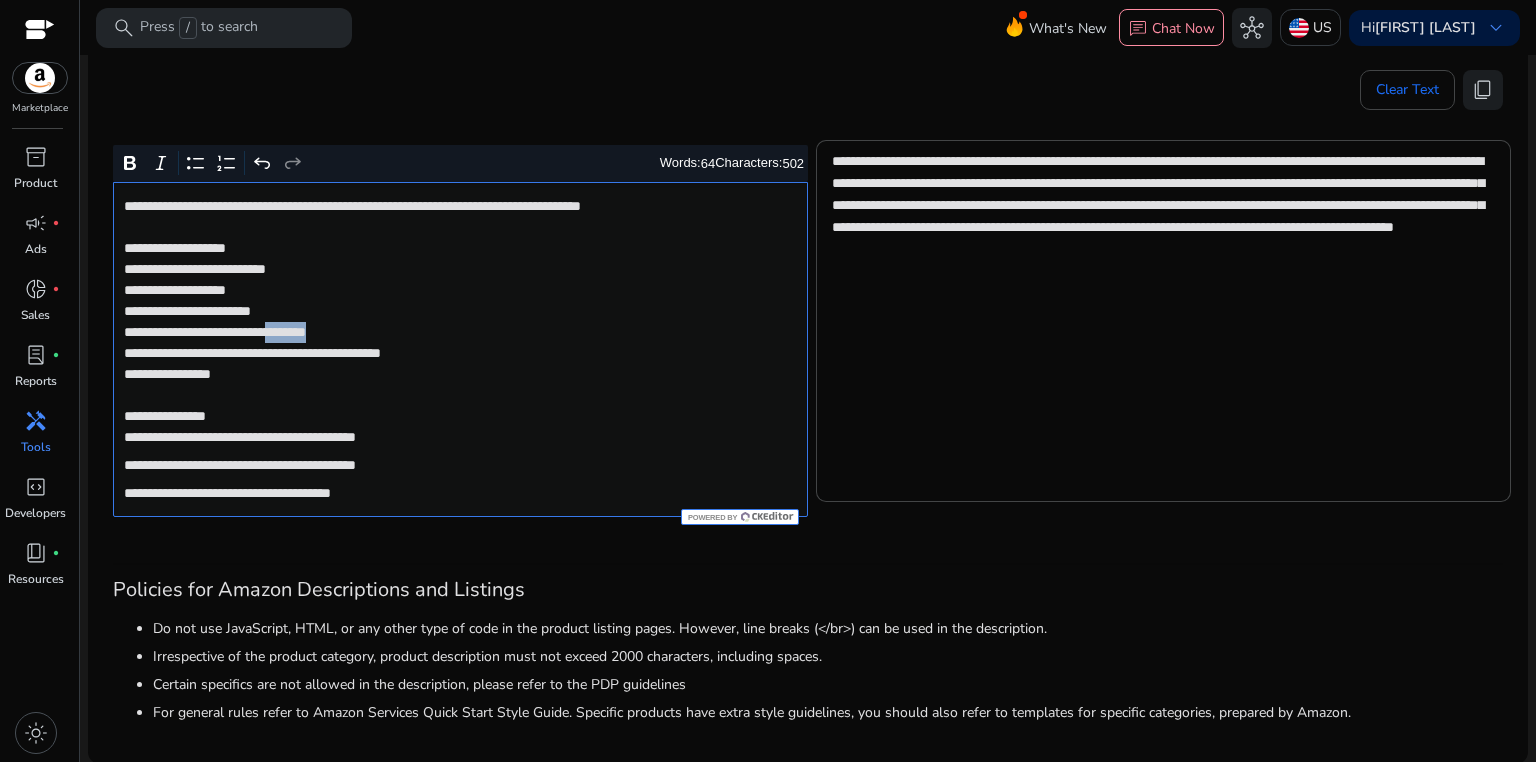 click on "**********" 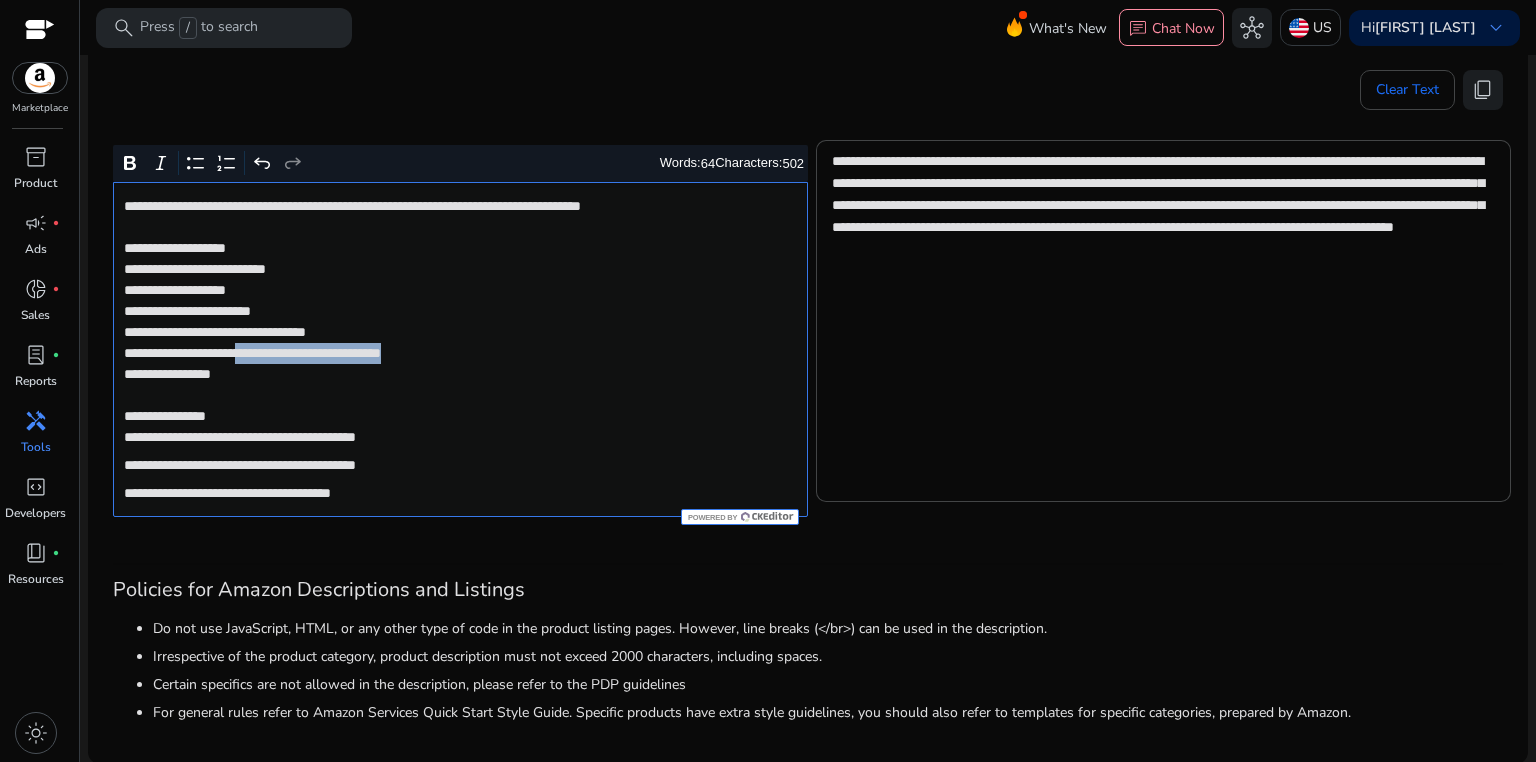 drag, startPoint x: 283, startPoint y: 355, endPoint x: 528, endPoint y: 353, distance: 245.00816 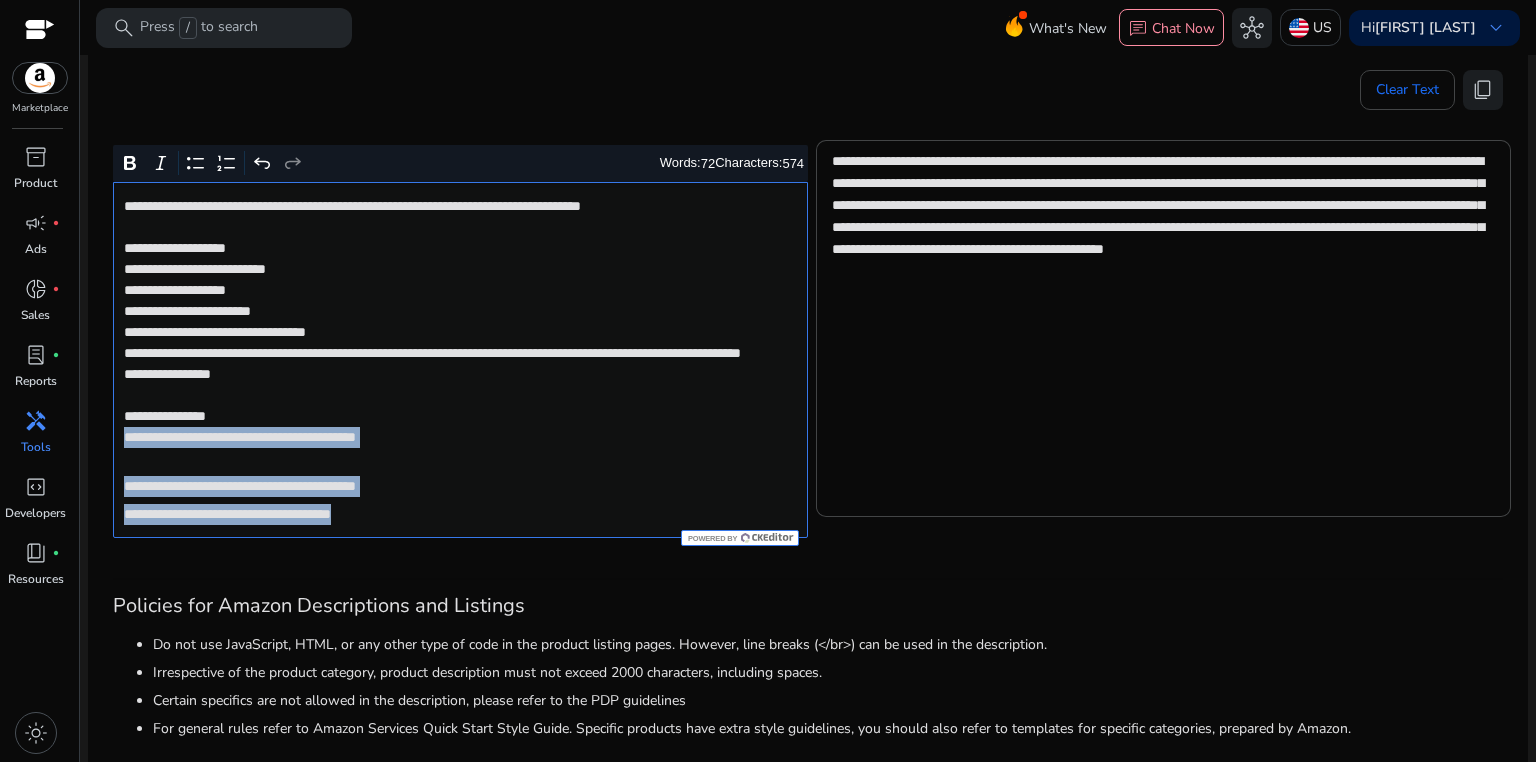 drag, startPoint x: 120, startPoint y: 459, endPoint x: 458, endPoint y: 515, distance: 342.60764 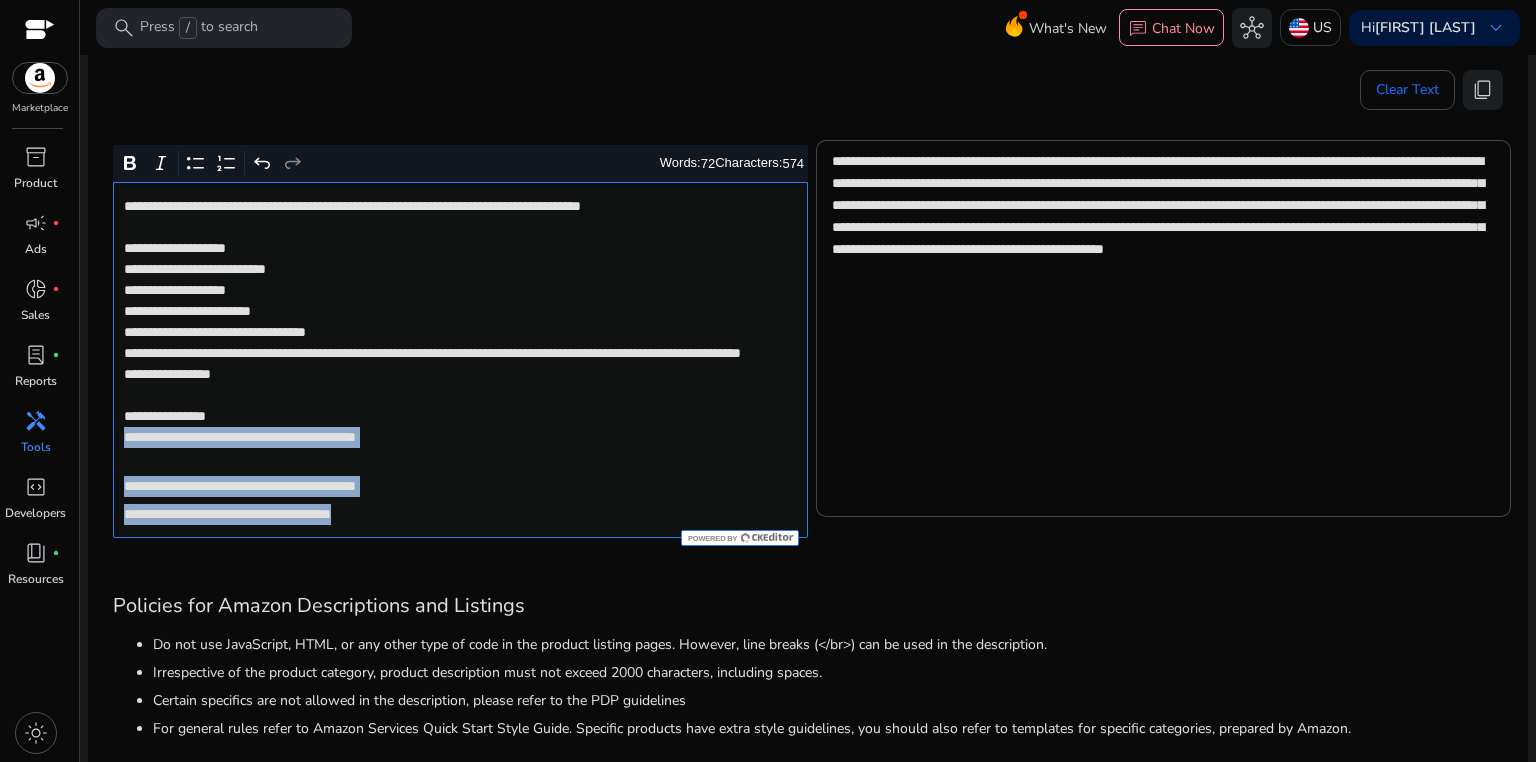 click on "**********" 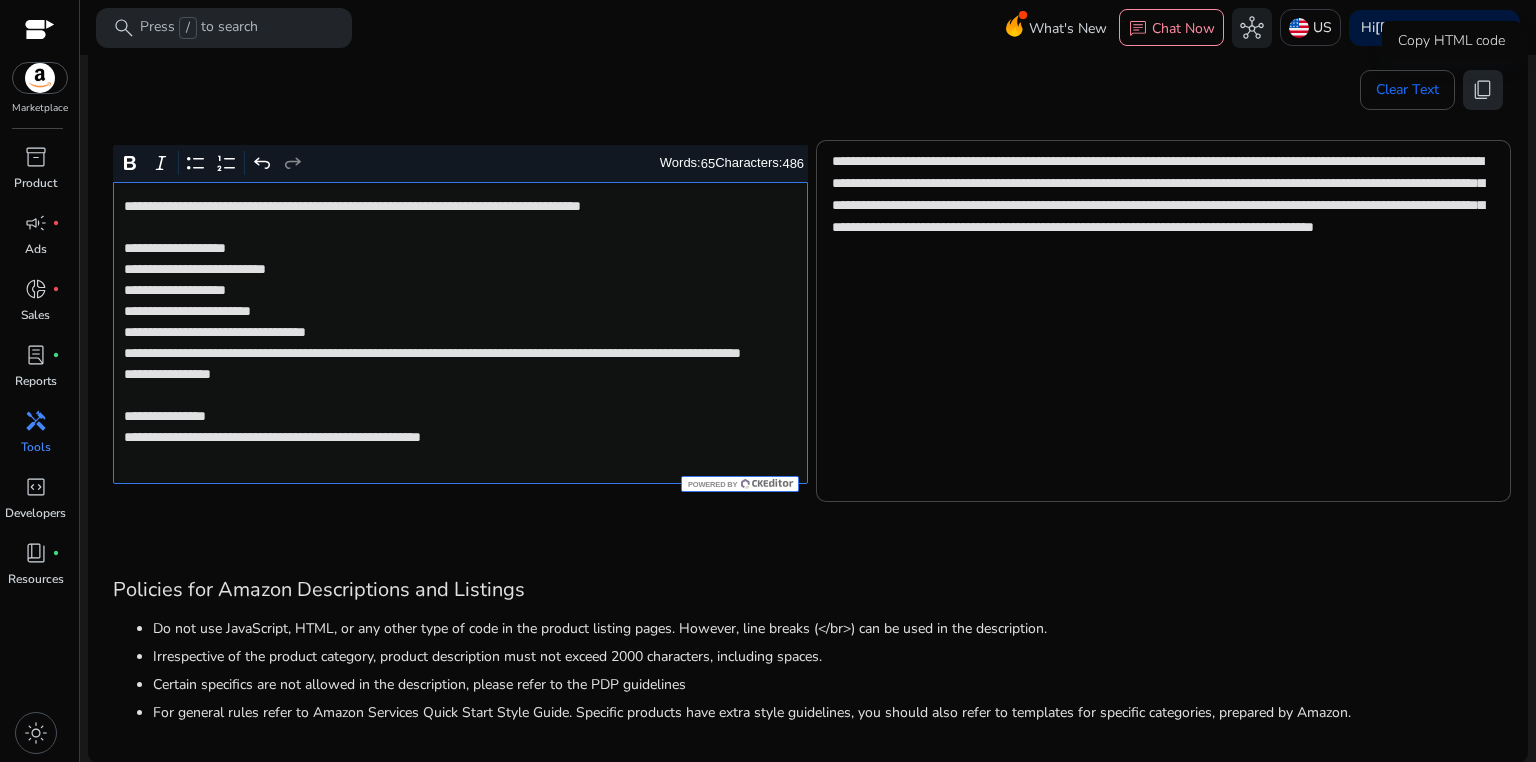 click on "content_copy" 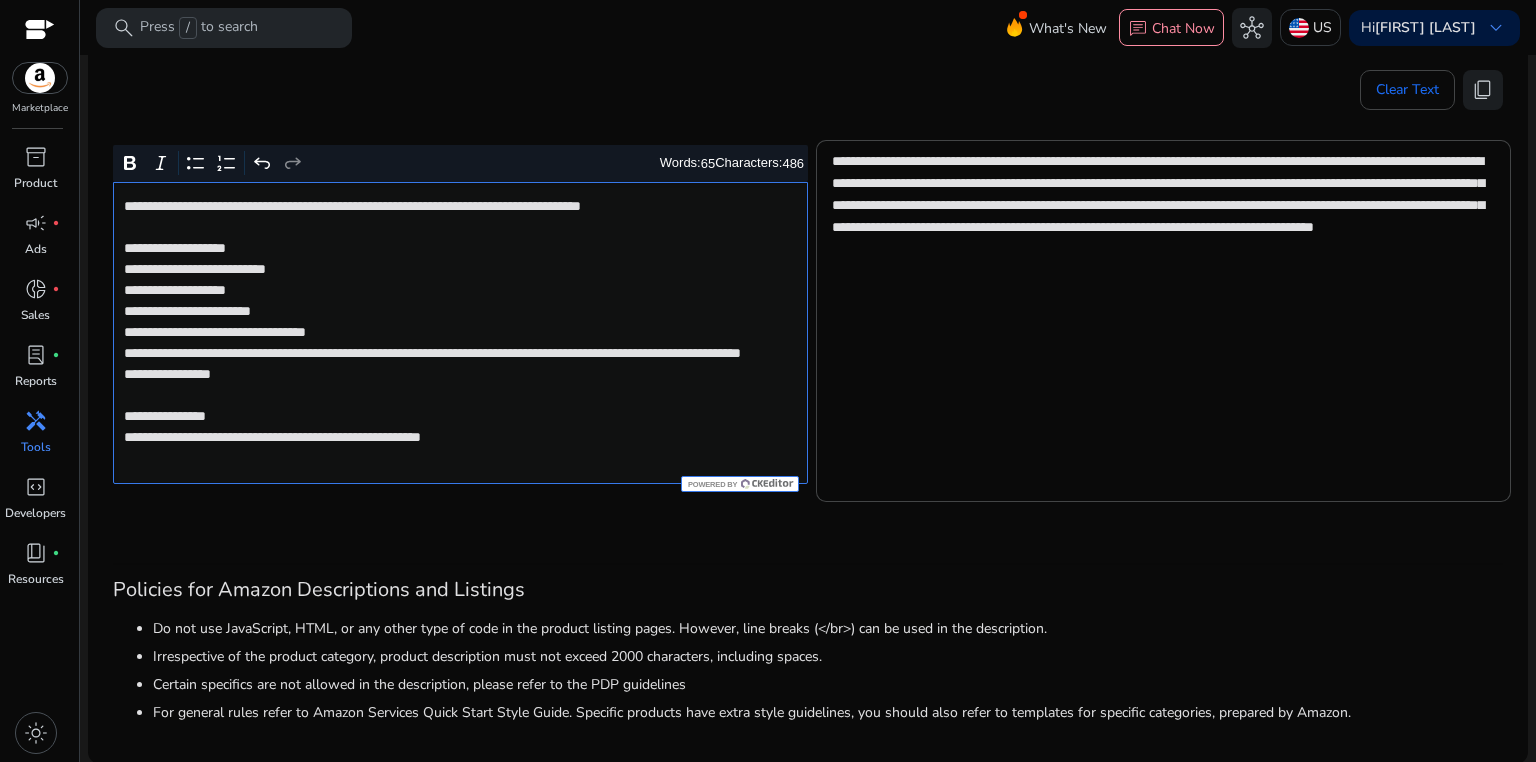 click on "**********" 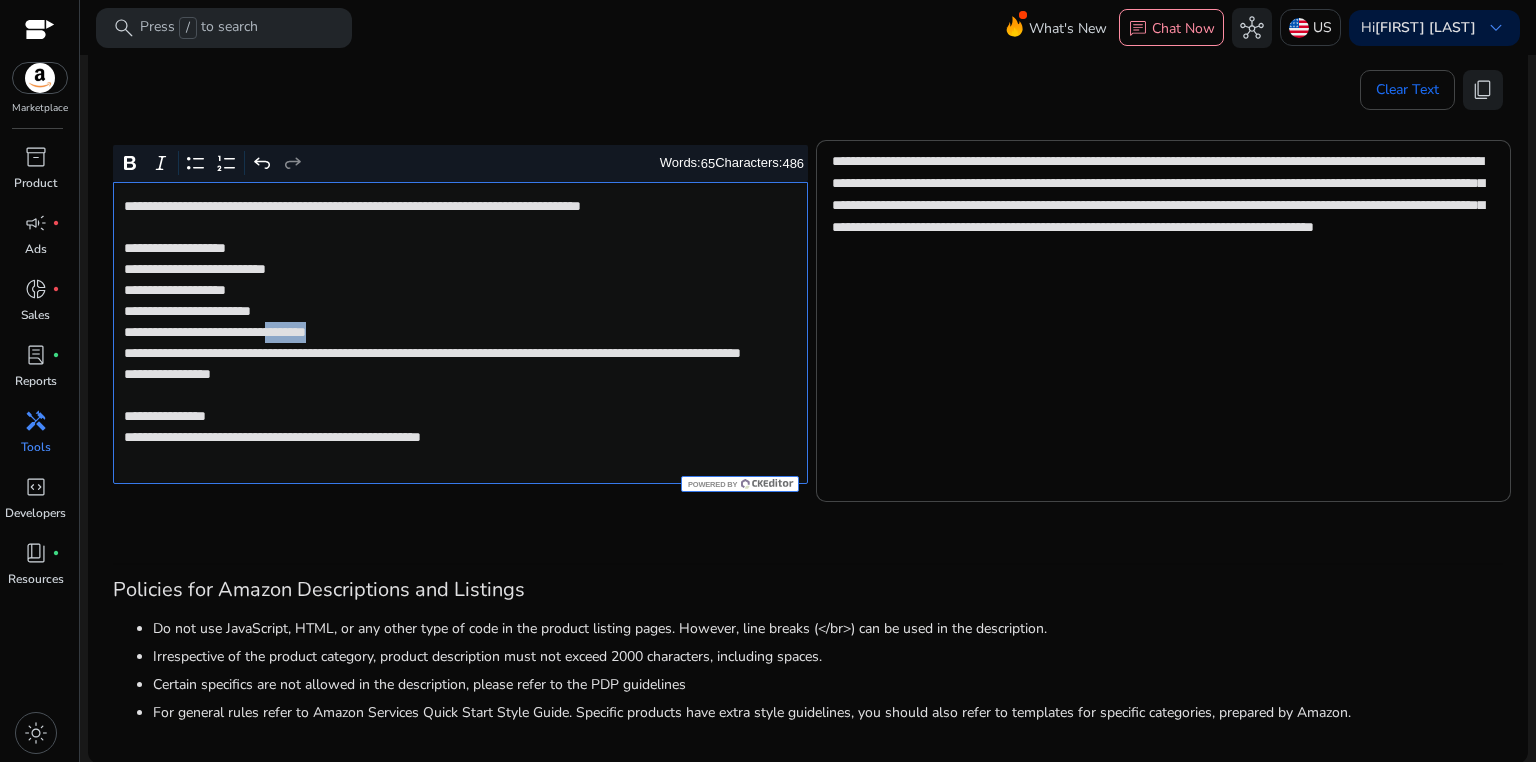 click on "**********" 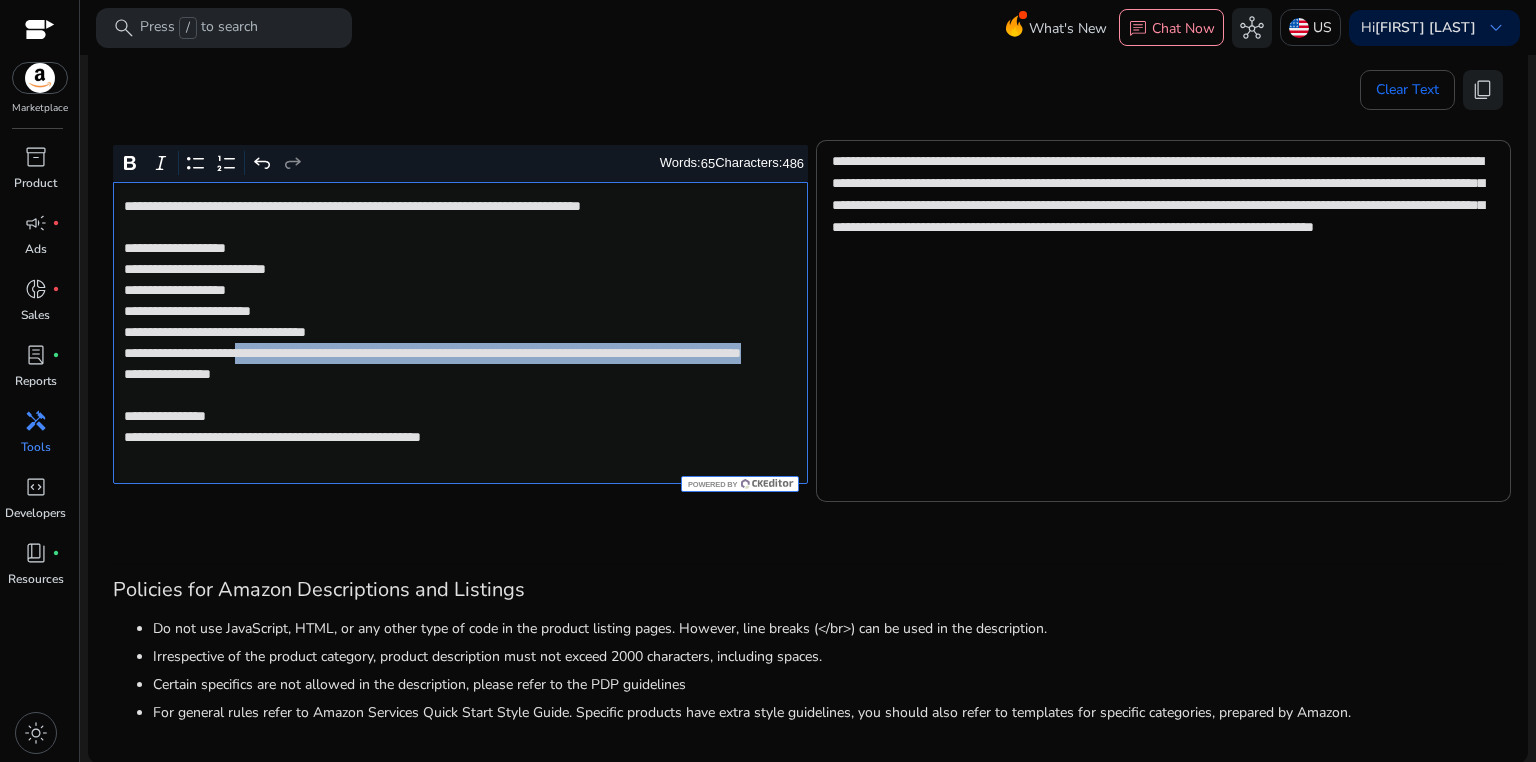drag, startPoint x: 283, startPoint y: 353, endPoint x: 429, endPoint y: 375, distance: 147.64822 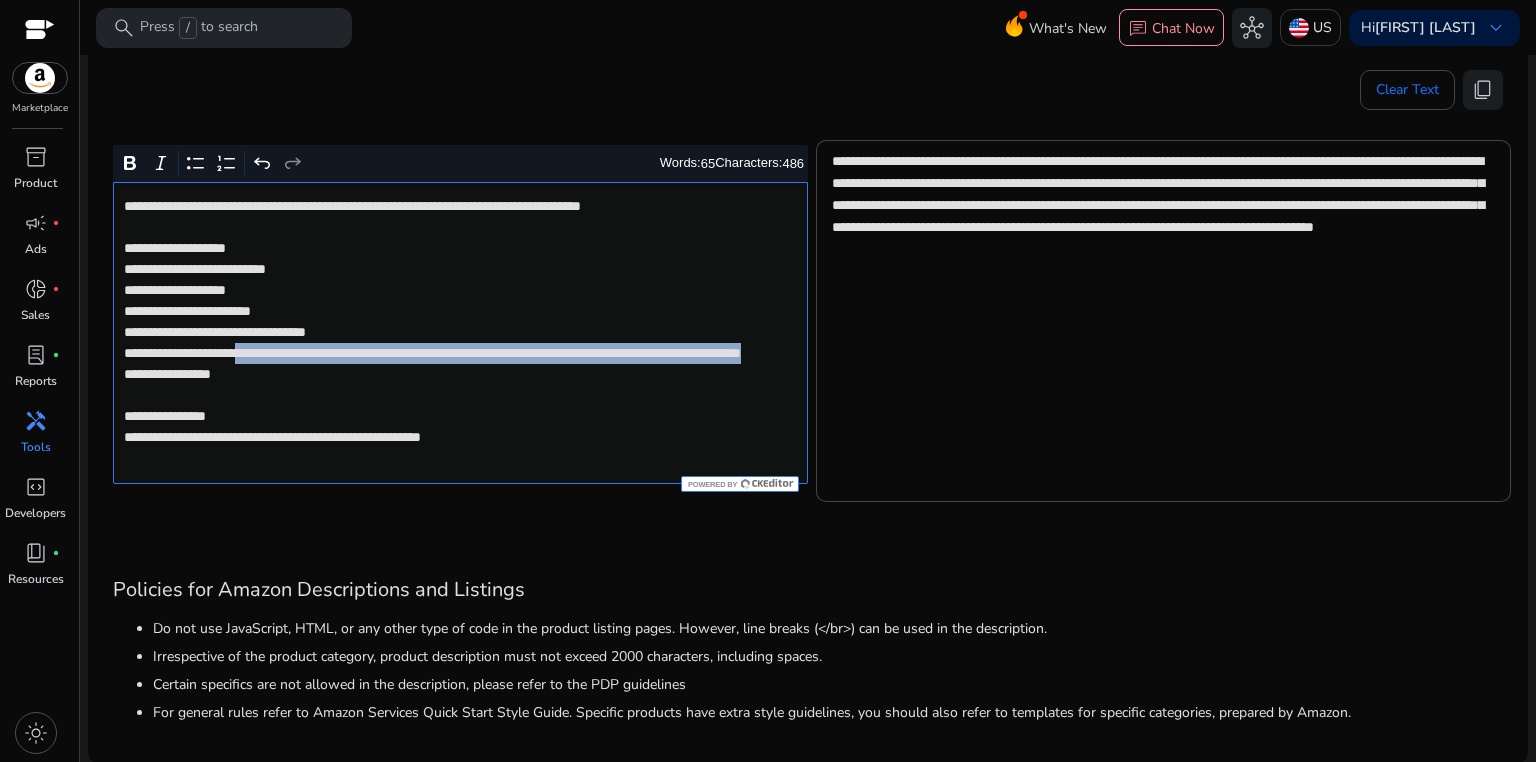 click on "**********" 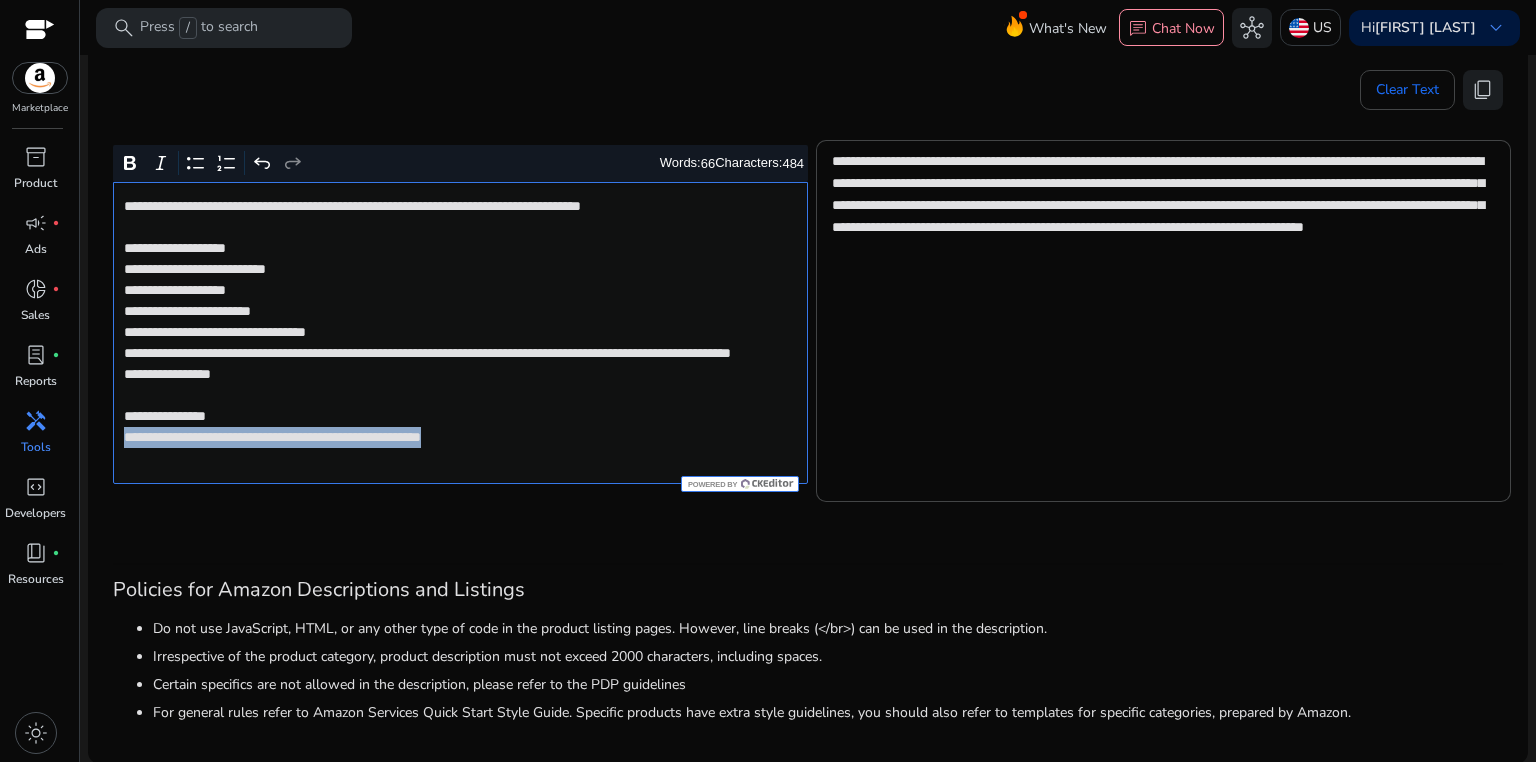 drag, startPoint x: 116, startPoint y: 462, endPoint x: 547, endPoint y: 474, distance: 431.16702 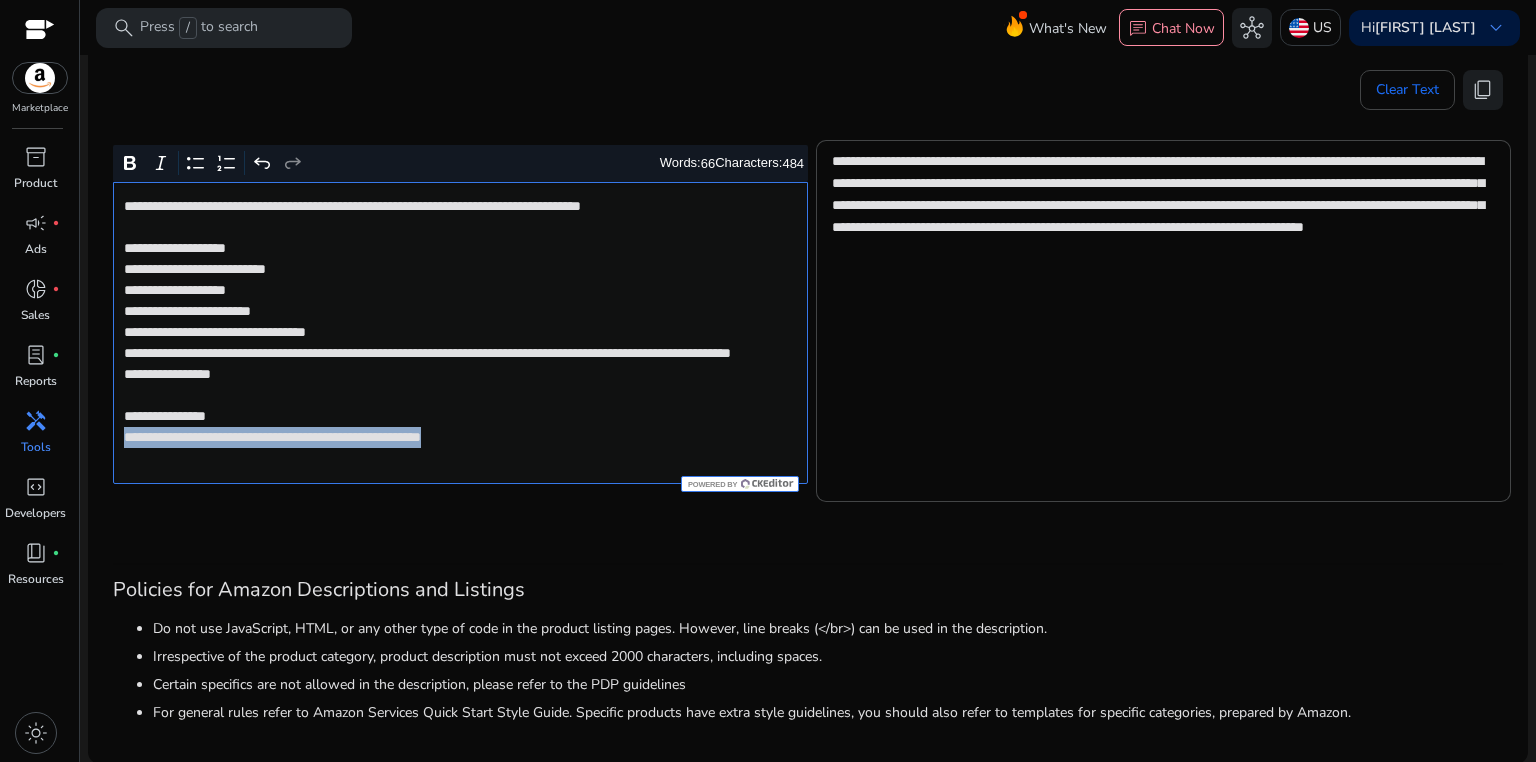 click on "**********" 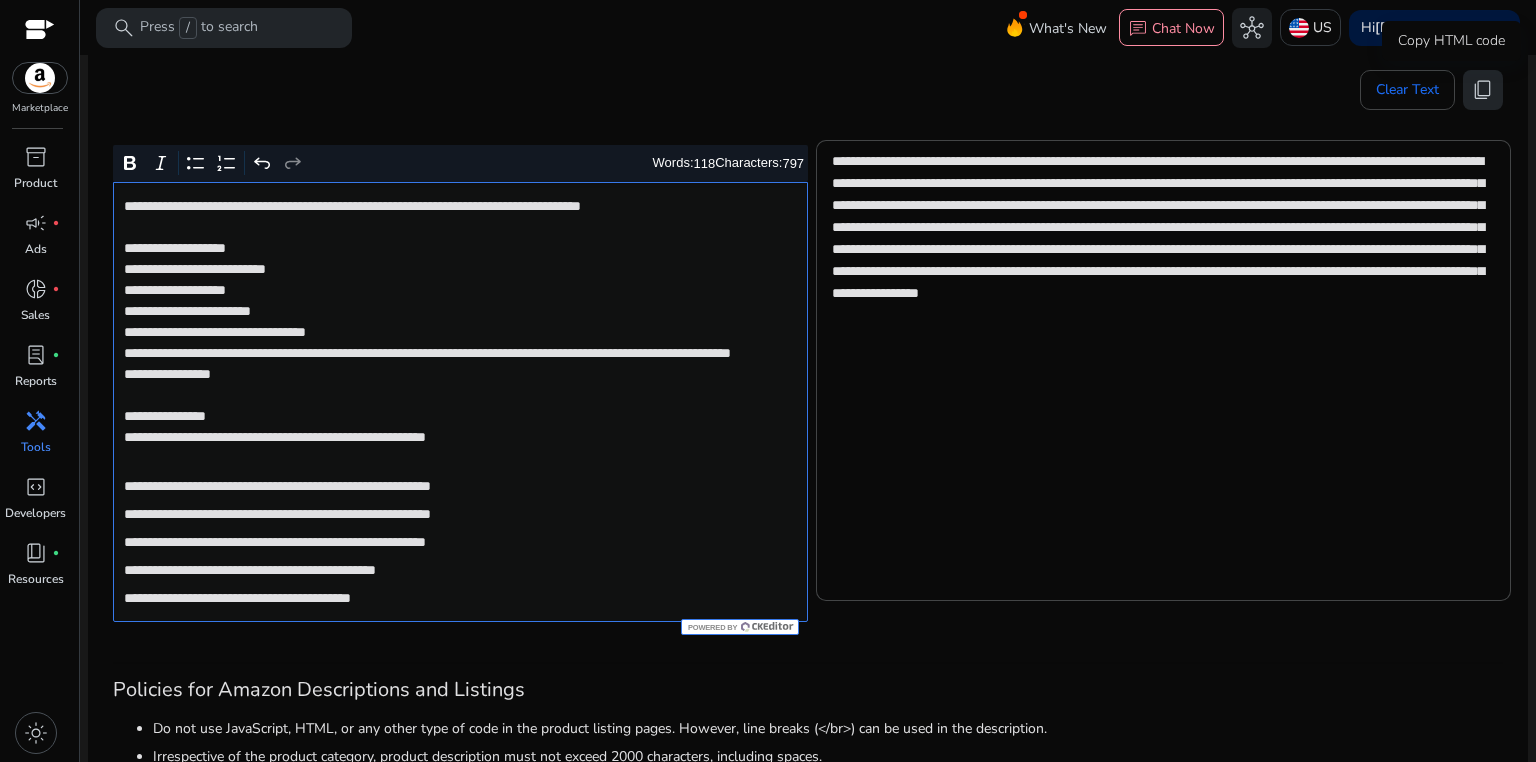 click on "content_copy" 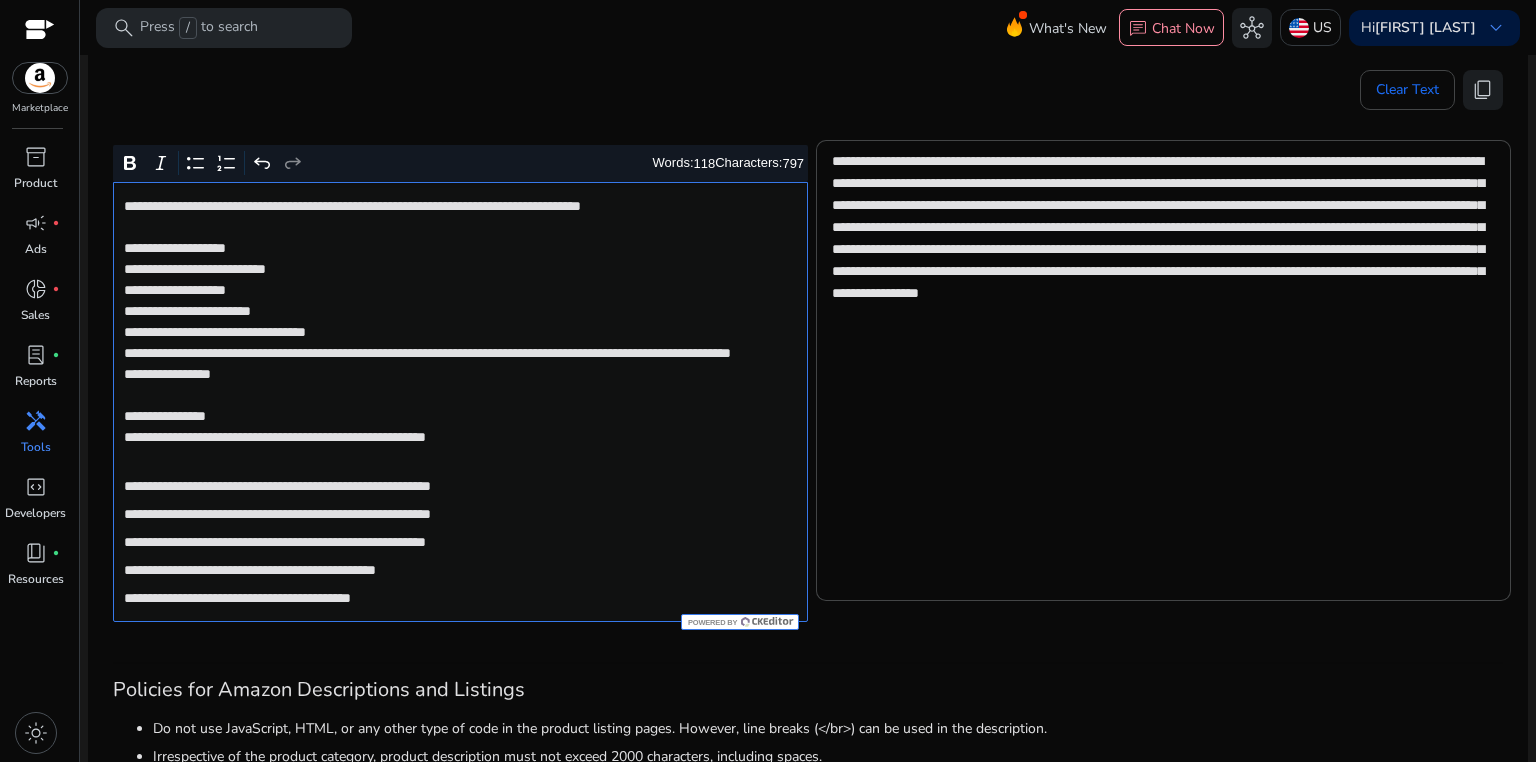 click on "**********" 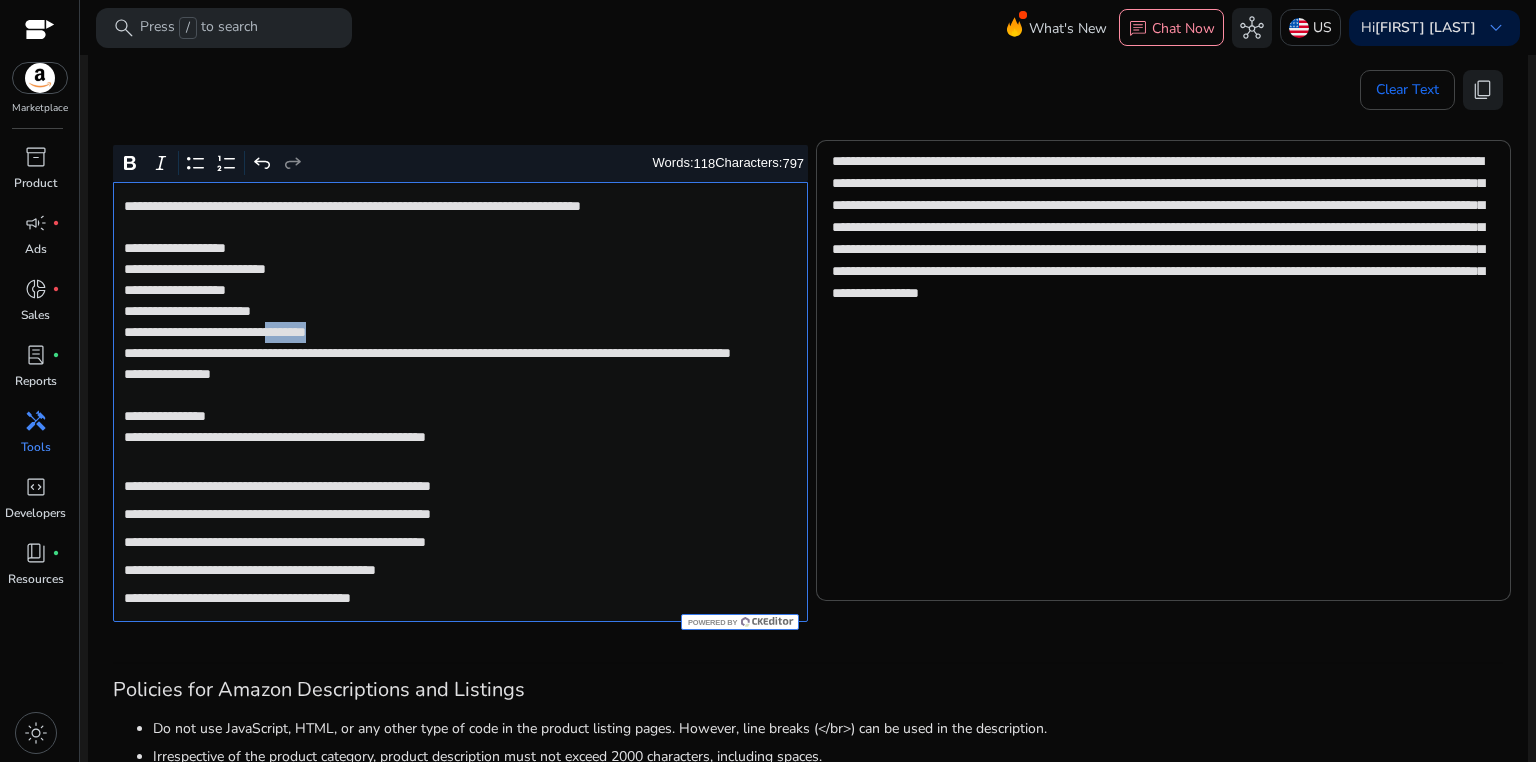 click on "**********" 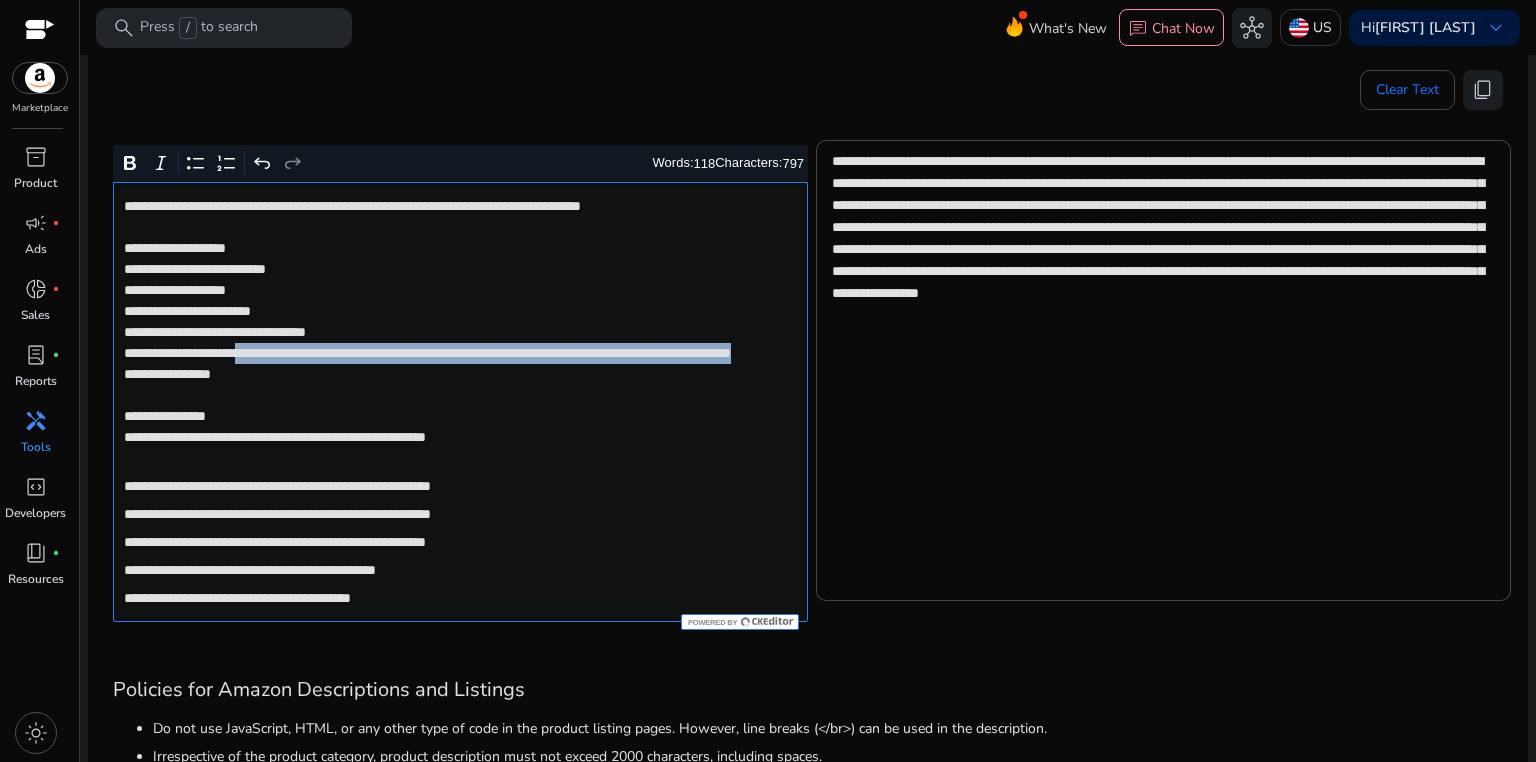 drag, startPoint x: 284, startPoint y: 353, endPoint x: 431, endPoint y: 376, distance: 148.78844 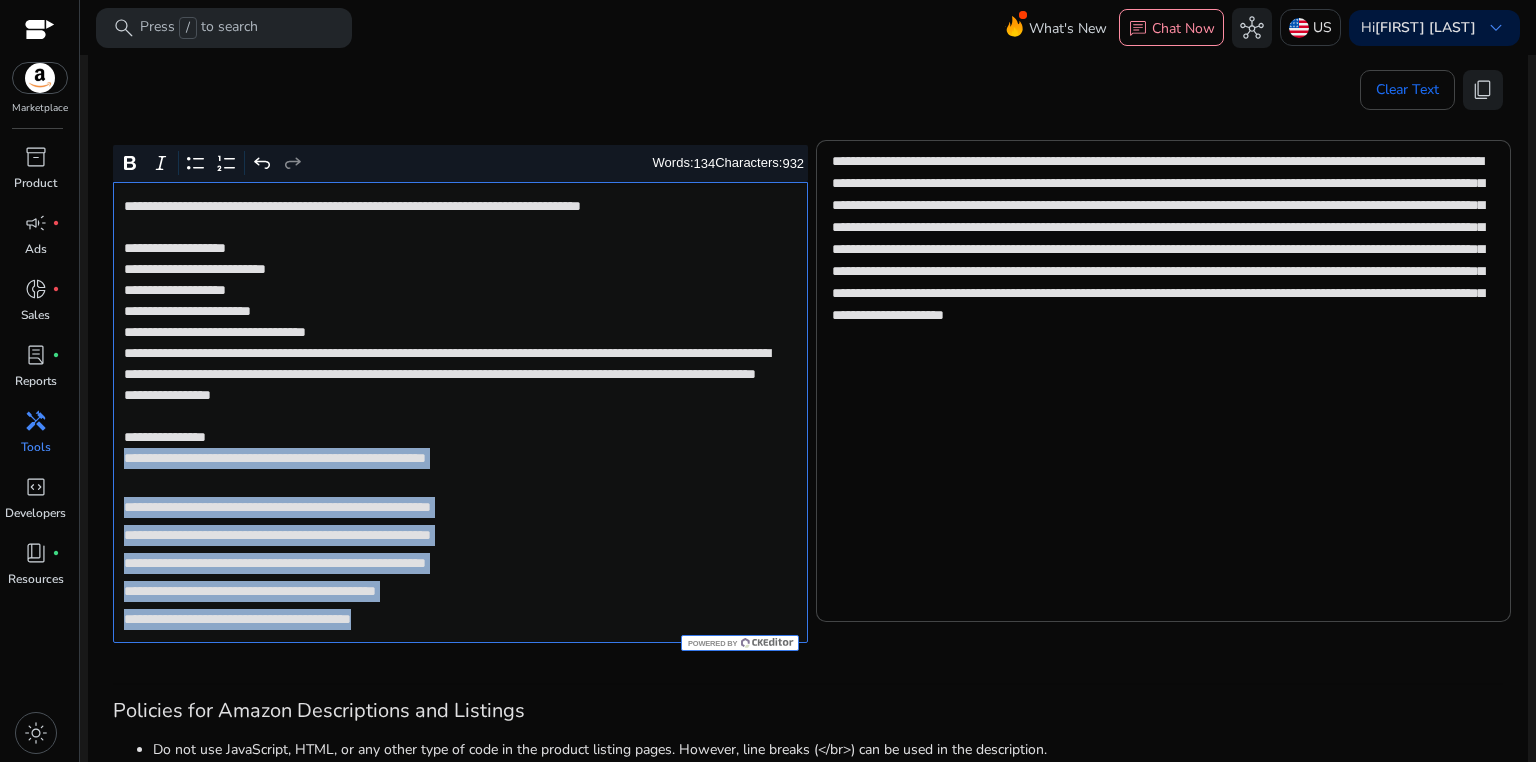 drag, startPoint x: 123, startPoint y: 480, endPoint x: 495, endPoint y: 637, distance: 403.77344 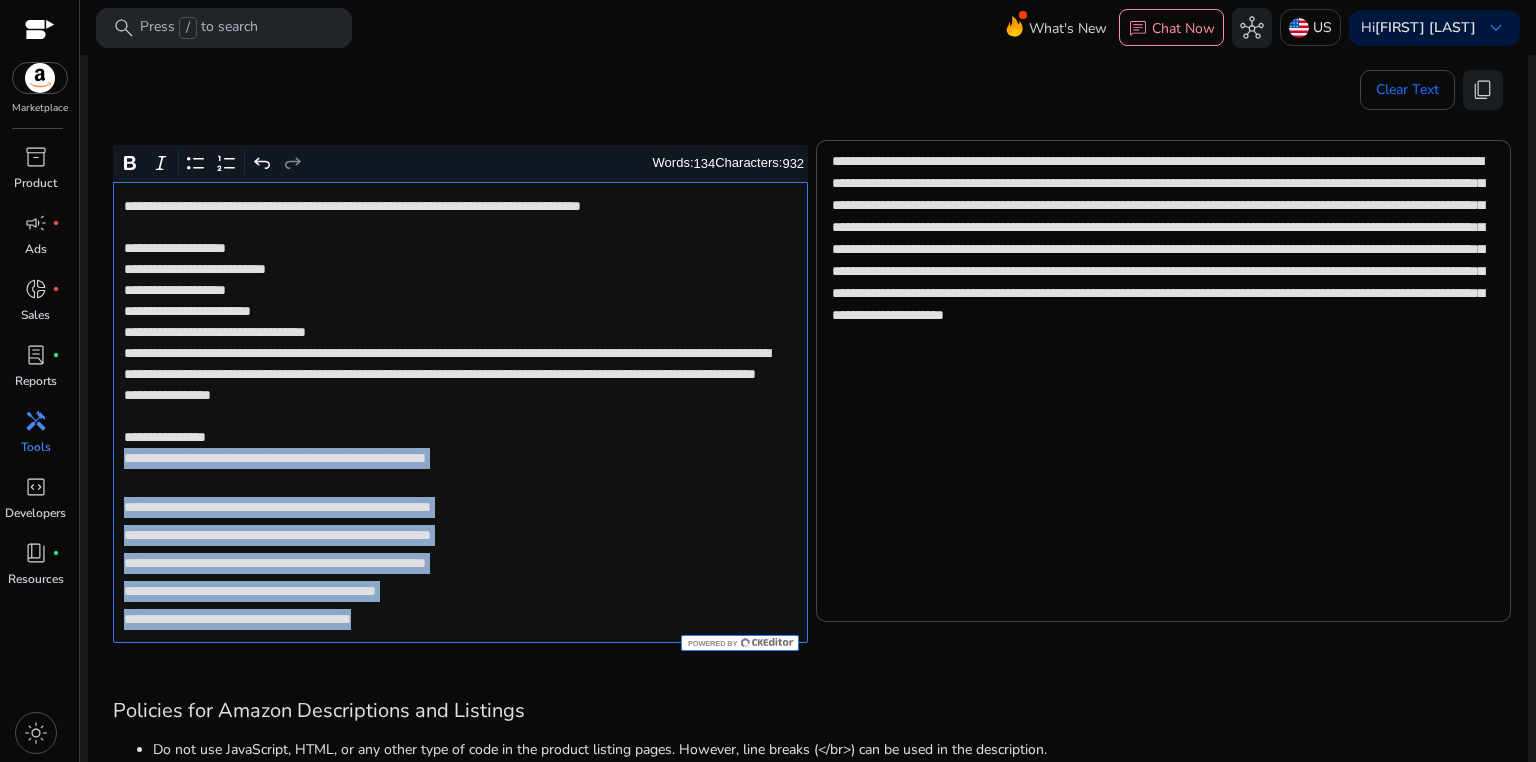 click on "**********" 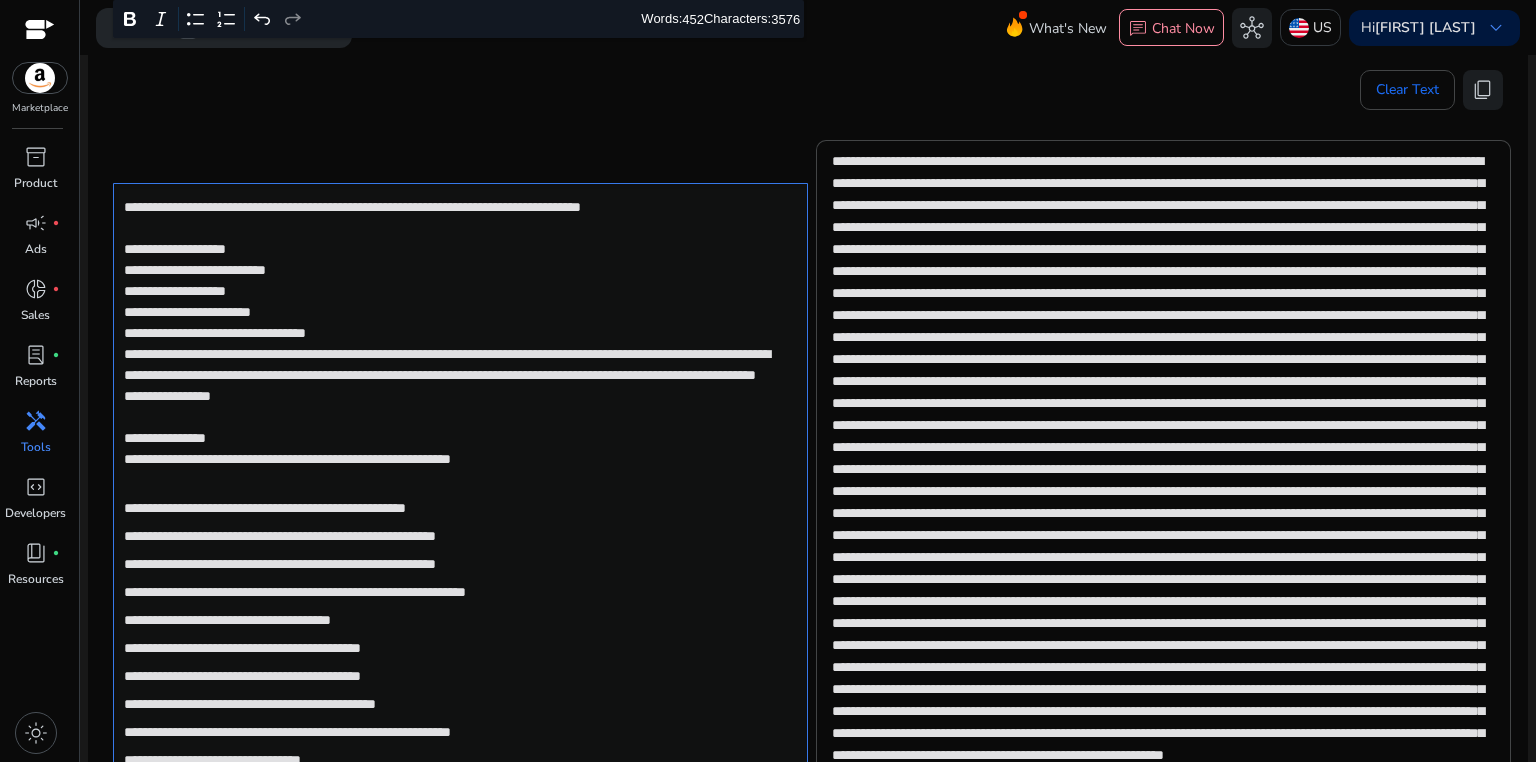scroll, scrollTop: 1514, scrollLeft: 0, axis: vertical 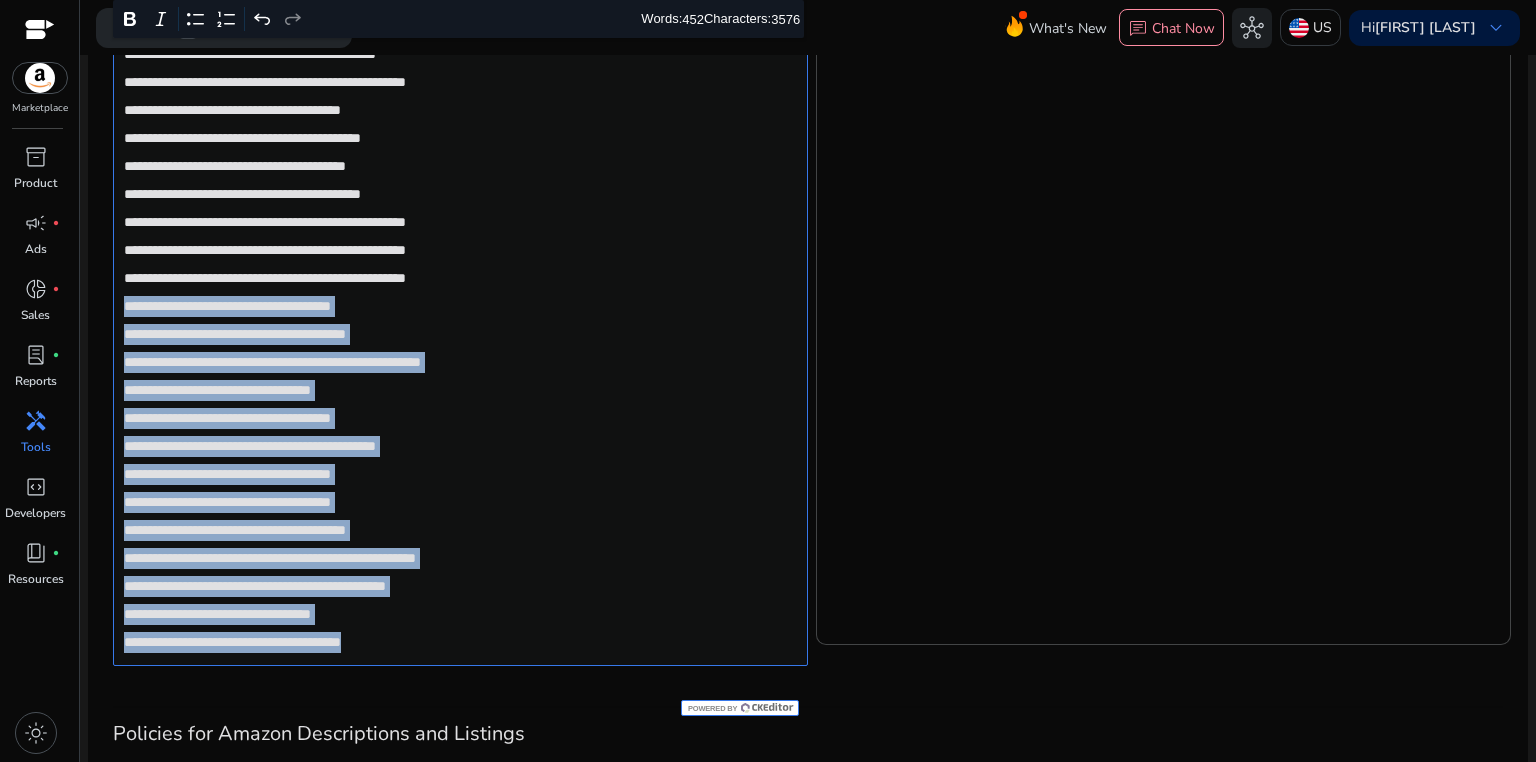 drag, startPoint x: 122, startPoint y: 391, endPoint x: 519, endPoint y: 752, distance: 536.59106 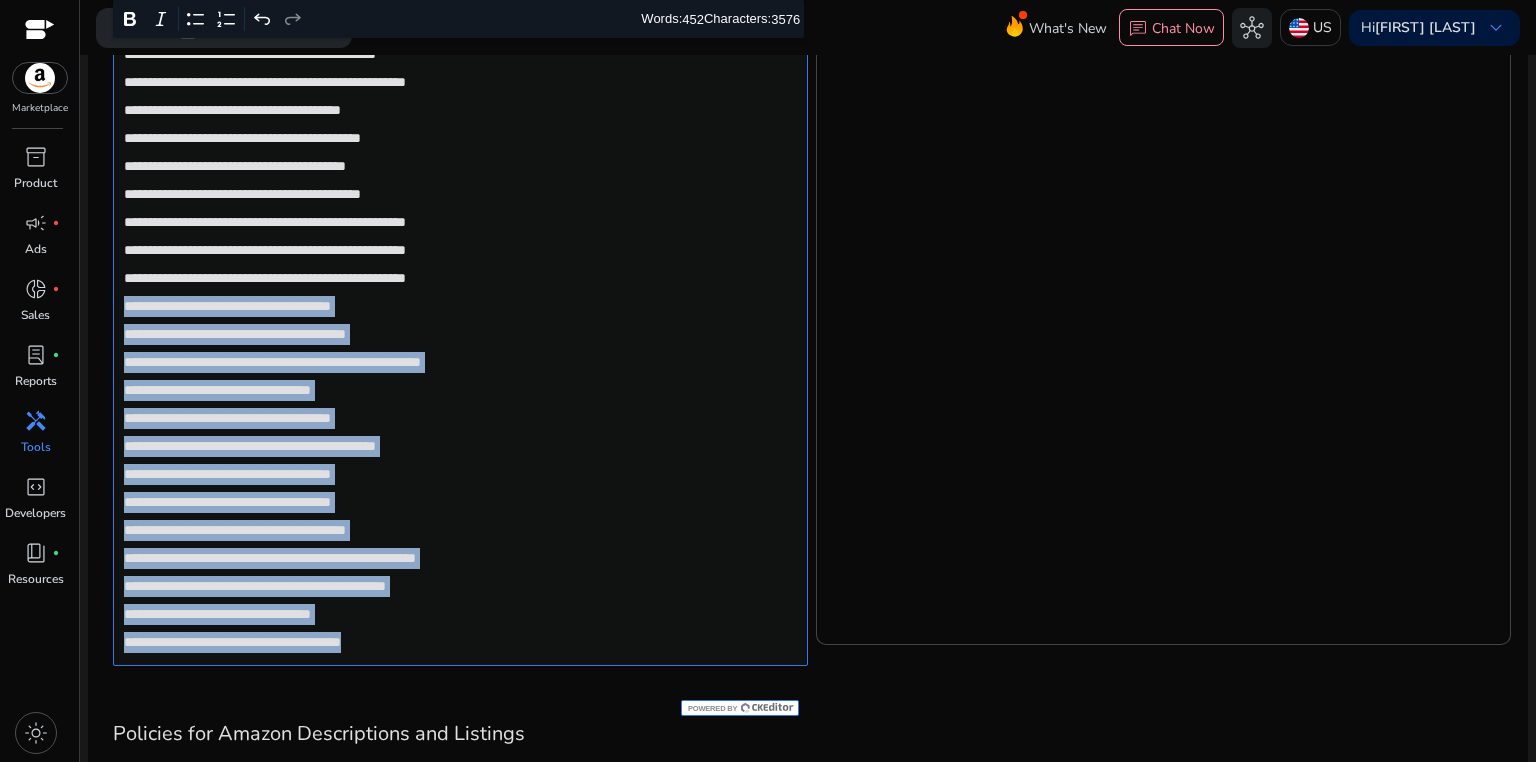 click on "**********" 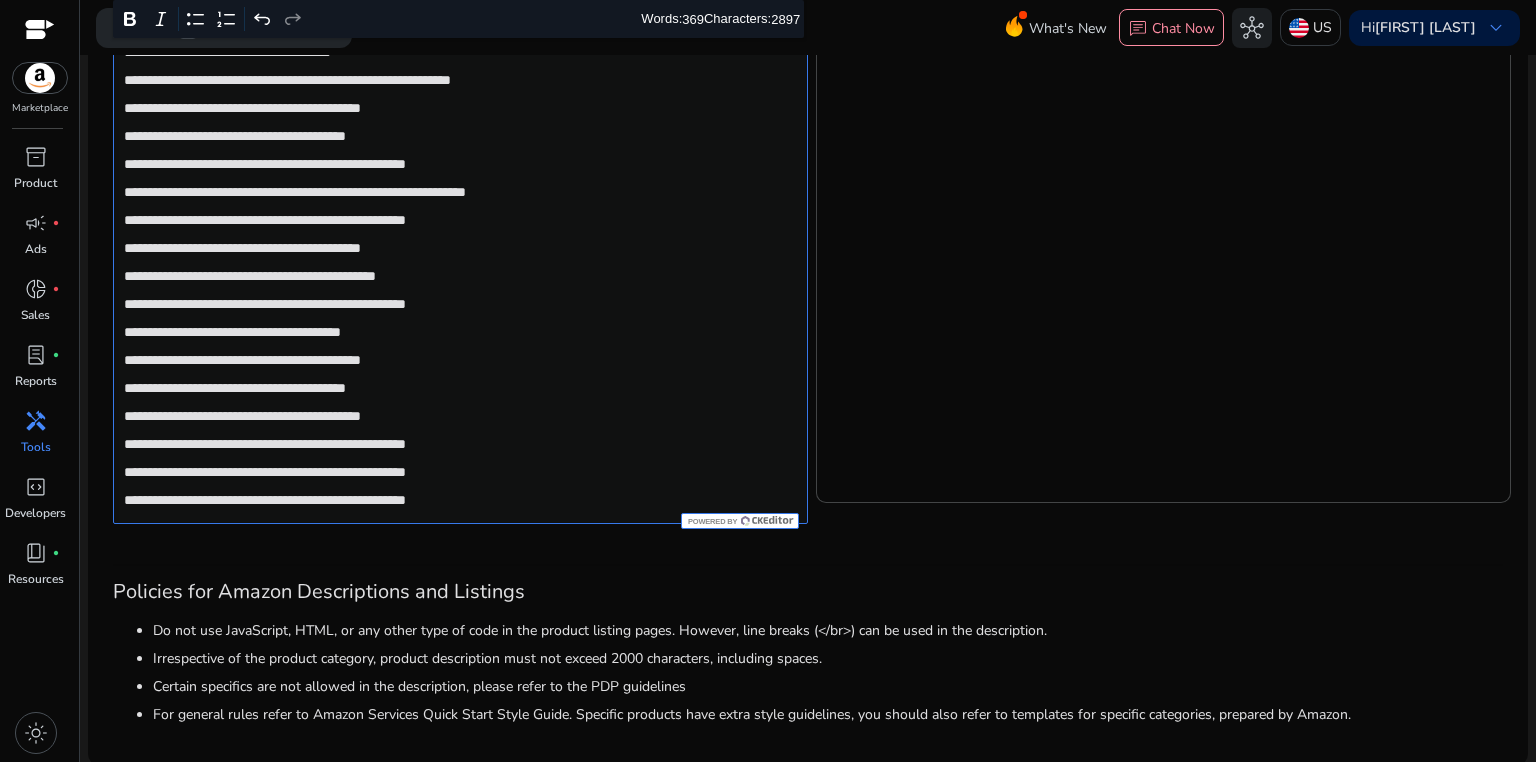 scroll, scrollTop: 1380, scrollLeft: 0, axis: vertical 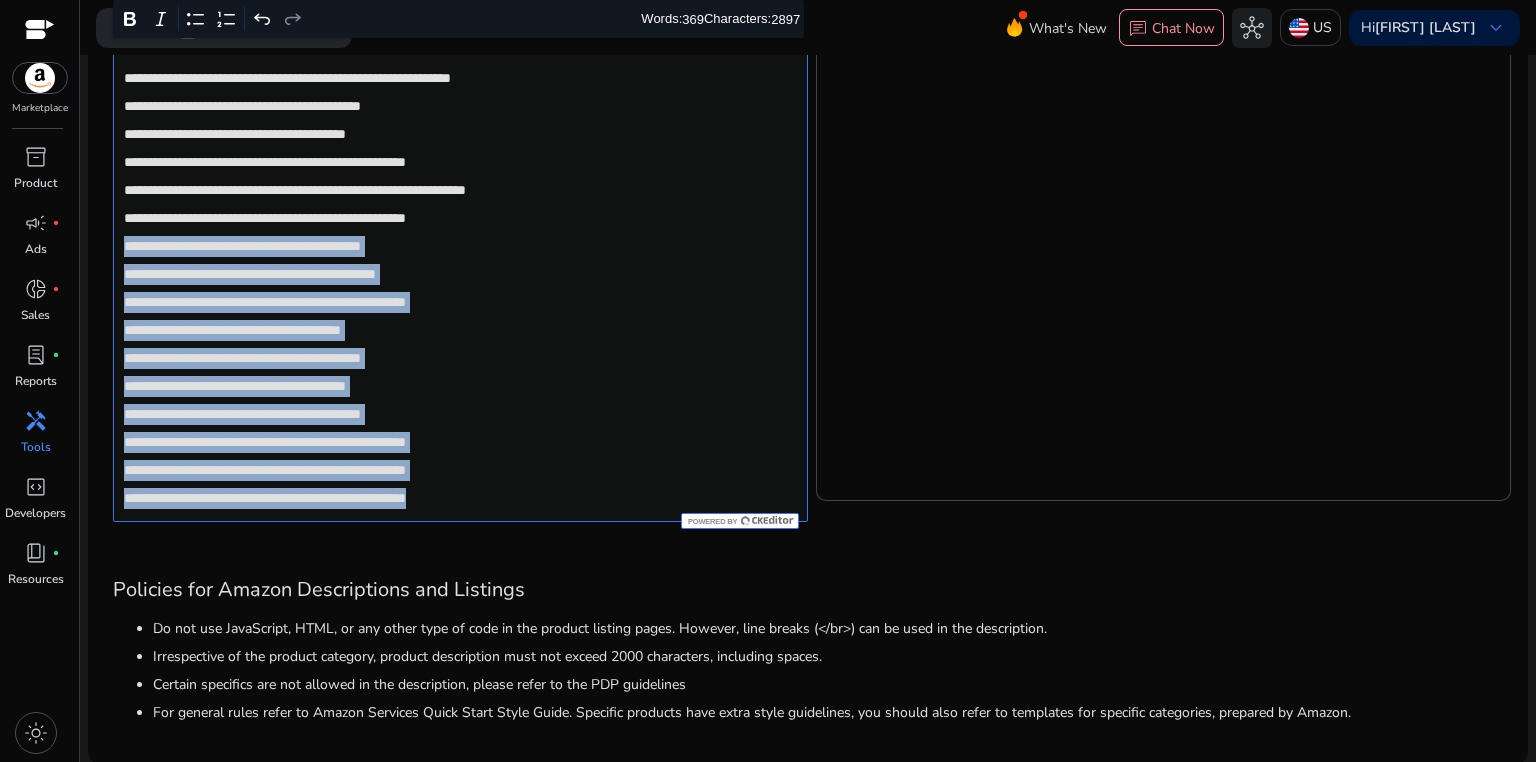 drag, startPoint x: 122, startPoint y: 244, endPoint x: 627, endPoint y: 498, distance: 565.2796 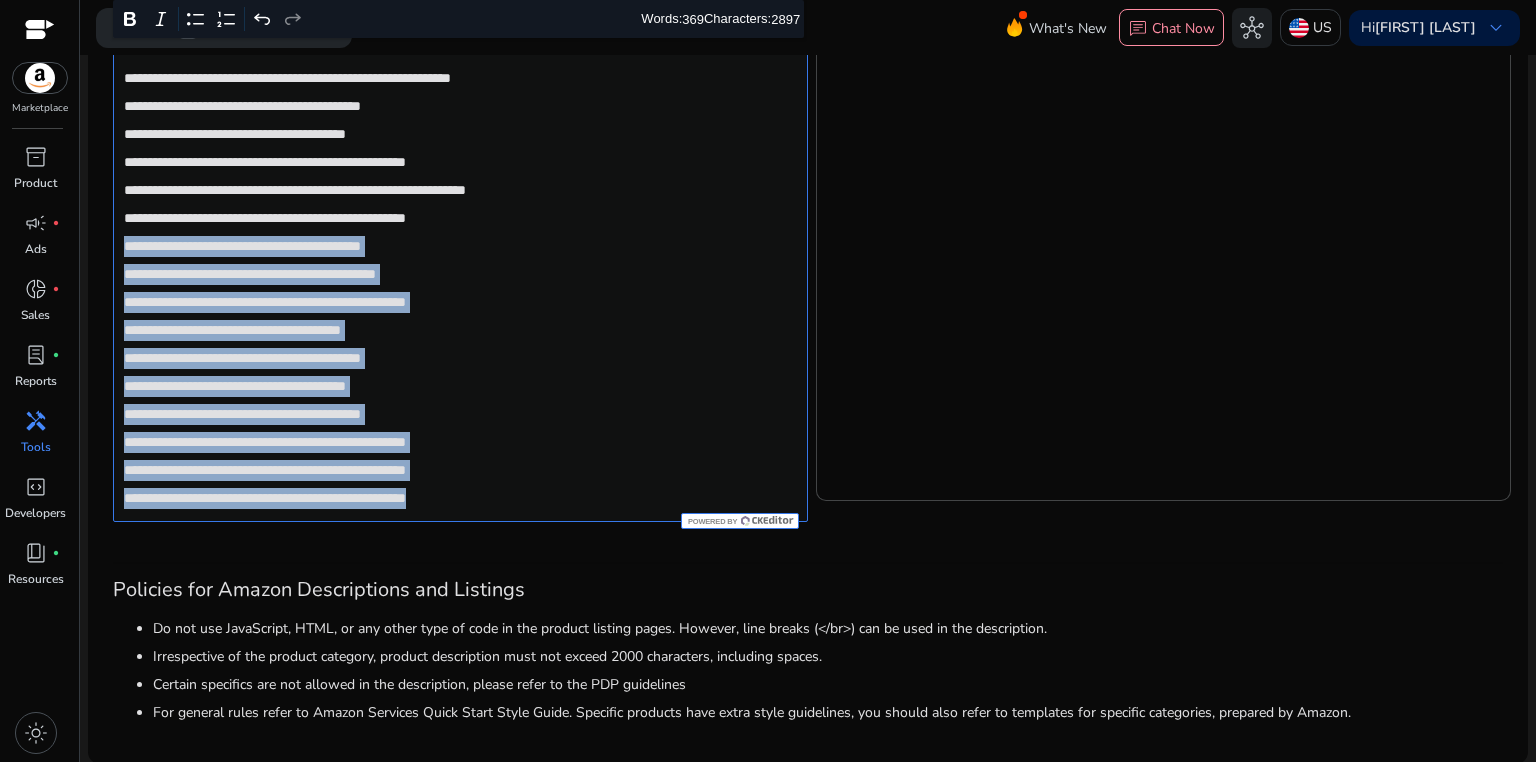 click on "**********" 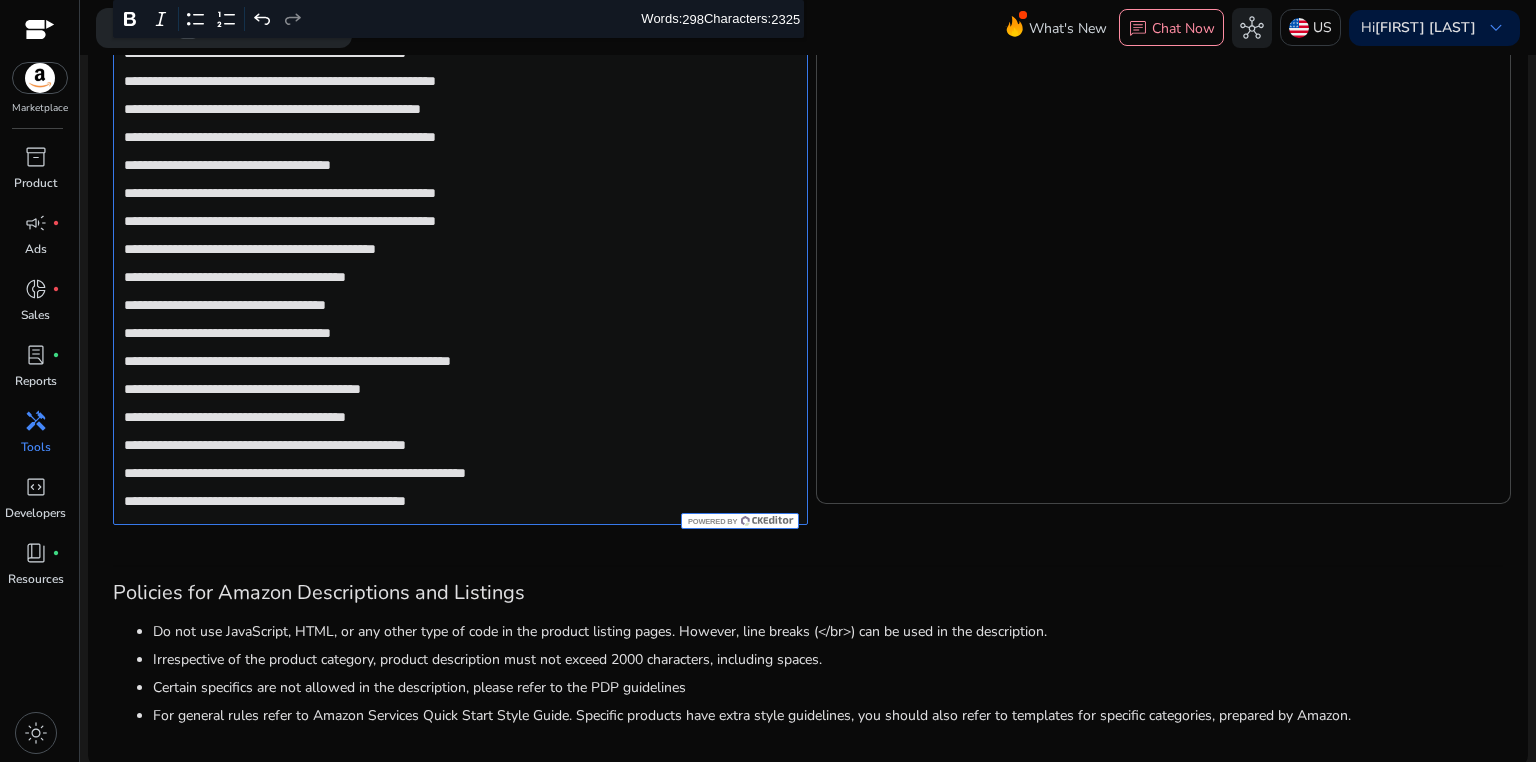 scroll, scrollTop: 1100, scrollLeft: 0, axis: vertical 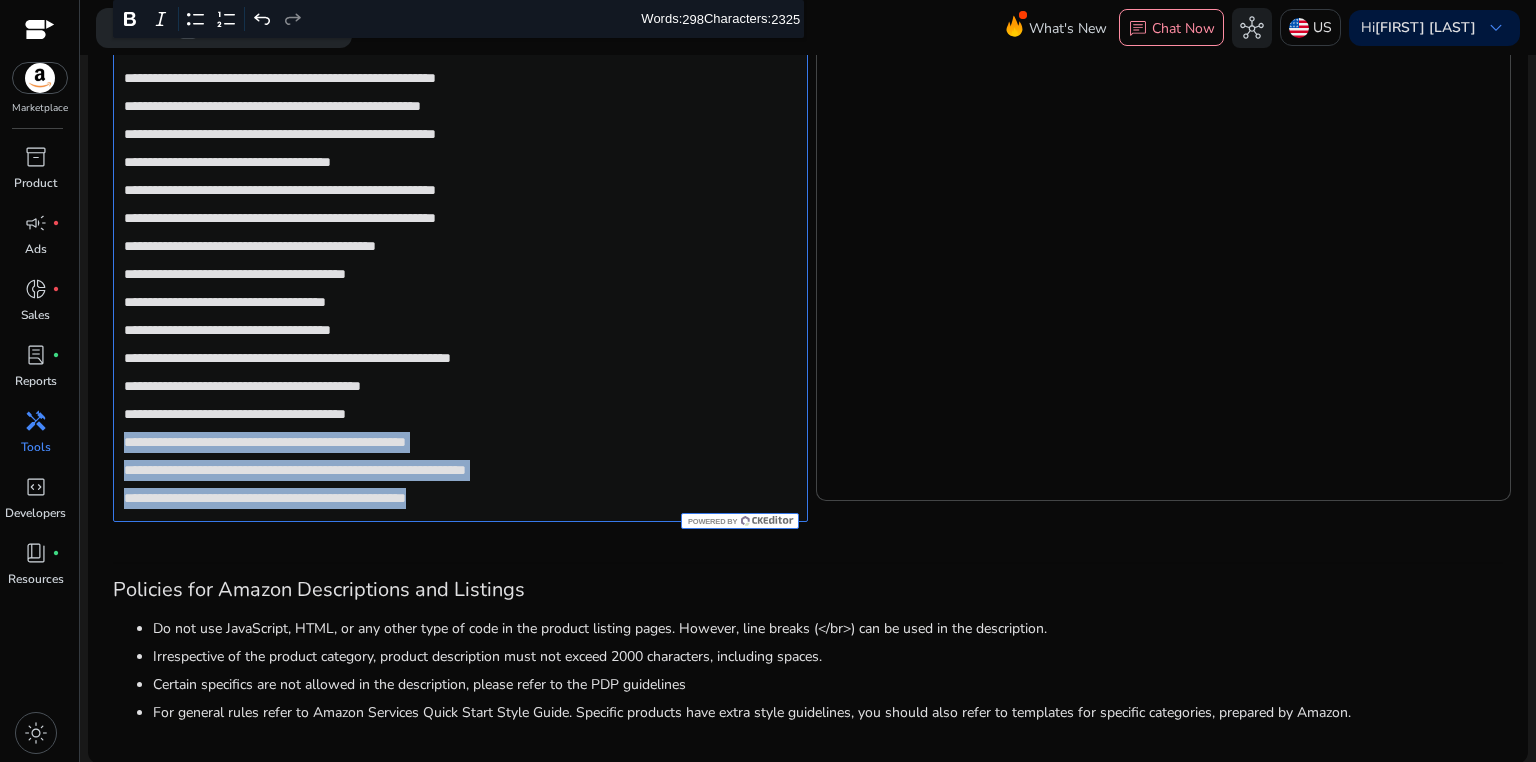 drag, startPoint x: 122, startPoint y: 442, endPoint x: 543, endPoint y: 508, distance: 426.142 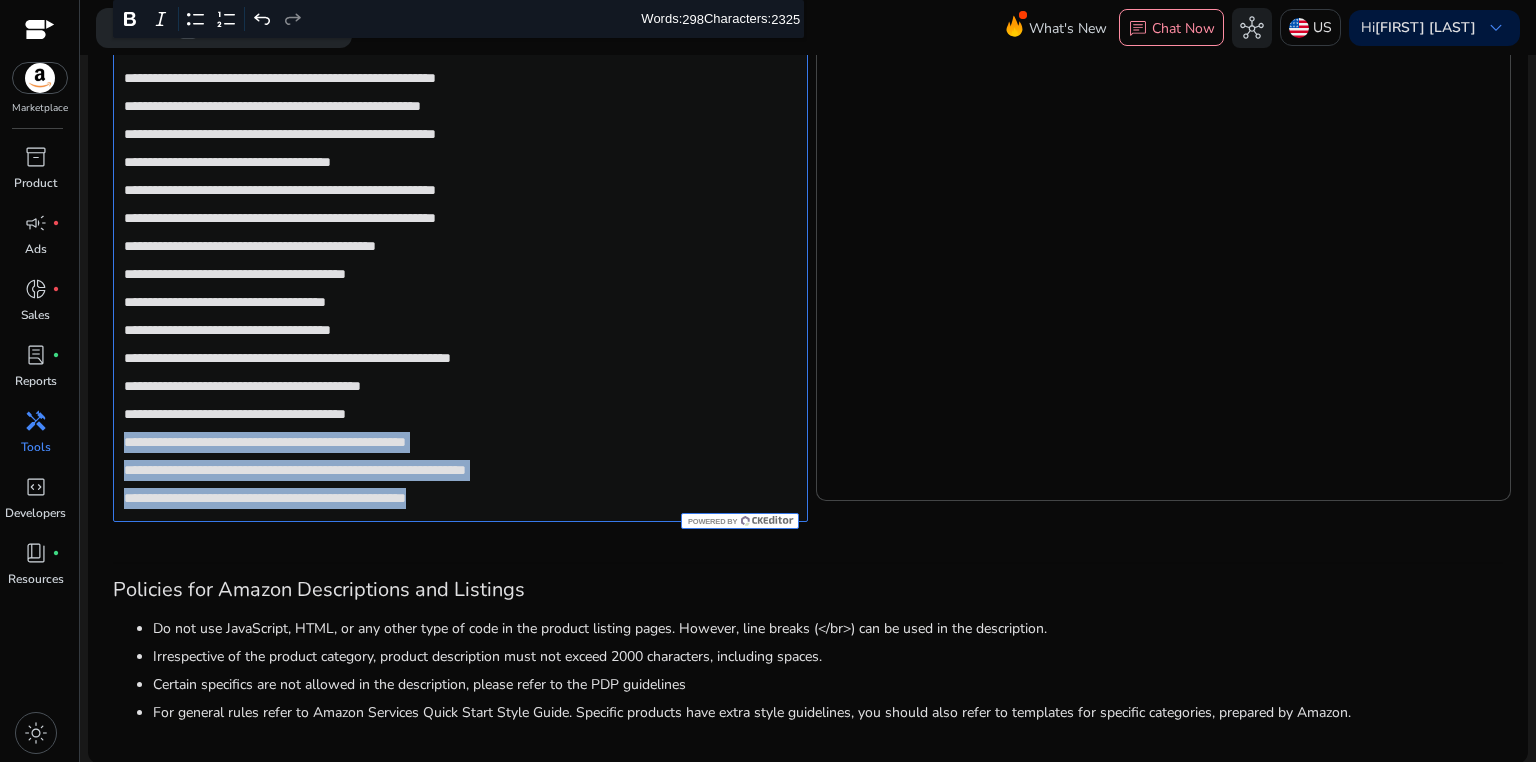 click on "**********" 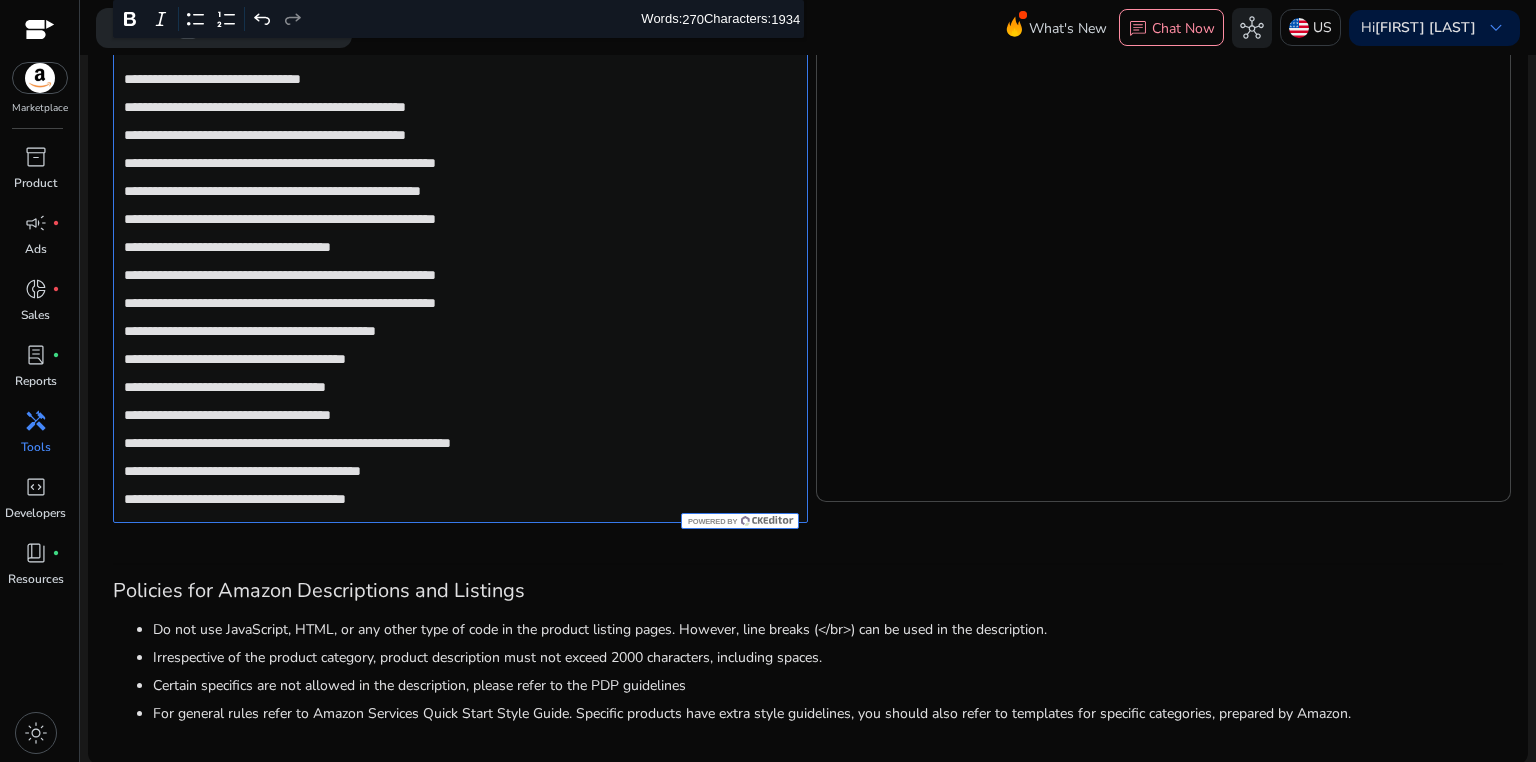 scroll, scrollTop: 1016, scrollLeft: 0, axis: vertical 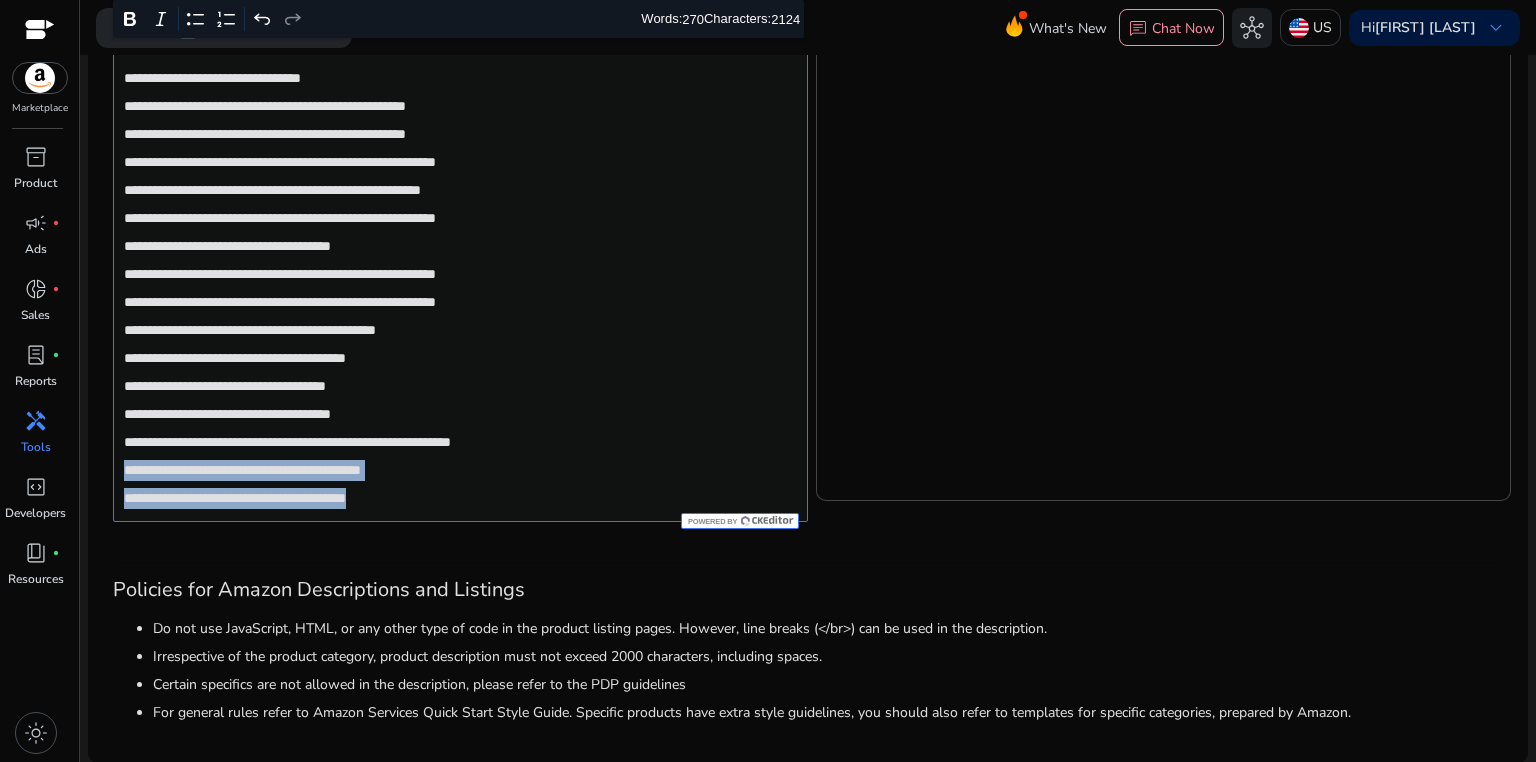 drag, startPoint x: 120, startPoint y: 468, endPoint x: 544, endPoint y: 510, distance: 426.0751 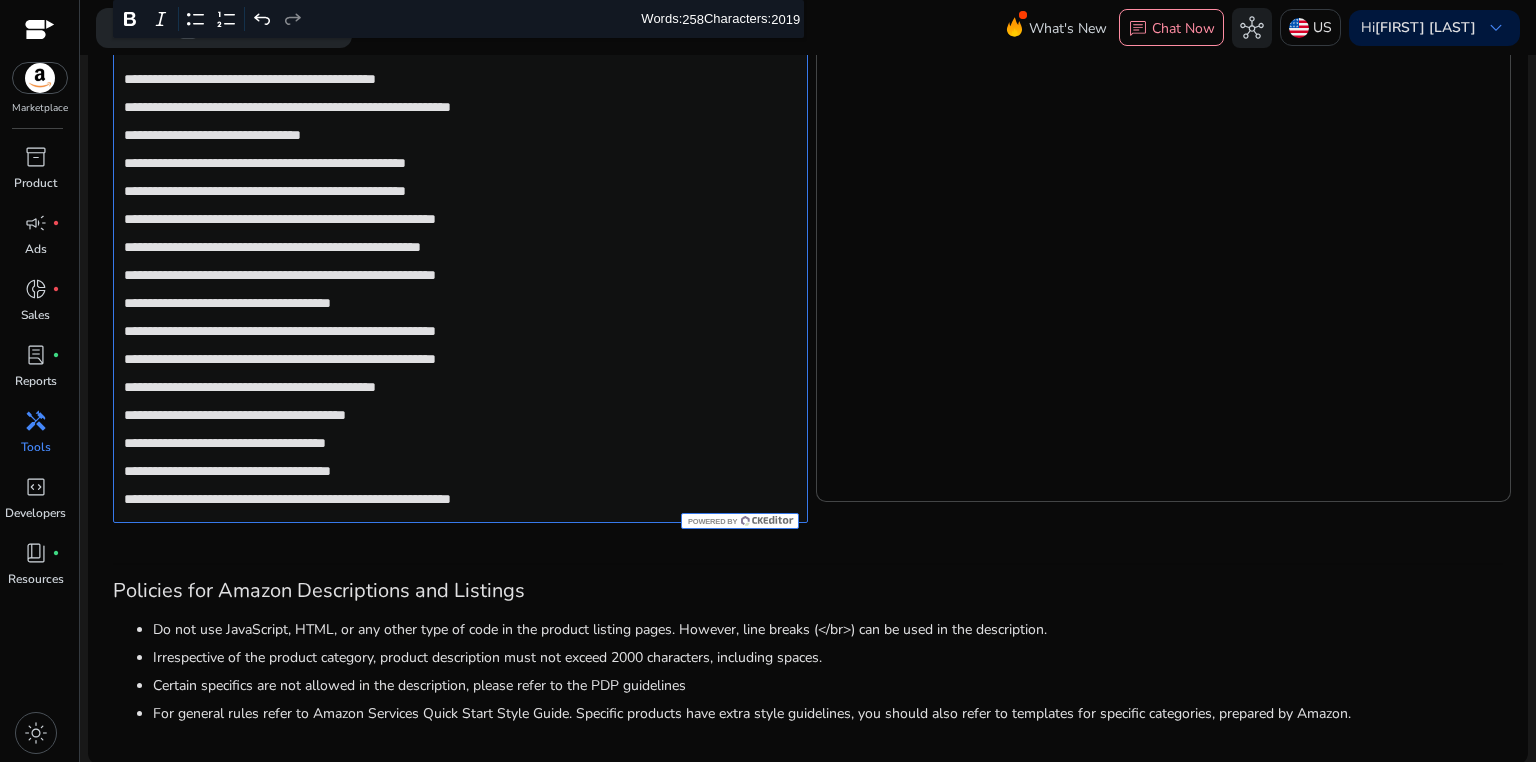 scroll, scrollTop: 960, scrollLeft: 0, axis: vertical 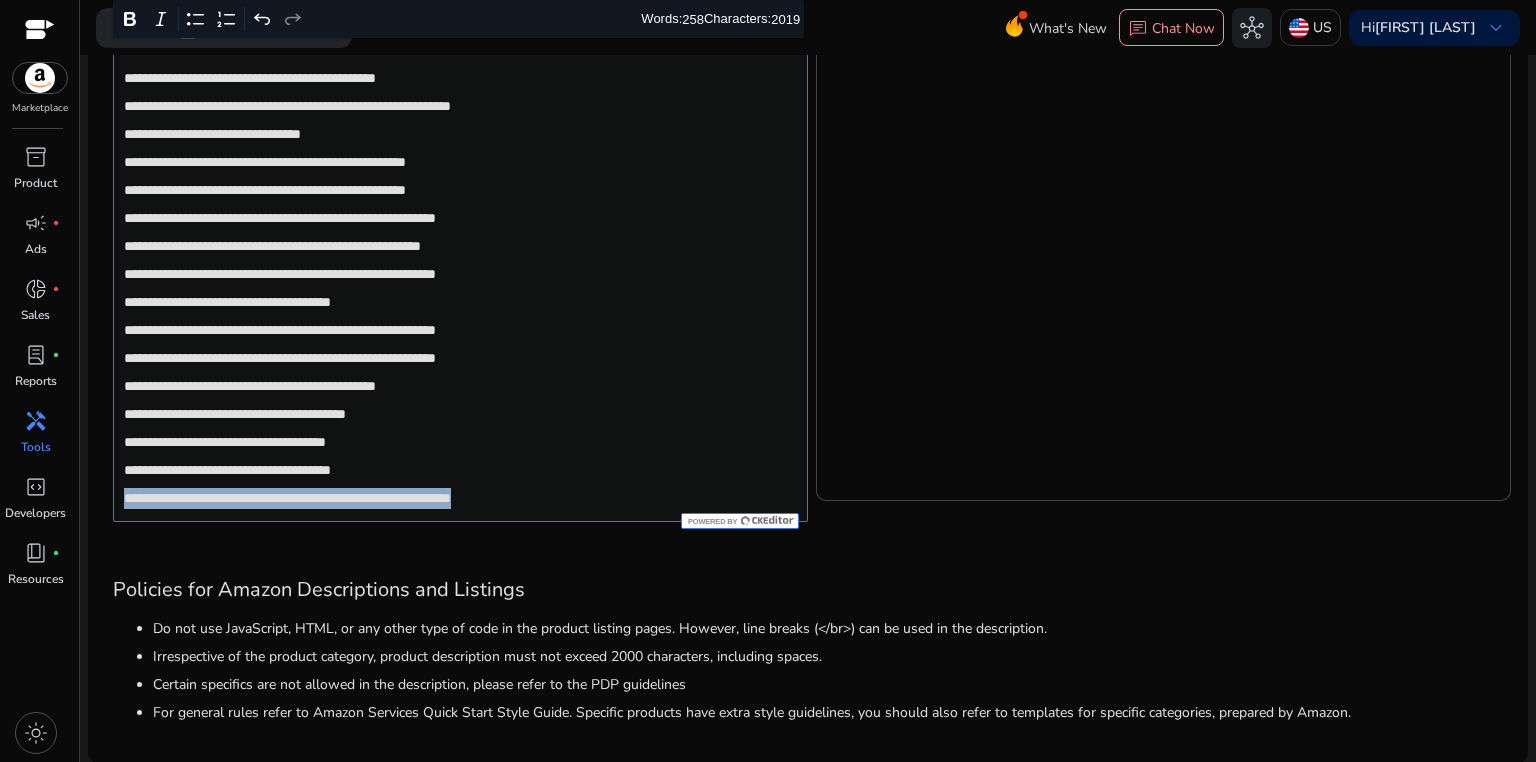drag, startPoint x: 581, startPoint y: 502, endPoint x: 117, endPoint y: 484, distance: 464.349 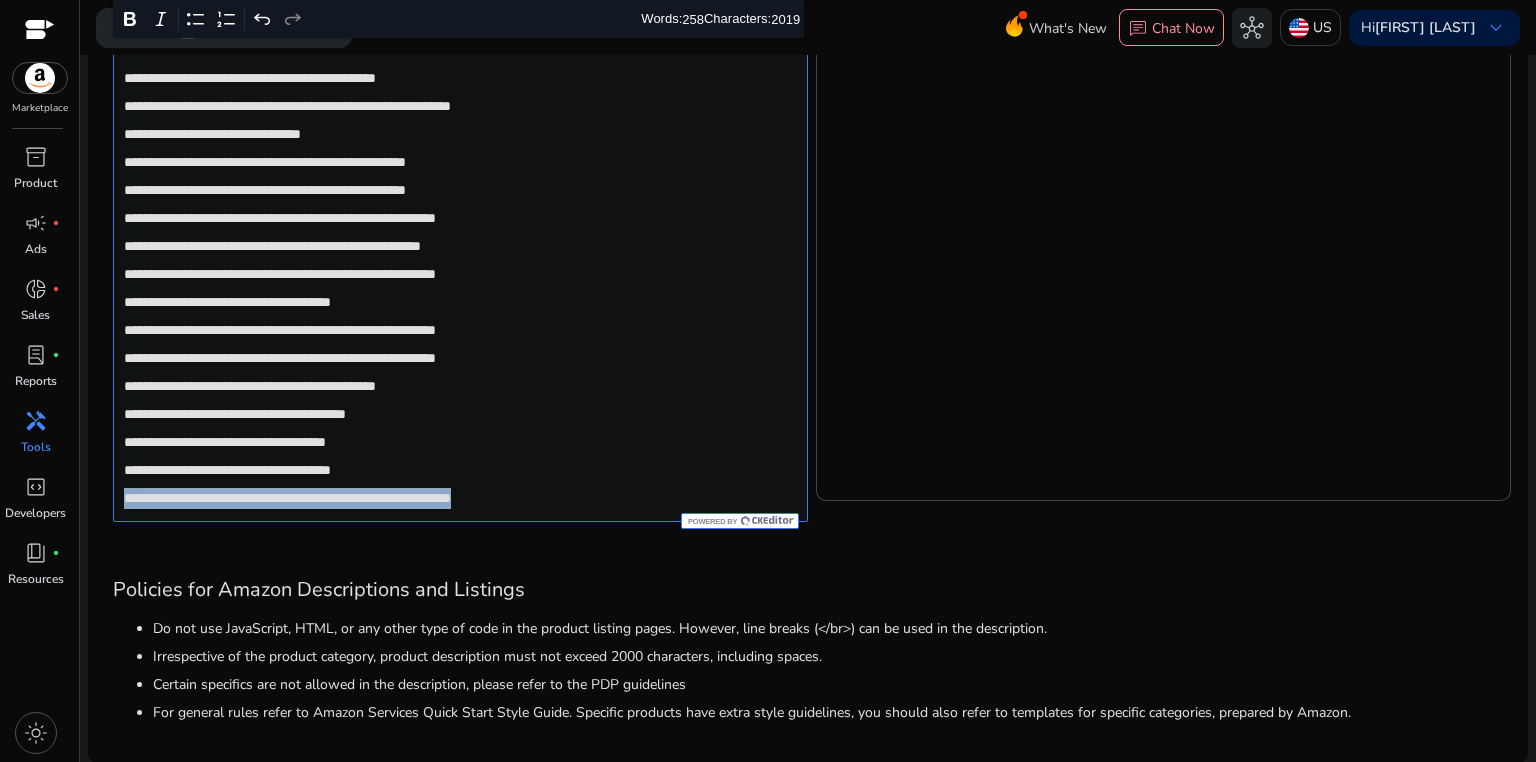 click on "**********" 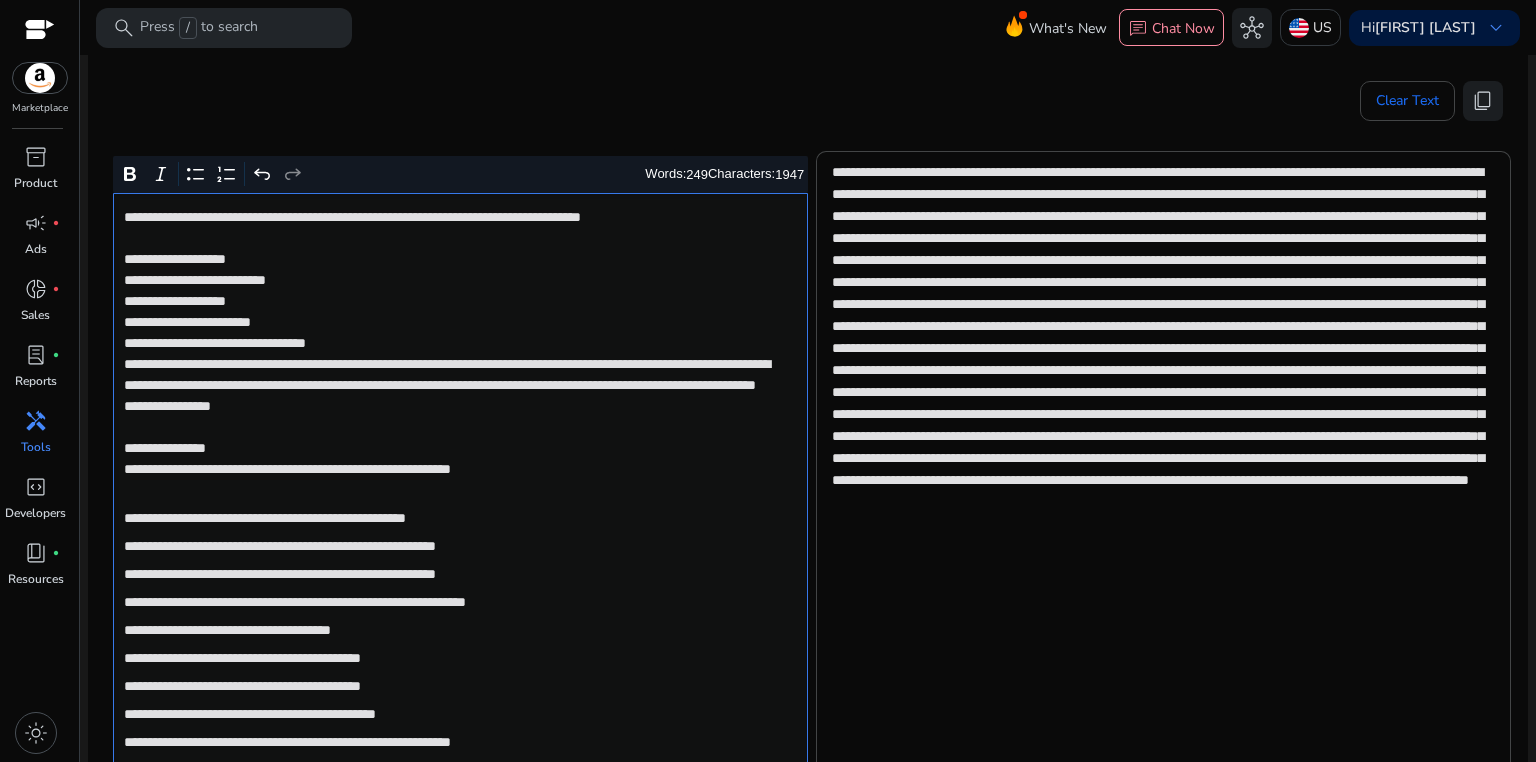 scroll, scrollTop: 264, scrollLeft: 0, axis: vertical 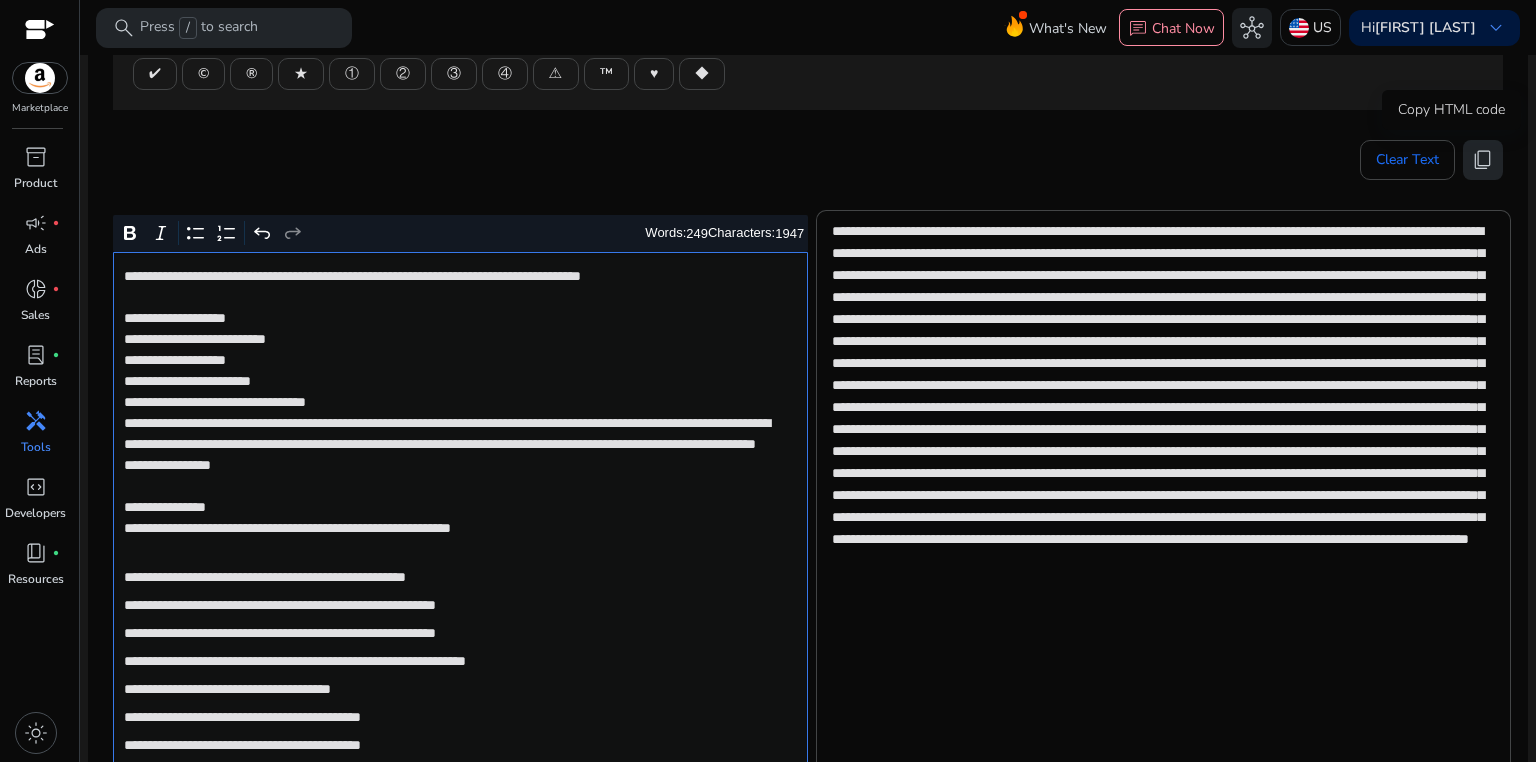 click on "content_copy" 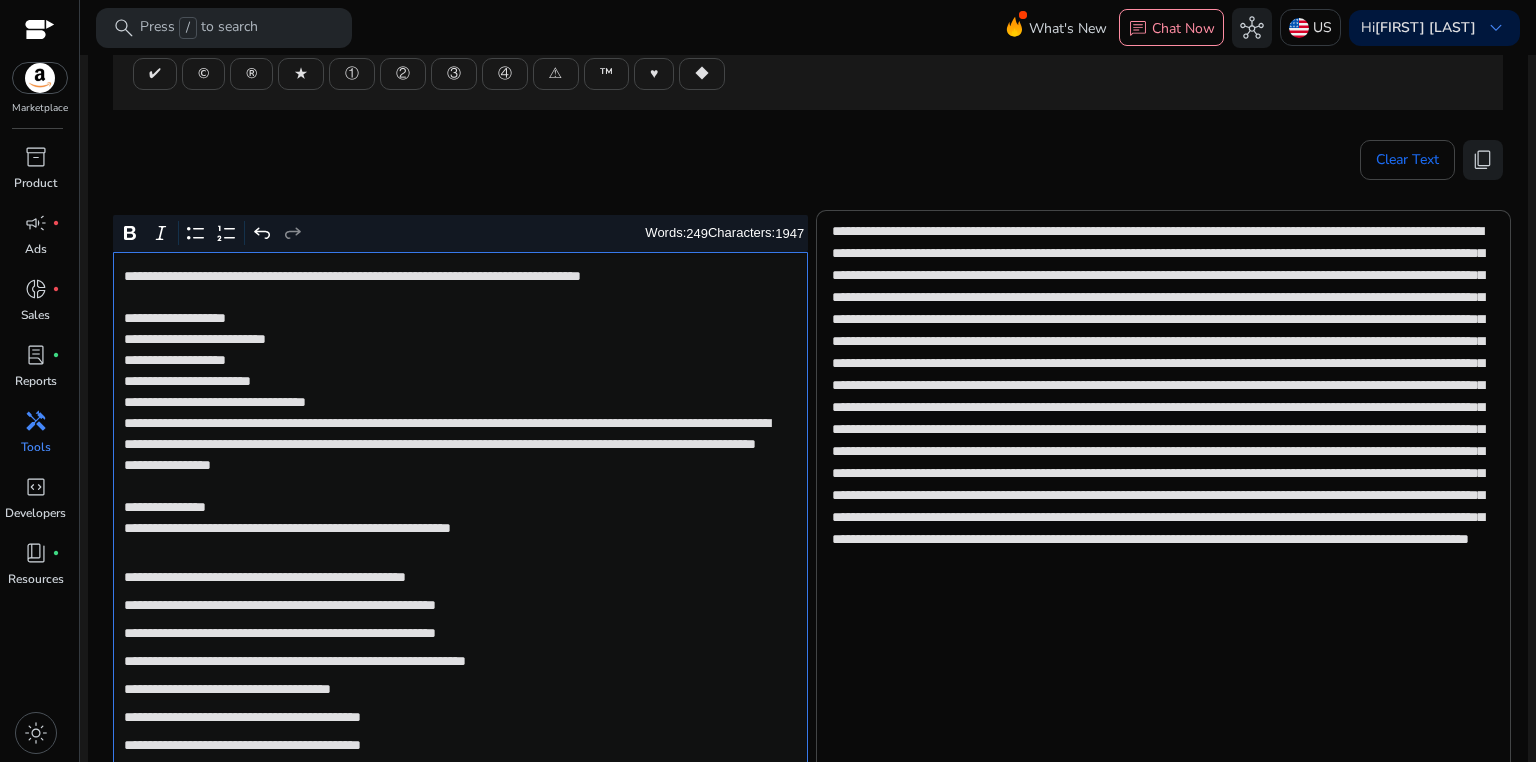 click on "**********" 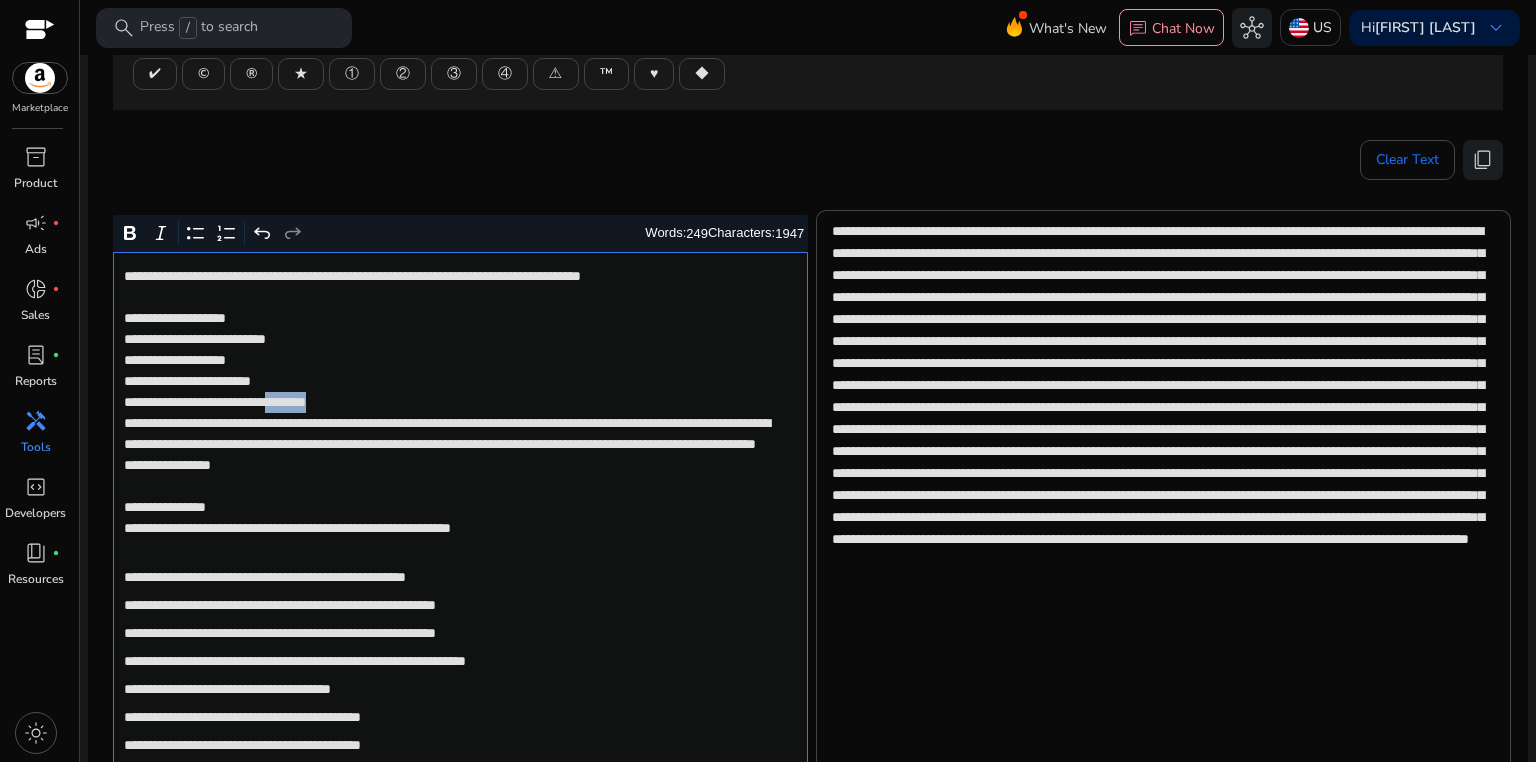 click on "**********" 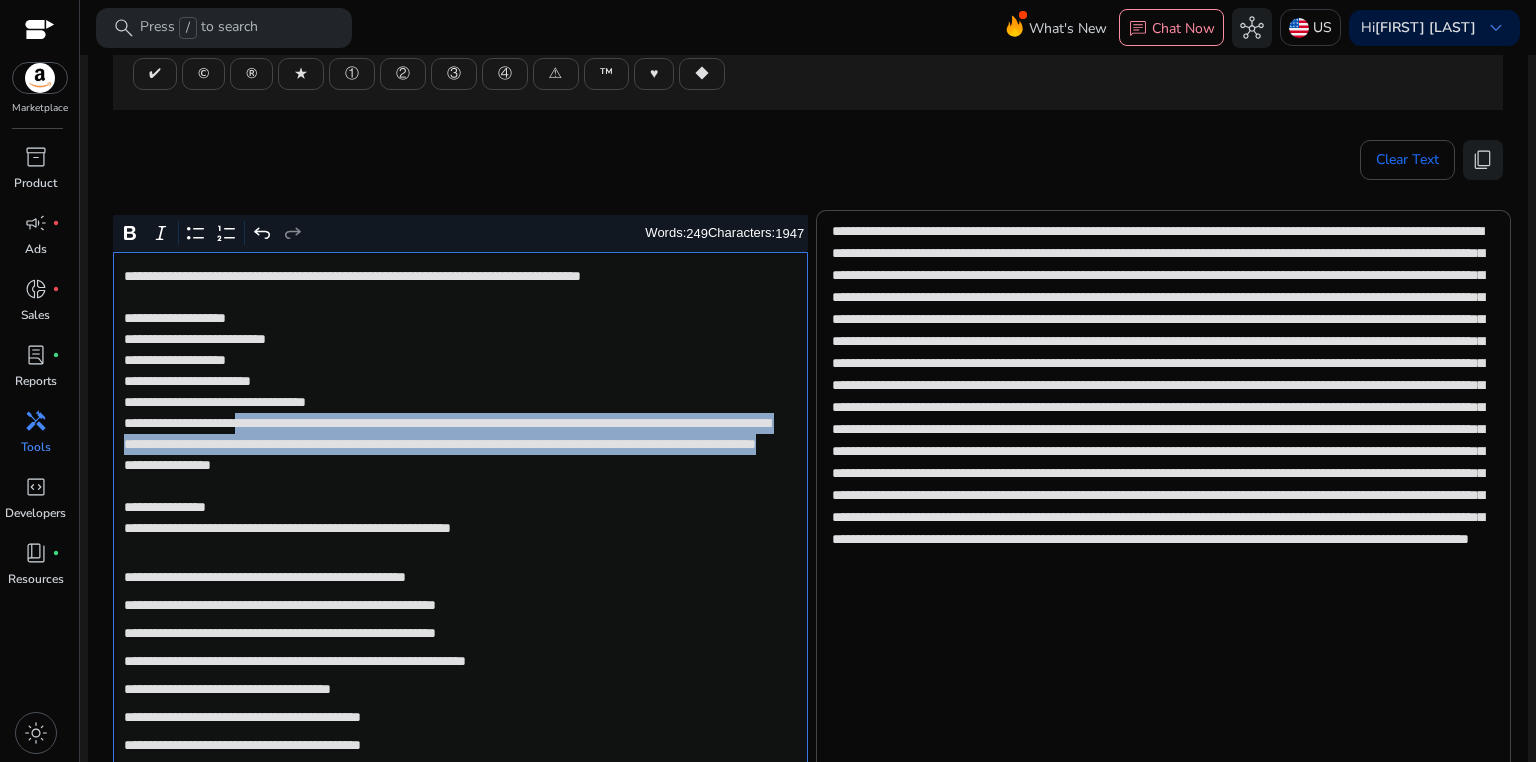 drag, startPoint x: 284, startPoint y: 420, endPoint x: 771, endPoint y: 466, distance: 489.16766 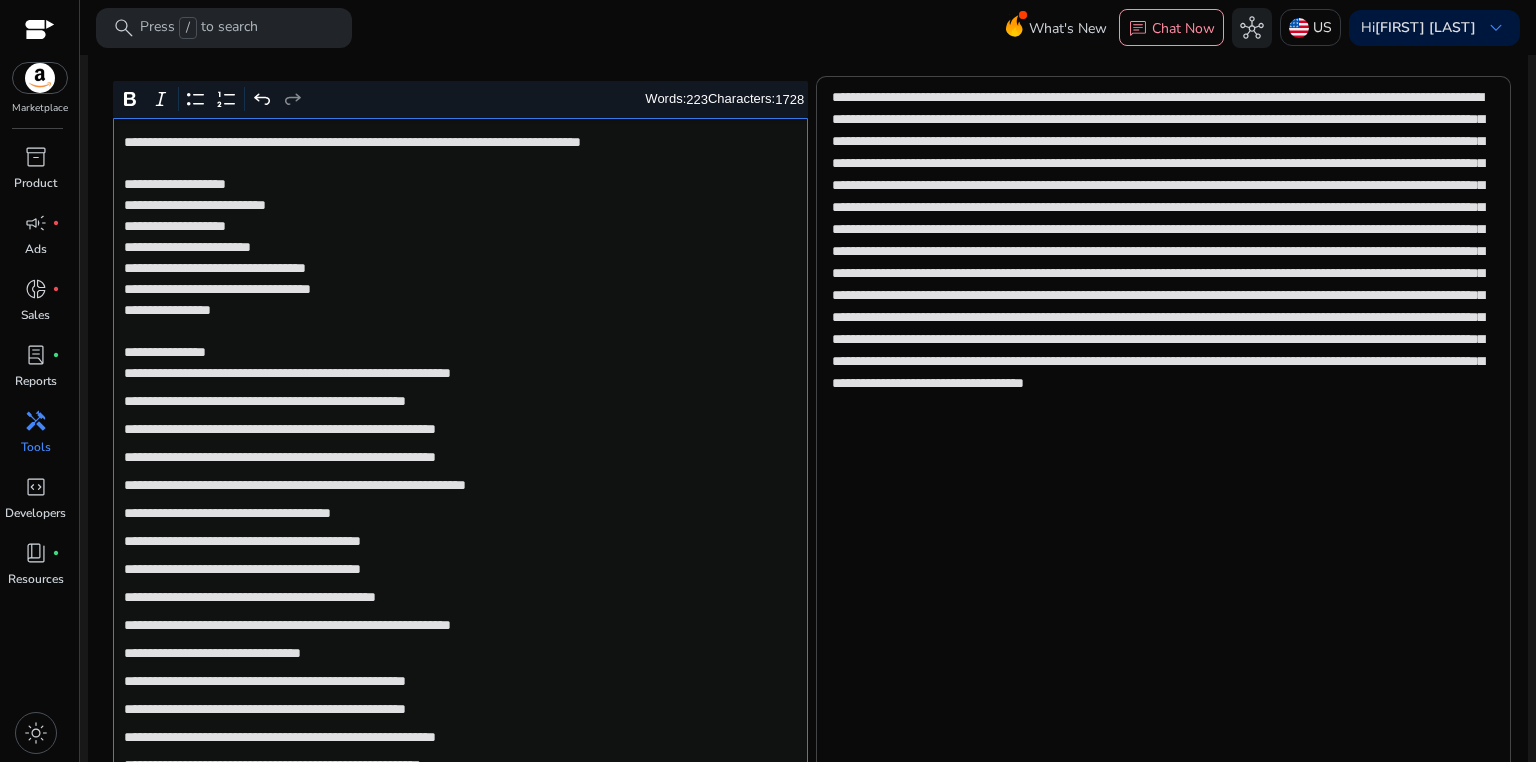 scroll, scrollTop: 531, scrollLeft: 0, axis: vertical 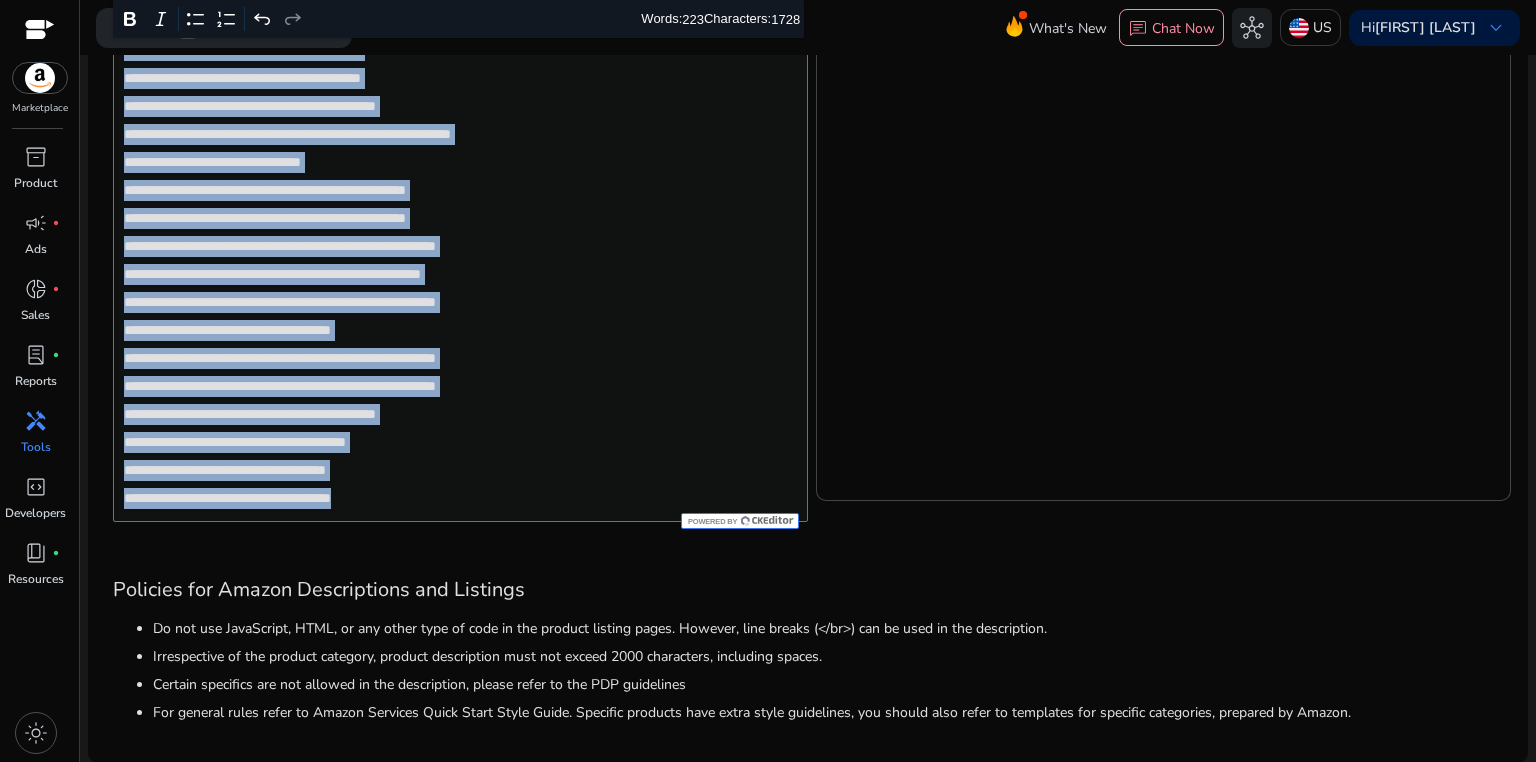 drag, startPoint x: 122, startPoint y: 242, endPoint x: 560, endPoint y: 514, distance: 515.5851 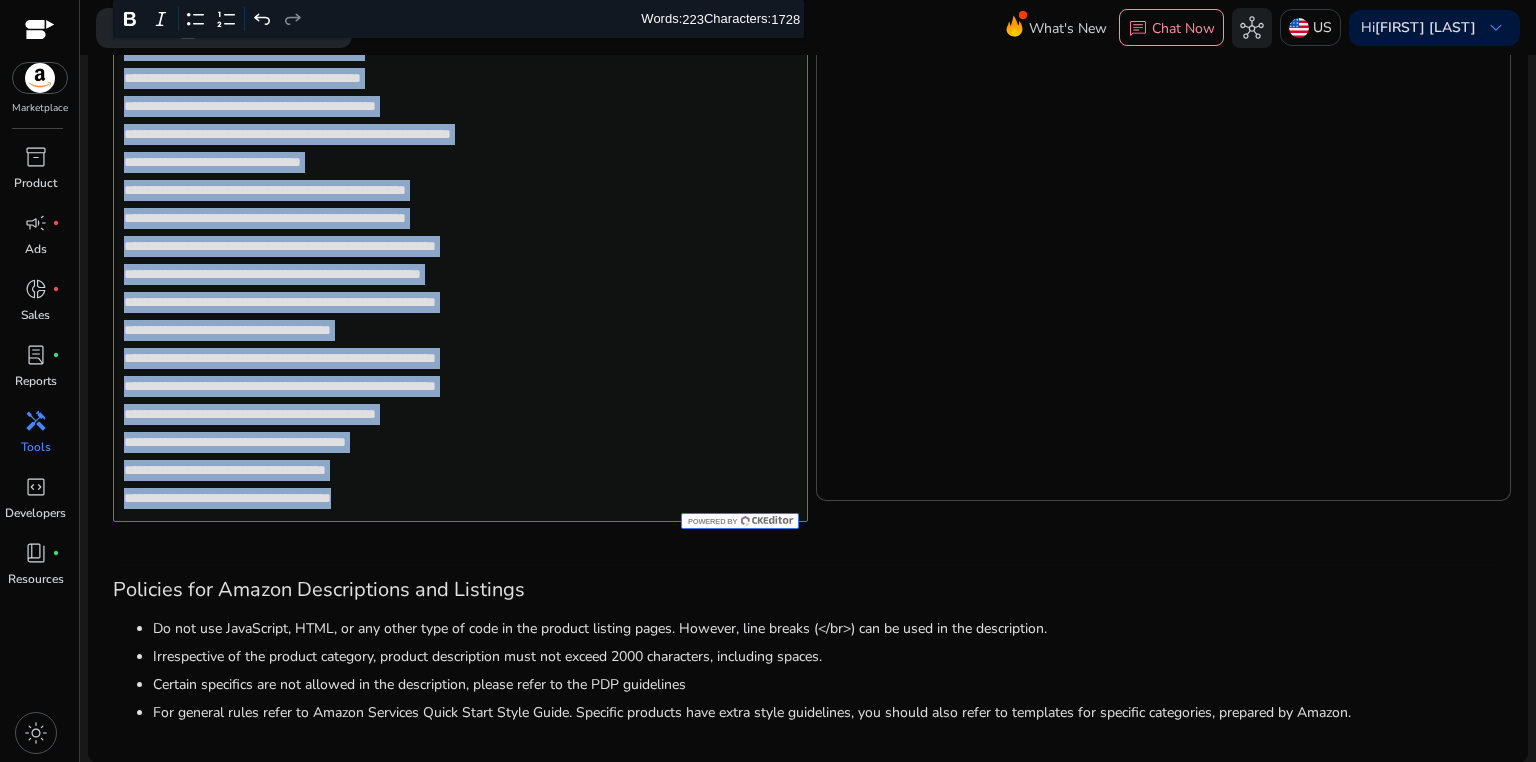 click on "**********" 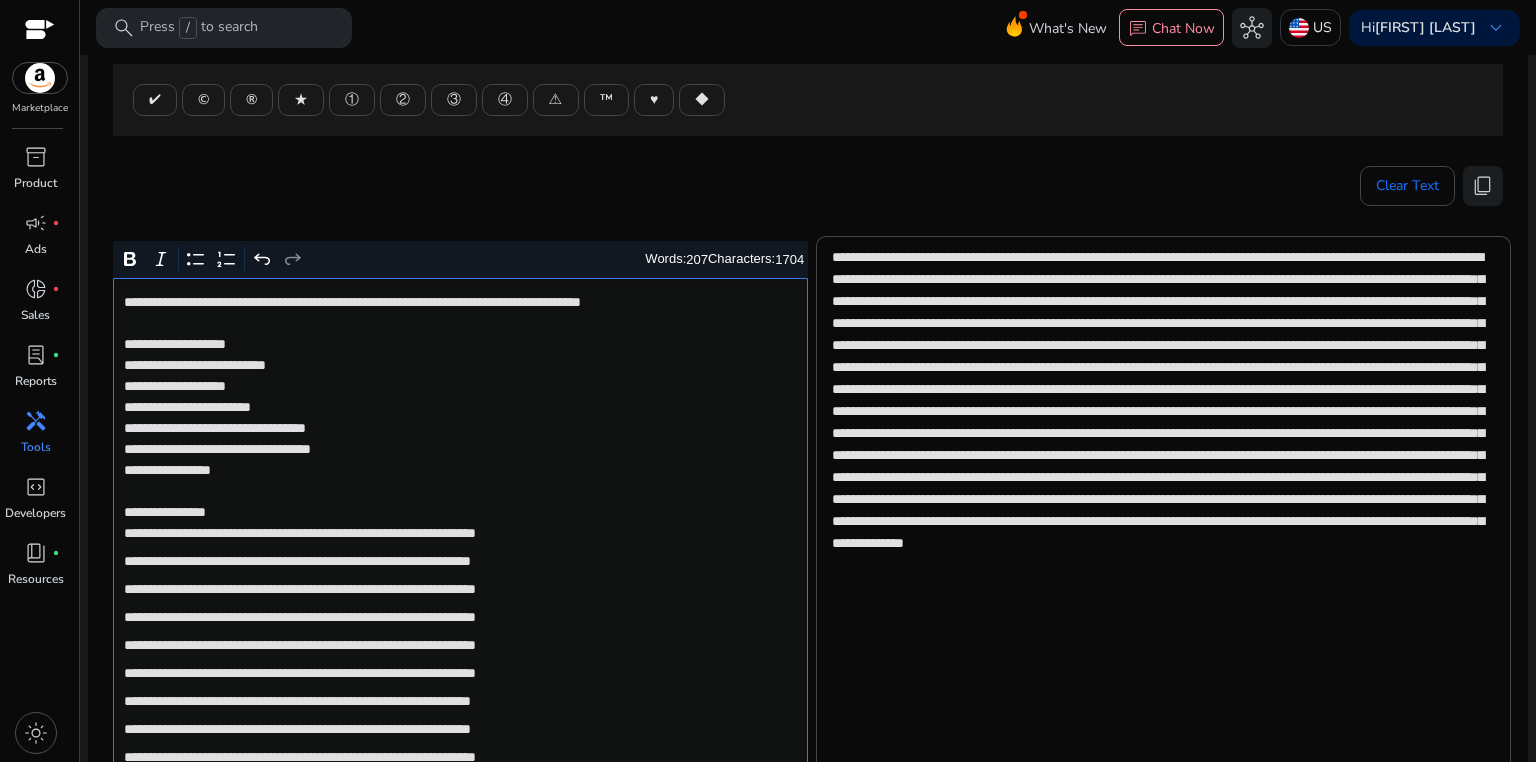 scroll, scrollTop: 216, scrollLeft: 0, axis: vertical 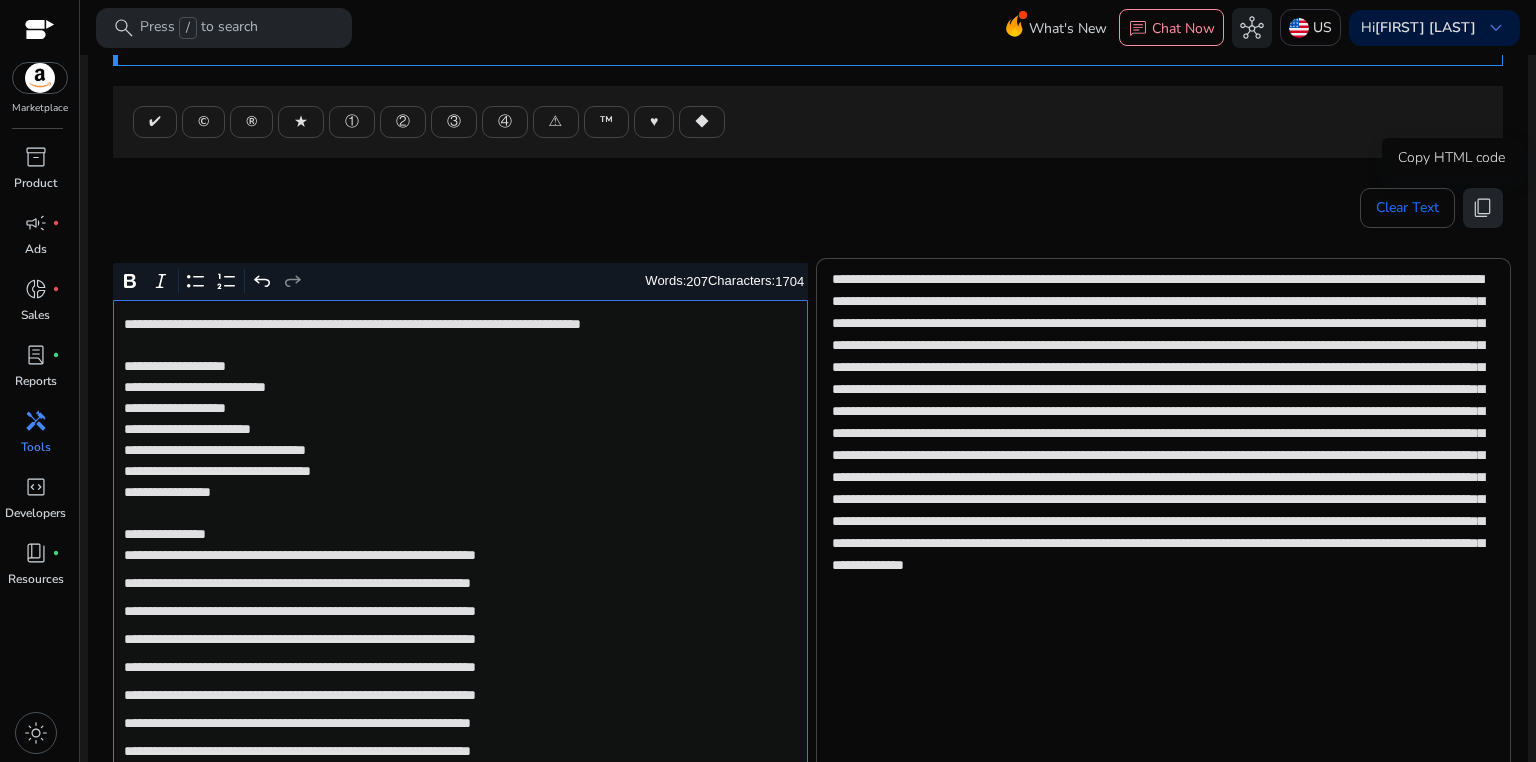click on "content_copy" 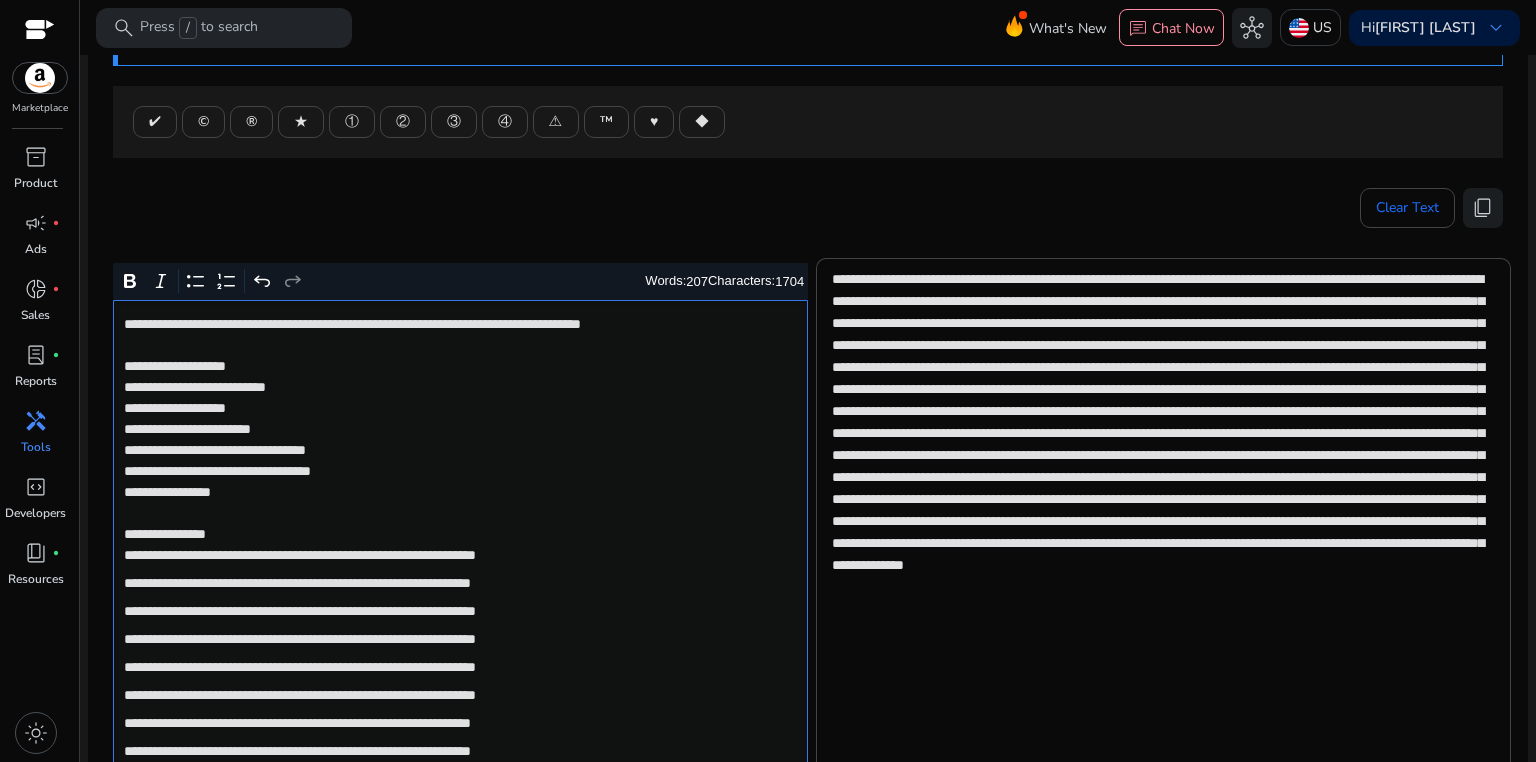 click on "**********" 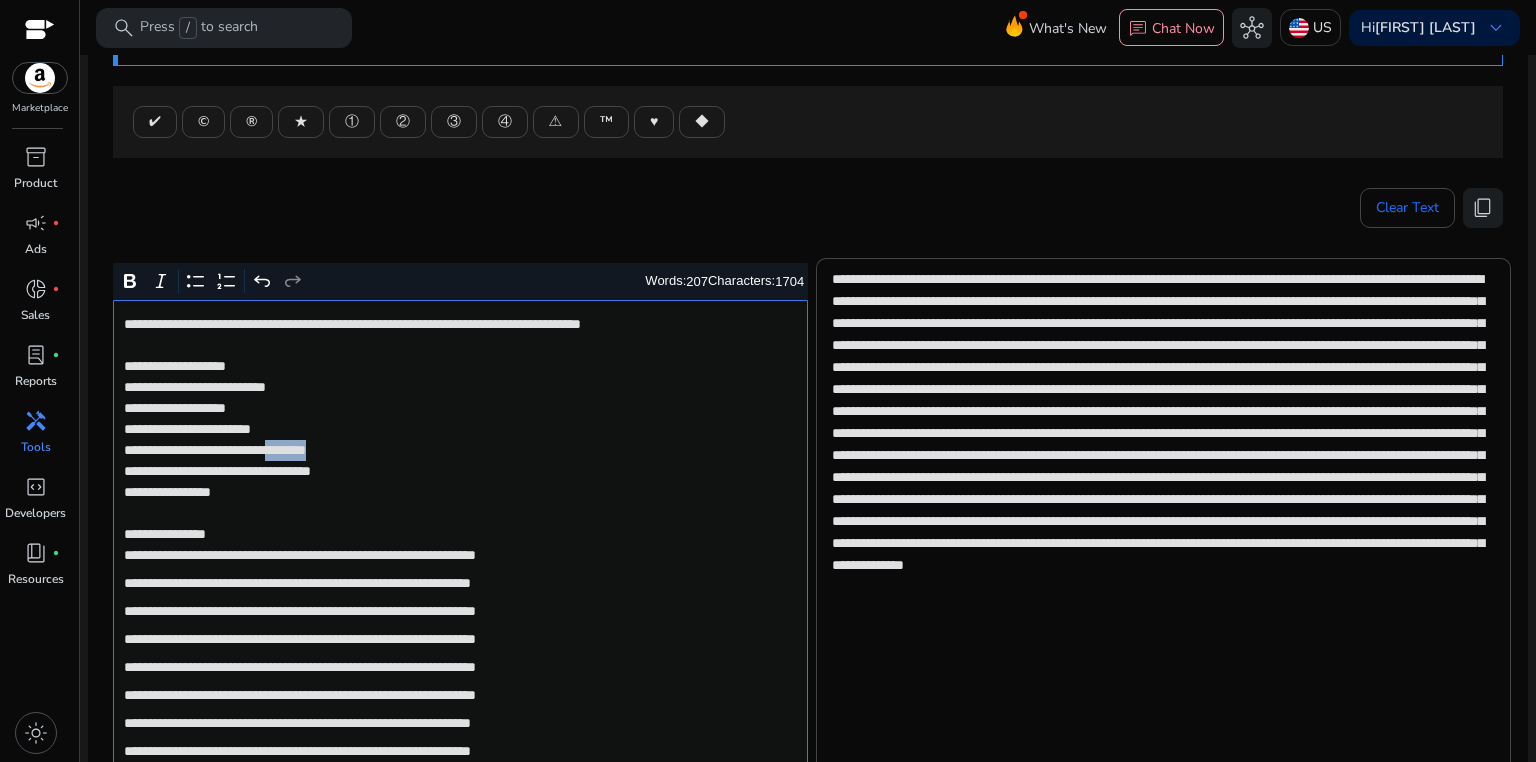 click on "**********" 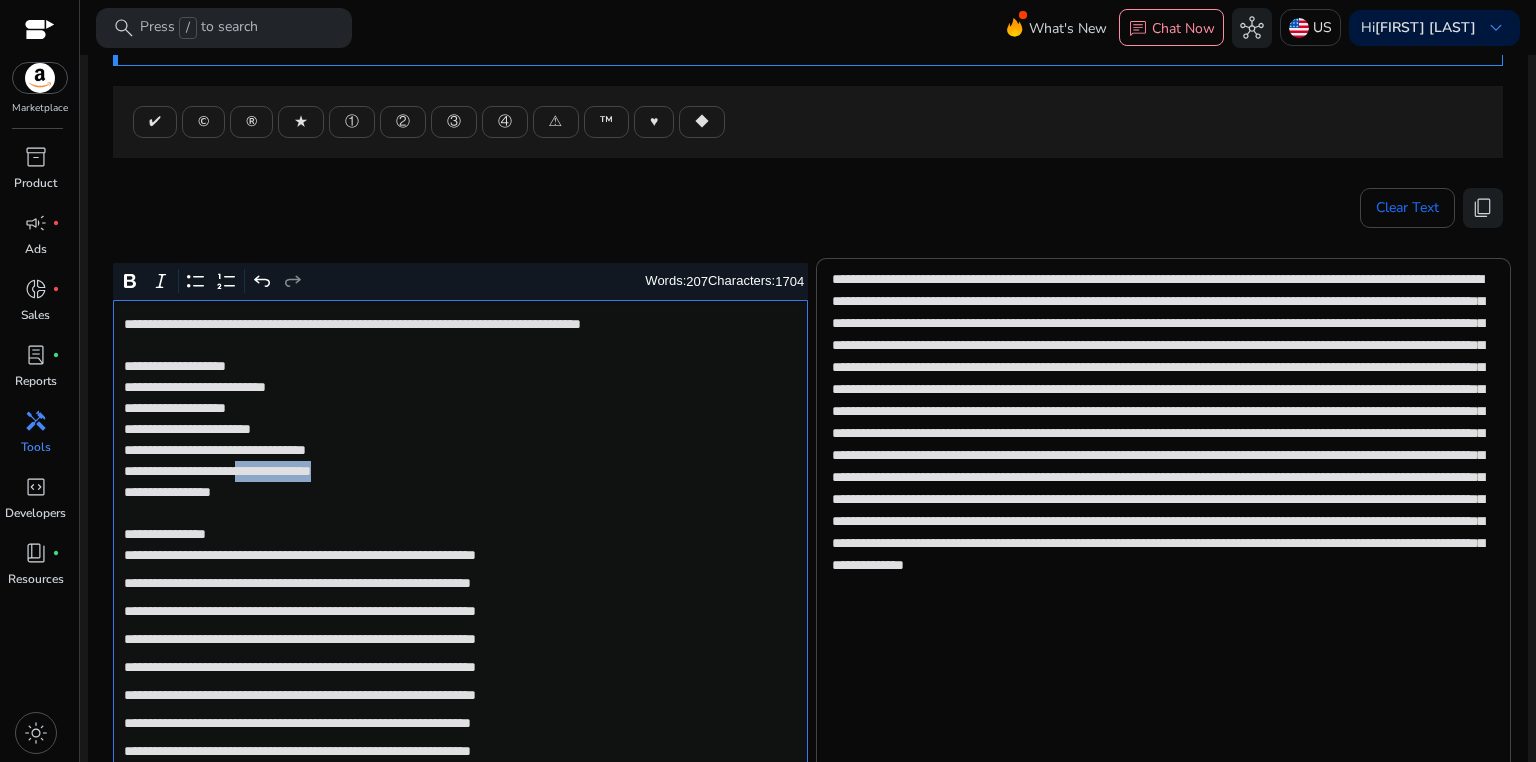 drag, startPoint x: 283, startPoint y: 468, endPoint x: 408, endPoint y: 472, distance: 125.06398 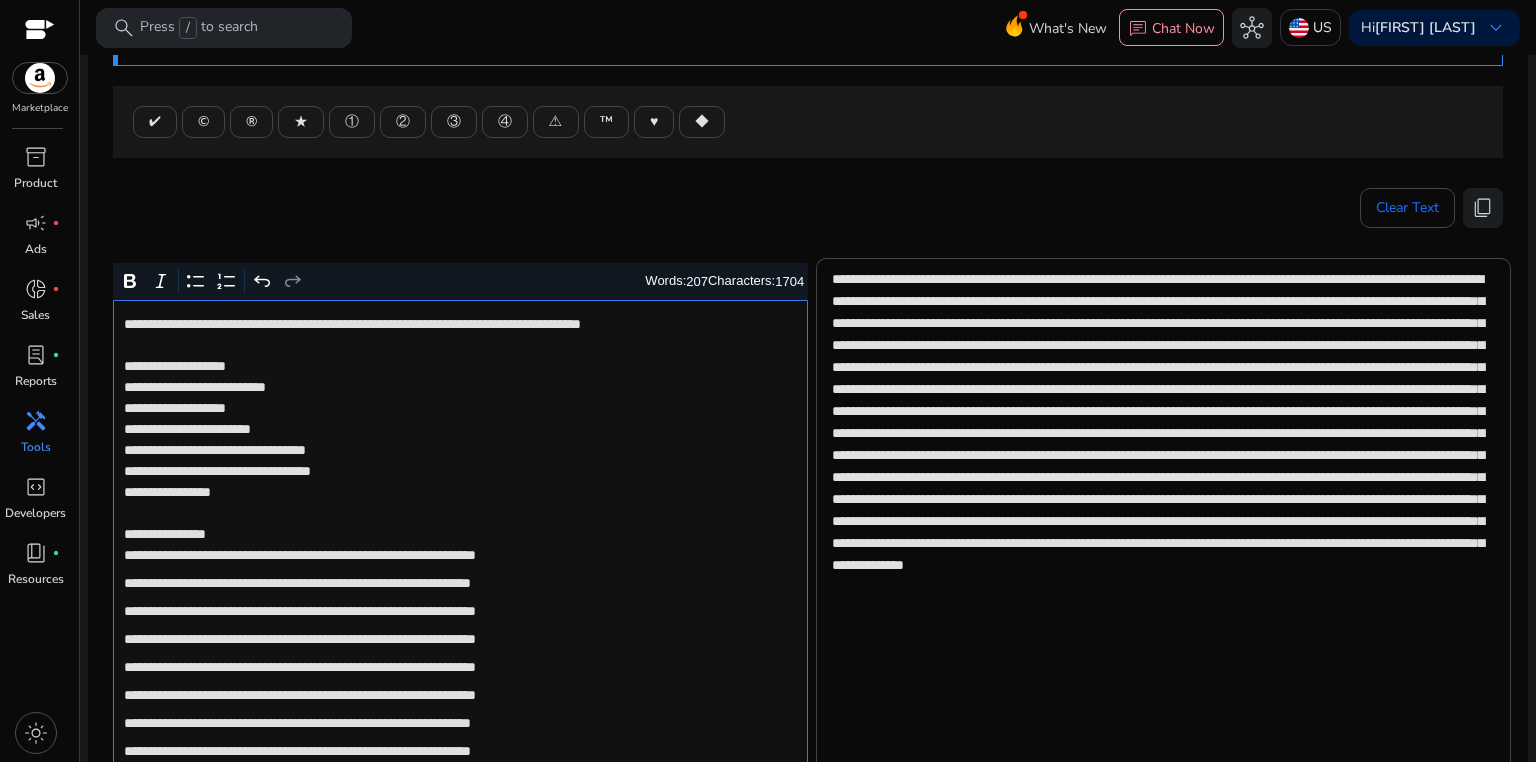 scroll, scrollTop: 483, scrollLeft: 0, axis: vertical 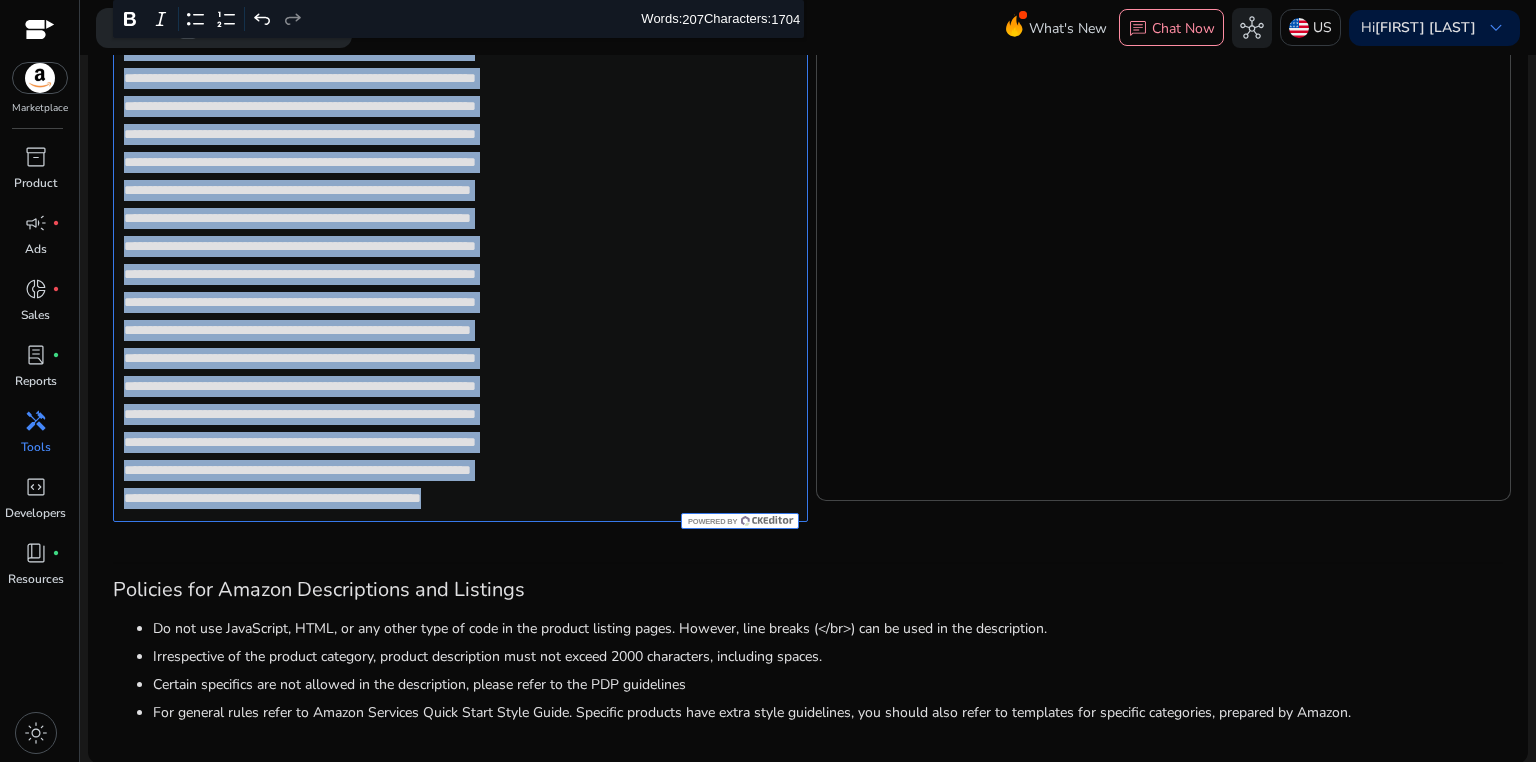 drag, startPoint x: 137, startPoint y: 290, endPoint x: 593, endPoint y: 502, distance: 502.87177 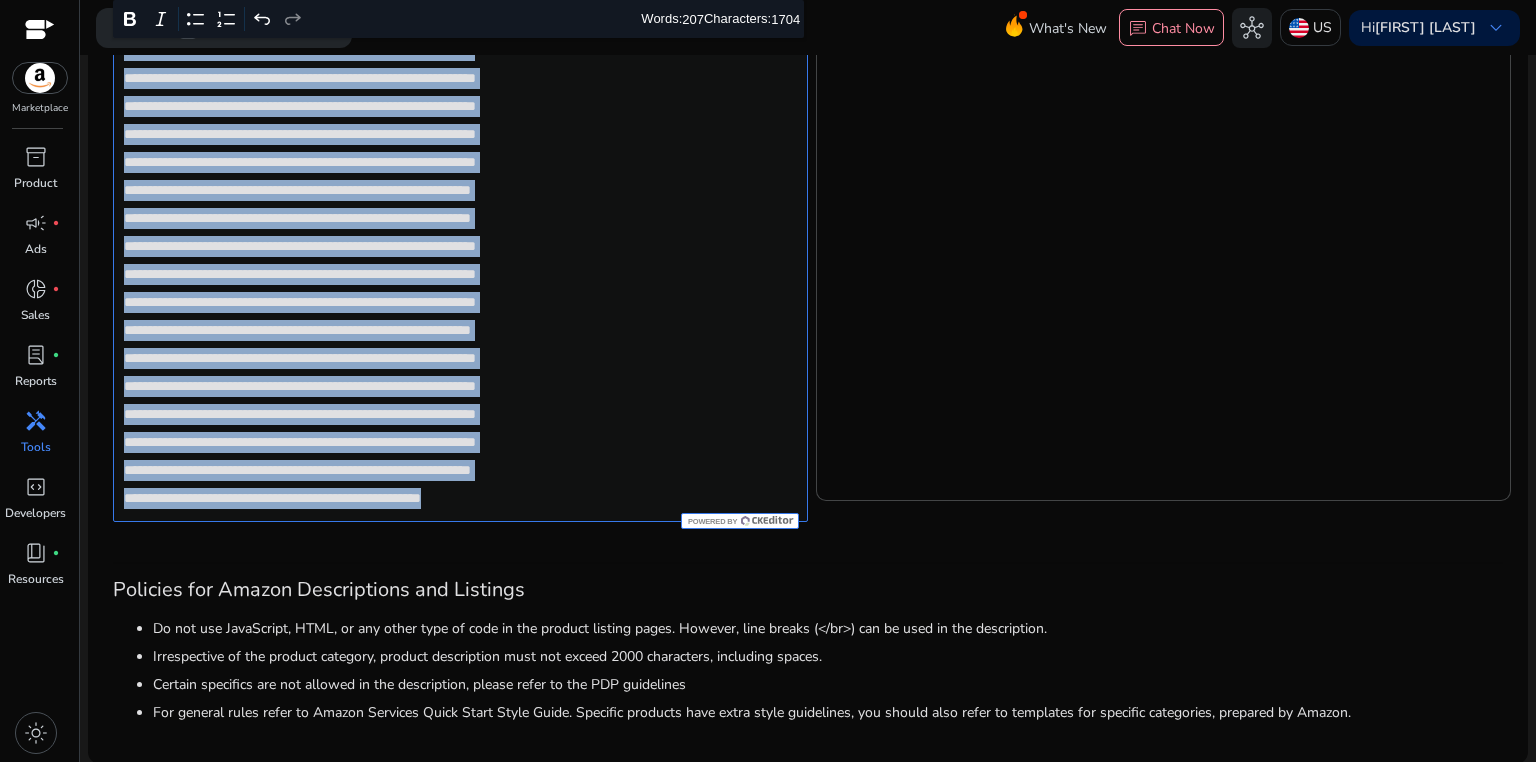 click on "**********" 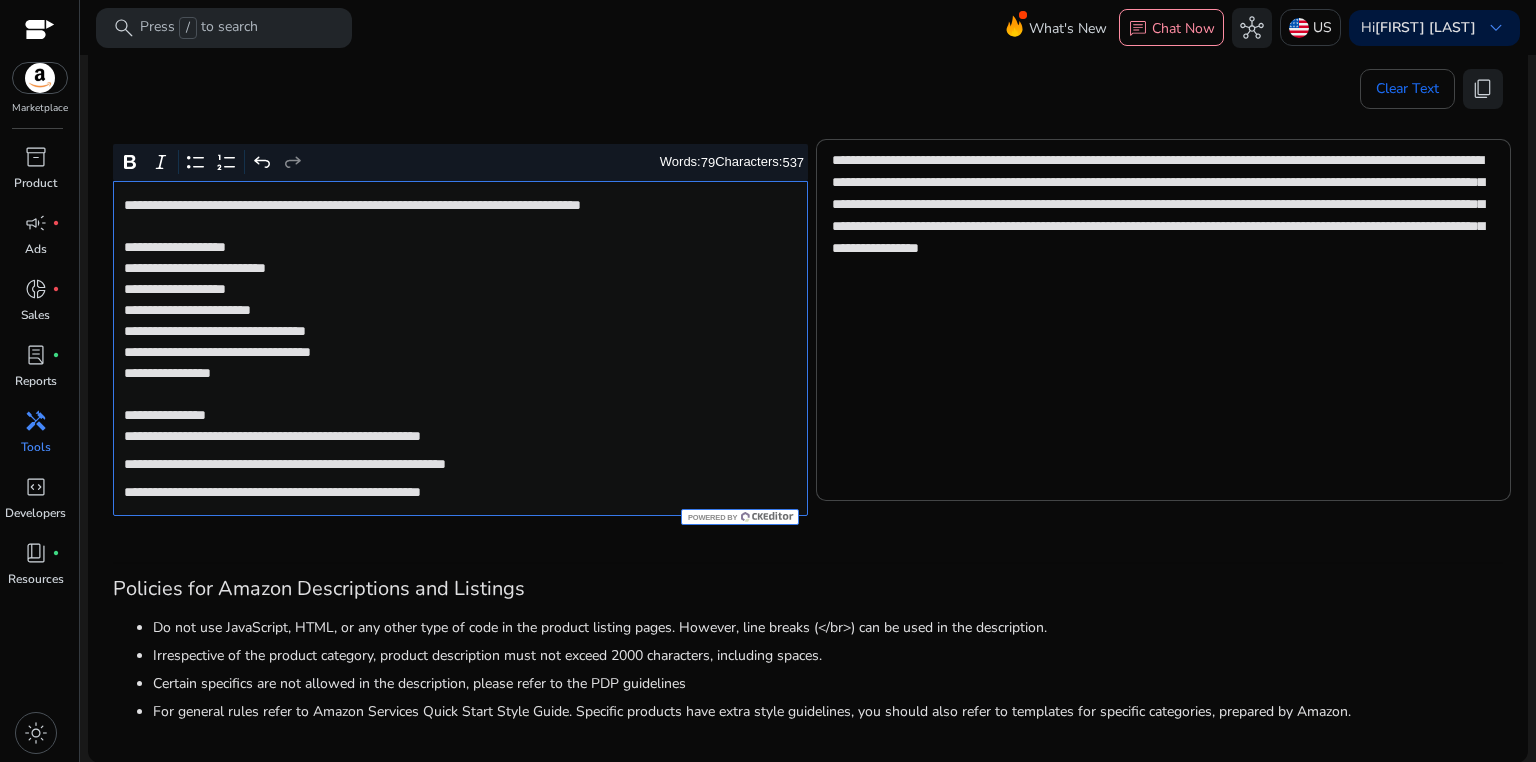 scroll, scrollTop: 334, scrollLeft: 0, axis: vertical 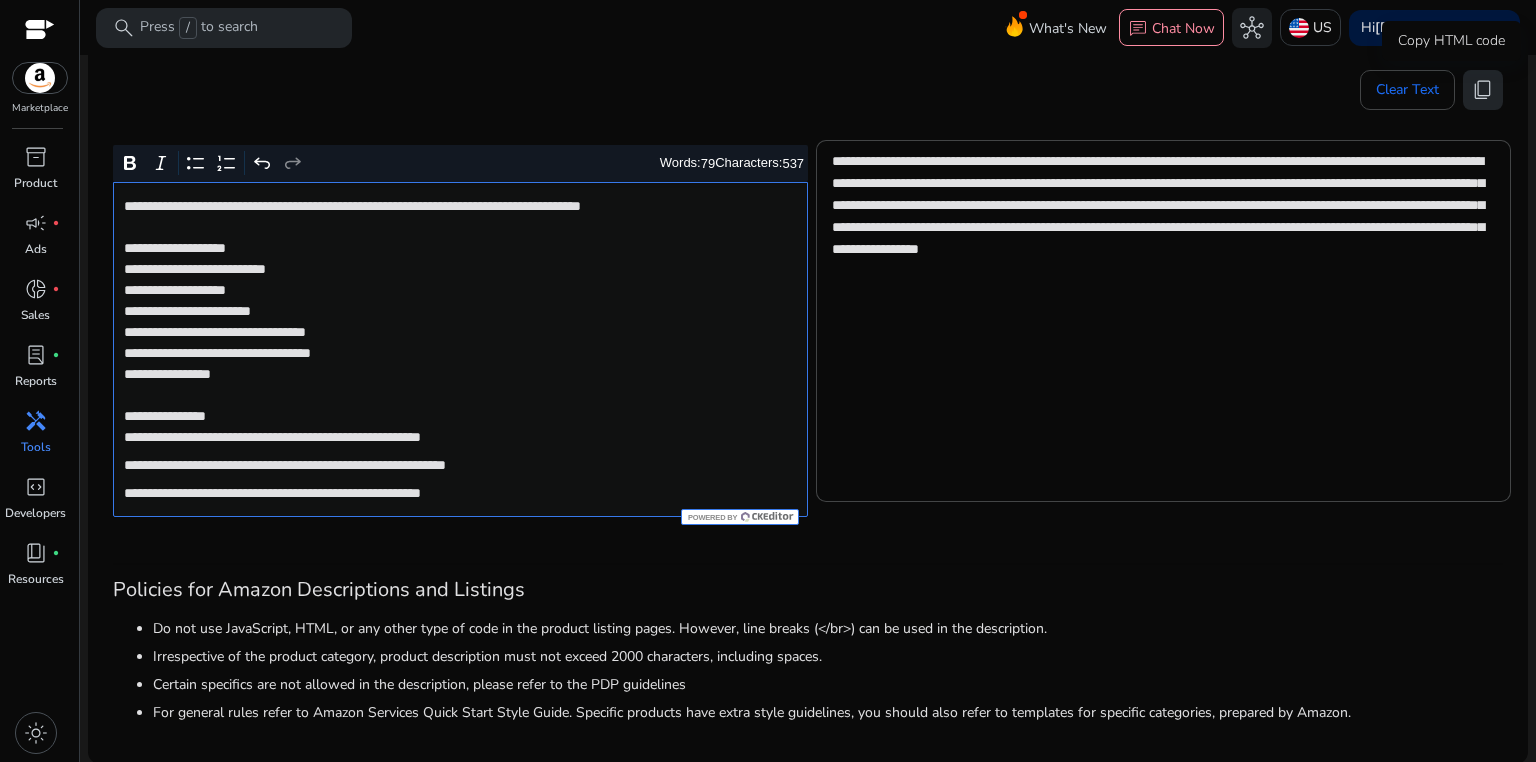 click on "content_copy" 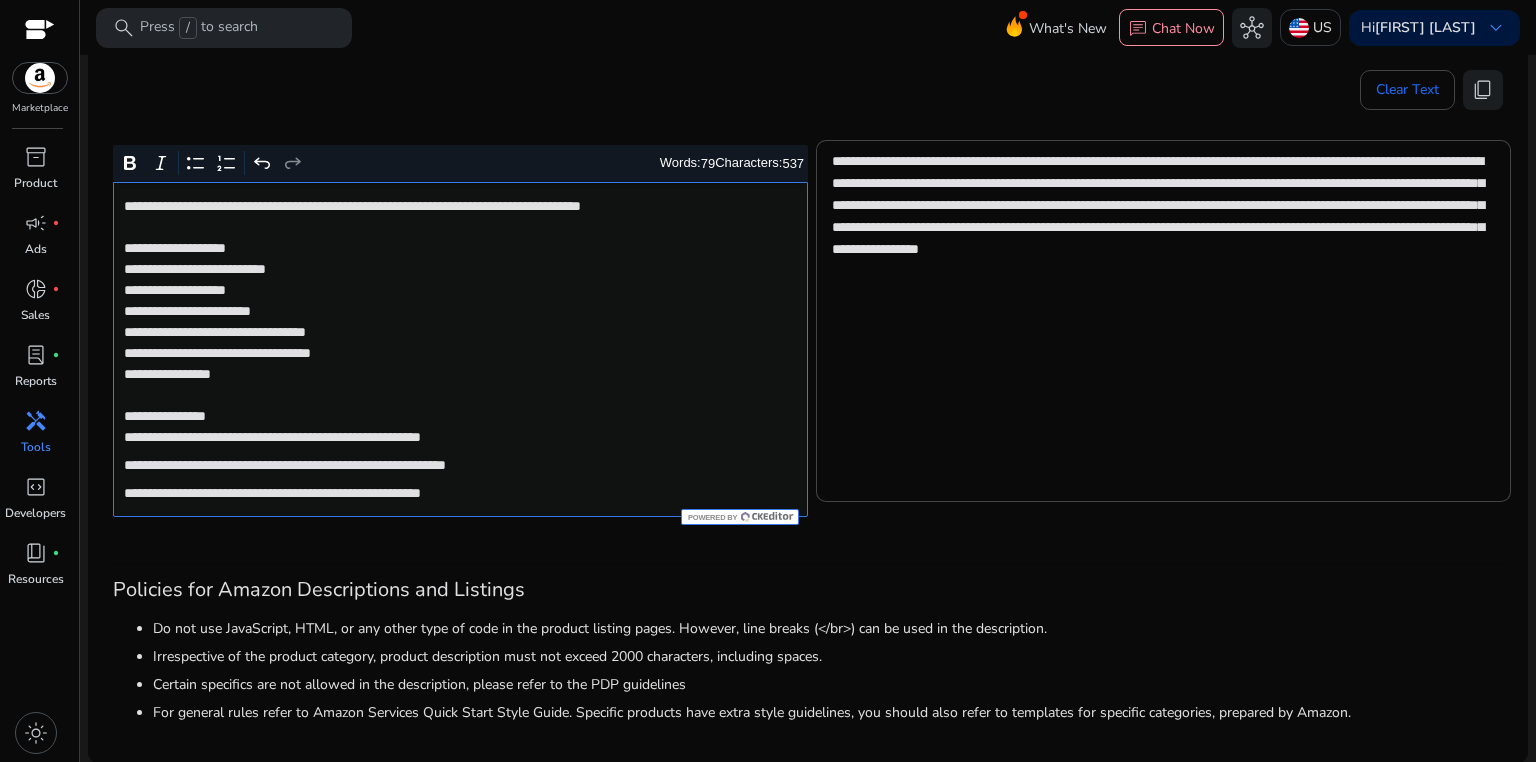 click on "**********" 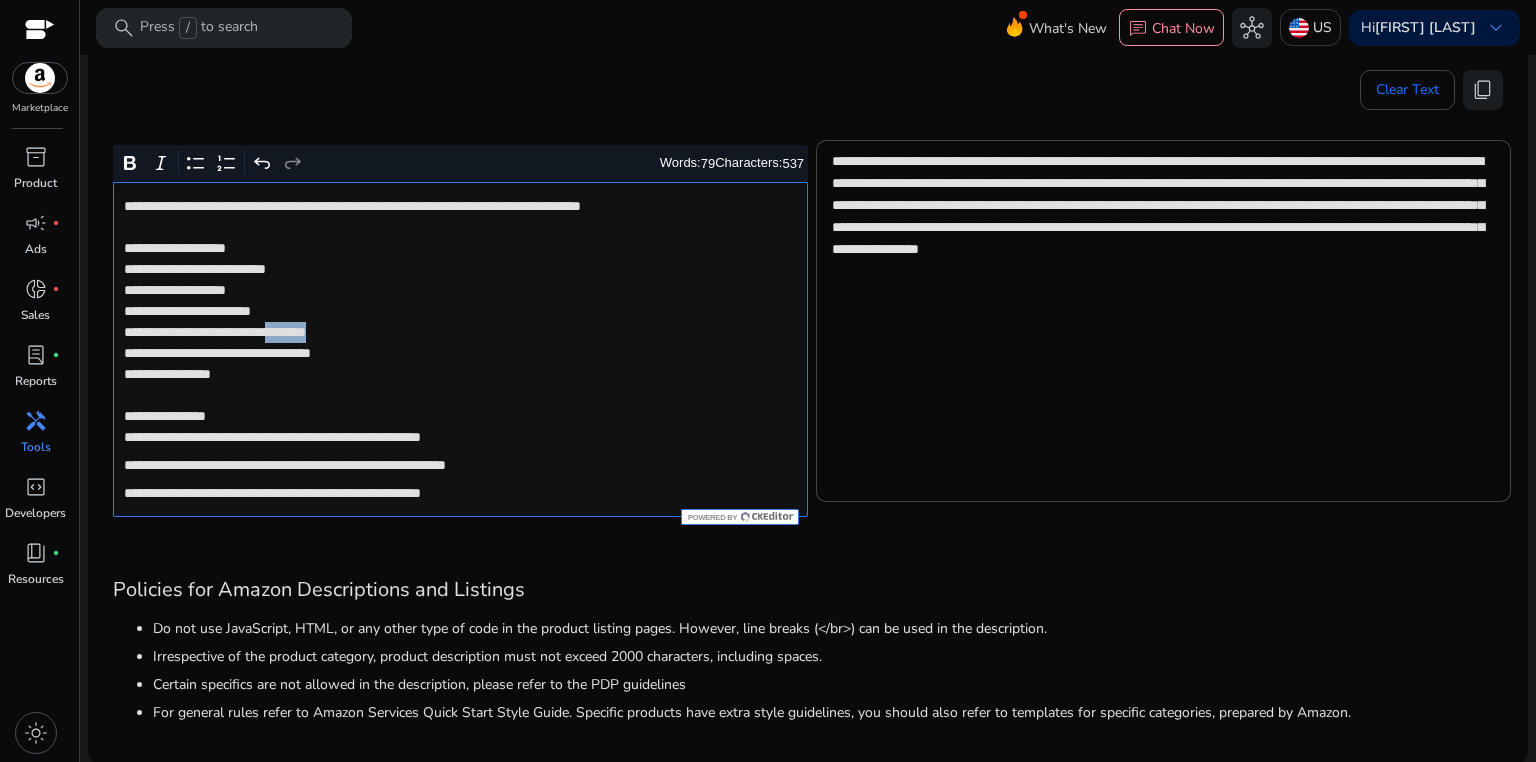 click on "**********" 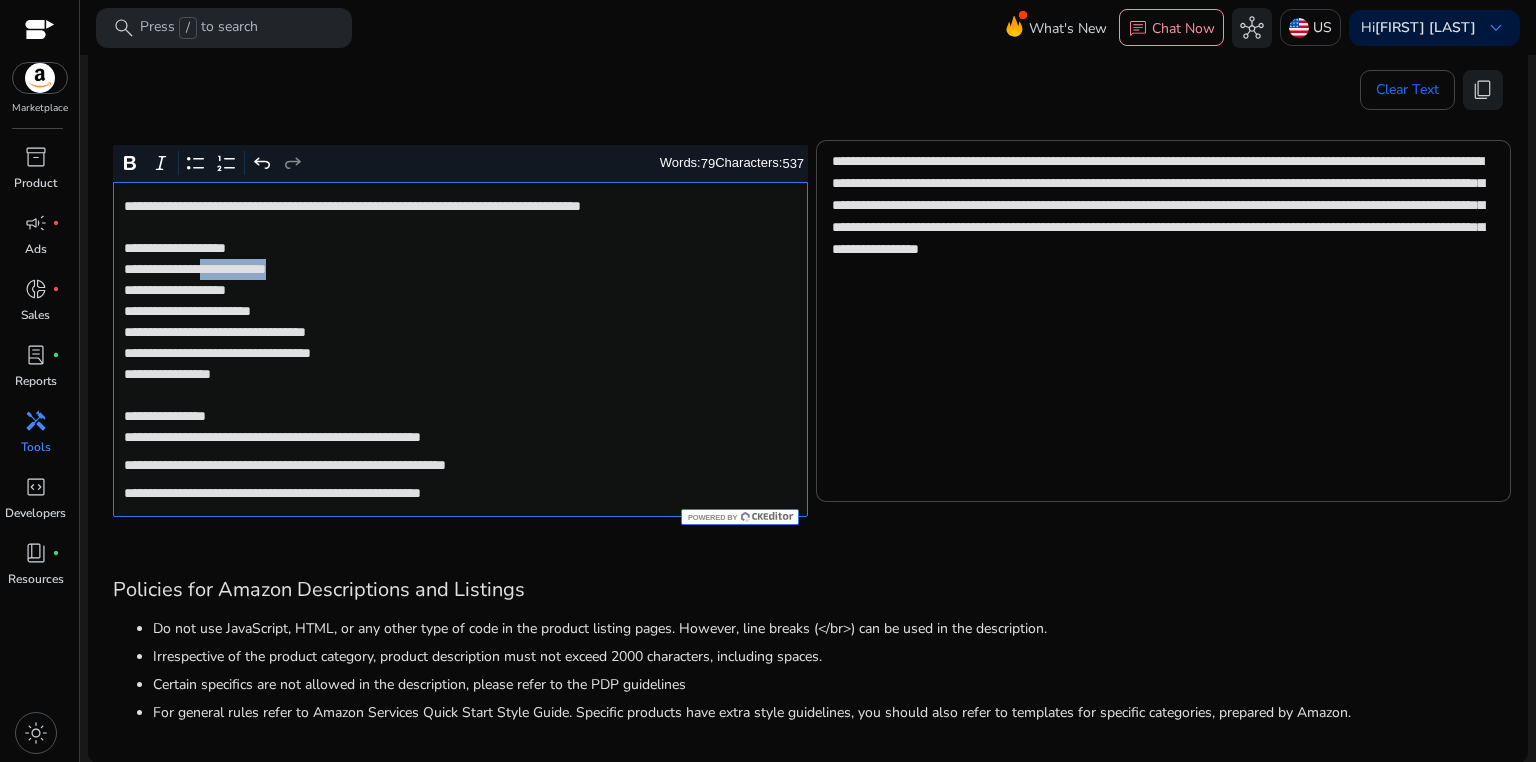 drag, startPoint x: 221, startPoint y: 272, endPoint x: 344, endPoint y: 271, distance: 123.00407 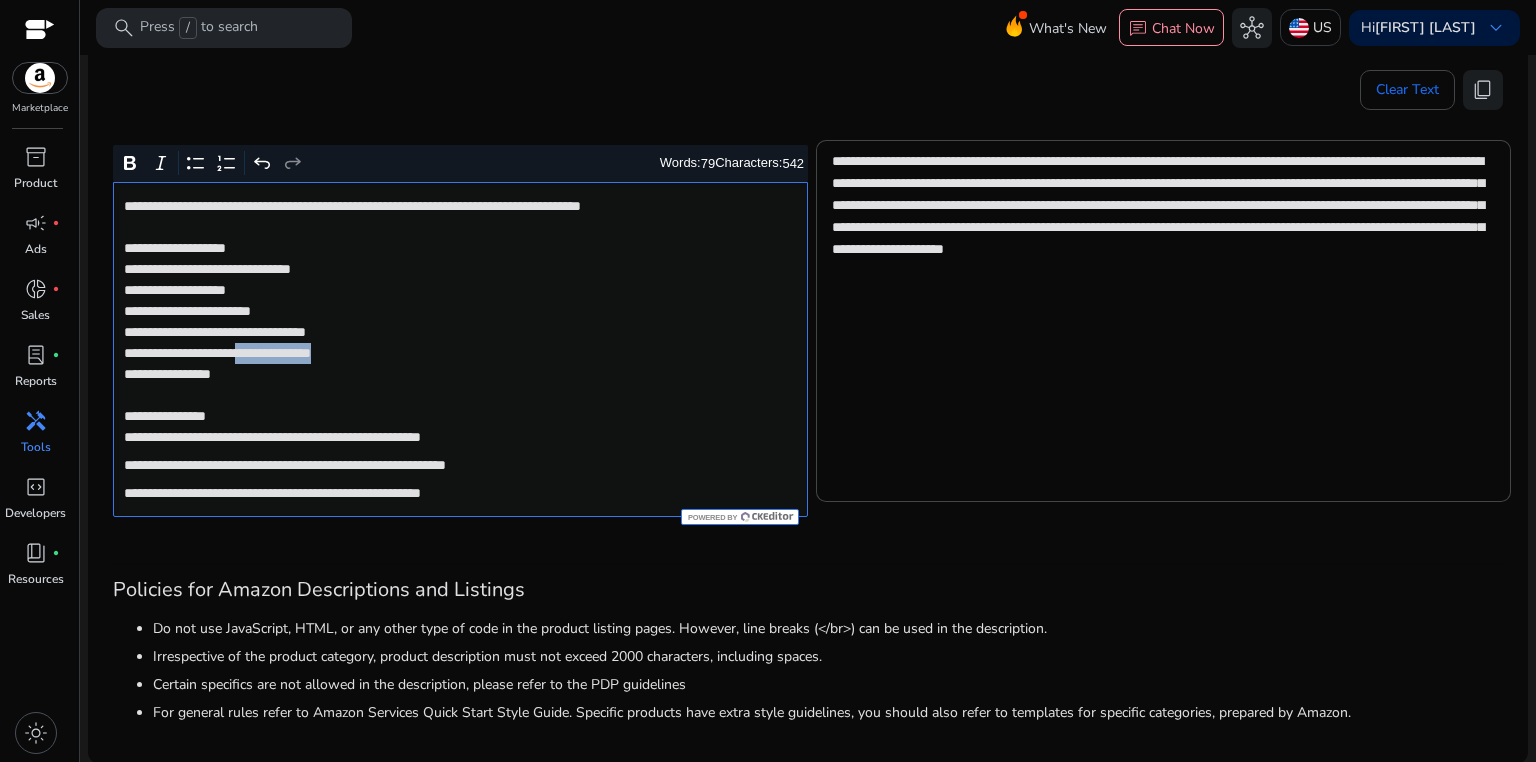 drag, startPoint x: 285, startPoint y: 352, endPoint x: 408, endPoint y: 353, distance: 123.00407 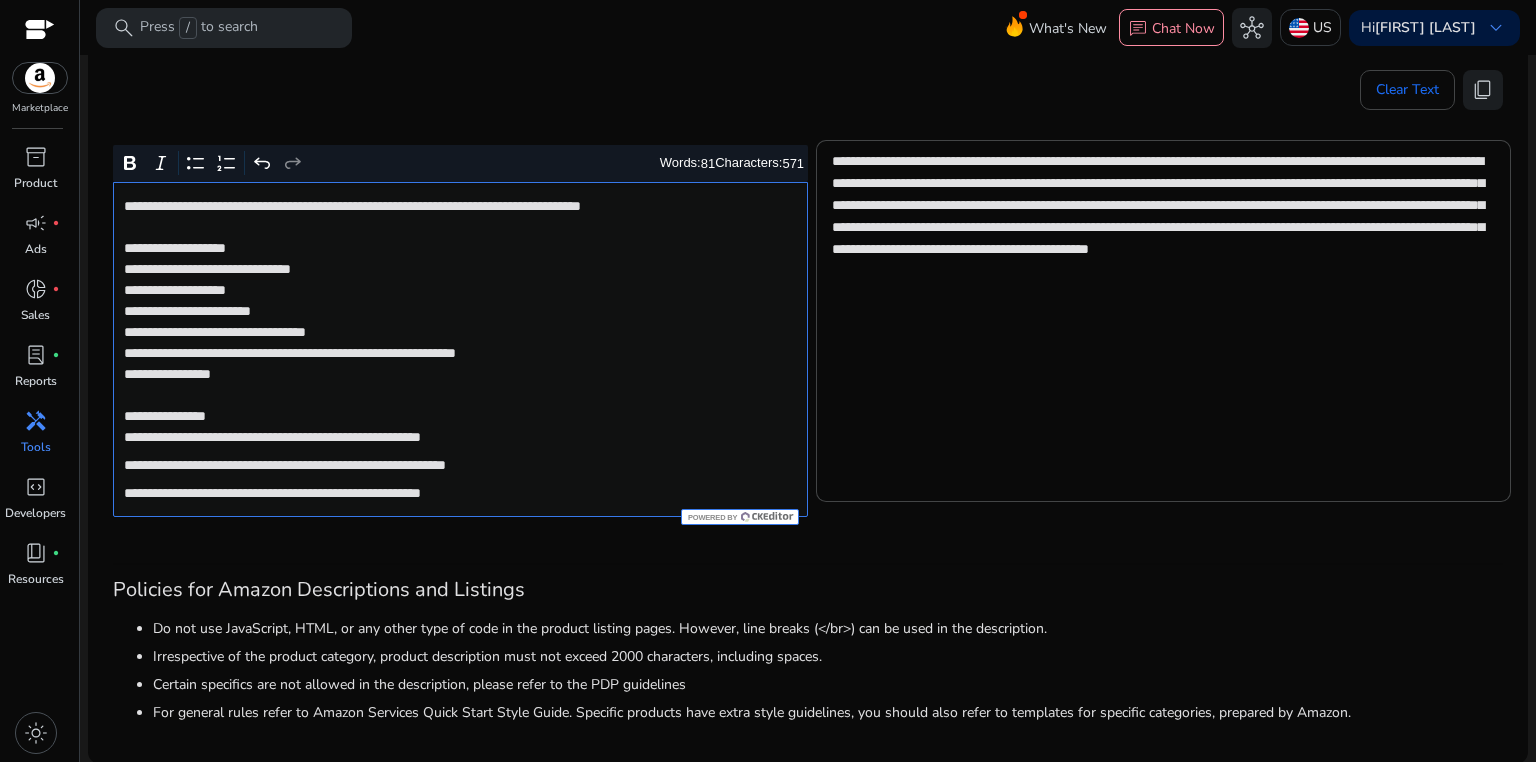 click on "**********" 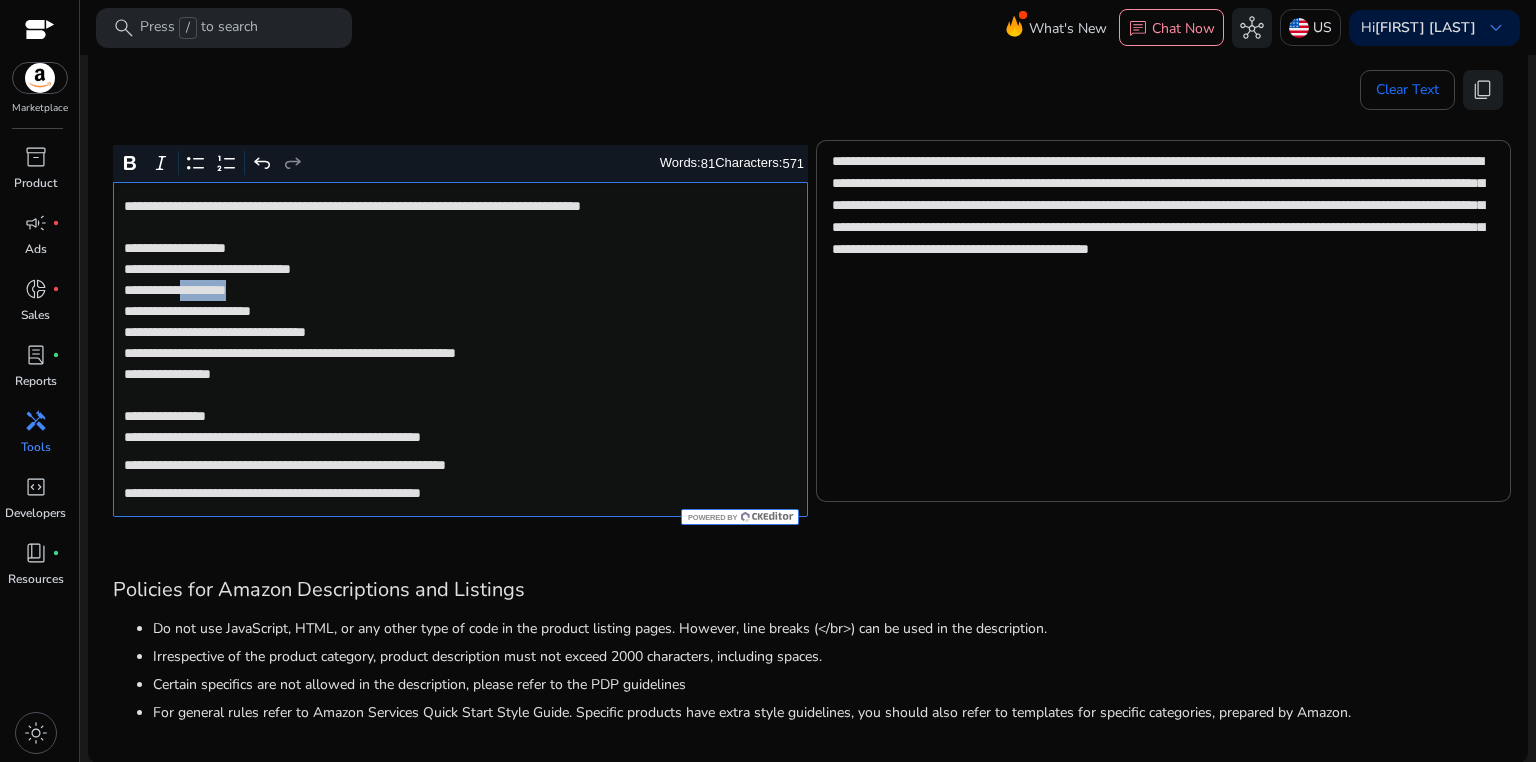 click on "**********" 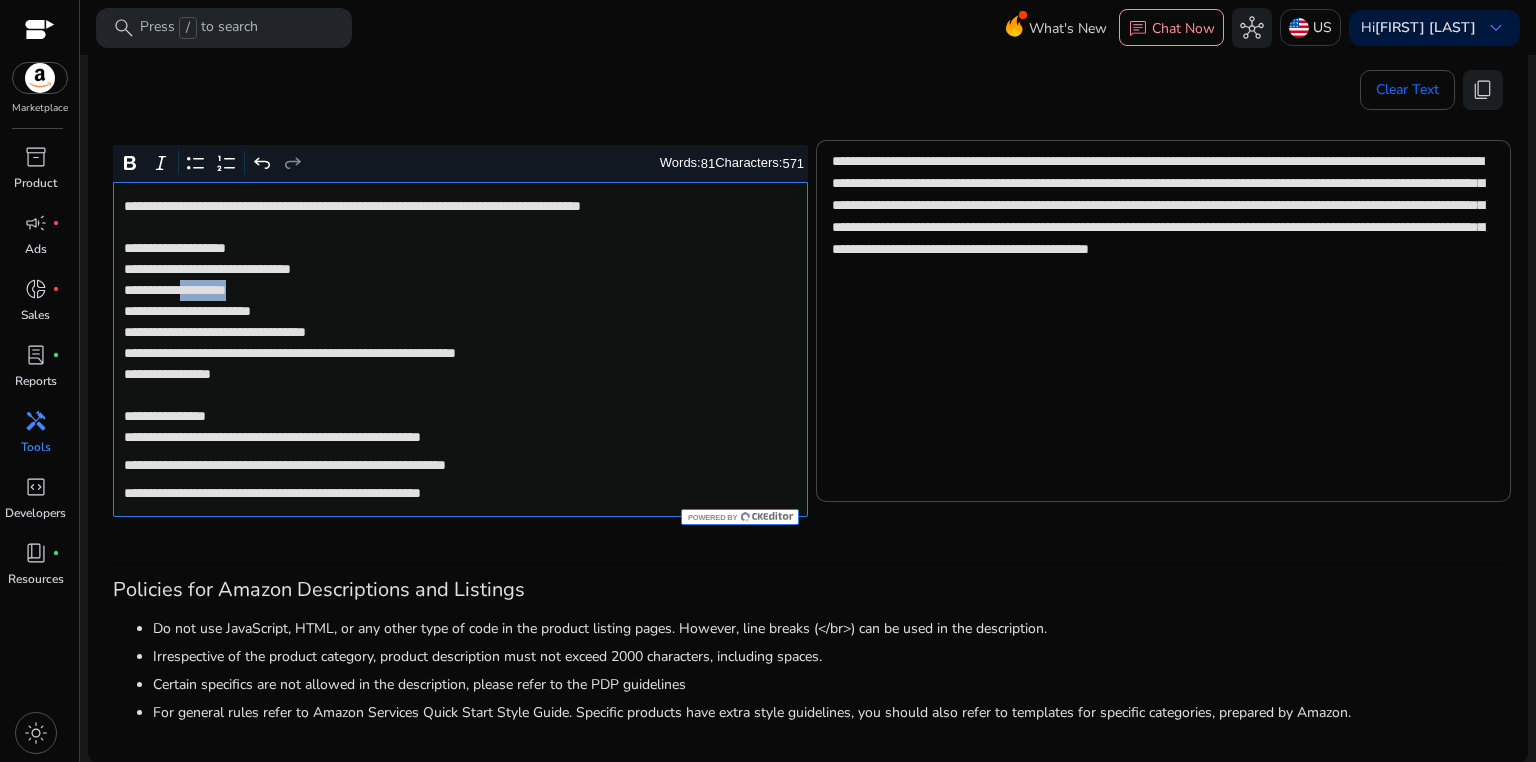 type on "**********" 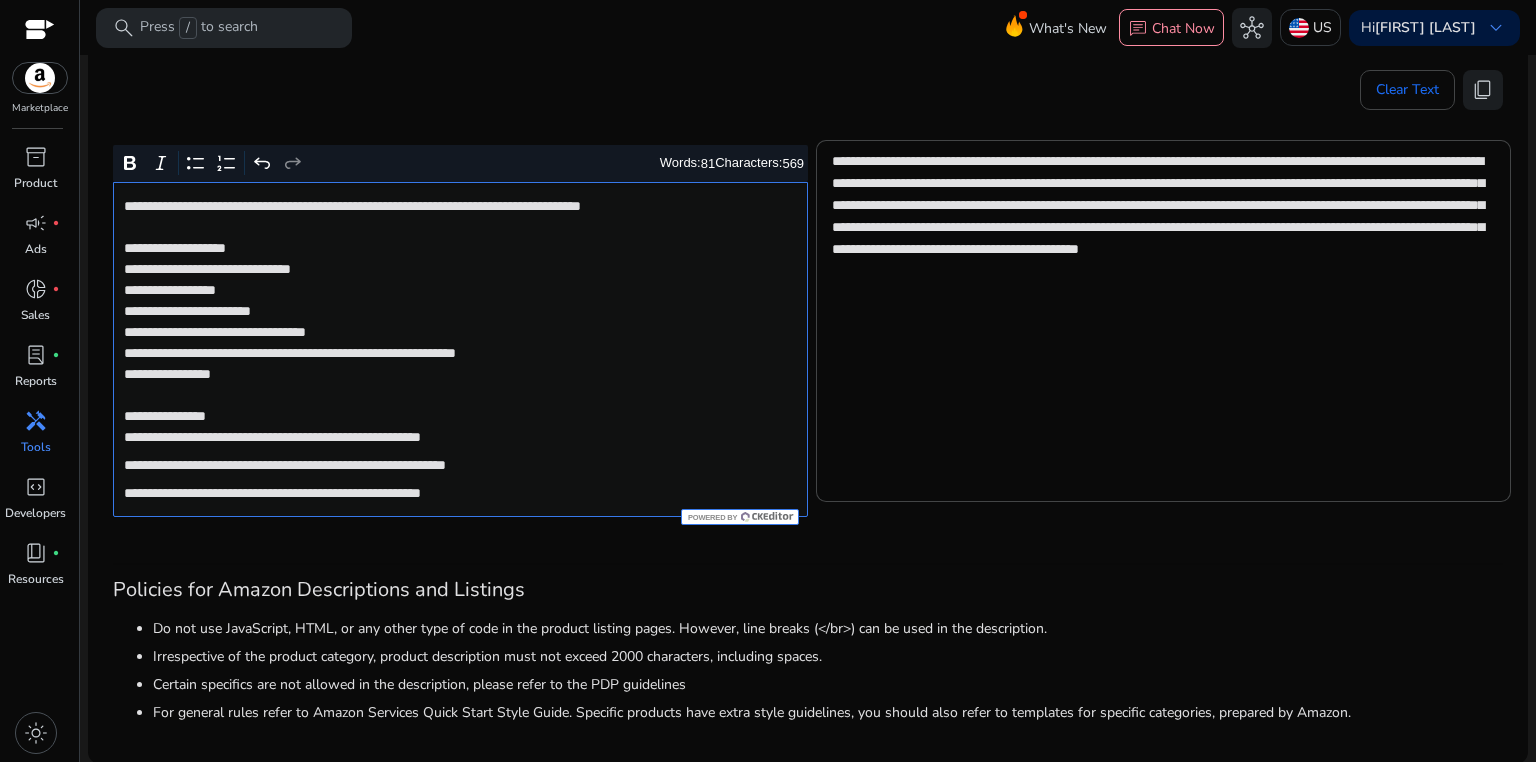 click on "**********" 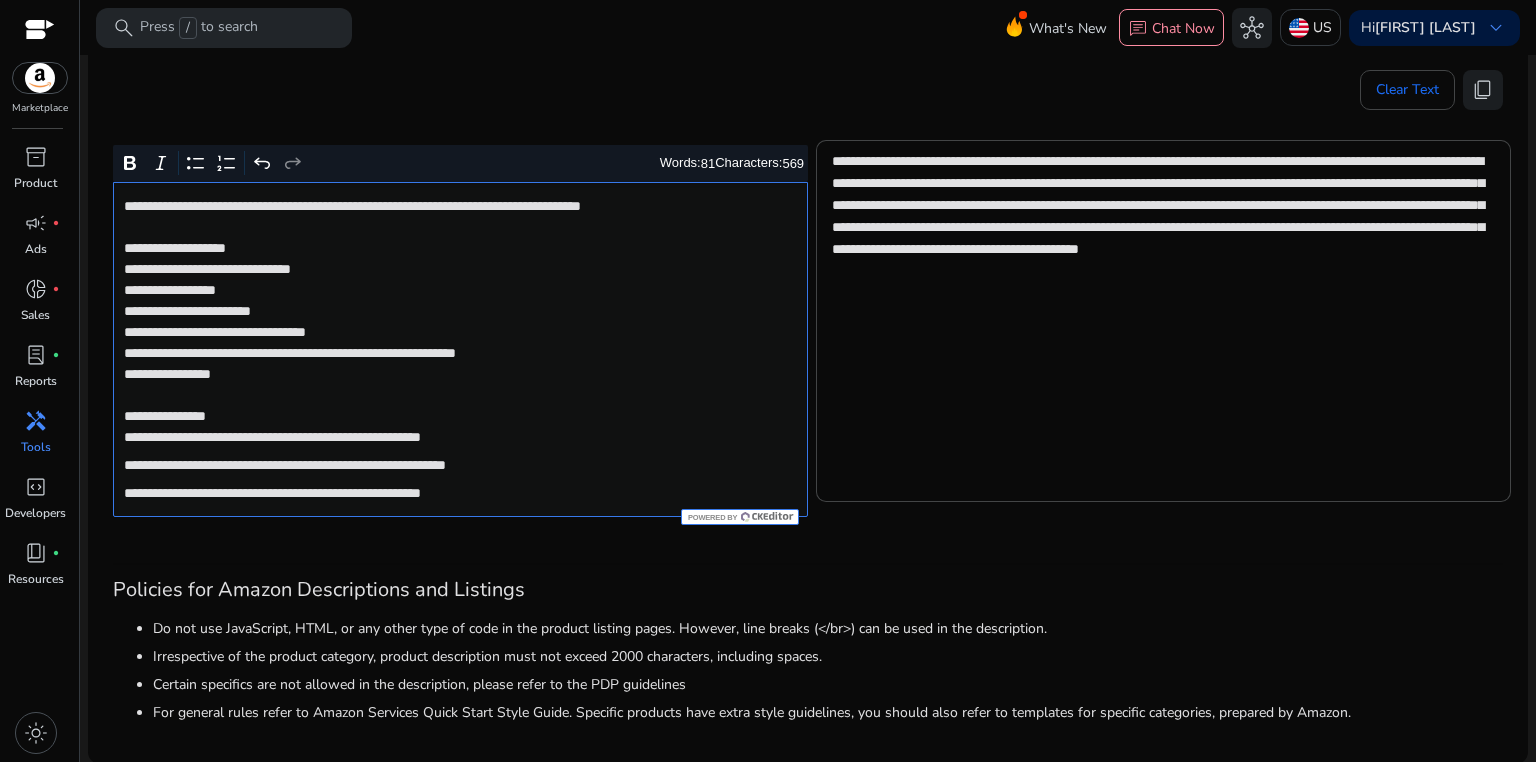 click on "**********" 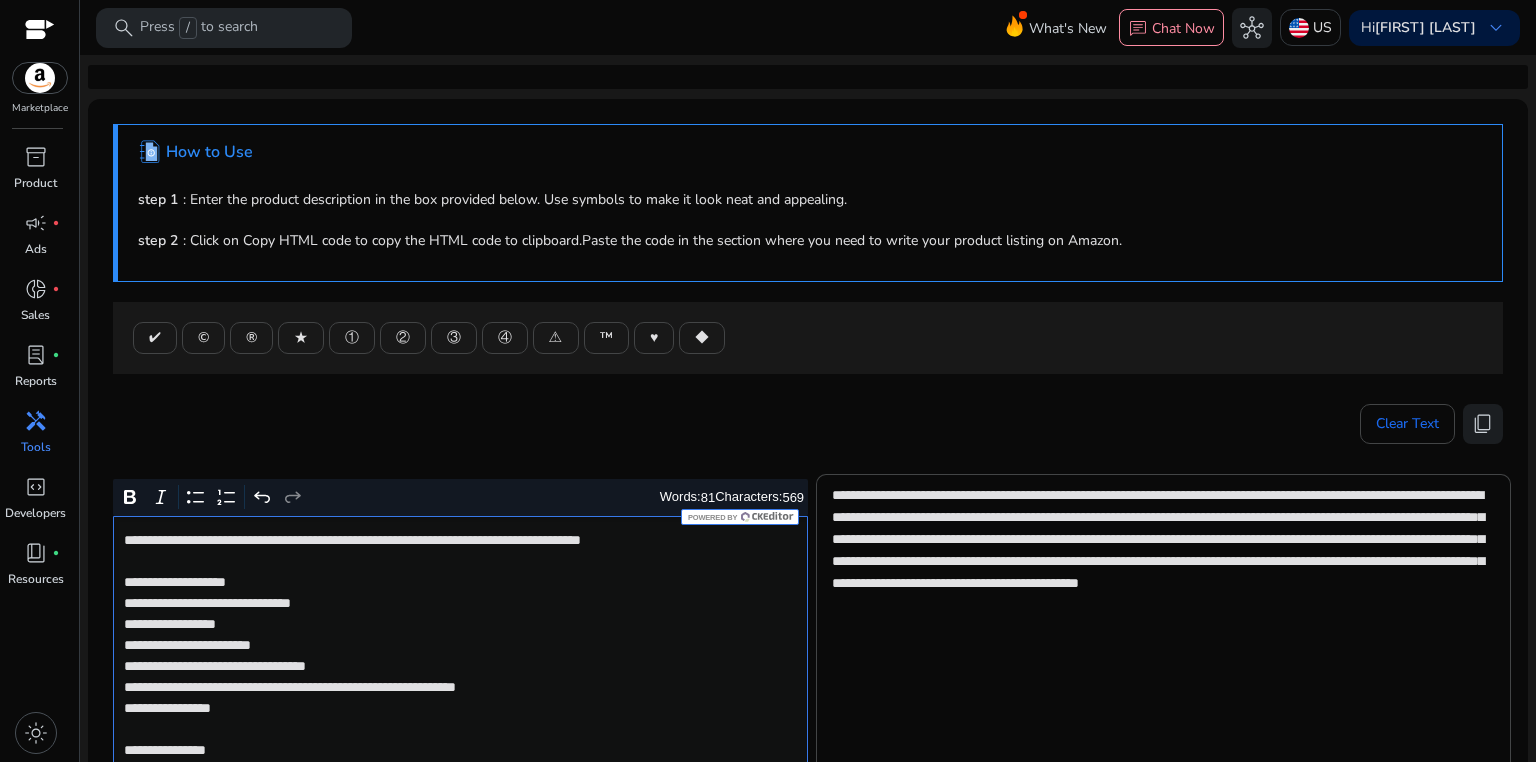scroll, scrollTop: 0, scrollLeft: 0, axis: both 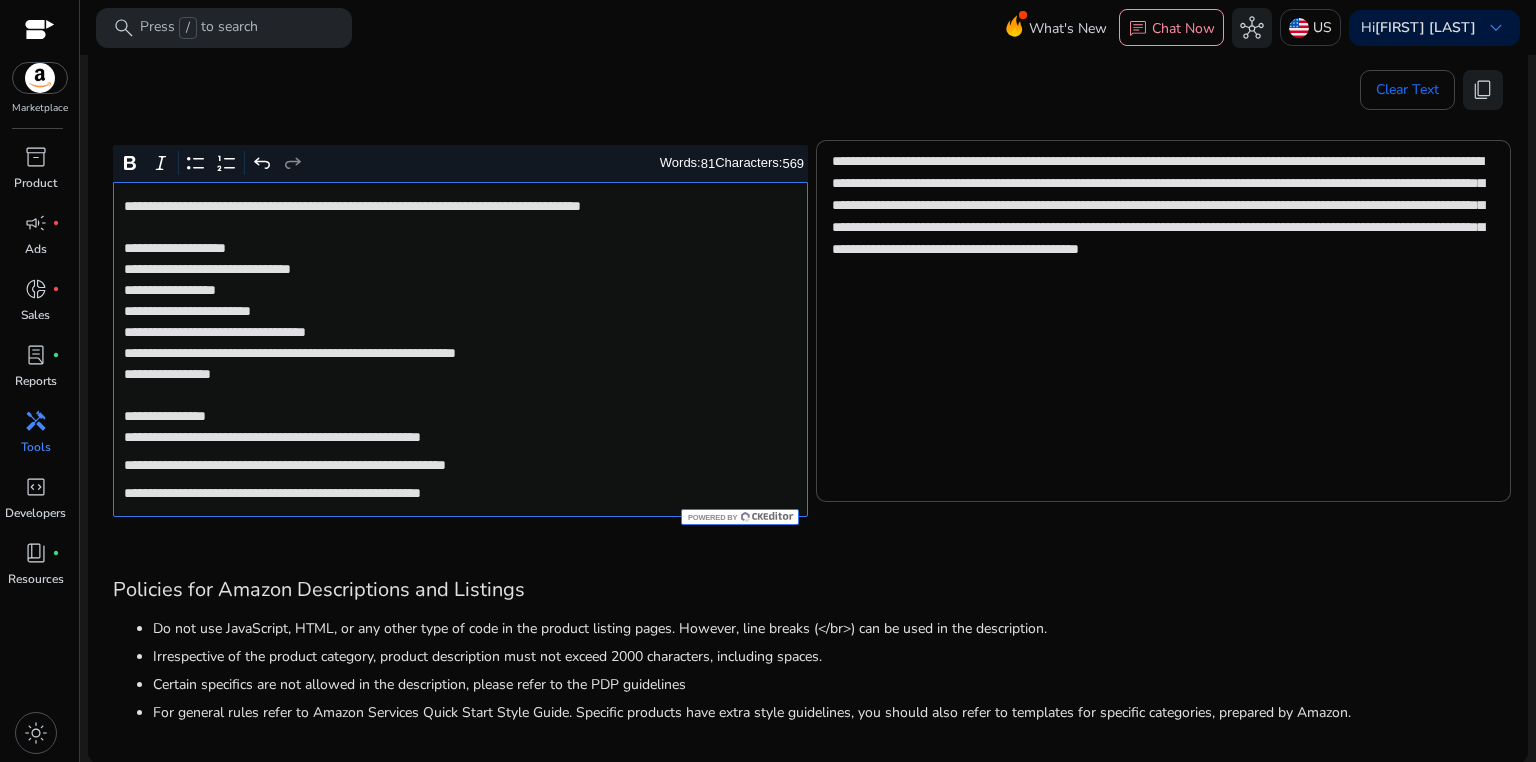 click on "**********" 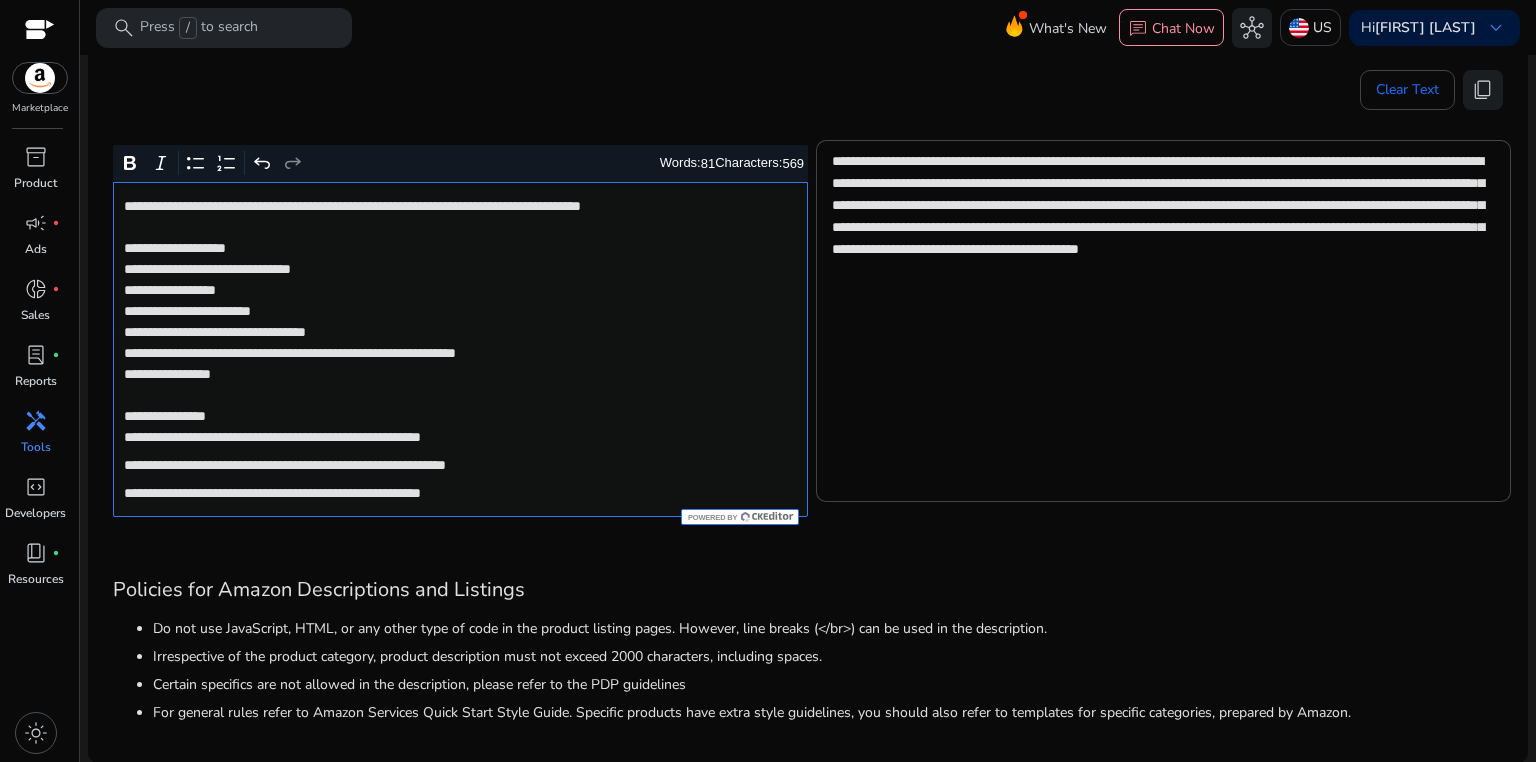 click on "**********" 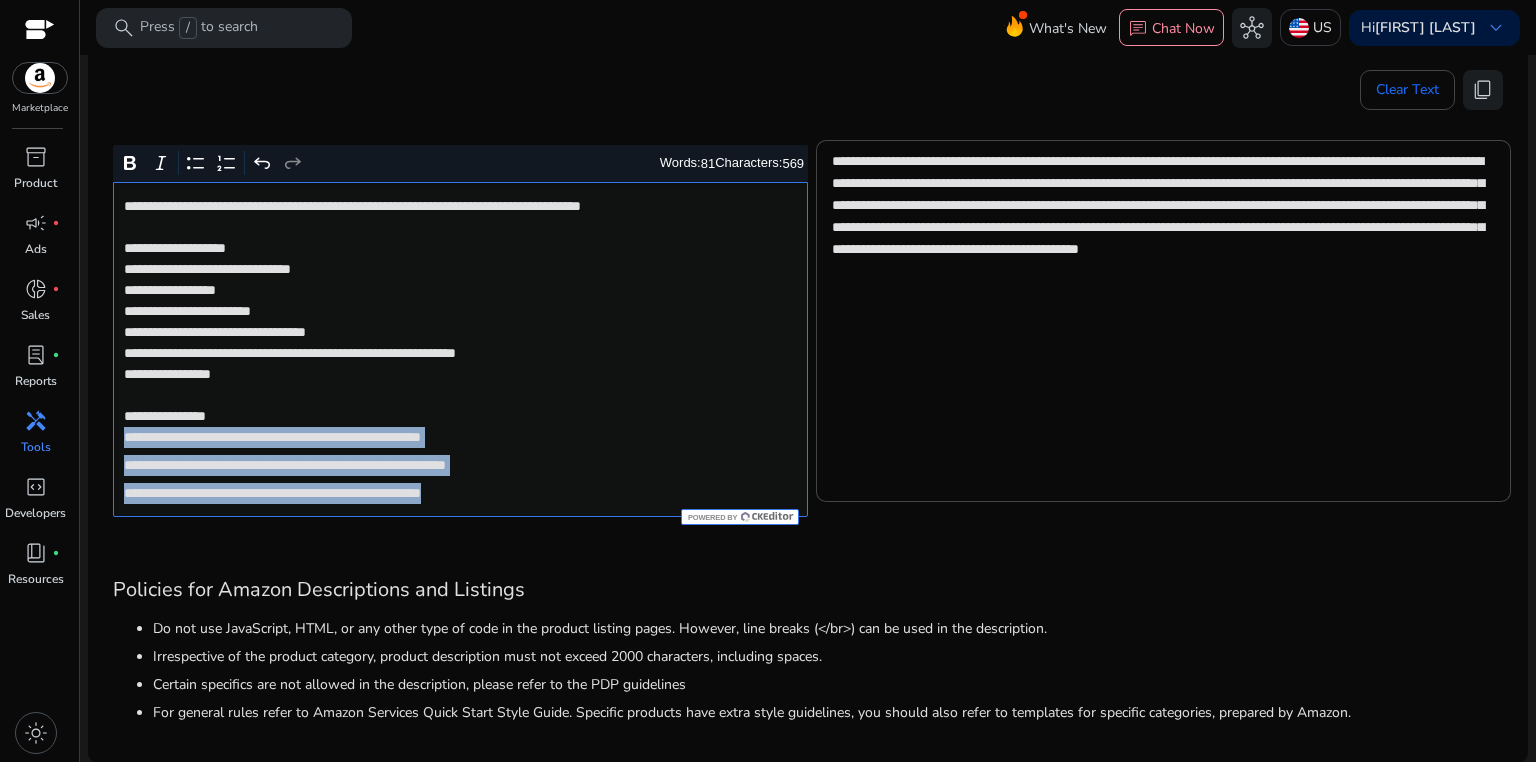 drag, startPoint x: 123, startPoint y: 440, endPoint x: 549, endPoint y: 505, distance: 430.9304 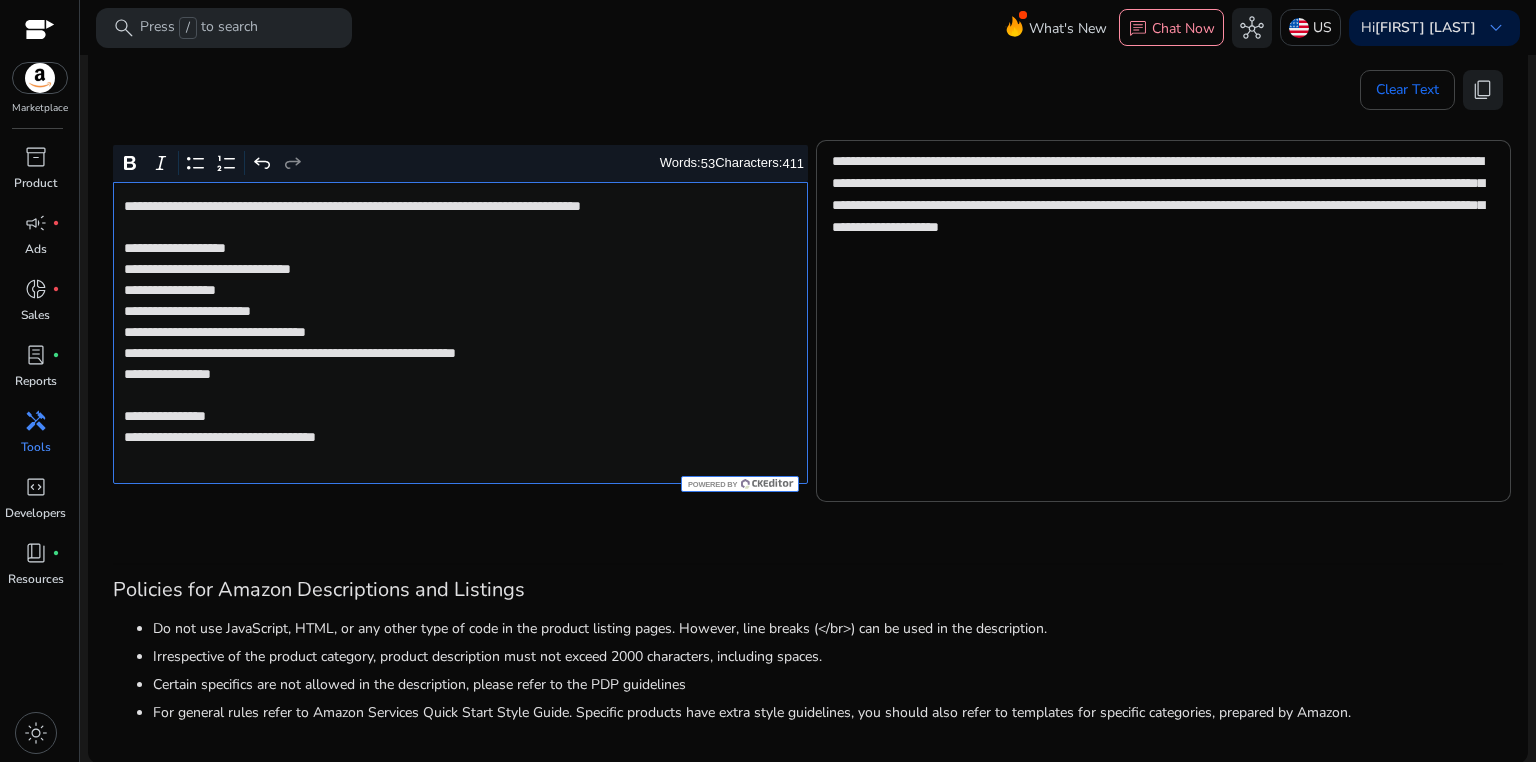 click on "**********" 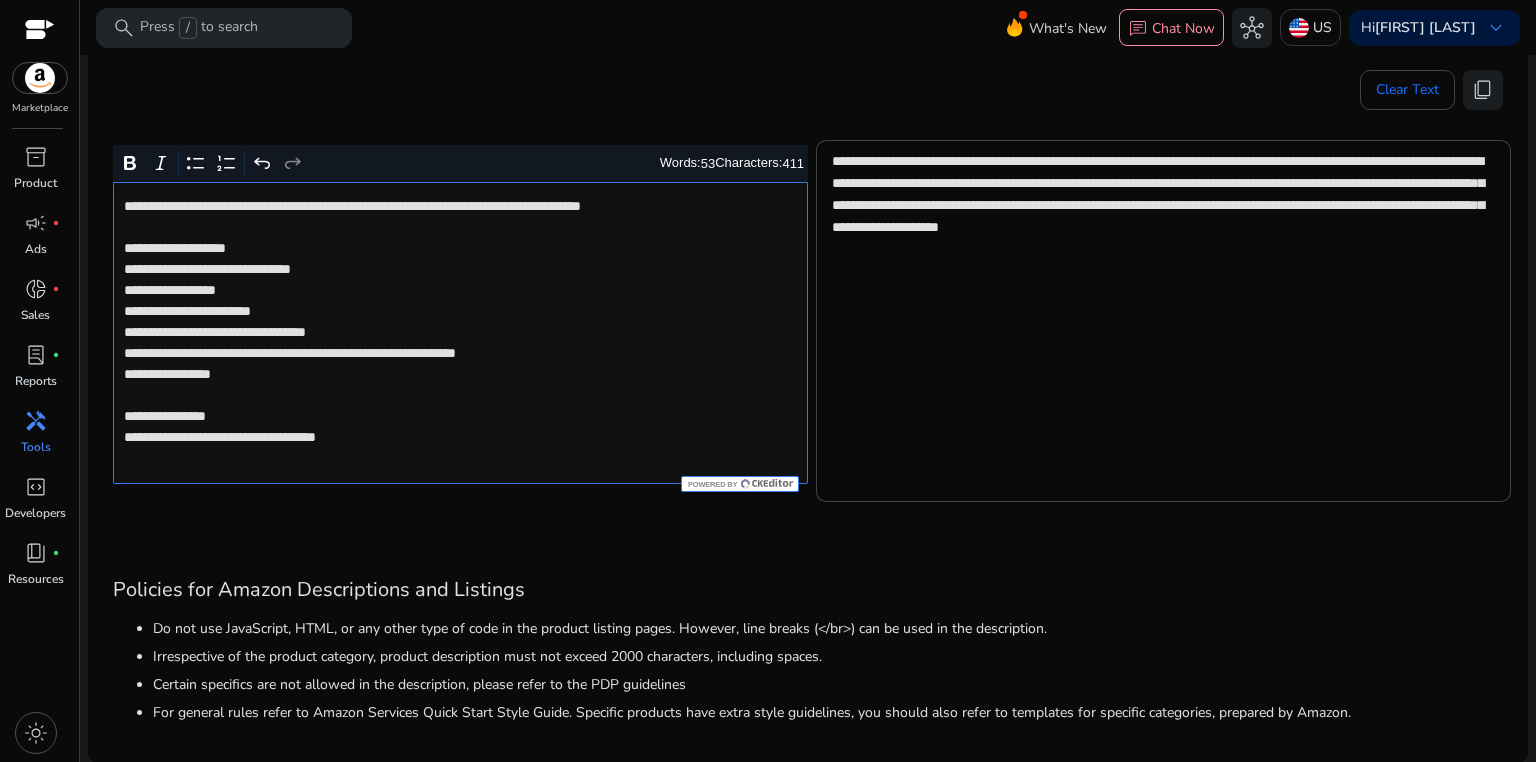 click on "**********" 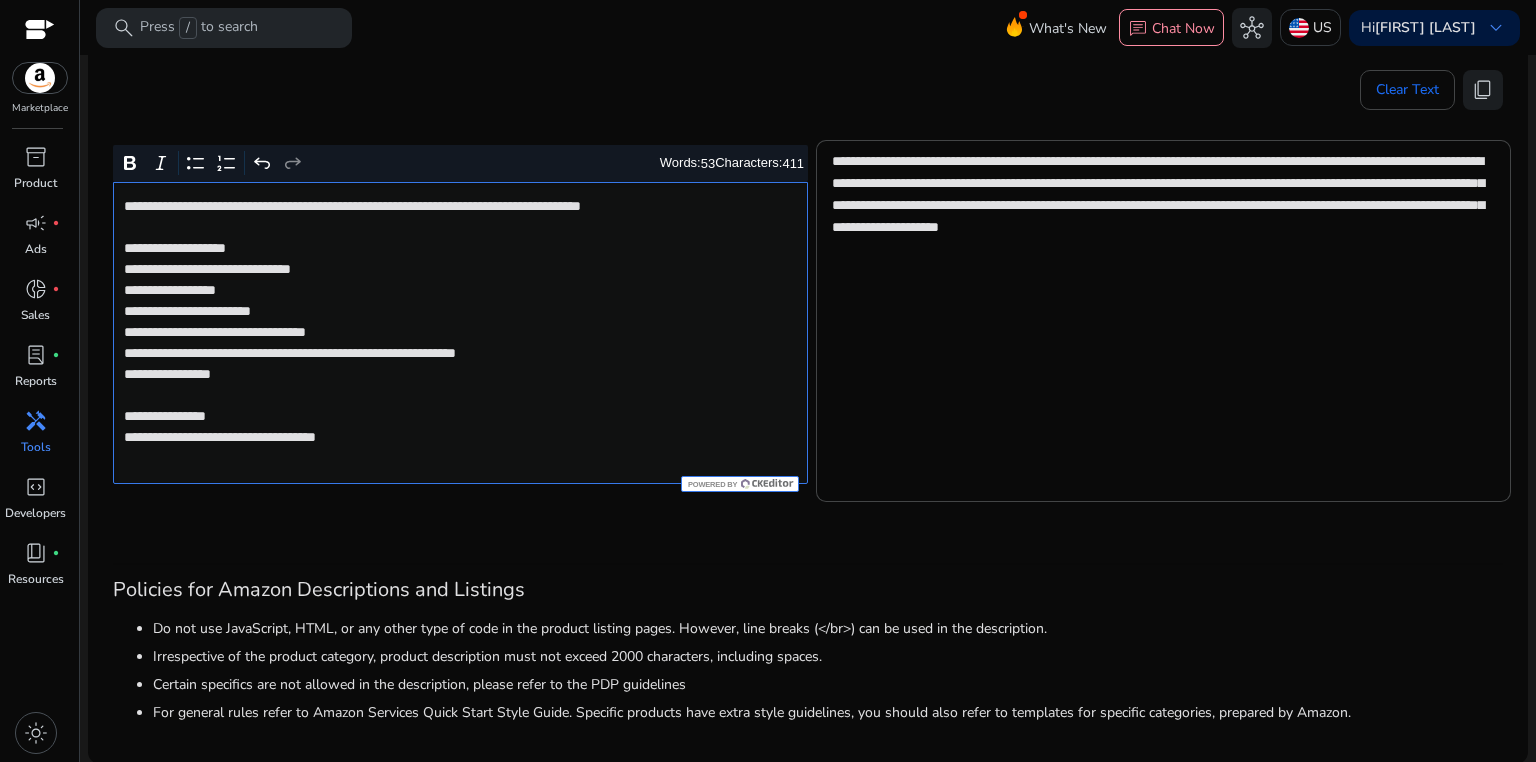 click on "**********" 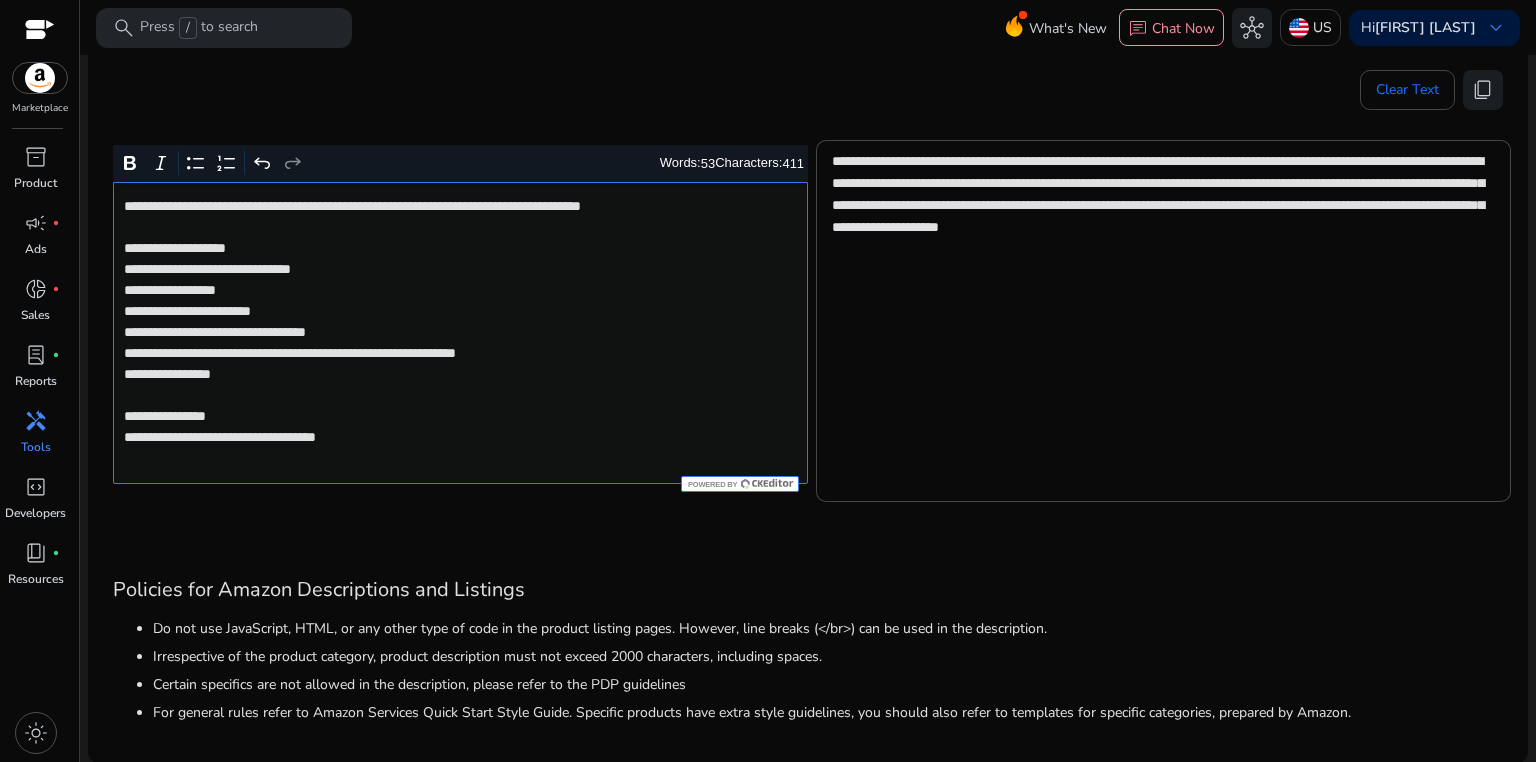 click on "**********" 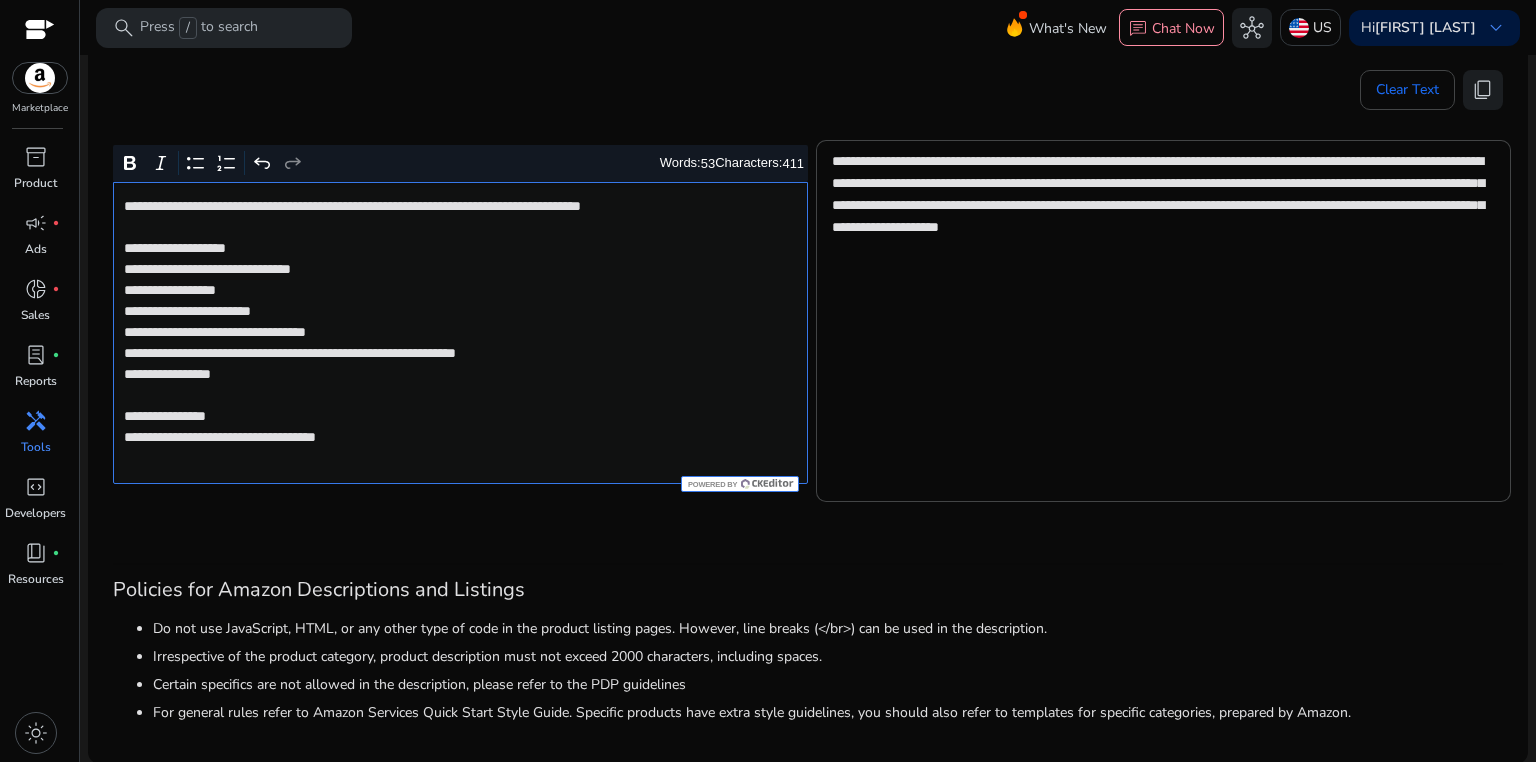 click on "**********" 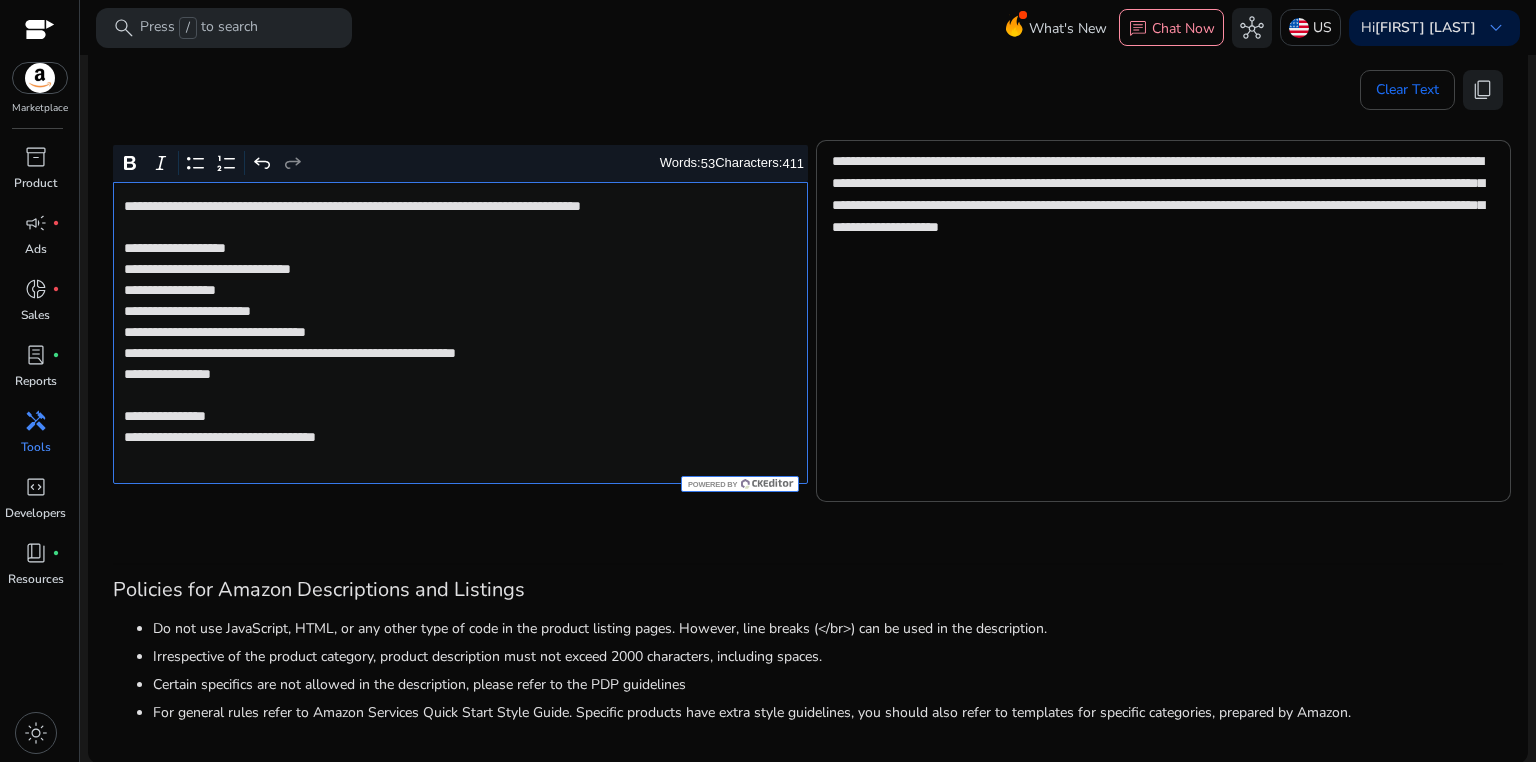 click on "**********" 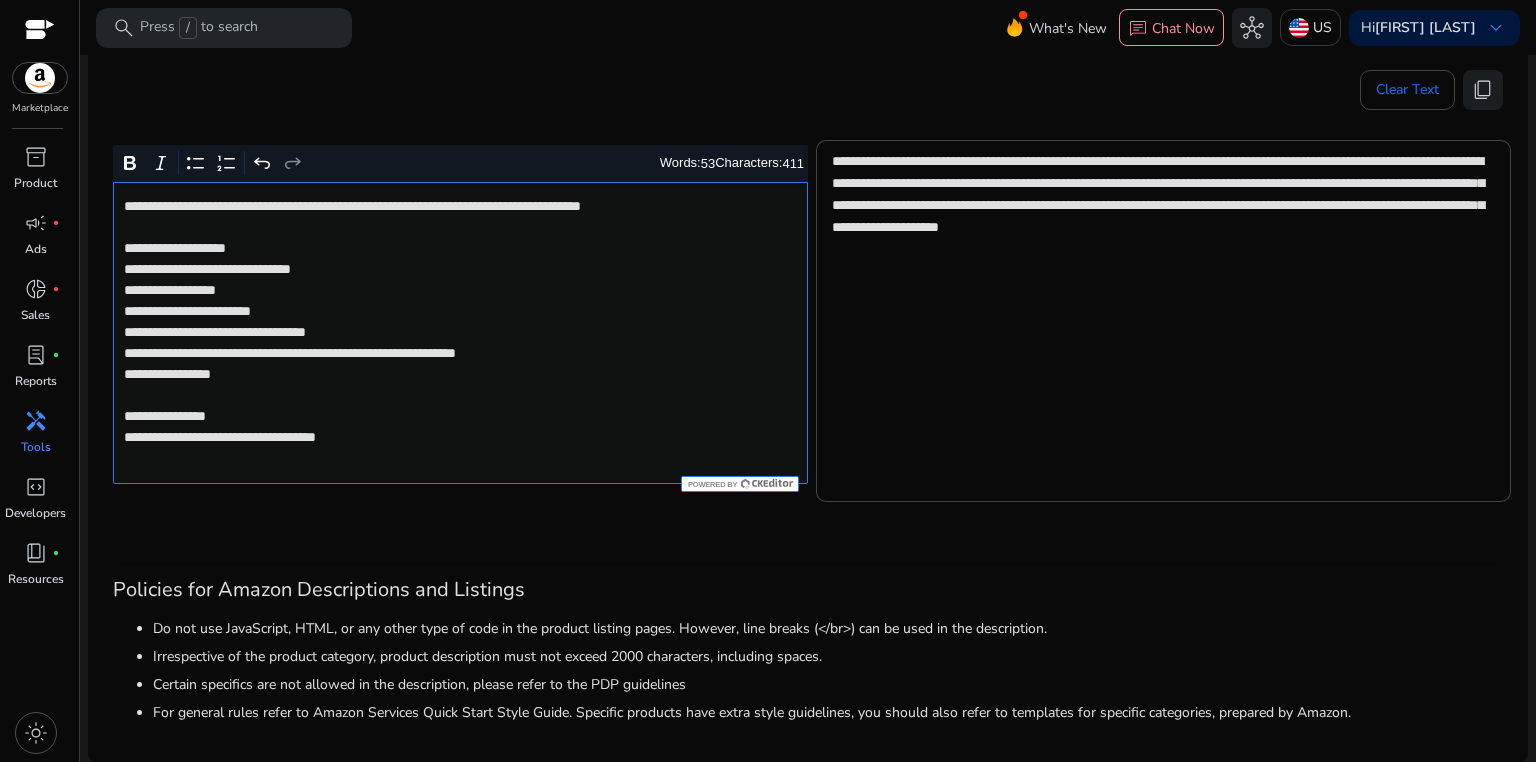 click on "**********" 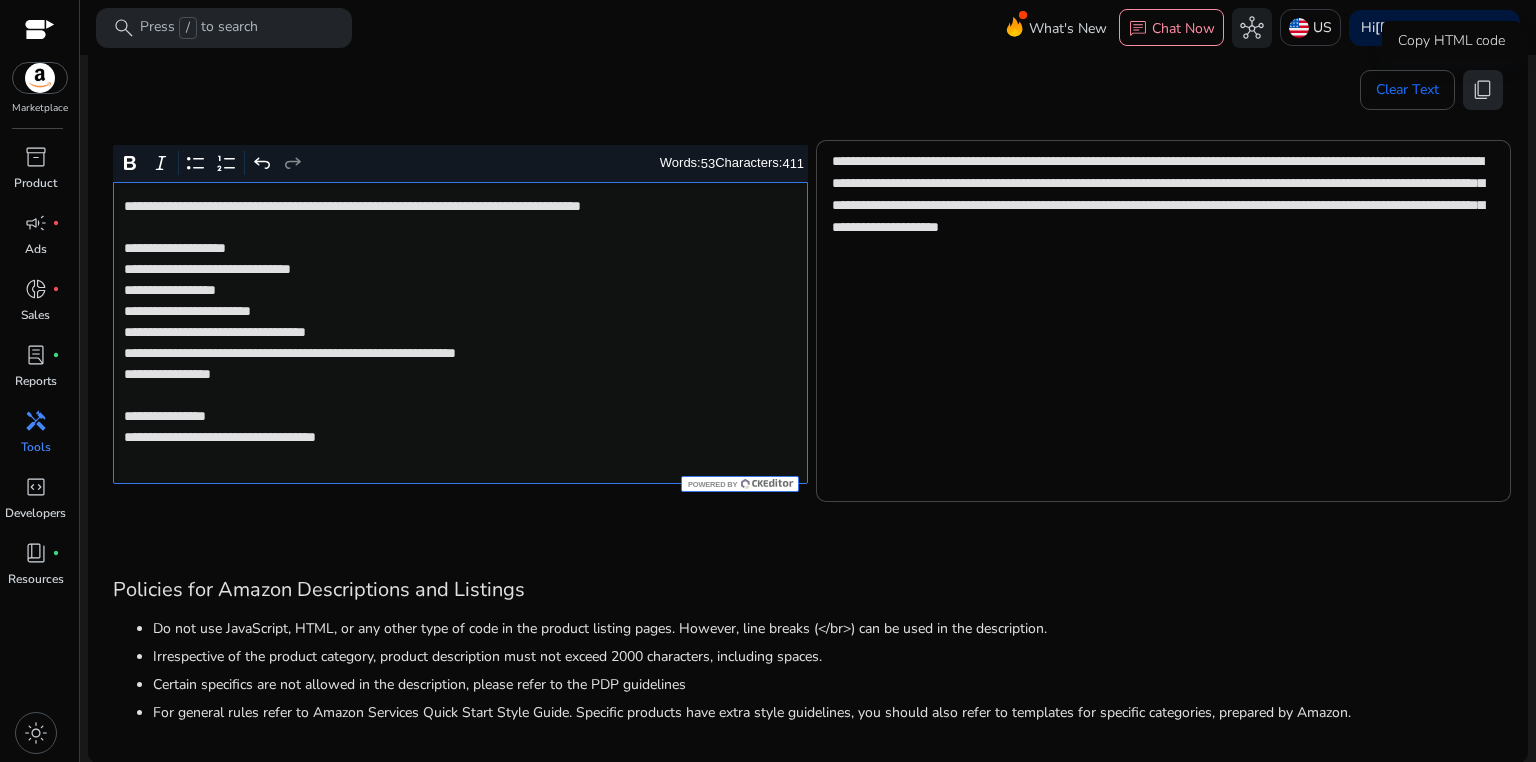 click on "content_copy" 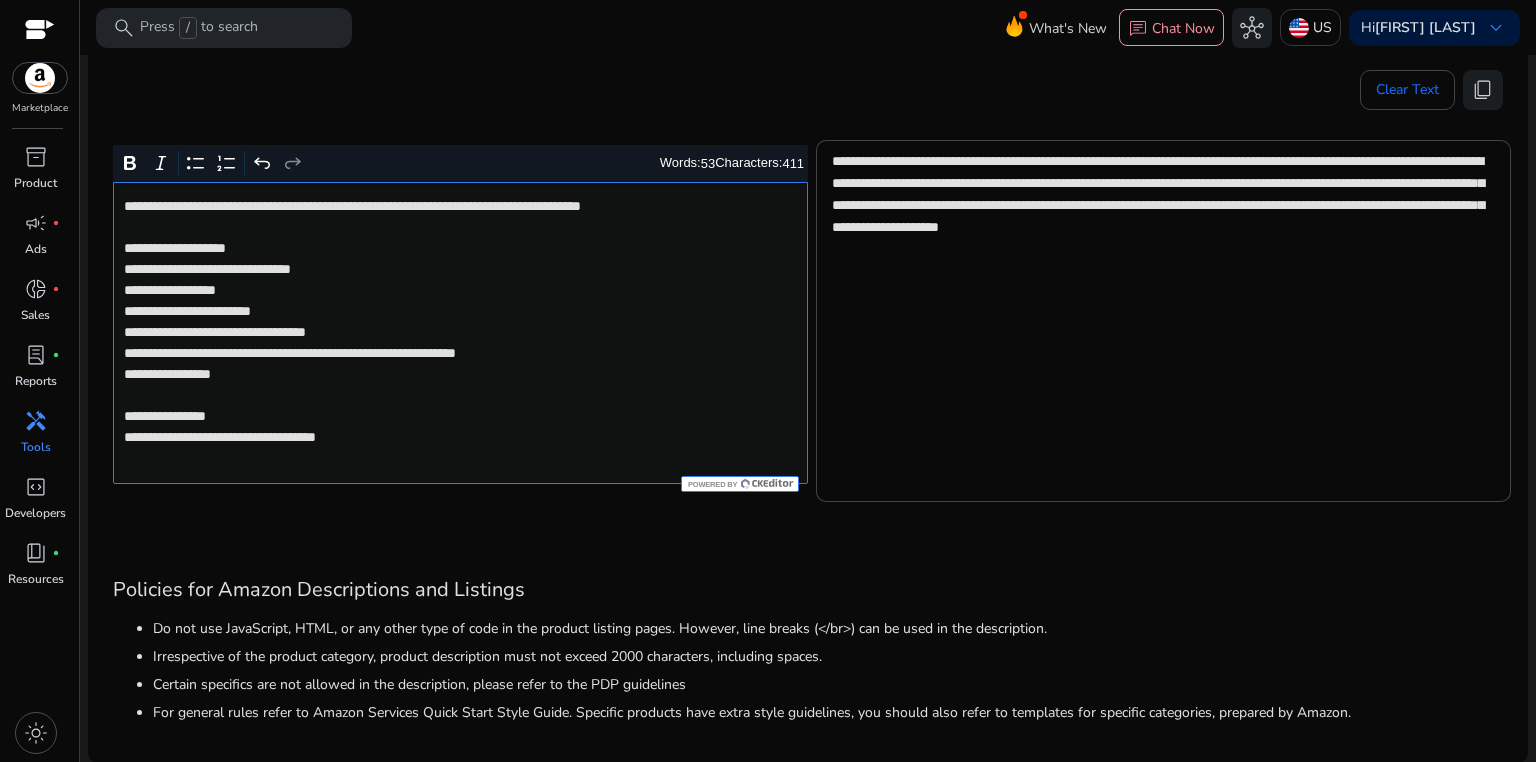 click on "**********" 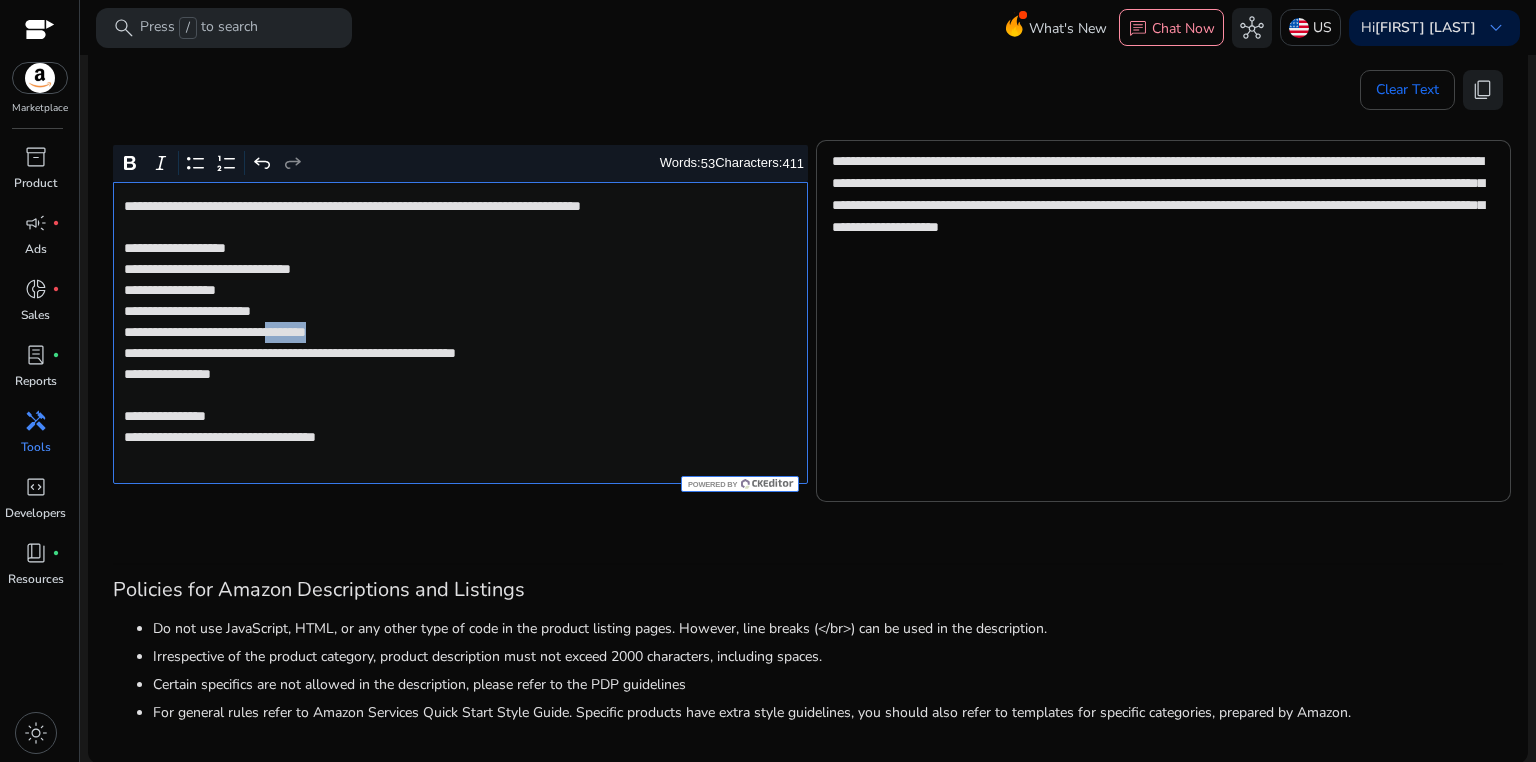 click on "**********" 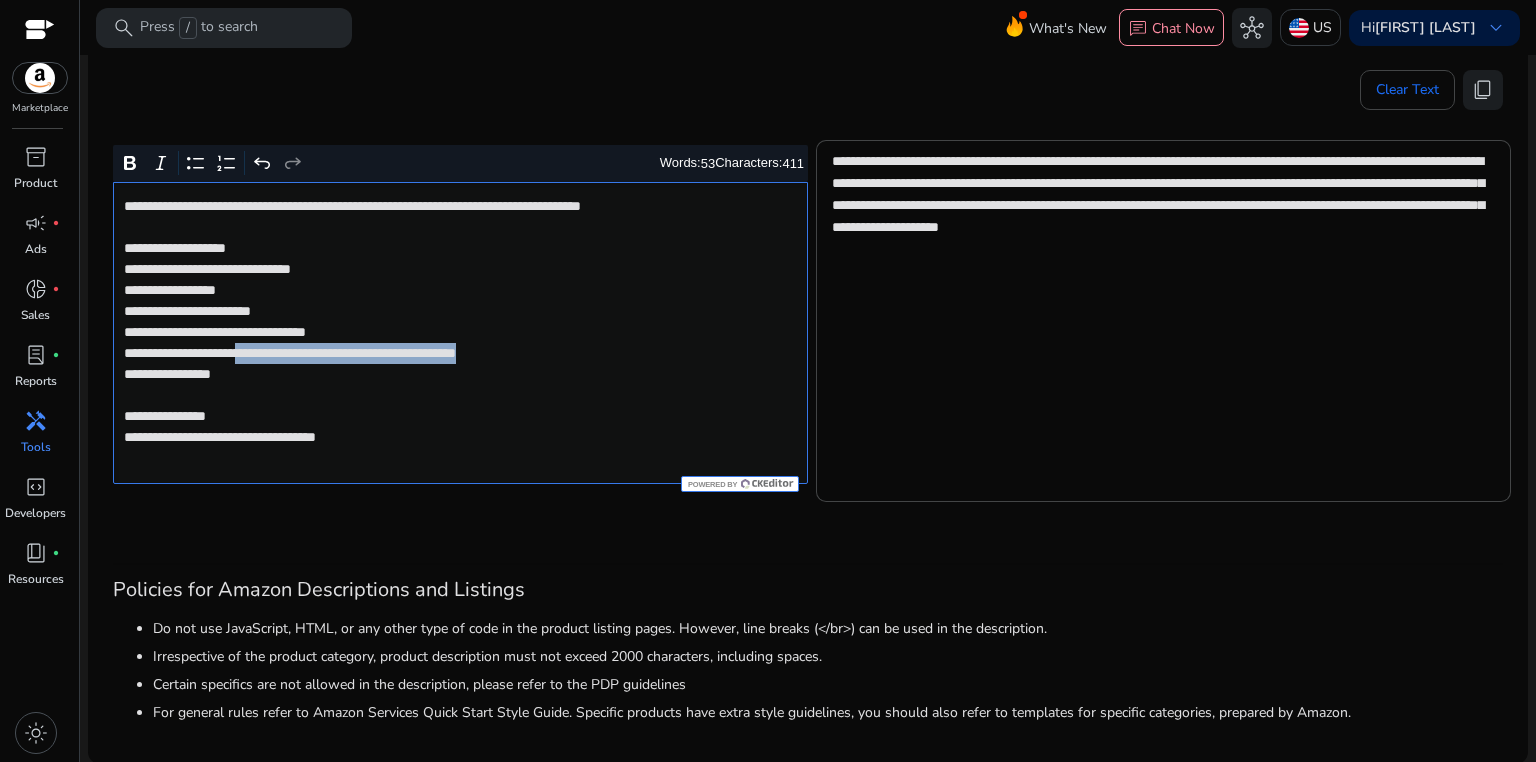 drag, startPoint x: 283, startPoint y: 351, endPoint x: 648, endPoint y: 351, distance: 365 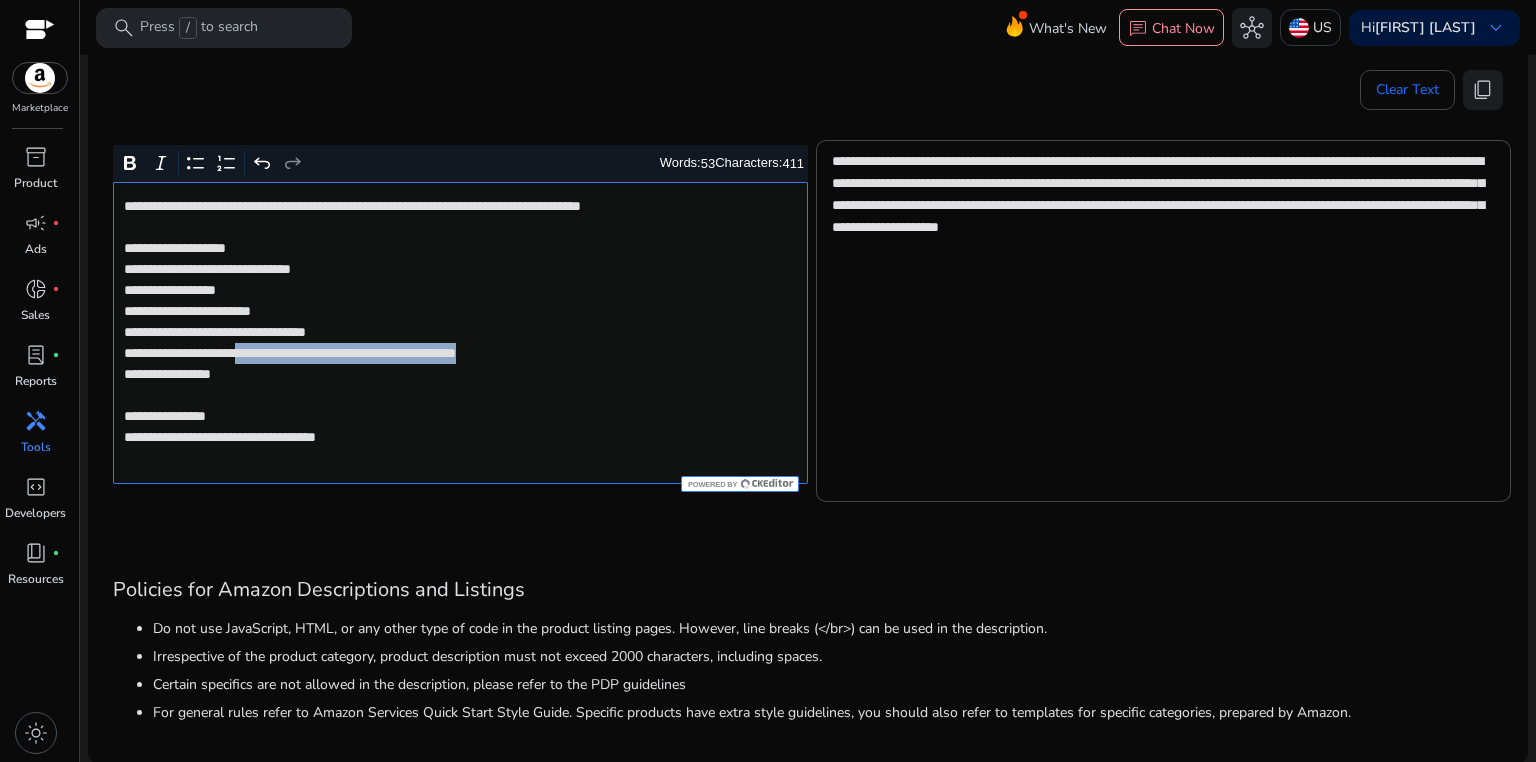 click on "**********" 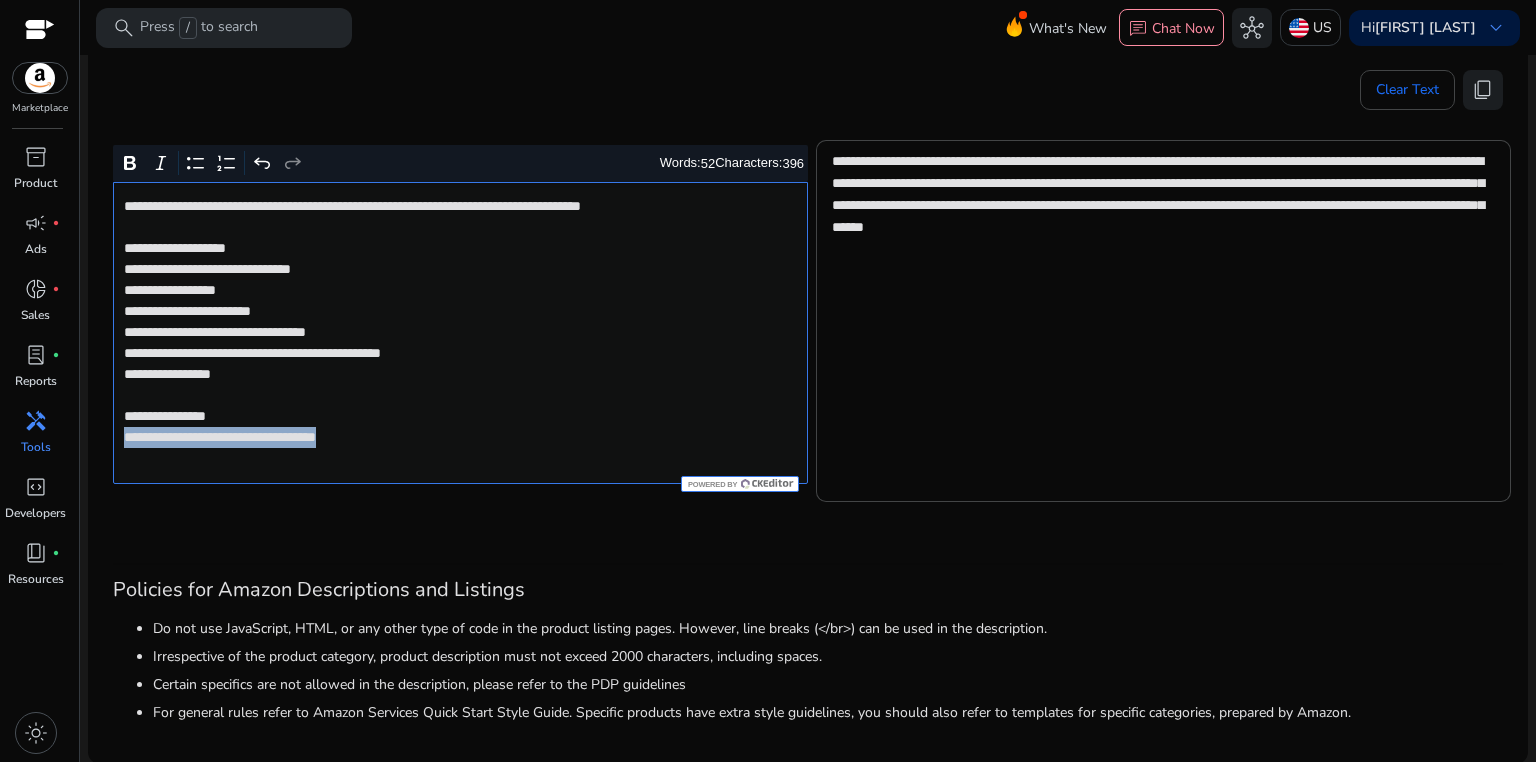 drag, startPoint x: 122, startPoint y: 439, endPoint x: 440, endPoint y: 449, distance: 318.1572 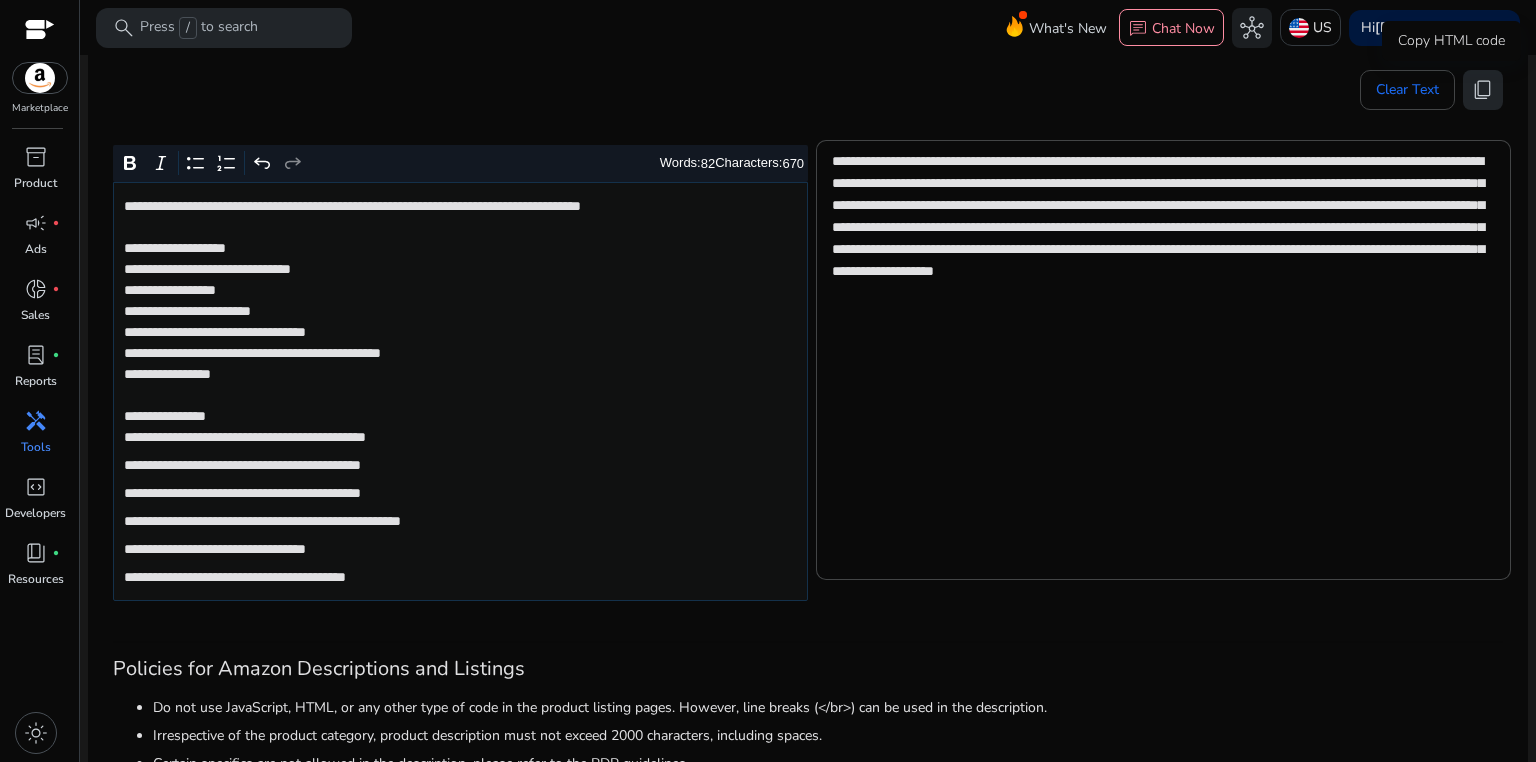 click on "content_copy" 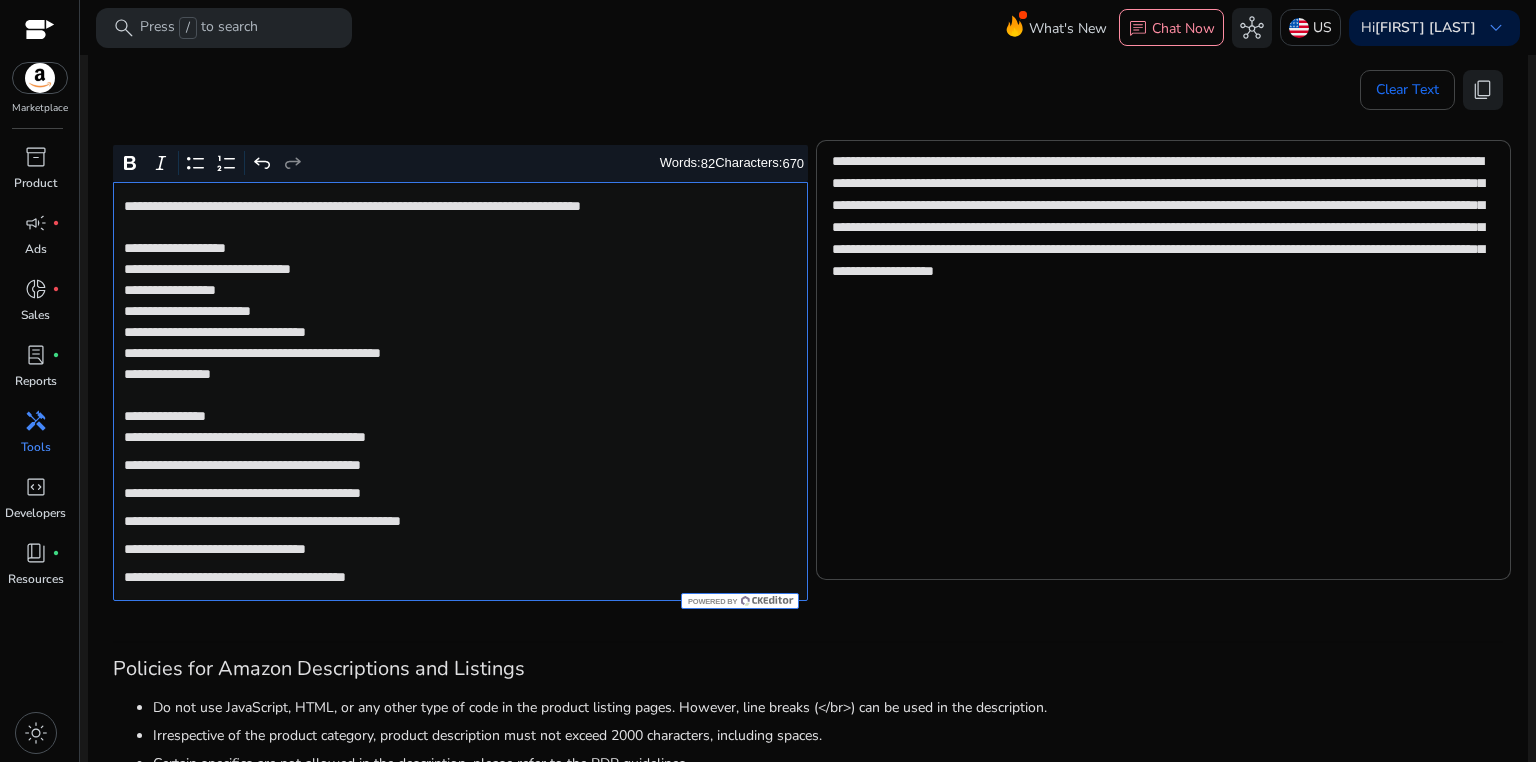 click on "**********" 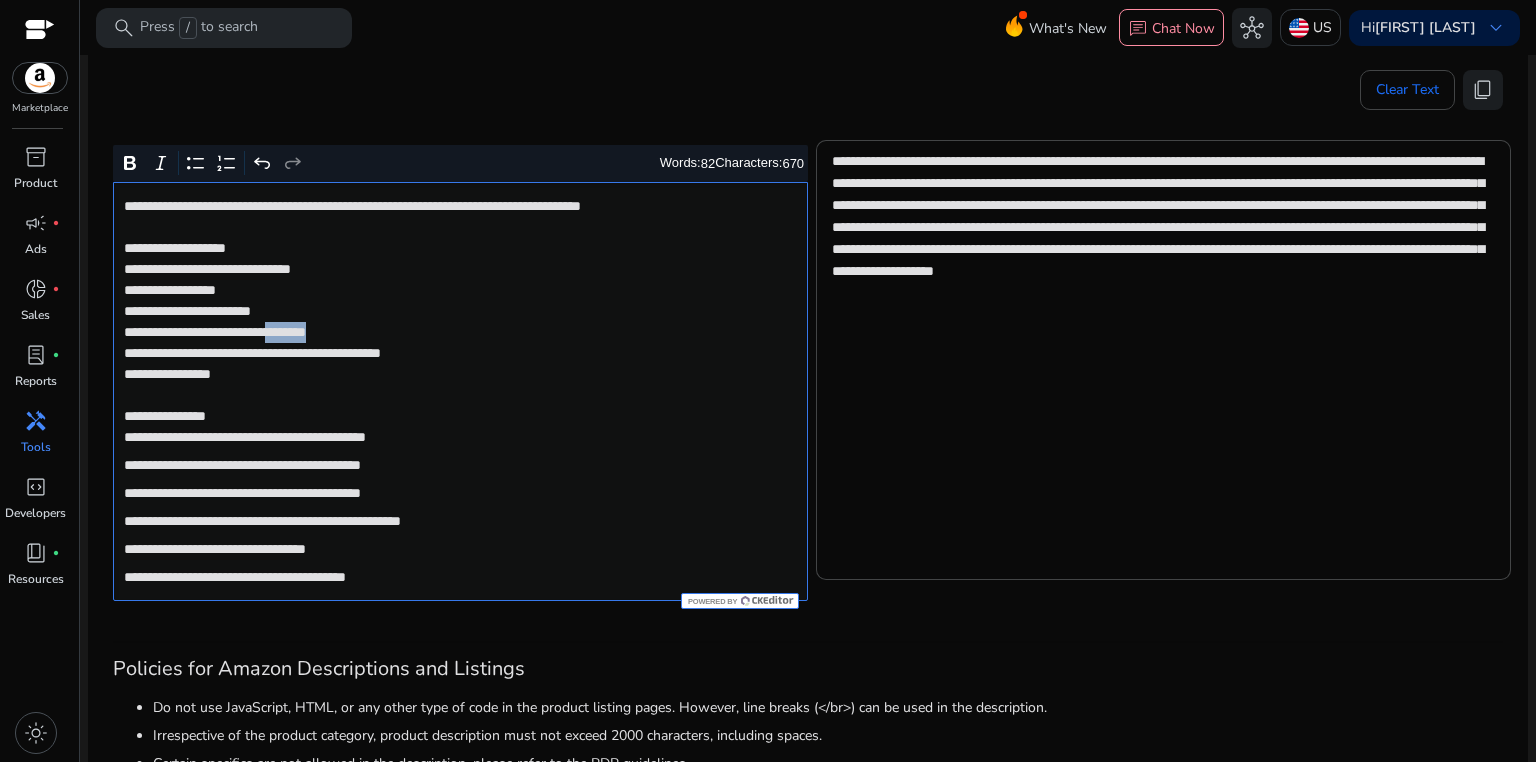 click on "**********" 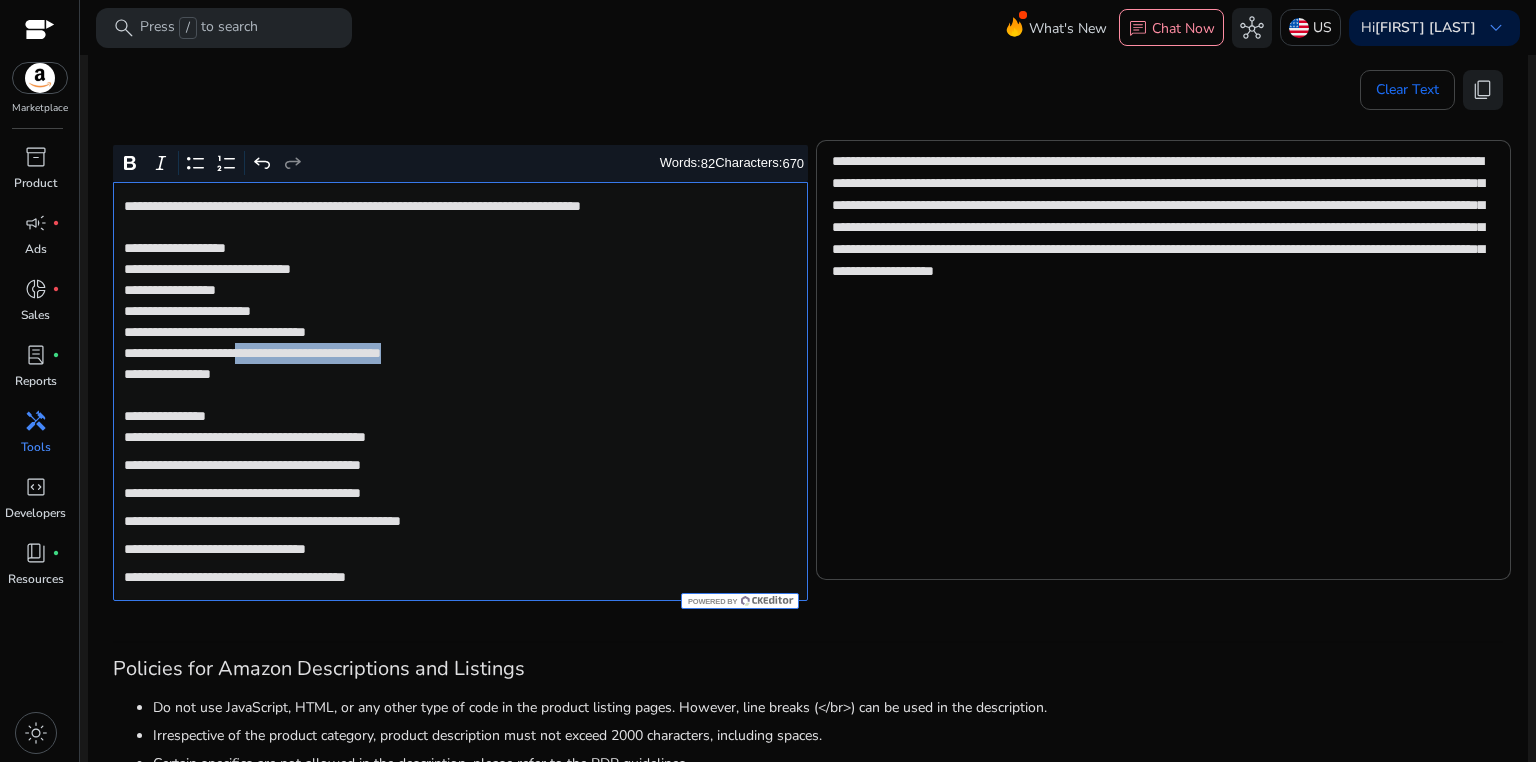 drag, startPoint x: 286, startPoint y: 356, endPoint x: 524, endPoint y: 355, distance: 238.0021 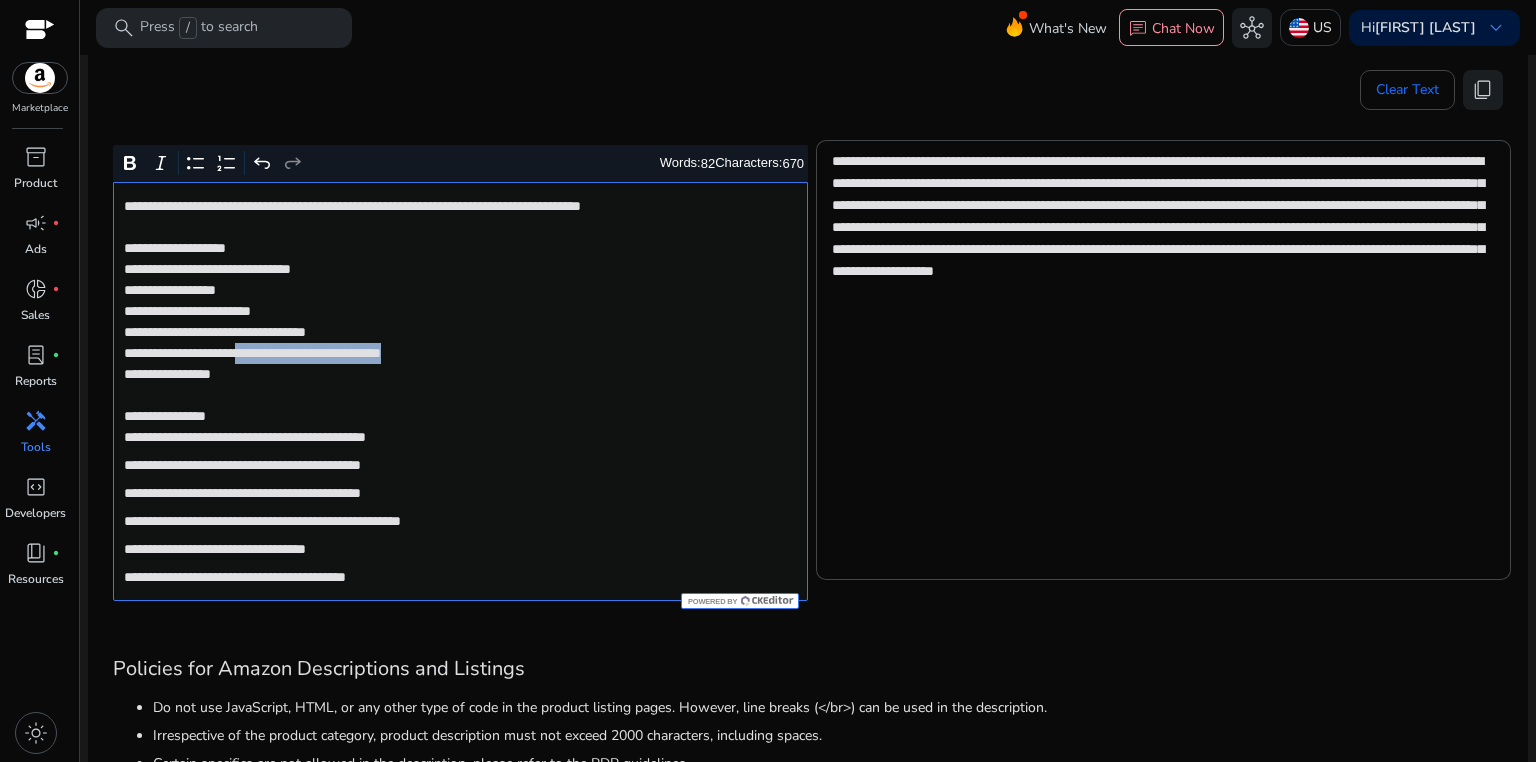 click on "**********" 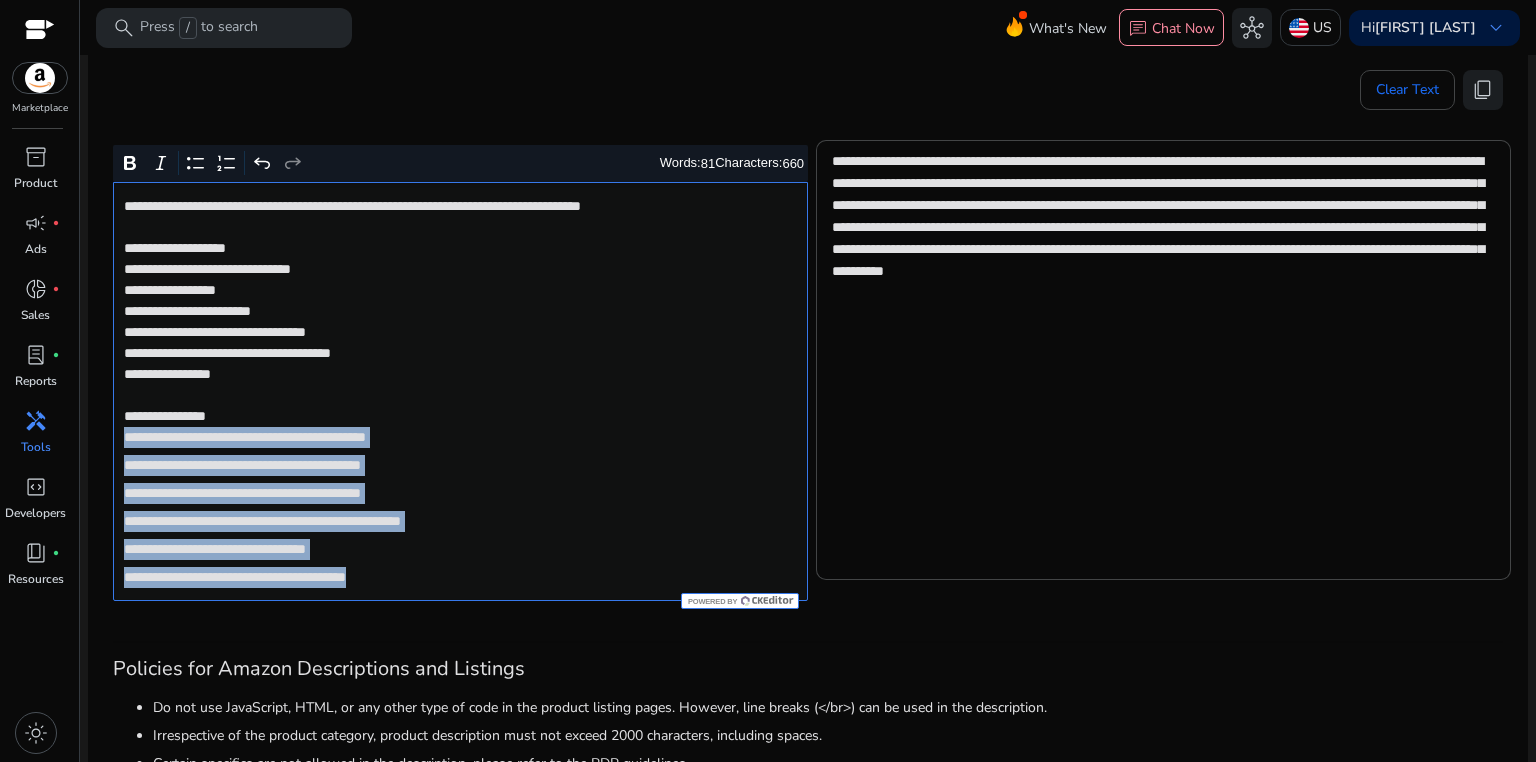 drag, startPoint x: 123, startPoint y: 437, endPoint x: 496, endPoint y: 604, distance: 408.67834 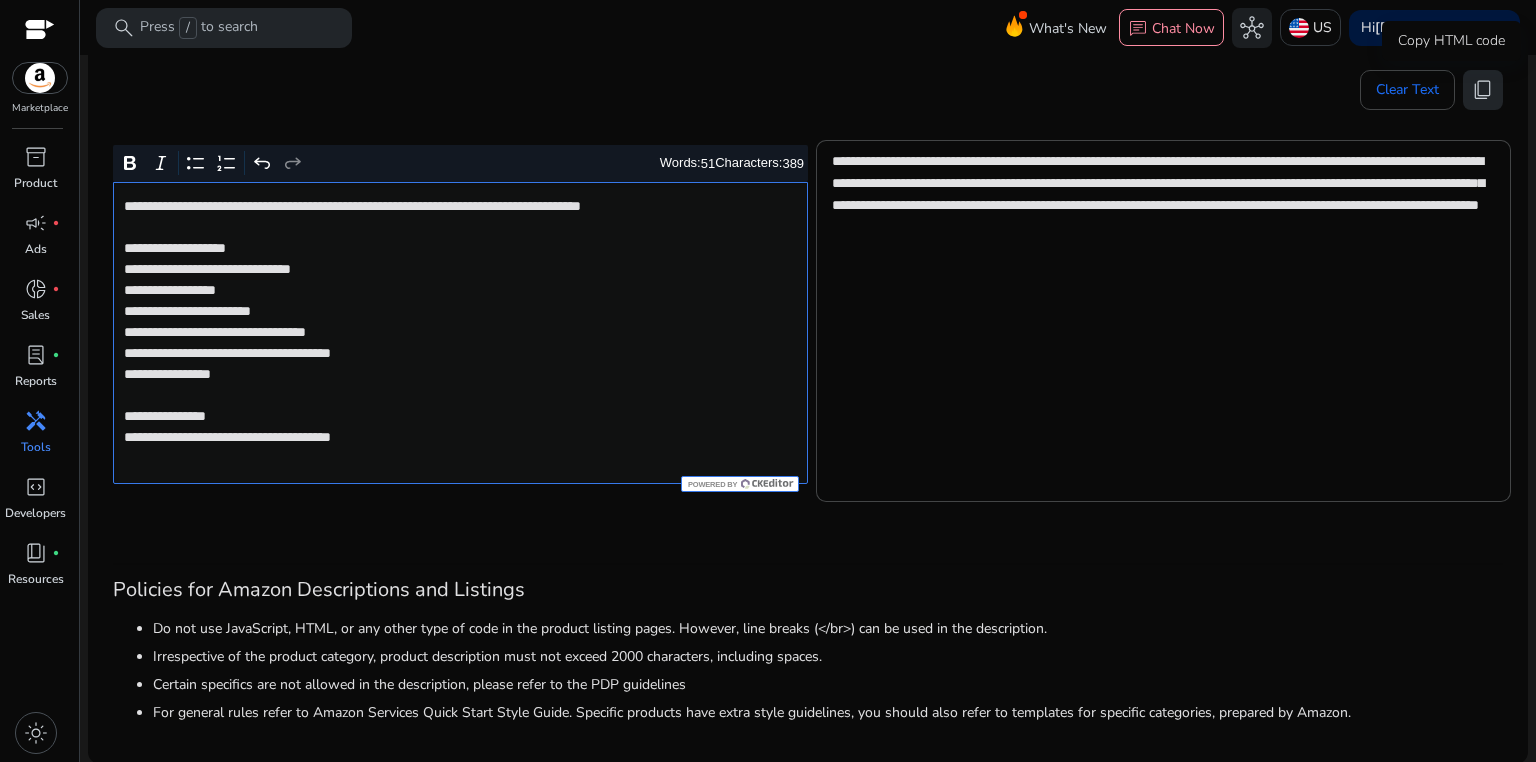 click on "content_copy" 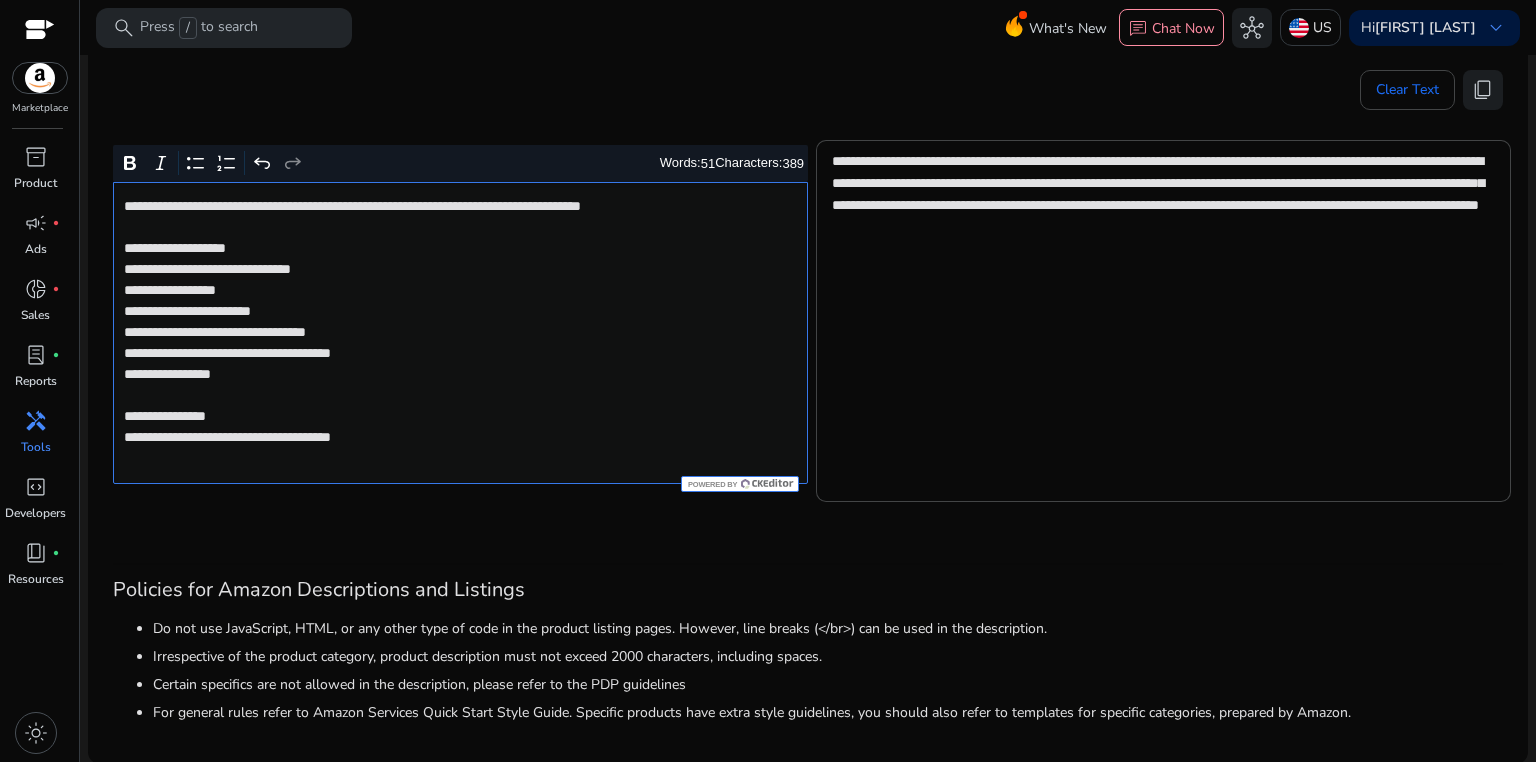 click on "**********" 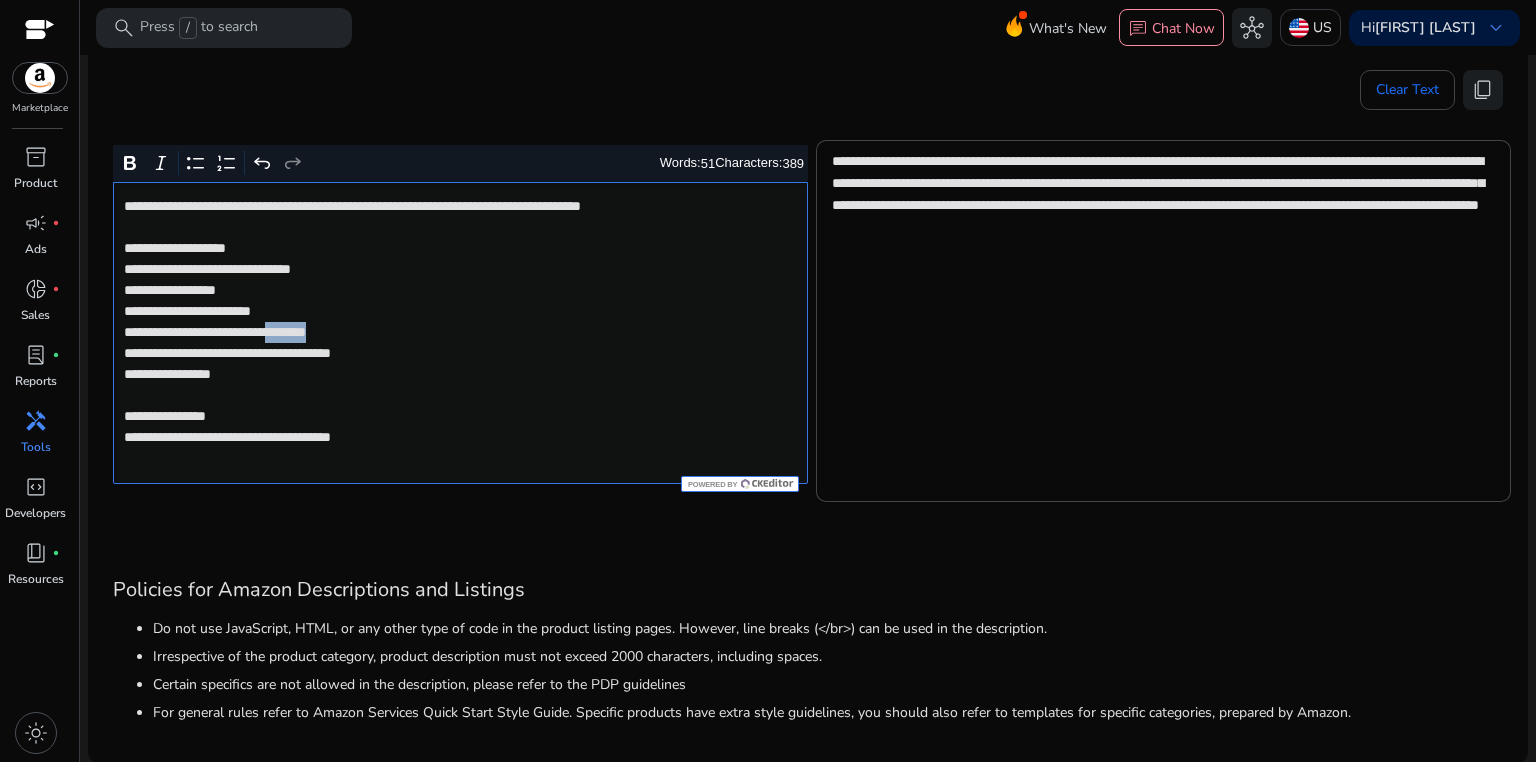 click on "**********" 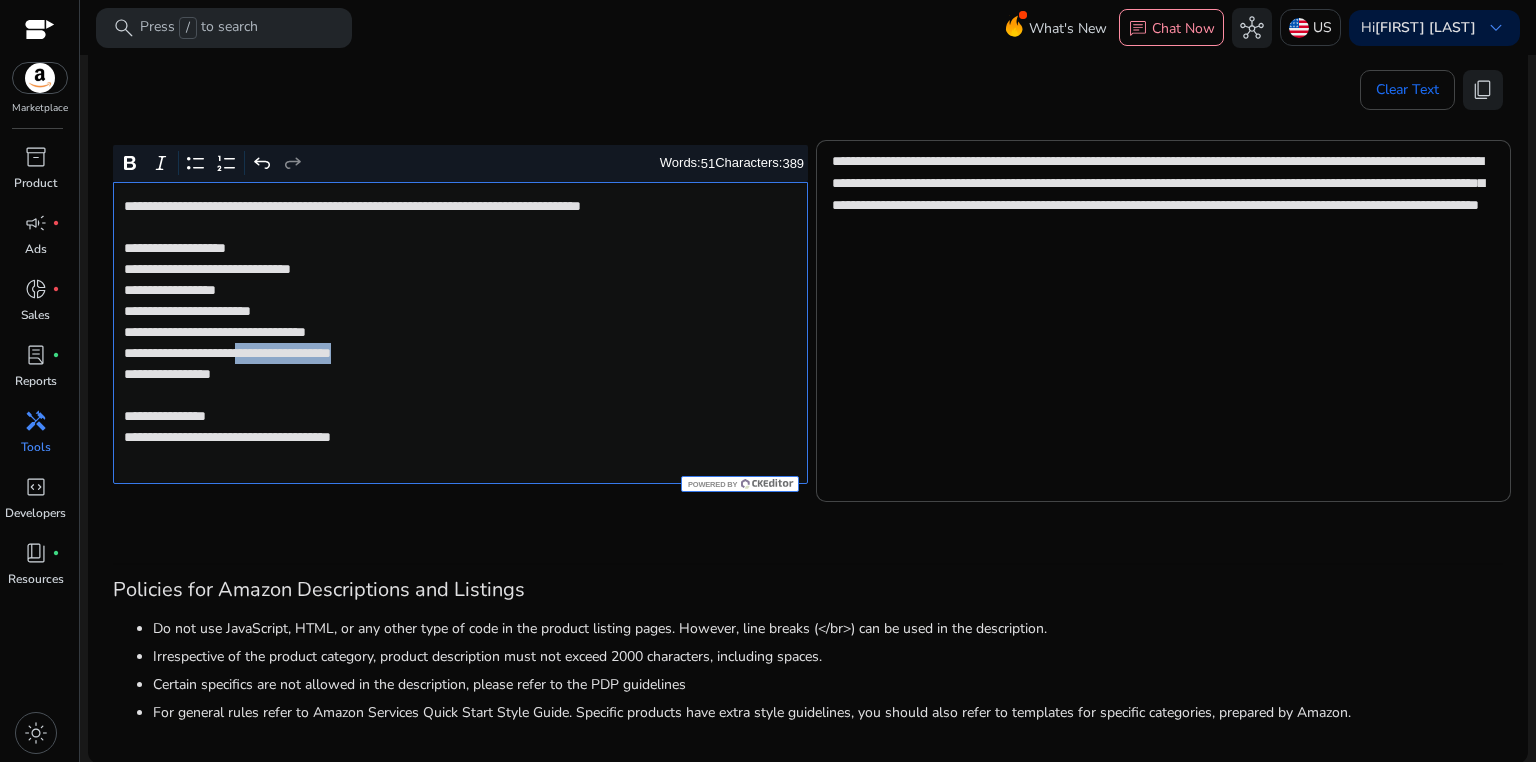 drag, startPoint x: 284, startPoint y: 353, endPoint x: 445, endPoint y: 353, distance: 161 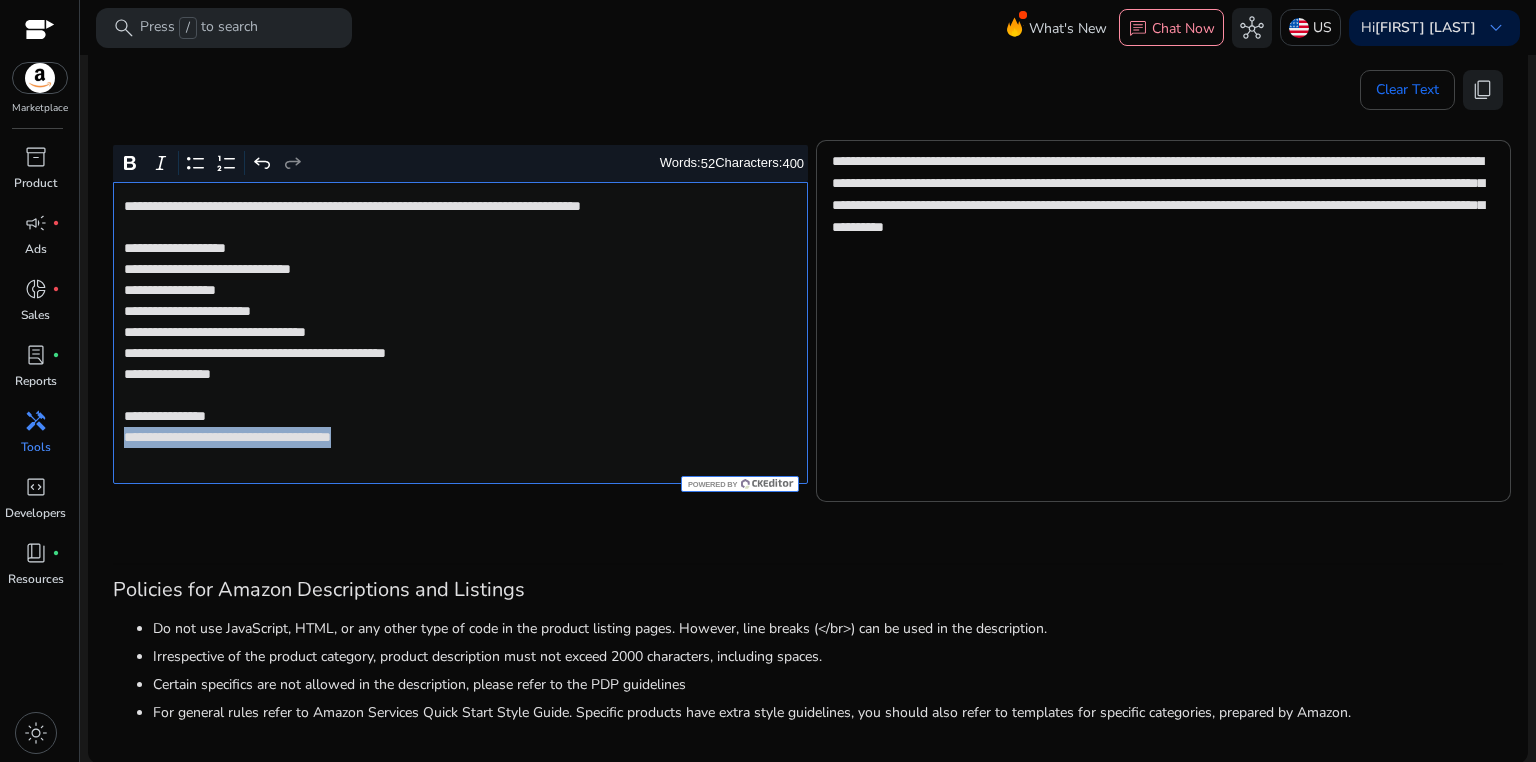 drag, startPoint x: 121, startPoint y: 442, endPoint x: 449, endPoint y: 434, distance: 328.09753 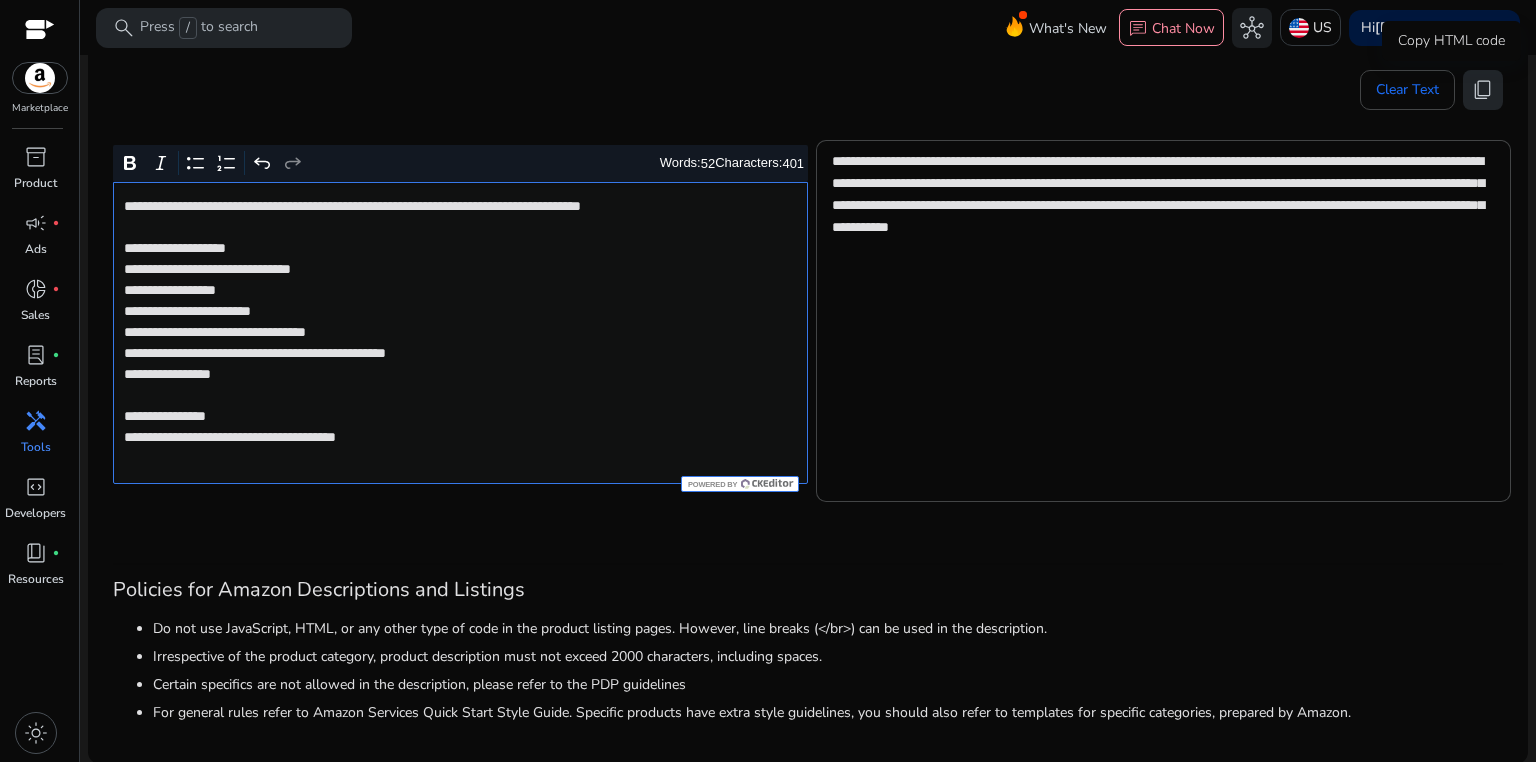 click on "content_copy" 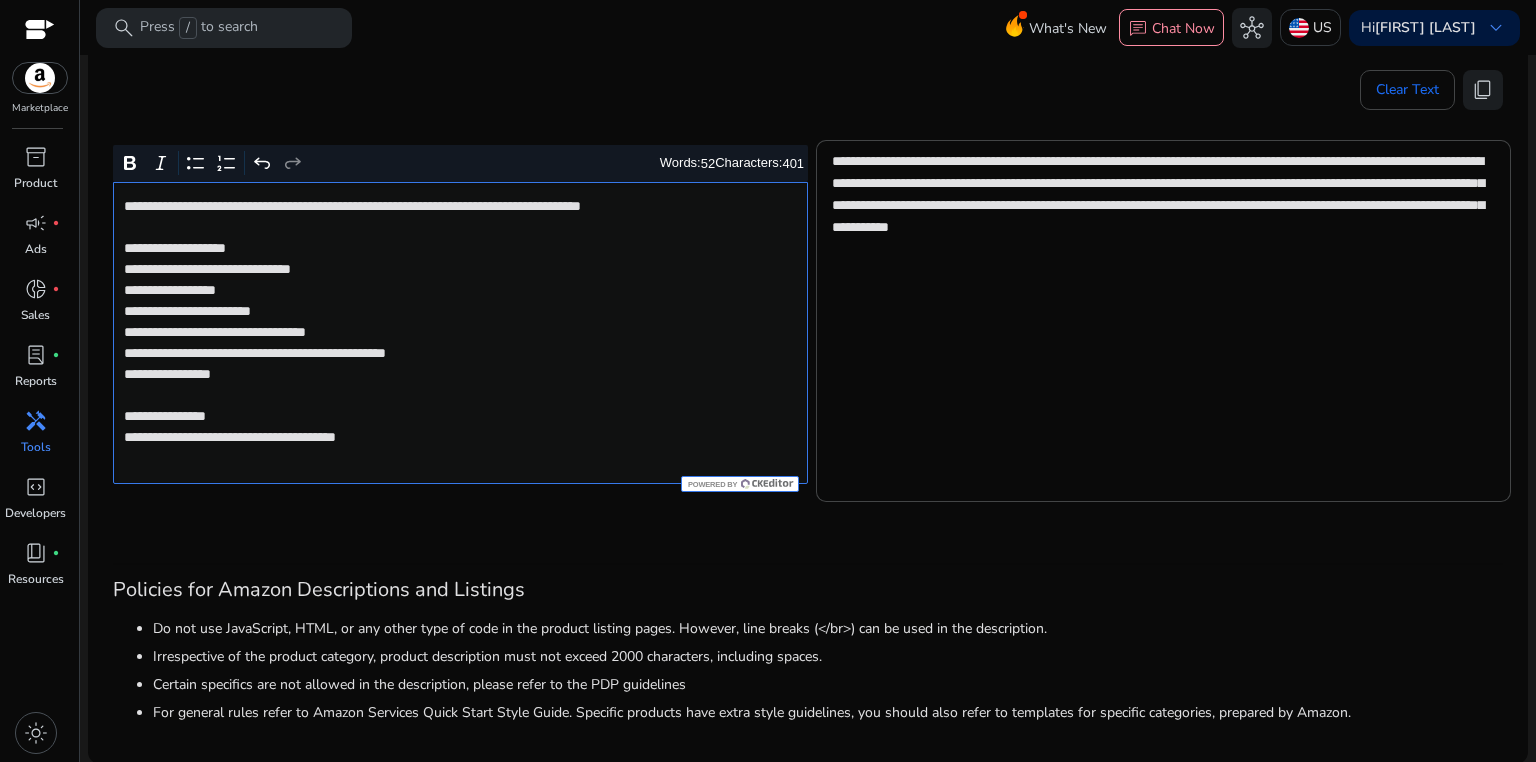 click on "**********" 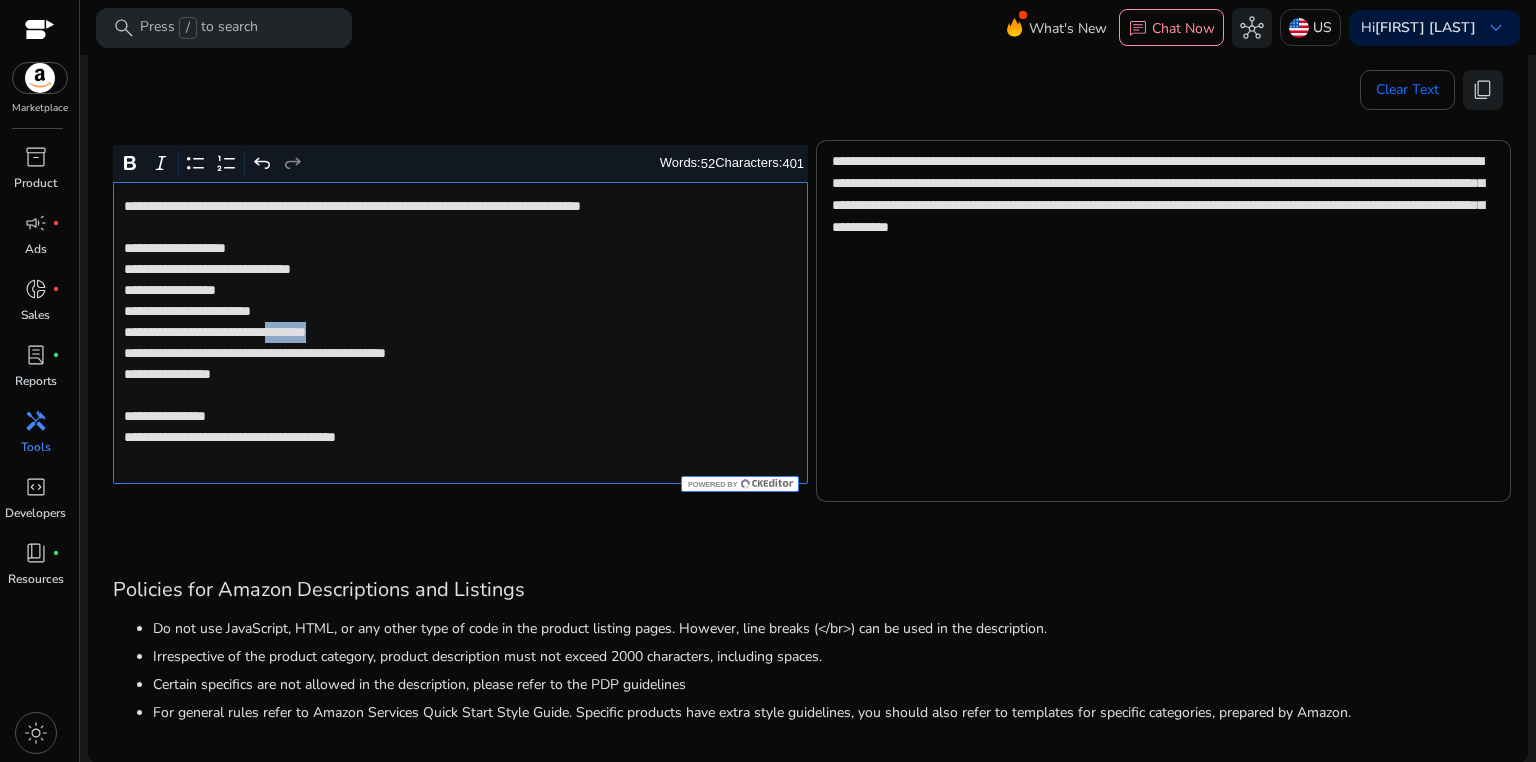 click on "**********" 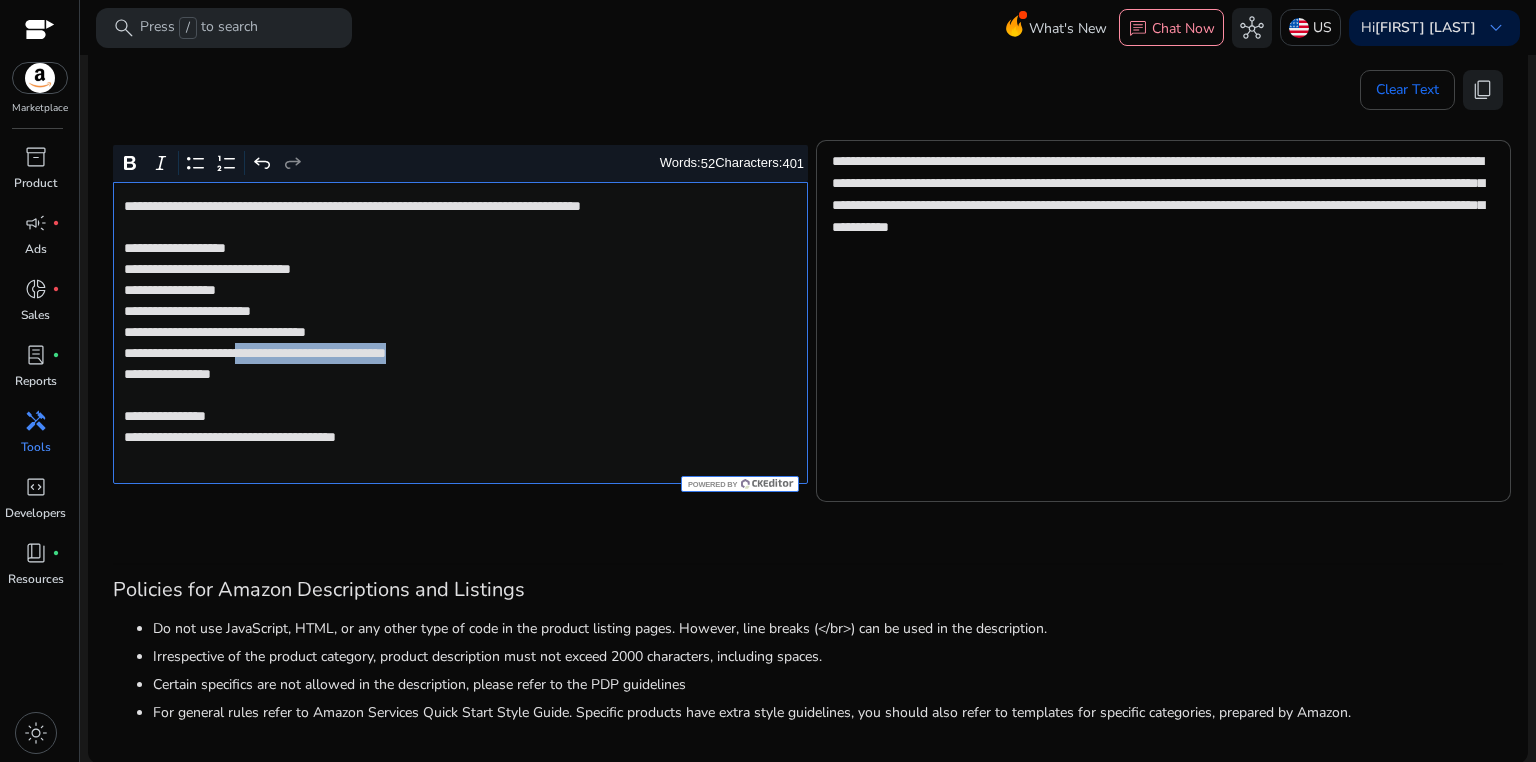 drag, startPoint x: 282, startPoint y: 354, endPoint x: 536, endPoint y: 356, distance: 254.00787 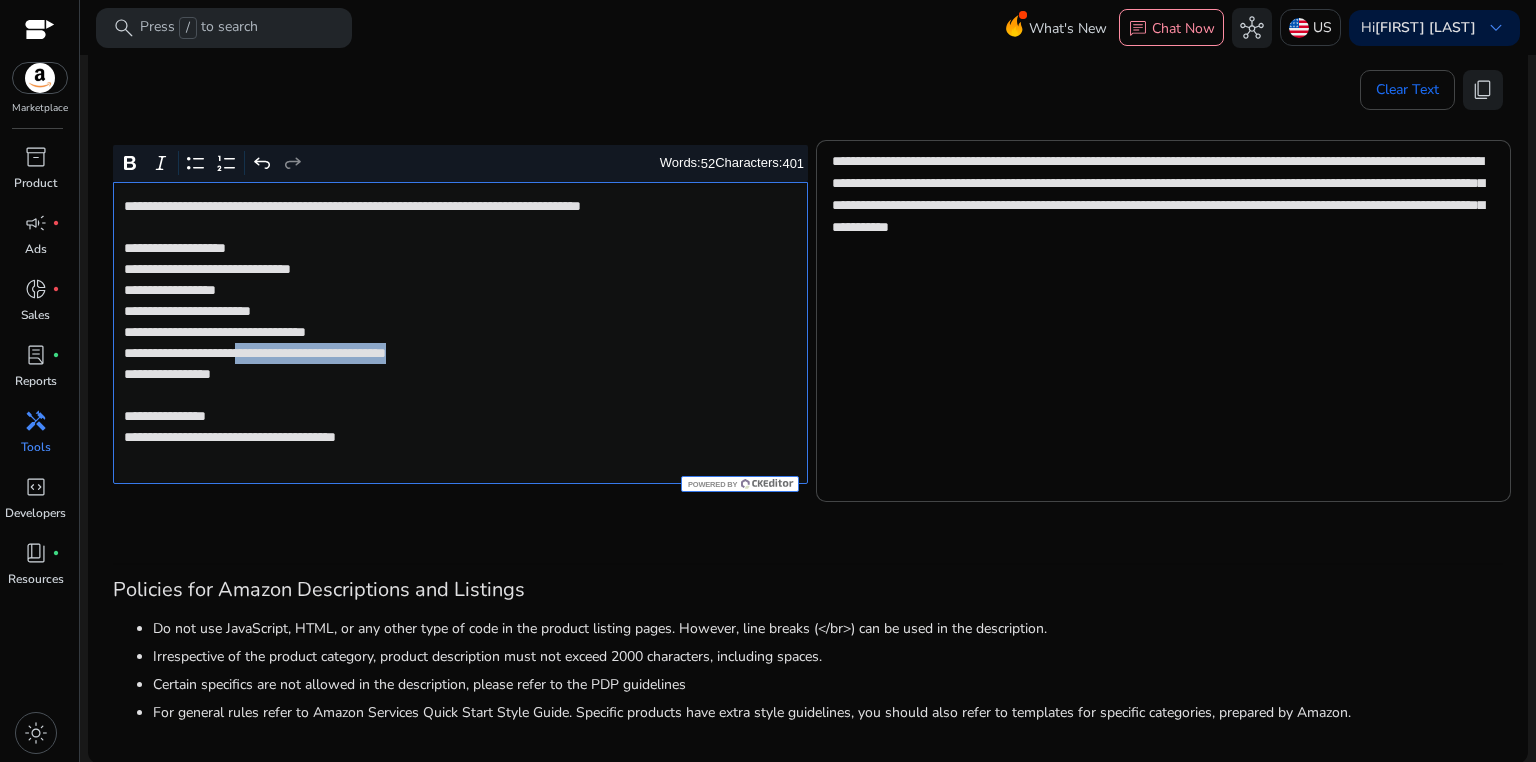 click on "**********" 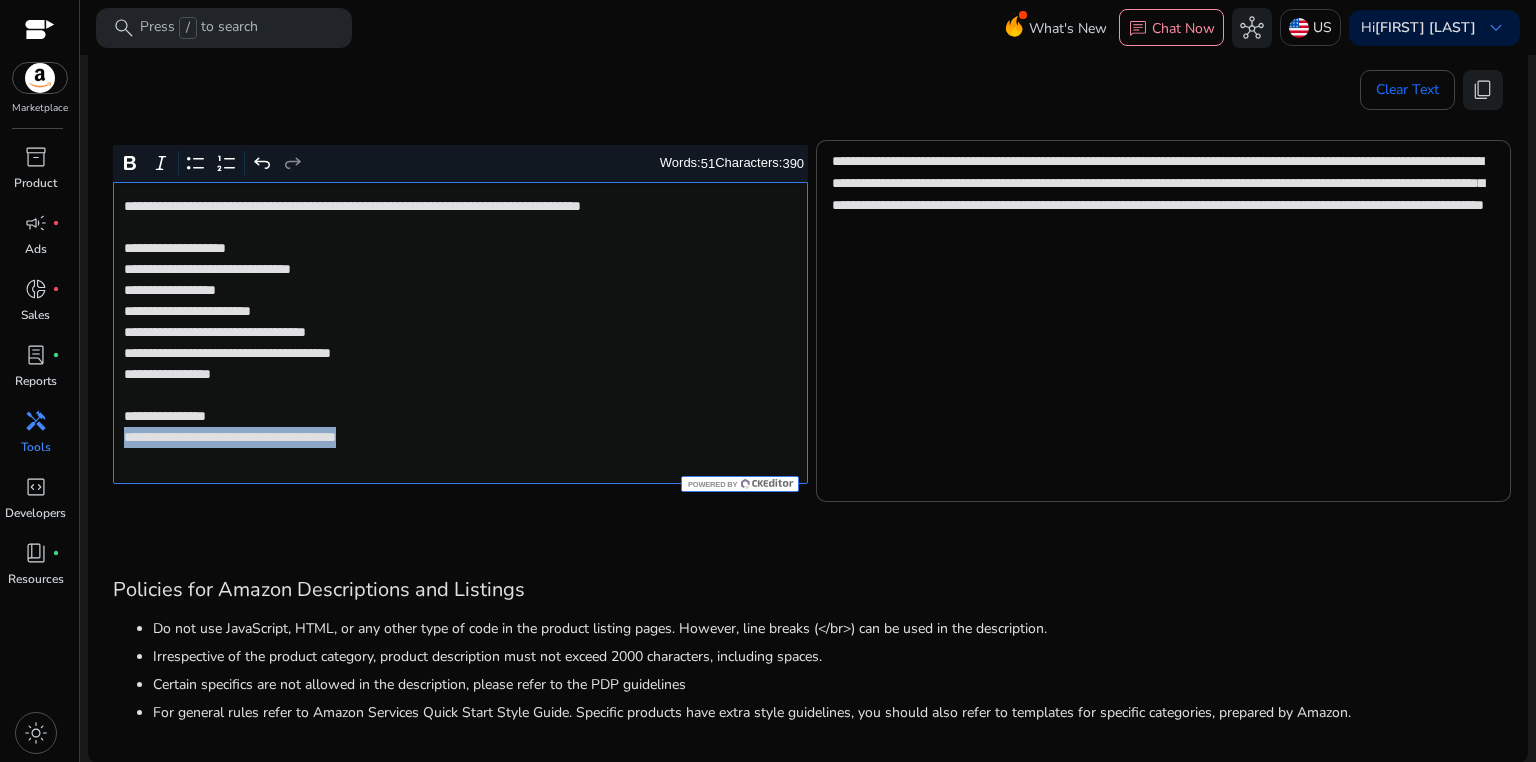 drag, startPoint x: 123, startPoint y: 437, endPoint x: 465, endPoint y: 436, distance: 342.00146 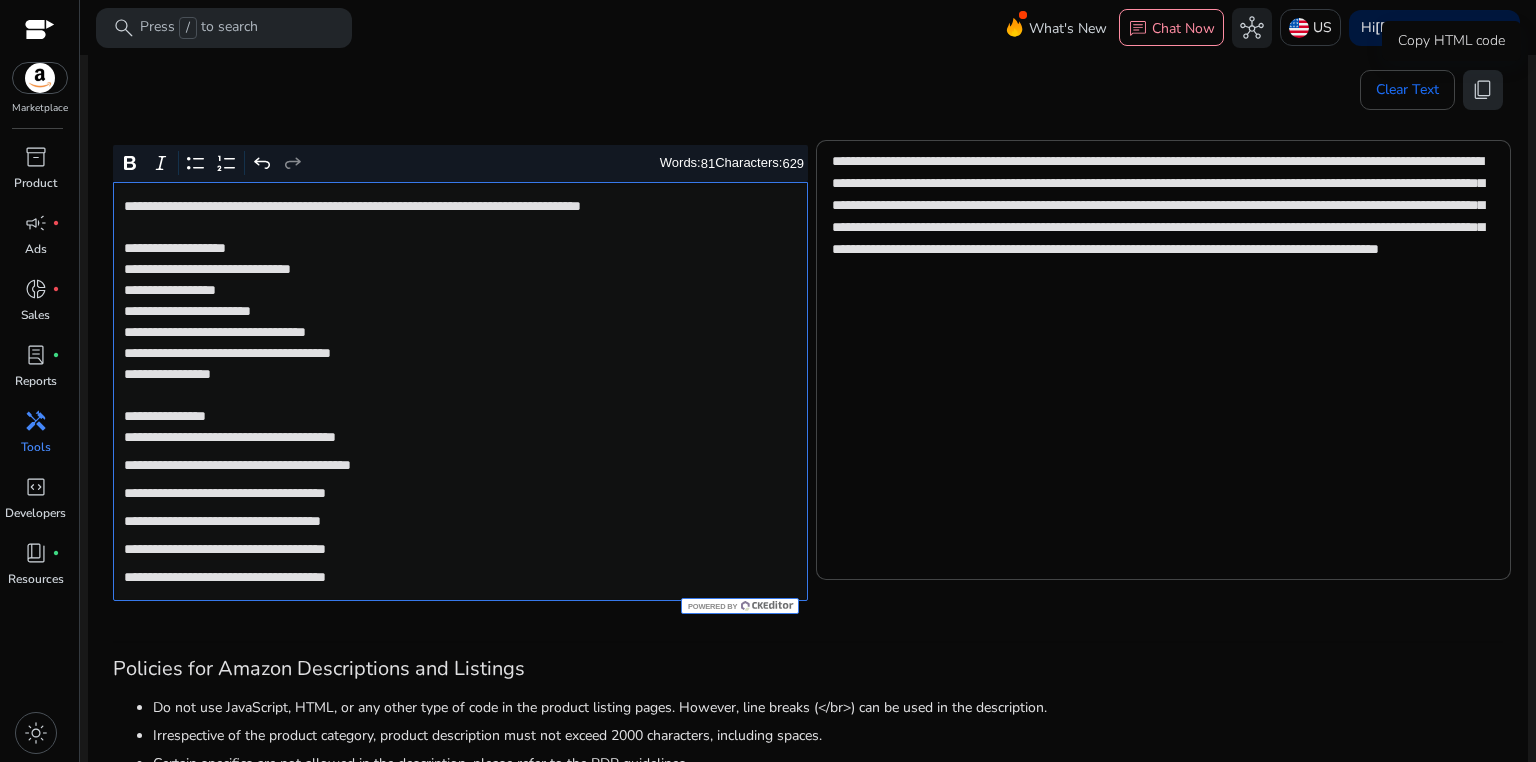 click on "content_copy" 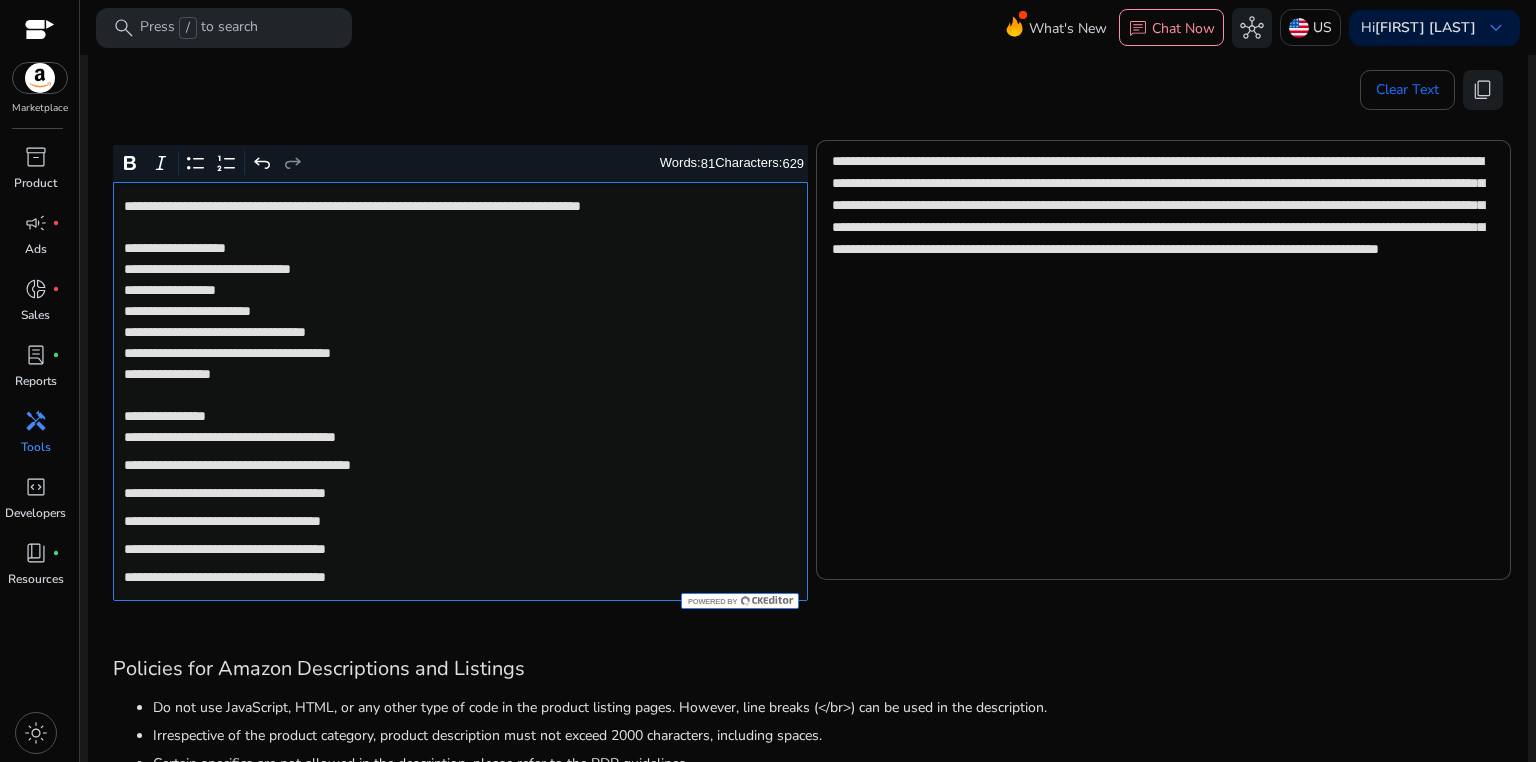 click on "**********" 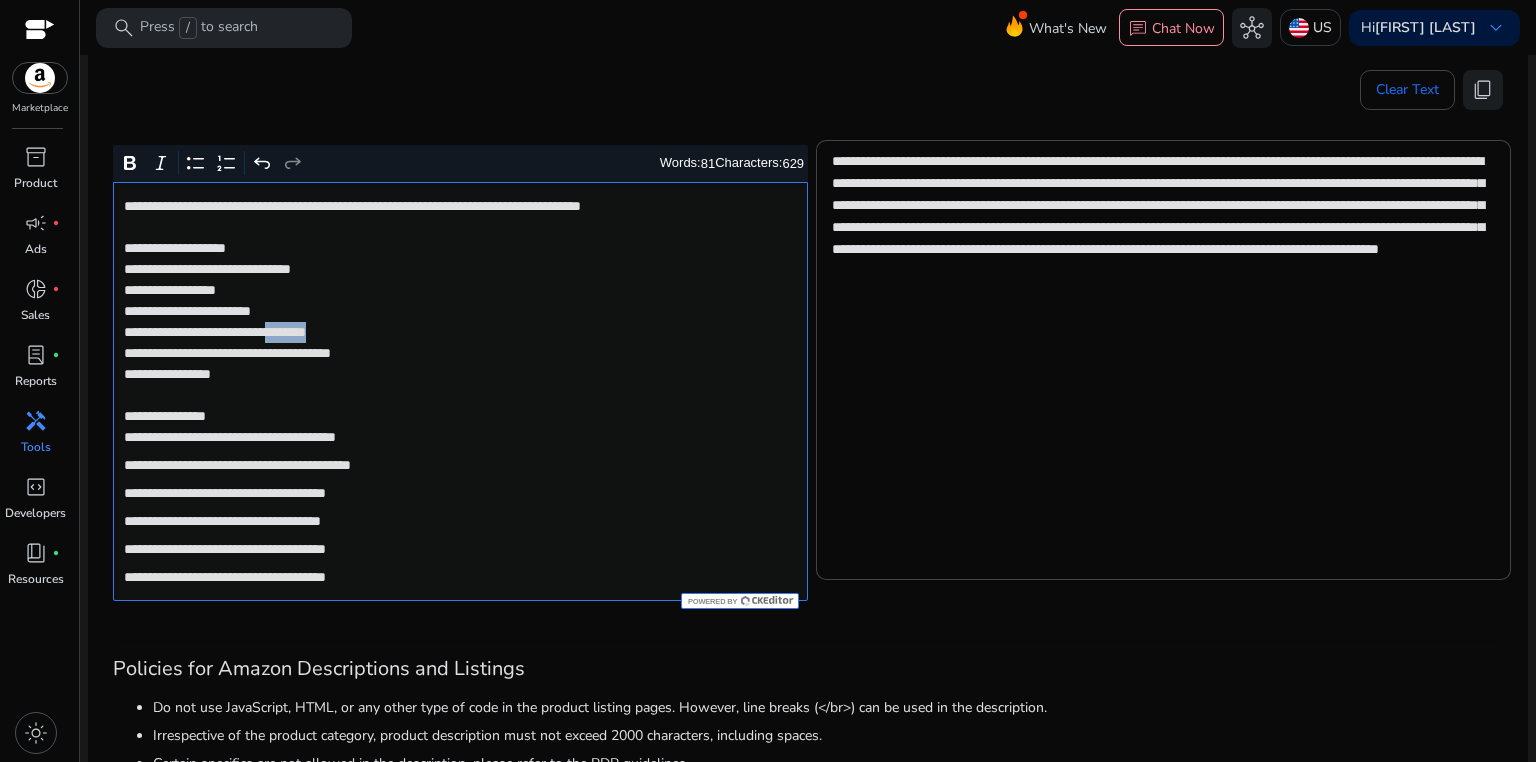 click on "**********" 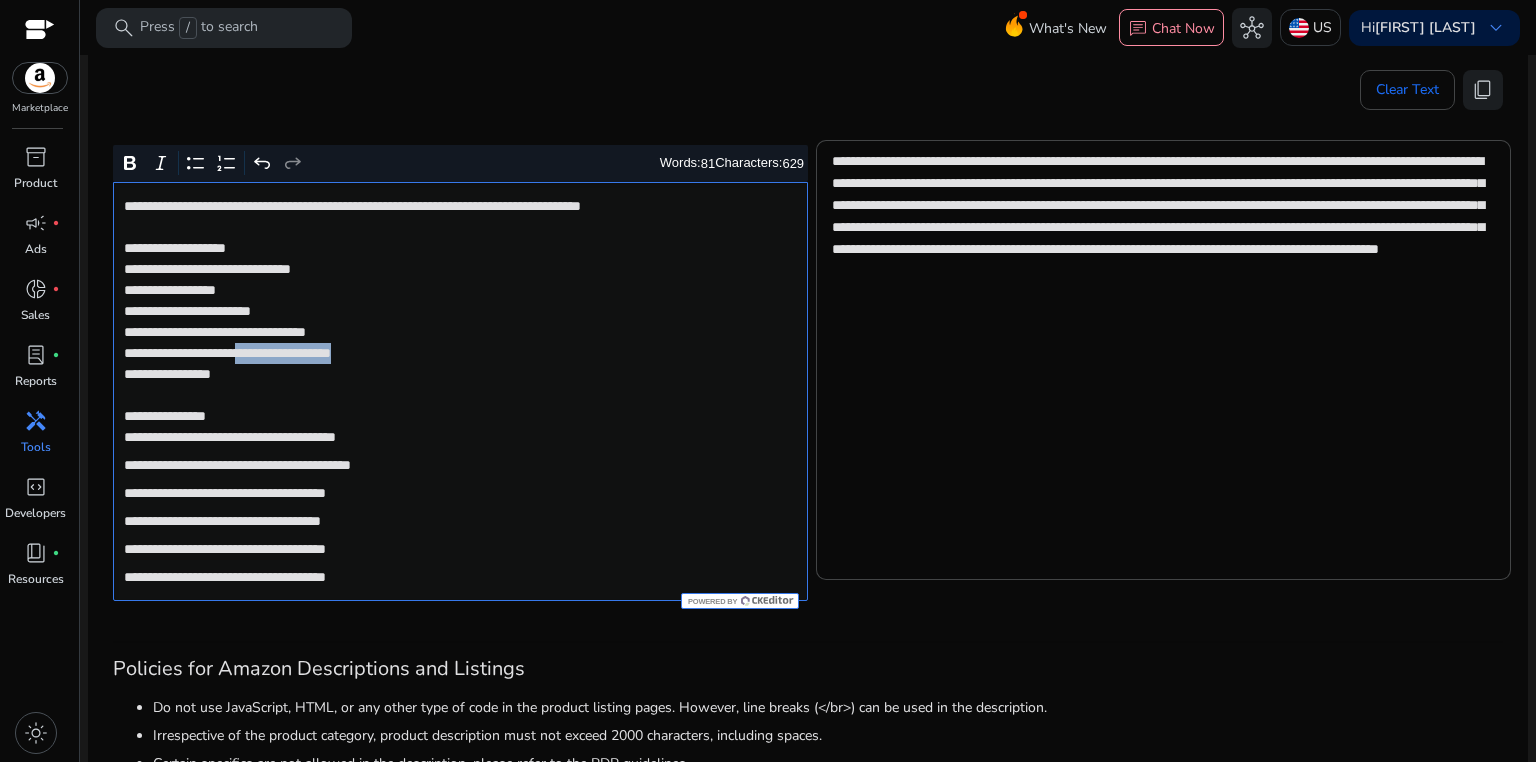 drag, startPoint x: 283, startPoint y: 354, endPoint x: 461, endPoint y: 362, distance: 178.17969 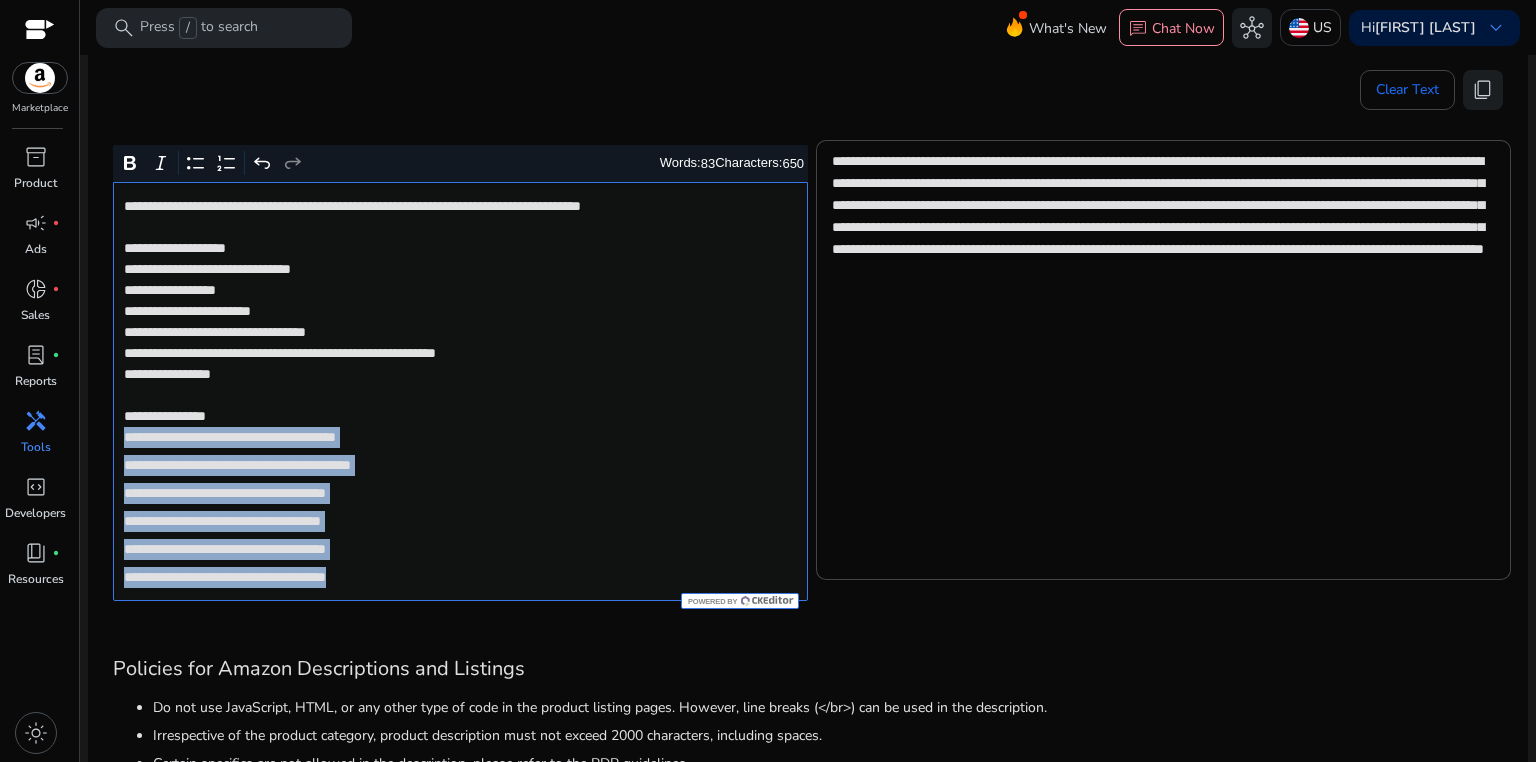 drag, startPoint x: 119, startPoint y: 440, endPoint x: 460, endPoint y: 609, distance: 380.58115 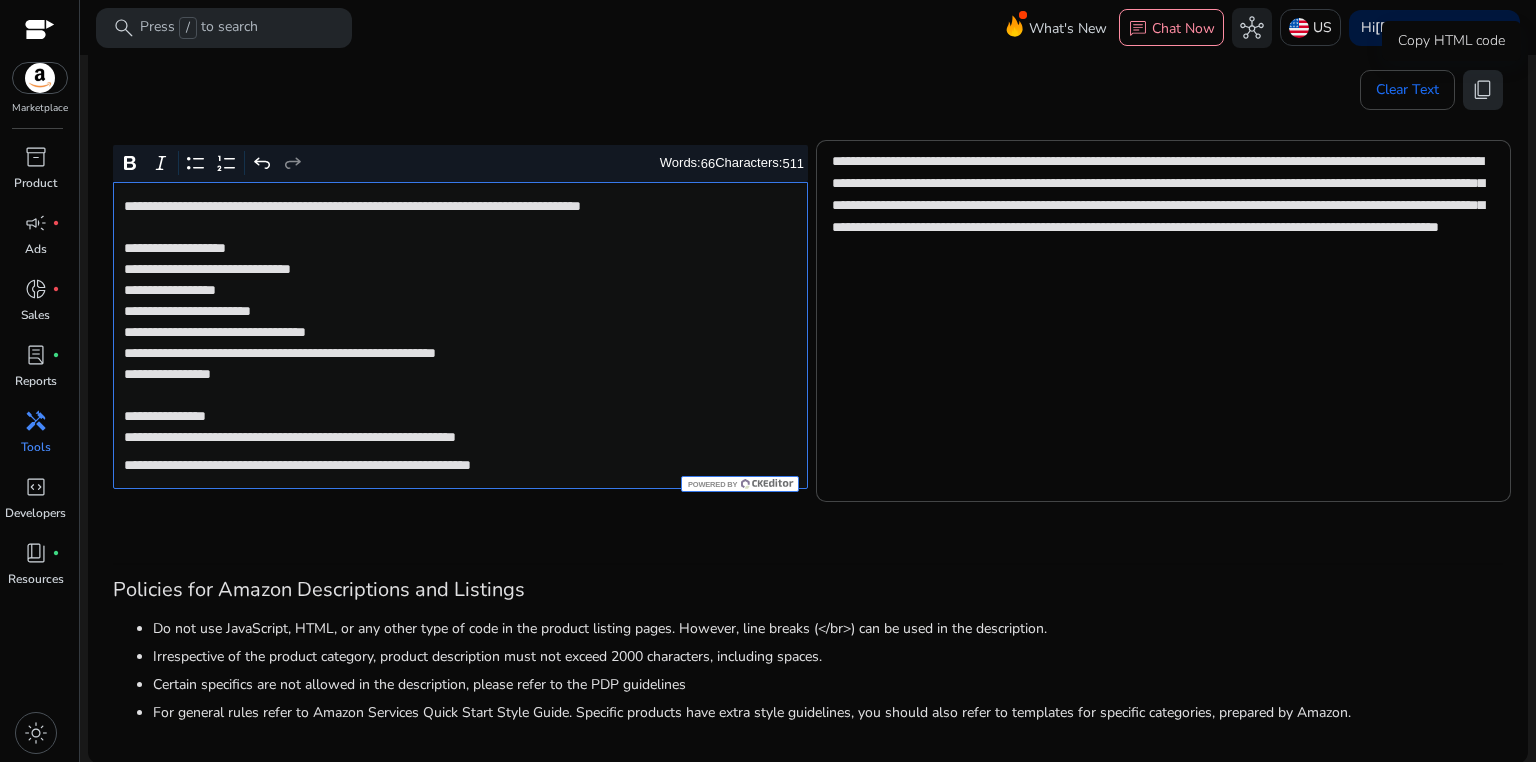 click on "content_copy" 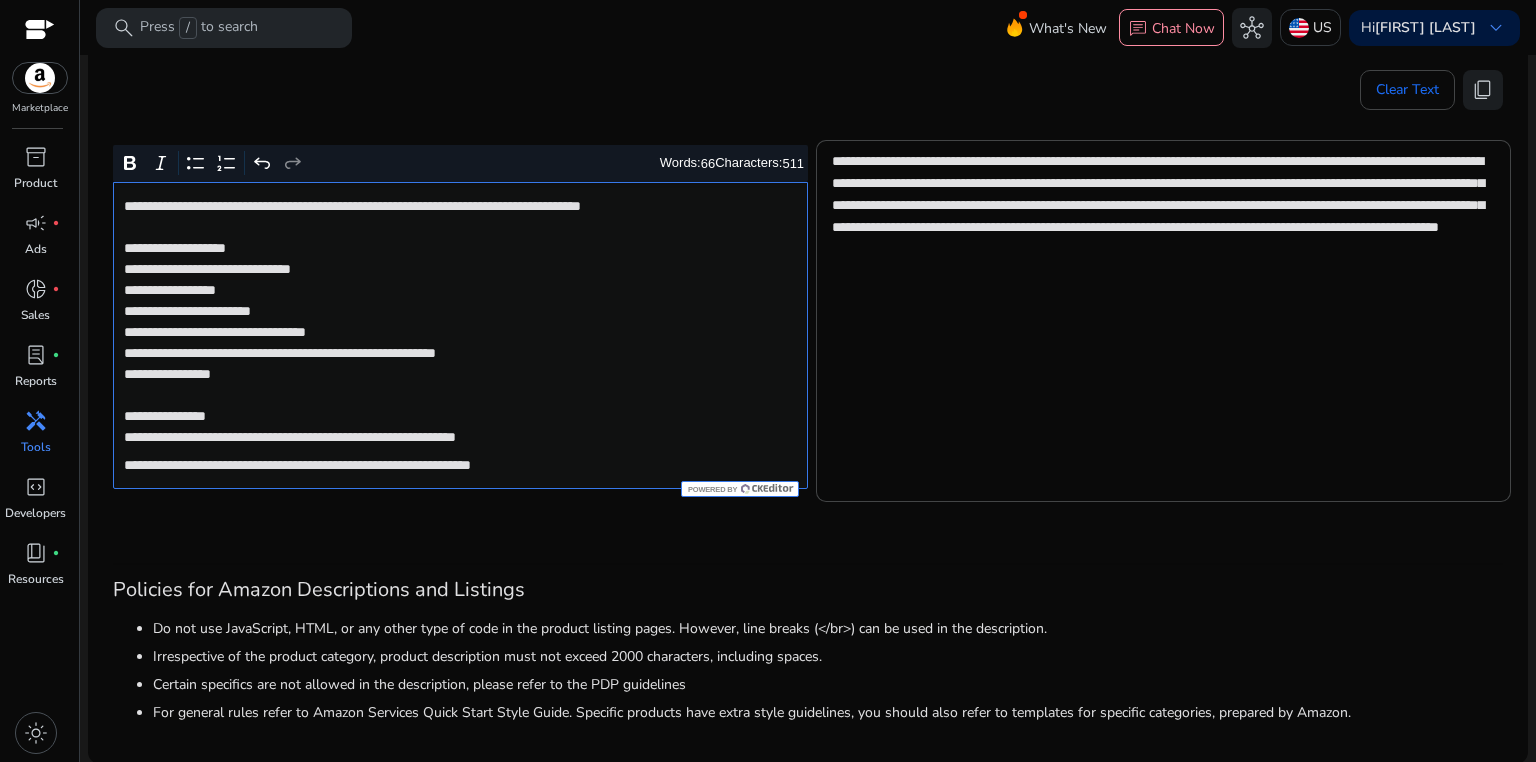 click on "**********" 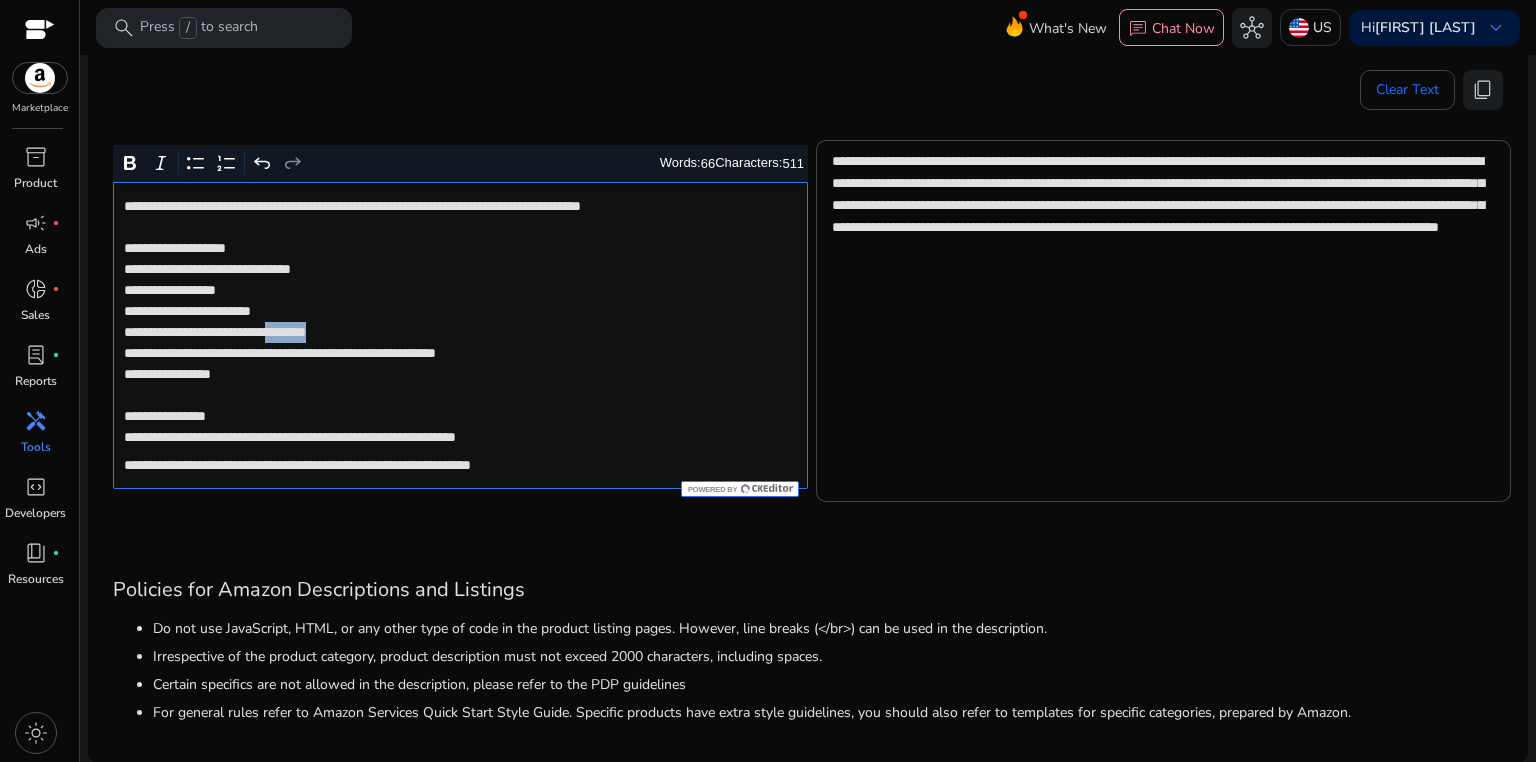 click on "**********" 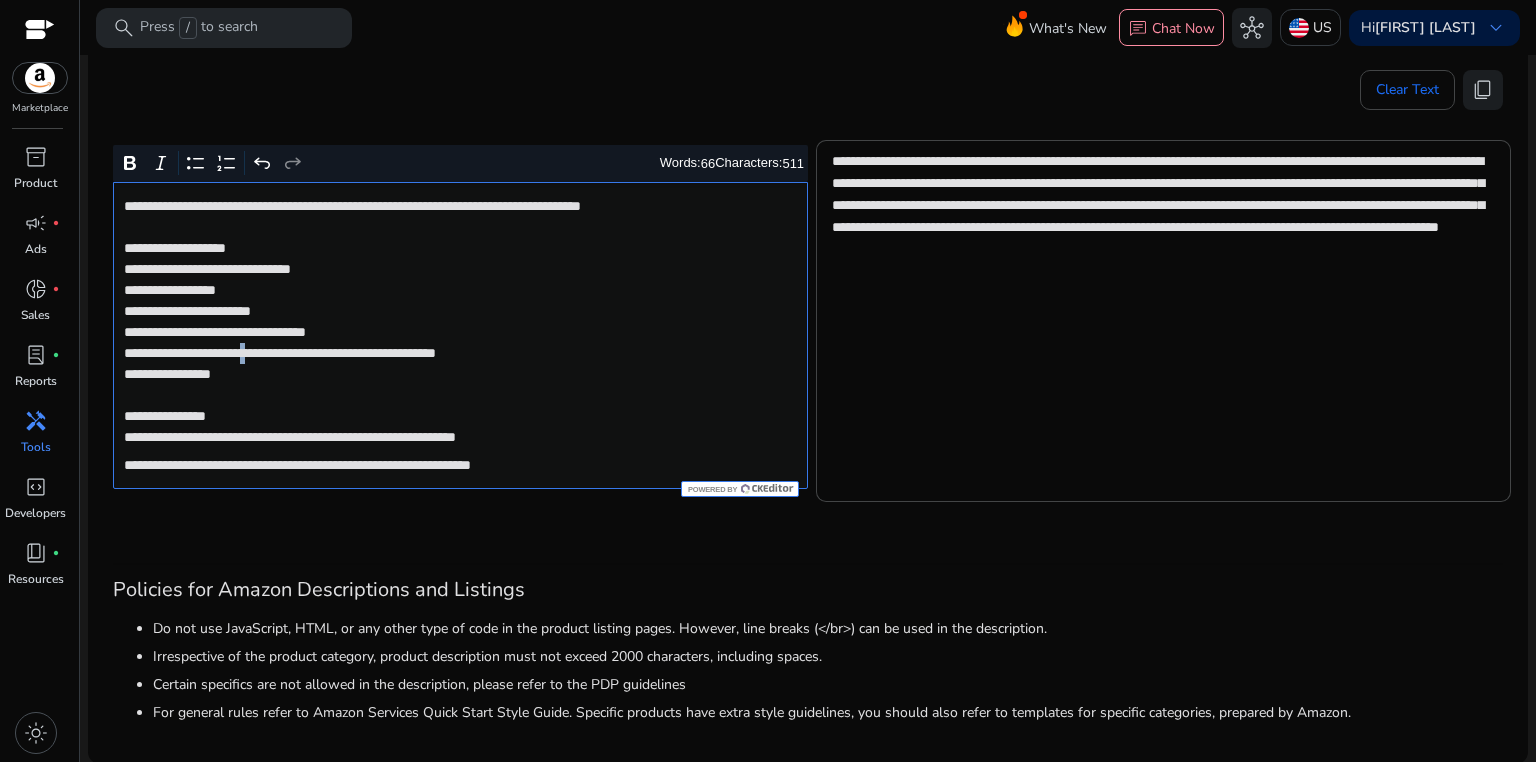 drag, startPoint x: 288, startPoint y: 353, endPoint x: 300, endPoint y: 352, distance: 12.0415945 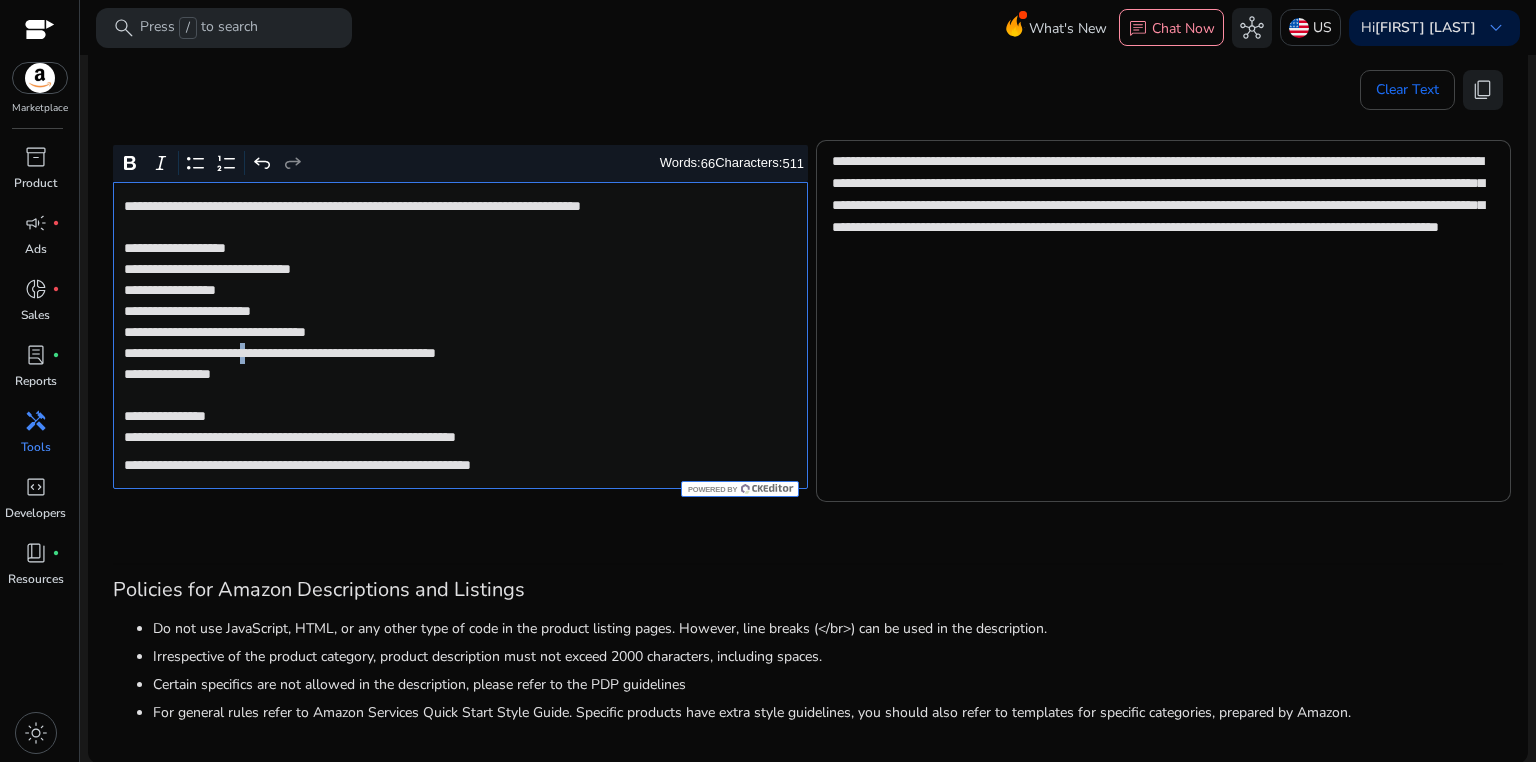 click on "**********" 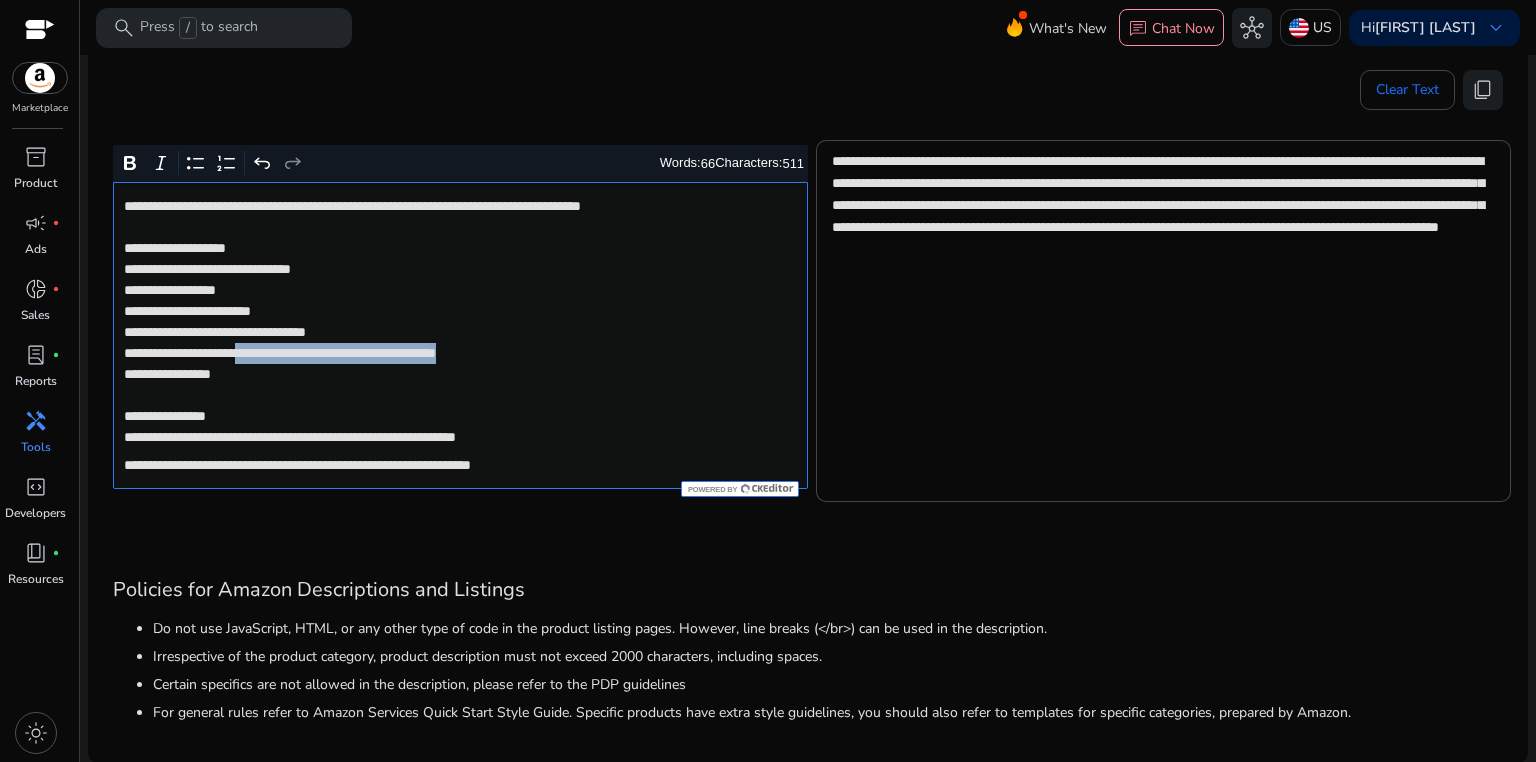 drag, startPoint x: 284, startPoint y: 351, endPoint x: 620, endPoint y: 350, distance: 336.0015 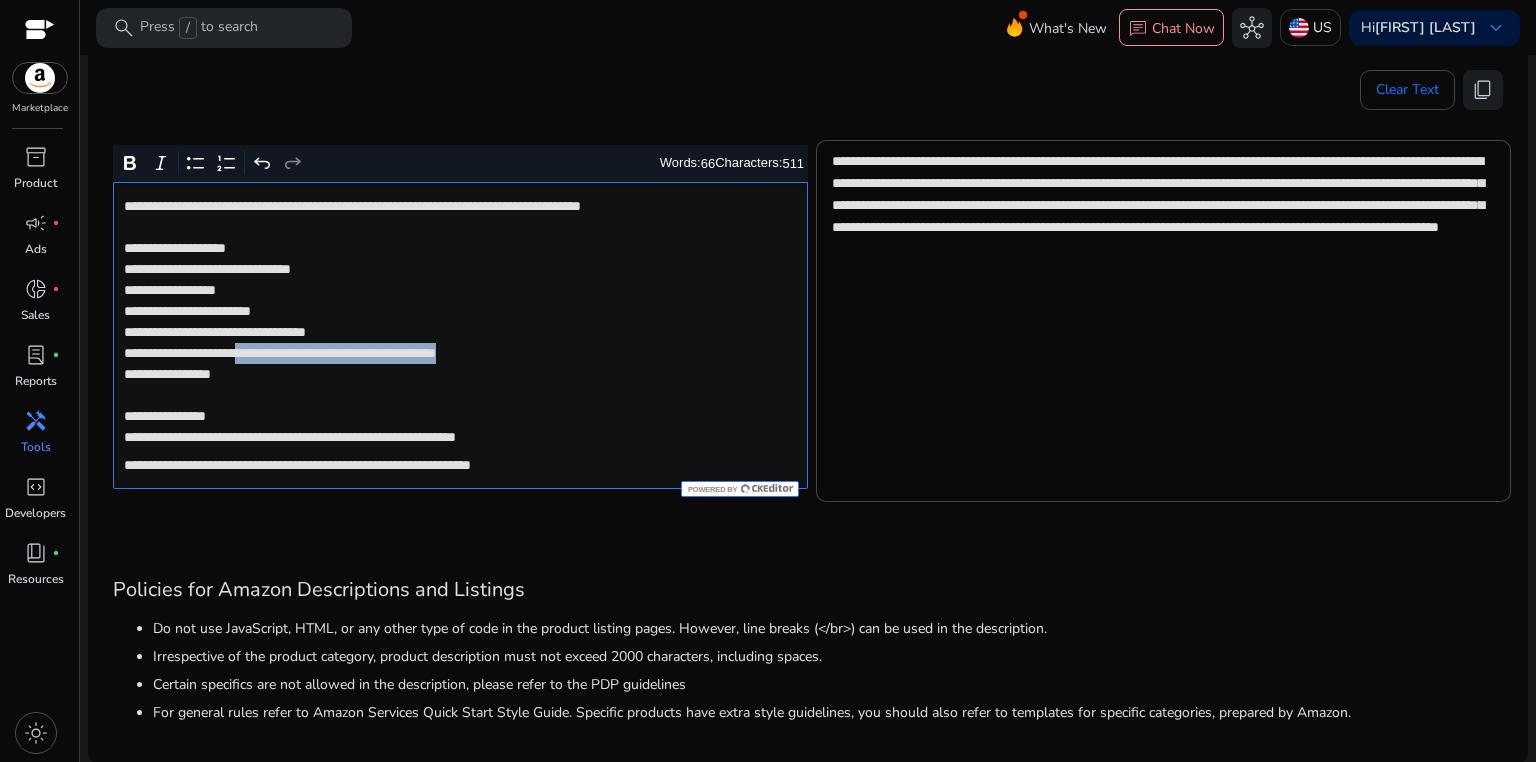click on "**********" 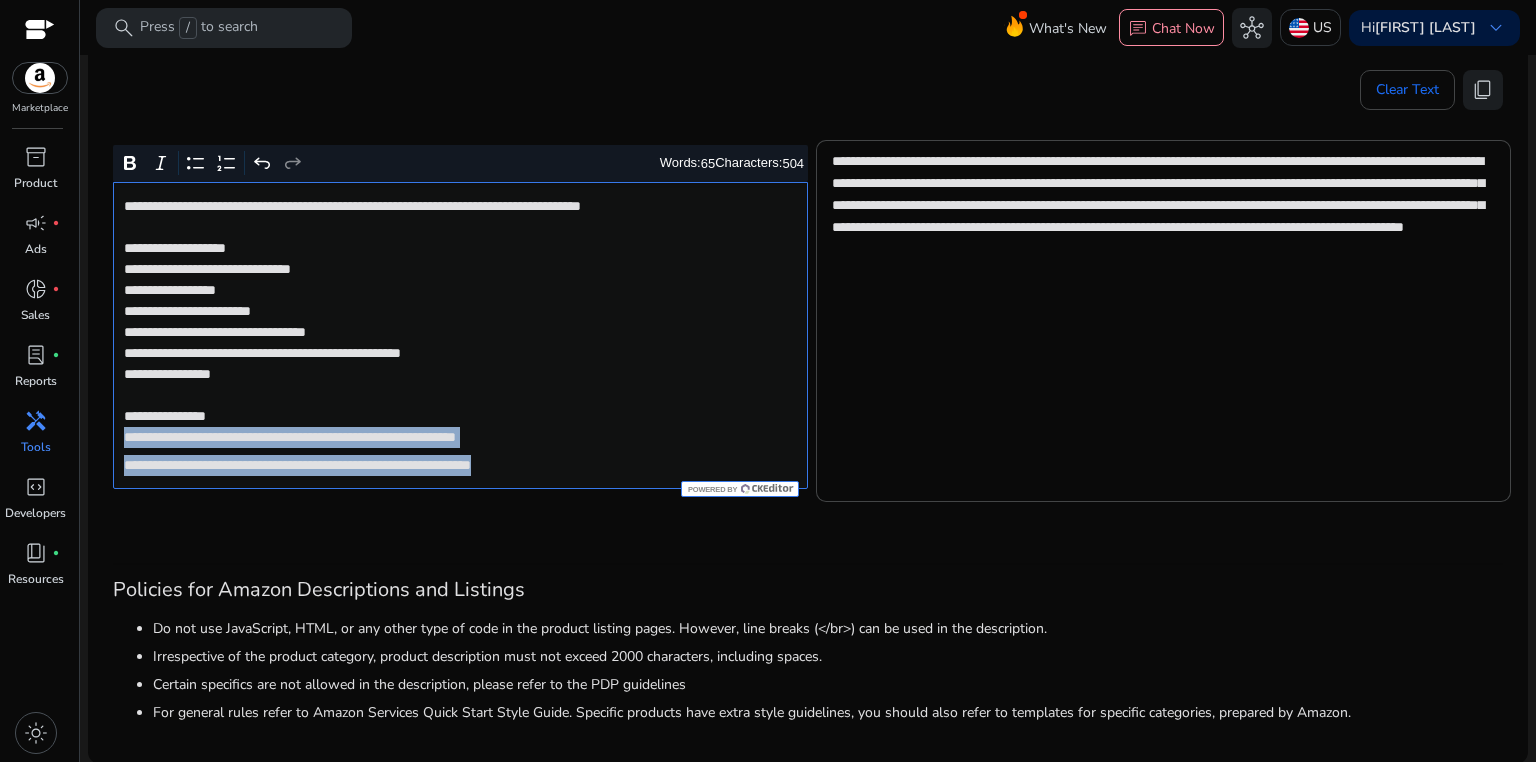 drag, startPoint x: 123, startPoint y: 436, endPoint x: 620, endPoint y: 479, distance: 498.8567 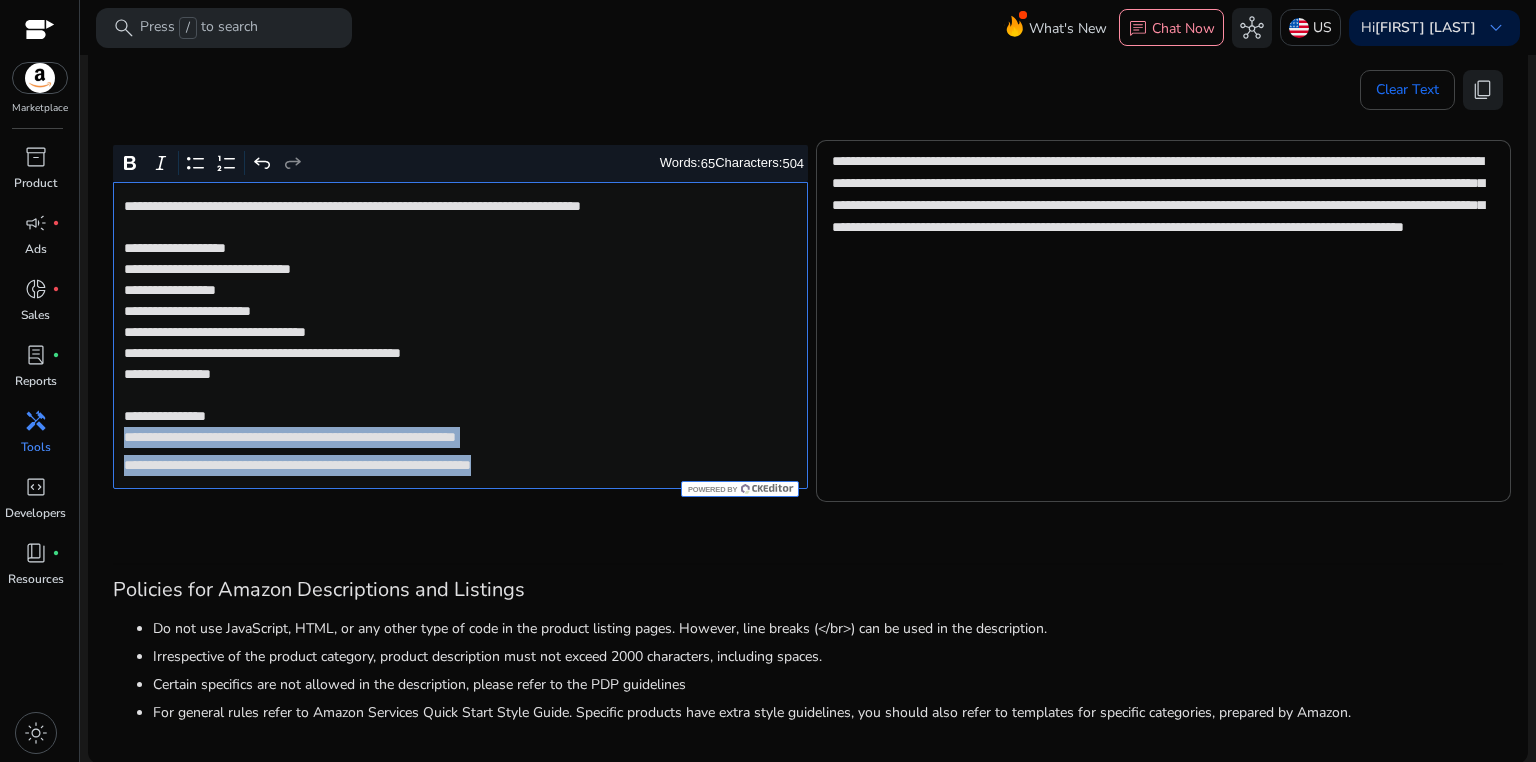 click on "**********" 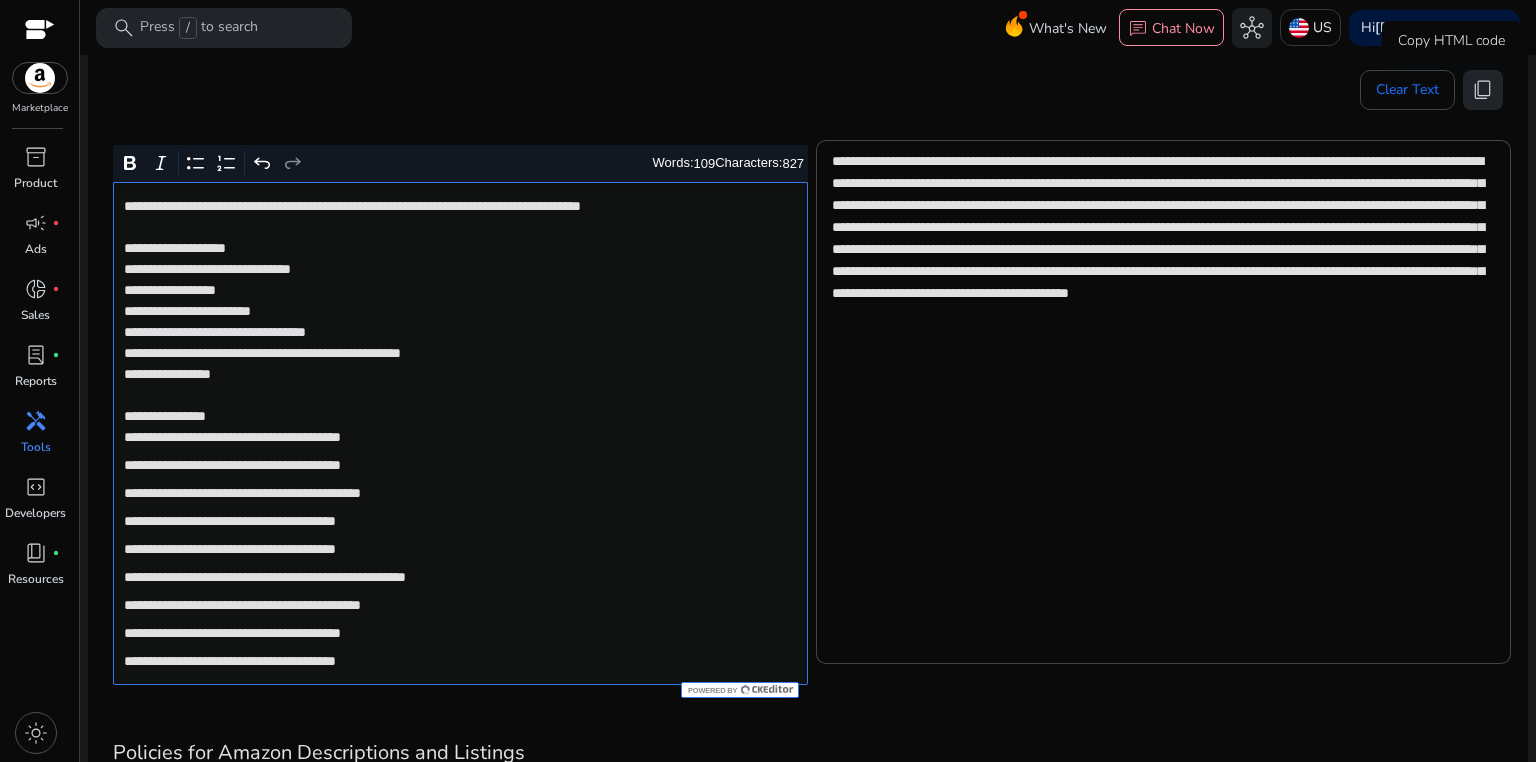 click on "content_copy" 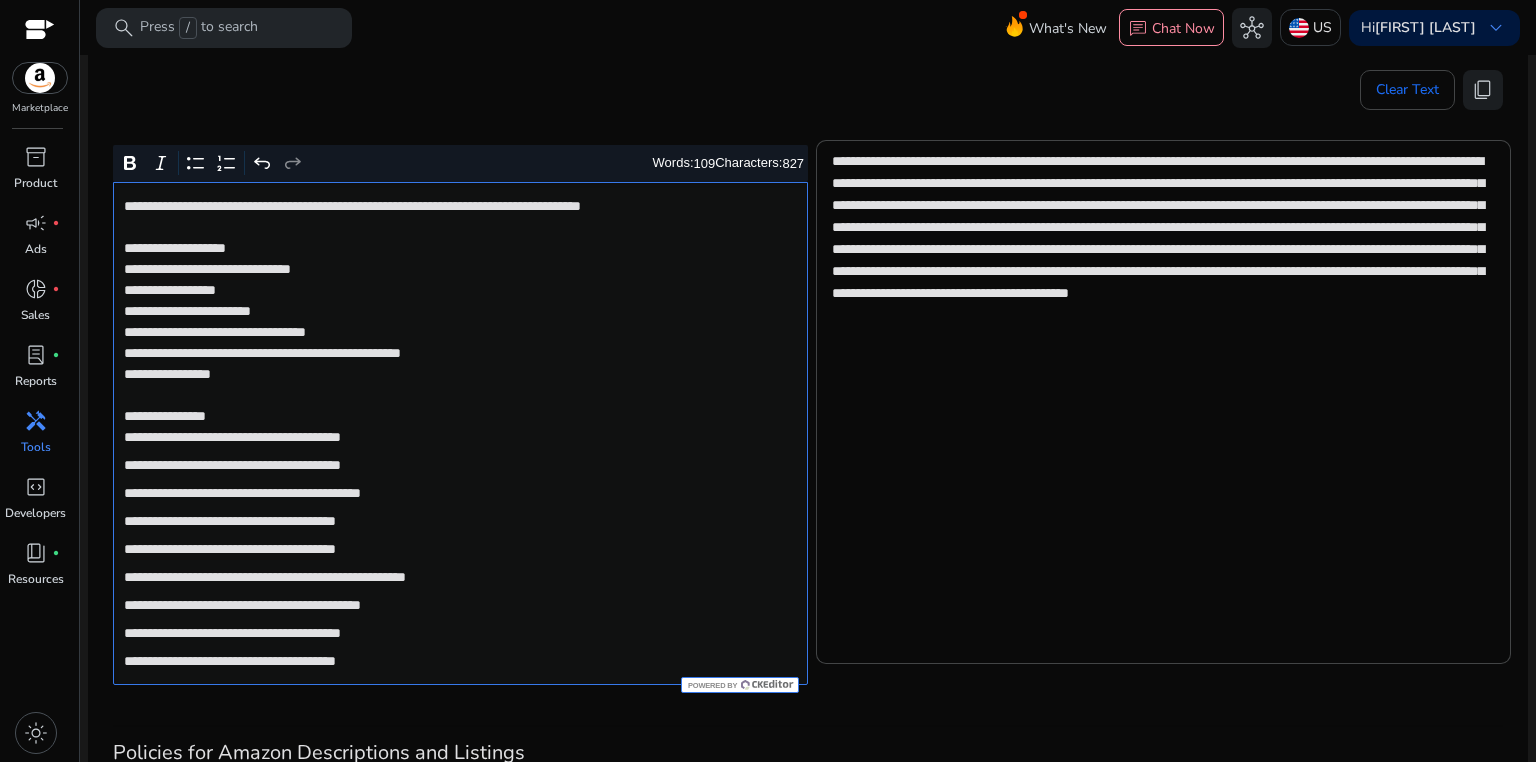 click on "**********" 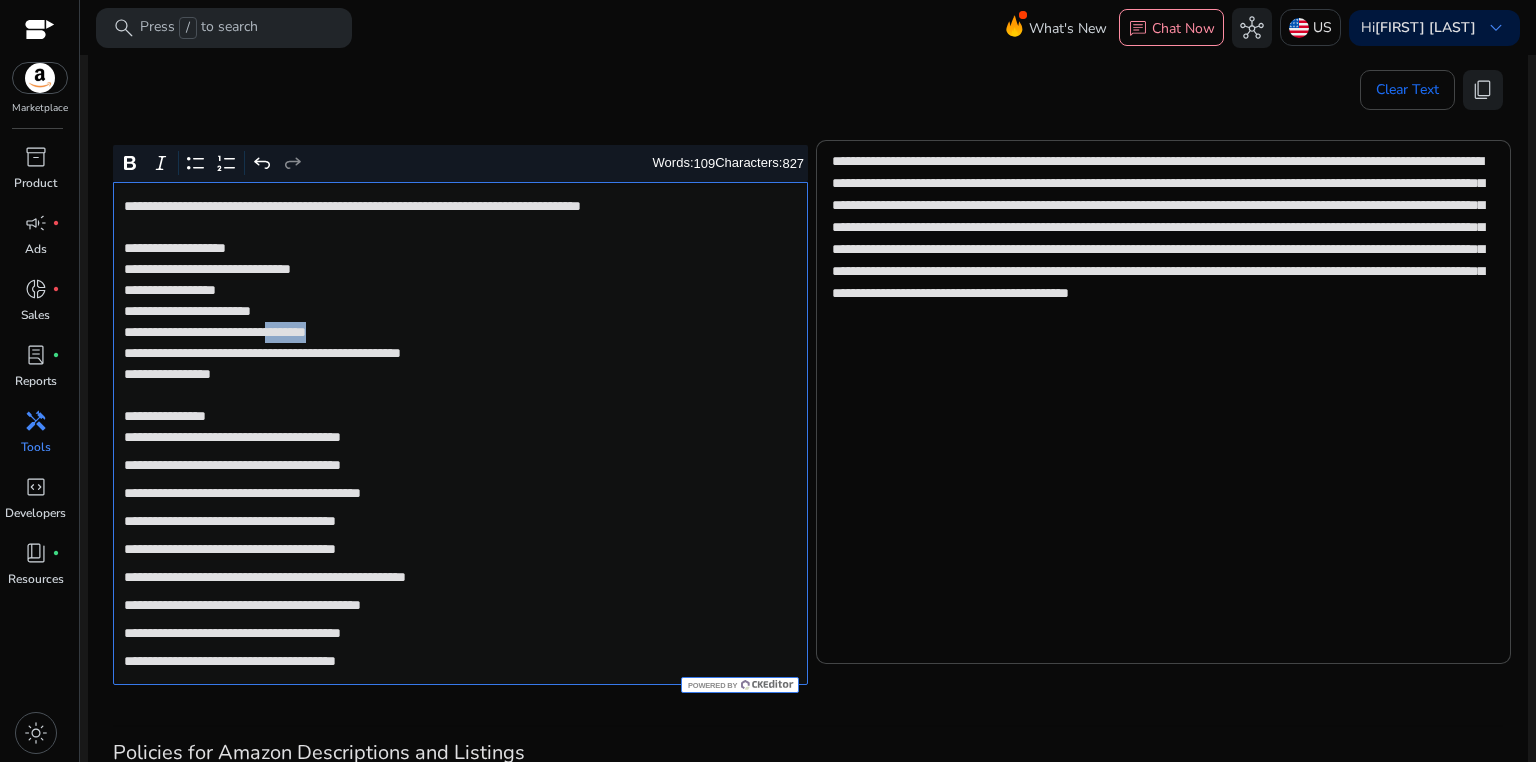 click on "**********" 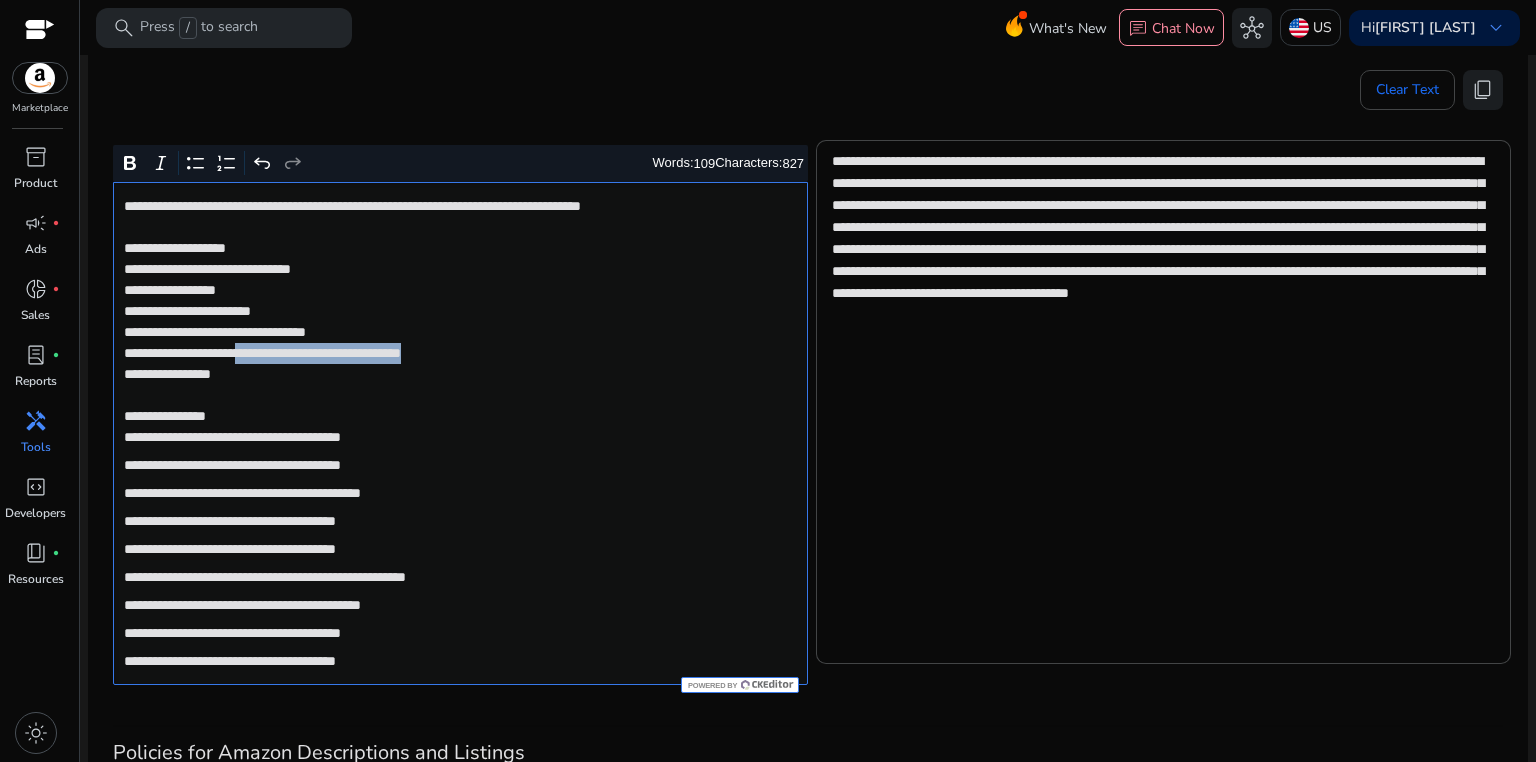 drag, startPoint x: 284, startPoint y: 352, endPoint x: 574, endPoint y: 352, distance: 290 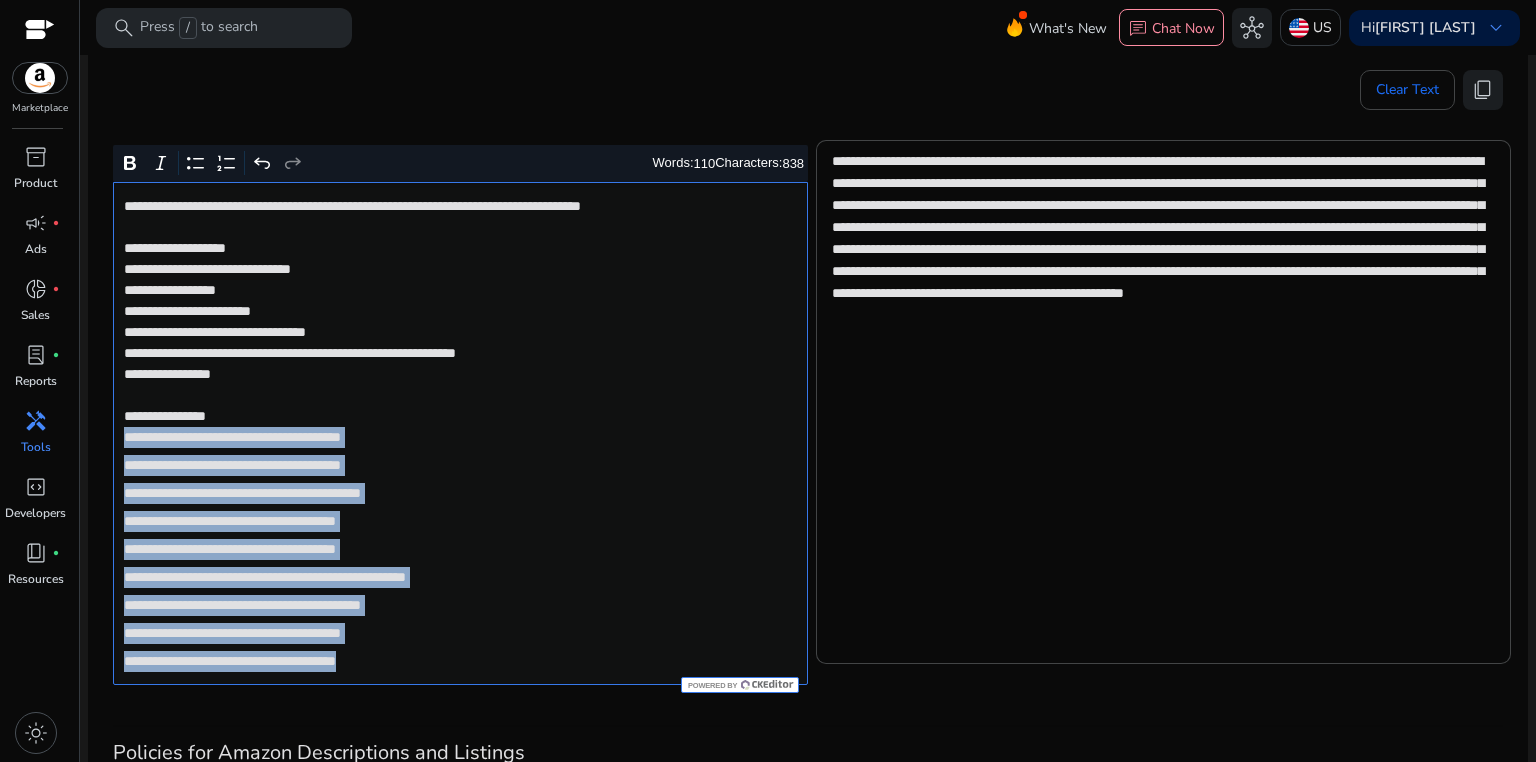 drag, startPoint x: 118, startPoint y: 437, endPoint x: 520, endPoint y: 659, distance: 459.22543 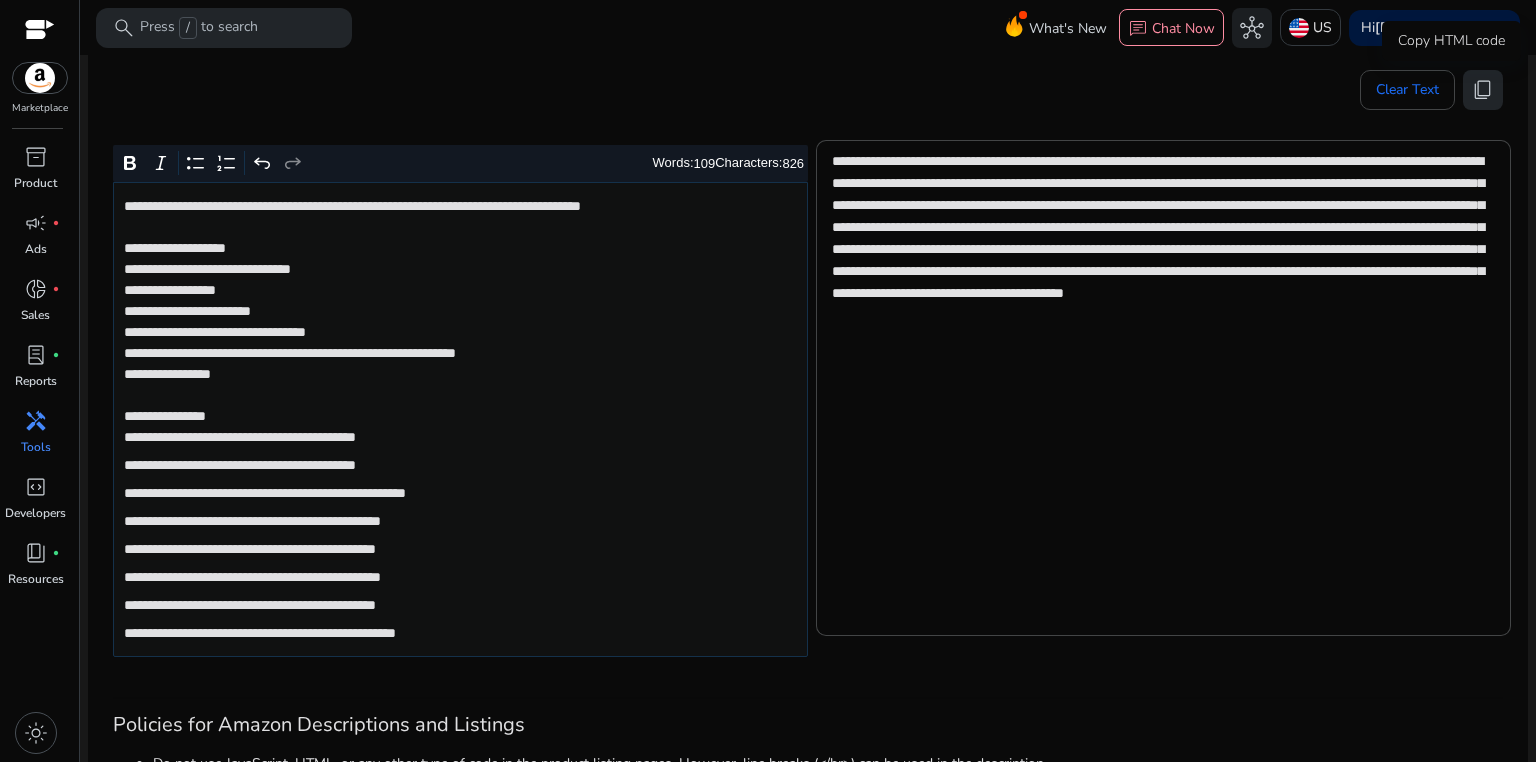 click on "content_copy" 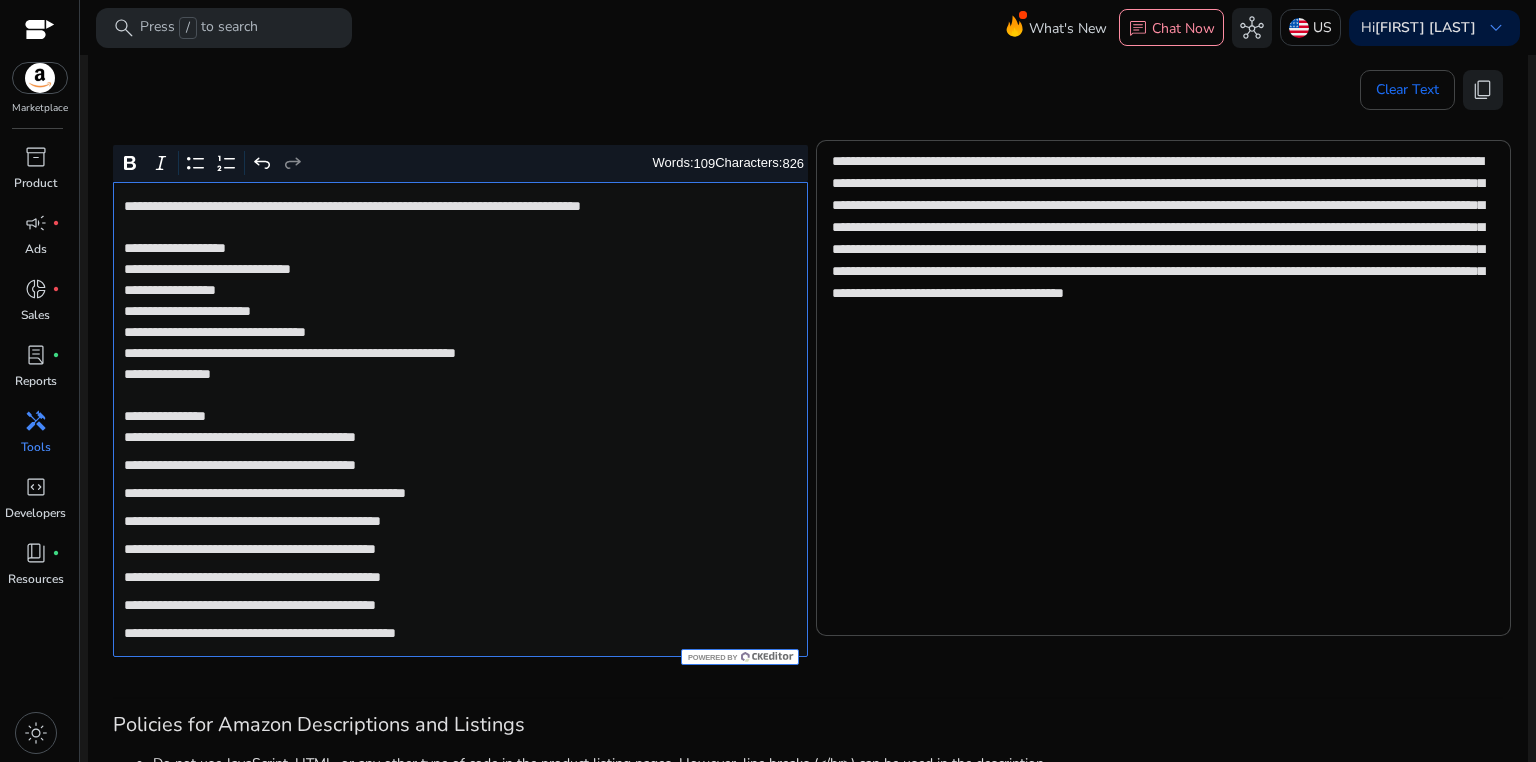 click on "**********" 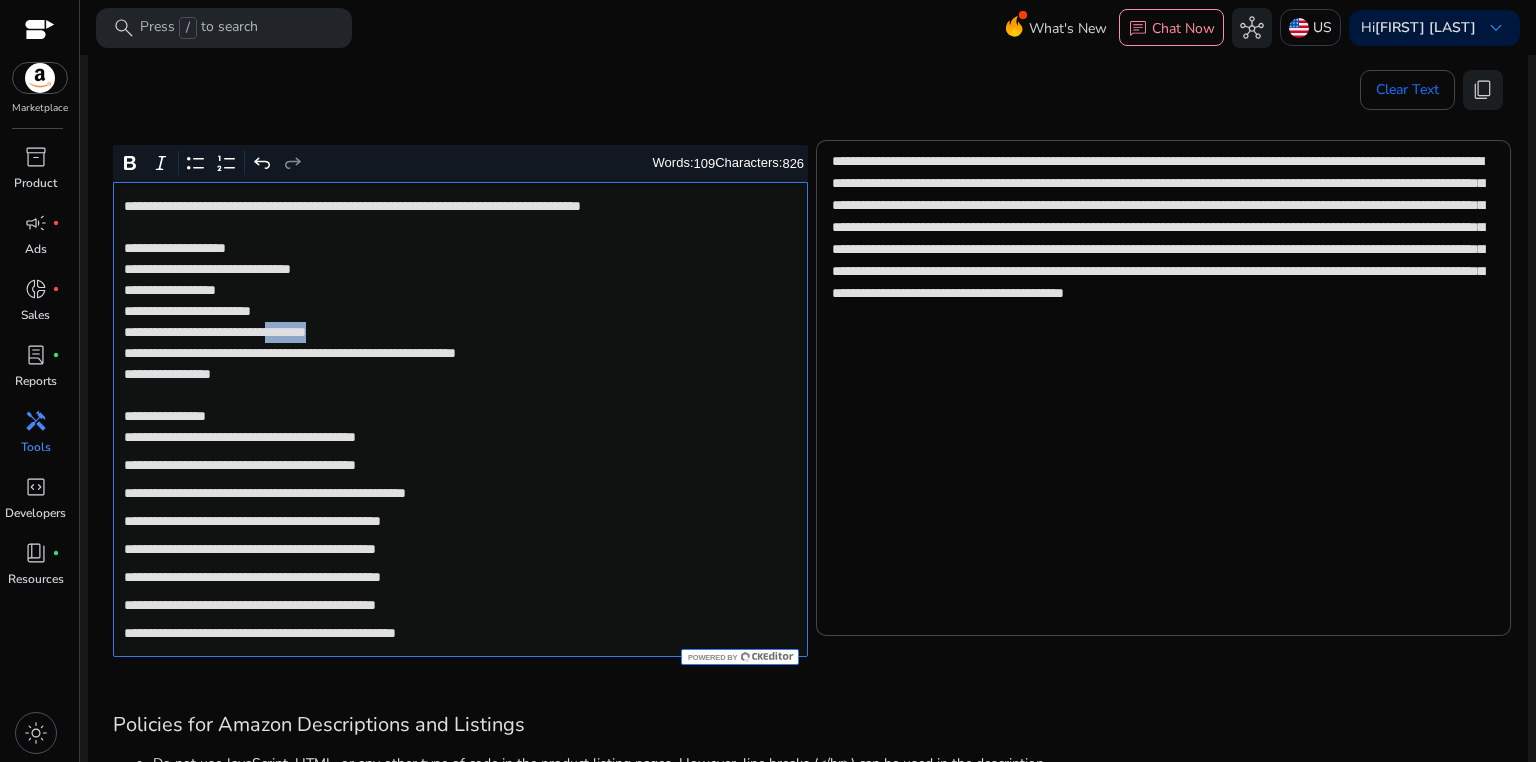 click on "**********" 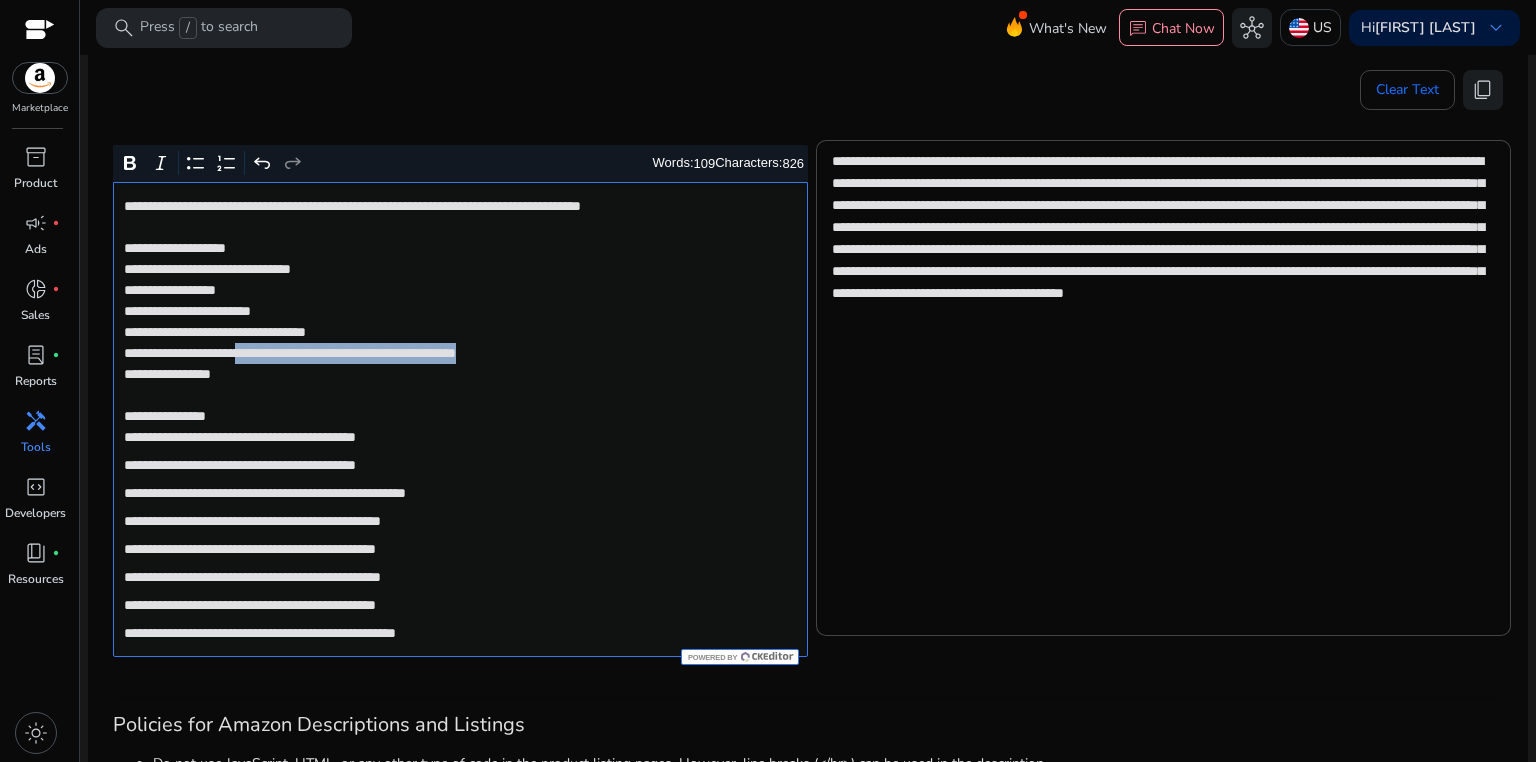 drag, startPoint x: 284, startPoint y: 350, endPoint x: 639, endPoint y: 353, distance: 355.01266 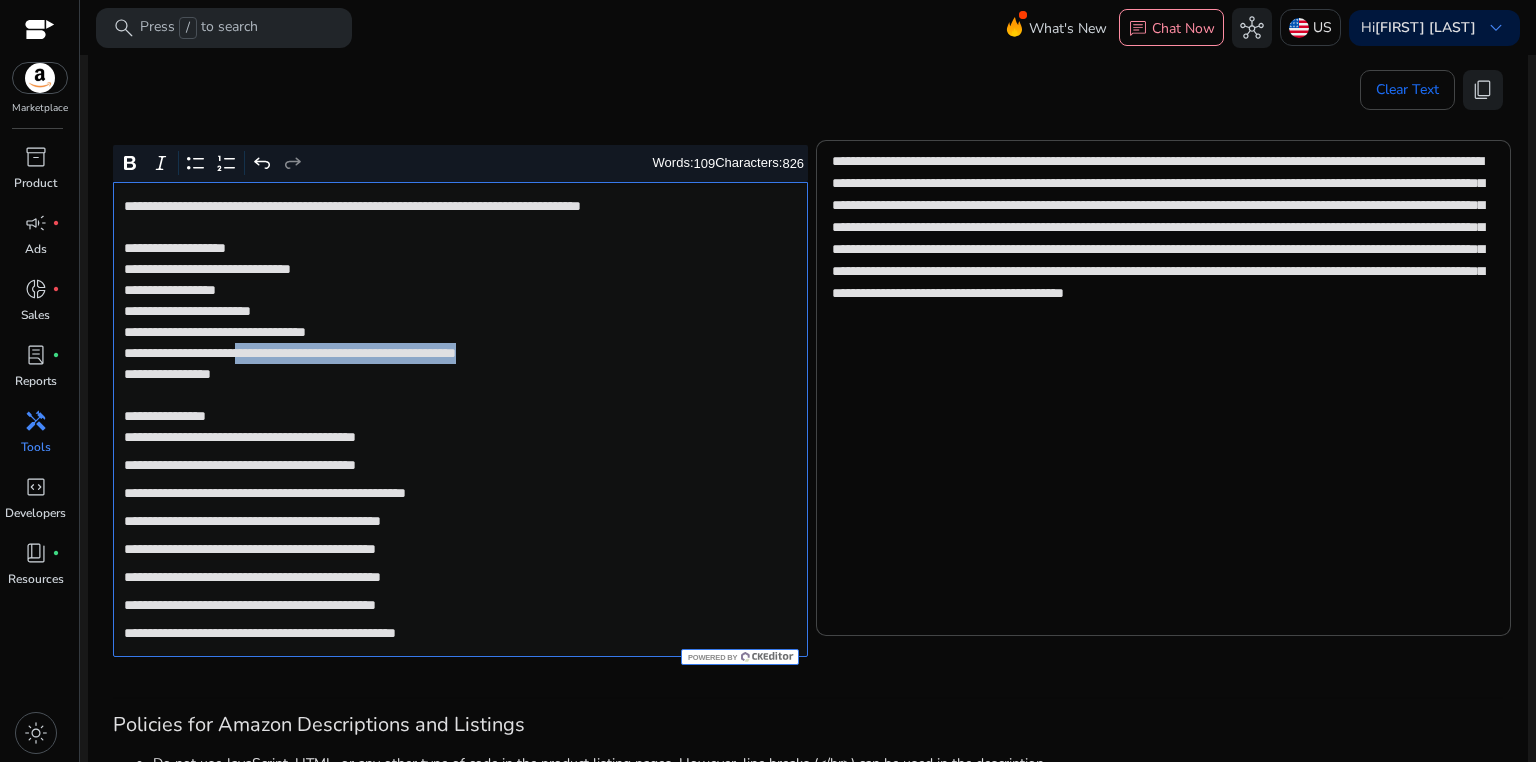 click on "**********" 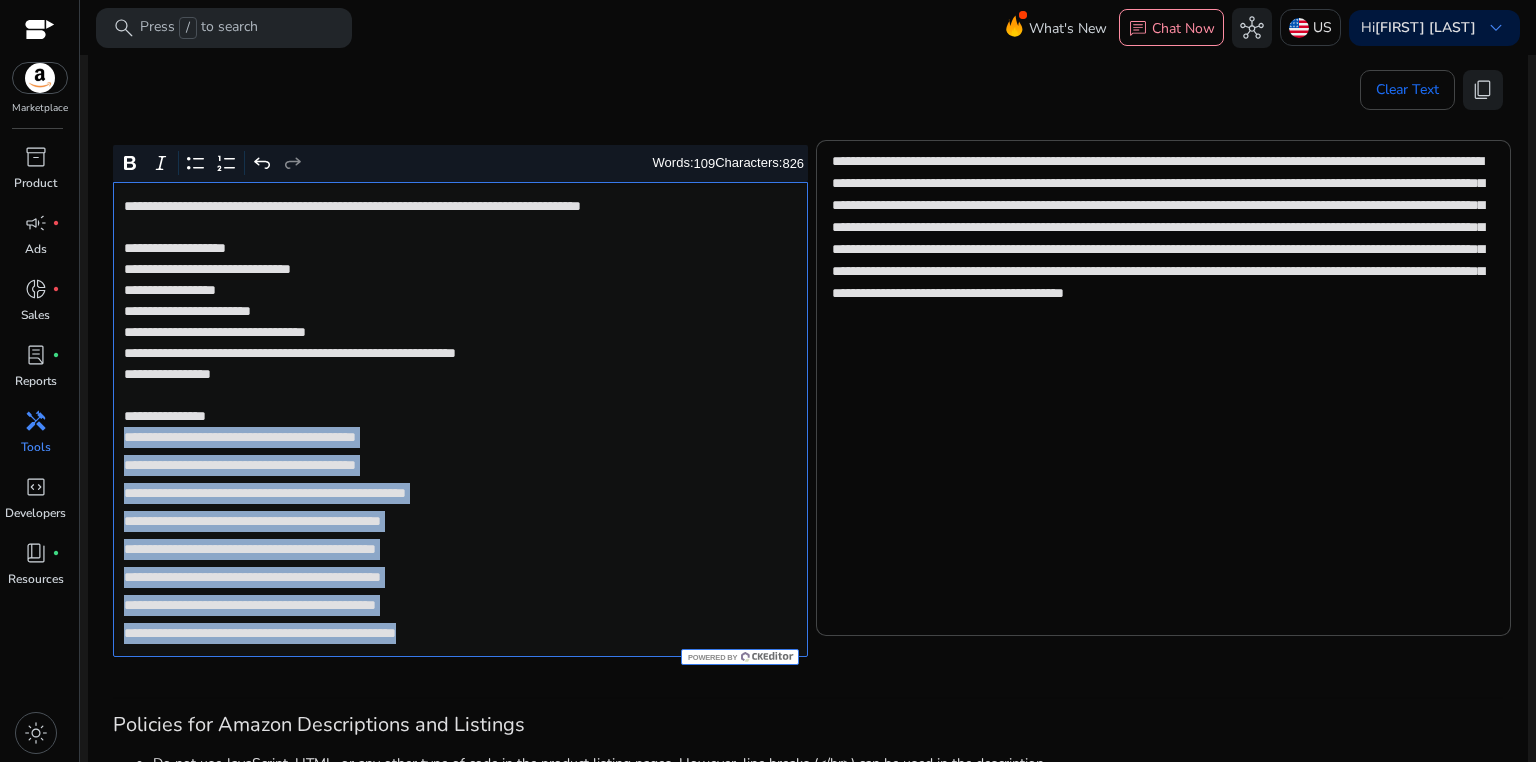 drag, startPoint x: 119, startPoint y: 440, endPoint x: 555, endPoint y: 640, distance: 479.68323 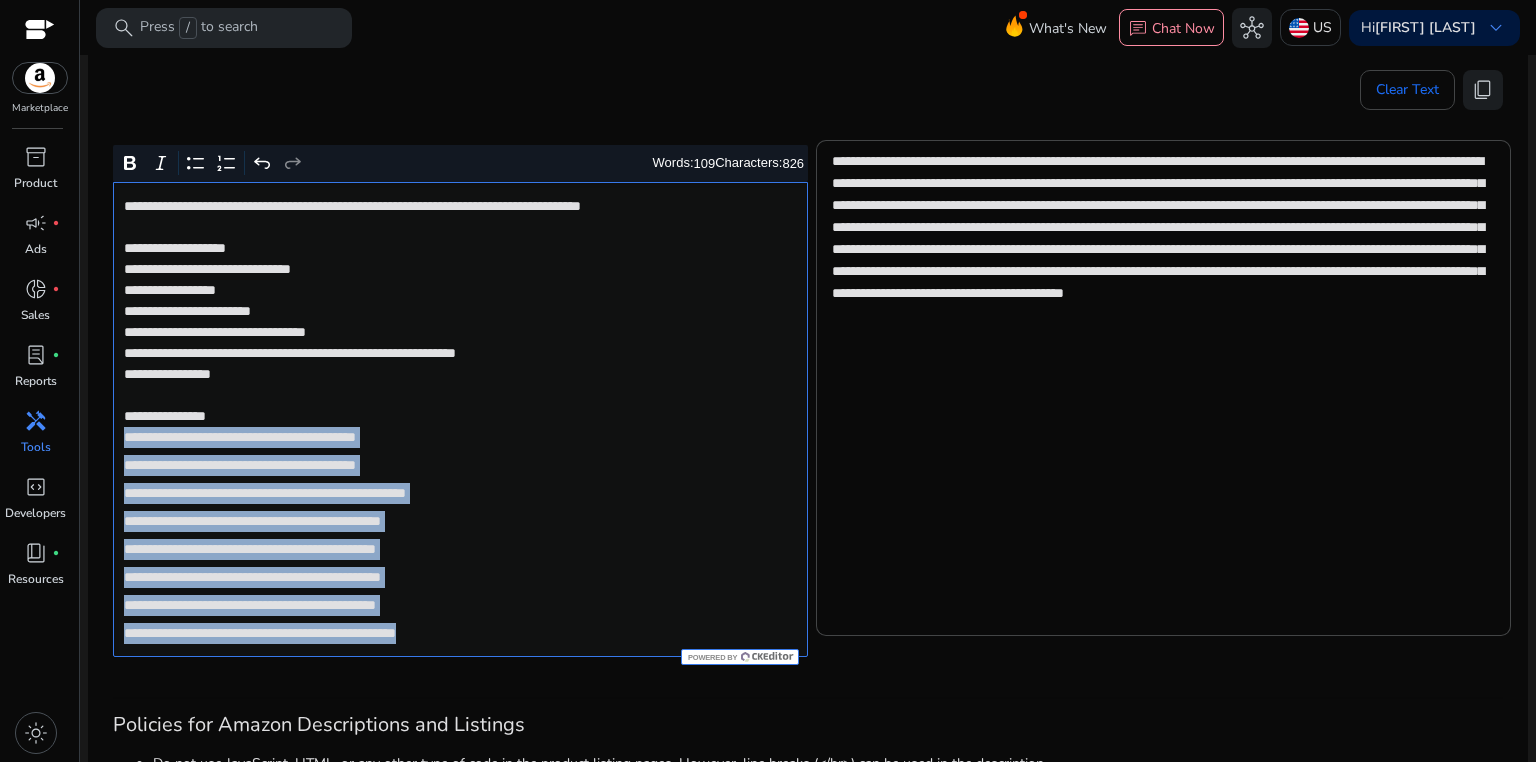 click on "**********" 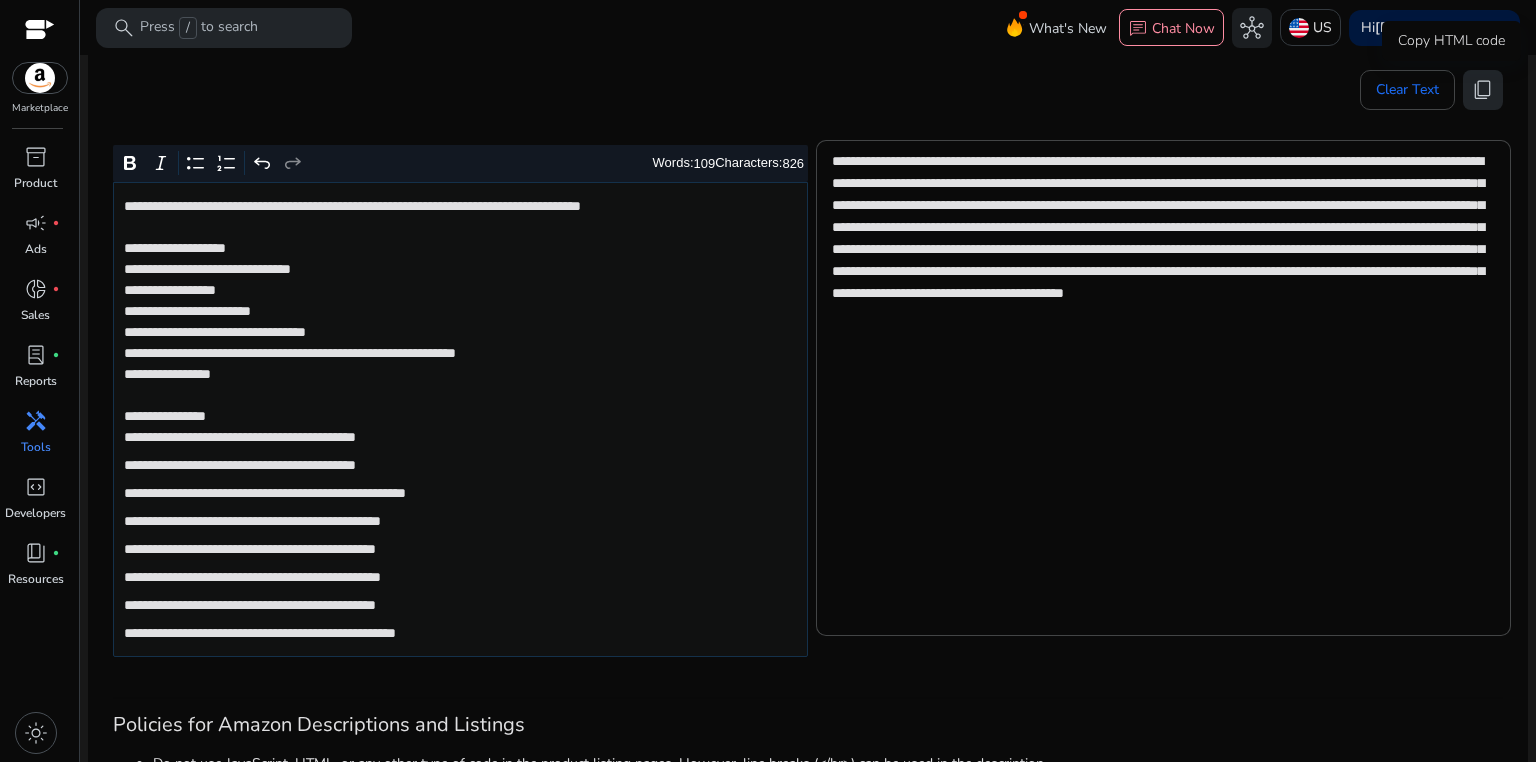 click on "content_copy" 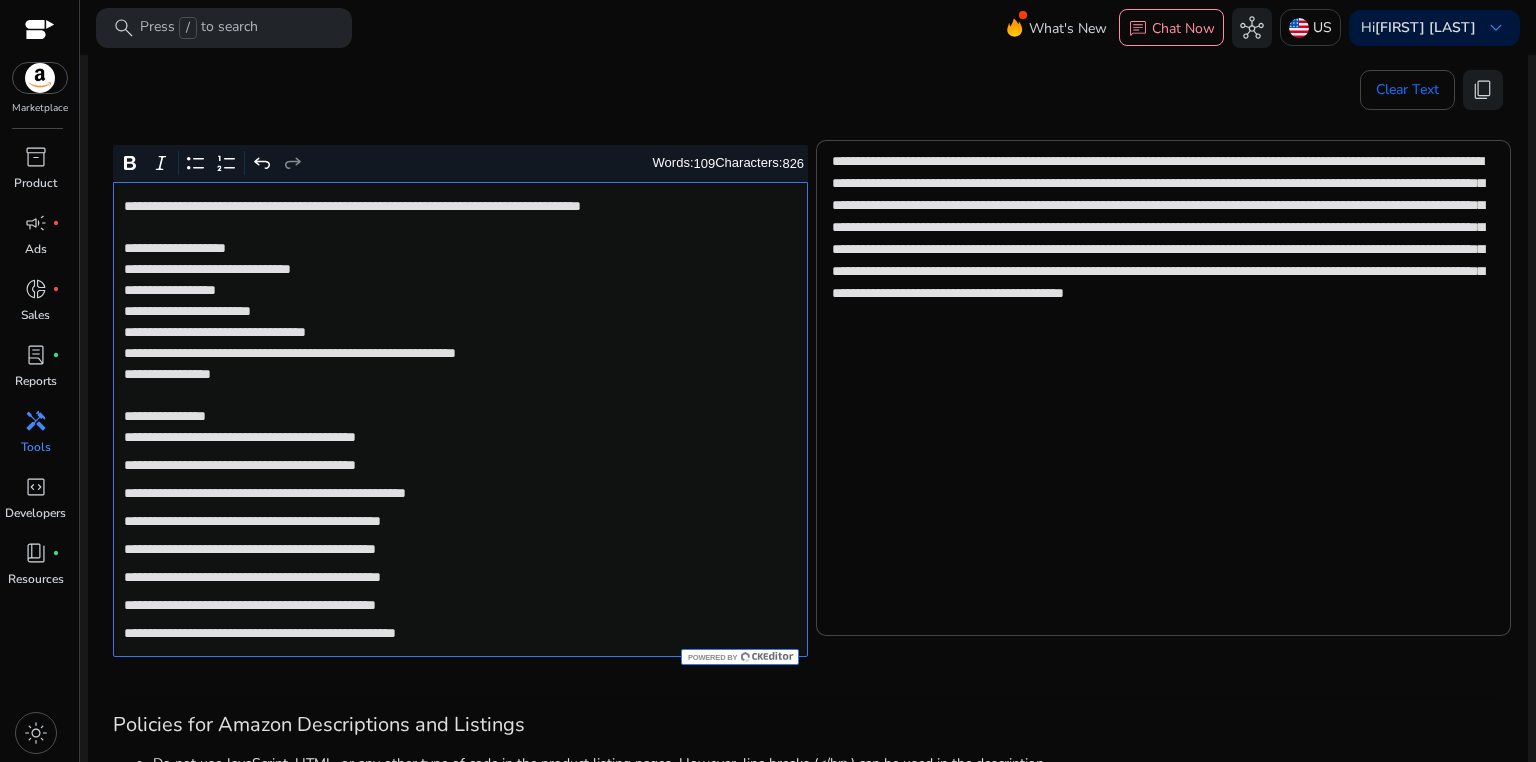 click on "**********" 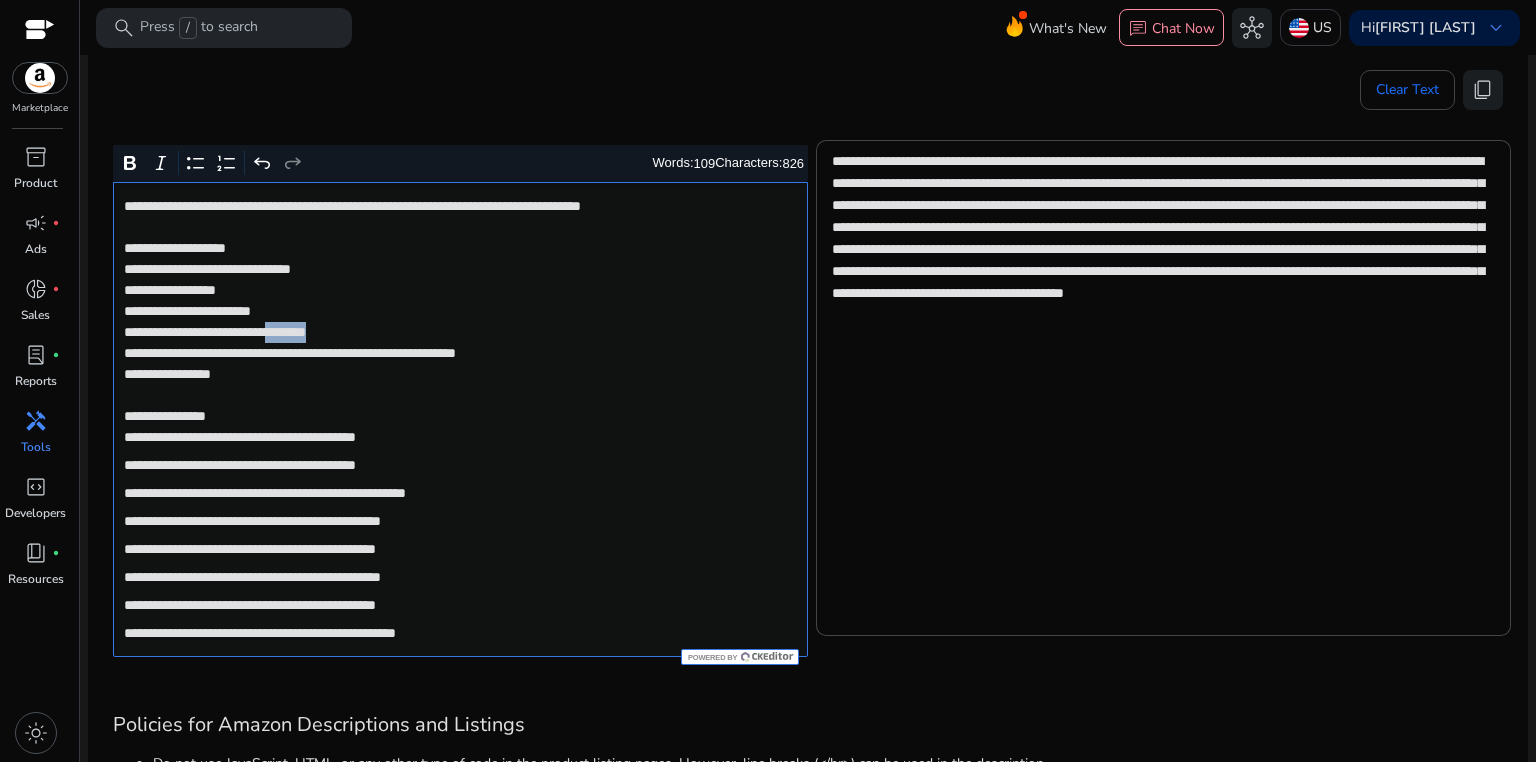 click on "**********" 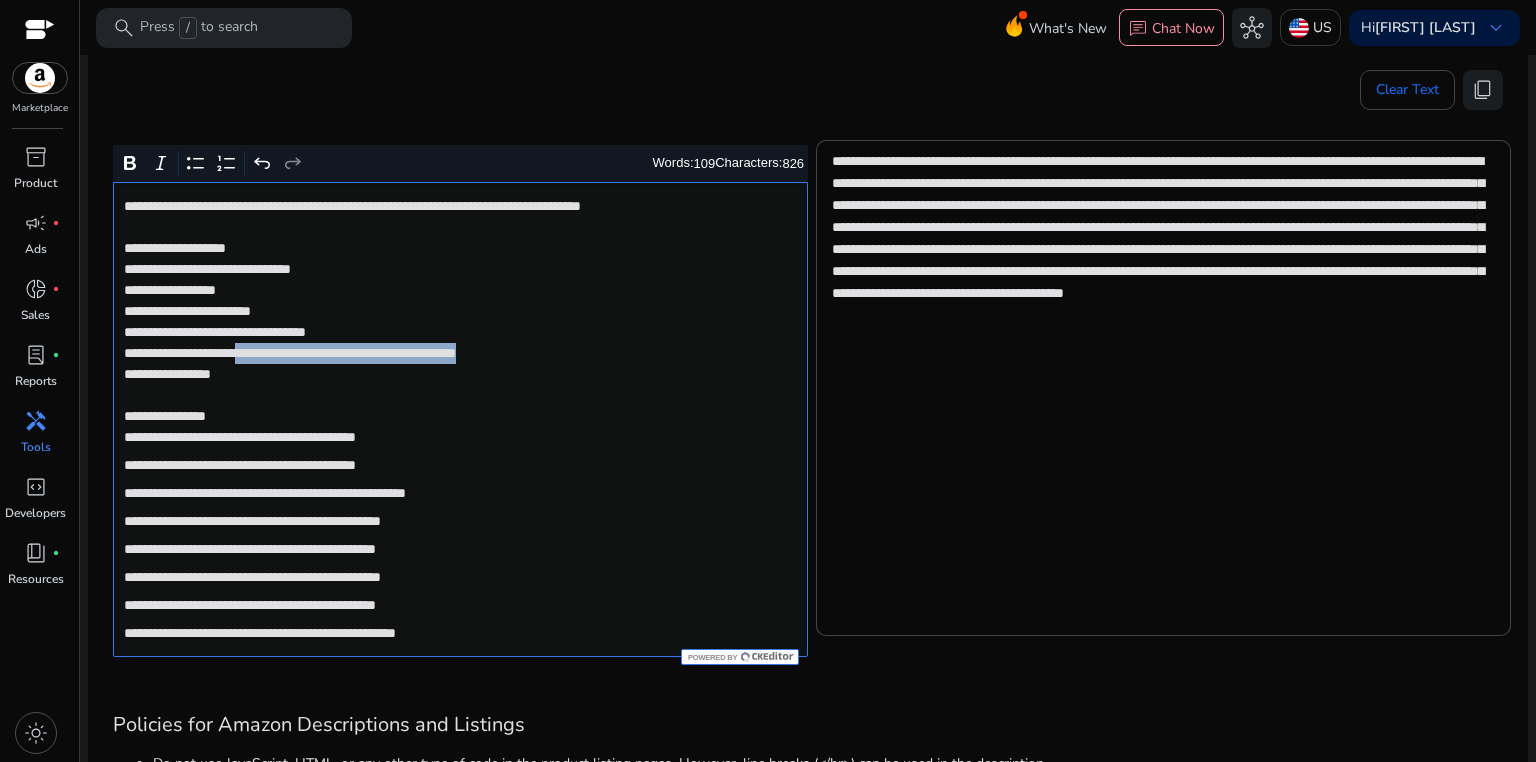 drag, startPoint x: 284, startPoint y: 356, endPoint x: 637, endPoint y: 357, distance: 353.0014 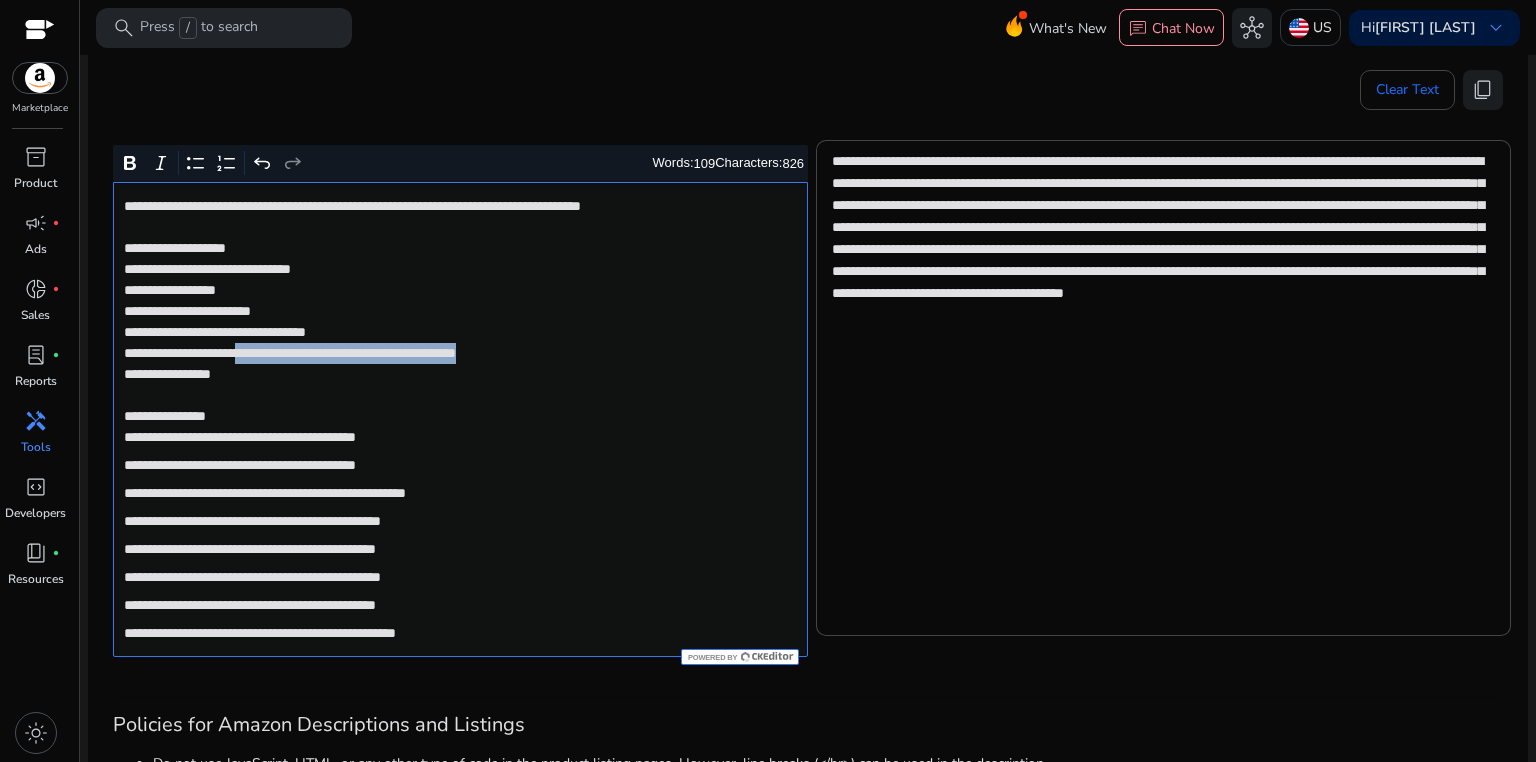 click on "**********" 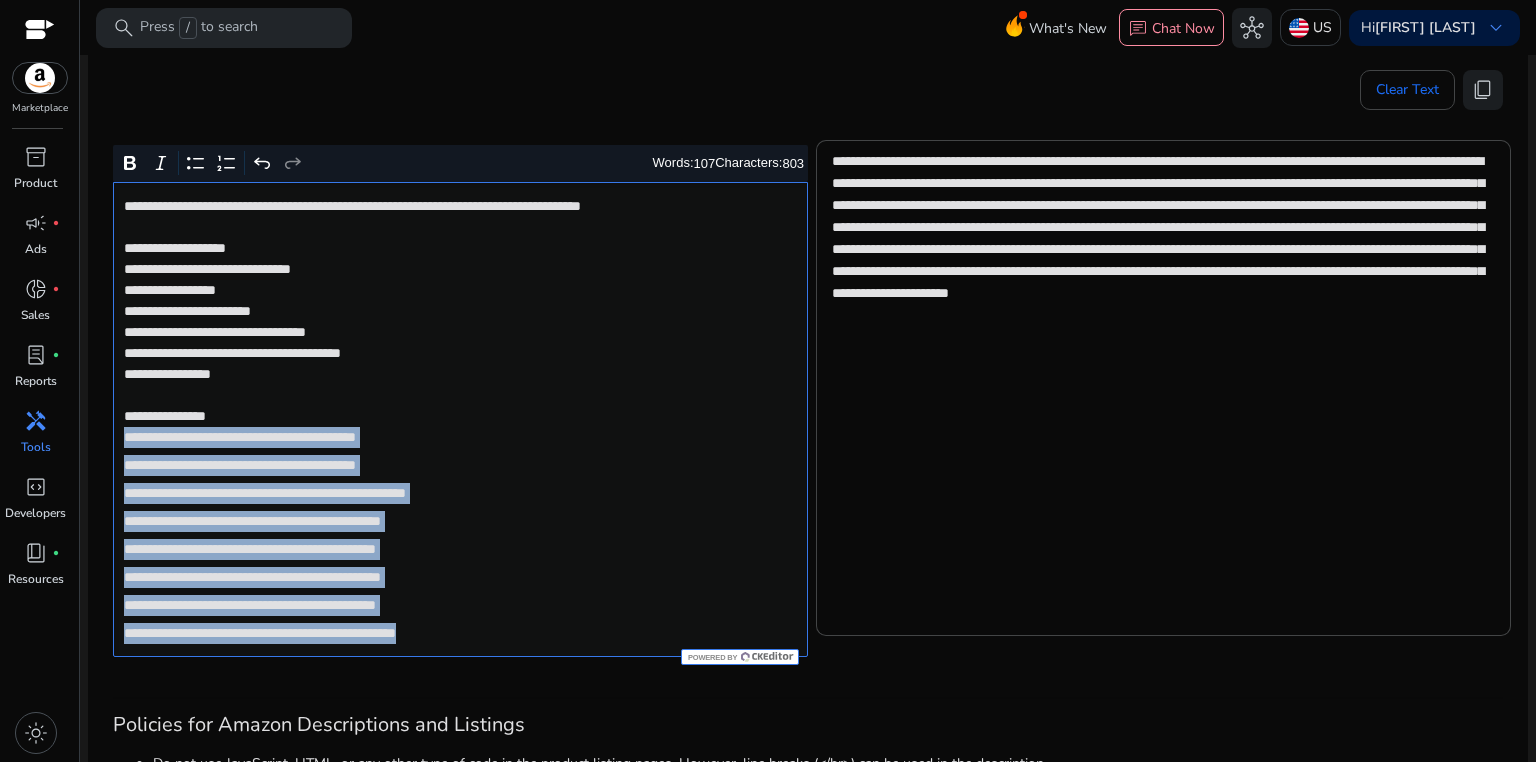 drag, startPoint x: 124, startPoint y: 433, endPoint x: 548, endPoint y: 627, distance: 466.2746 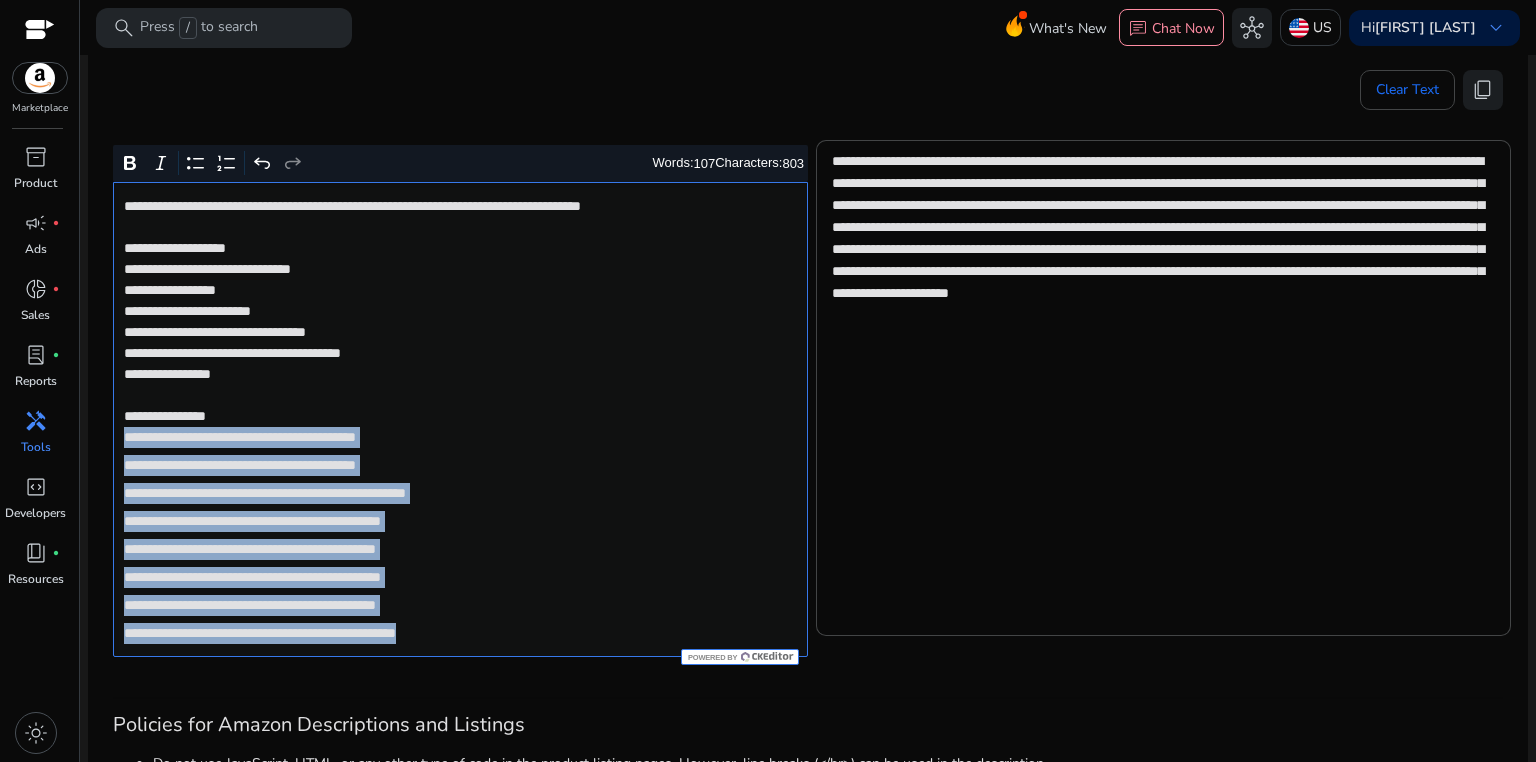 click on "**********" 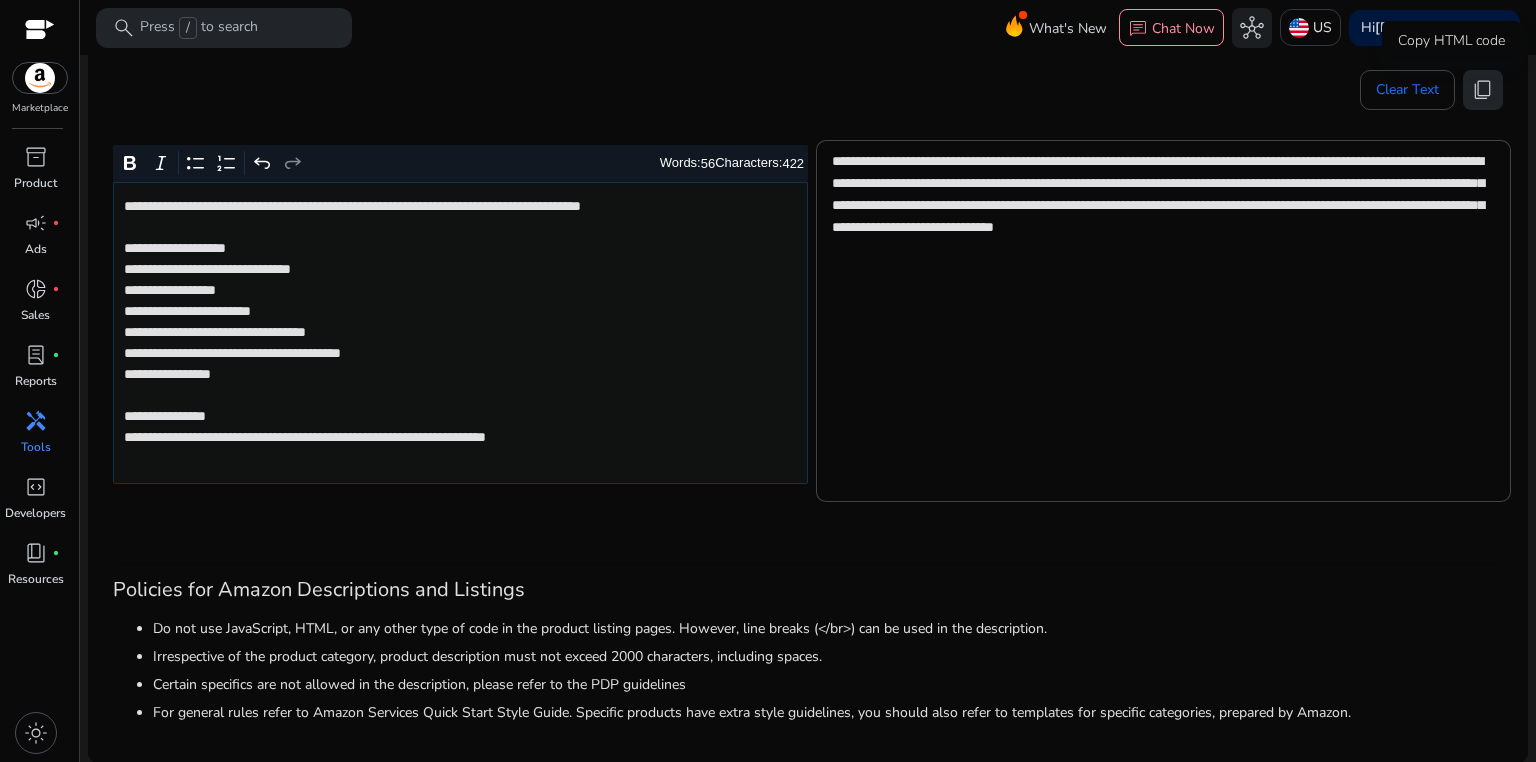 click on "content_copy" 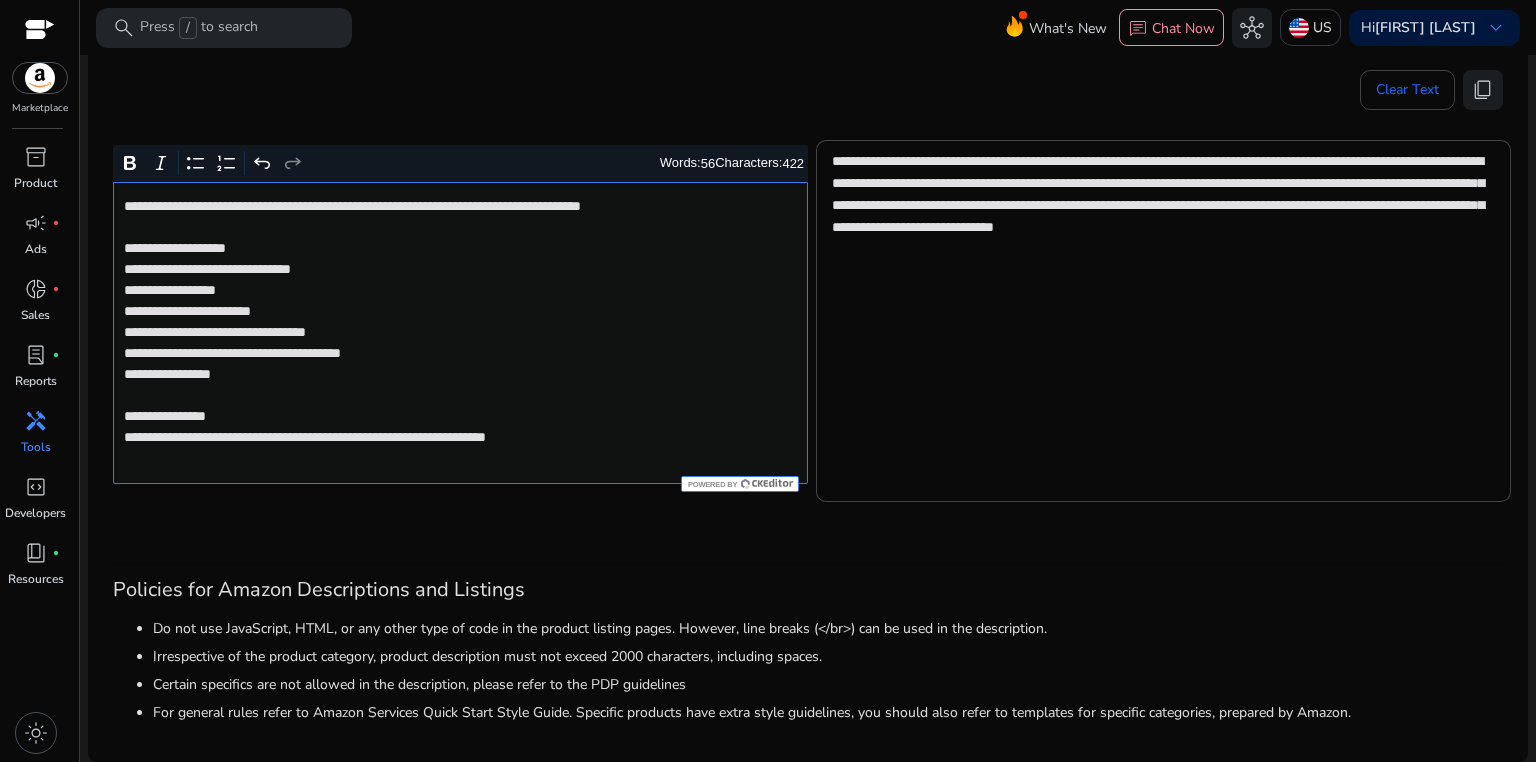 click on "**********" 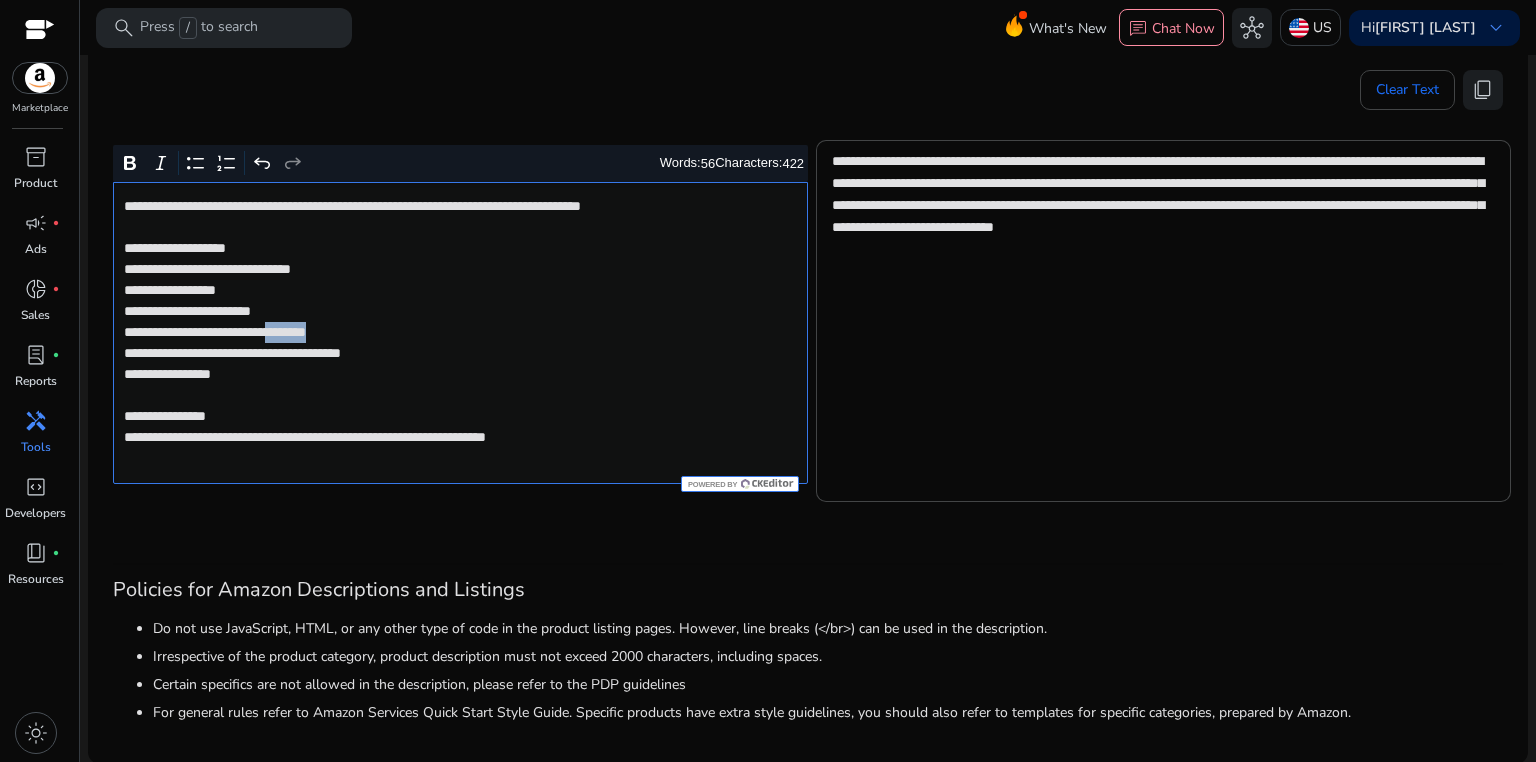 click on "**********" 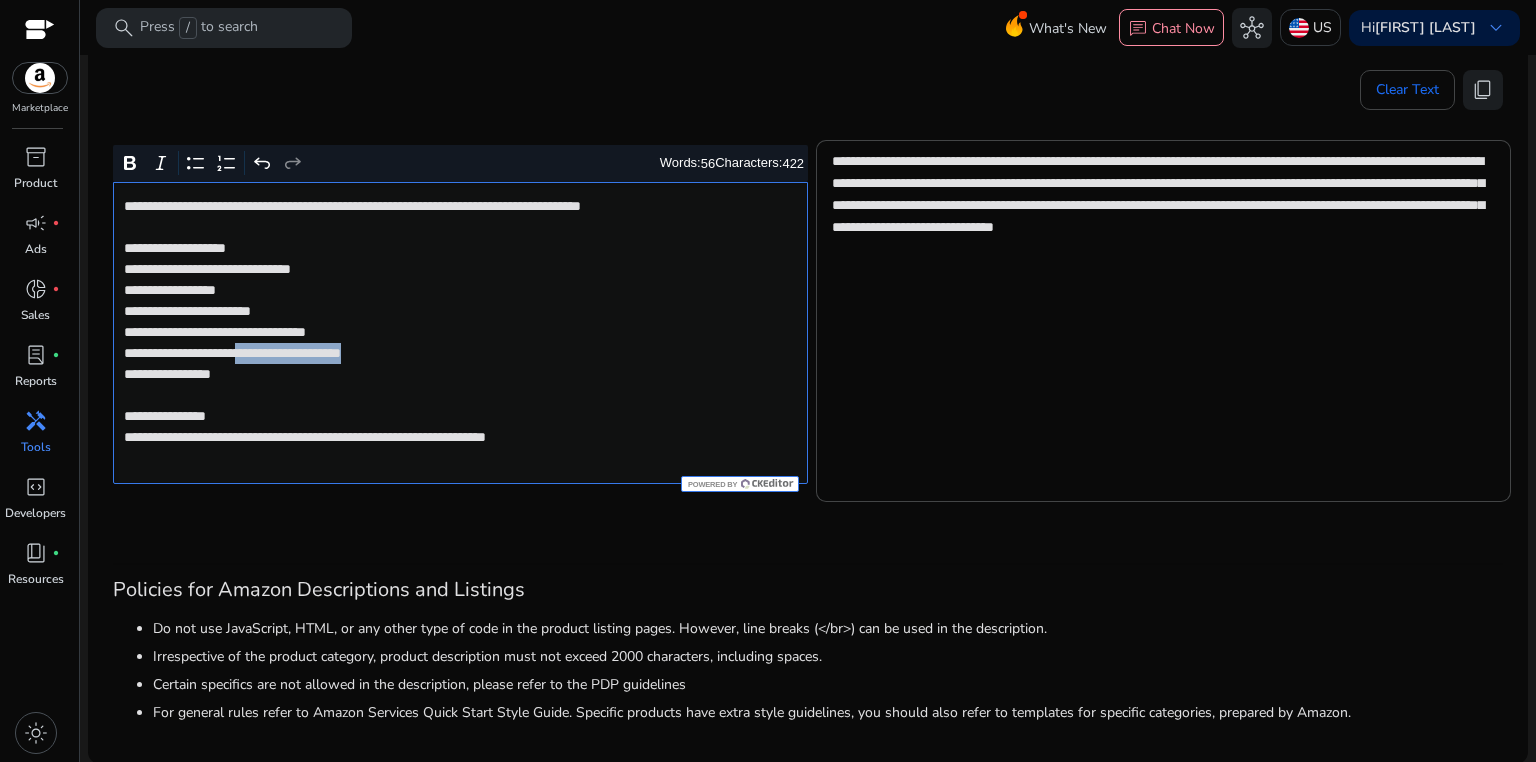 drag, startPoint x: 284, startPoint y: 352, endPoint x: 479, endPoint y: 352, distance: 195 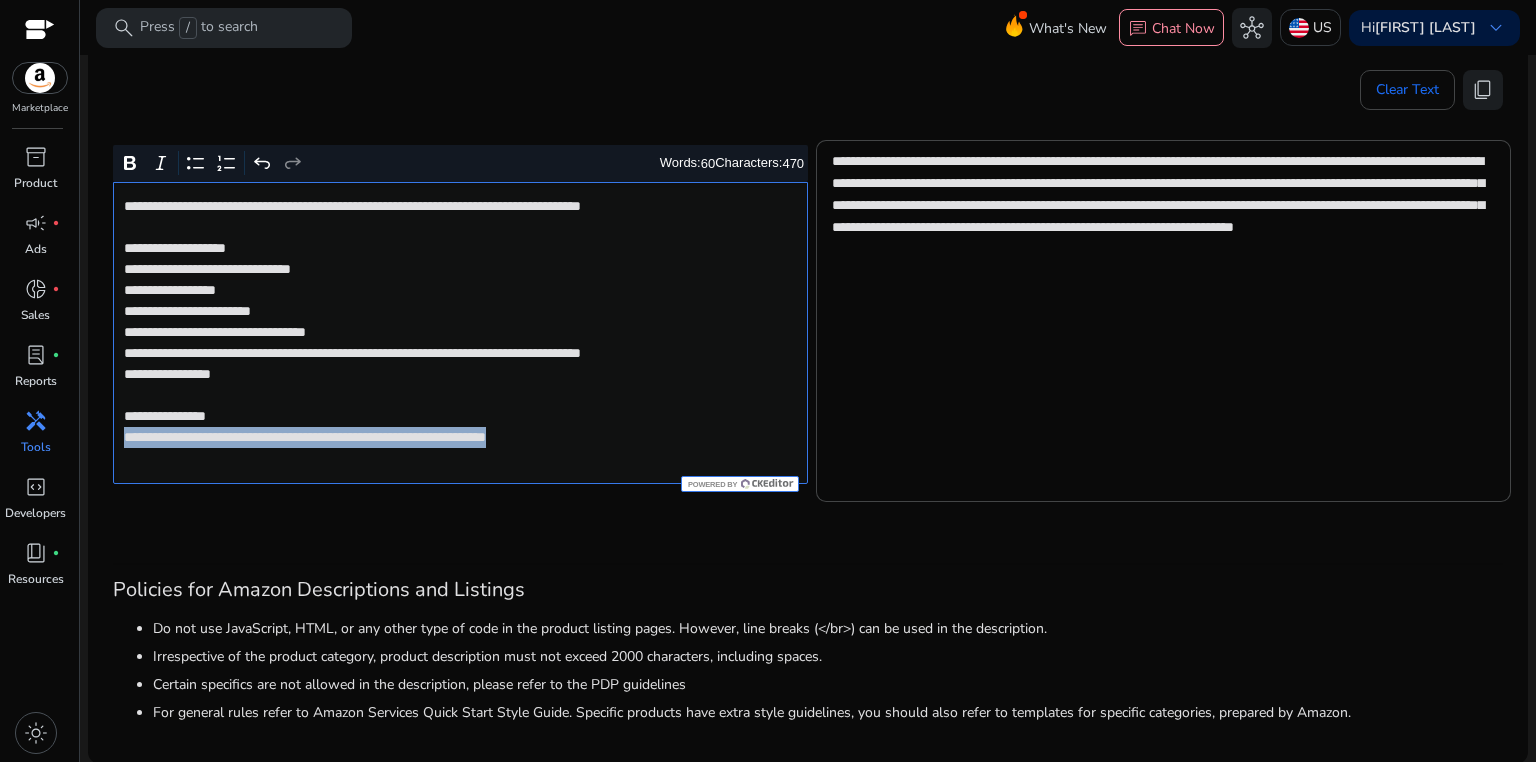 drag, startPoint x: 120, startPoint y: 456, endPoint x: 643, endPoint y: 461, distance: 523.0239 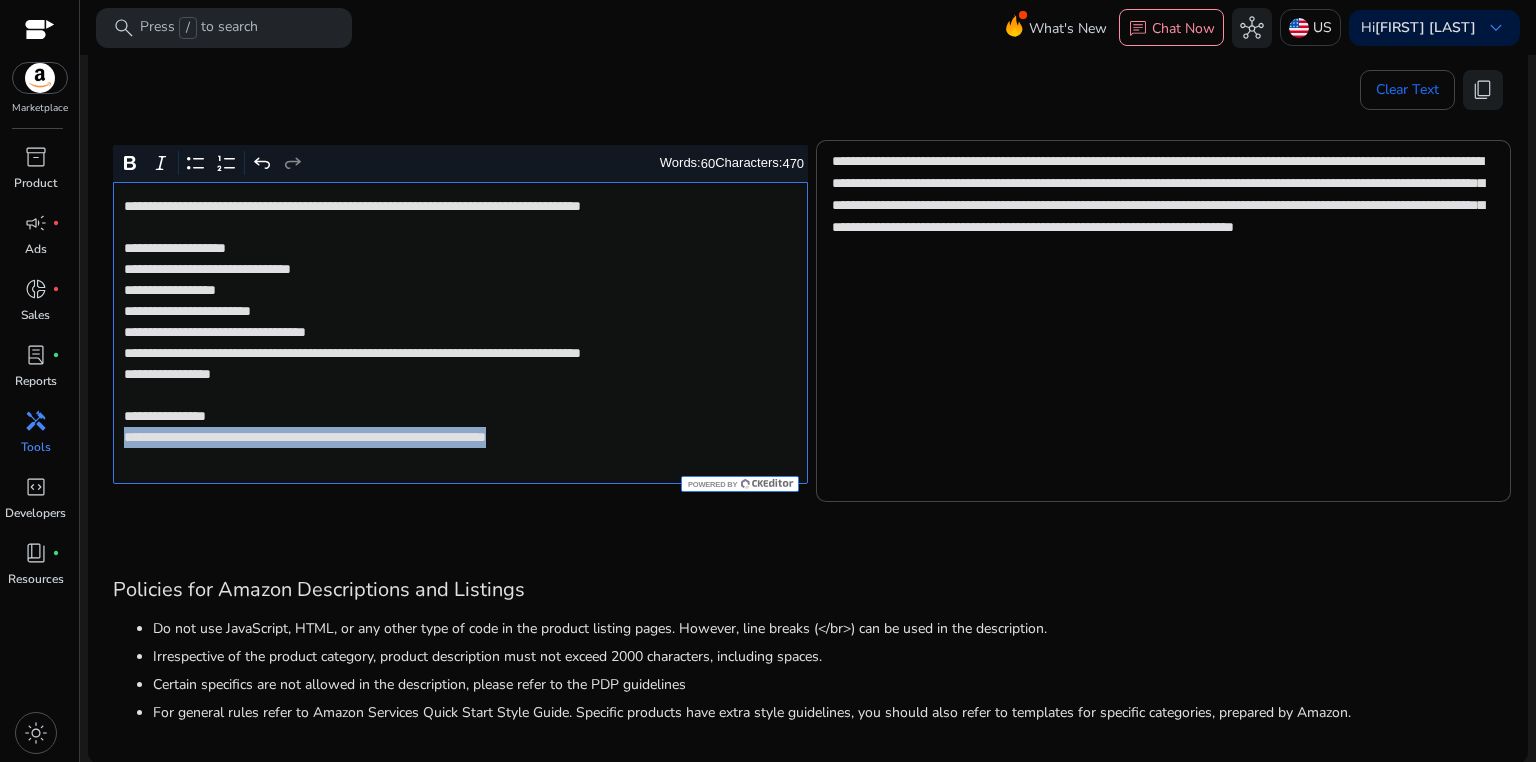 click on "**********" 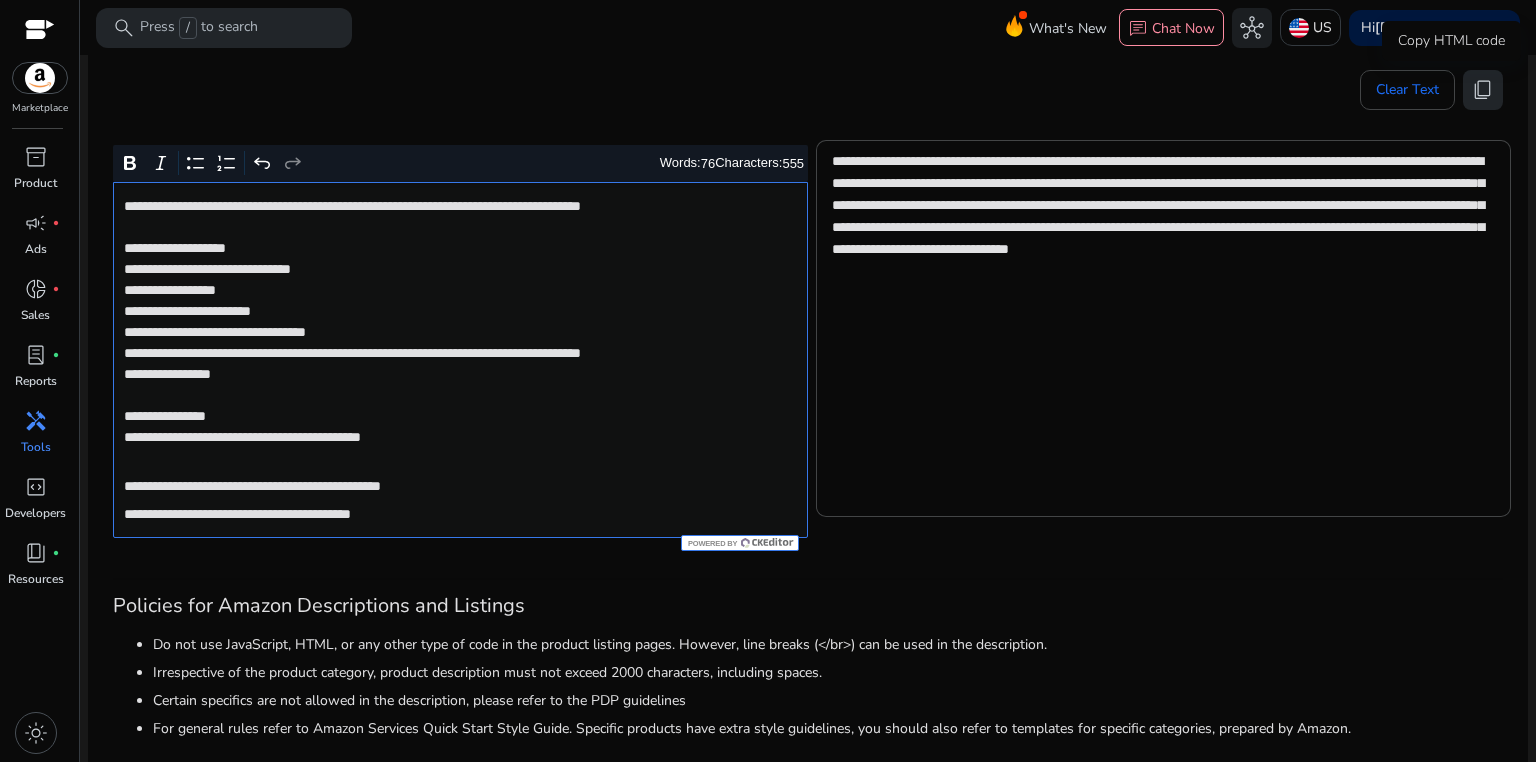 click on "content_copy" 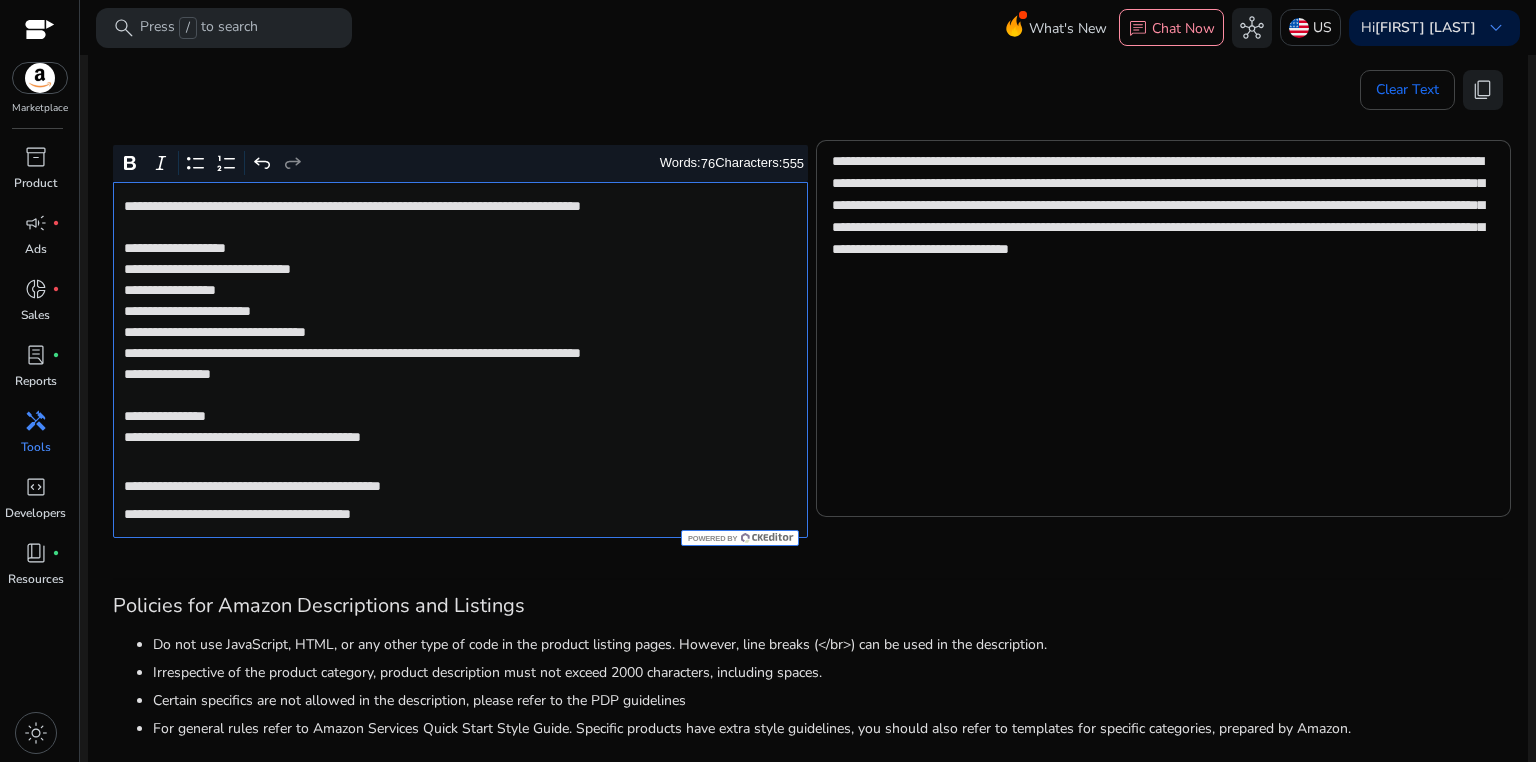 click on "**********" 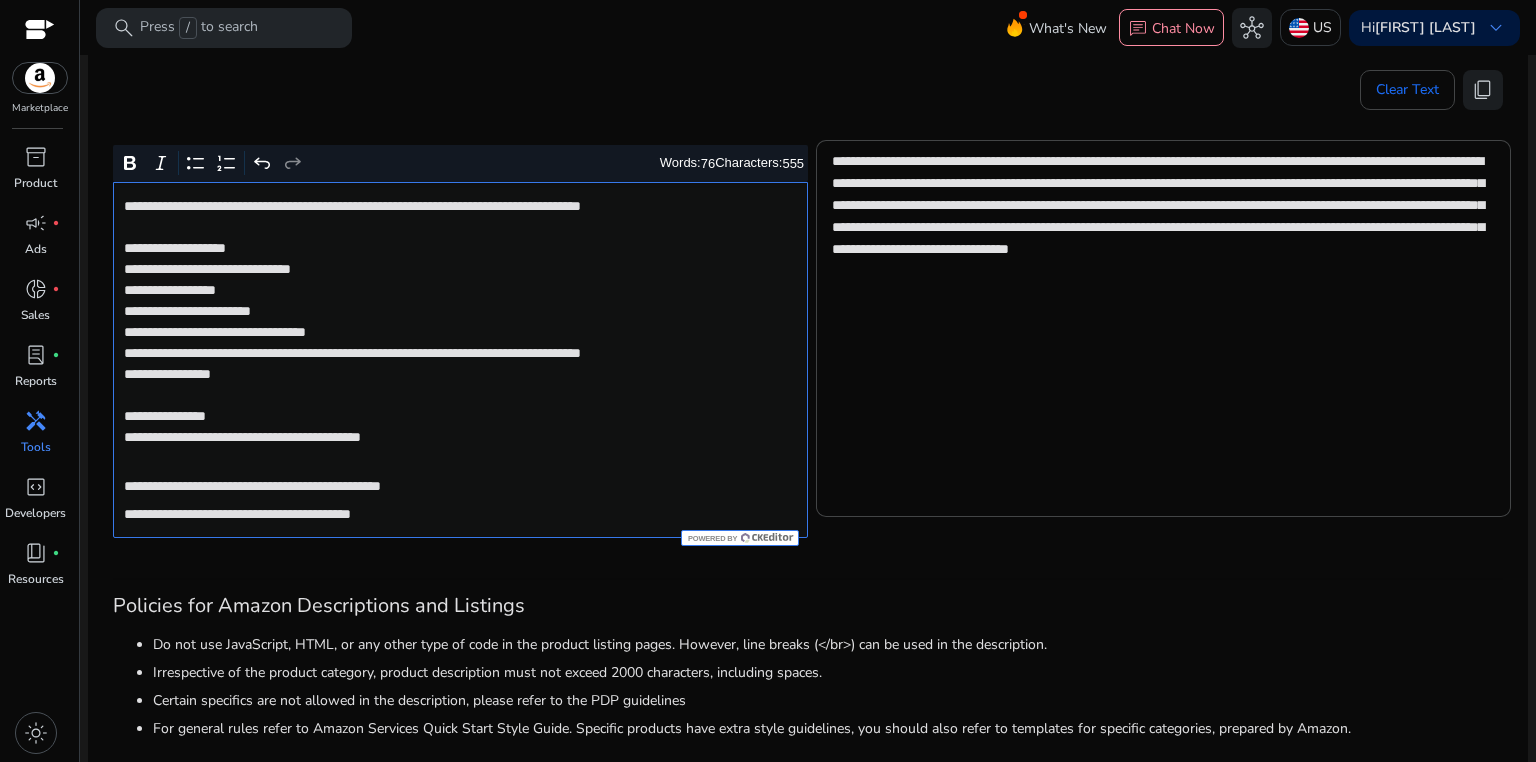 click on "**********" 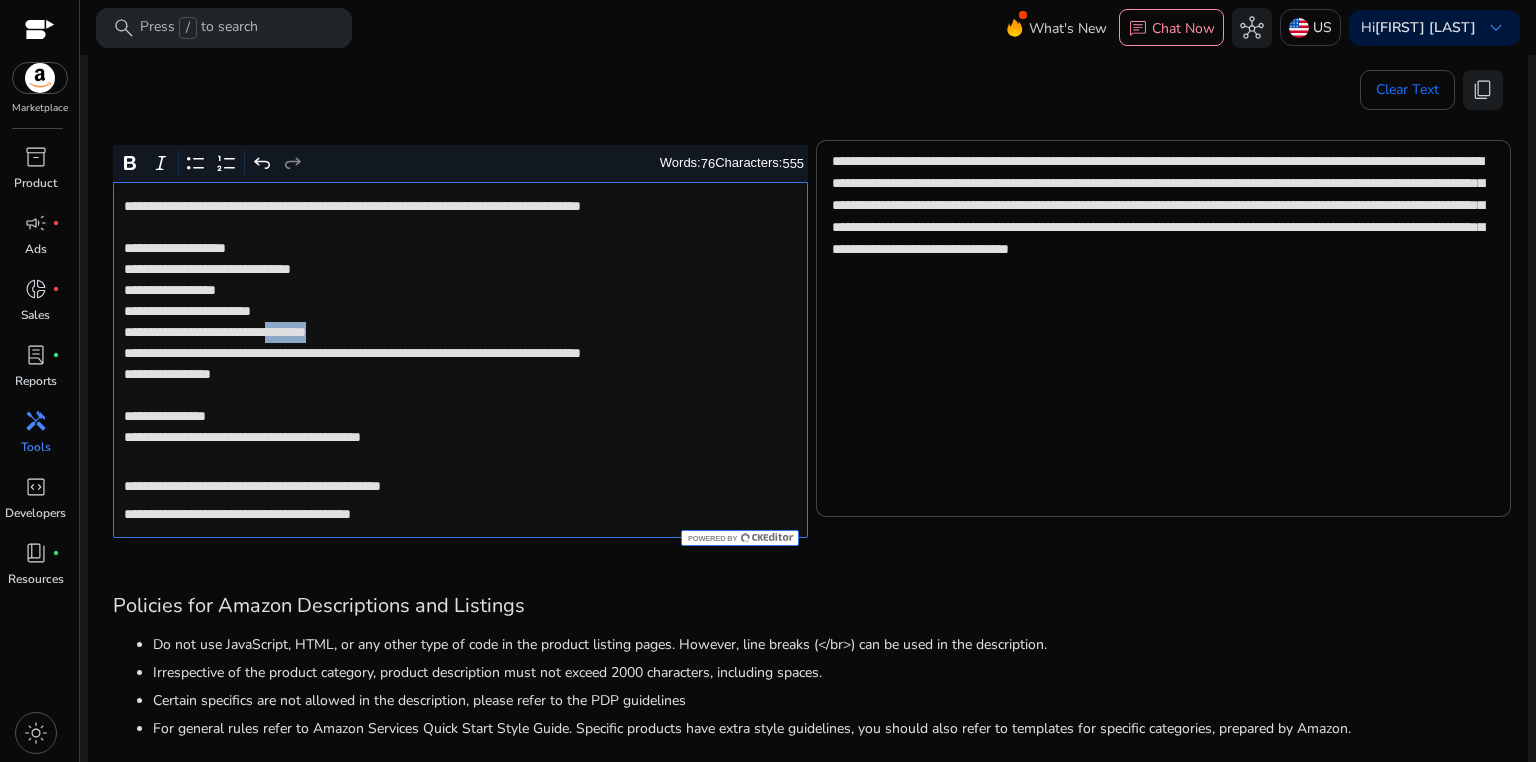 click on "**********" 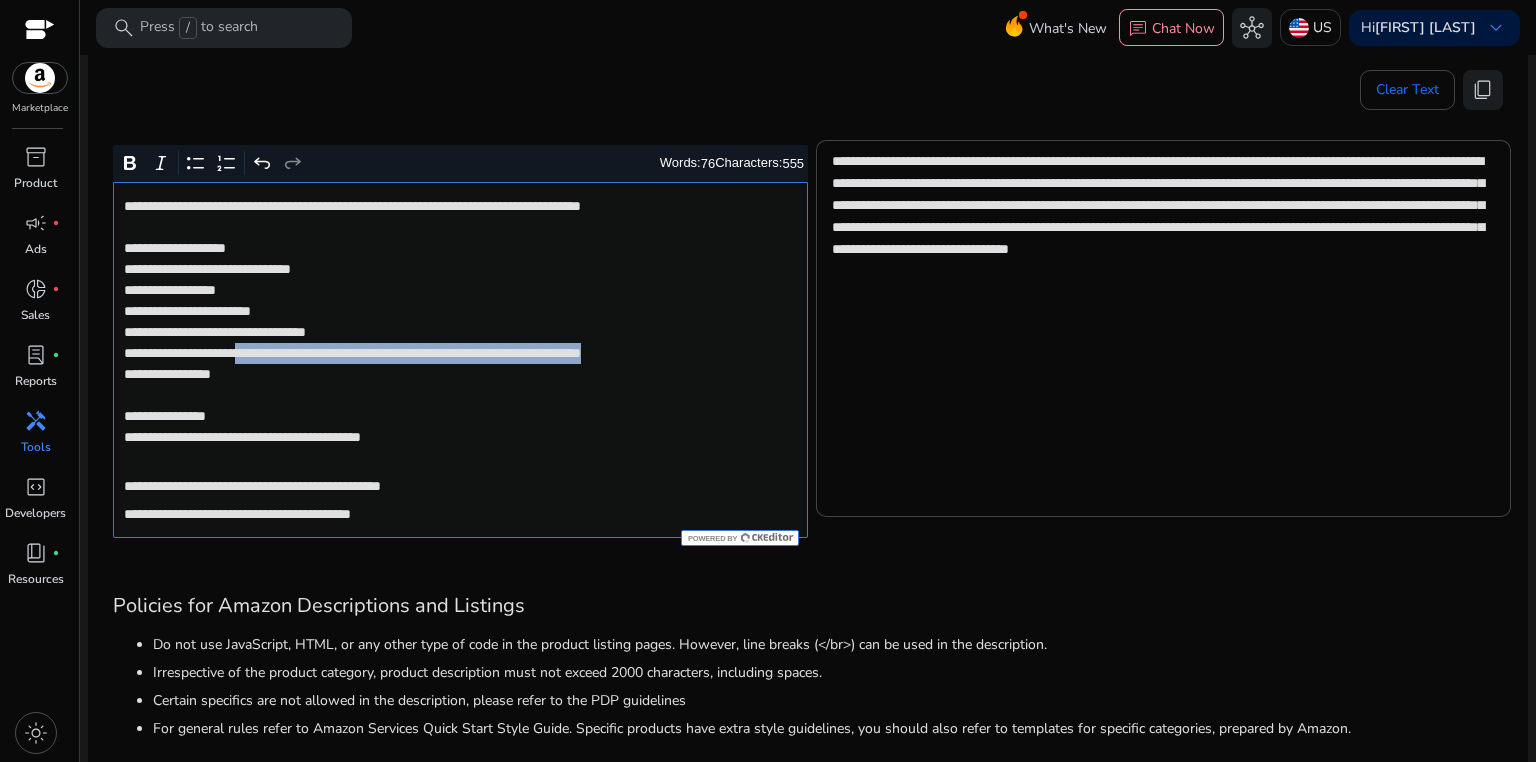 drag, startPoint x: 282, startPoint y: 352, endPoint x: 282, endPoint y: 371, distance: 19 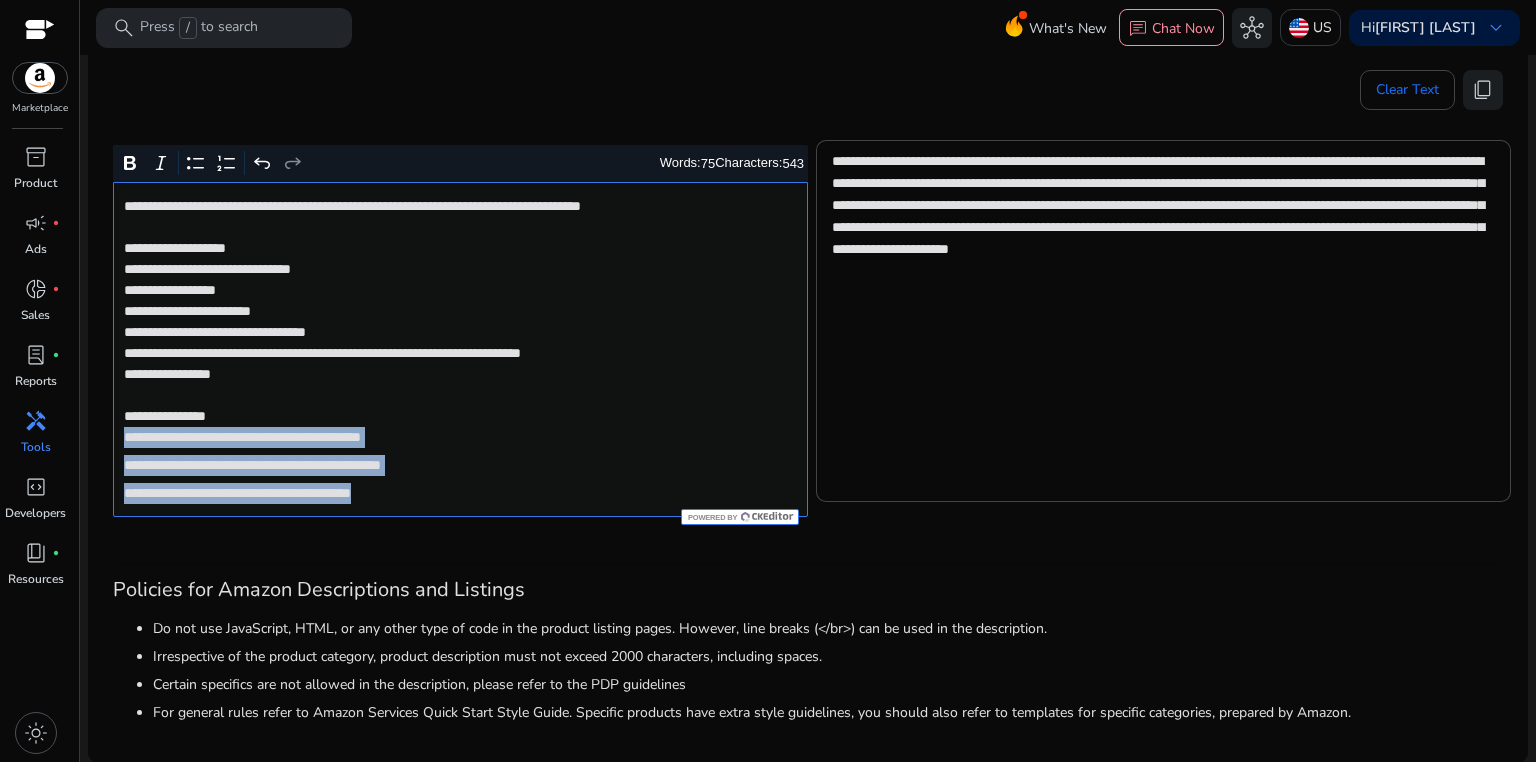 drag, startPoint x: 121, startPoint y: 439, endPoint x: 500, endPoint y: 493, distance: 382.82764 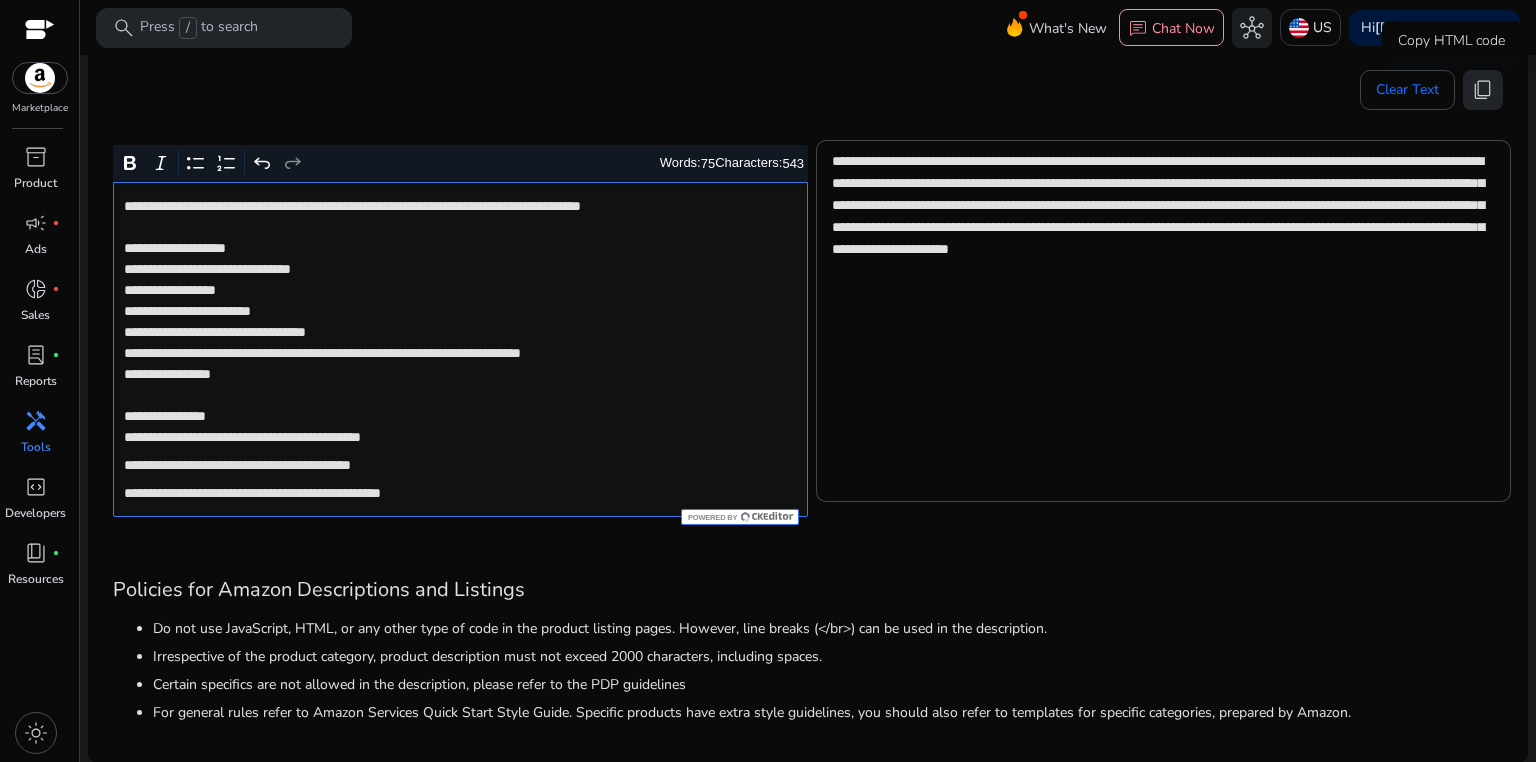 click on "content_copy" 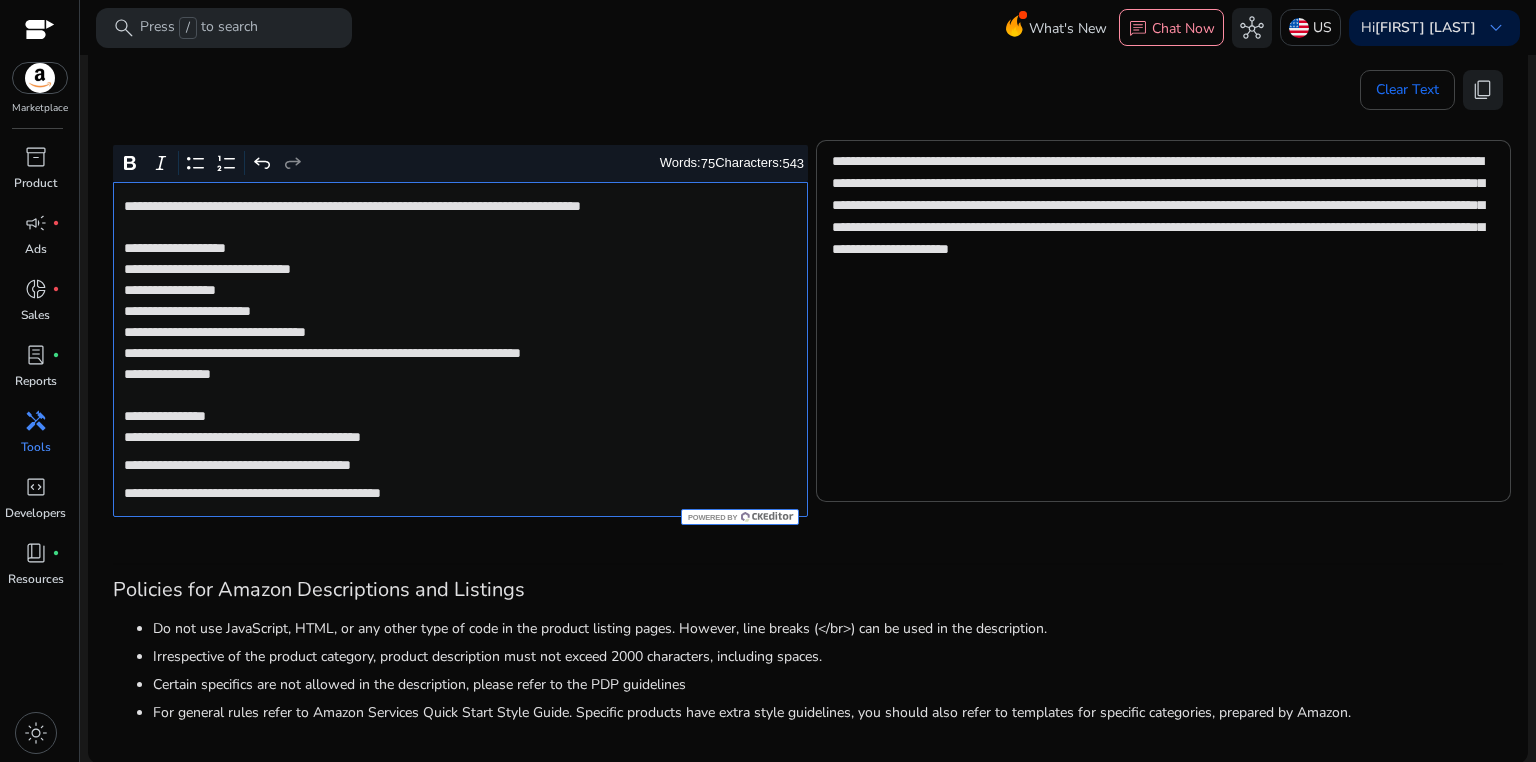 click on "**********" 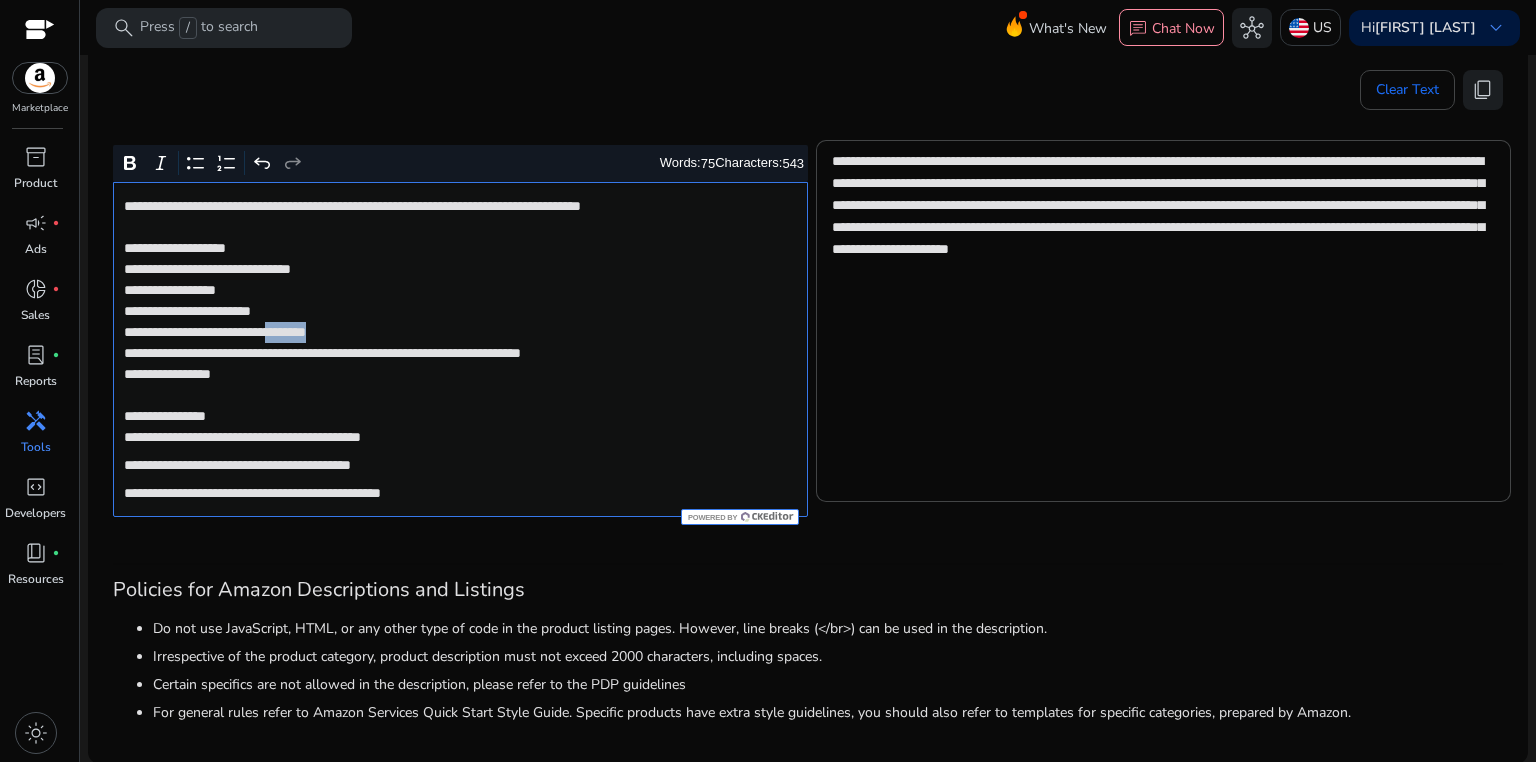 click on "**********" 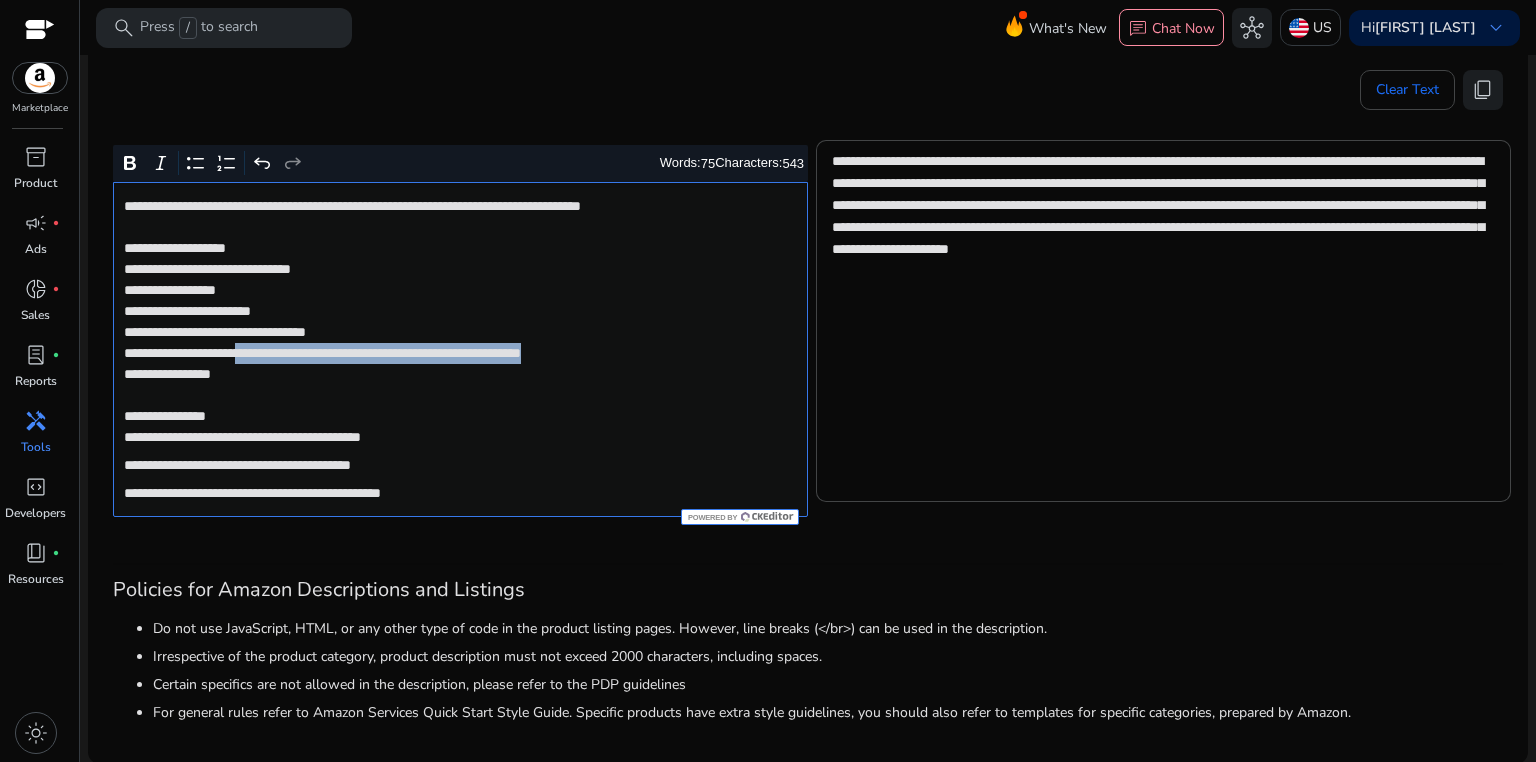 drag, startPoint x: 281, startPoint y: 348, endPoint x: 724, endPoint y: 356, distance: 443.07224 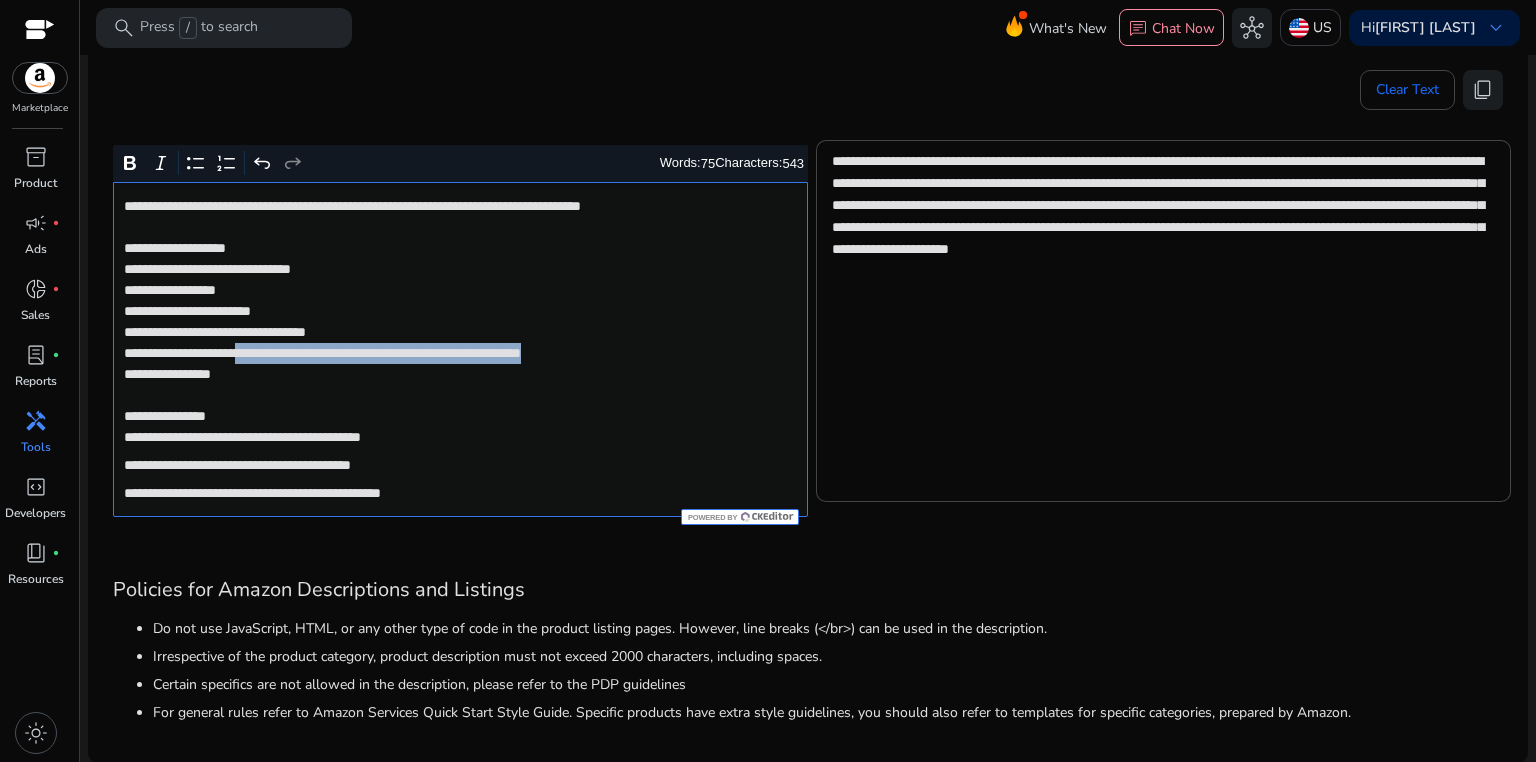 click on "**********" 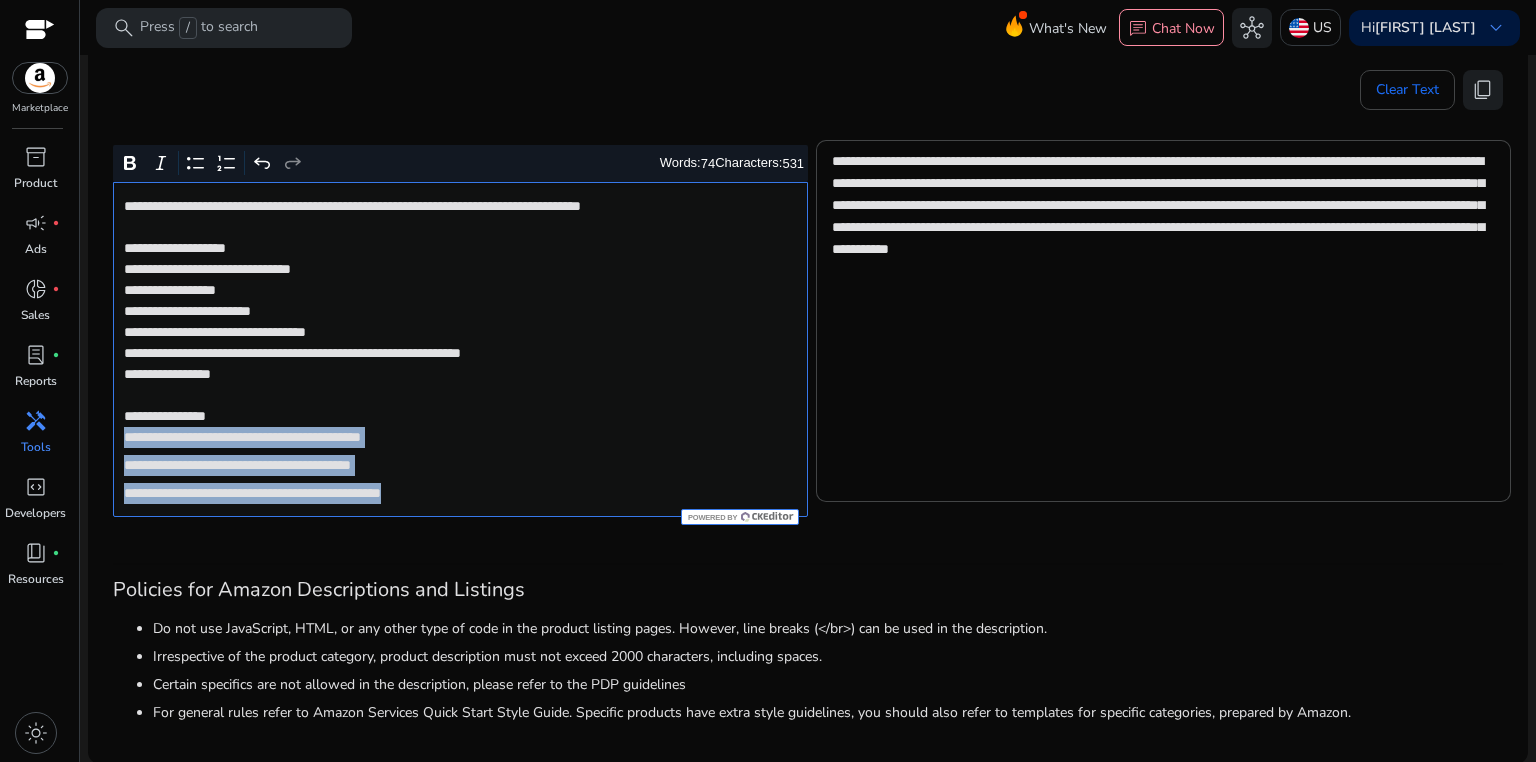 drag, startPoint x: 122, startPoint y: 434, endPoint x: 473, endPoint y: 496, distance: 356.43372 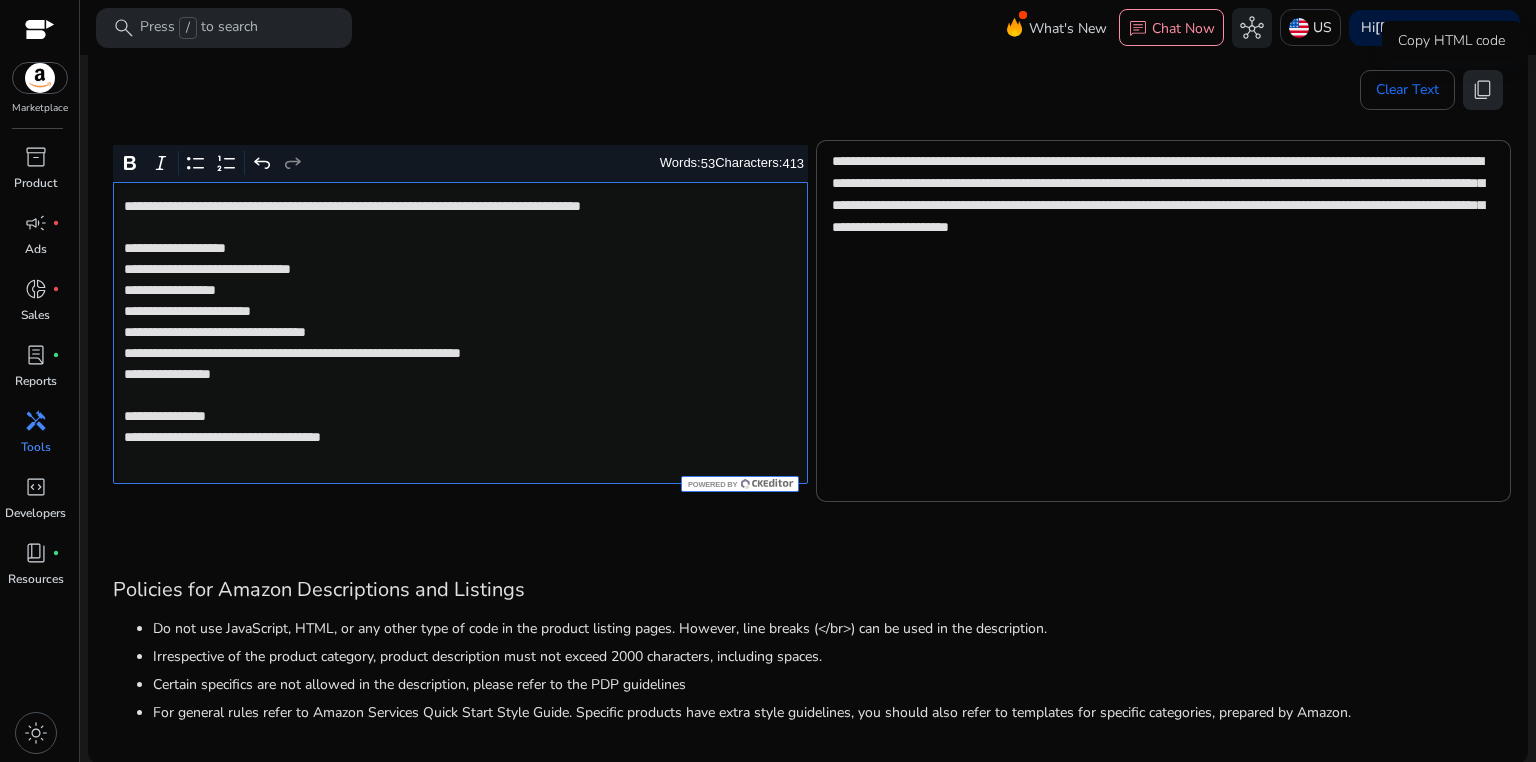 click on "content_copy" 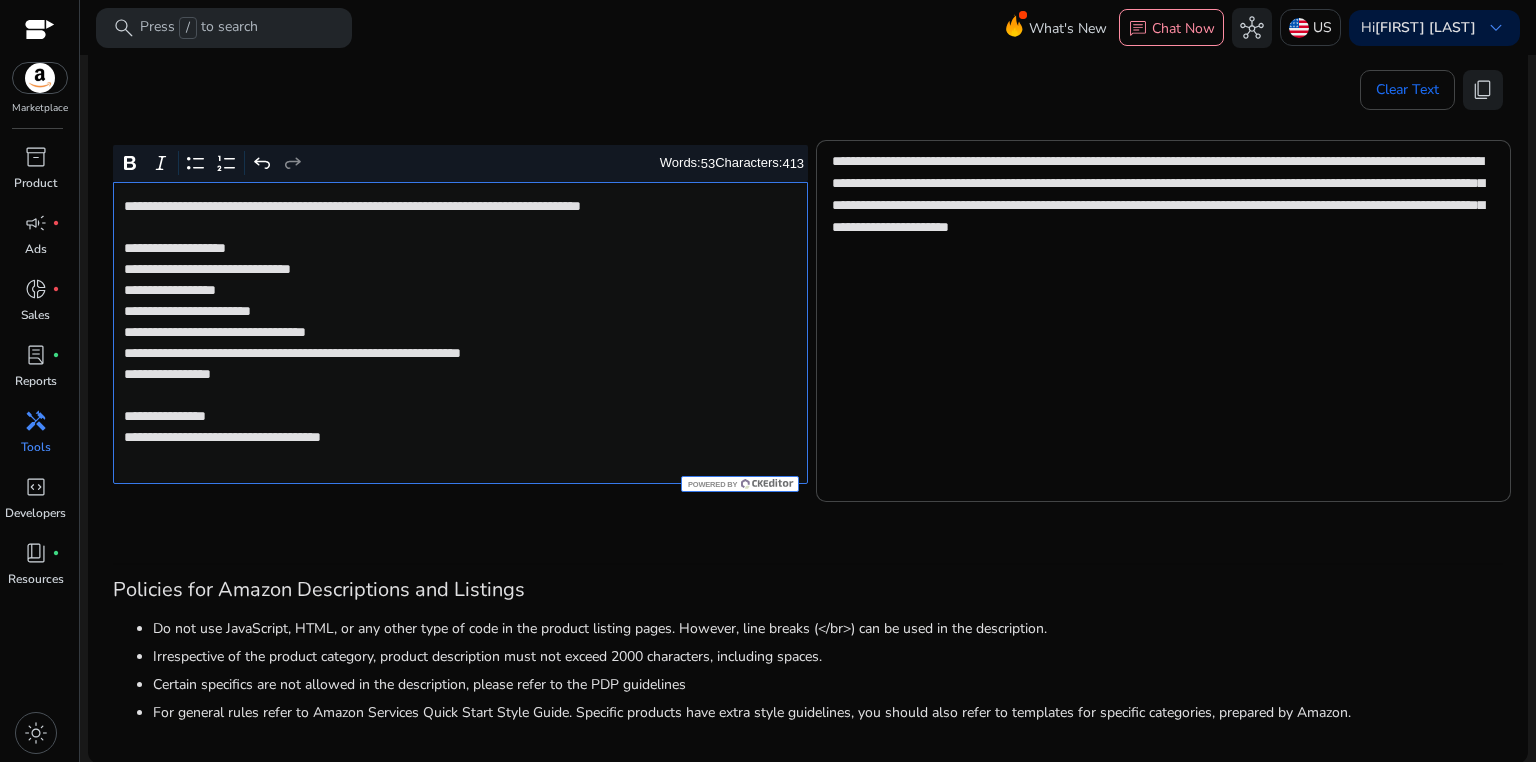 click on "**********" 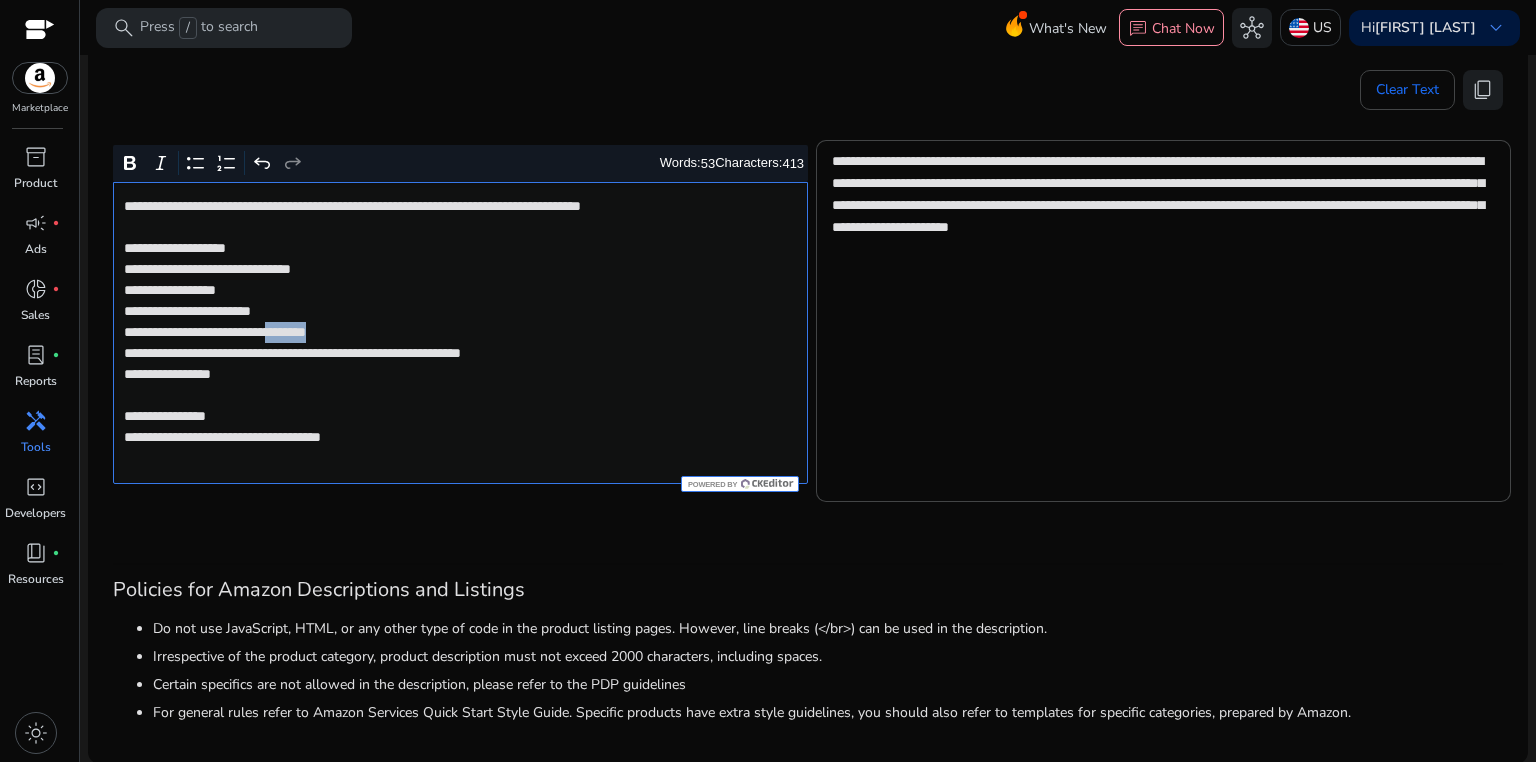 click on "**********" 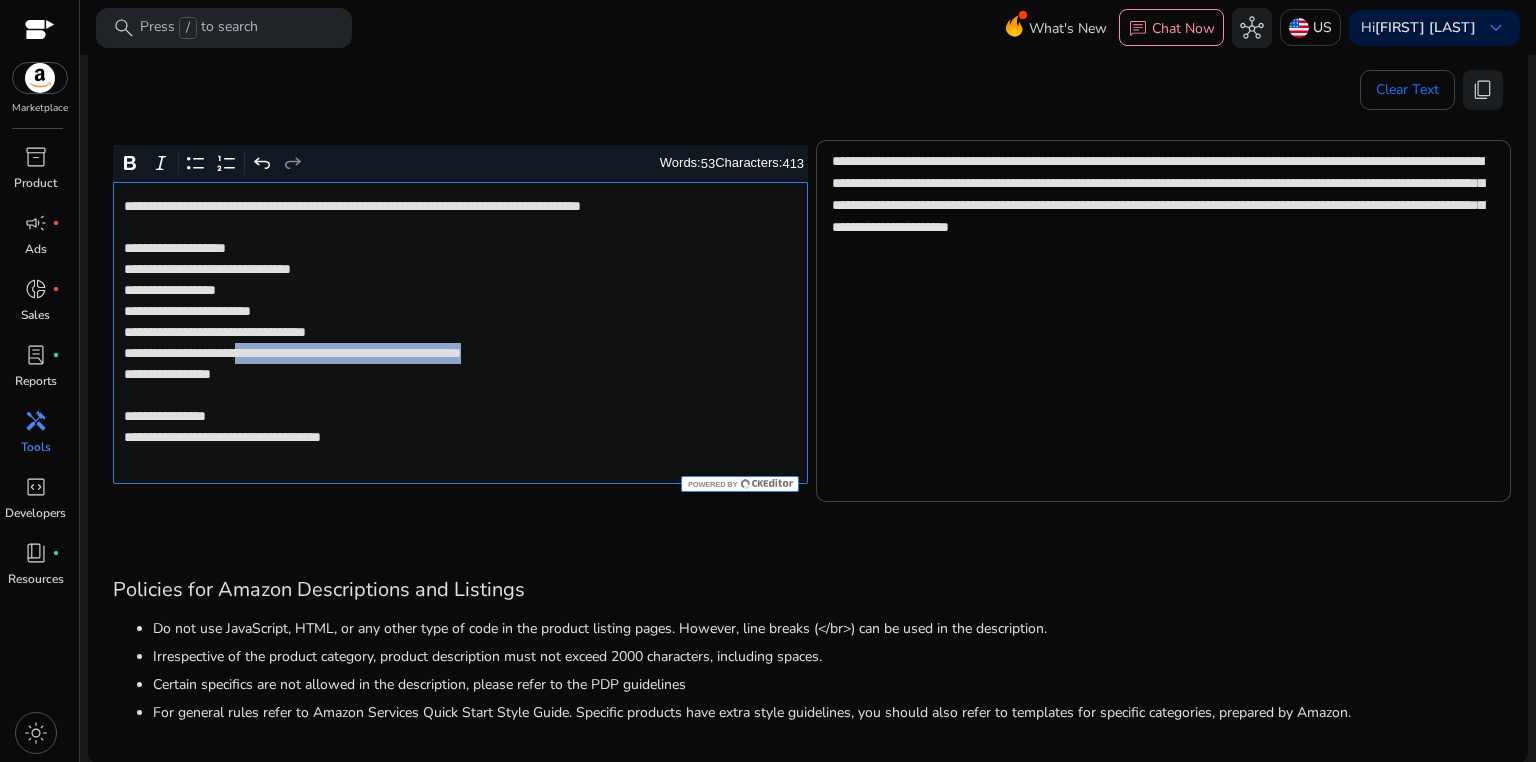 drag, startPoint x: 286, startPoint y: 352, endPoint x: 652, endPoint y: 355, distance: 366.0123 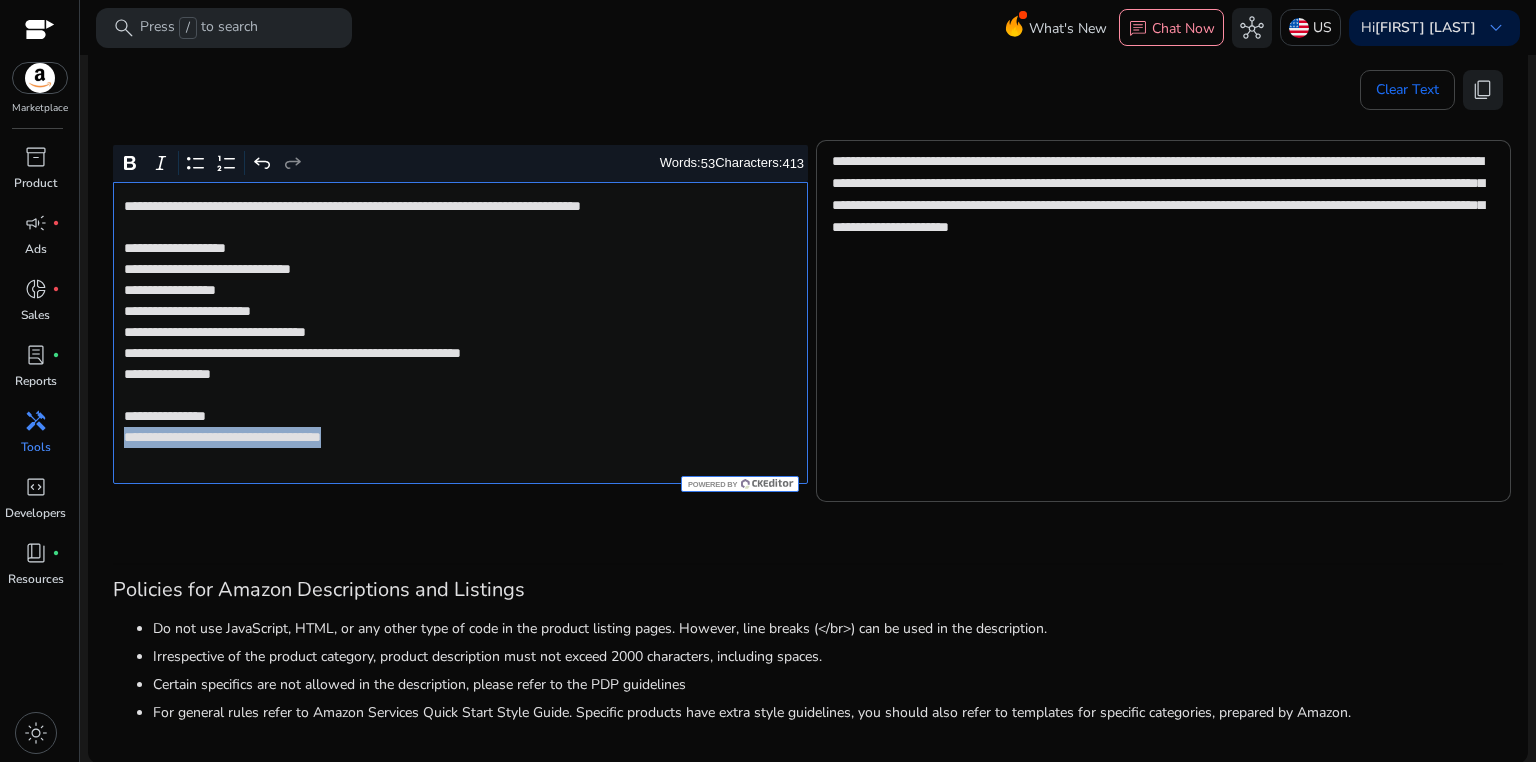 drag, startPoint x: 124, startPoint y: 436, endPoint x: 498, endPoint y: 436, distance: 374 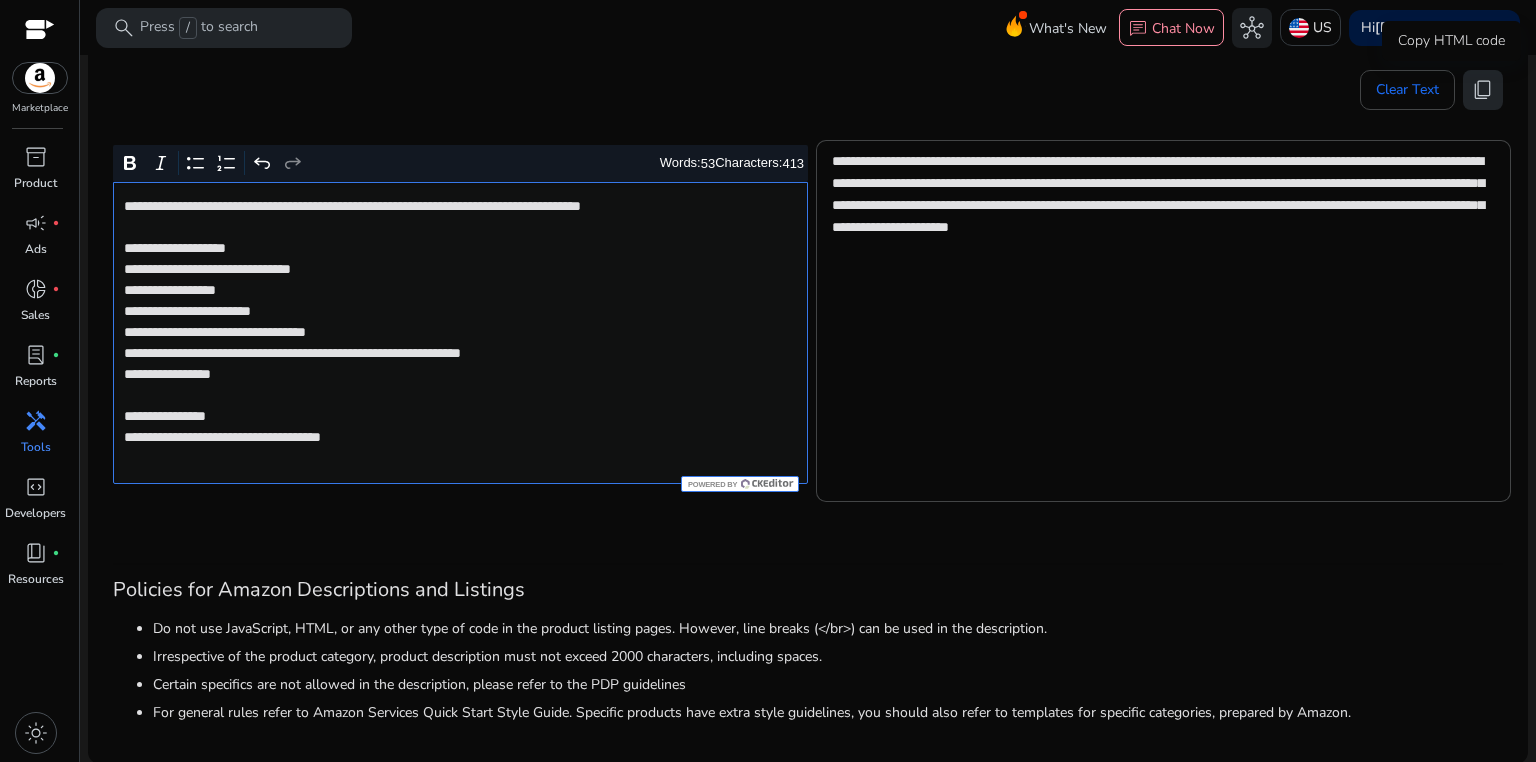 click on "content_copy" 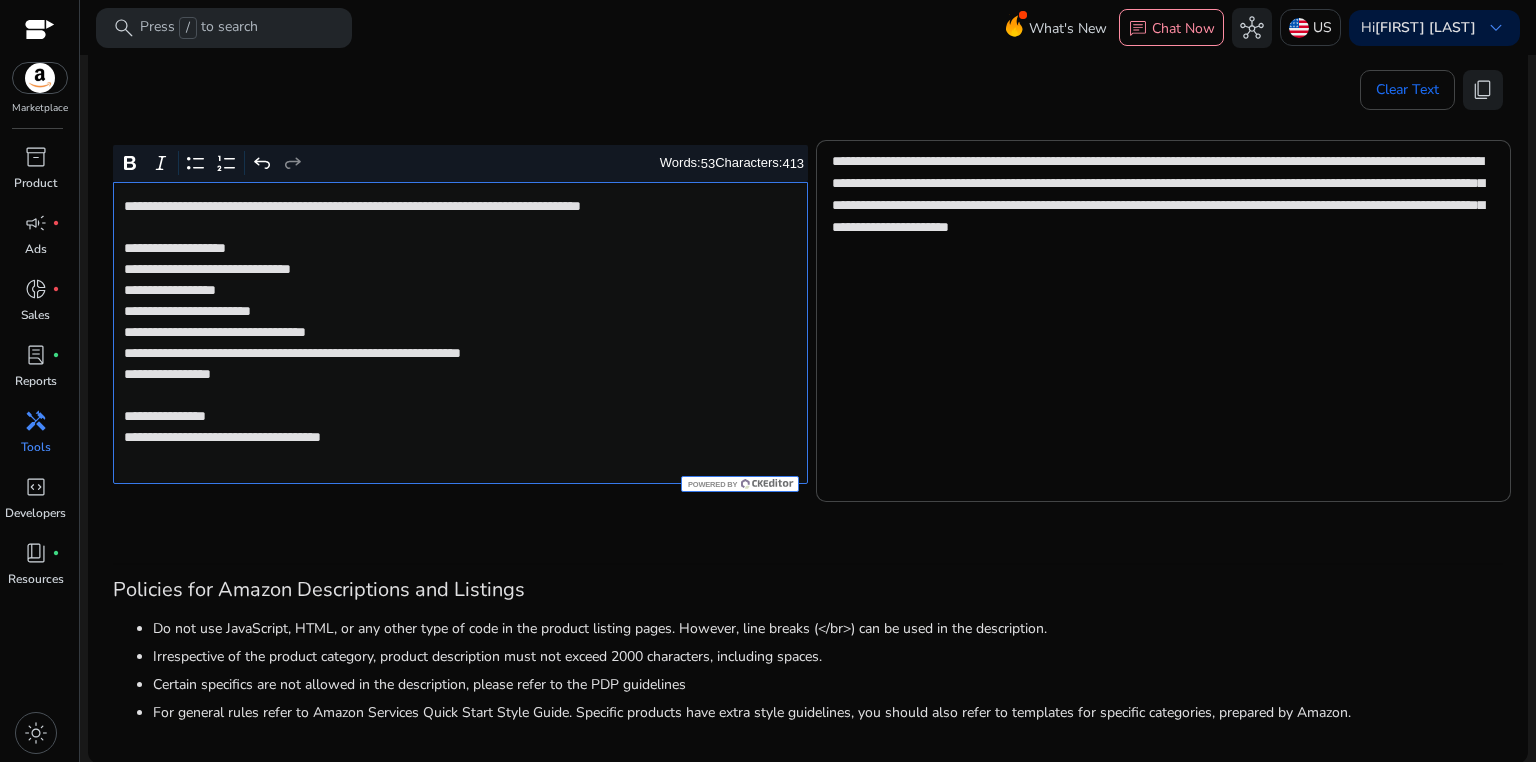 click on "**********" 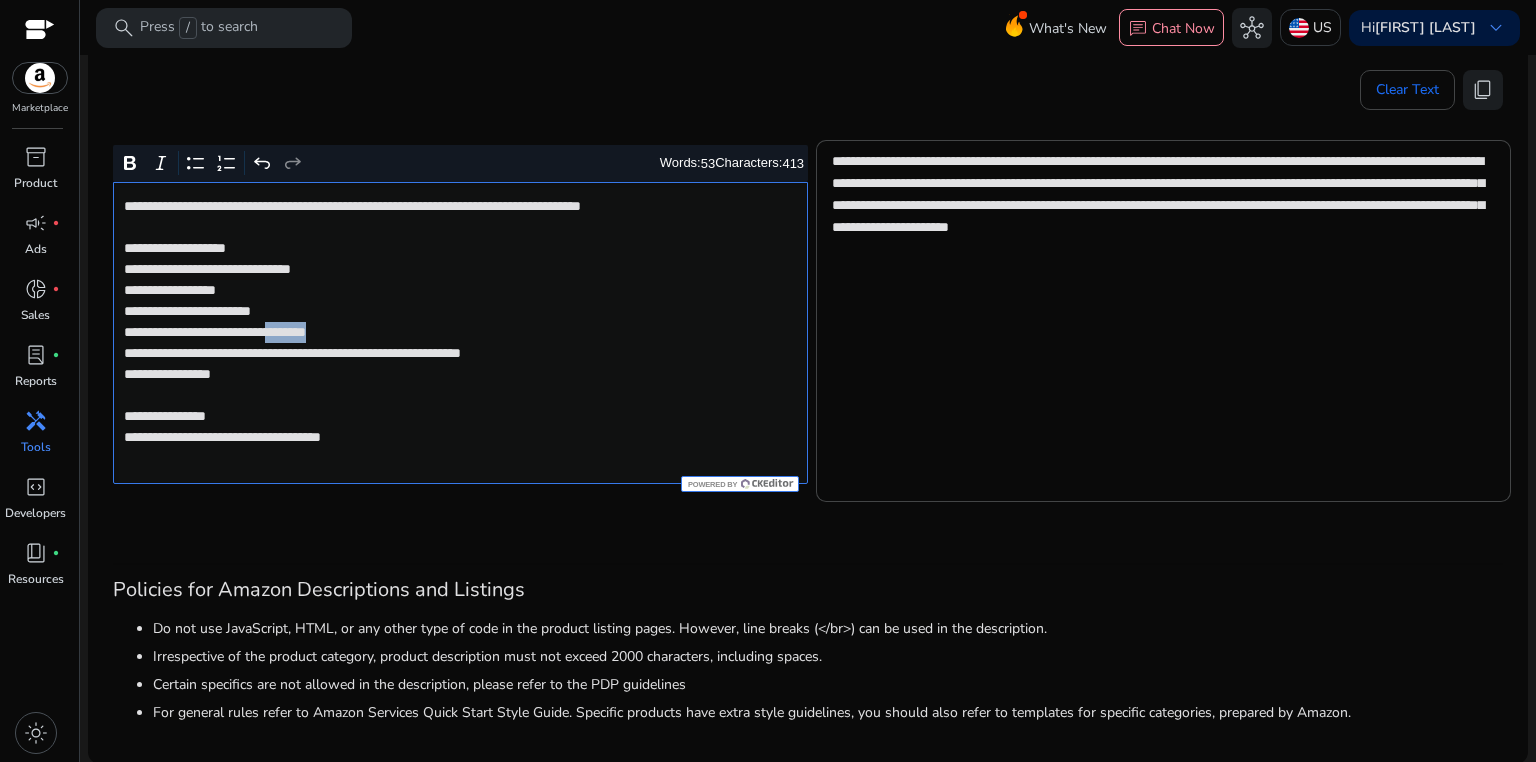 click on "**********" 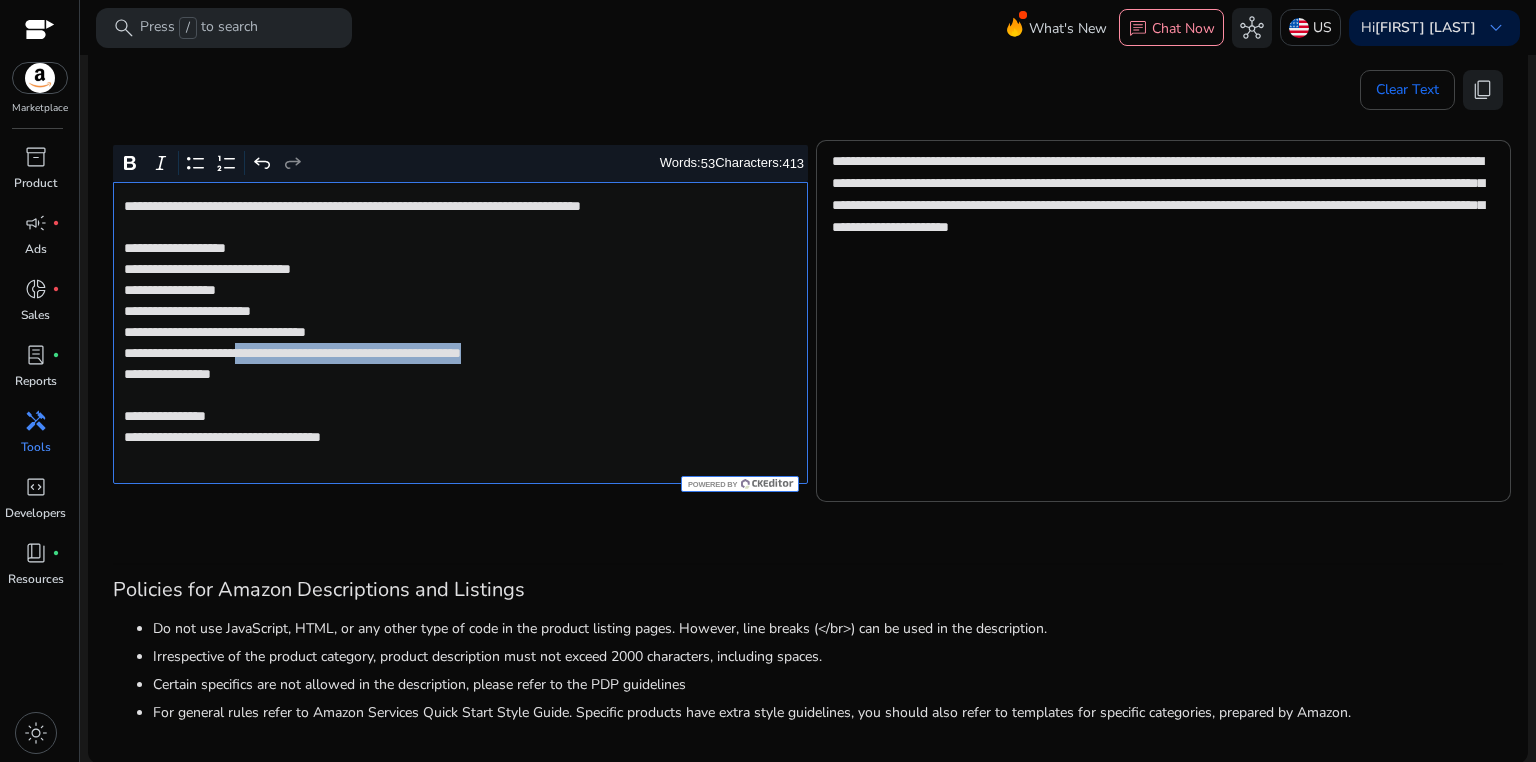 drag, startPoint x: 286, startPoint y: 352, endPoint x: 630, endPoint y: 352, distance: 344 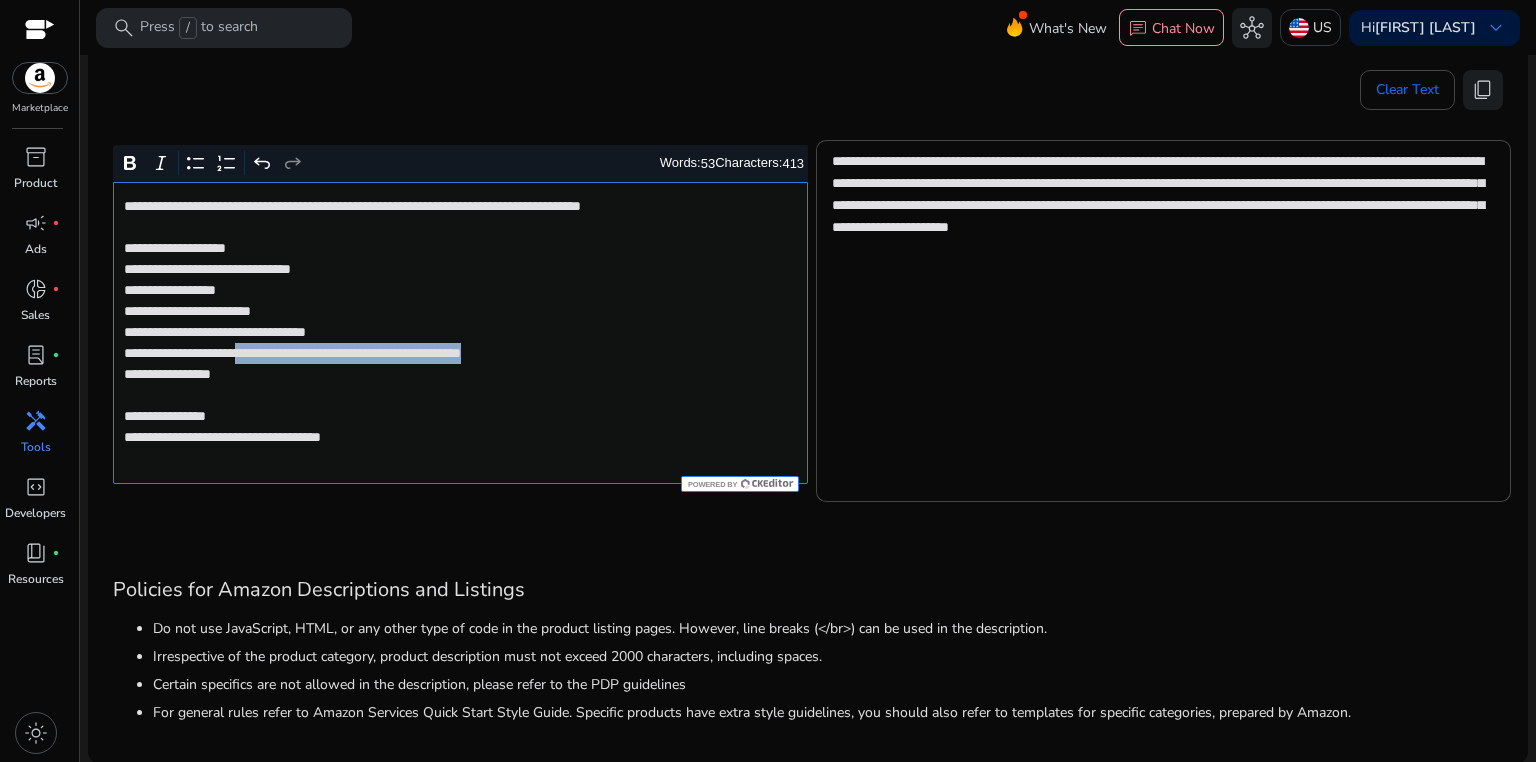 click on "**********" 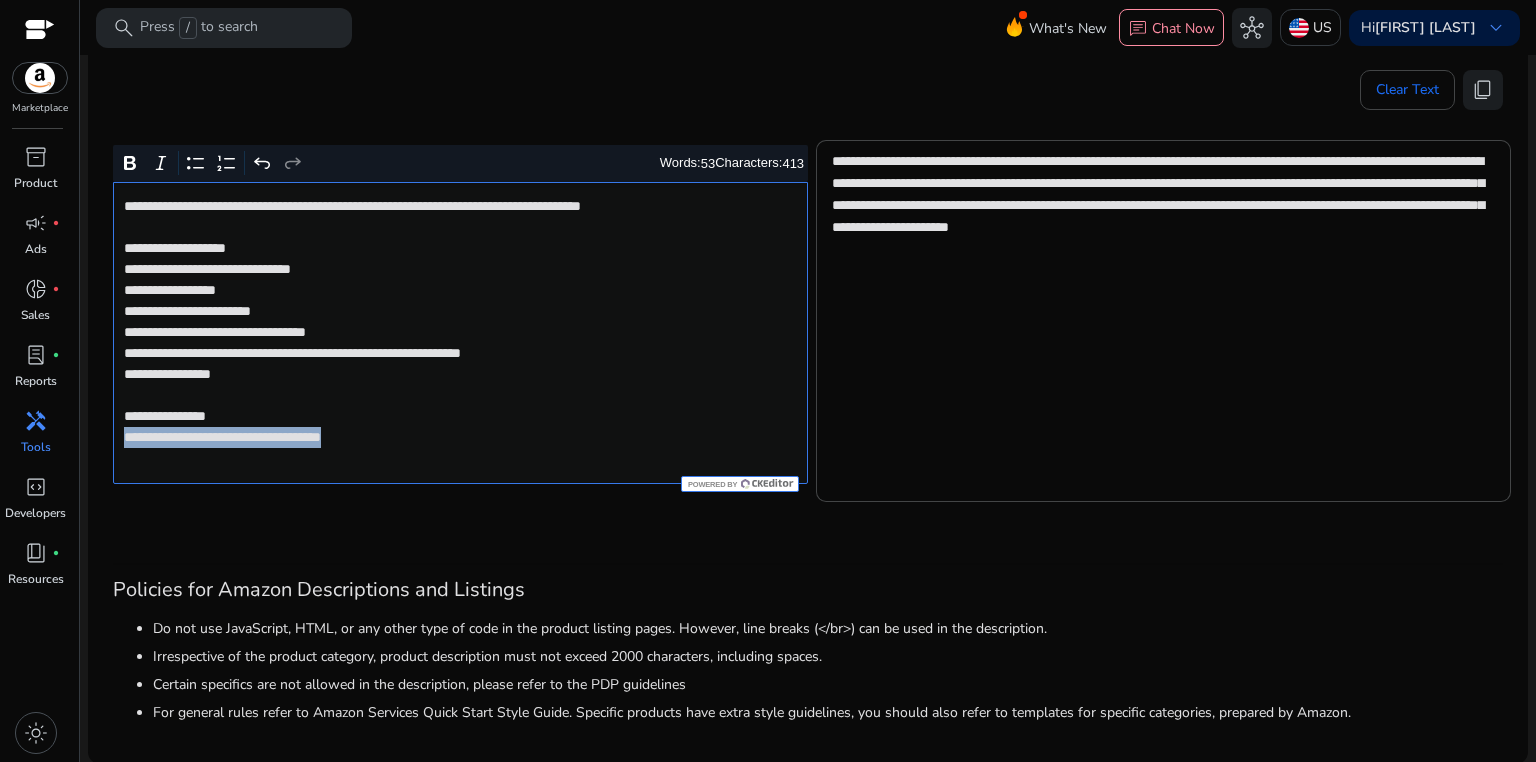 drag, startPoint x: 124, startPoint y: 437, endPoint x: 440, endPoint y: 437, distance: 316 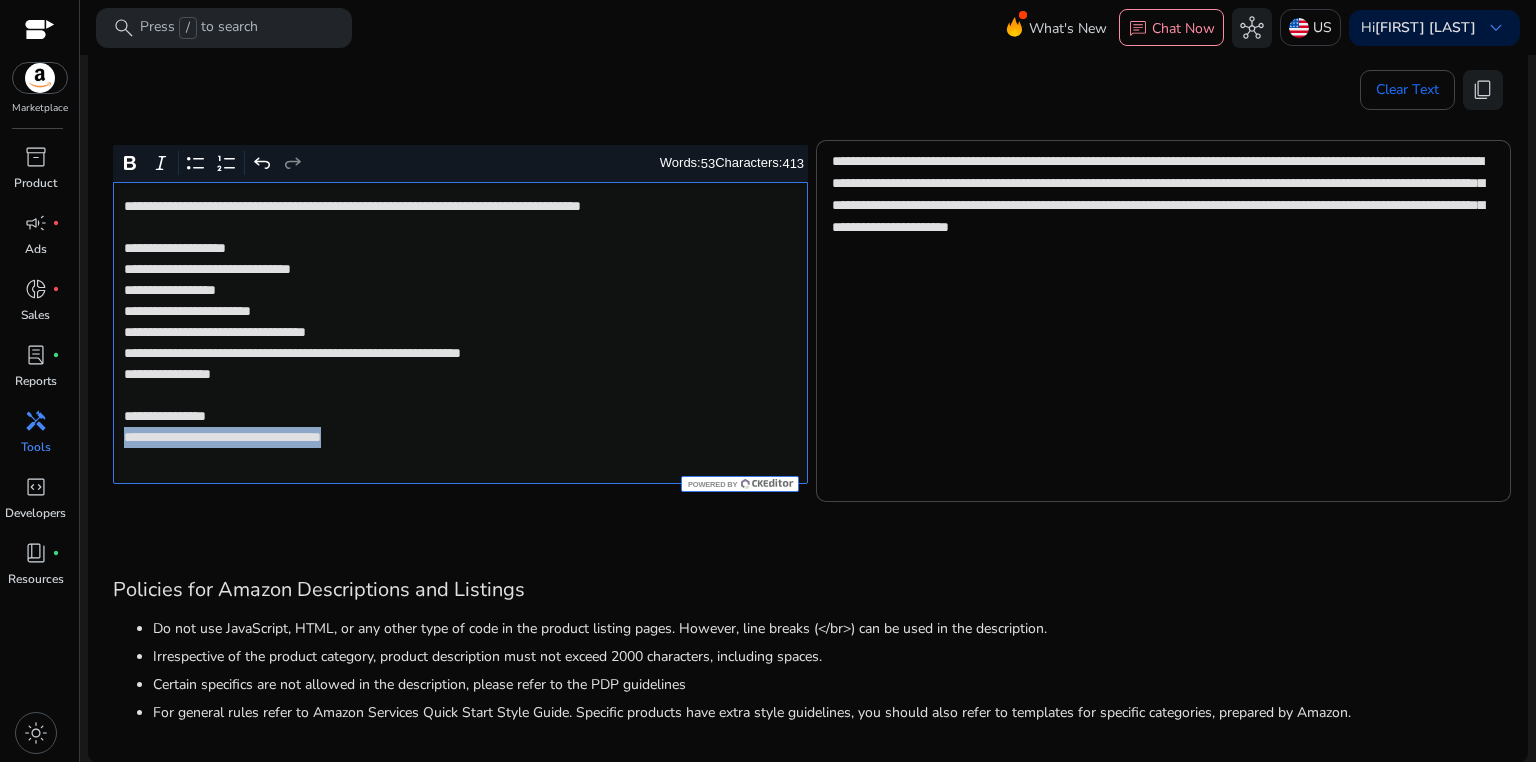 click on "**********" 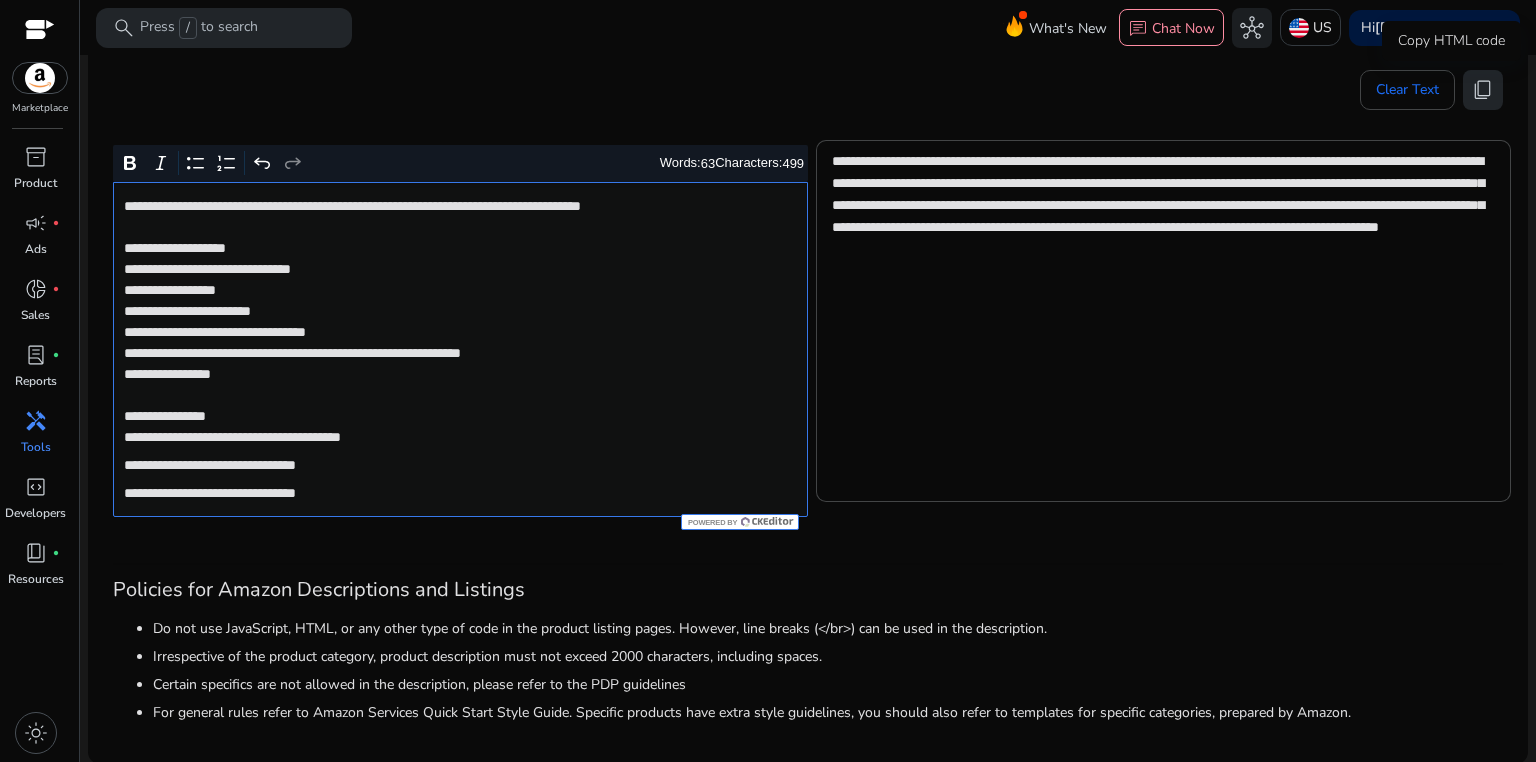 click on "content_copy" 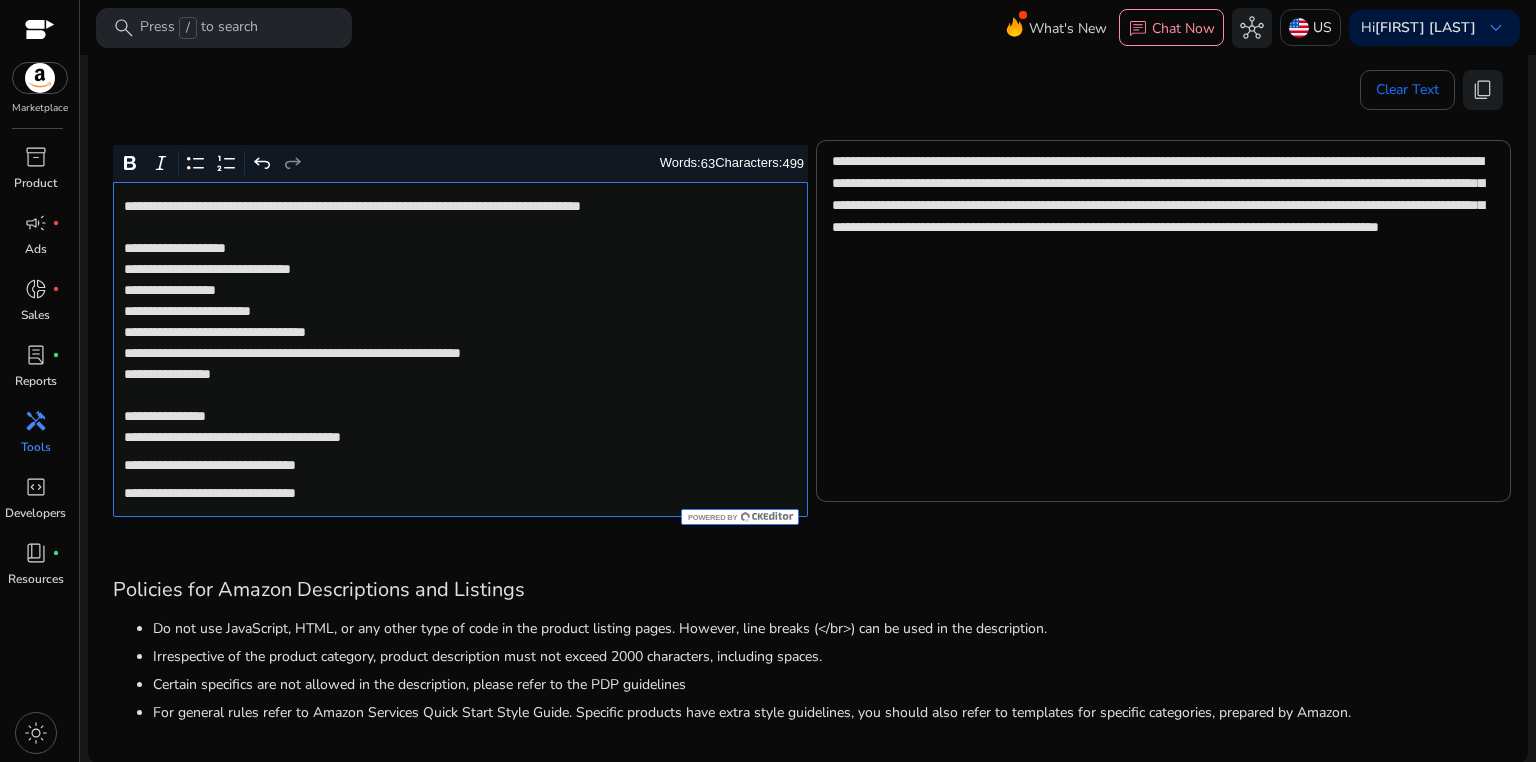 click on "**********" 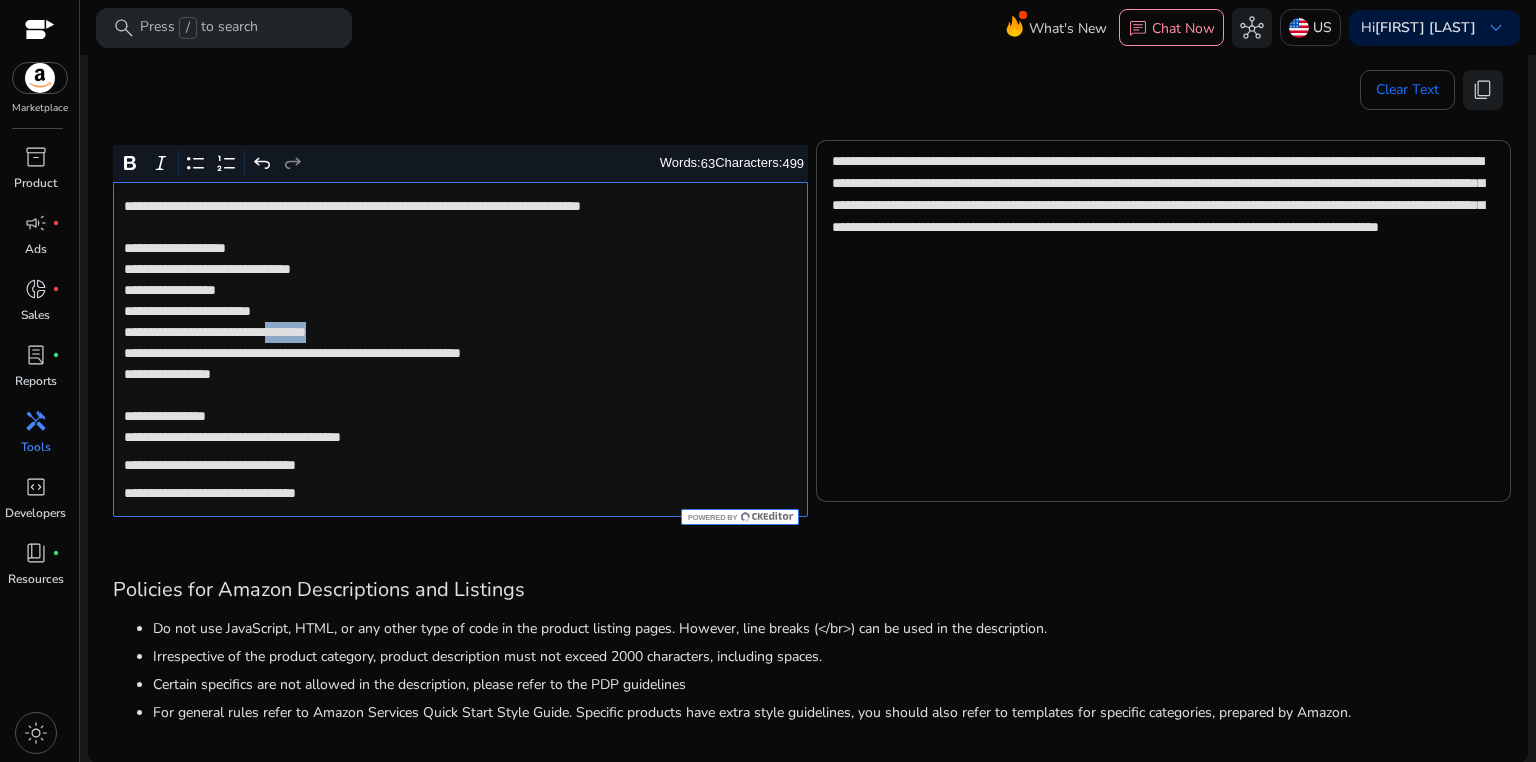 click on "**********" 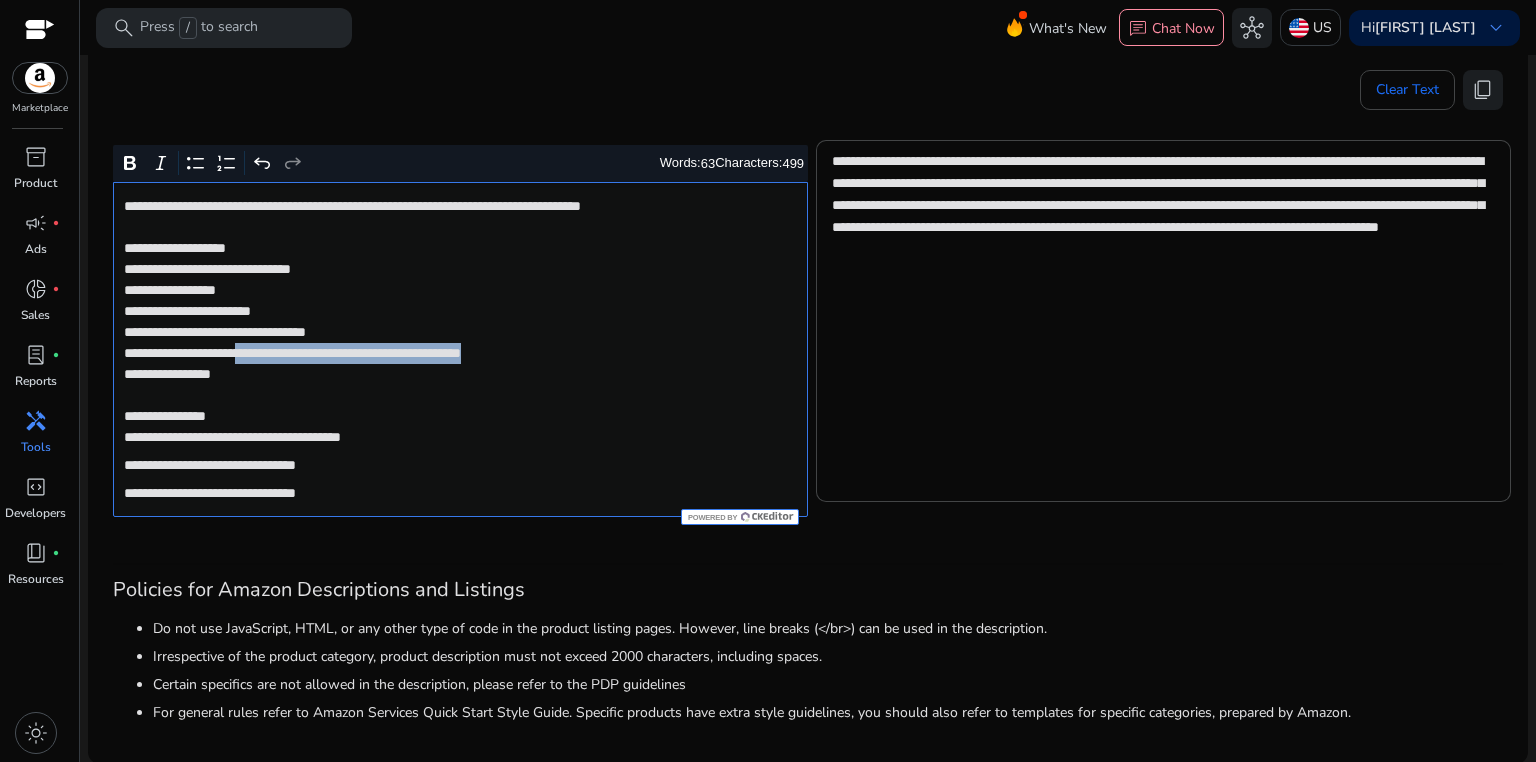 drag, startPoint x: 285, startPoint y: 353, endPoint x: 626, endPoint y: 351, distance: 341.00586 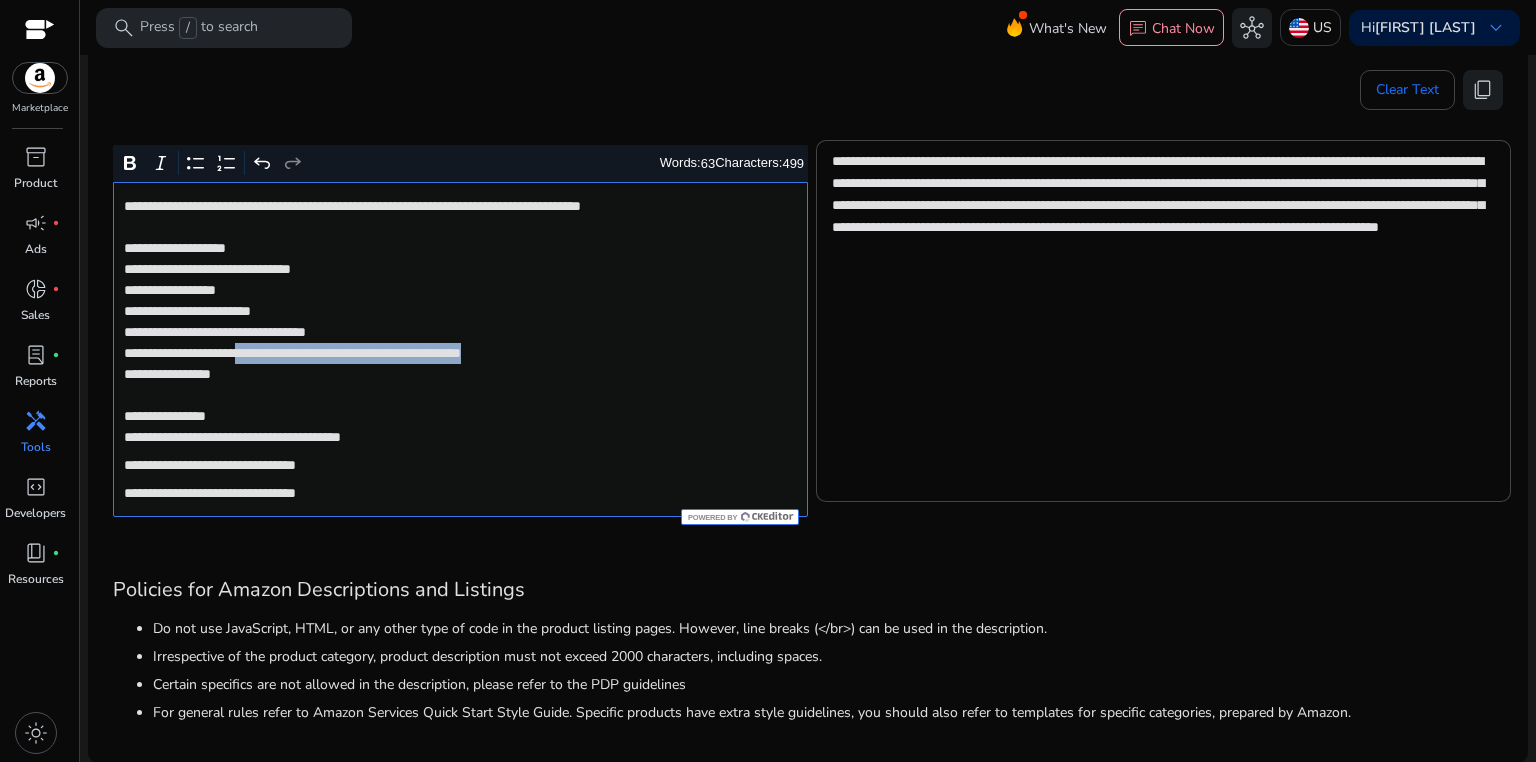 click on "**********" 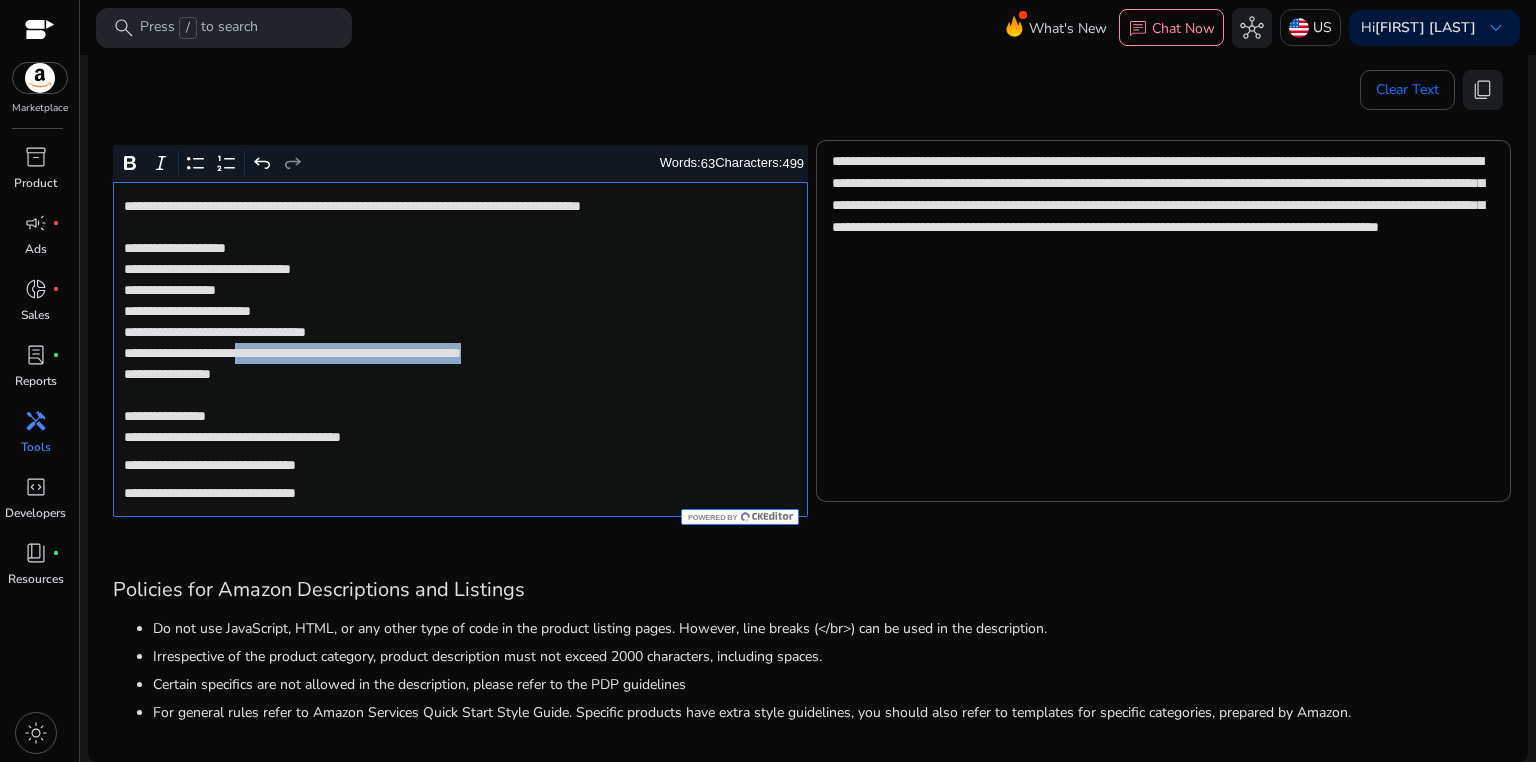 type on "**********" 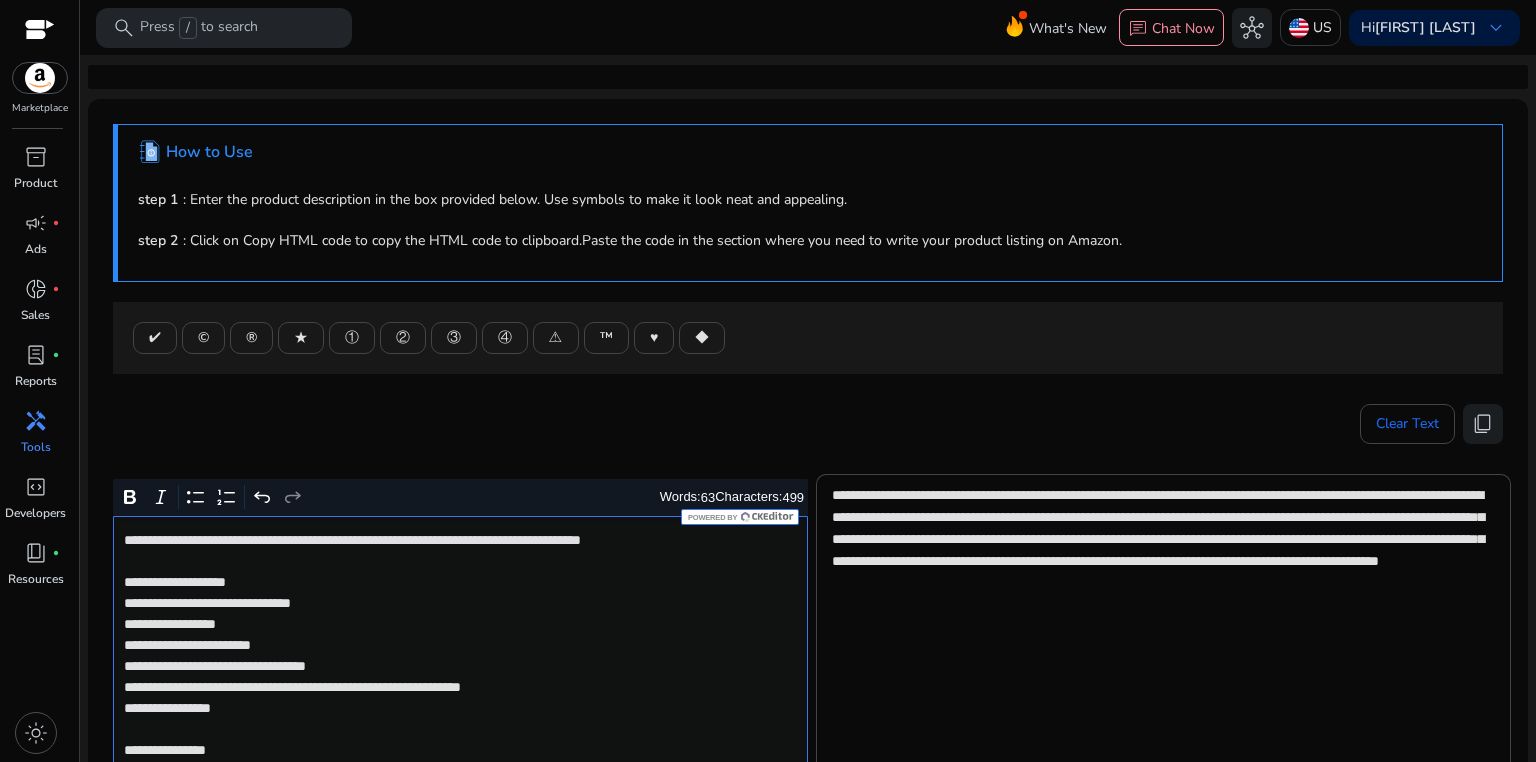 scroll, scrollTop: 0, scrollLeft: 0, axis: both 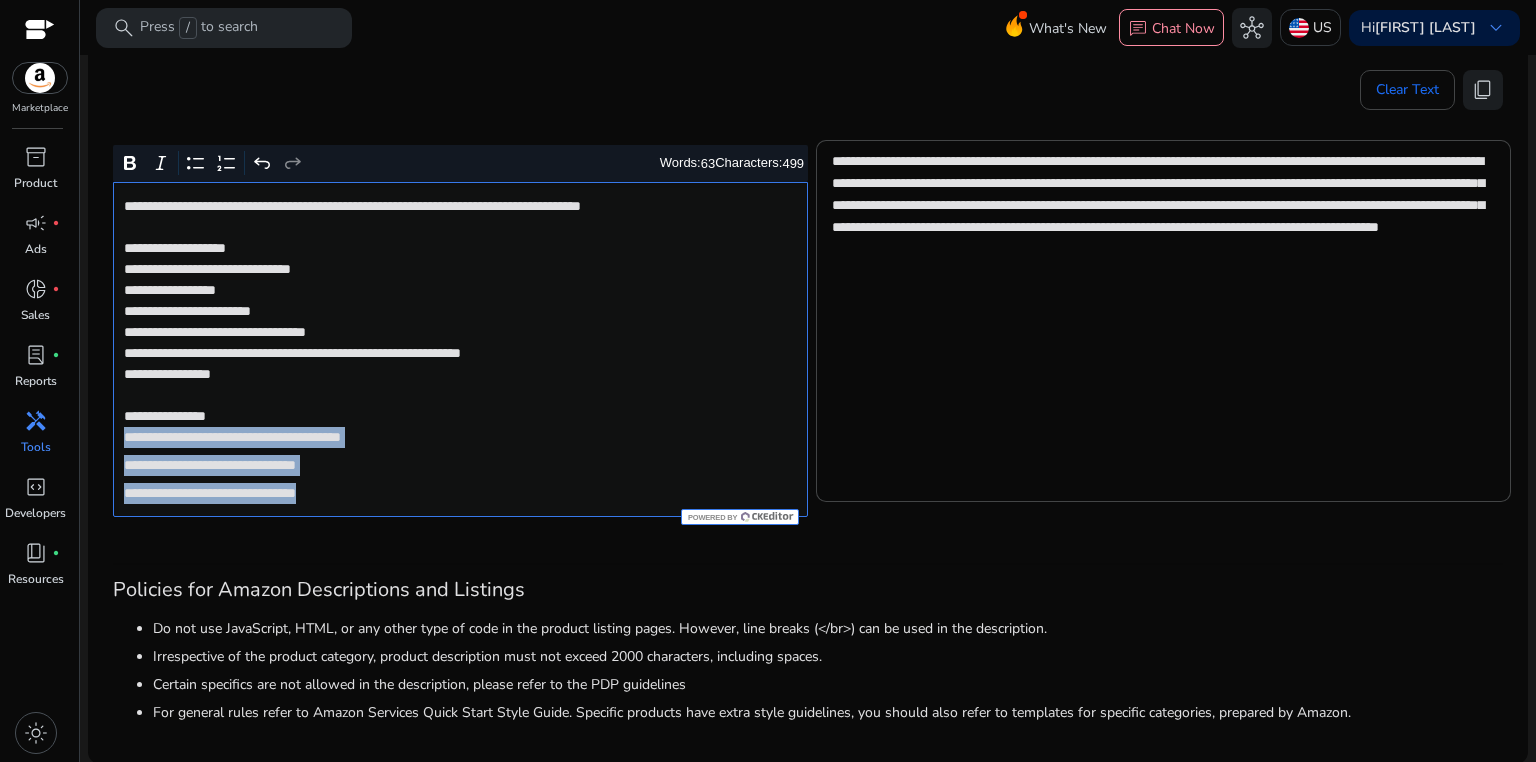 drag, startPoint x: 120, startPoint y: 439, endPoint x: 410, endPoint y: 505, distance: 297.41553 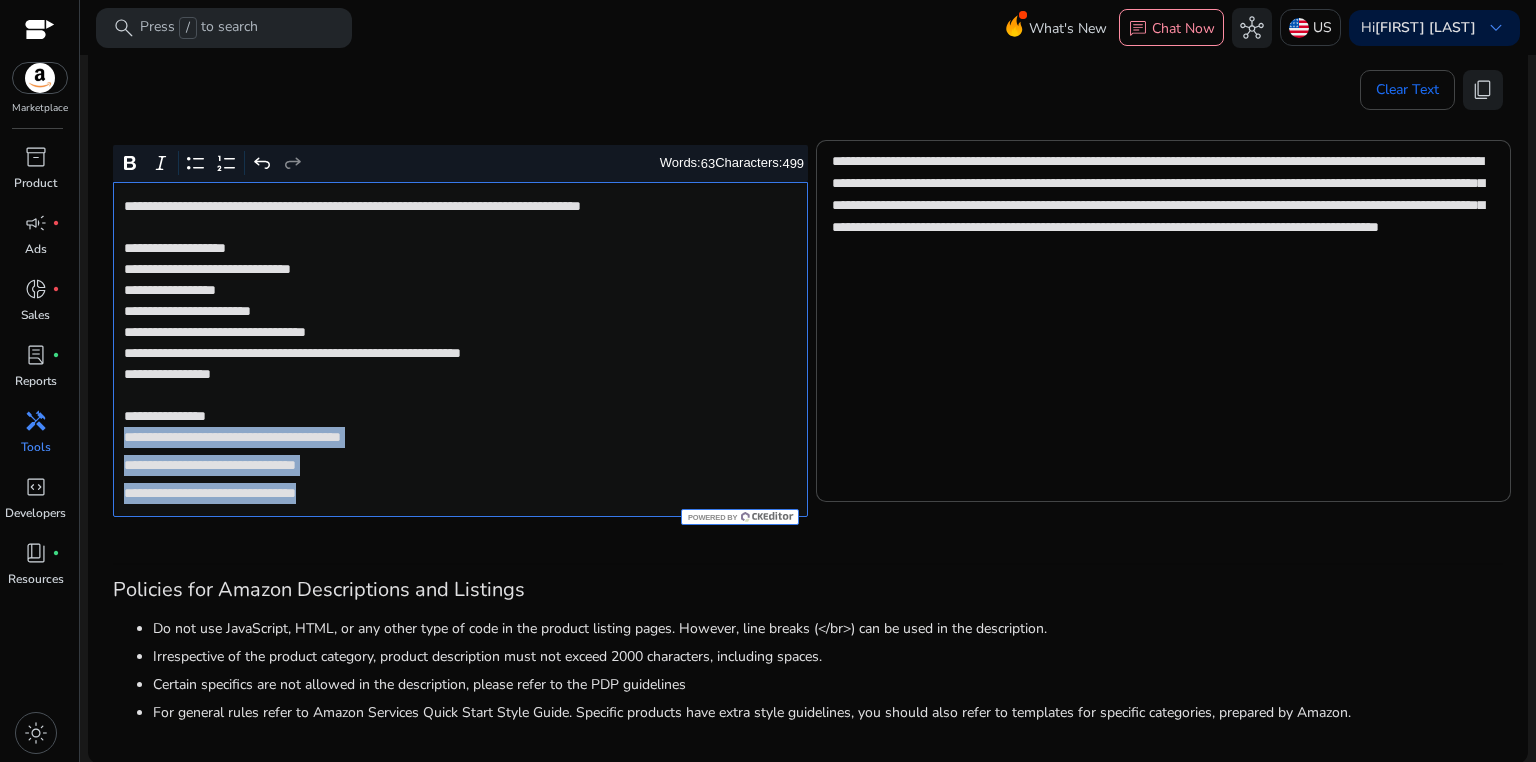 click on "**********" 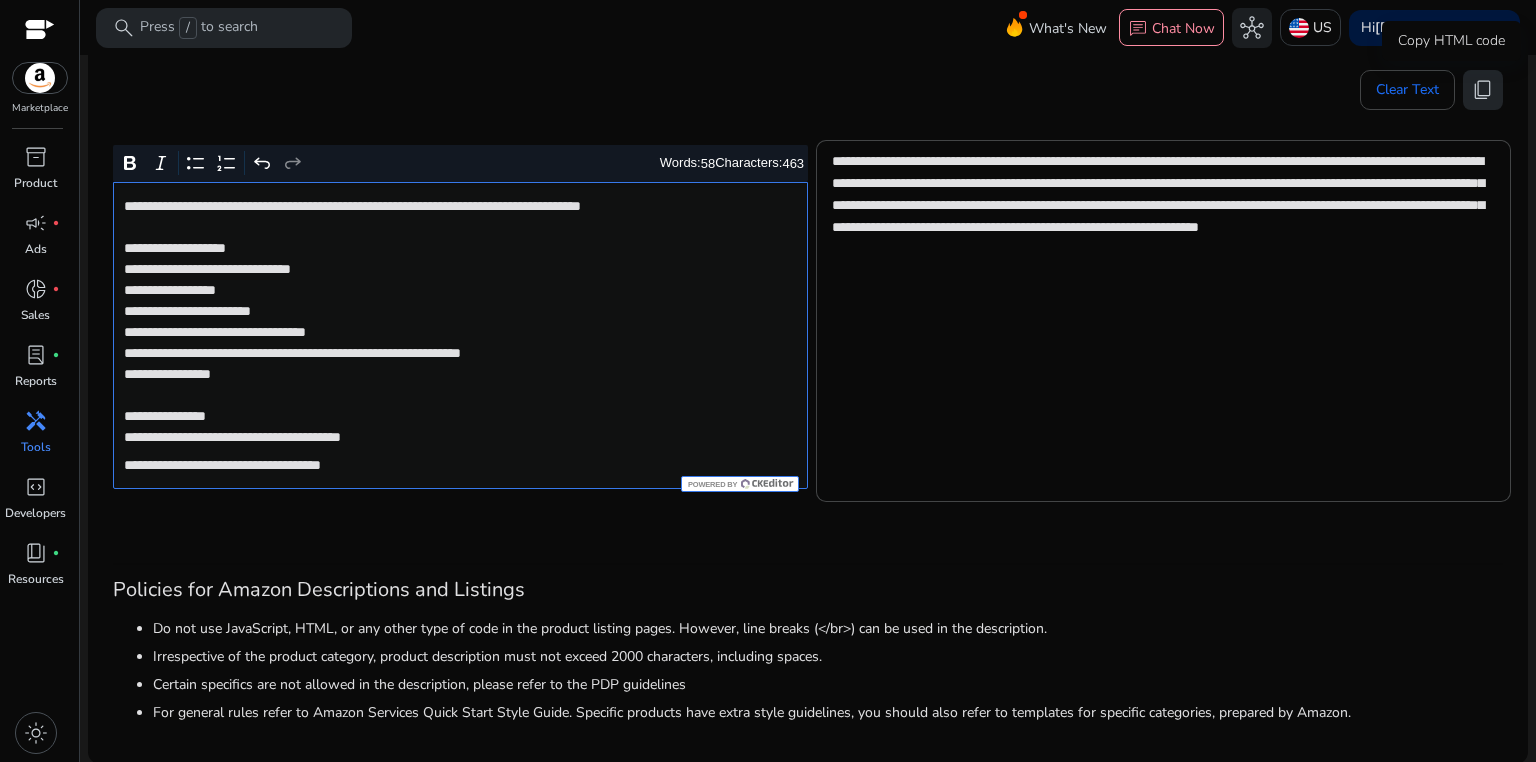 click on "content_copy" 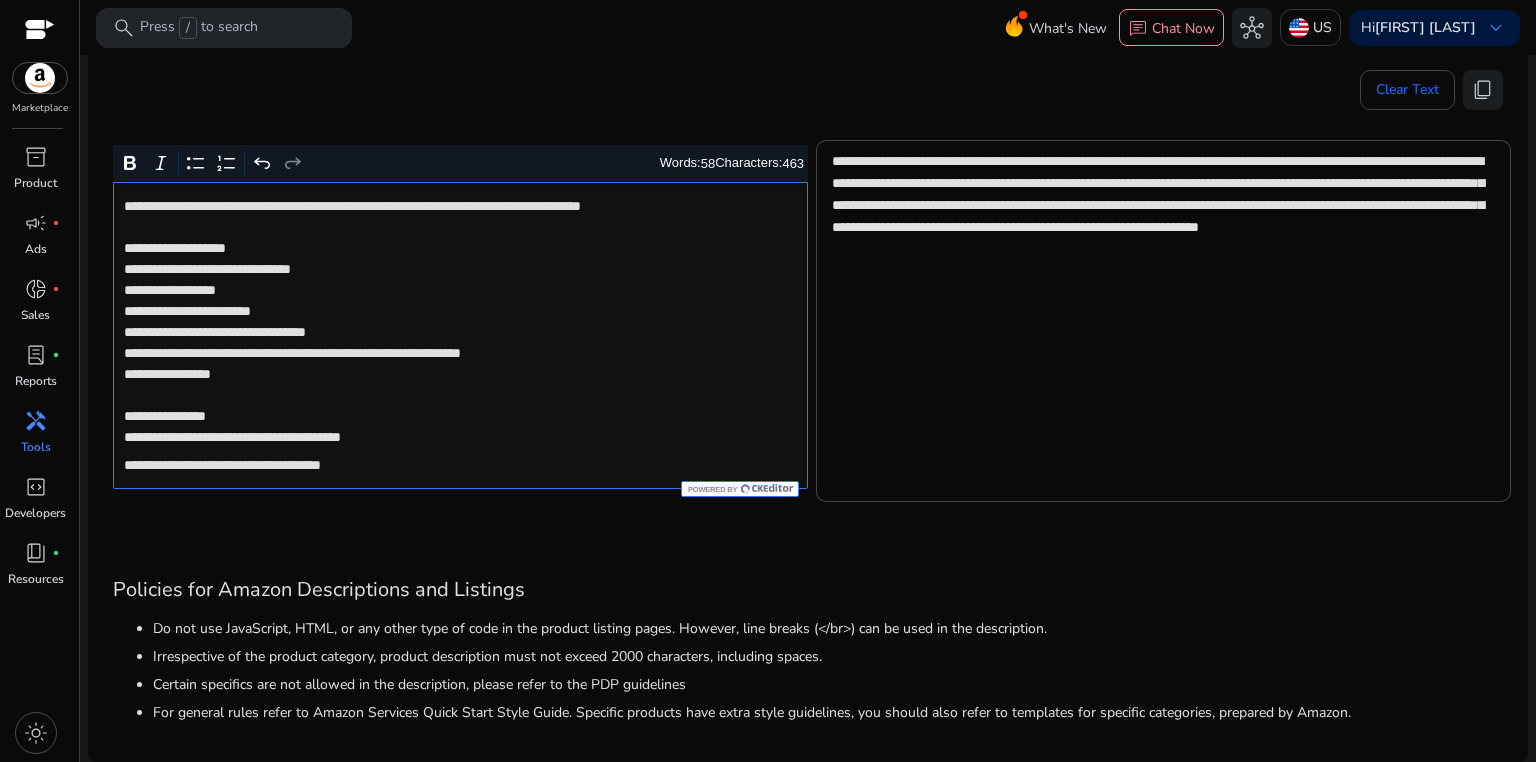 click on "**********" 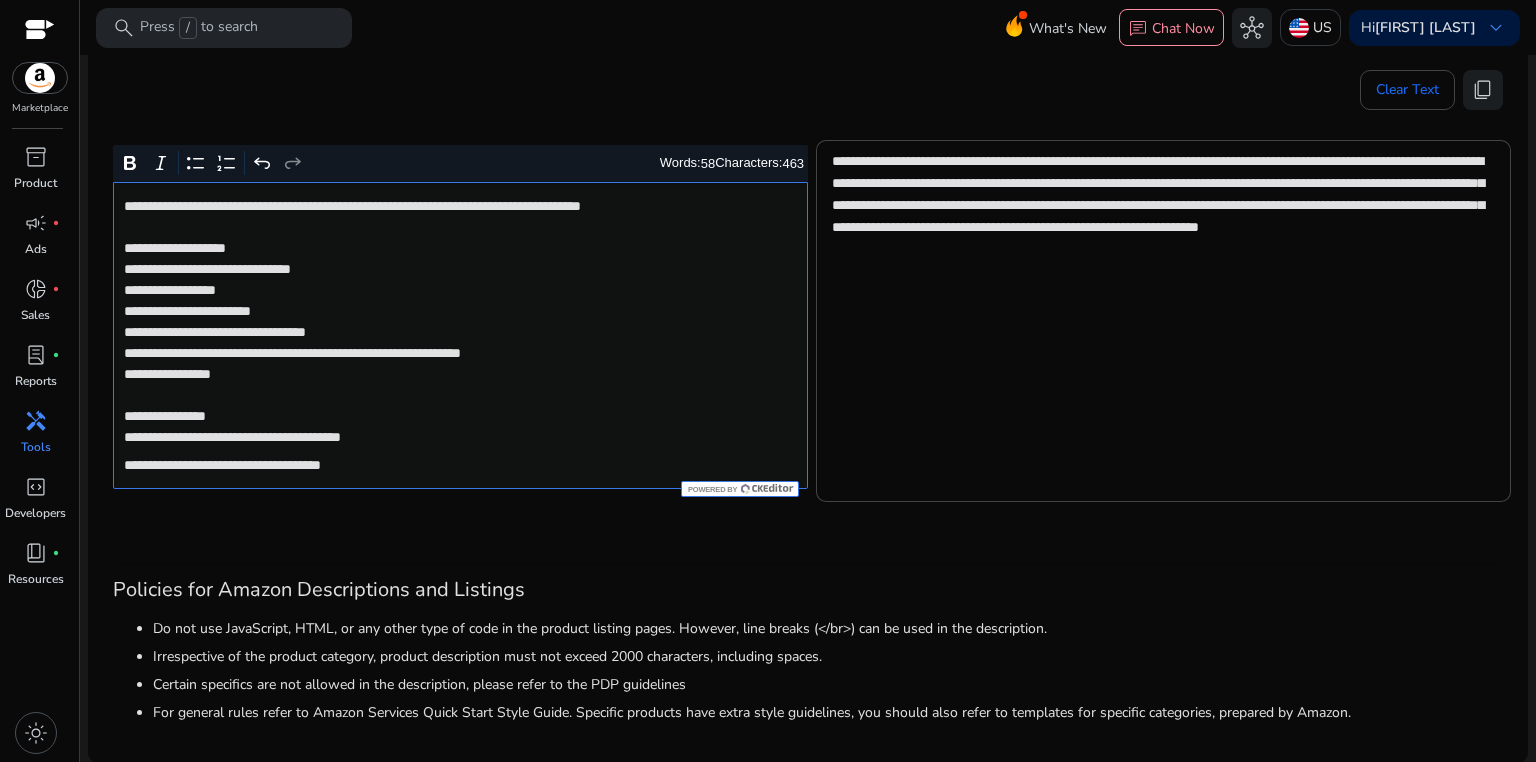 click on "**********" 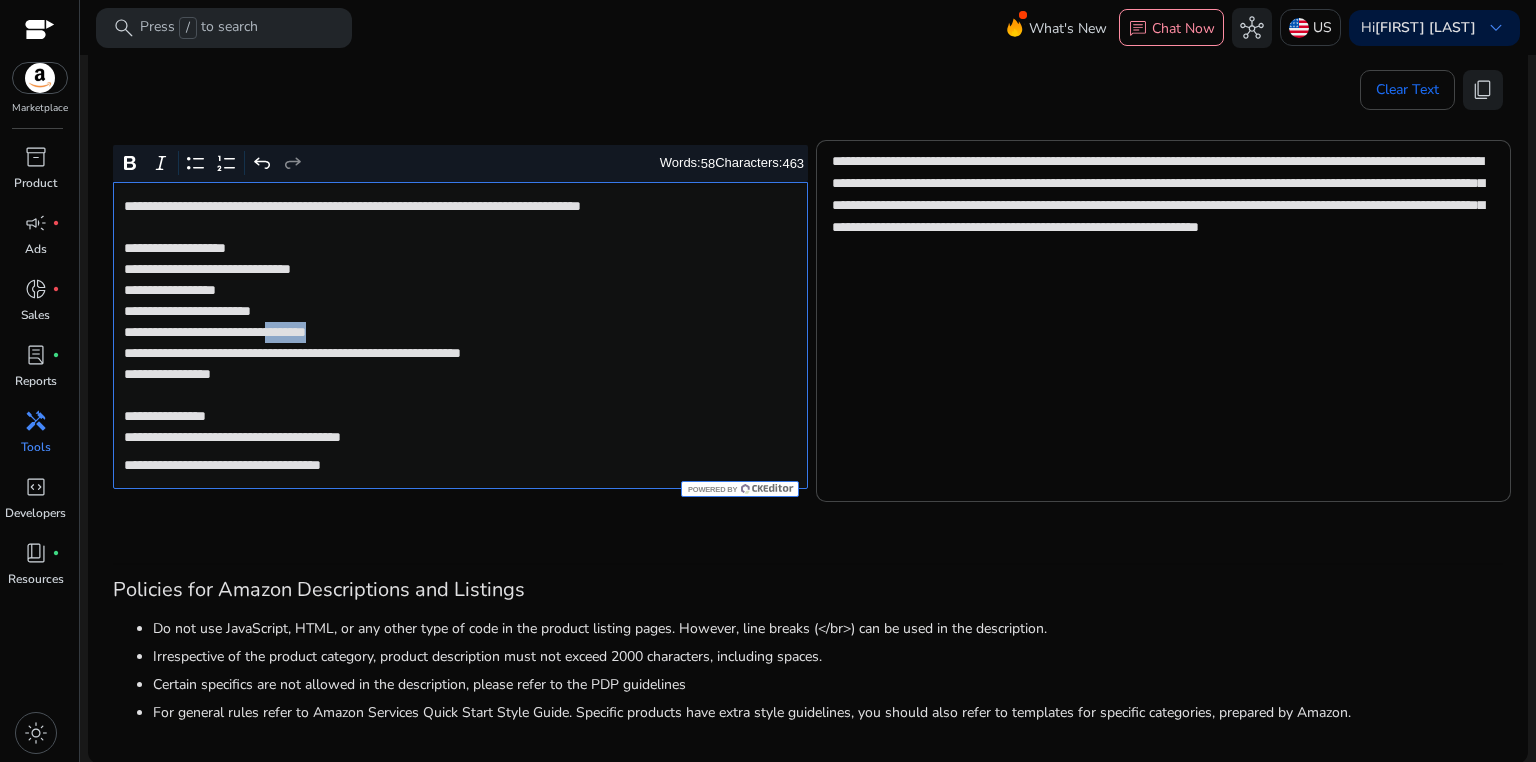 click on "**********" 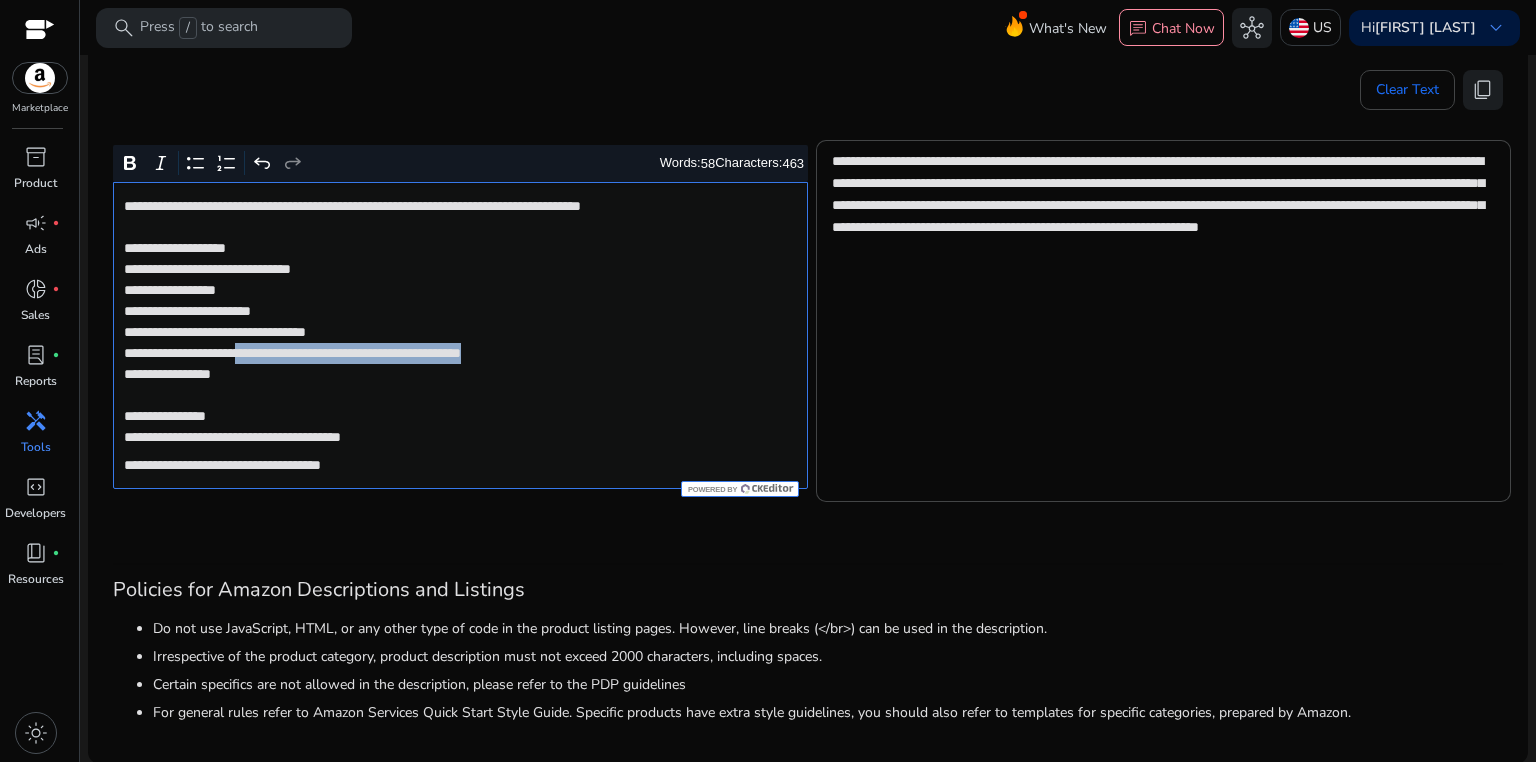 drag, startPoint x: 282, startPoint y: 353, endPoint x: 644, endPoint y: 354, distance: 362.00137 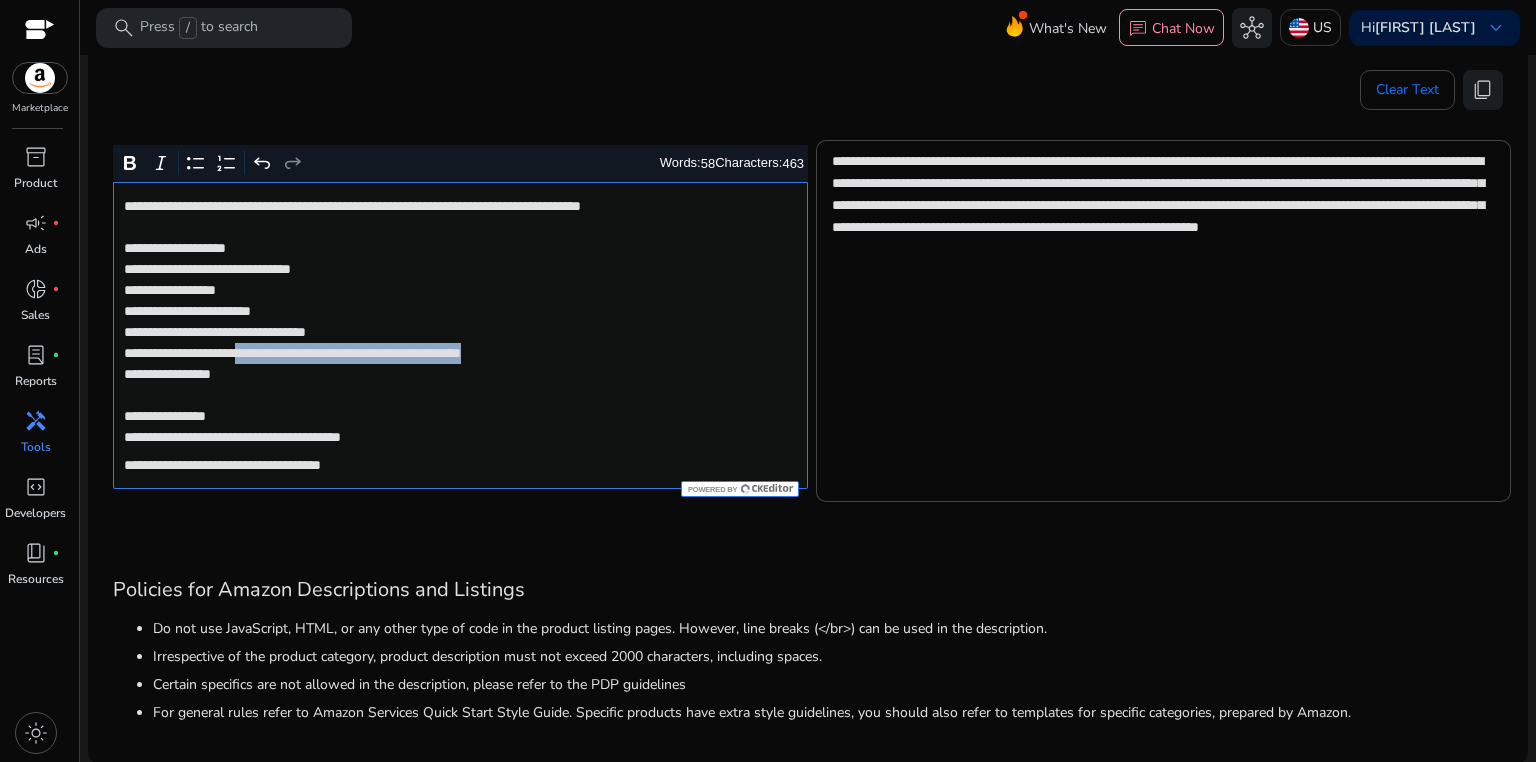 click on "**********" 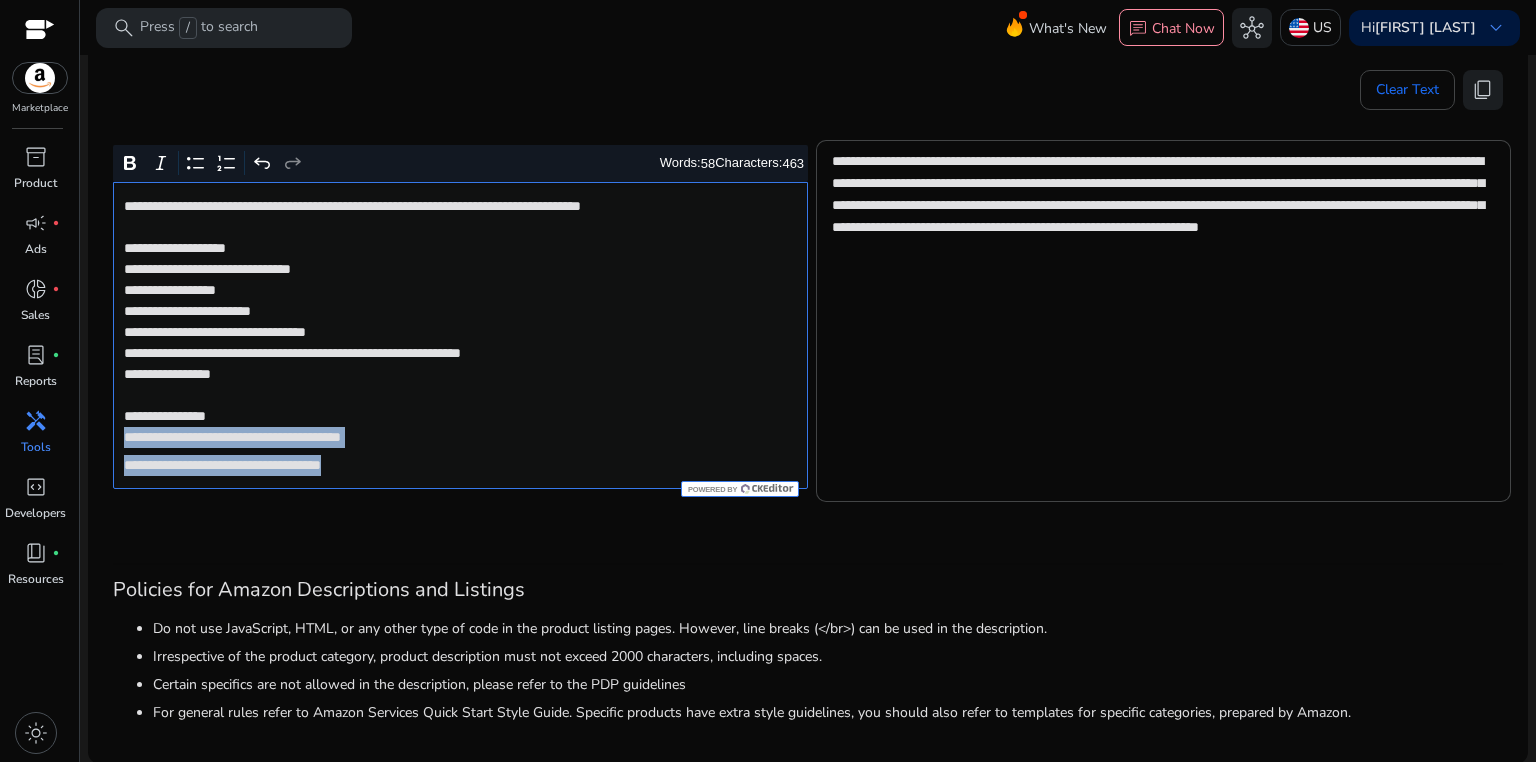 drag, startPoint x: 118, startPoint y: 440, endPoint x: 418, endPoint y: 468, distance: 301.30383 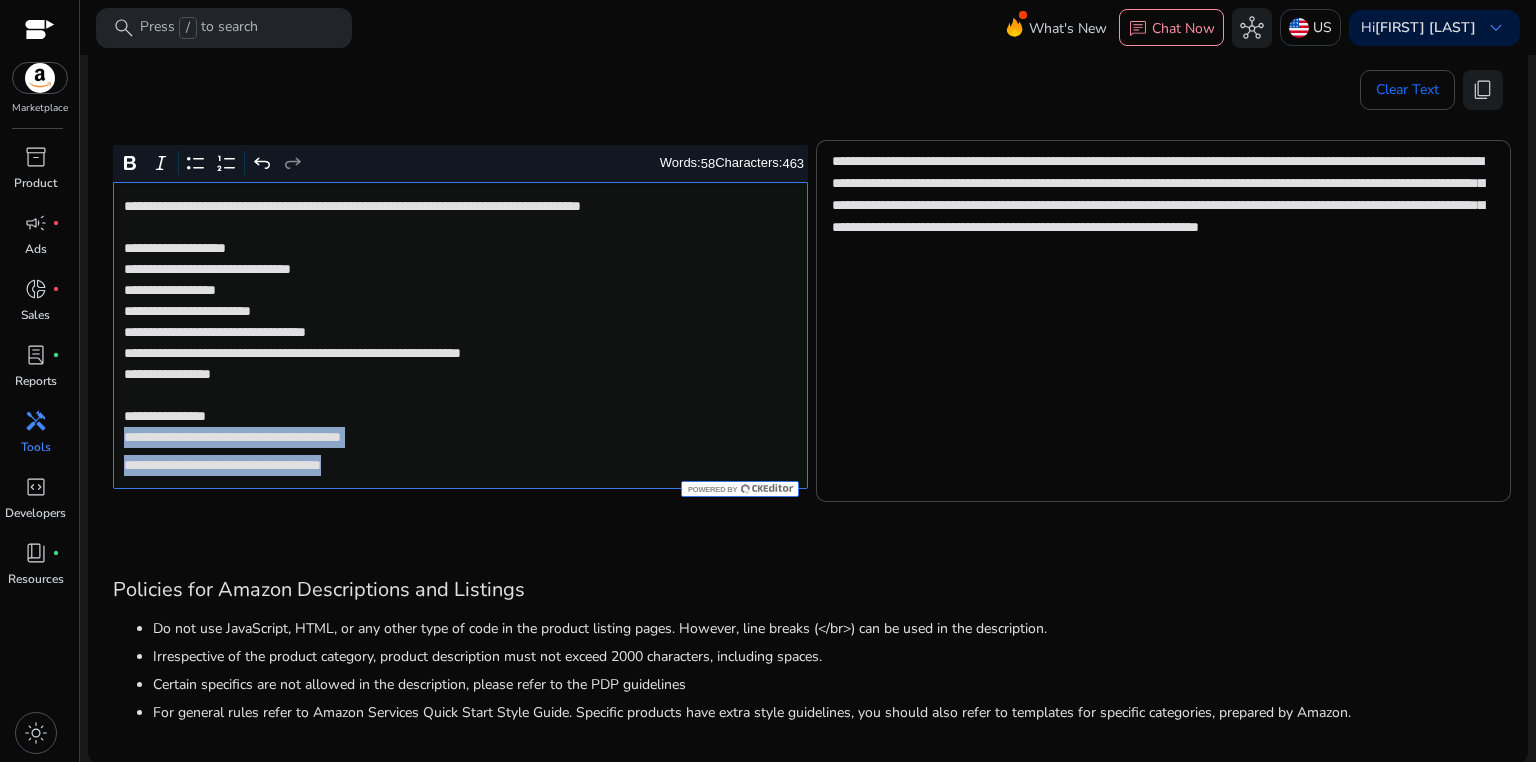 click on "**********" 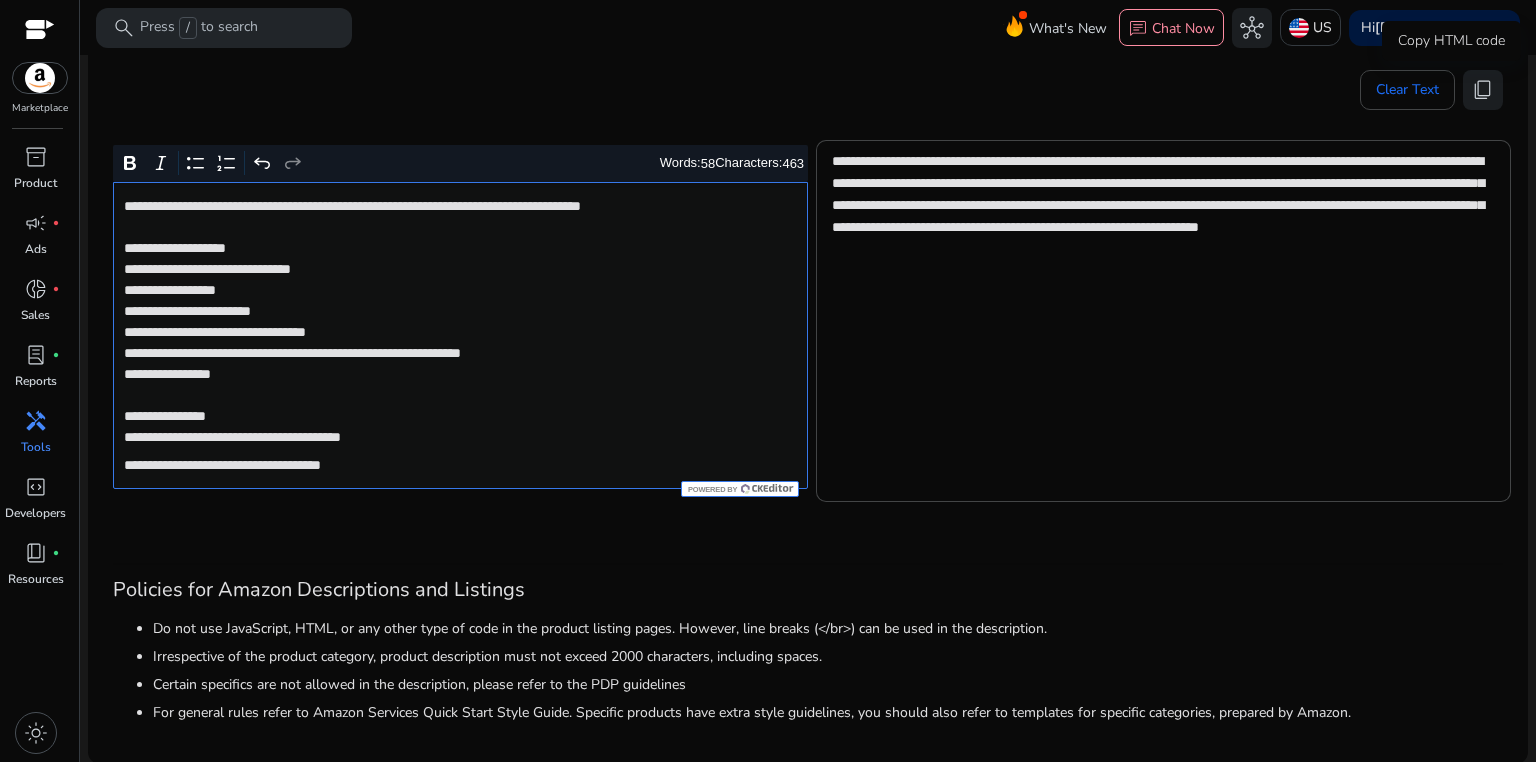 click on "content_copy" 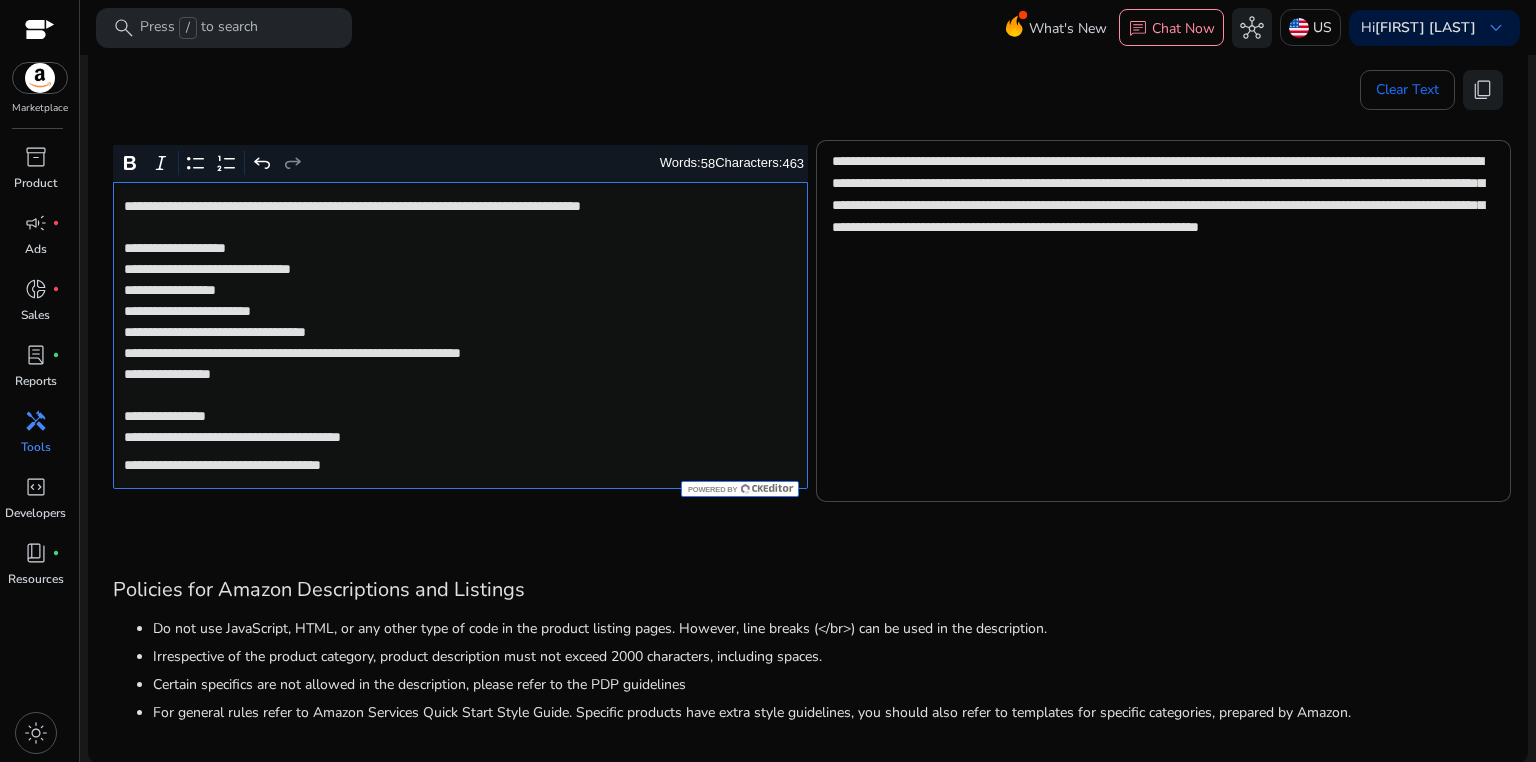 click on "**********" 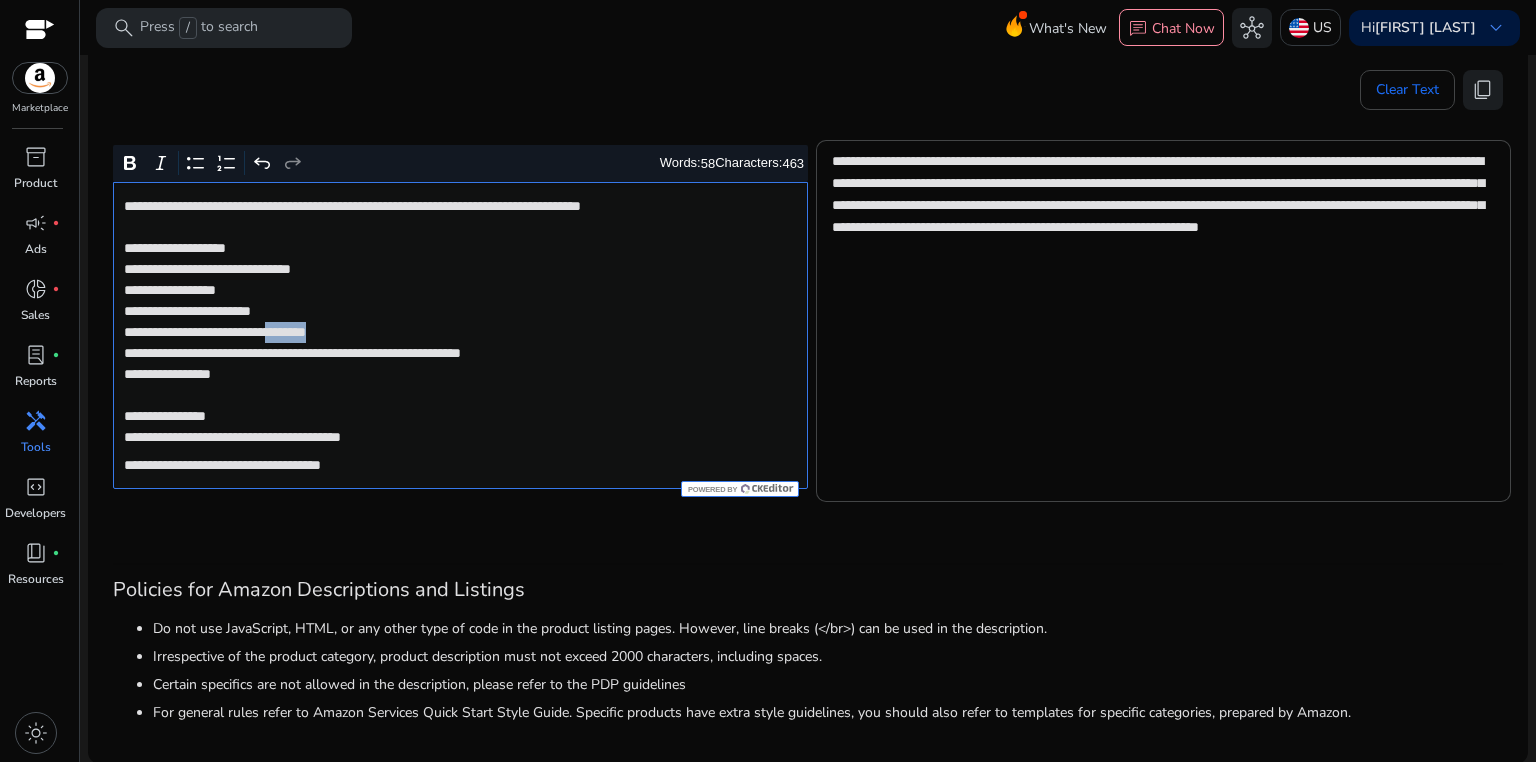 click on "**********" 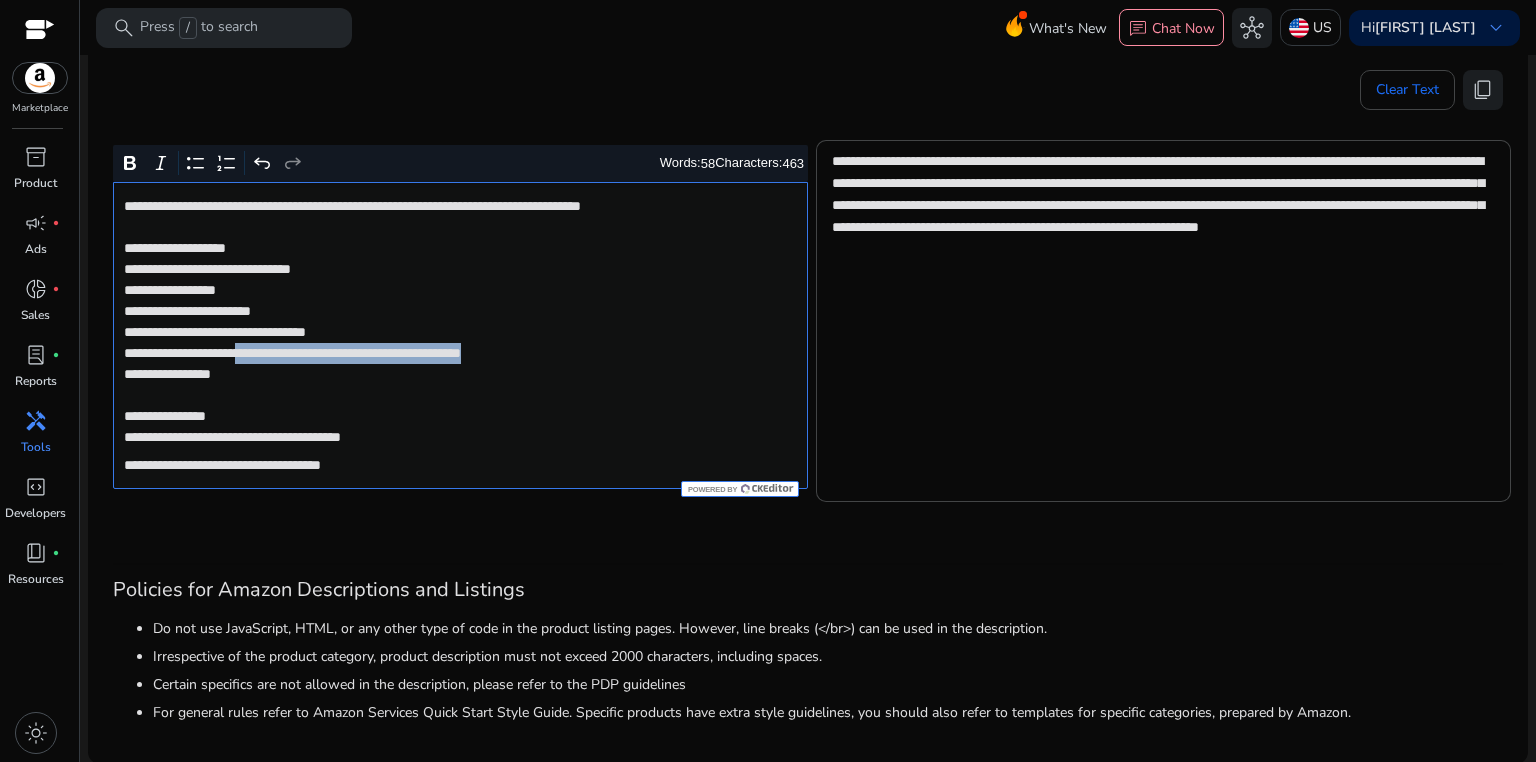 drag, startPoint x: 282, startPoint y: 352, endPoint x: 654, endPoint y: 351, distance: 372.00134 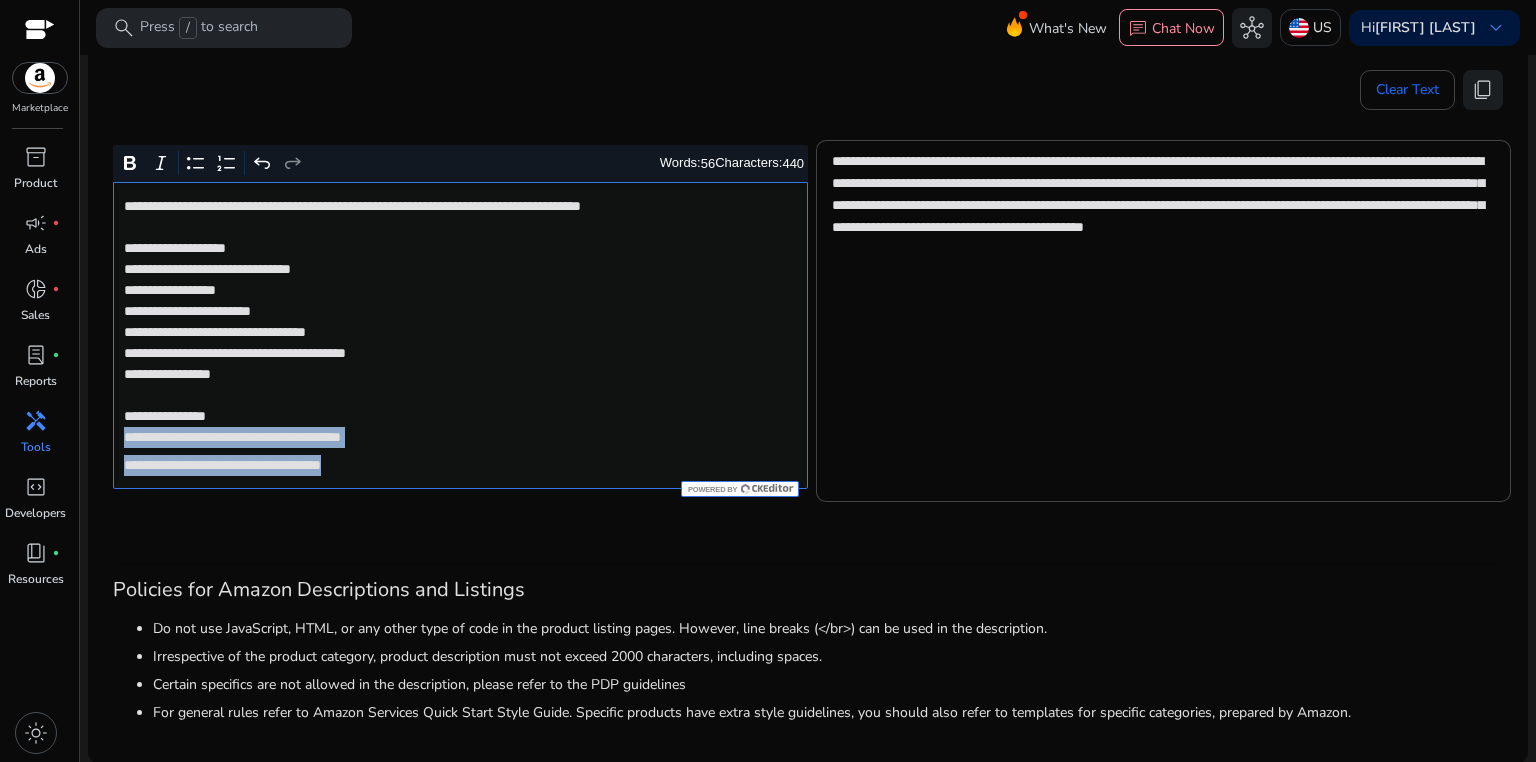 drag, startPoint x: 124, startPoint y: 437, endPoint x: 480, endPoint y: 464, distance: 357.0224 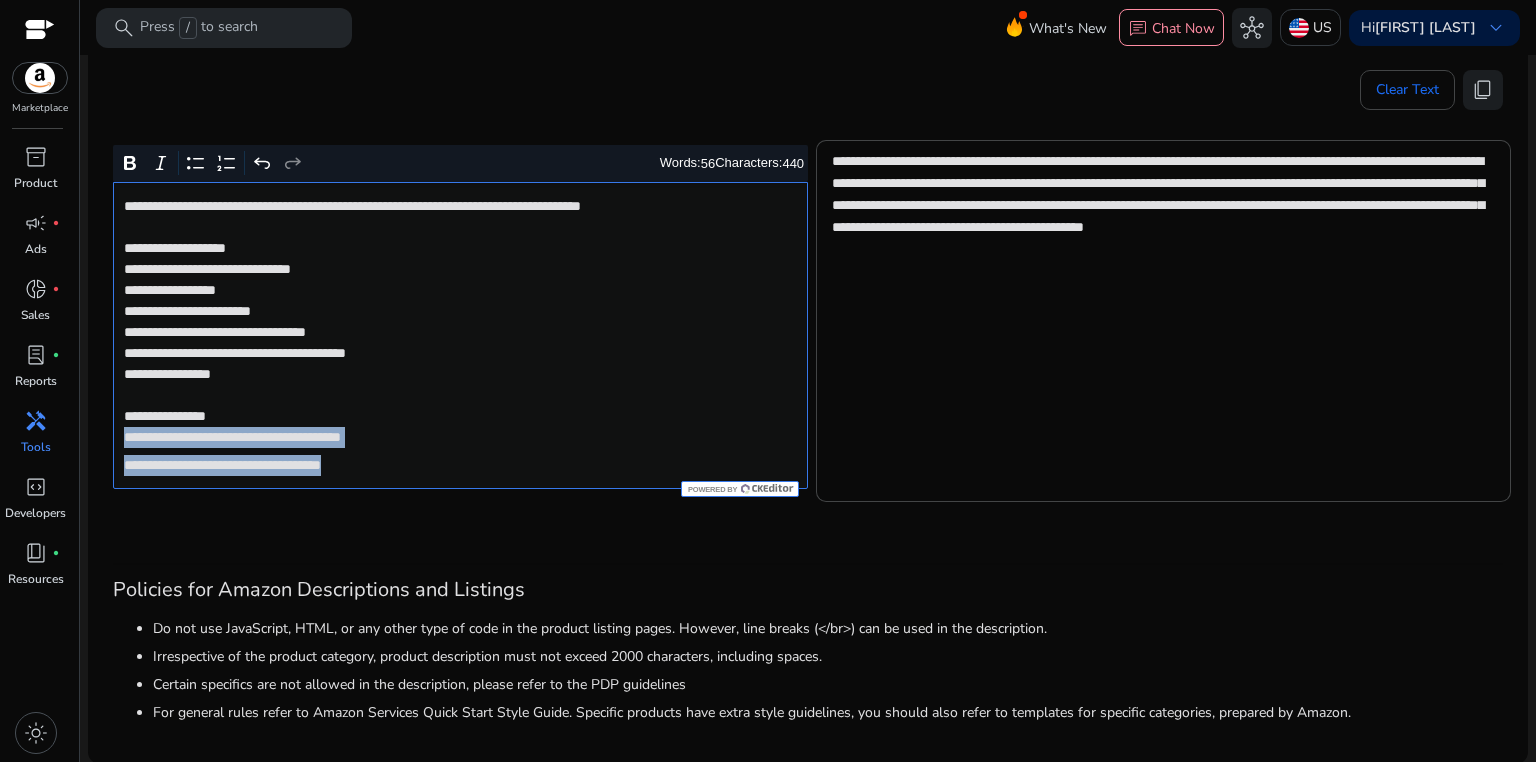 click on "**********" 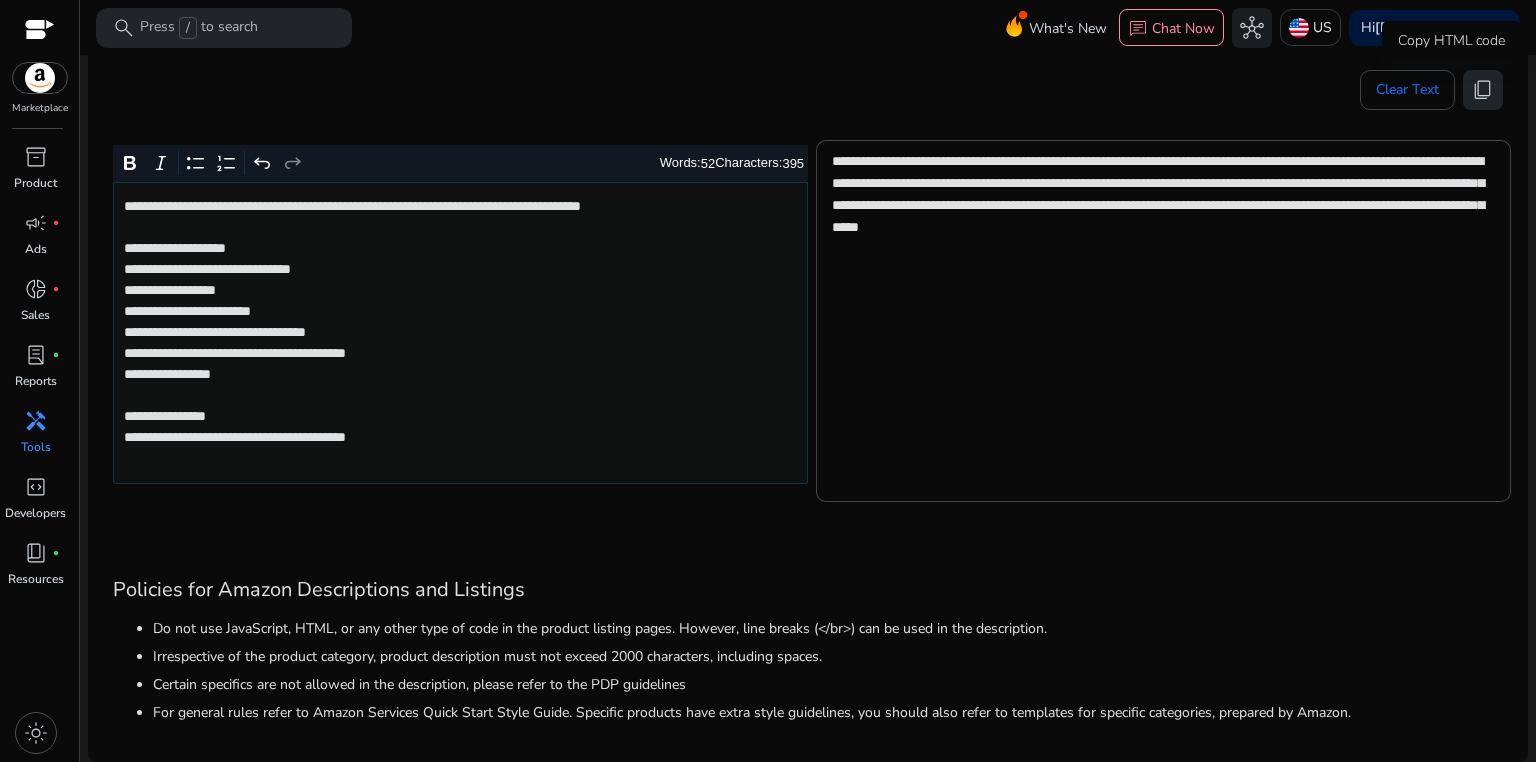 click on "content_copy" 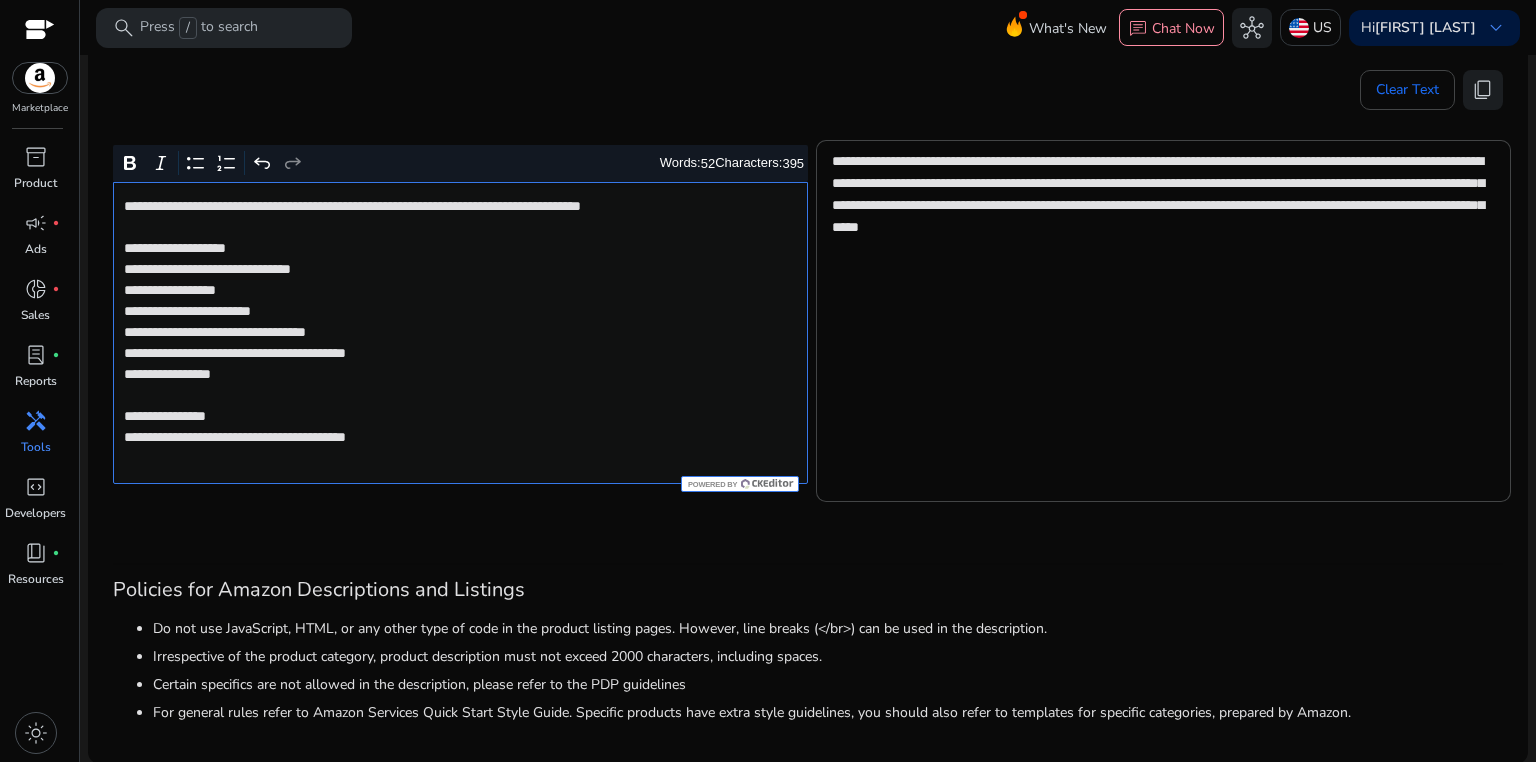 click on "**********" 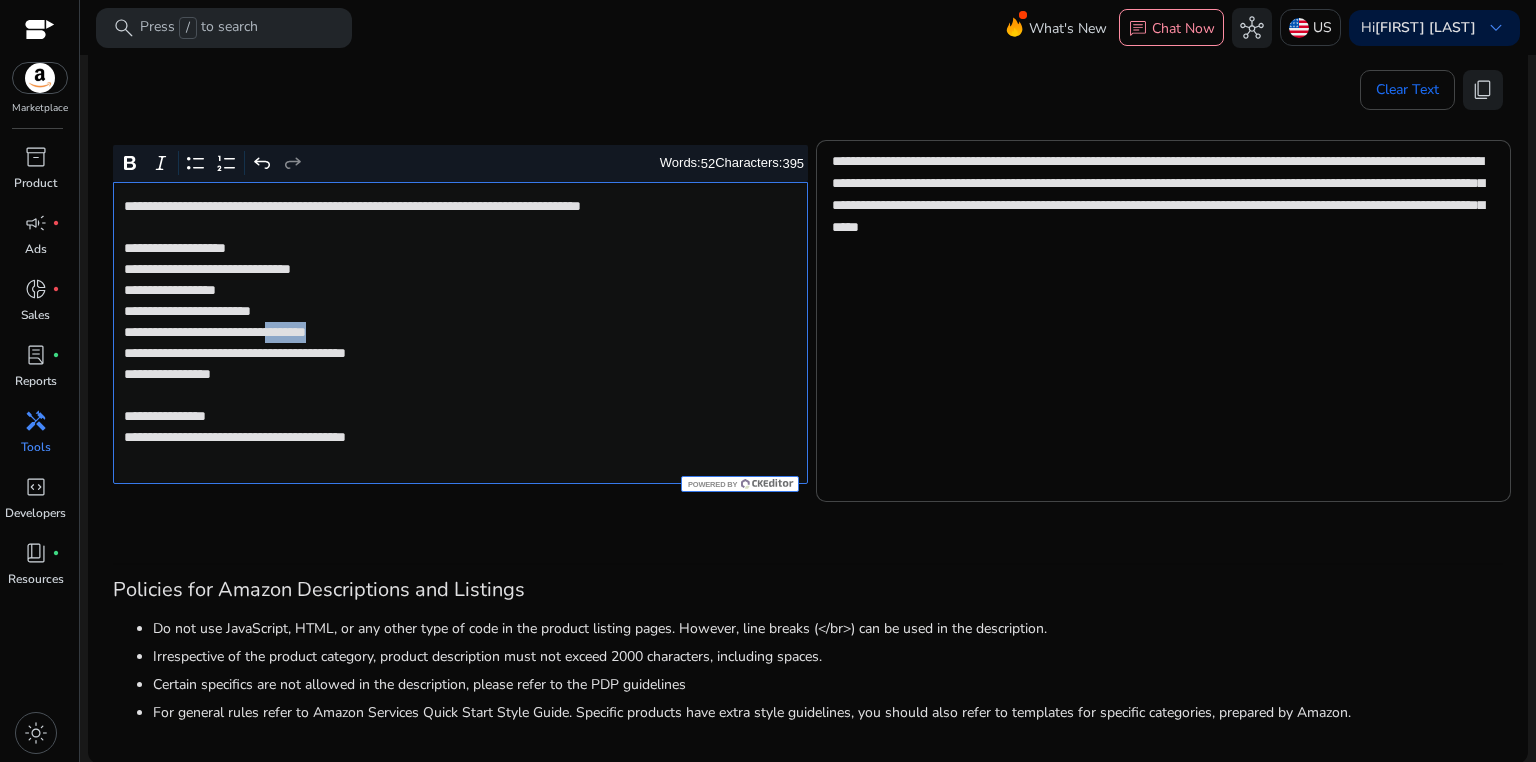 click on "**********" 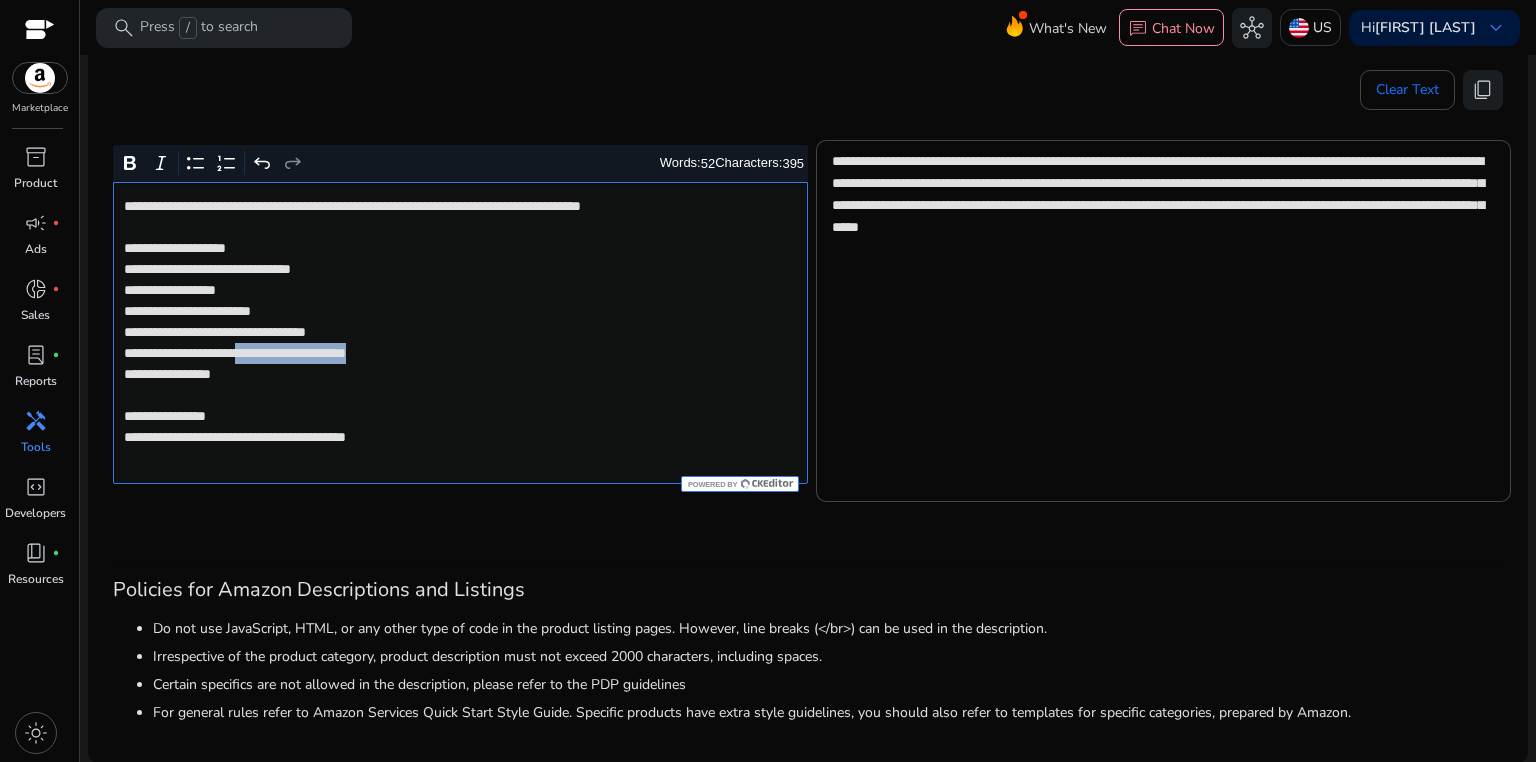 drag, startPoint x: 284, startPoint y: 358, endPoint x: 475, endPoint y: 357, distance: 191.00262 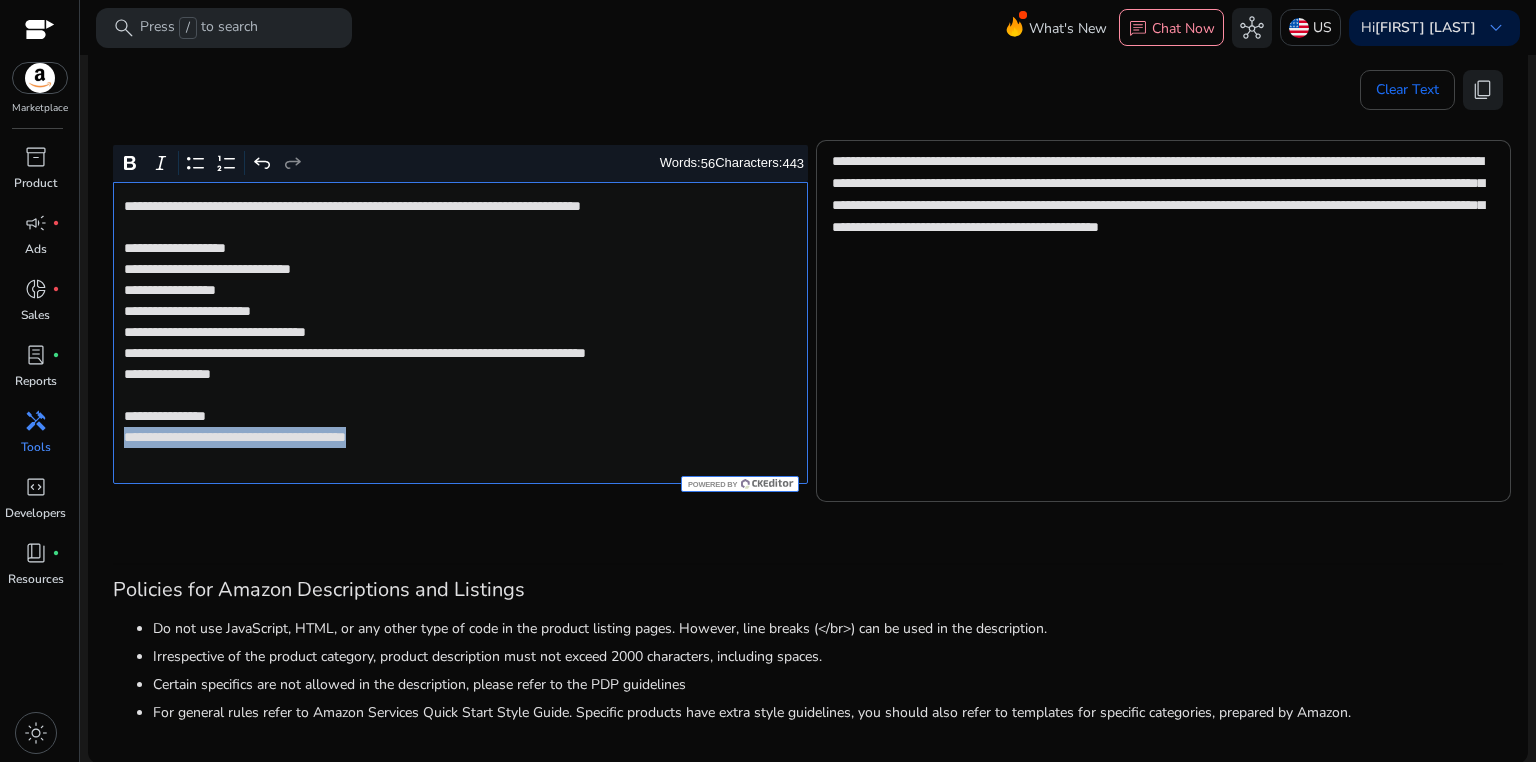 drag, startPoint x: 124, startPoint y: 456, endPoint x: 436, endPoint y: 468, distance: 312.23068 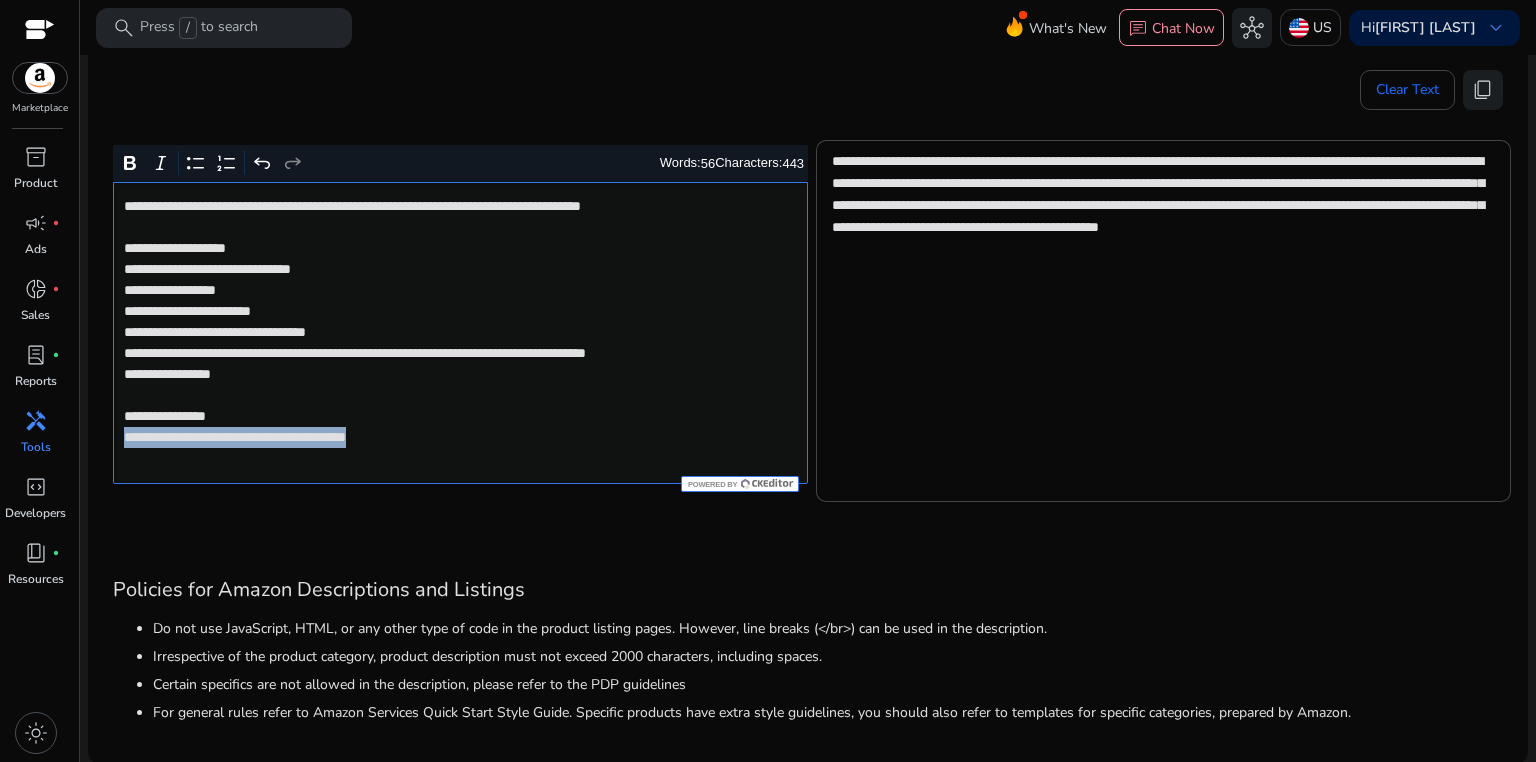 click on "**********" 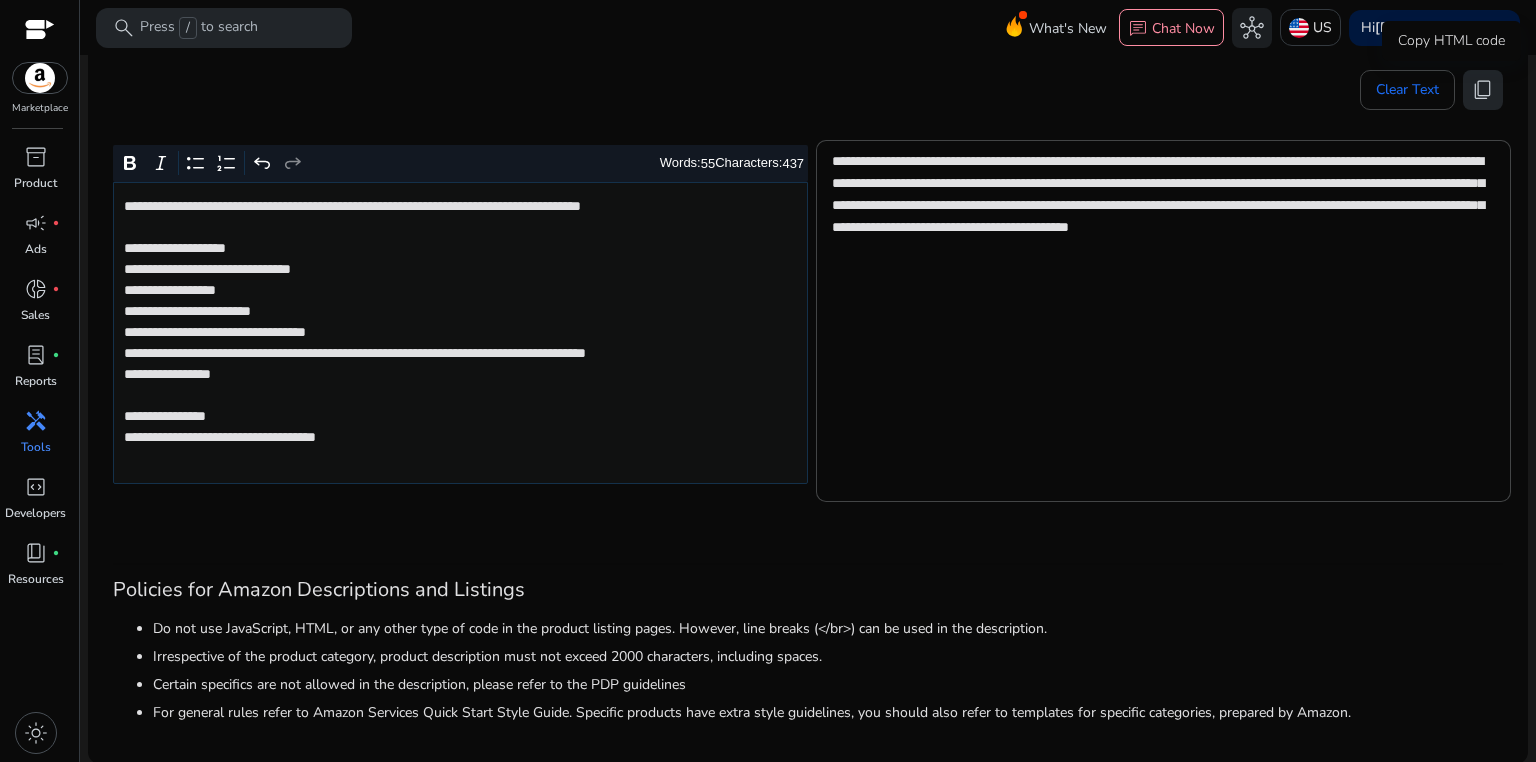 click on "content_copy" 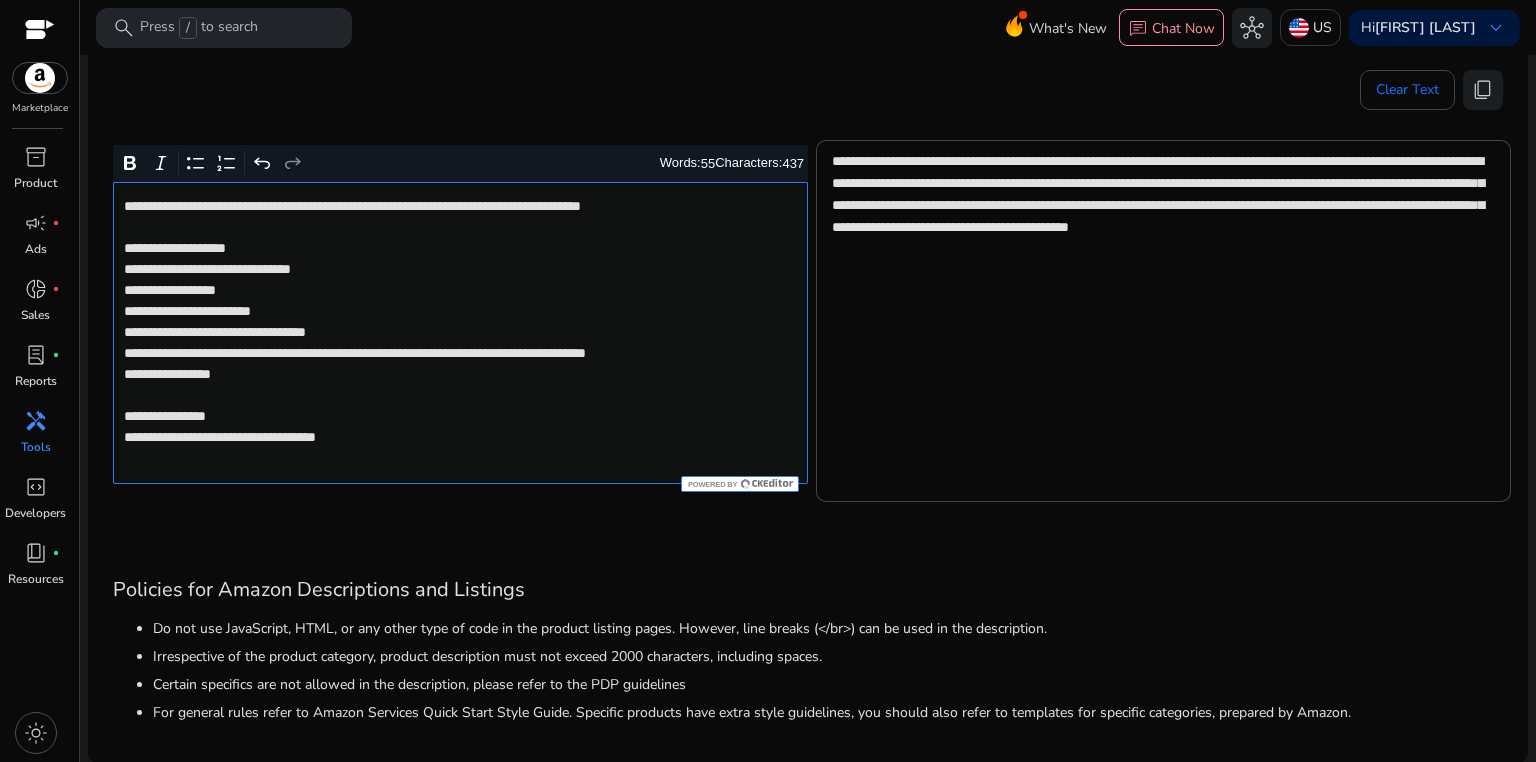click on "**********" 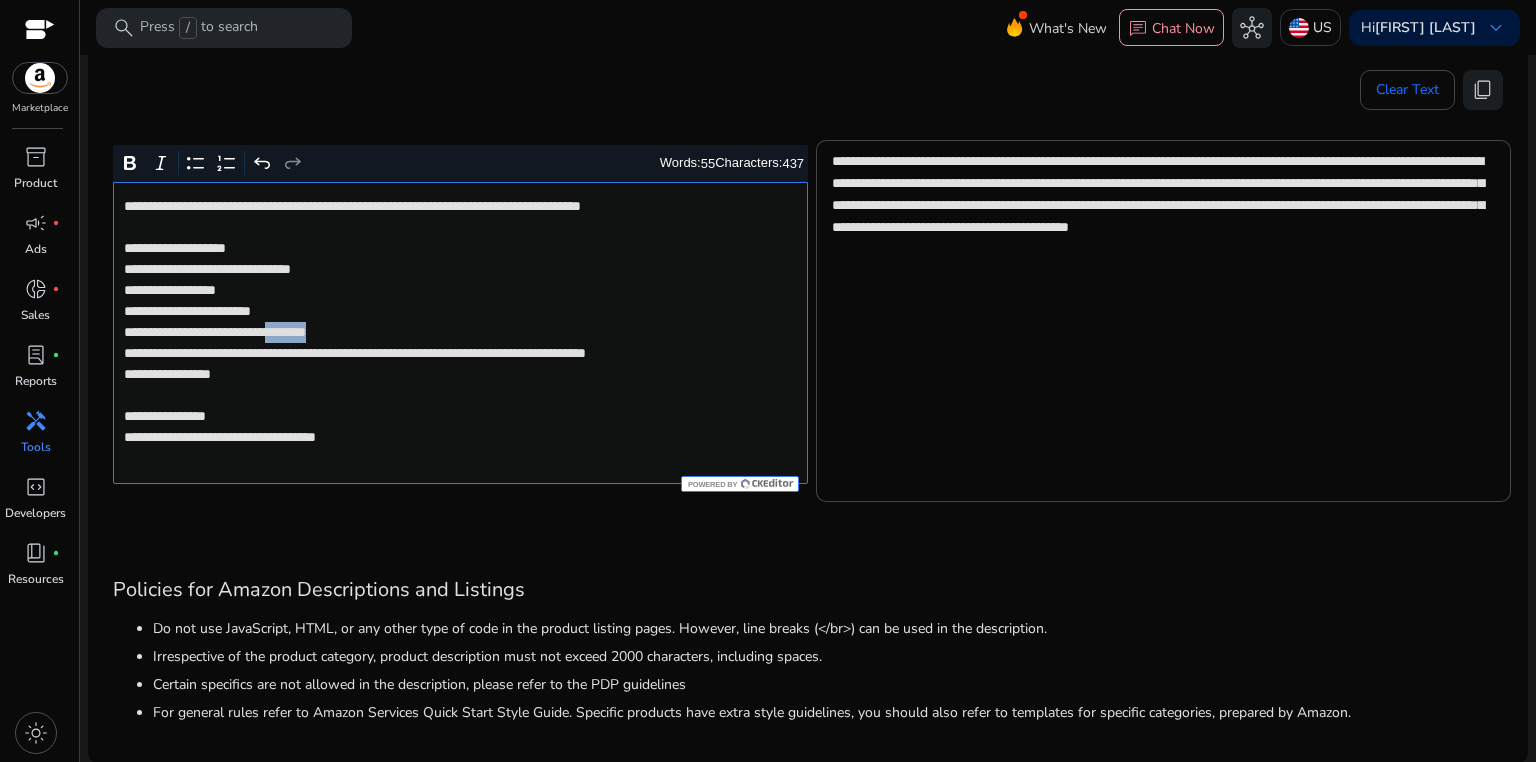 click on "**********" 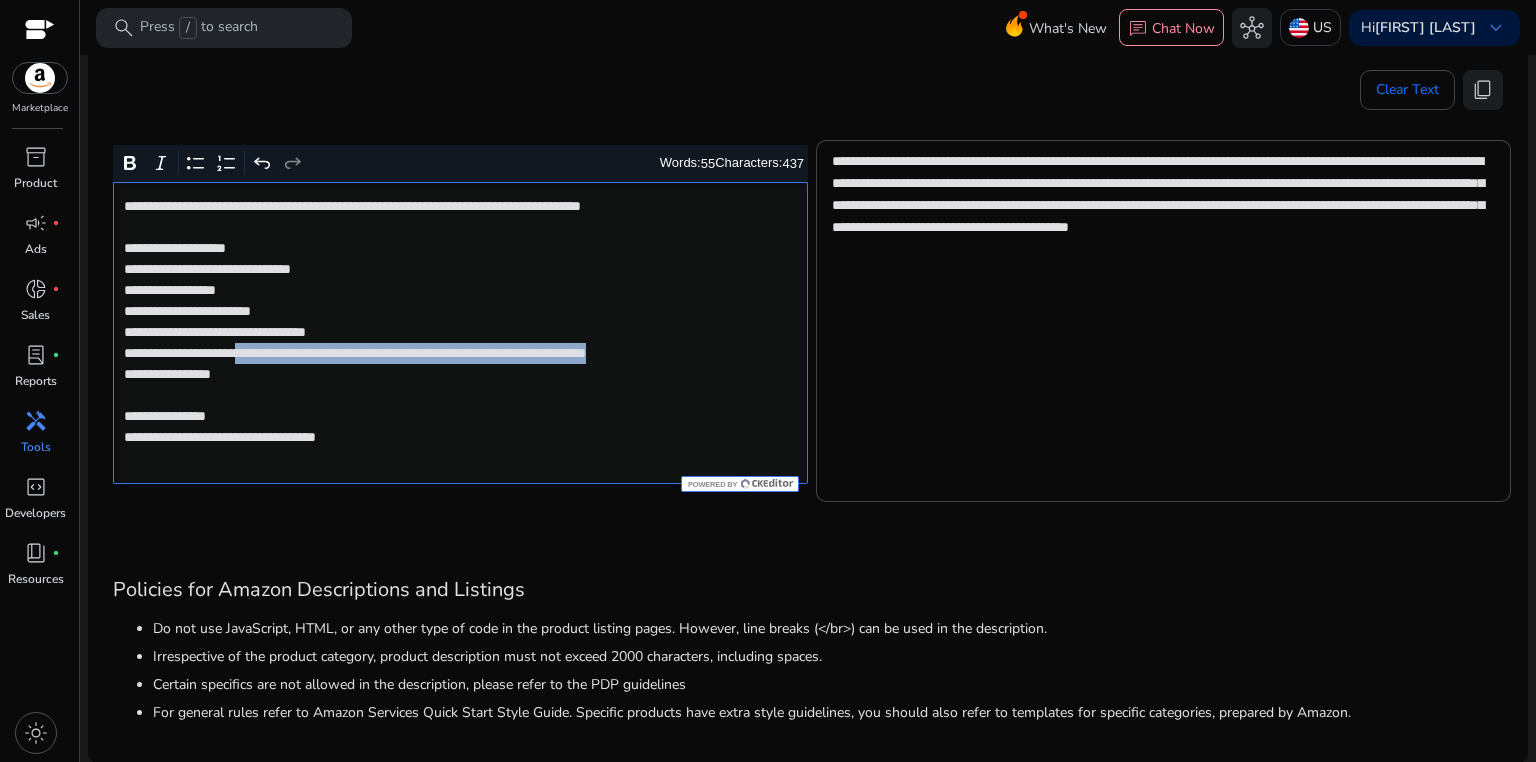 drag, startPoint x: 282, startPoint y: 350, endPoint x: 283, endPoint y: 368, distance: 18.027756 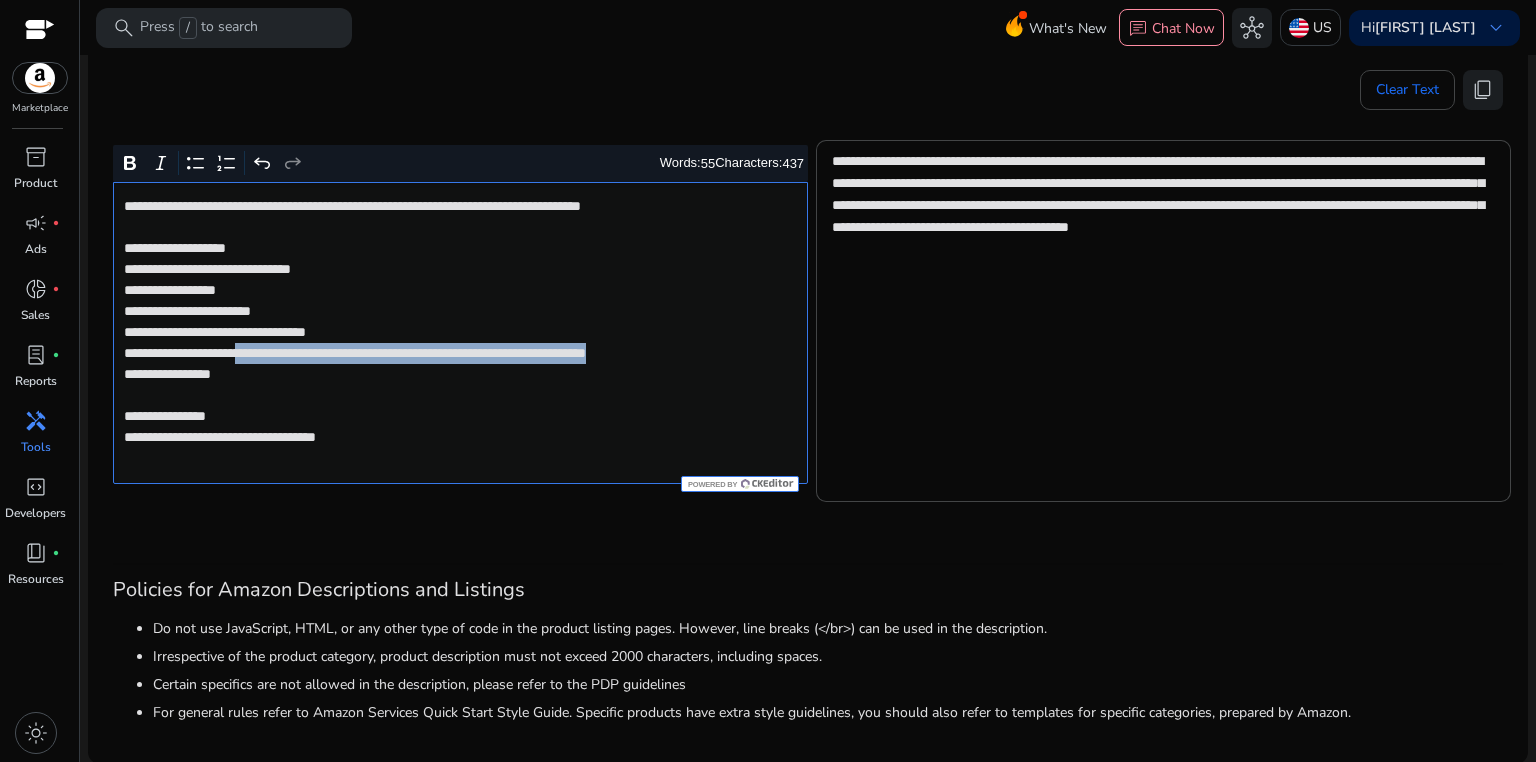 click on "**********" 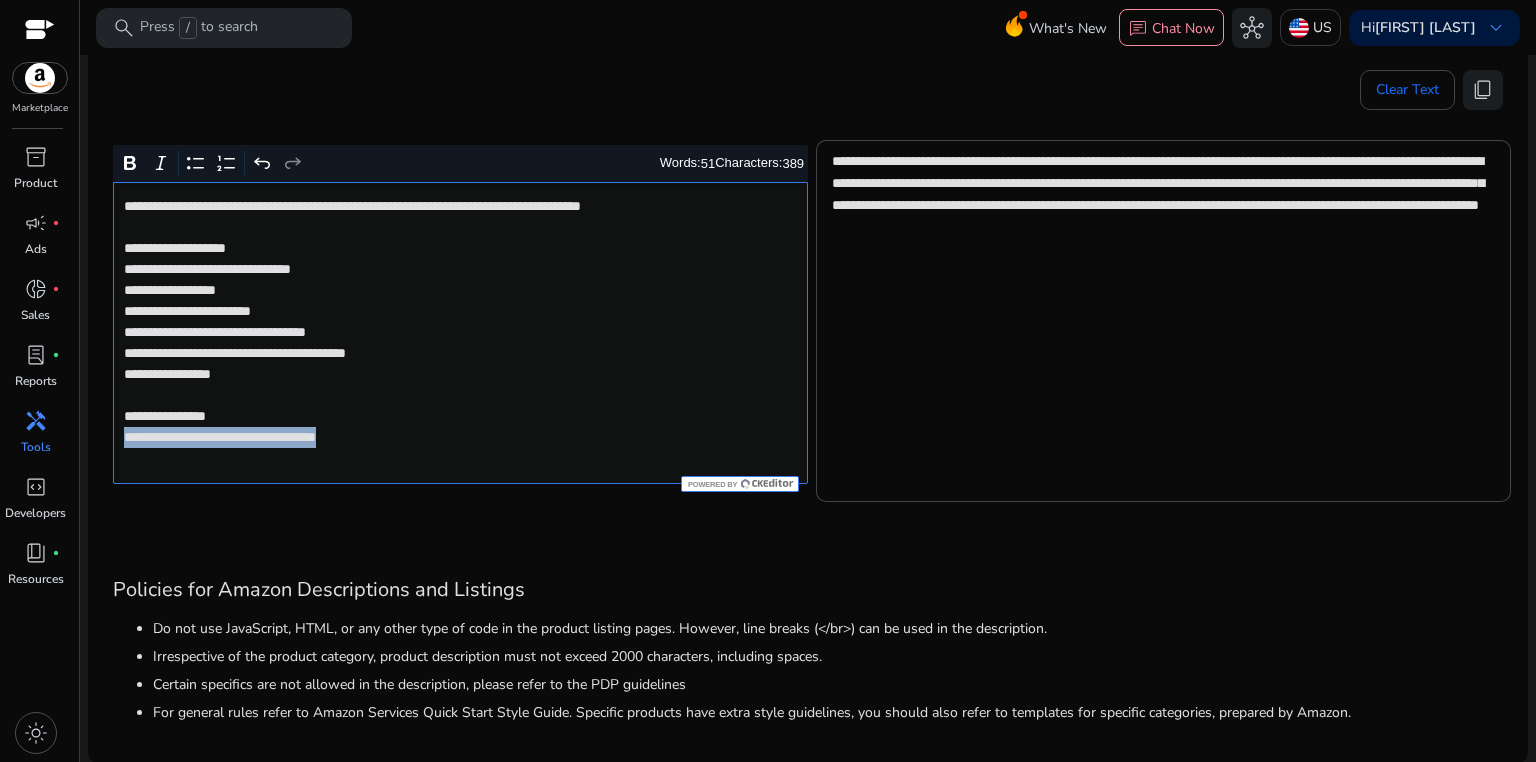 drag, startPoint x: 120, startPoint y: 438, endPoint x: 460, endPoint y: 436, distance: 340.0059 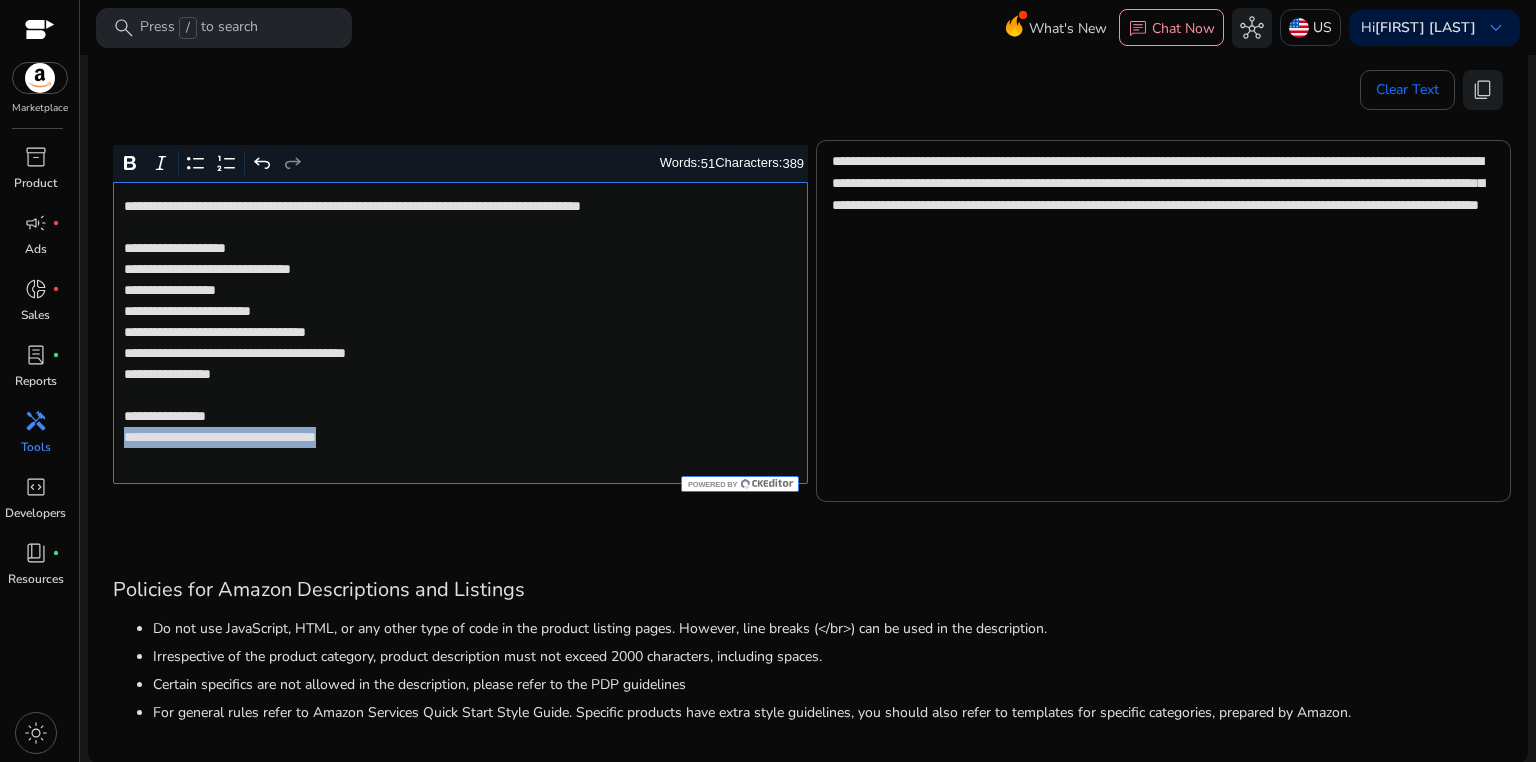 click on "**********" 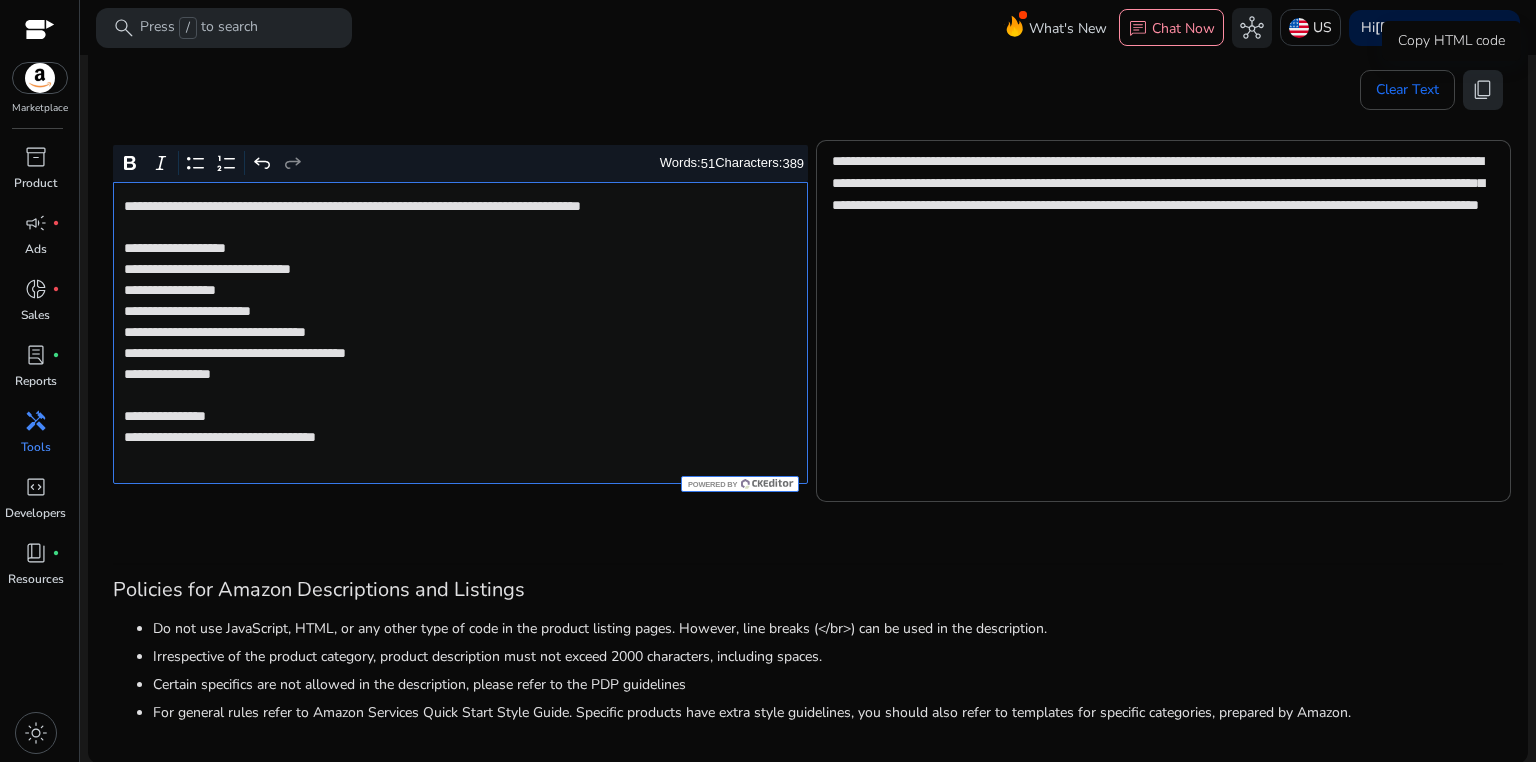 click on "content_copy" 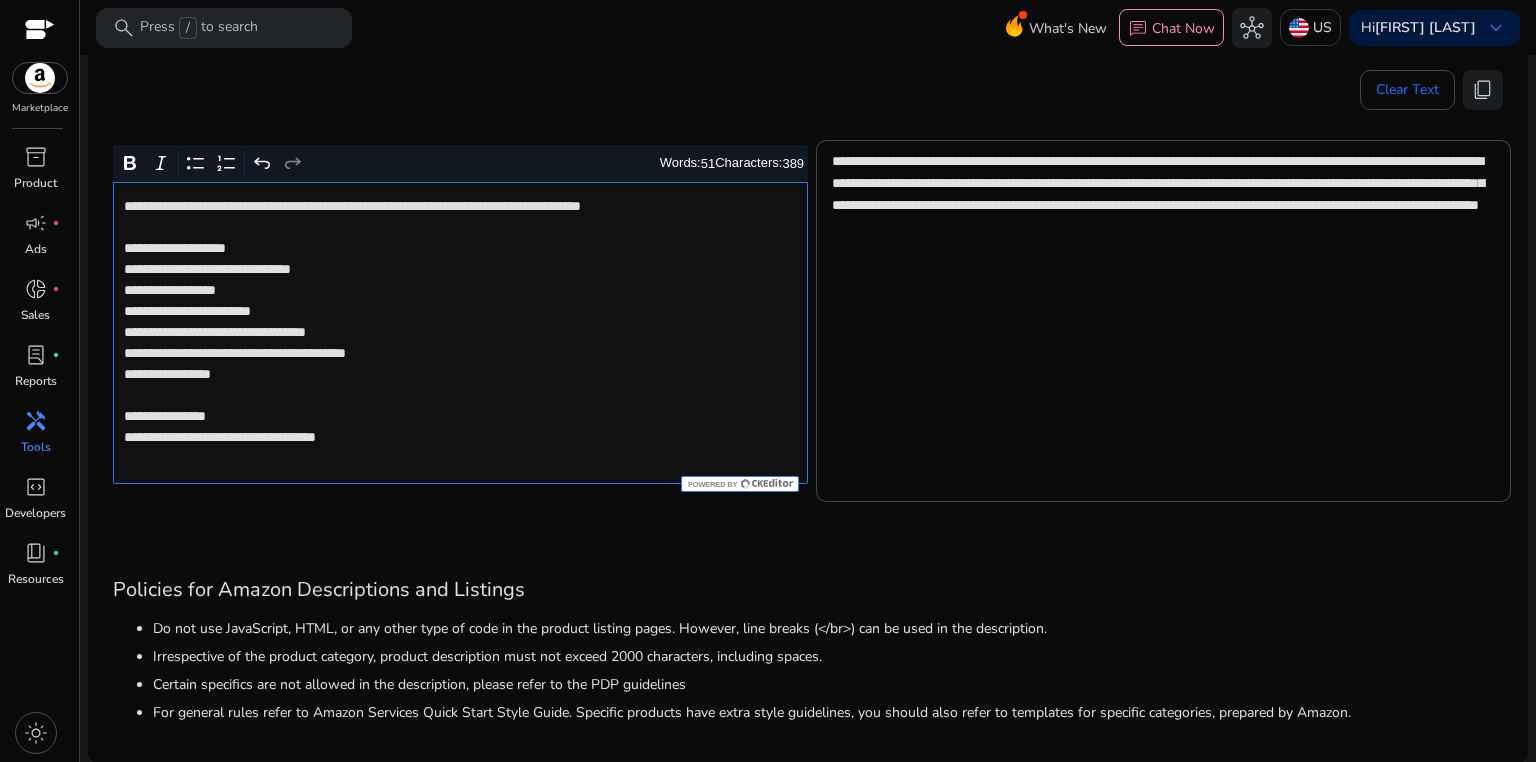 click on "**********" 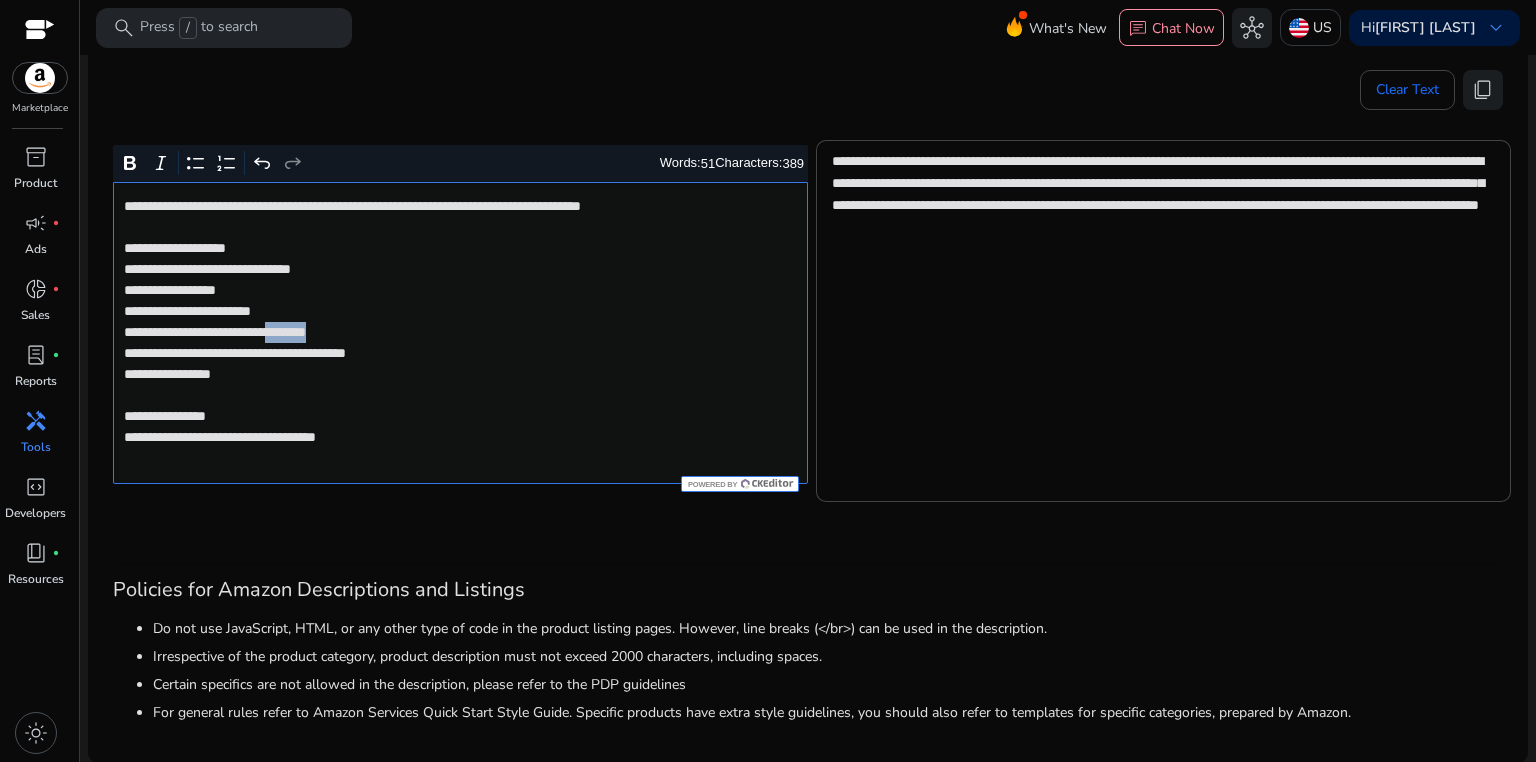 click on "**********" 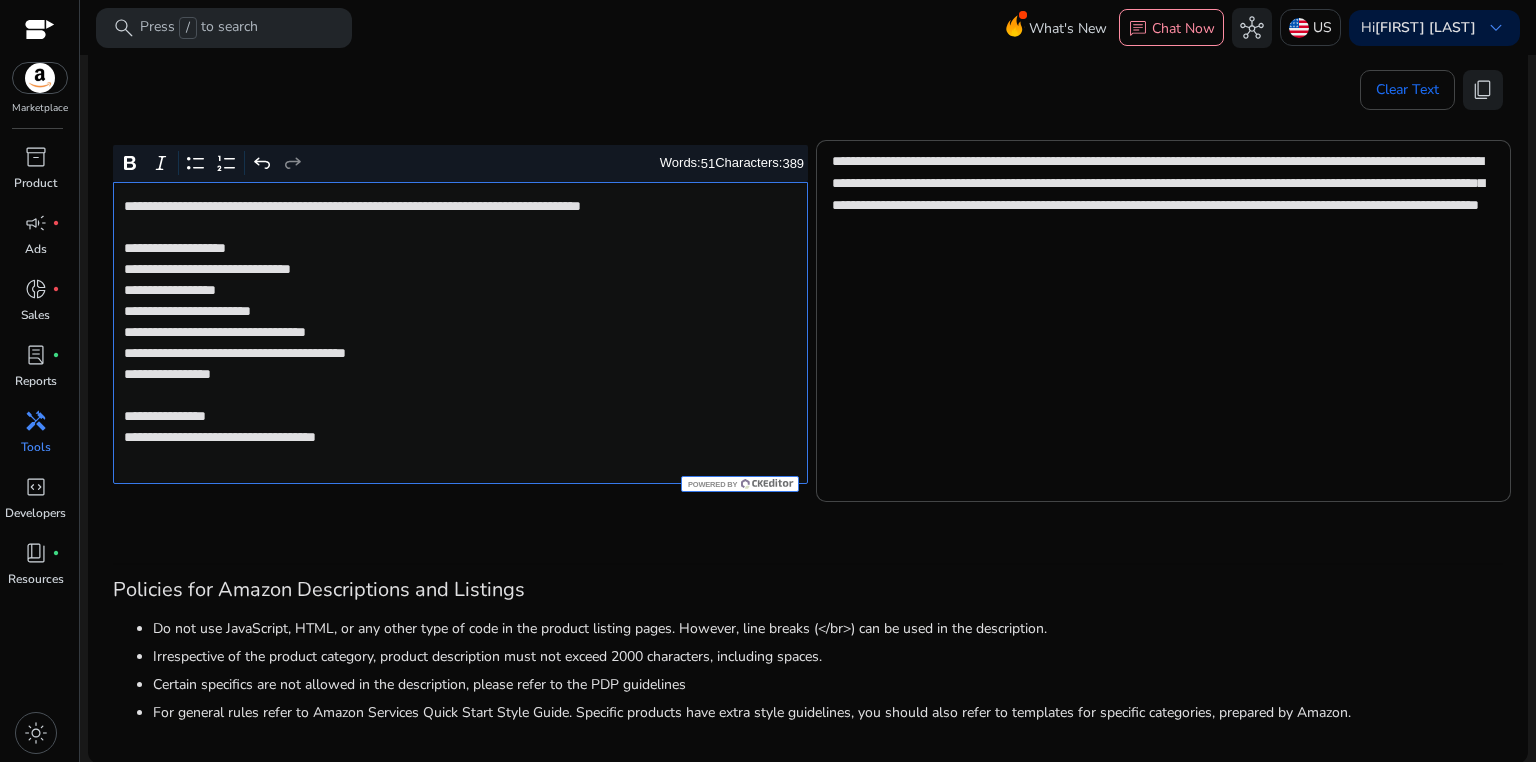 click on "**********" 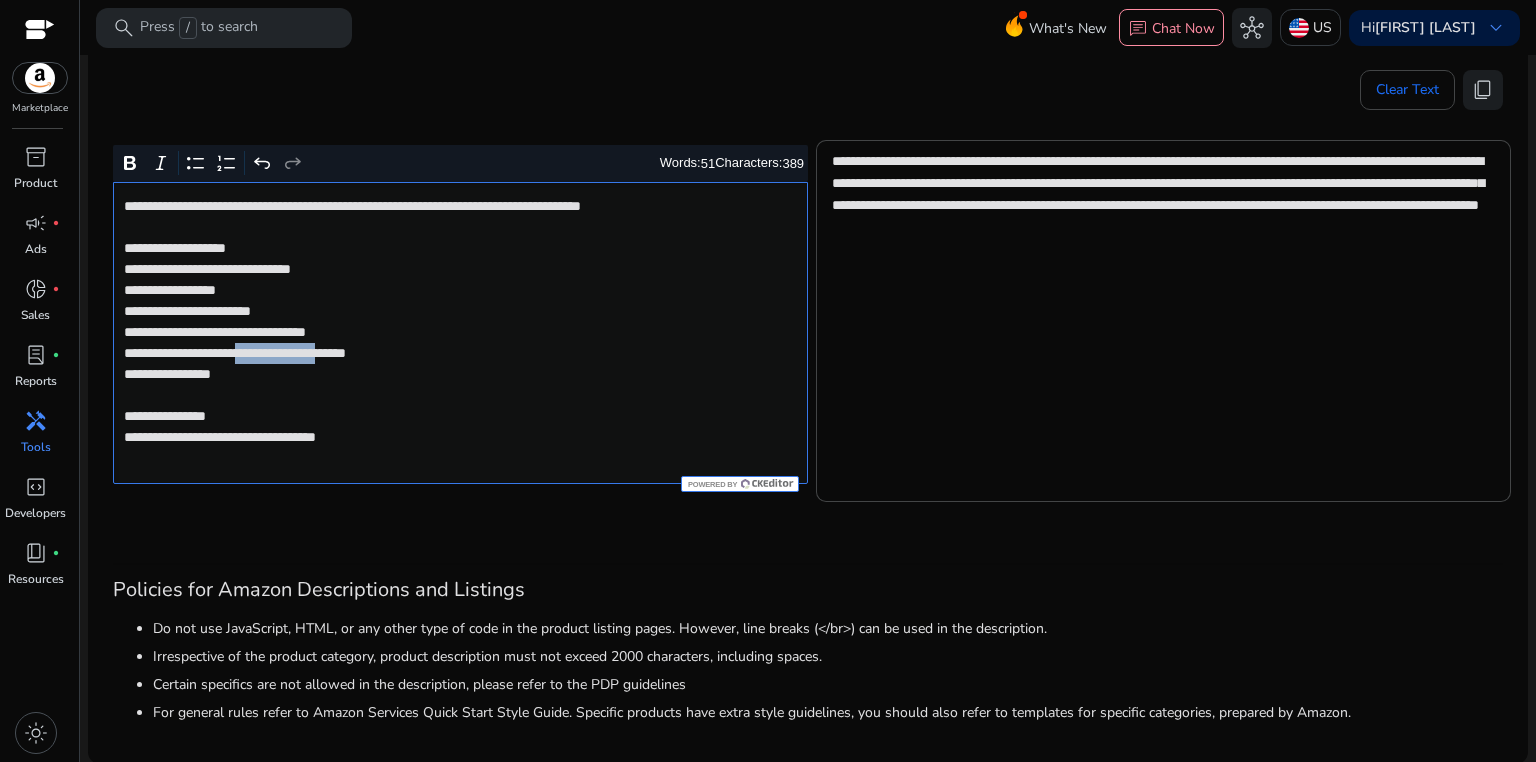 drag, startPoint x: 286, startPoint y: 353, endPoint x: 402, endPoint y: 353, distance: 116 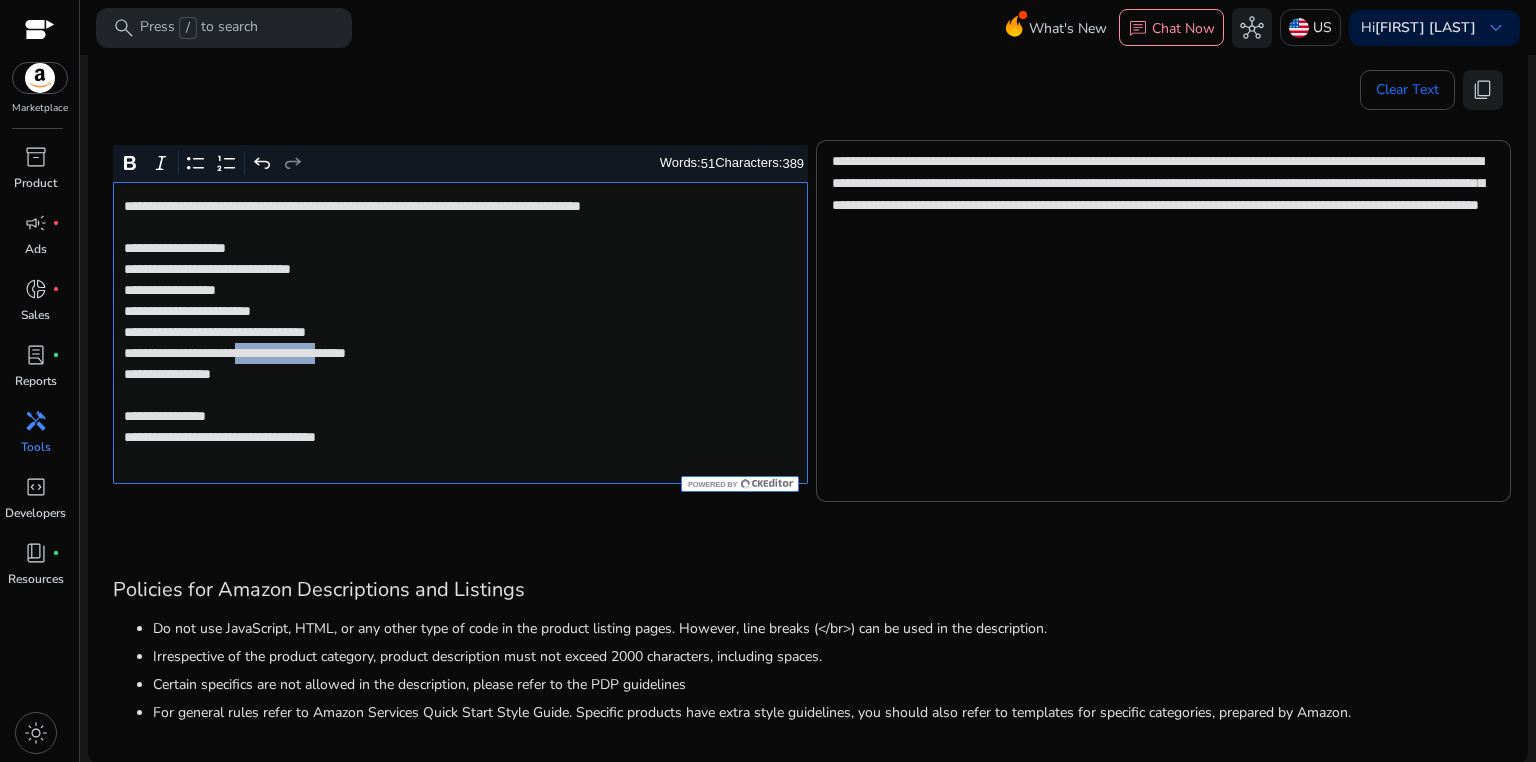 click on "**********" 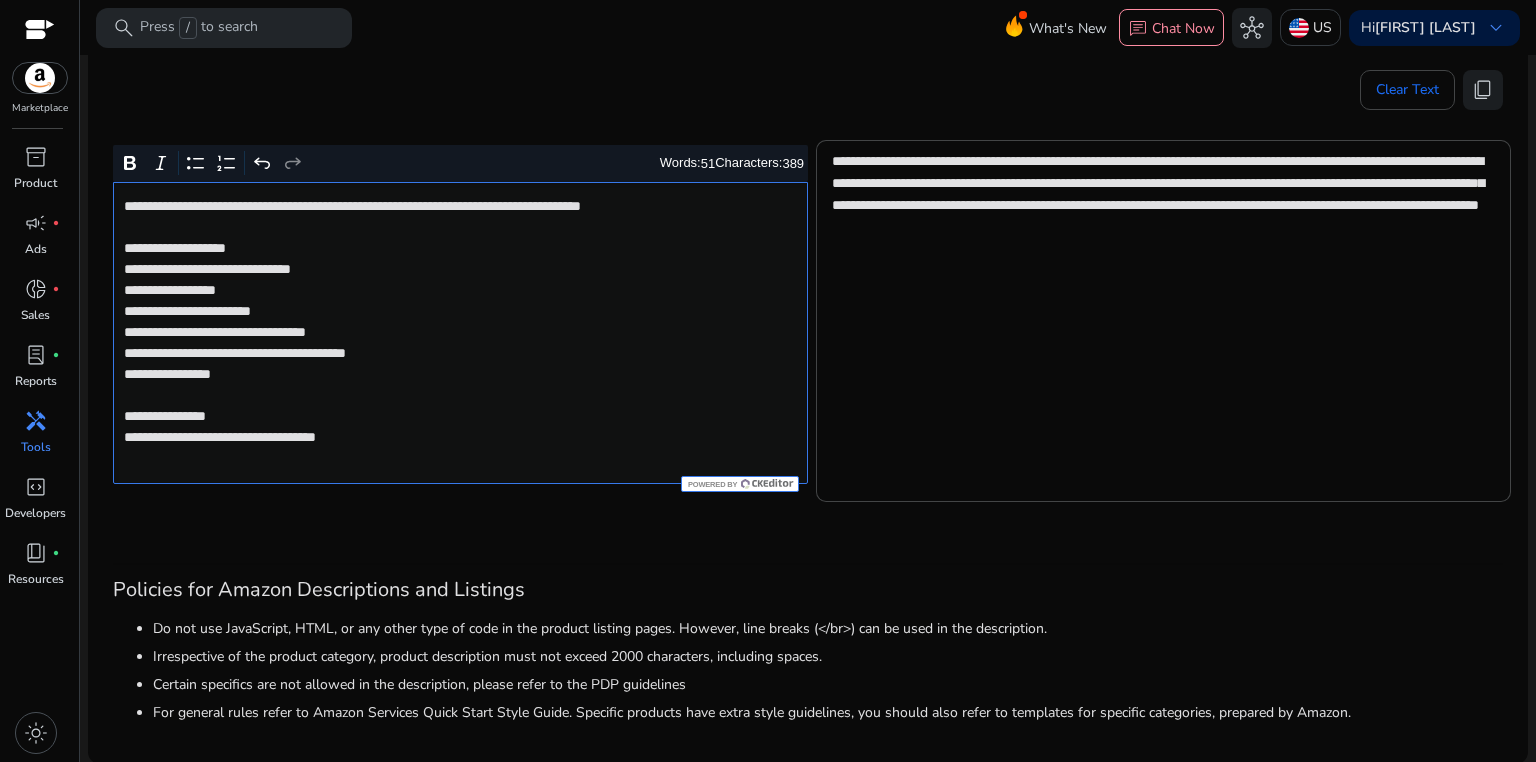 click on "**********" 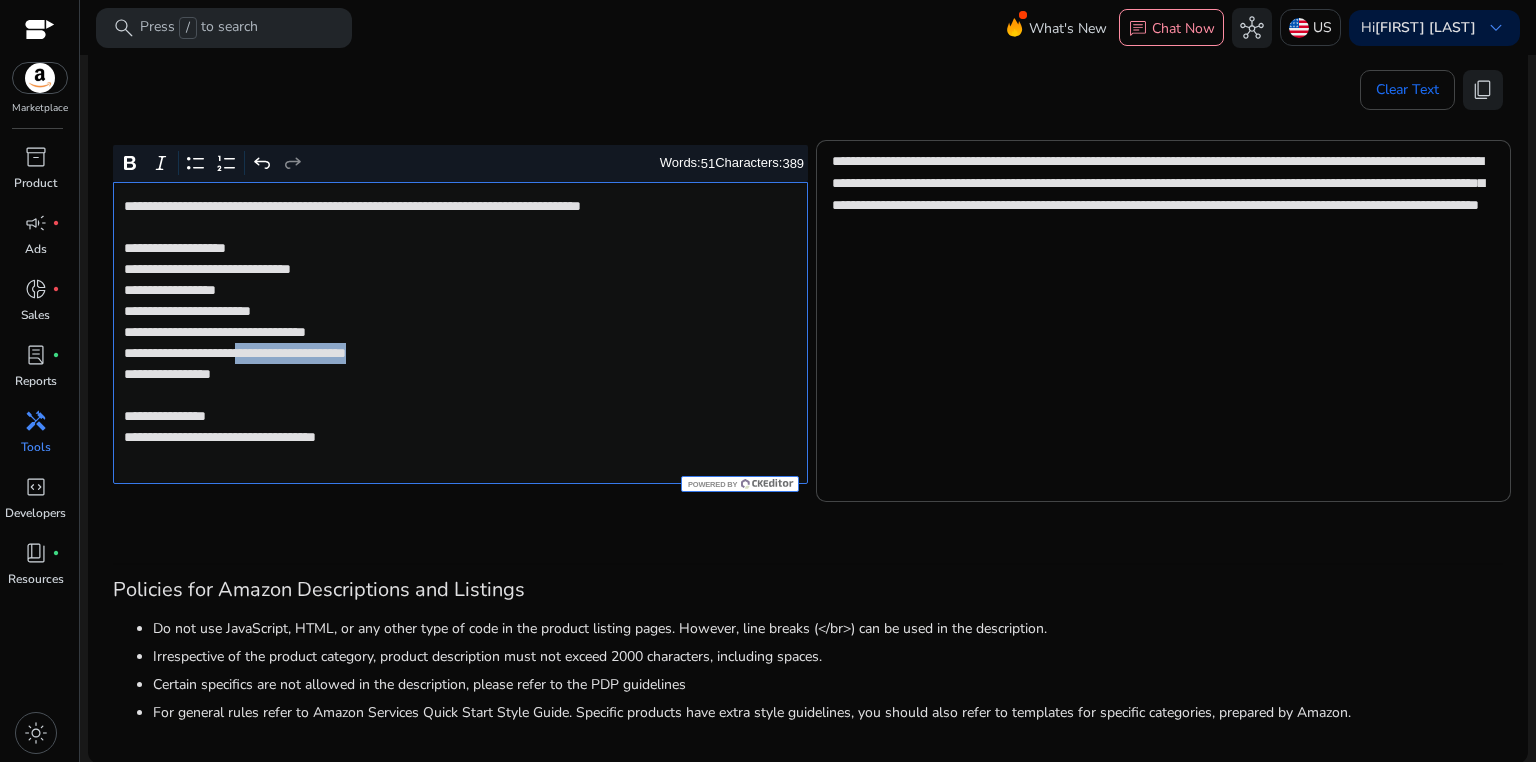 drag, startPoint x: 283, startPoint y: 354, endPoint x: 462, endPoint y: 354, distance: 179 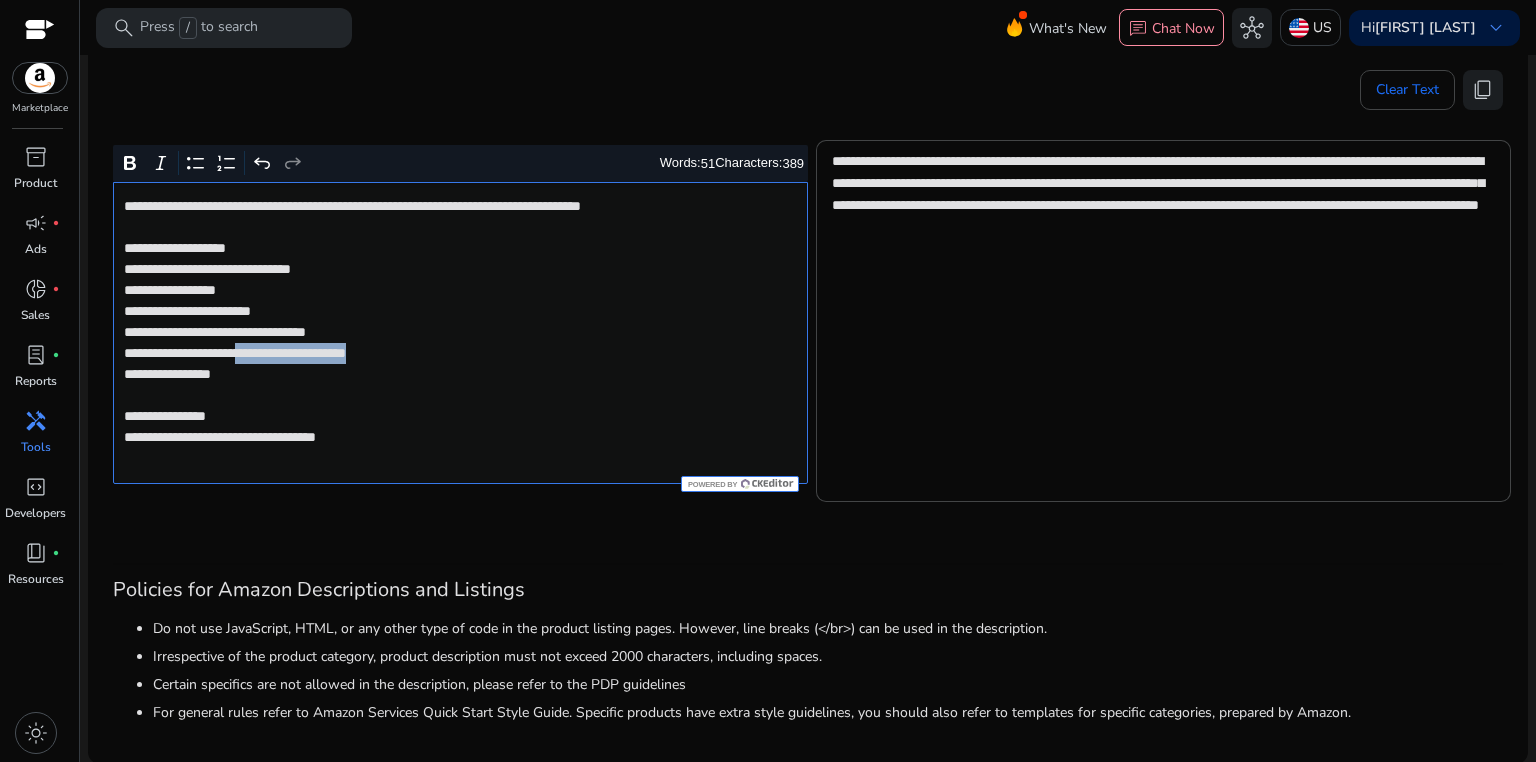 click on "**********" 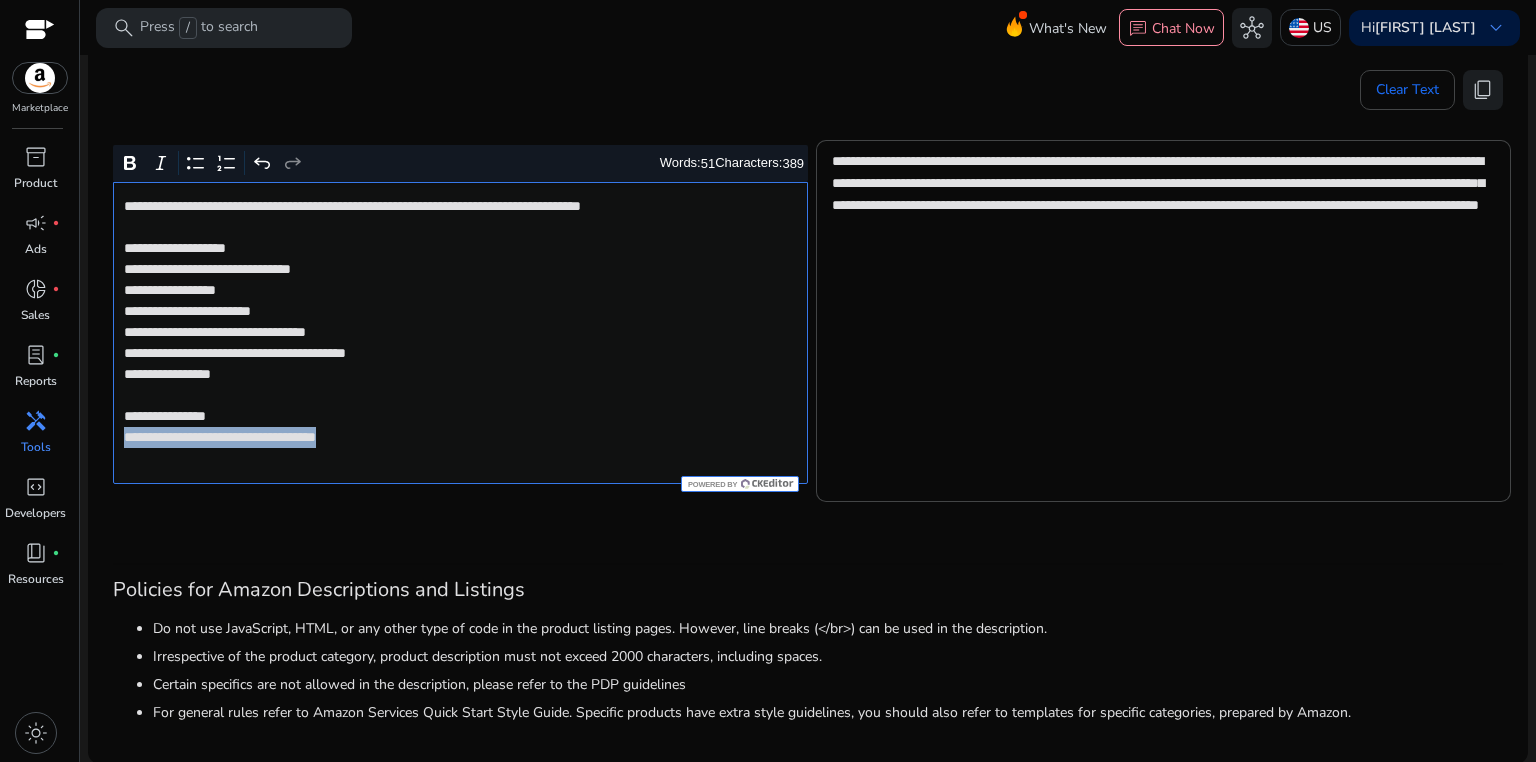 drag, startPoint x: 122, startPoint y: 440, endPoint x: 433, endPoint y: 438, distance: 311.00644 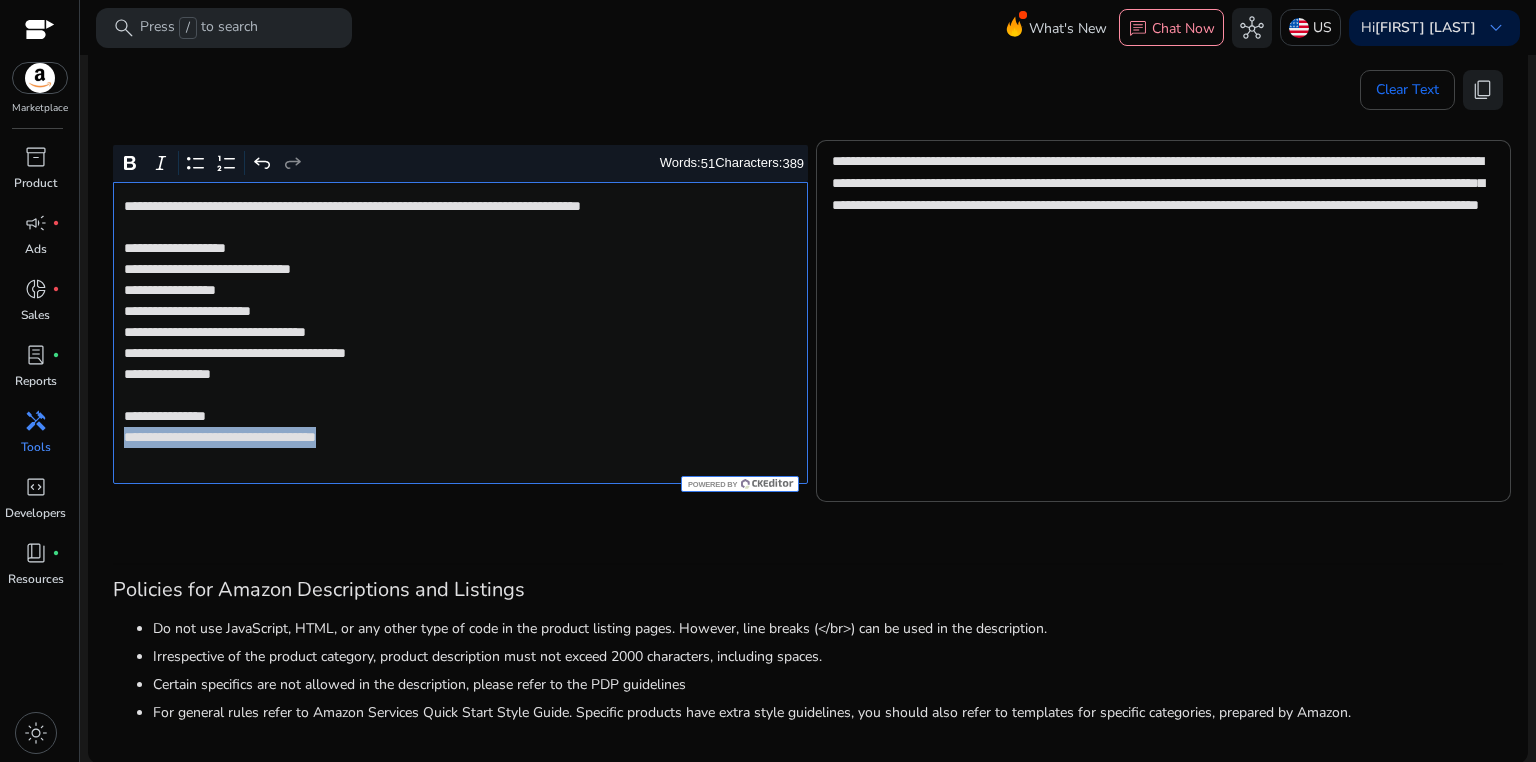 click on "**********" 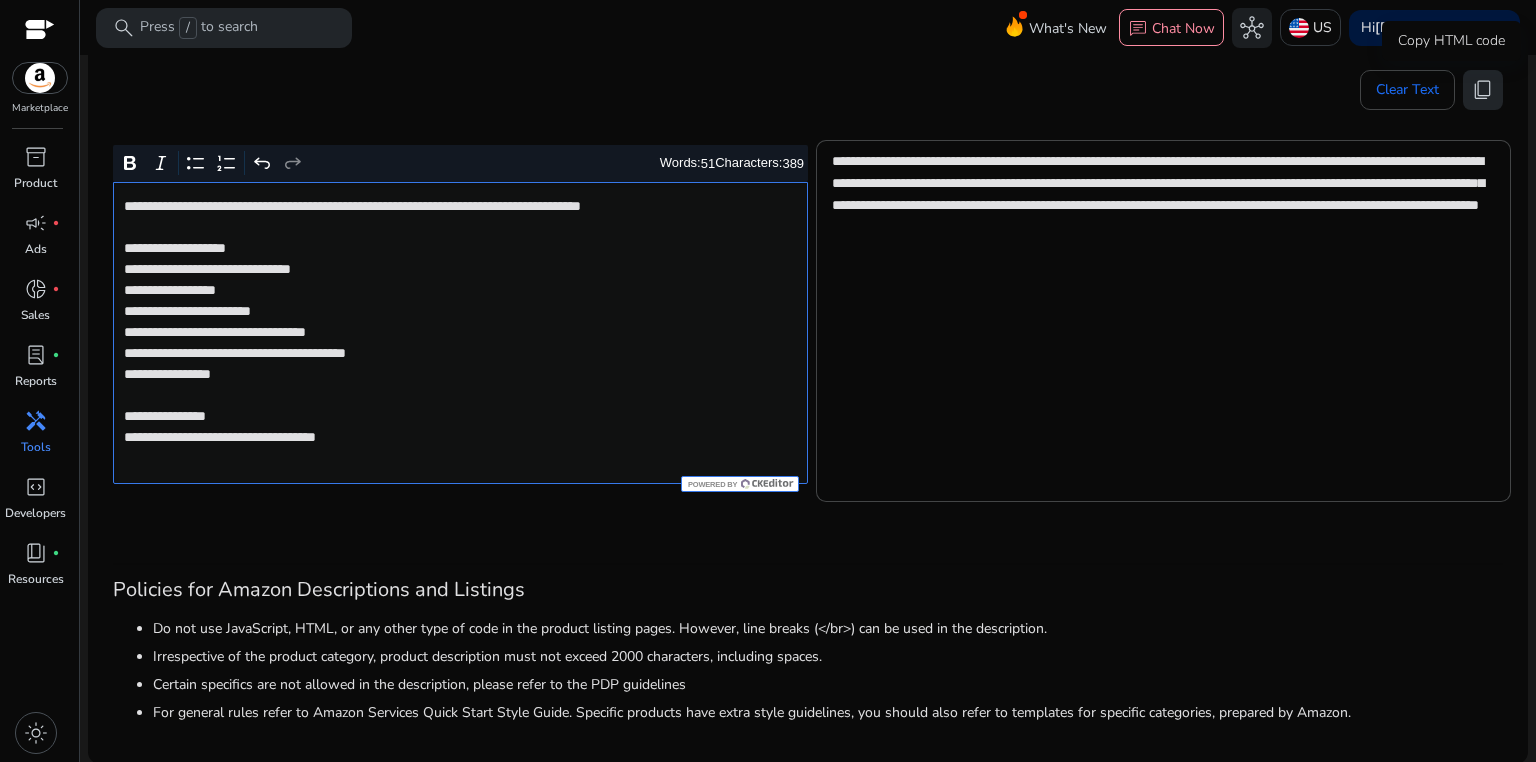 click on "content_copy" 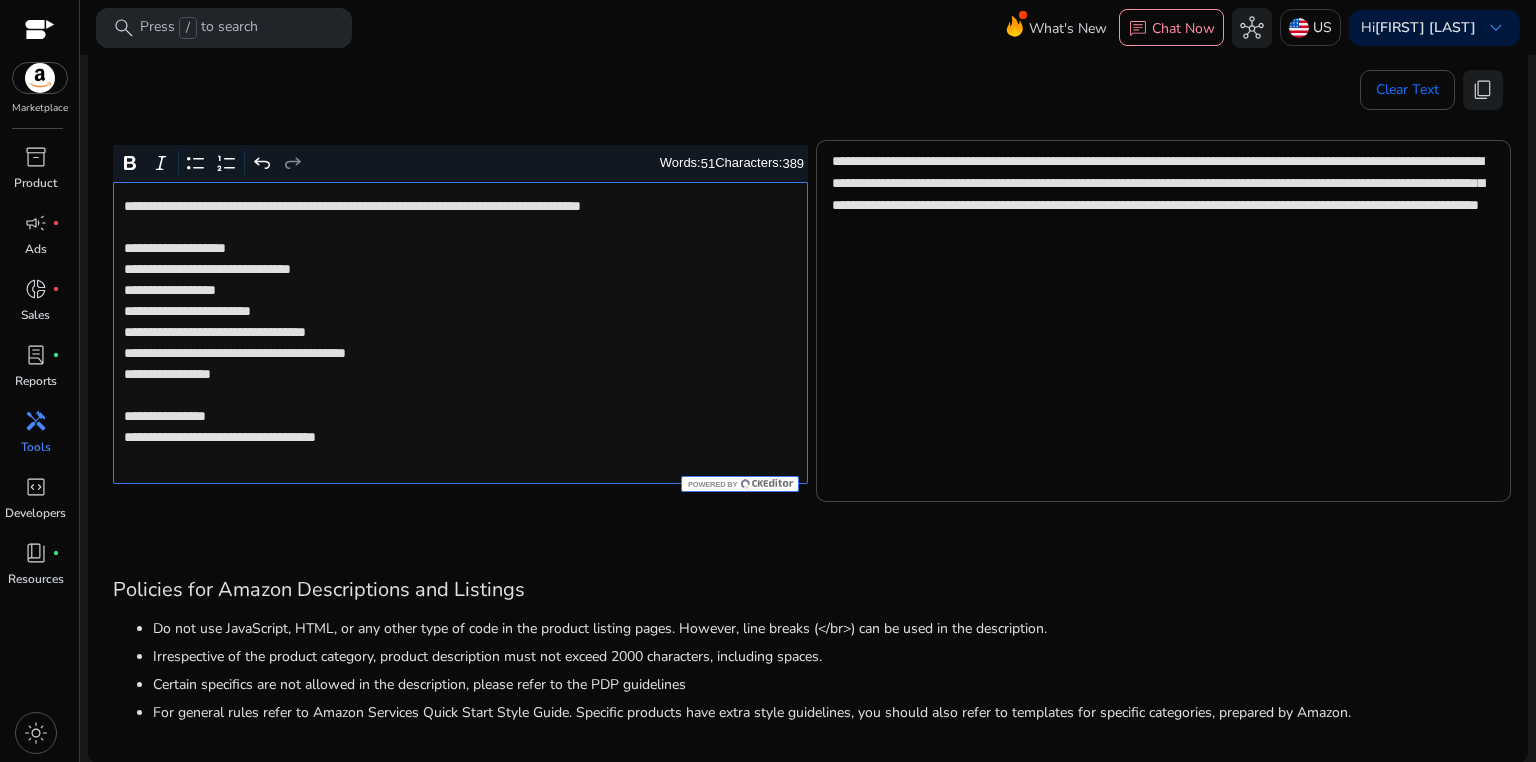 click on "**********" 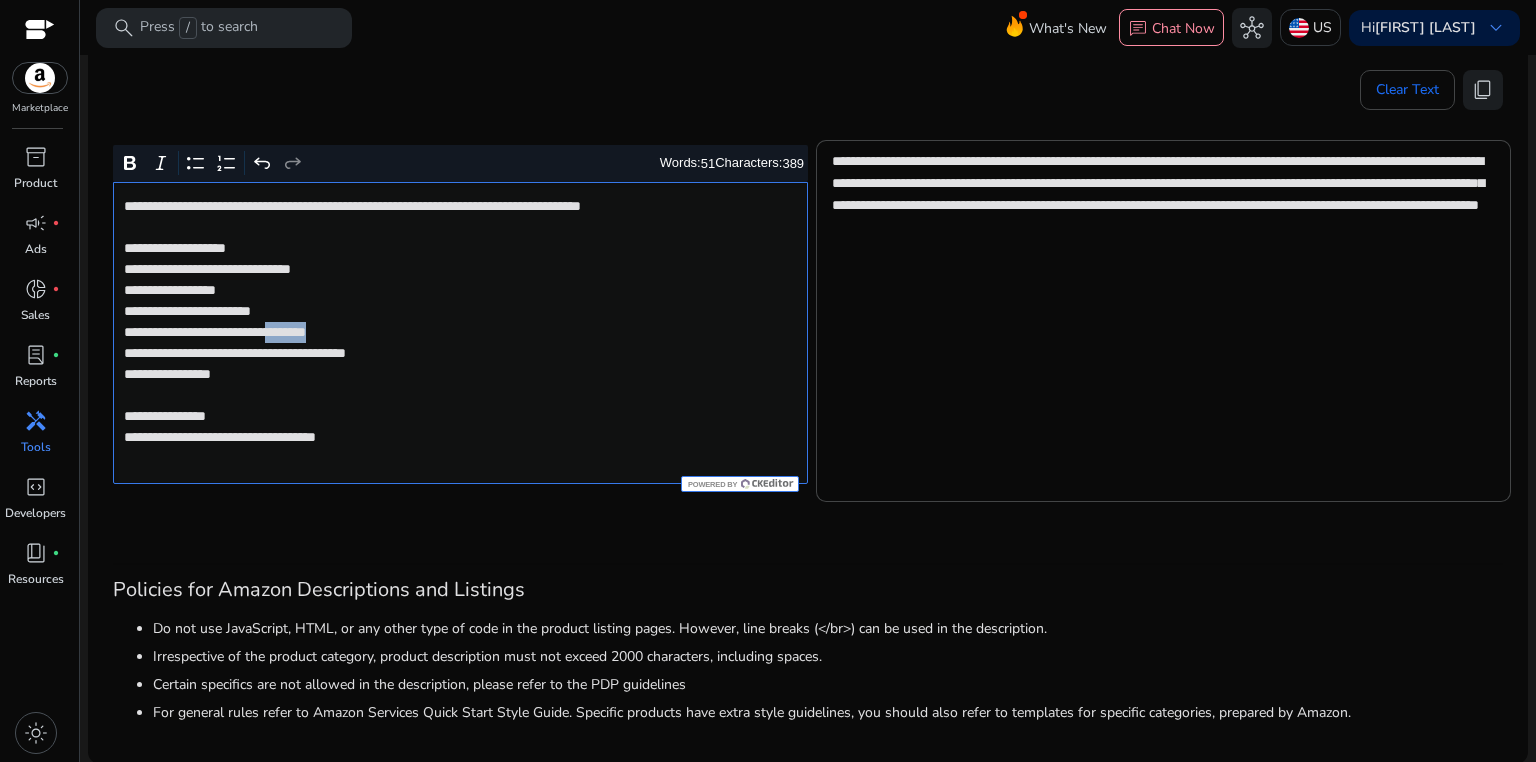 click on "**********" 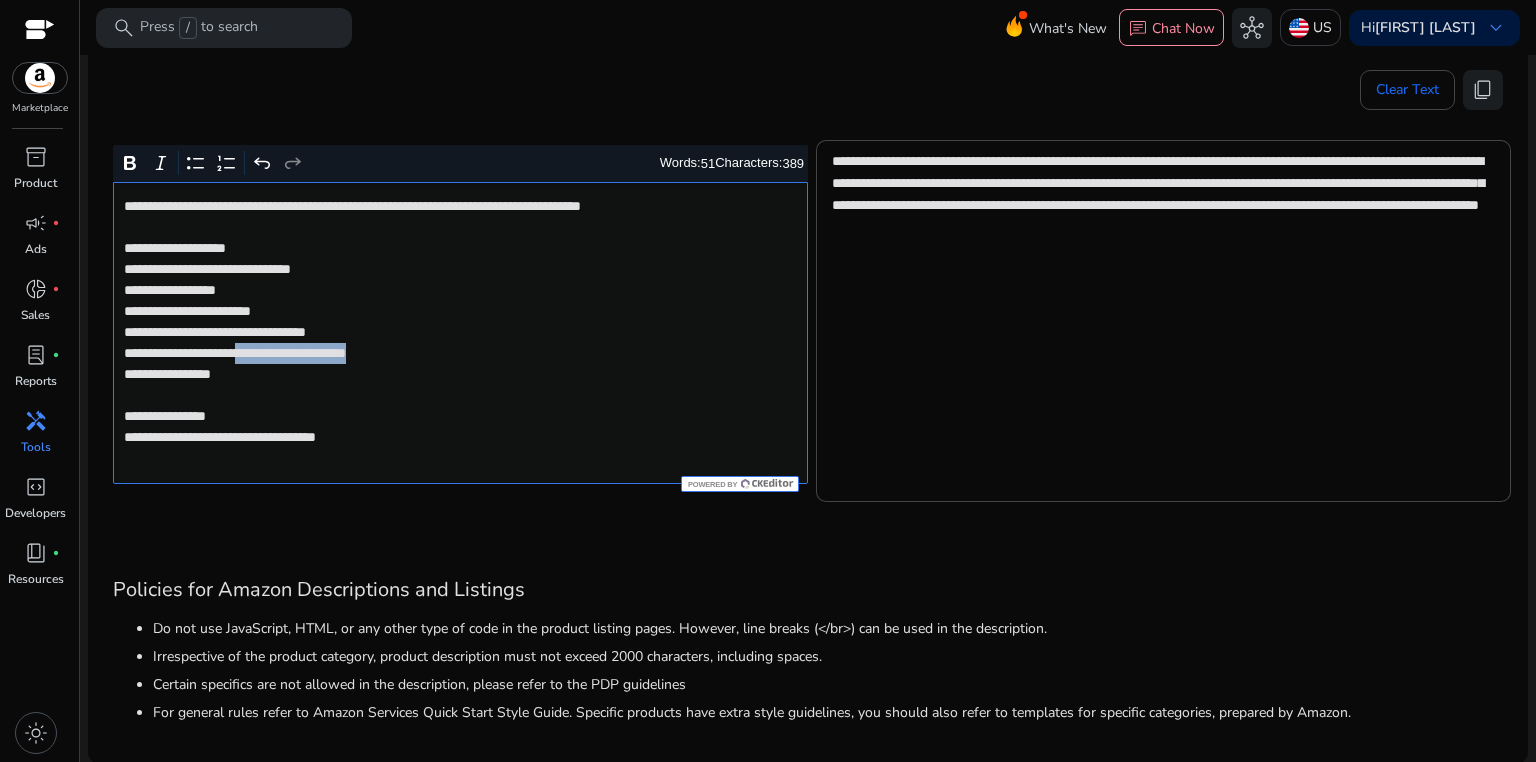 drag, startPoint x: 286, startPoint y: 352, endPoint x: 464, endPoint y: 352, distance: 178 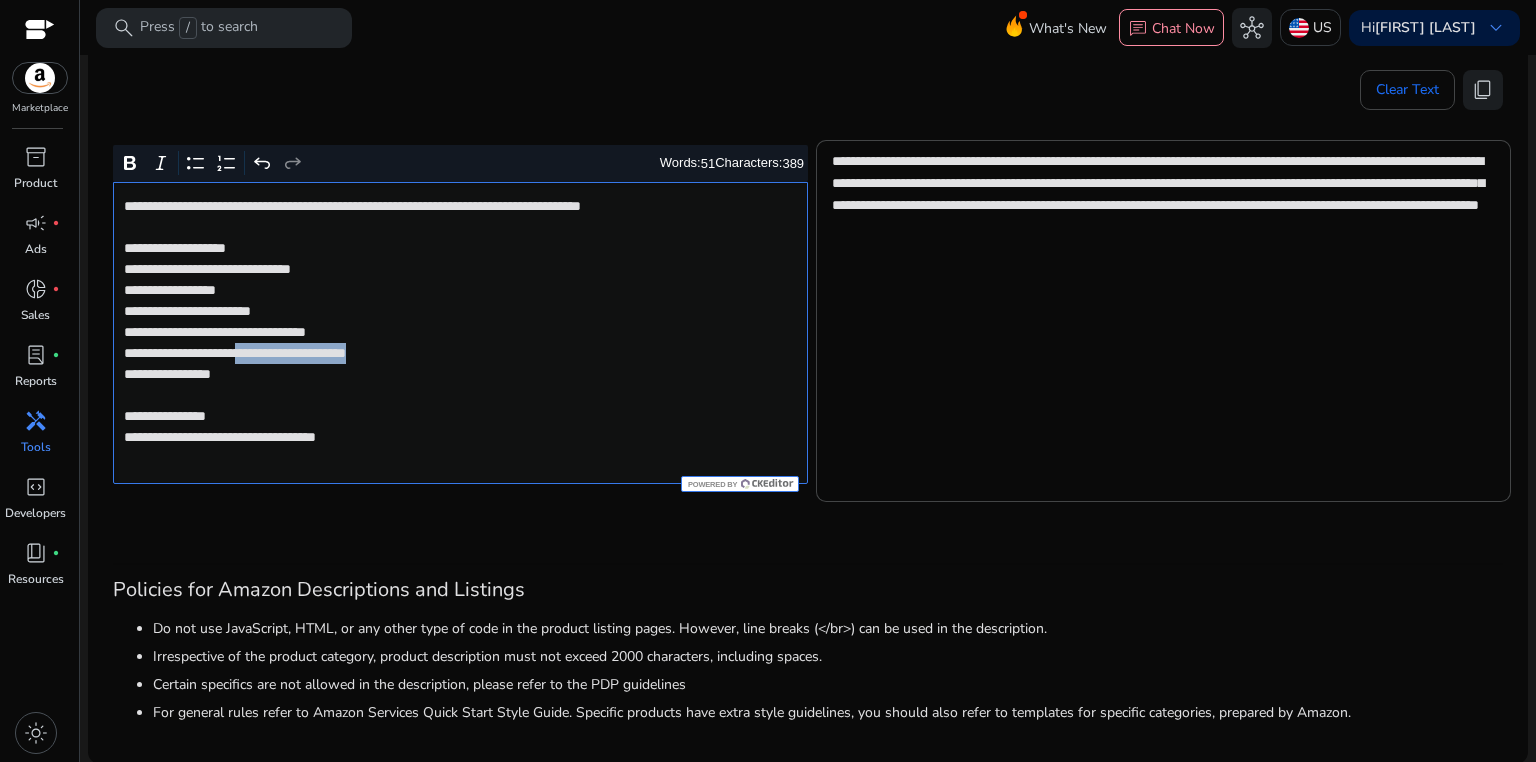 click on "**********" 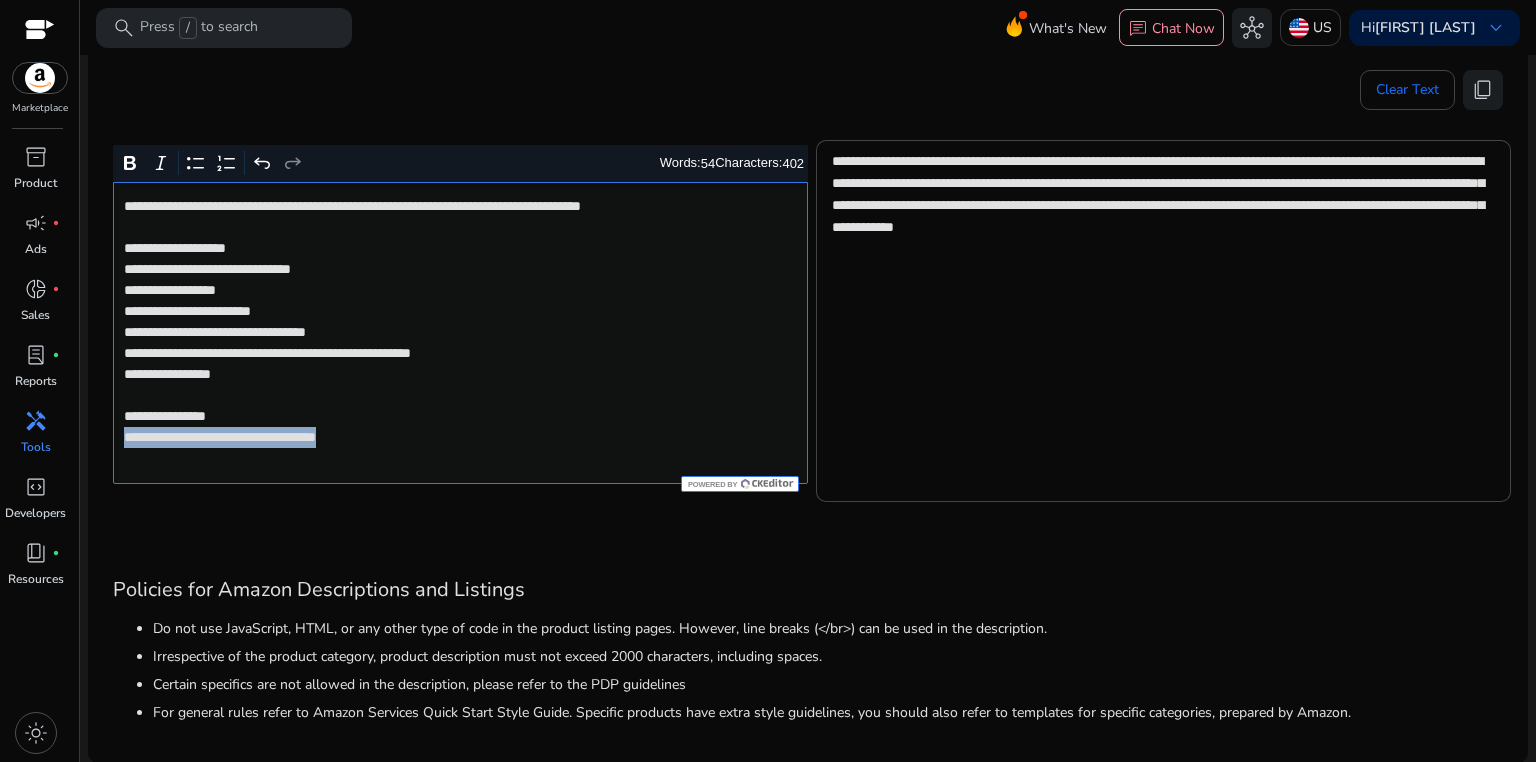 drag, startPoint x: 121, startPoint y: 437, endPoint x: 410, endPoint y: 454, distance: 289.49957 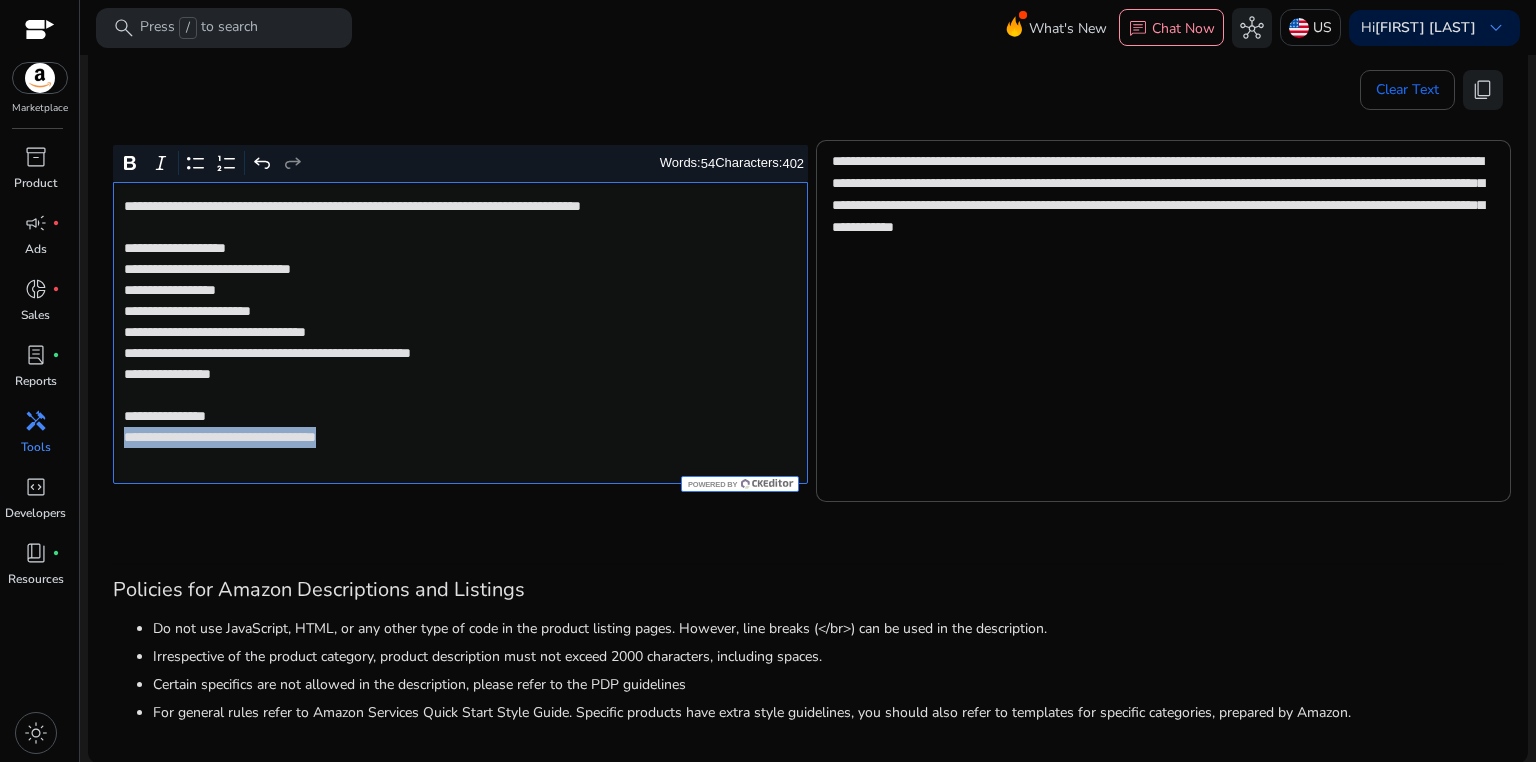 click on "**********" 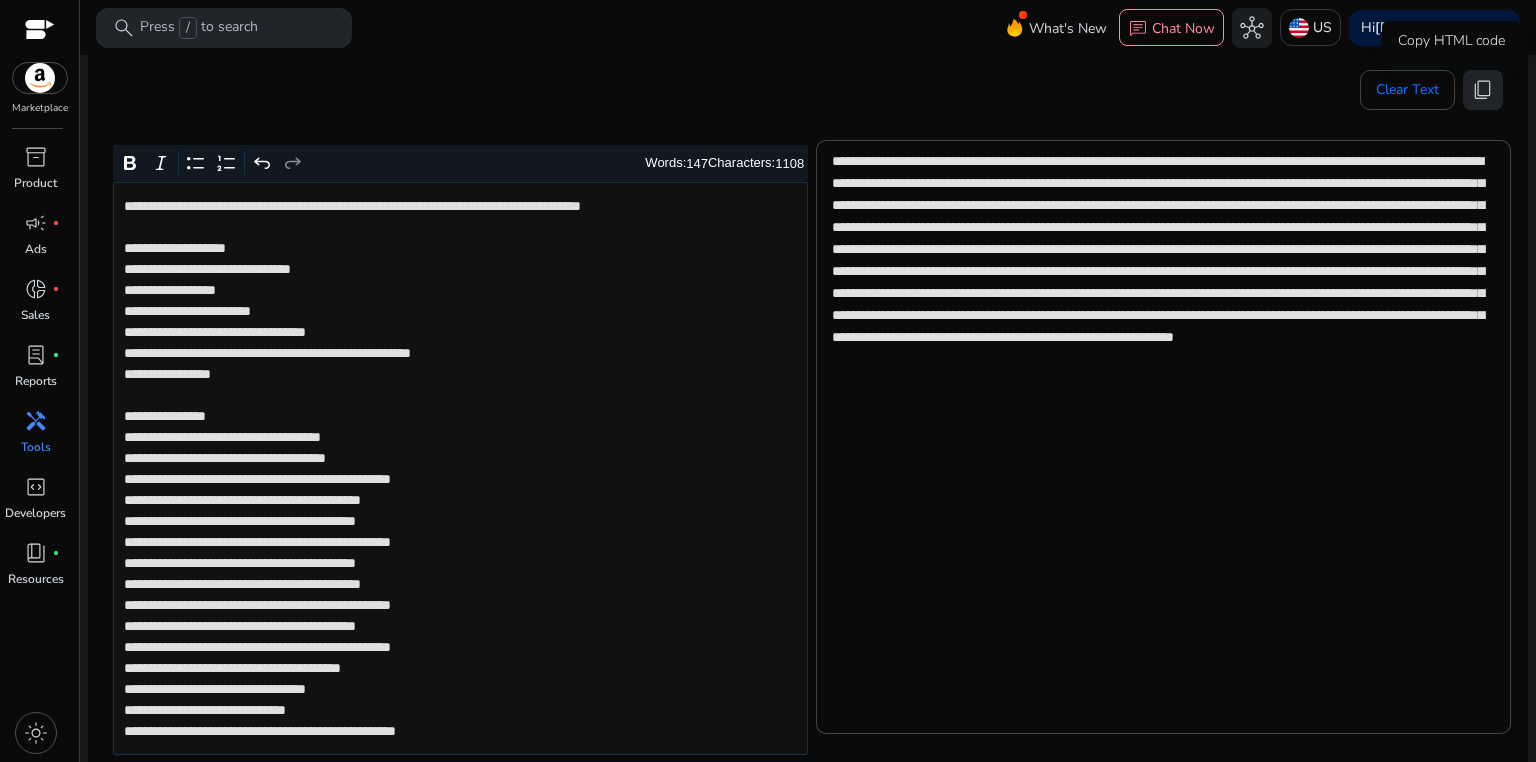 click on "content_copy" 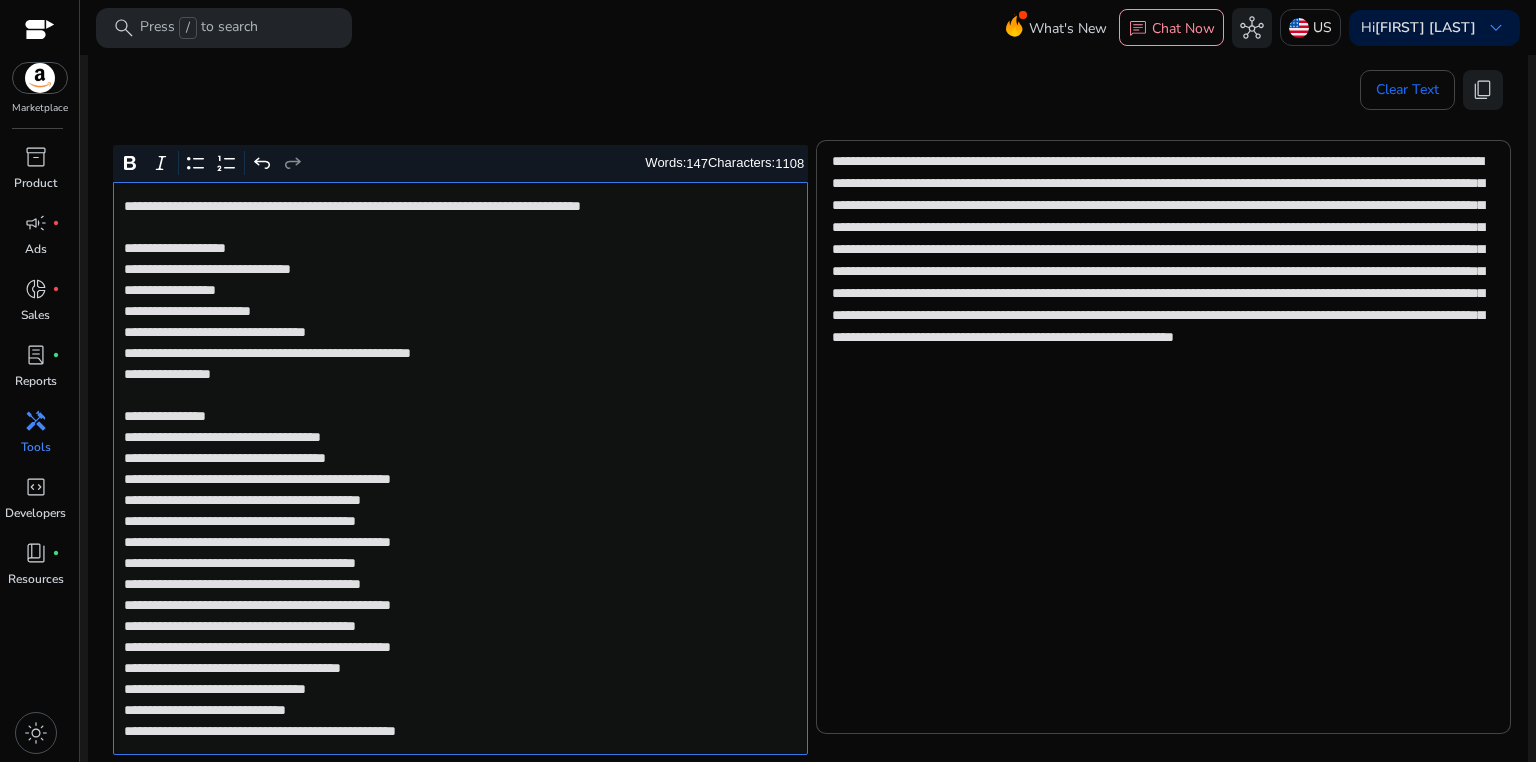 click on "**********" 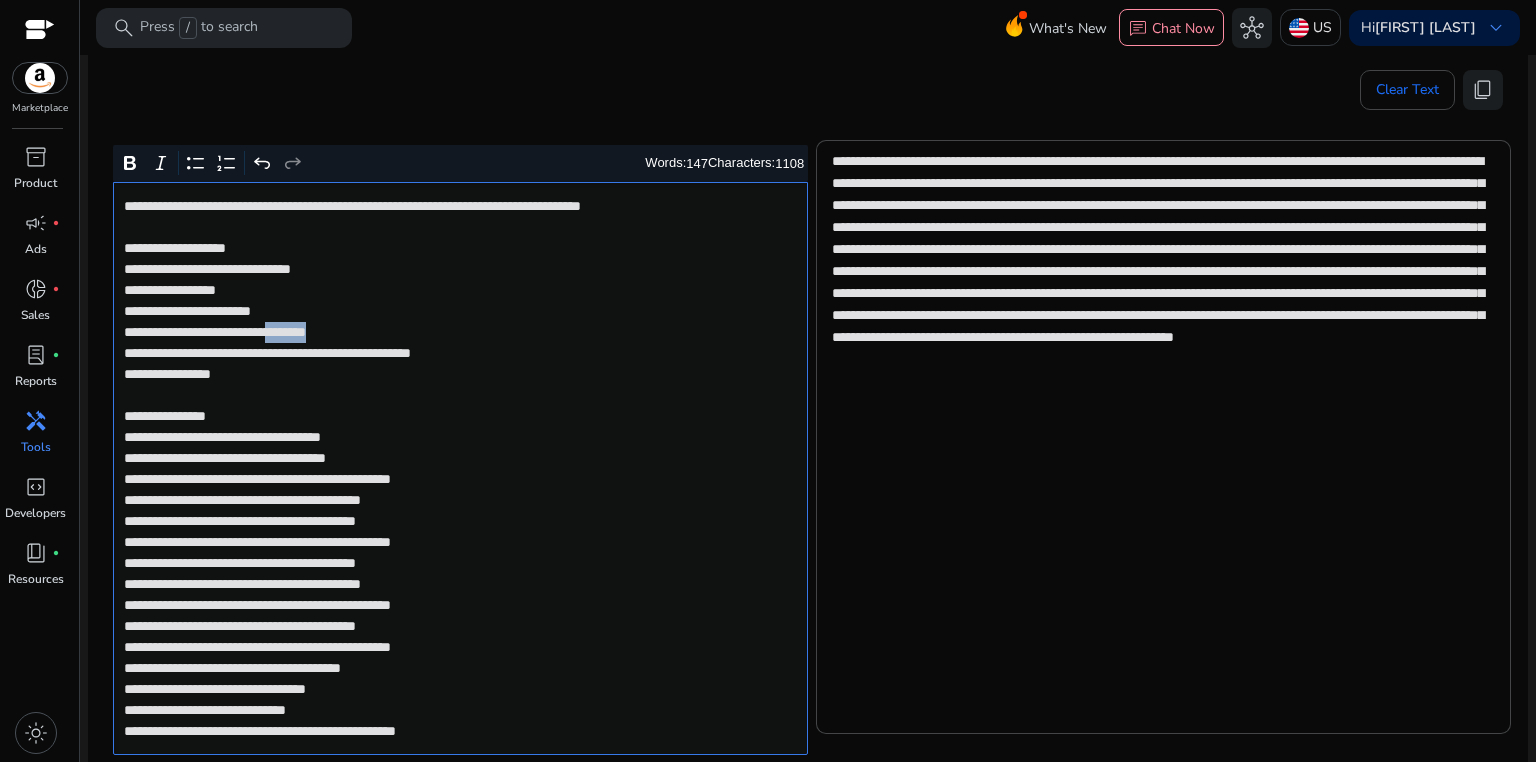 click on "**********" 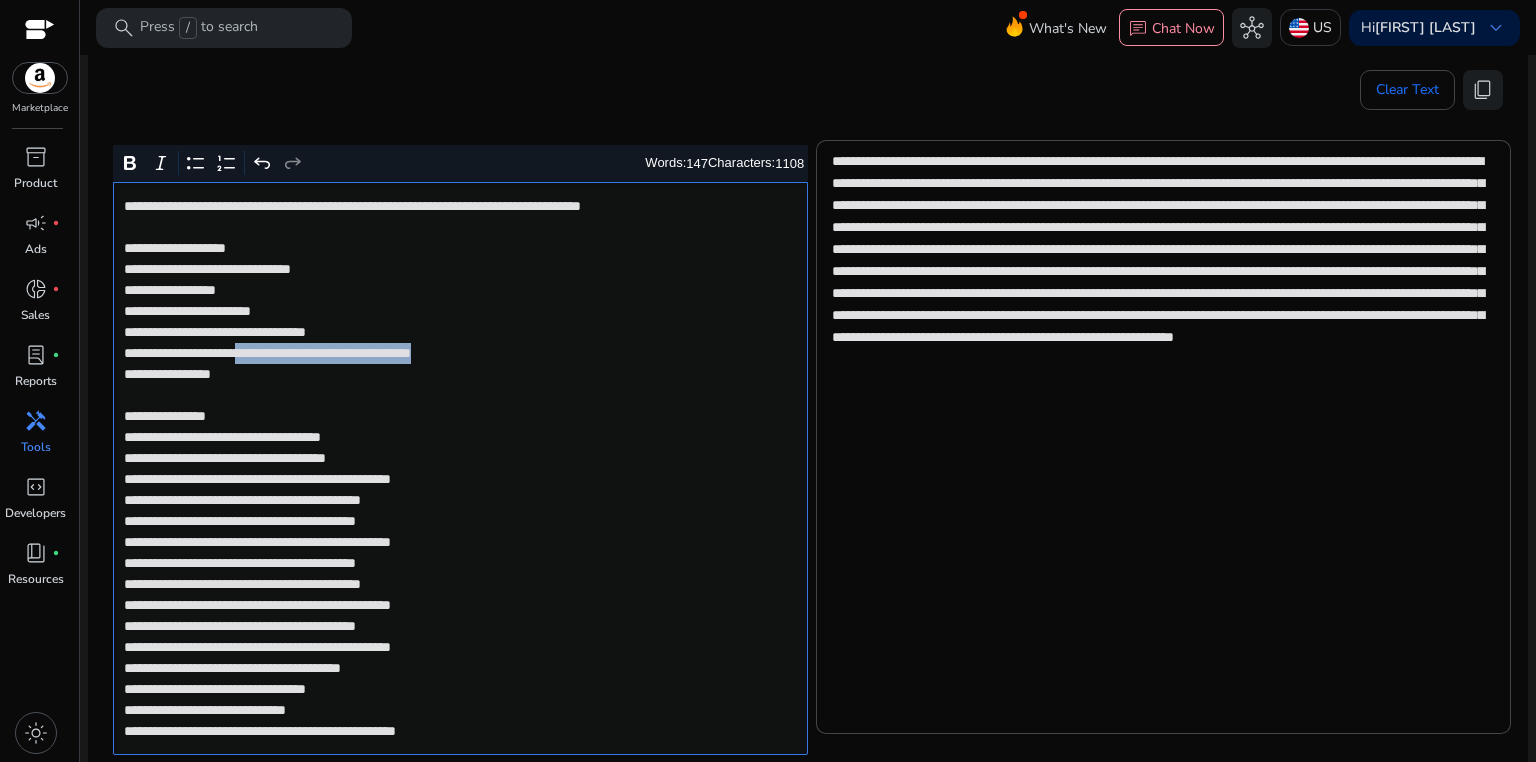 drag, startPoint x: 281, startPoint y: 351, endPoint x: 557, endPoint y: 355, distance: 276.029 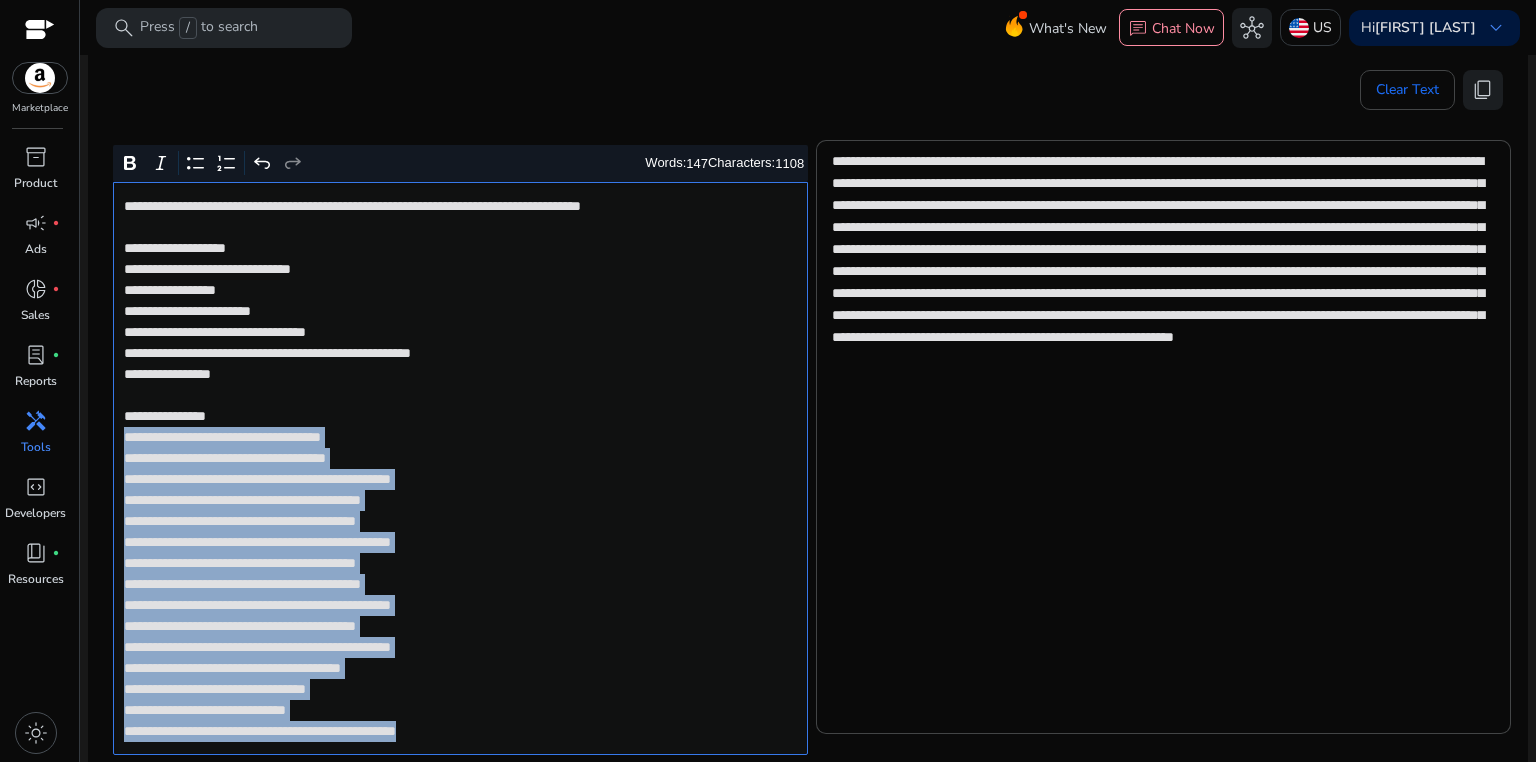 drag, startPoint x: 121, startPoint y: 436, endPoint x: 550, endPoint y: 724, distance: 516.70593 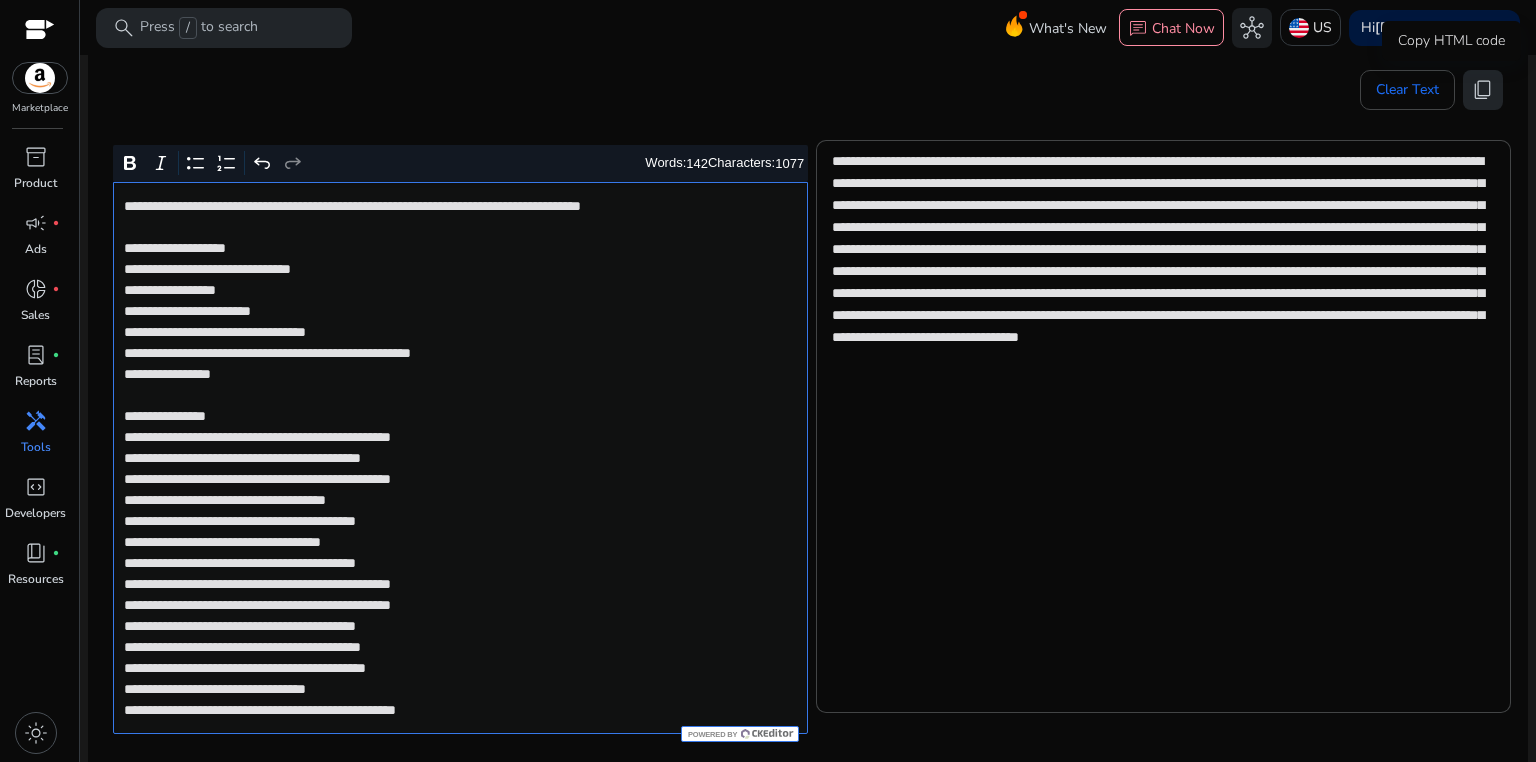 click on "content_copy" 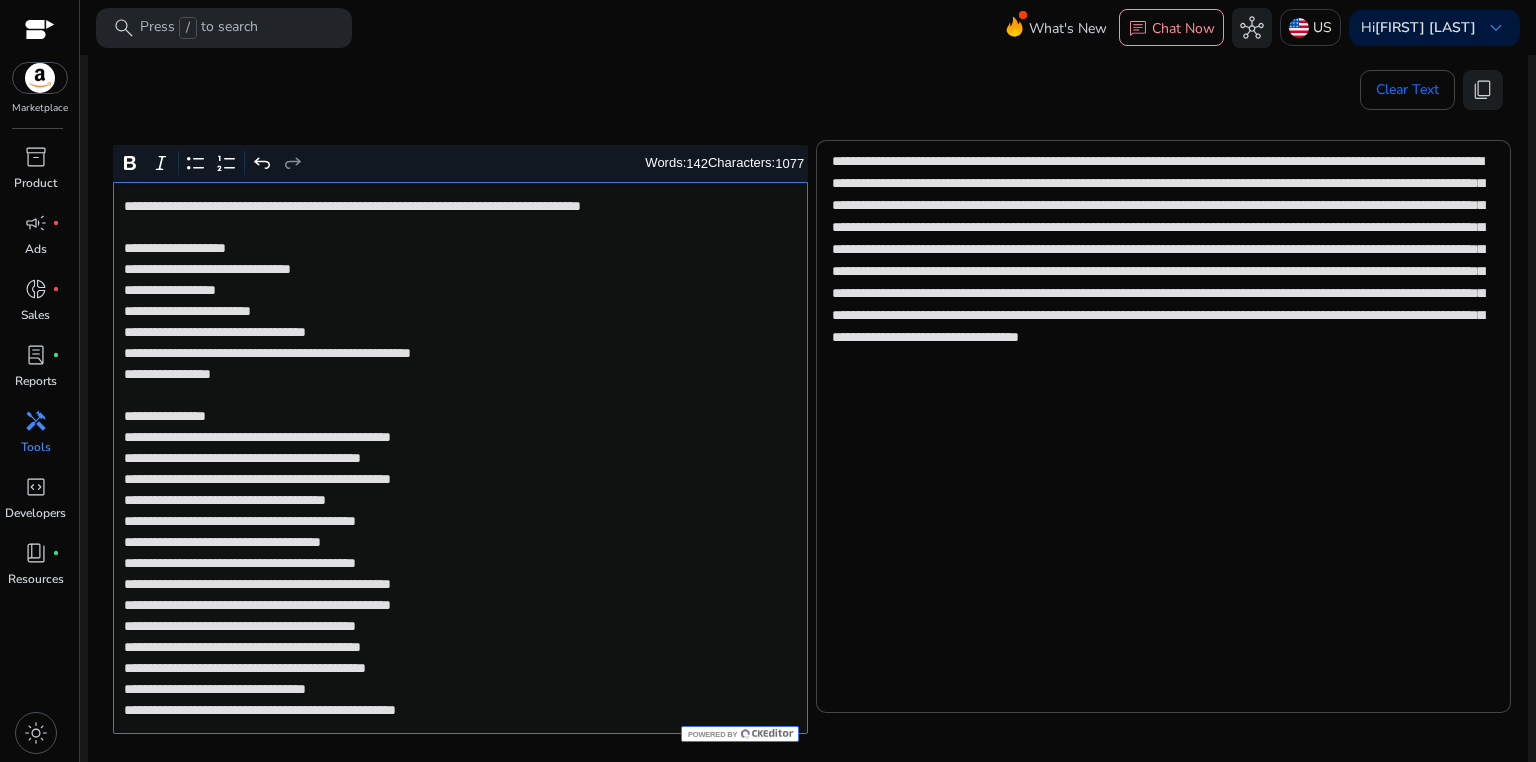 click on "**********" 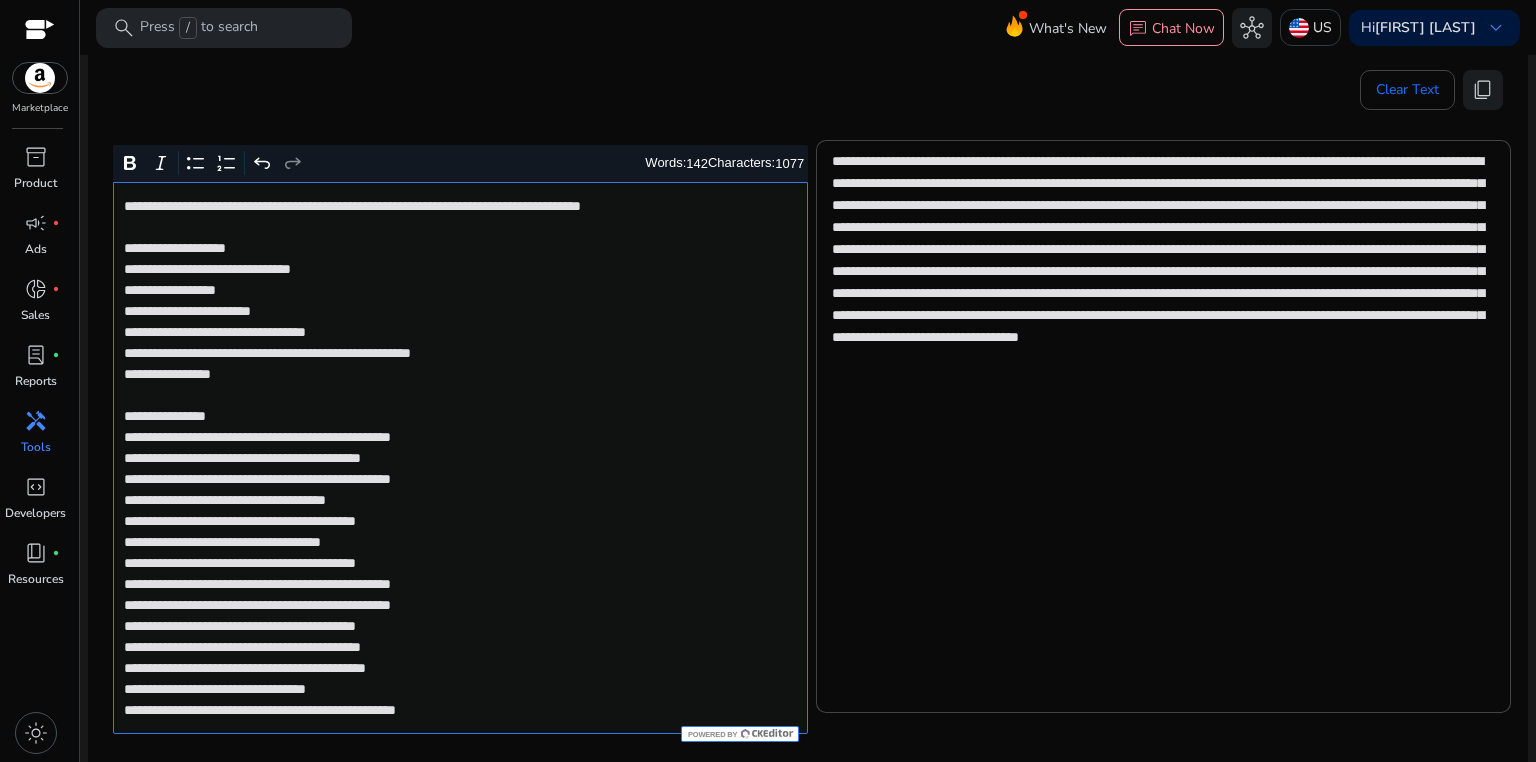 click on "**********" 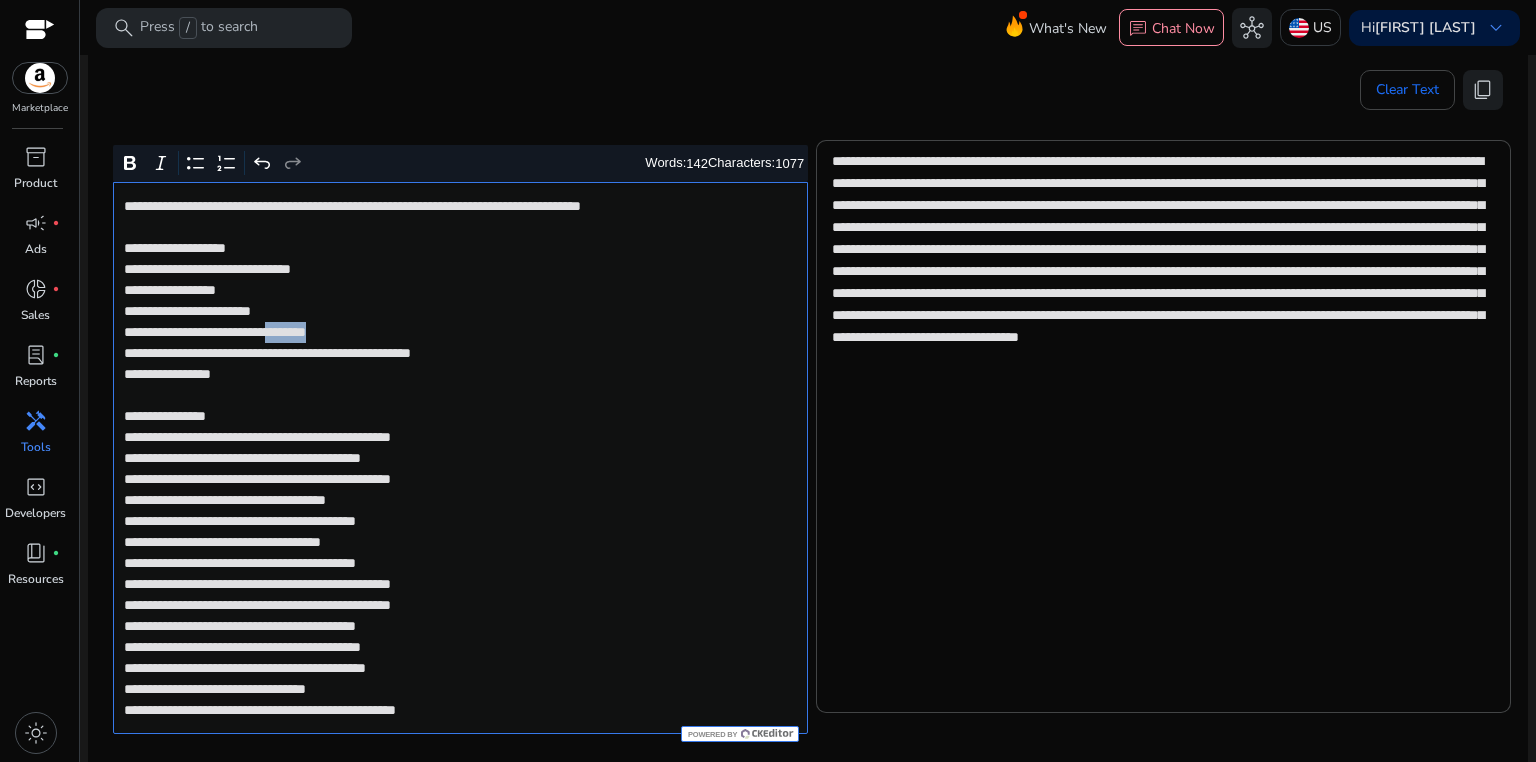 click on "**********" 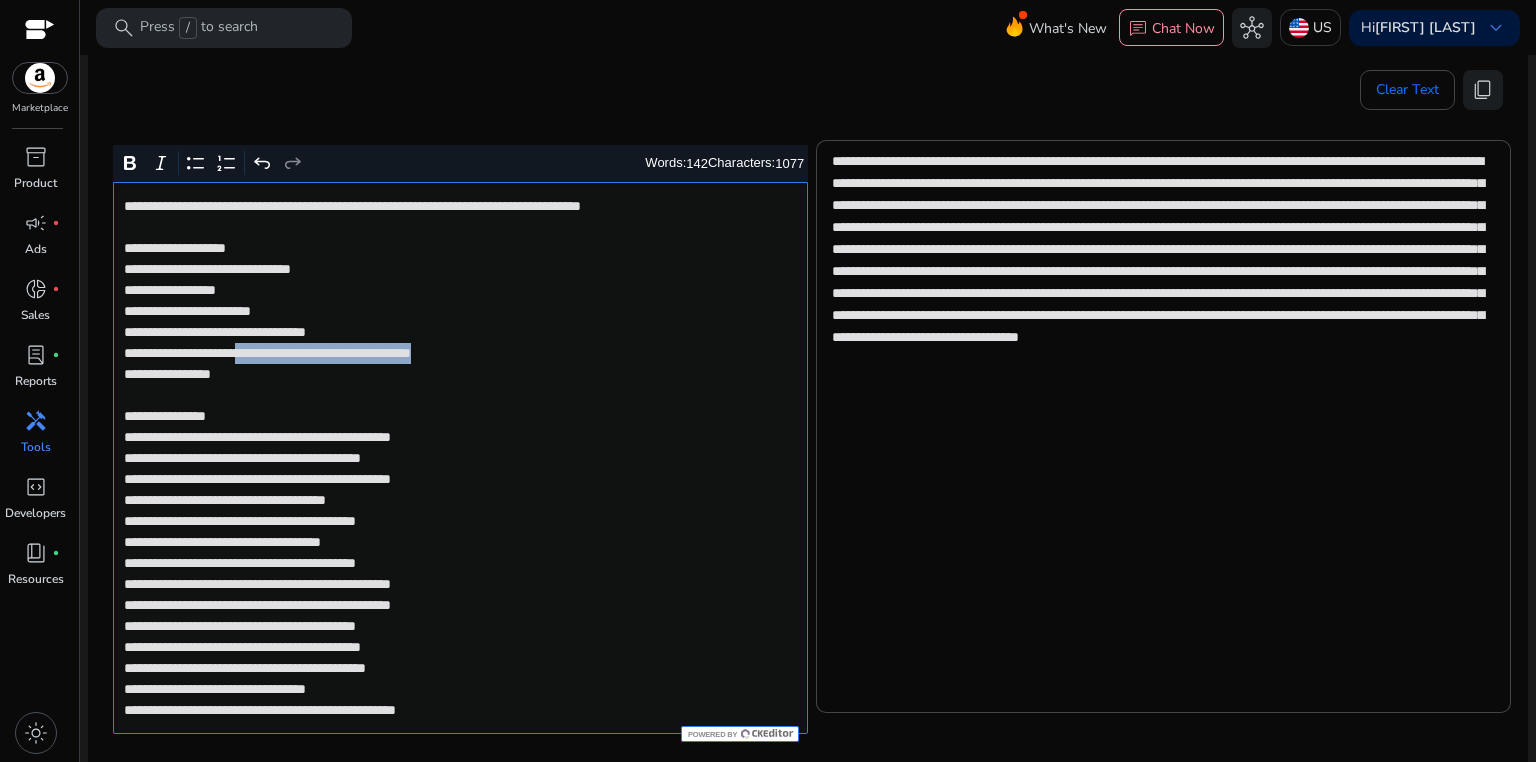 drag, startPoint x: 284, startPoint y: 356, endPoint x: 561, endPoint y: 354, distance: 277.00723 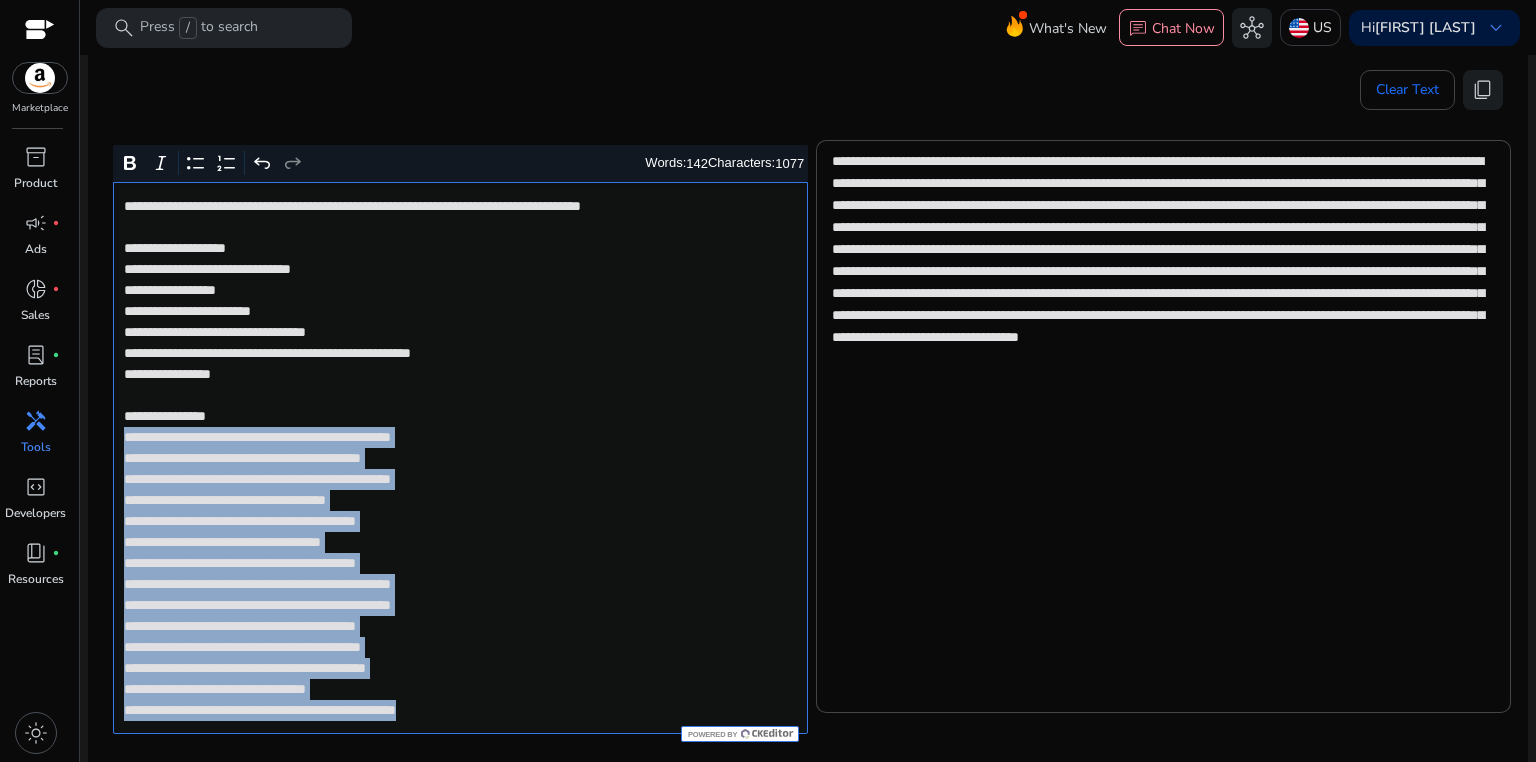 drag, startPoint x: 122, startPoint y: 437, endPoint x: 550, endPoint y: 724, distance: 515.31836 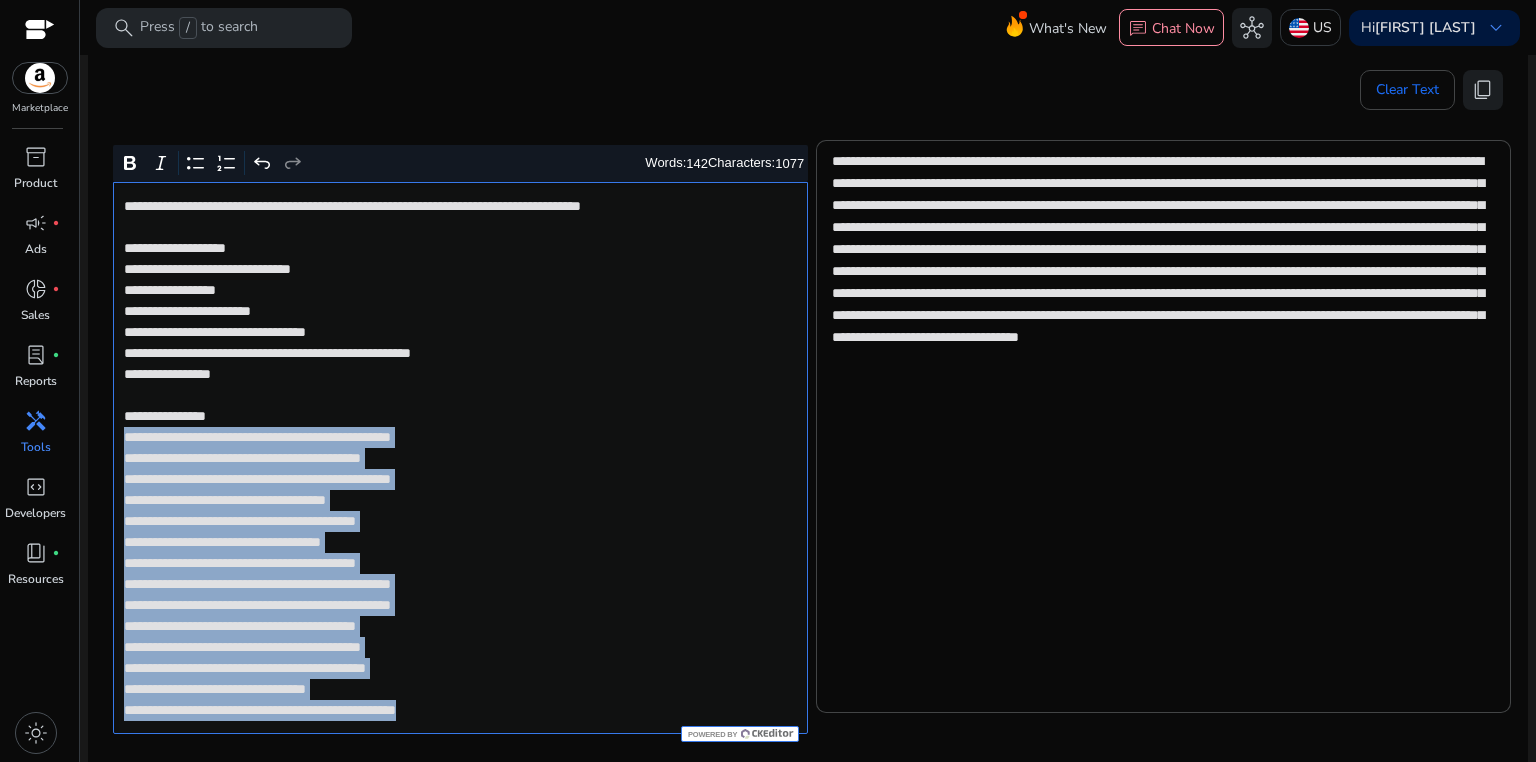 click on "**********" 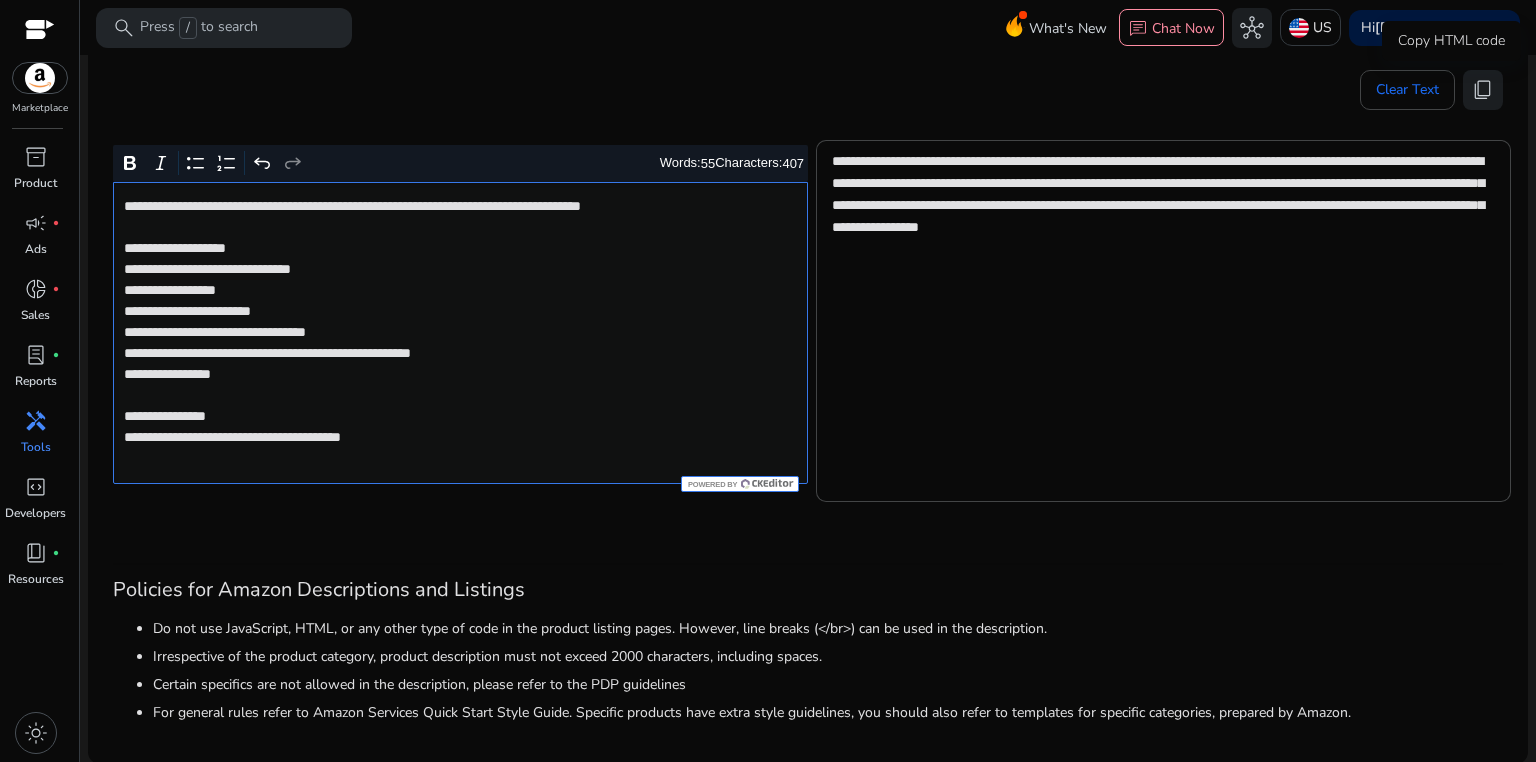 drag, startPoint x: 1476, startPoint y: 91, endPoint x: 954, endPoint y: 9, distance: 528.40137 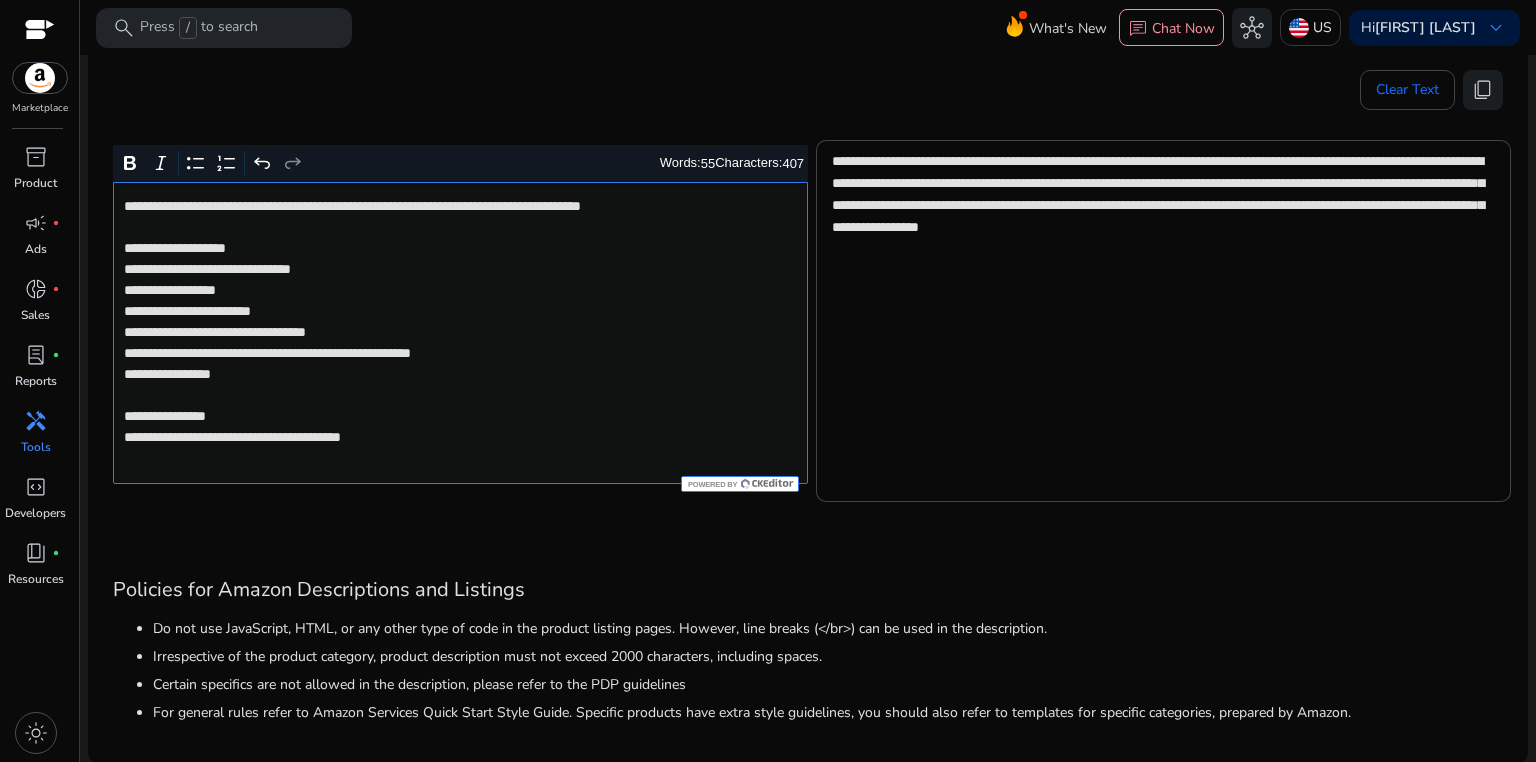 click on "**********" 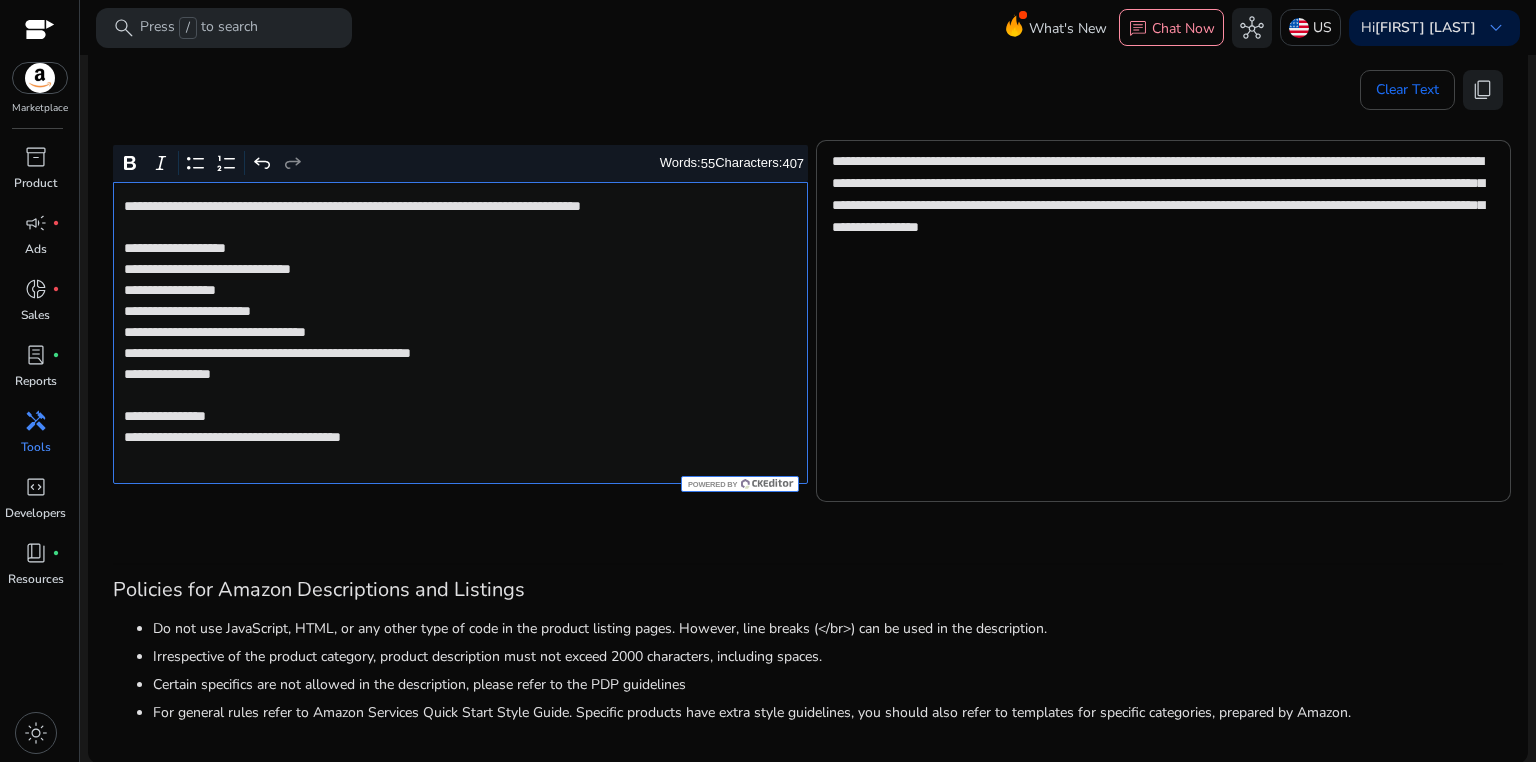 click on "**********" 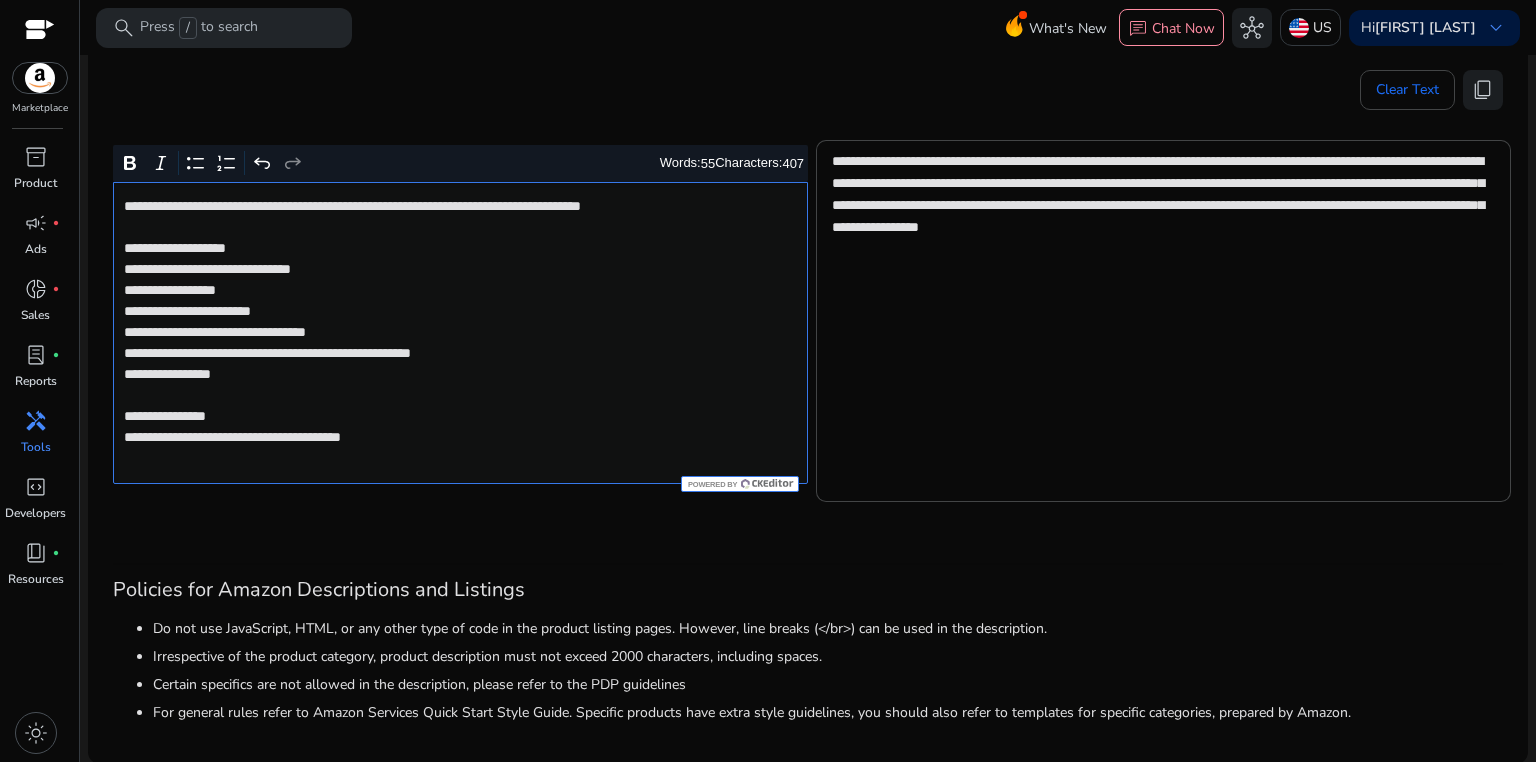 click on "**********" 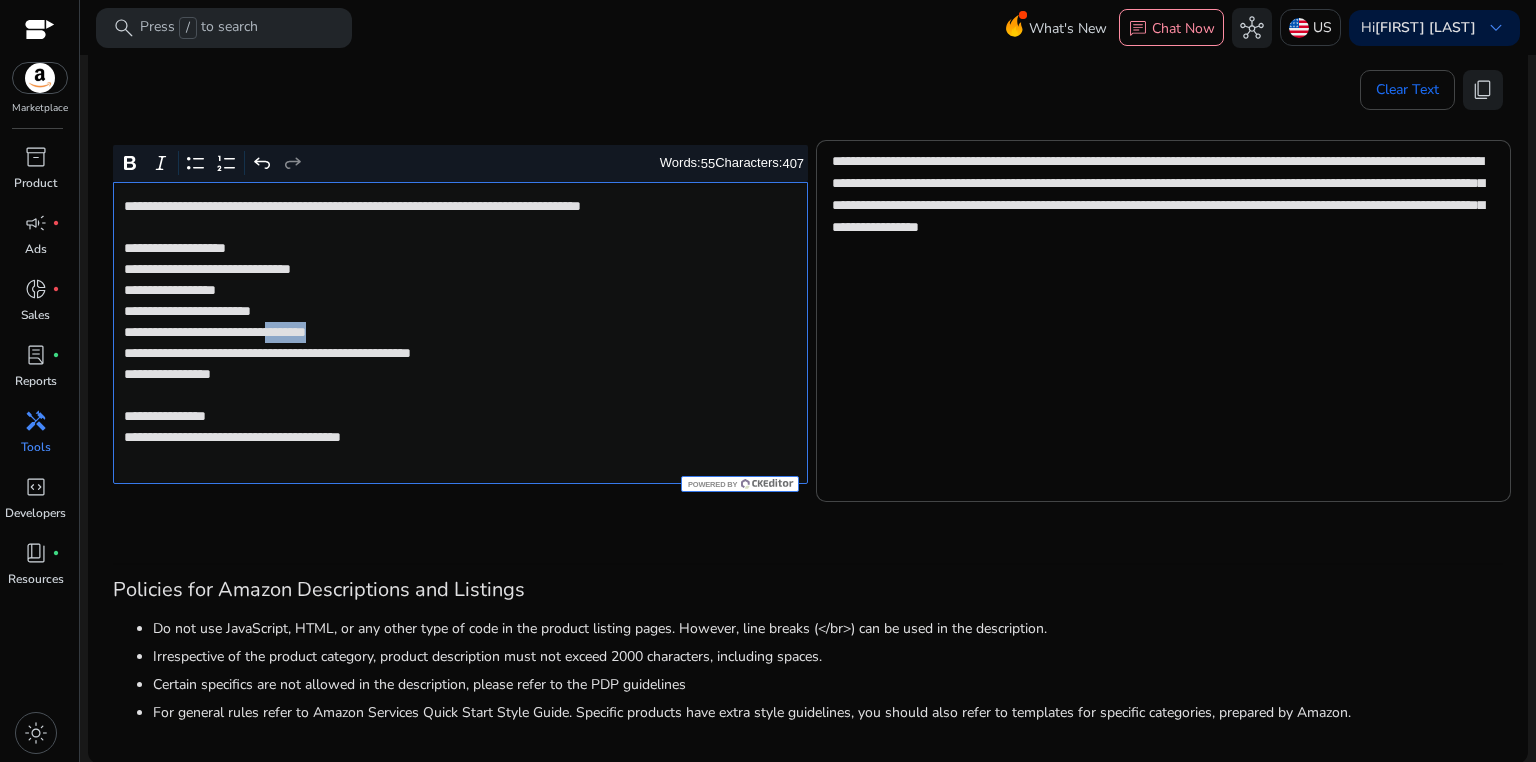 click on "**********" 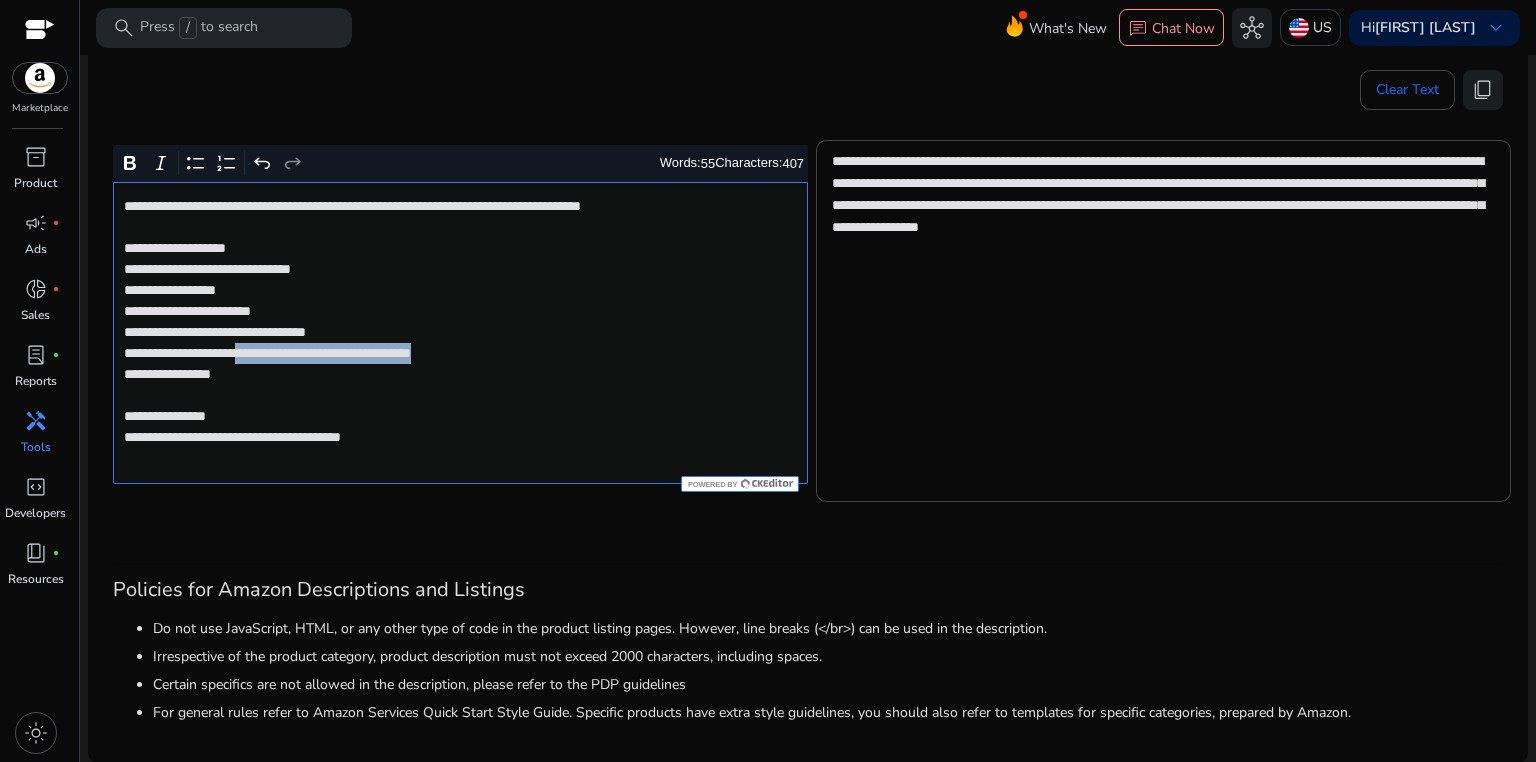 drag, startPoint x: 282, startPoint y: 355, endPoint x: 568, endPoint y: 351, distance: 286.02798 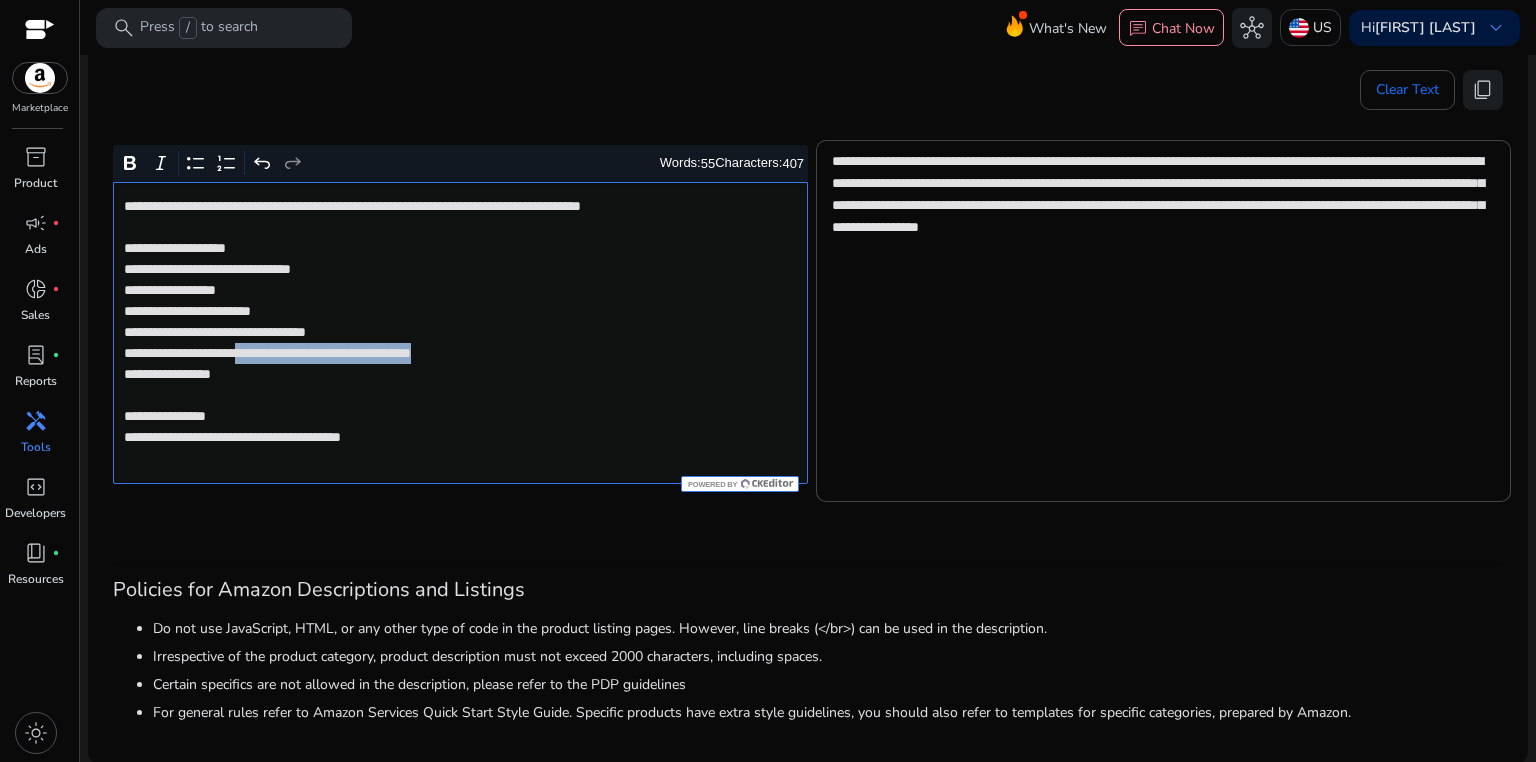 click on "**********" 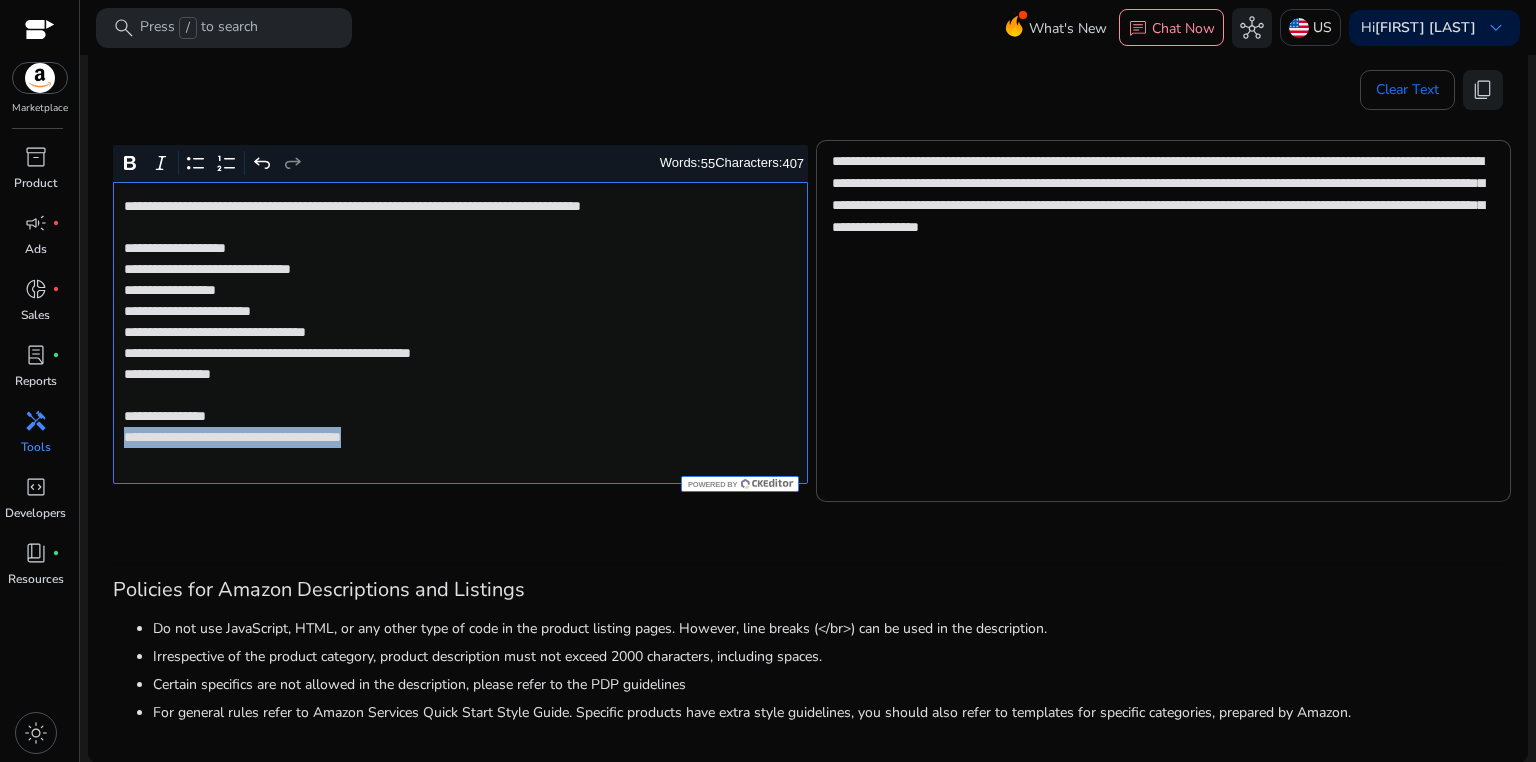 drag, startPoint x: 120, startPoint y: 440, endPoint x: 464, endPoint y: 442, distance: 344.00583 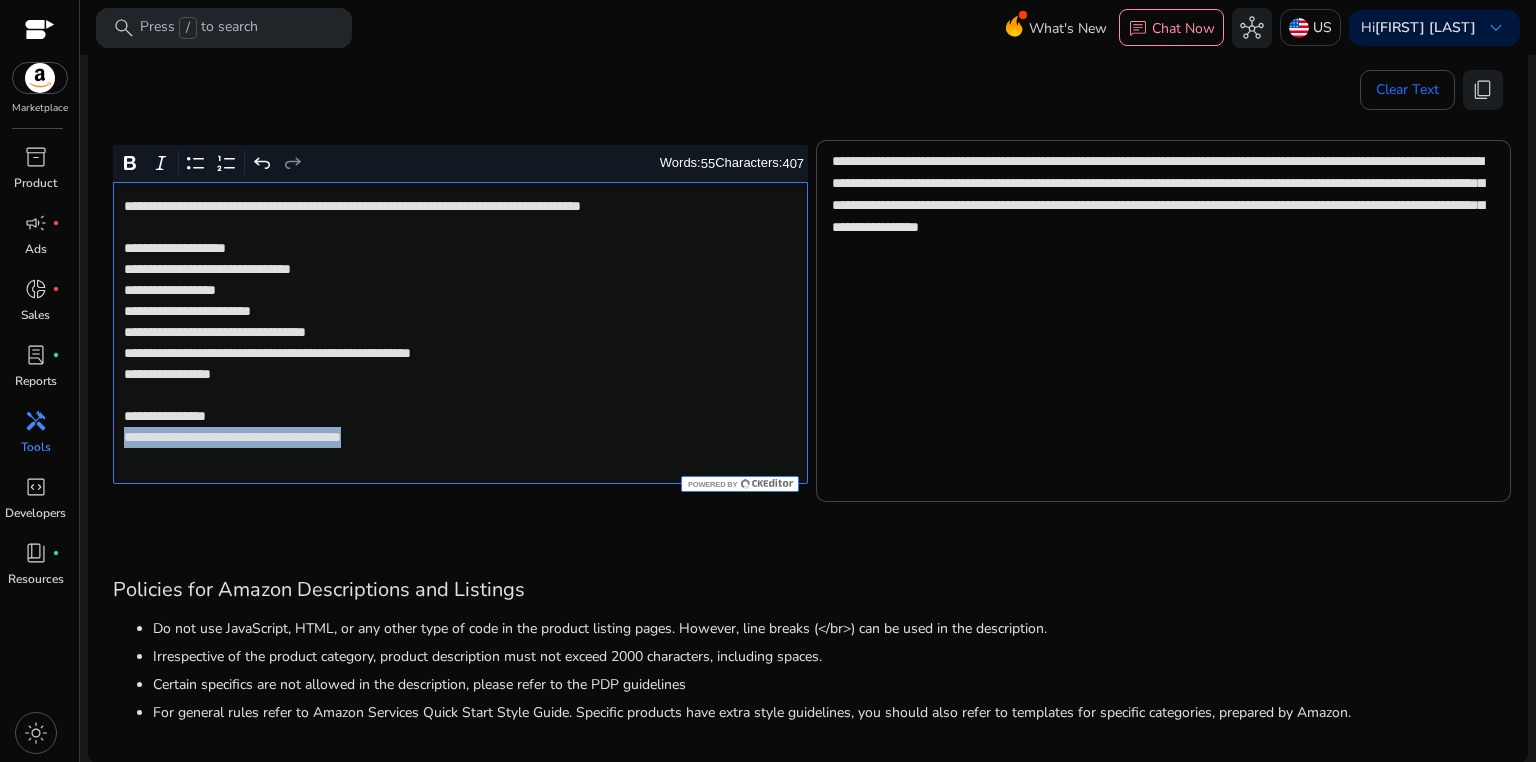 click on "**********" 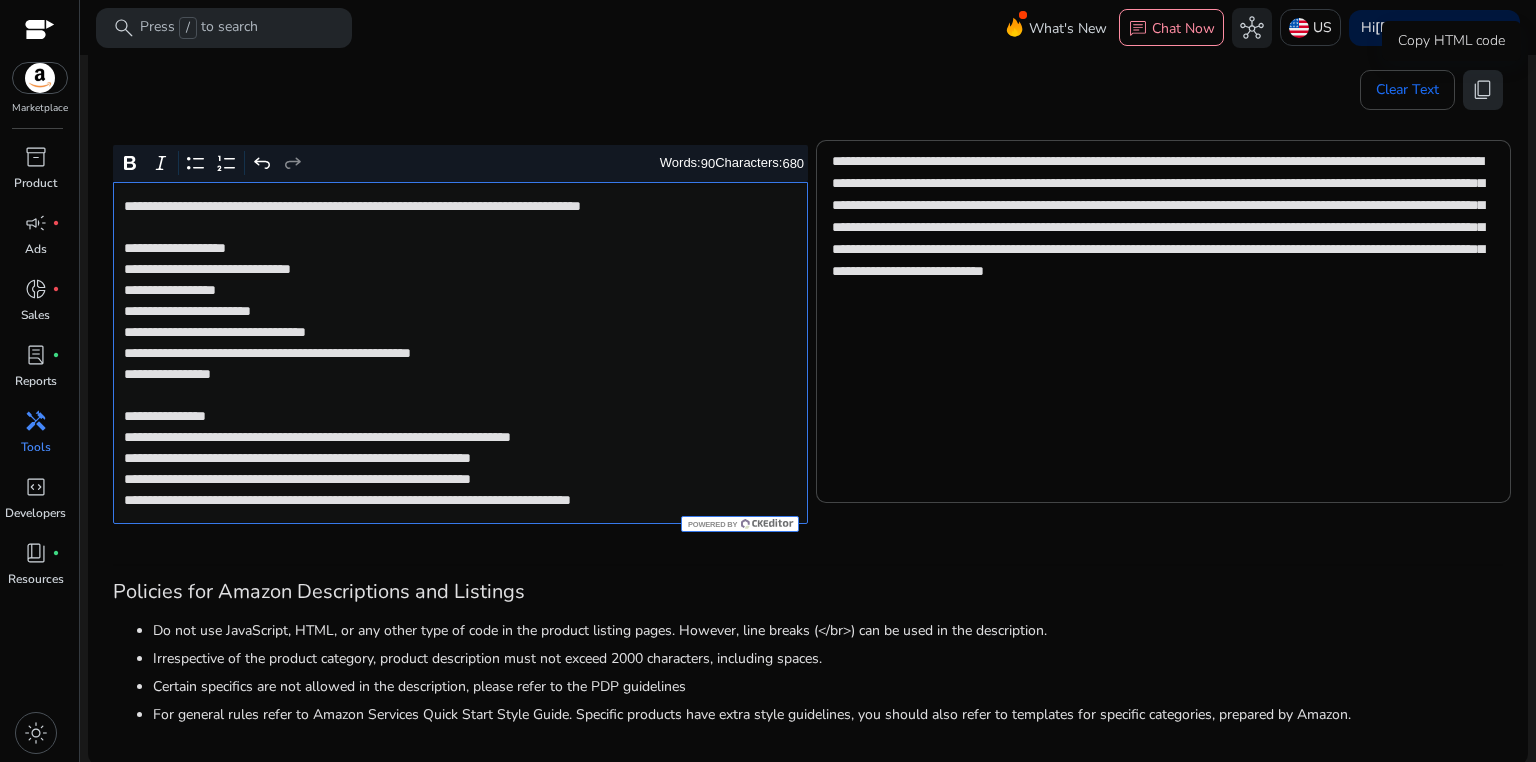 click on "content_copy" 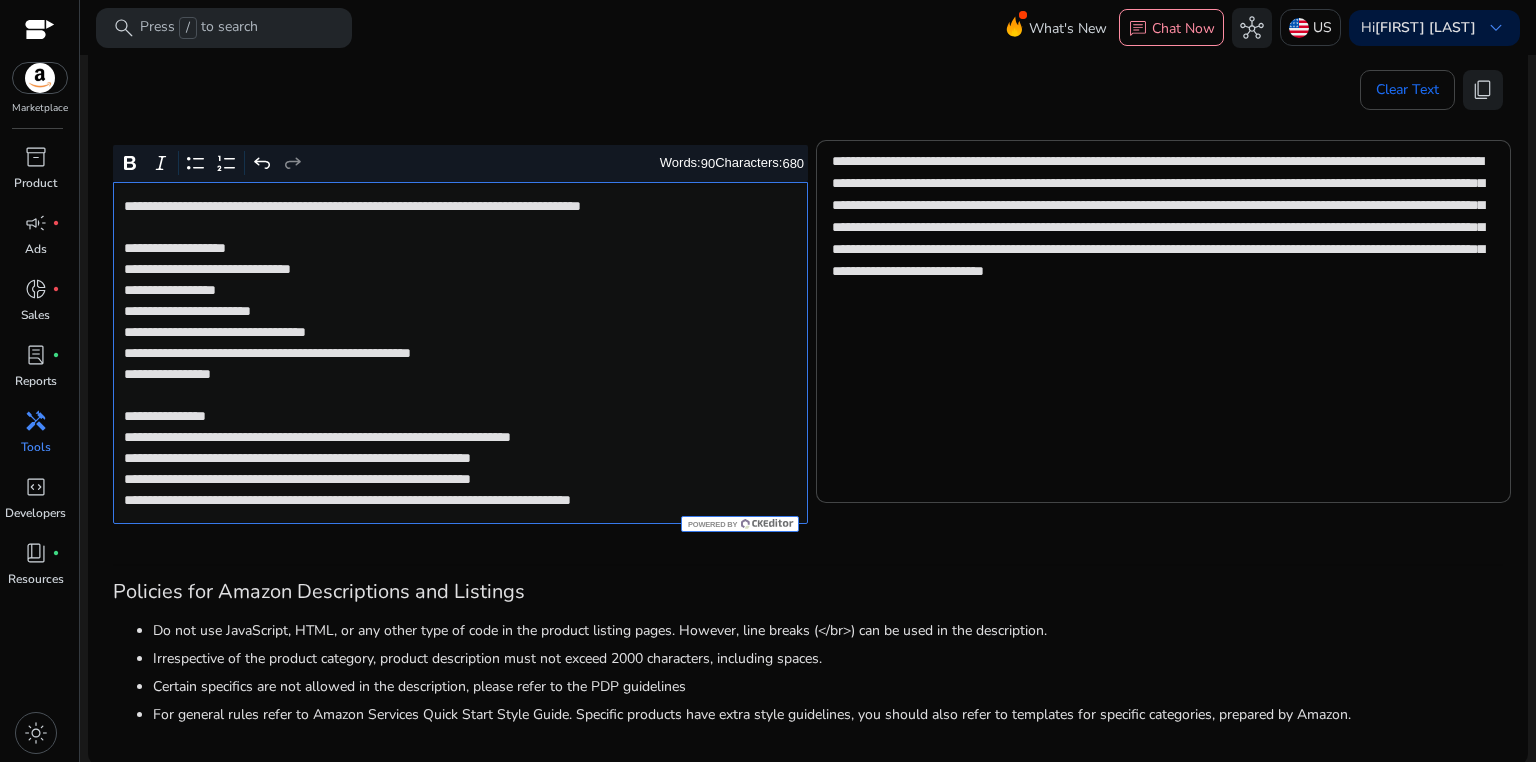 click on "**********" 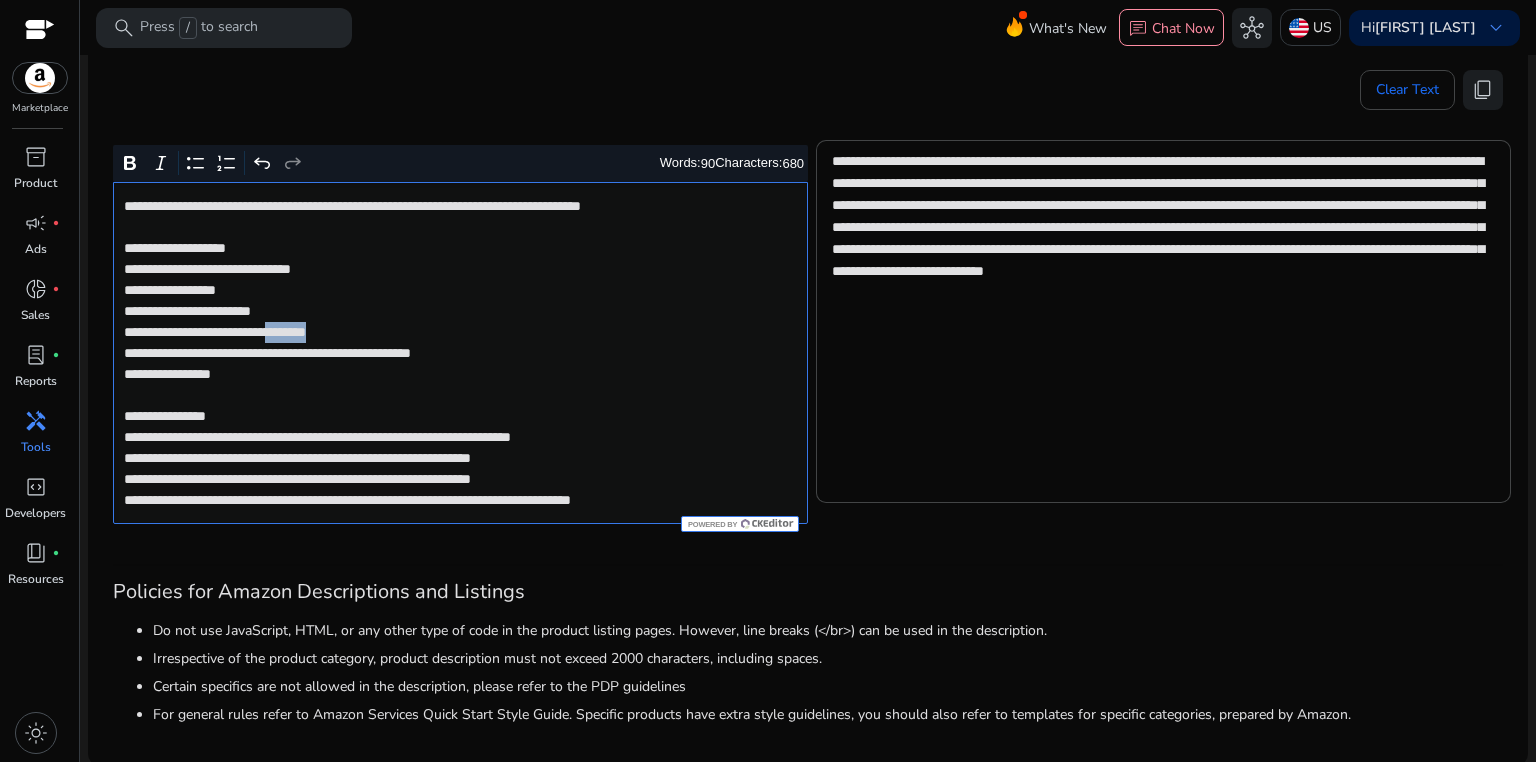 click on "**********" 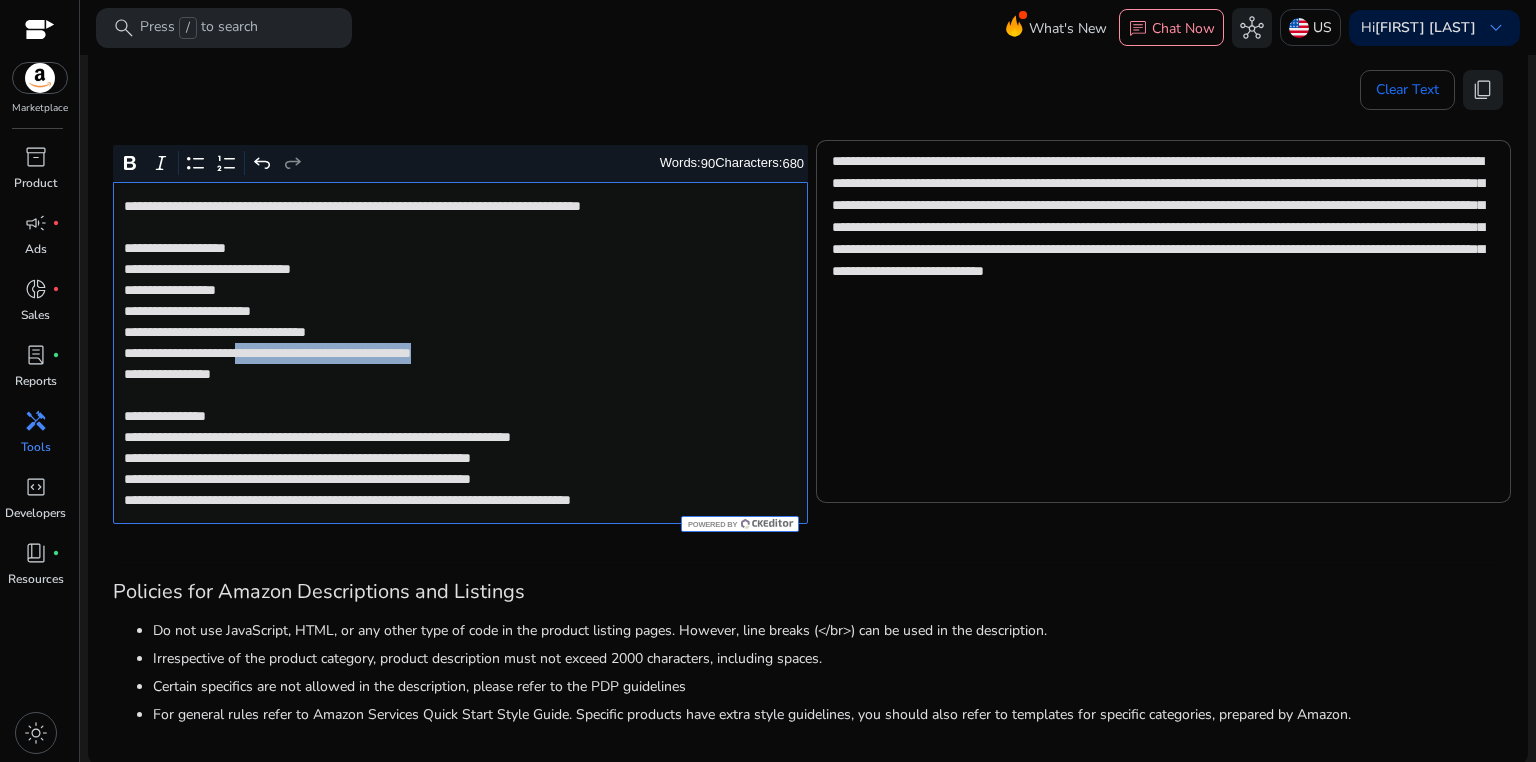 drag, startPoint x: 284, startPoint y: 355, endPoint x: 565, endPoint y: 359, distance: 281.02847 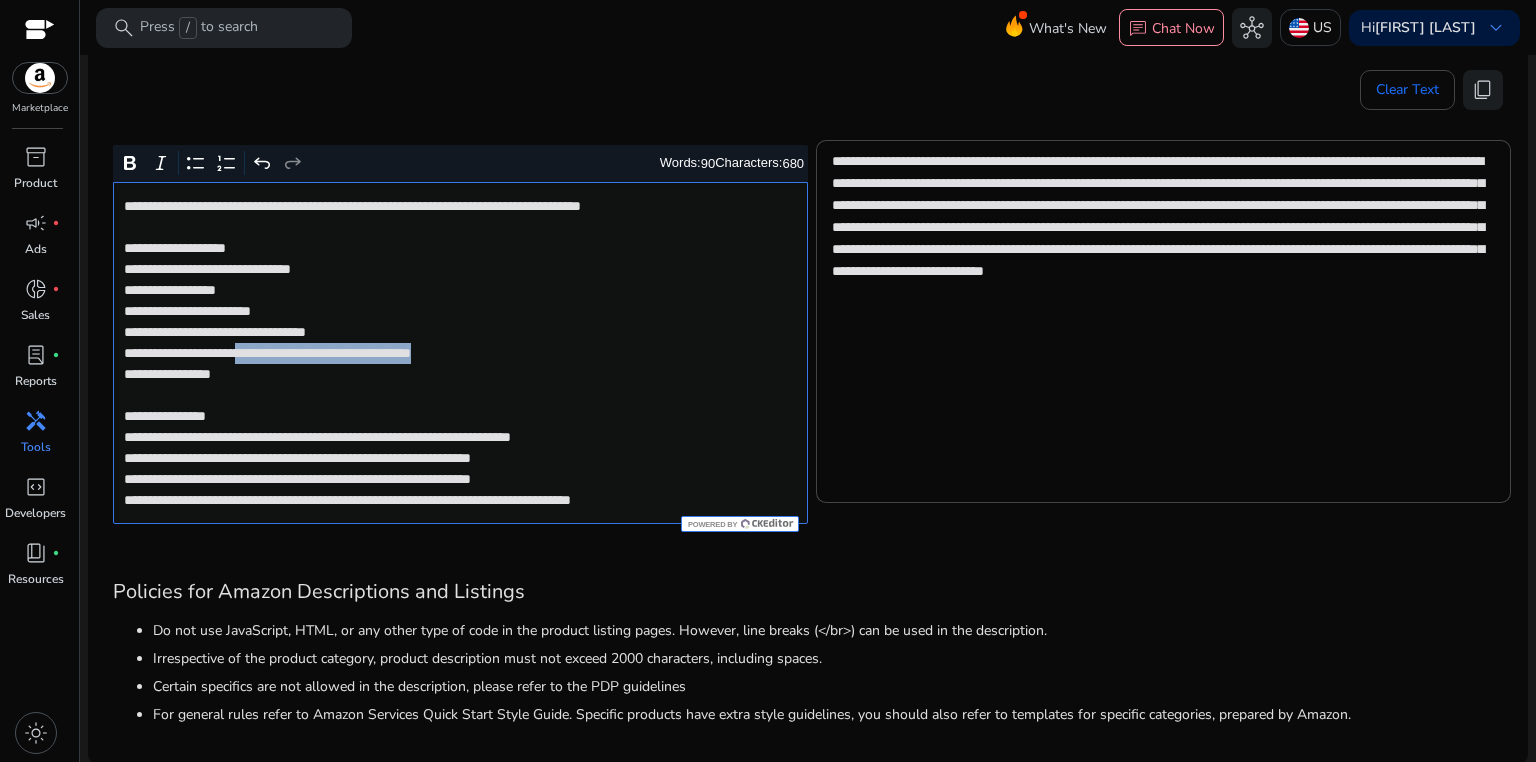click on "**********" 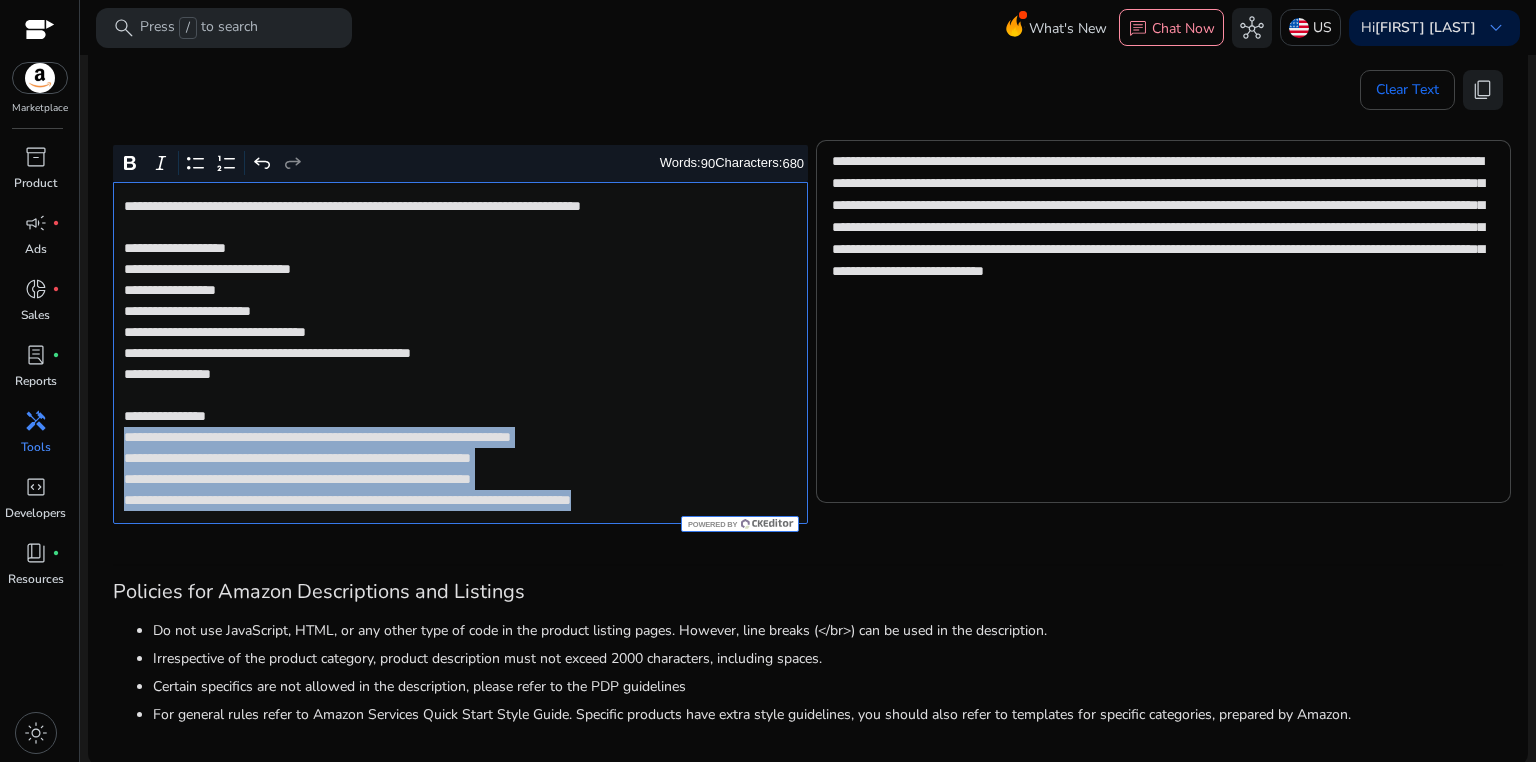 drag, startPoint x: 123, startPoint y: 437, endPoint x: 740, endPoint y: 505, distance: 620.73584 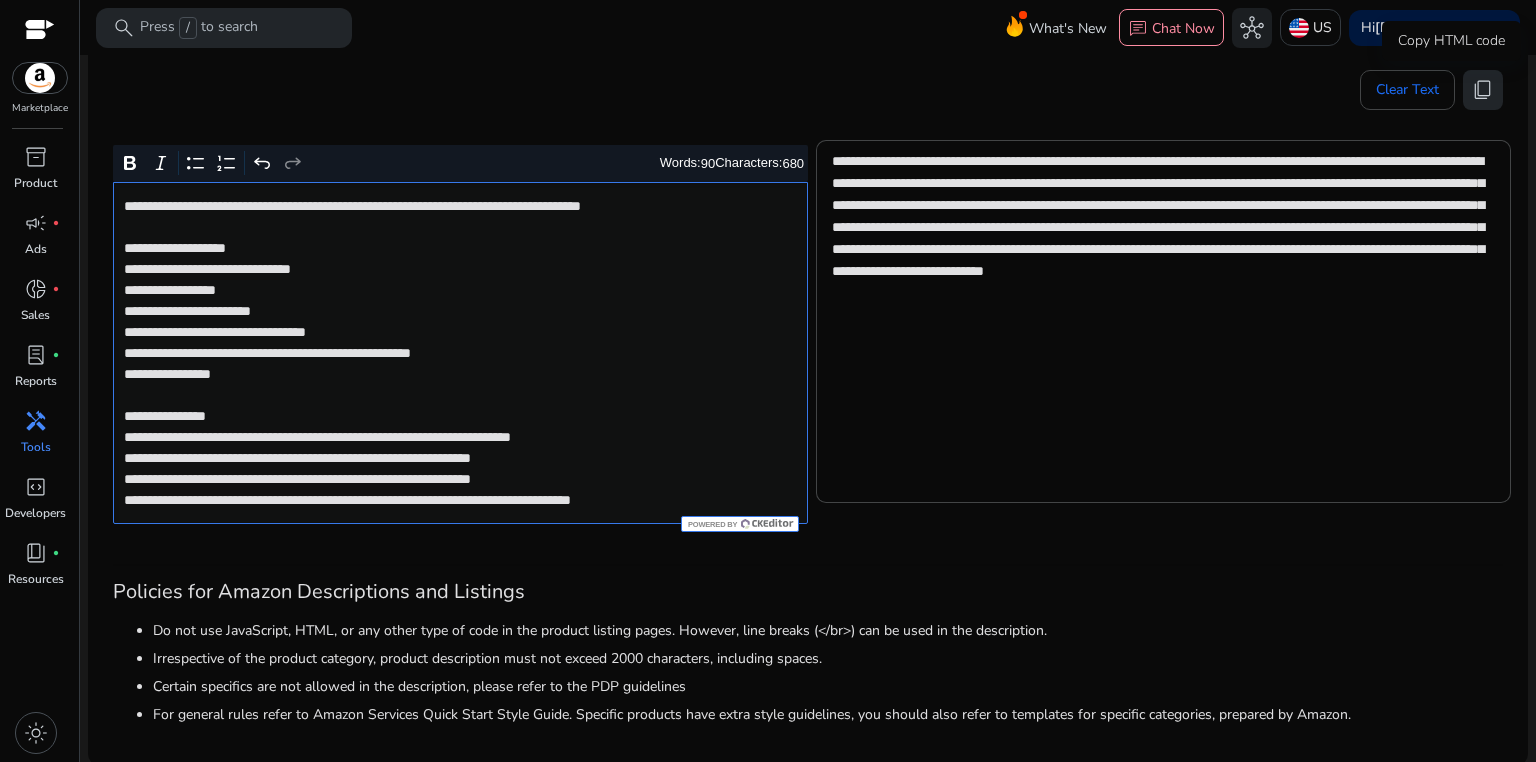 click on "content_copy" 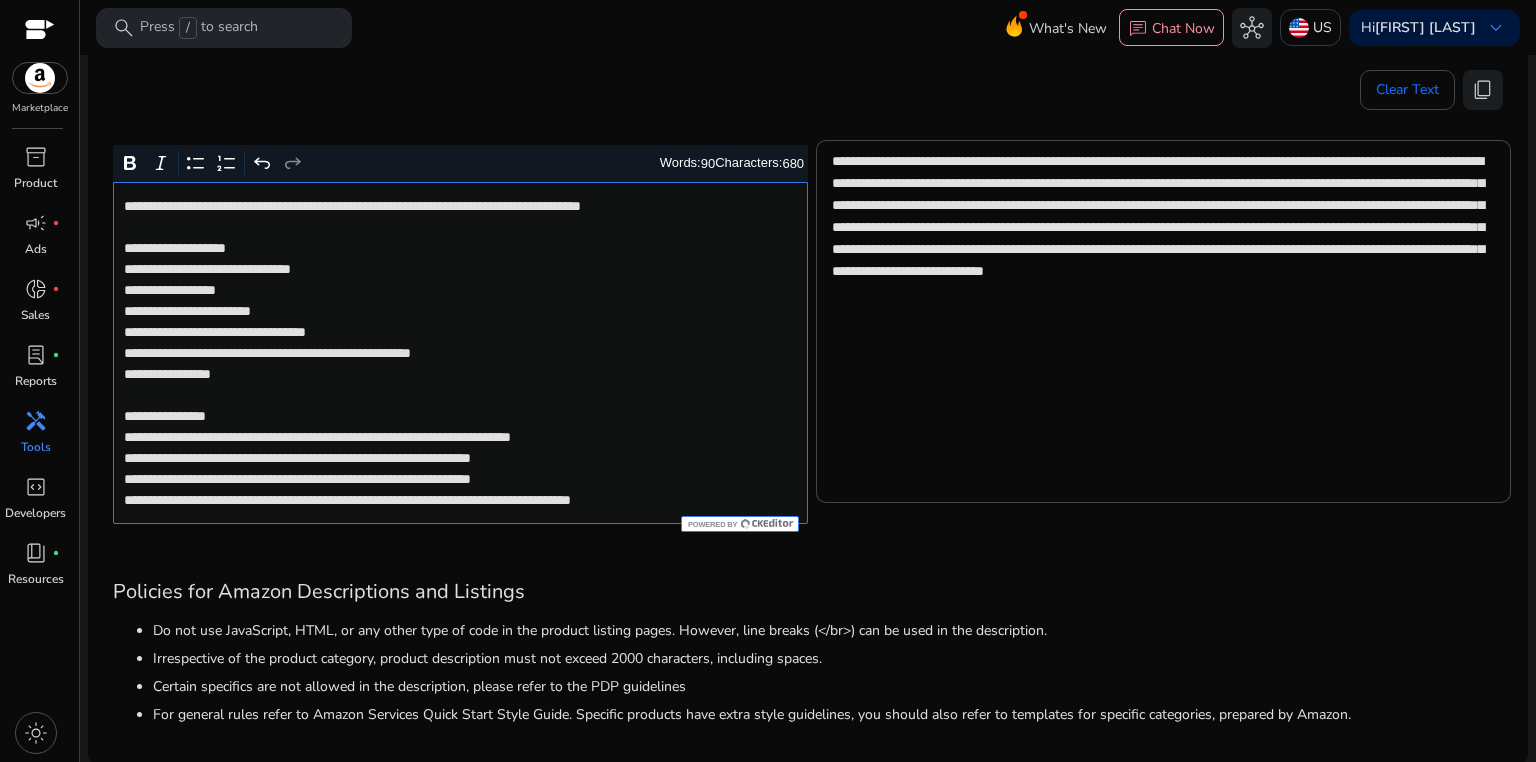 click on "**********" 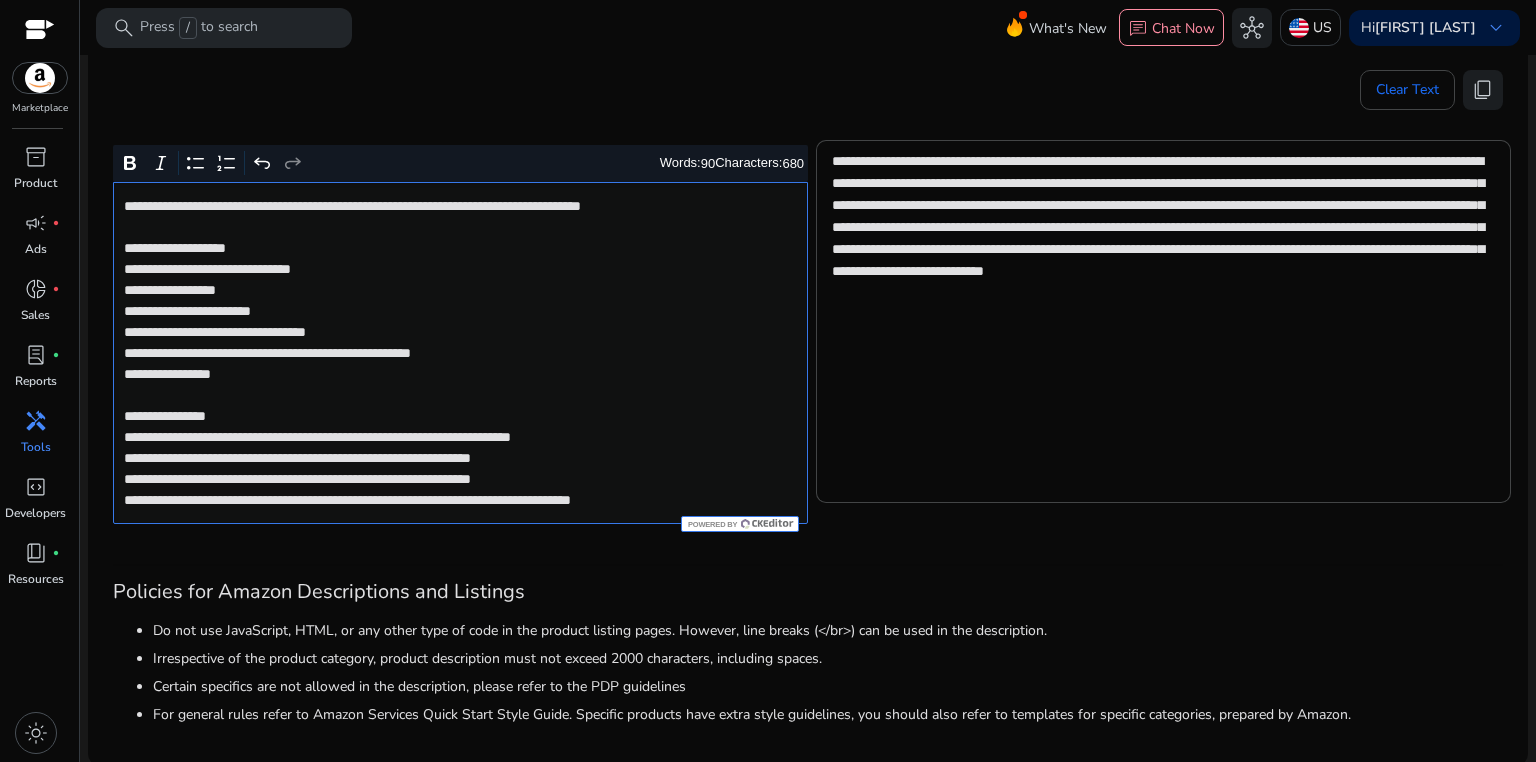 click on "**********" 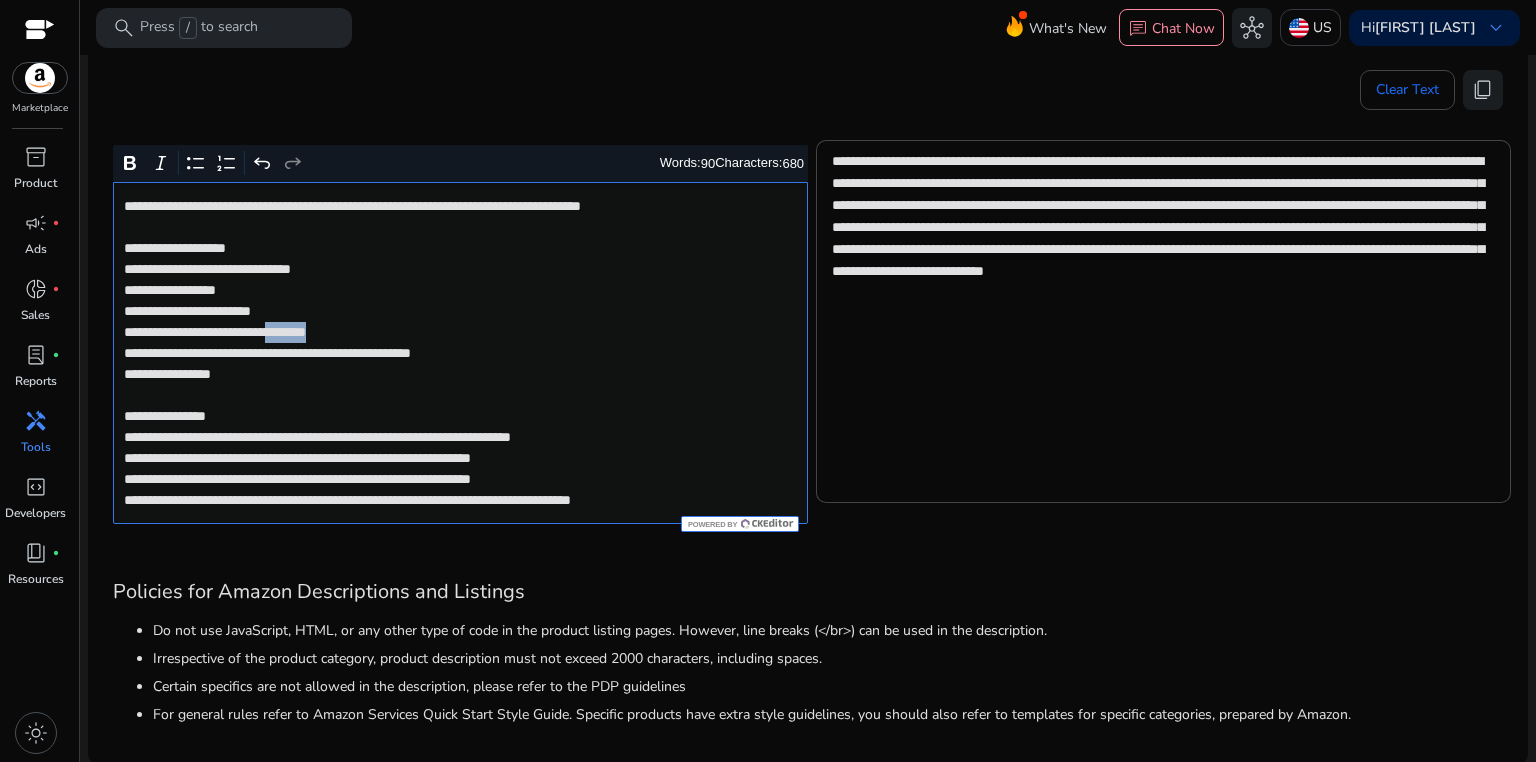 click on "**********" 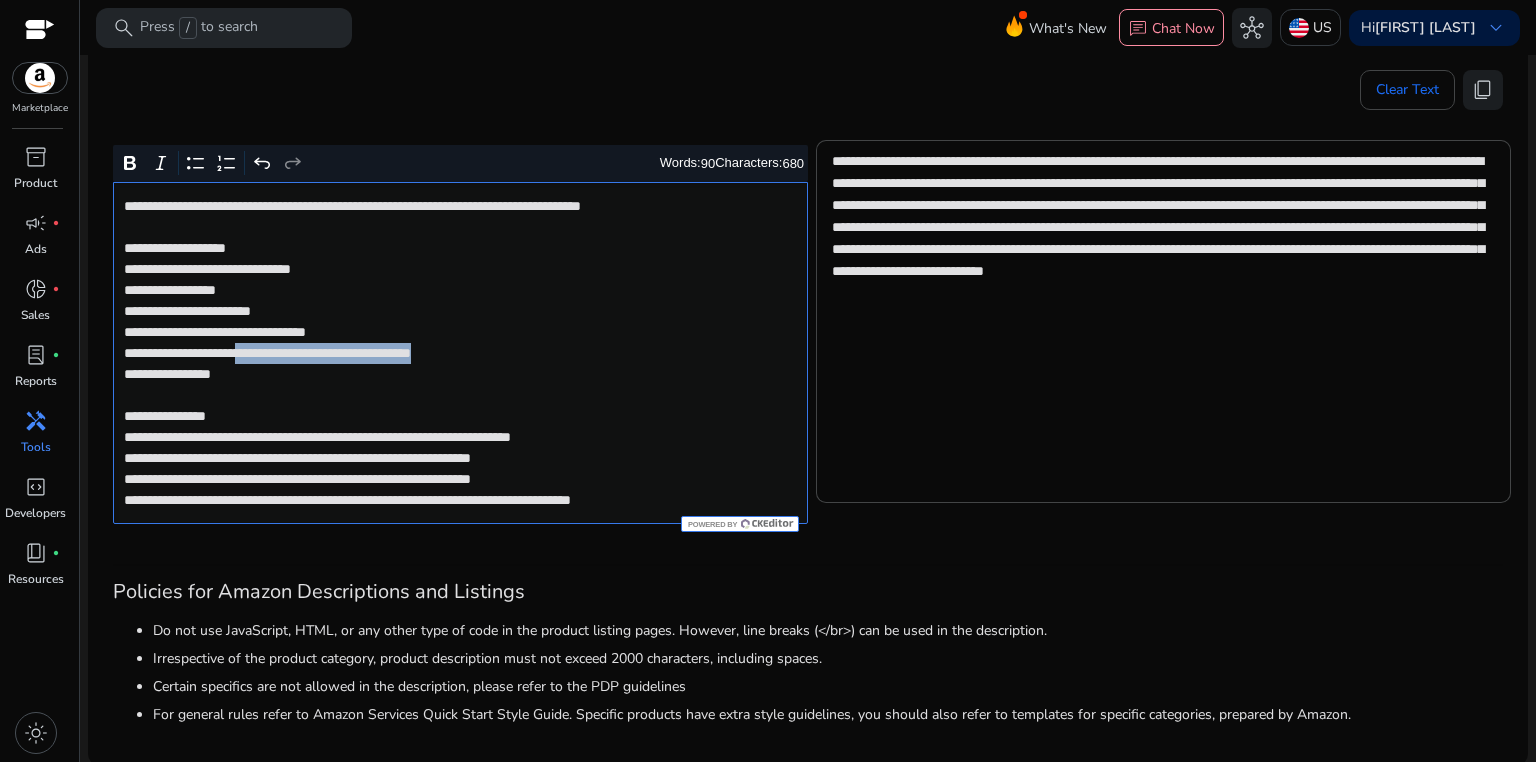 drag, startPoint x: 285, startPoint y: 353, endPoint x: 561, endPoint y: 353, distance: 276 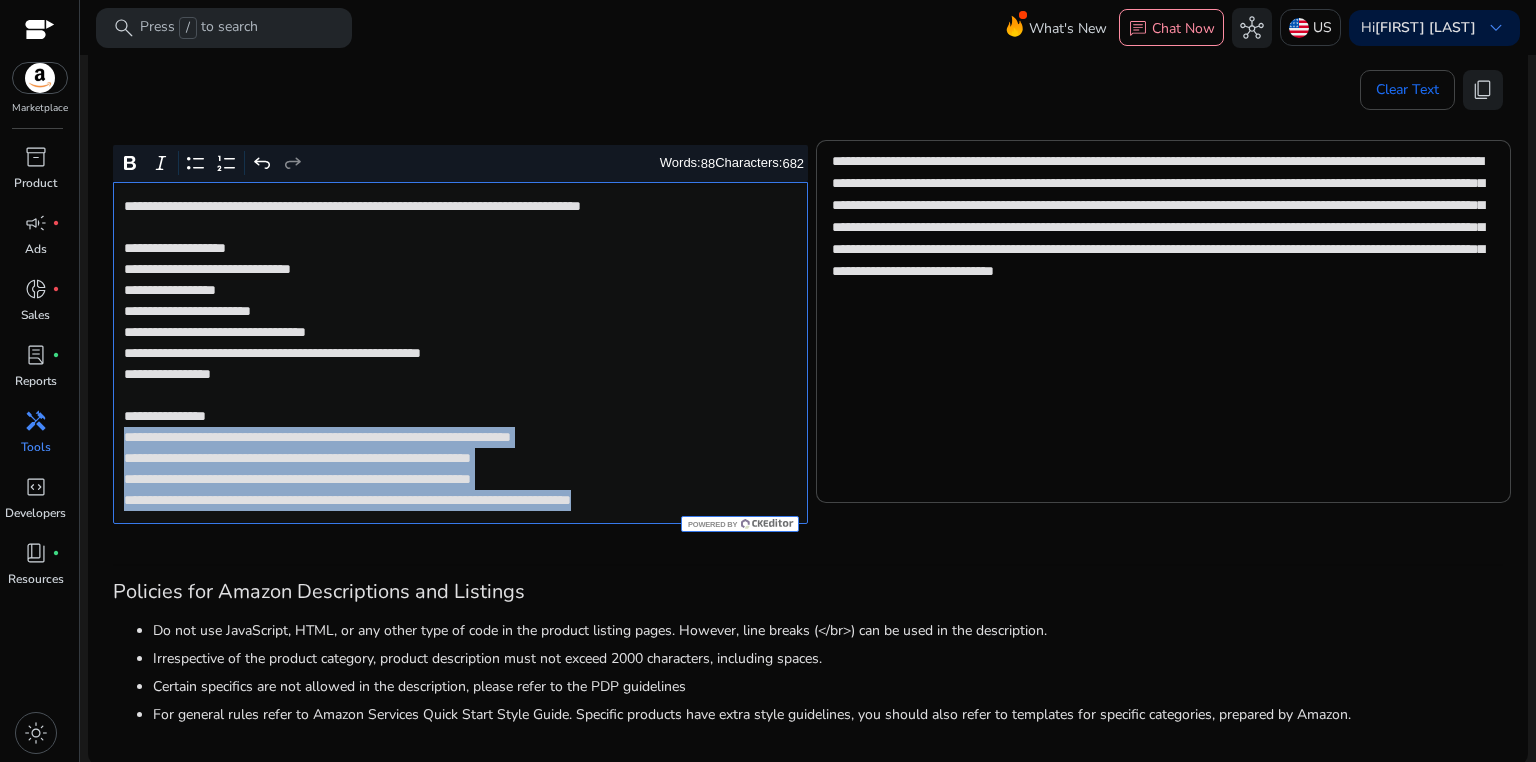drag, startPoint x: 120, startPoint y: 435, endPoint x: 752, endPoint y: 506, distance: 635.97565 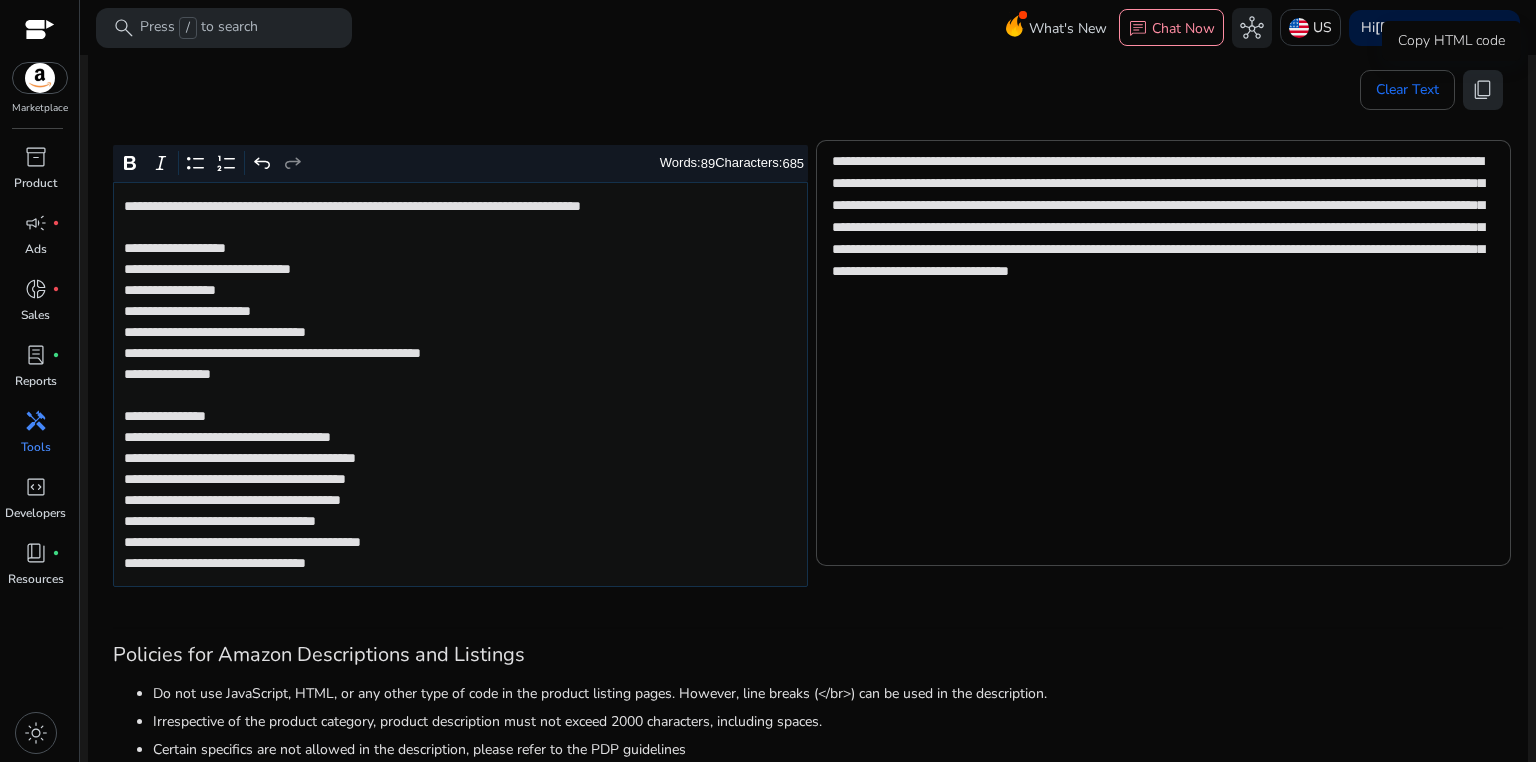 click on "content_copy" 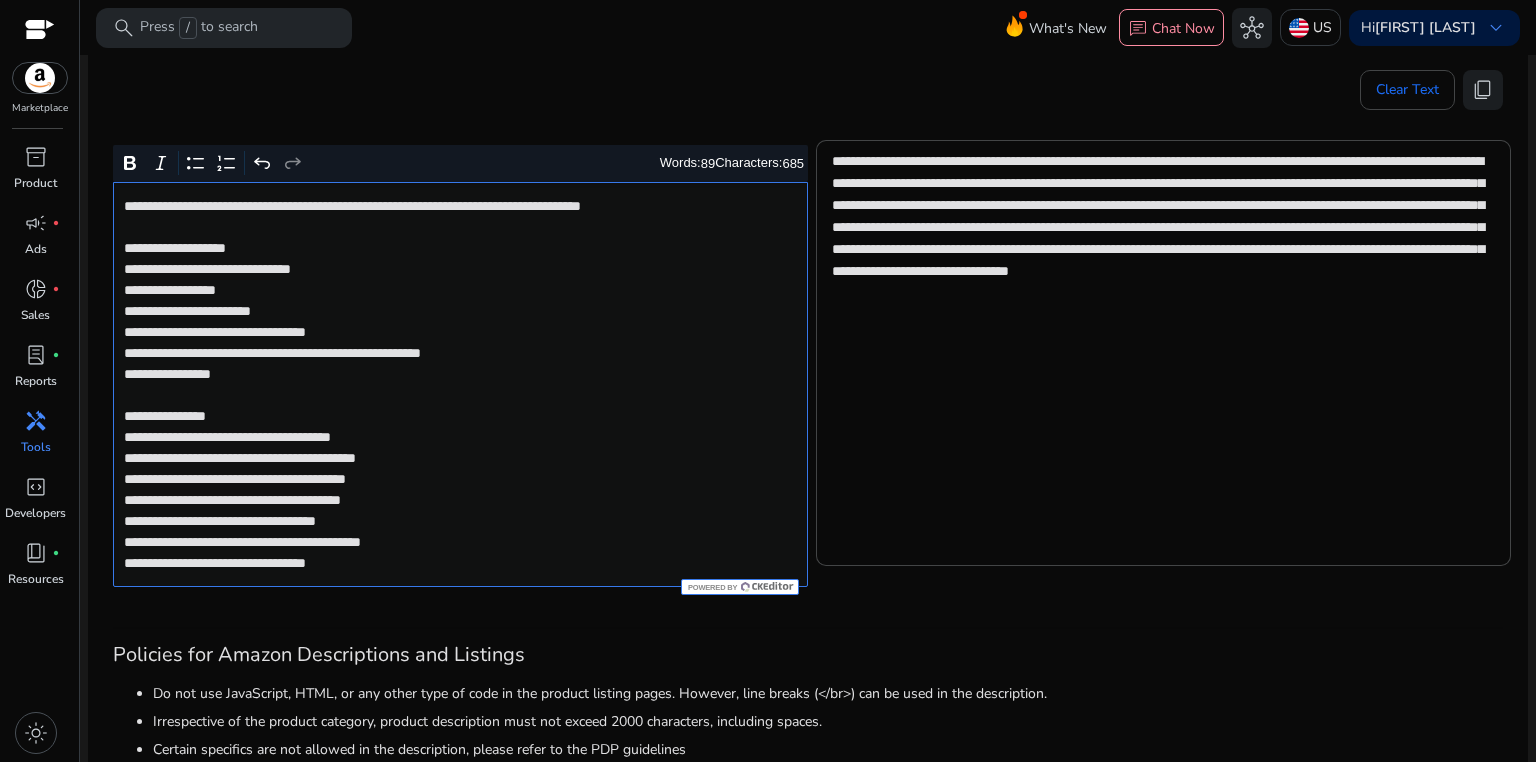 click on "**********" 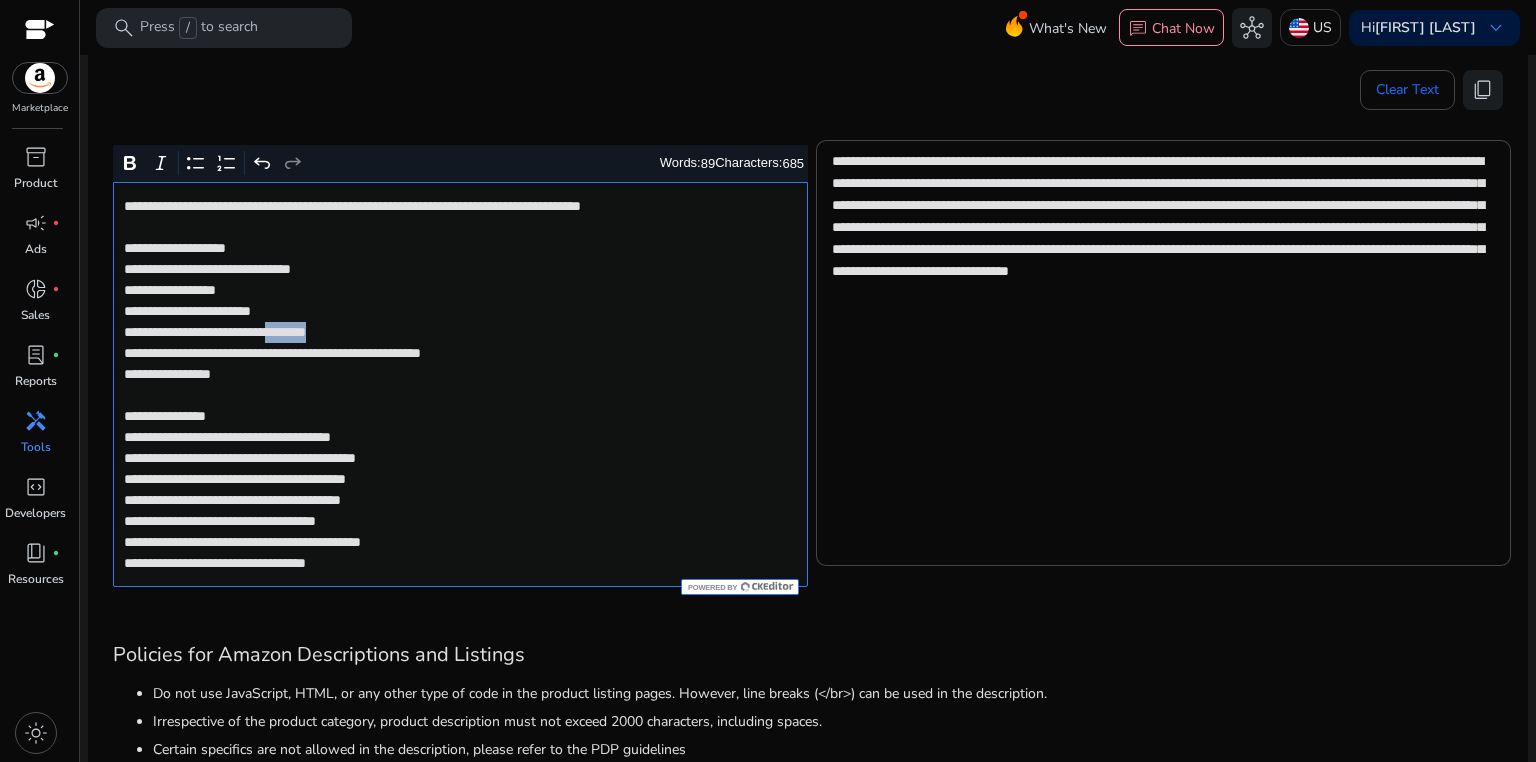 click on "**********" 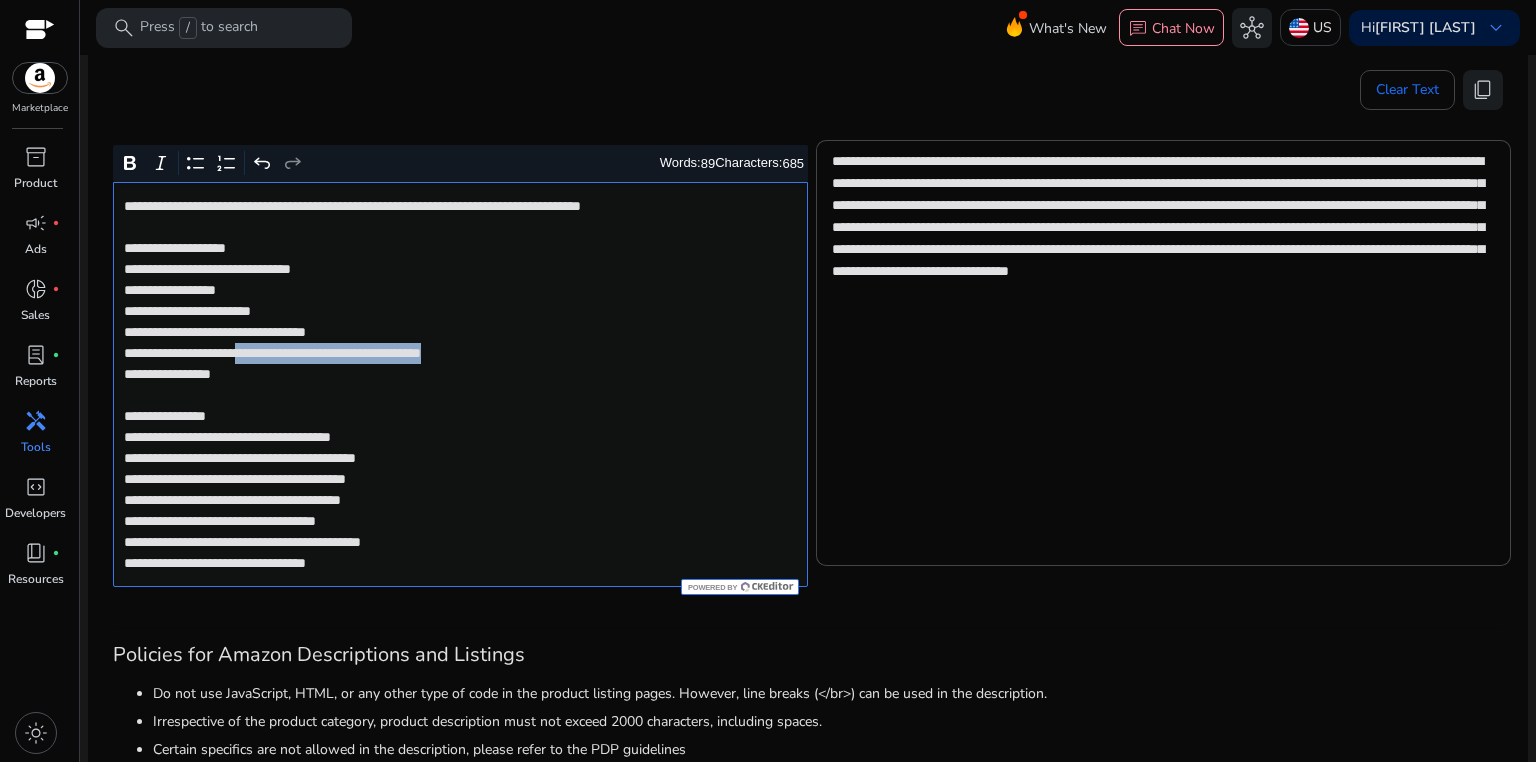 drag, startPoint x: 286, startPoint y: 353, endPoint x: 579, endPoint y: 352, distance: 293.0017 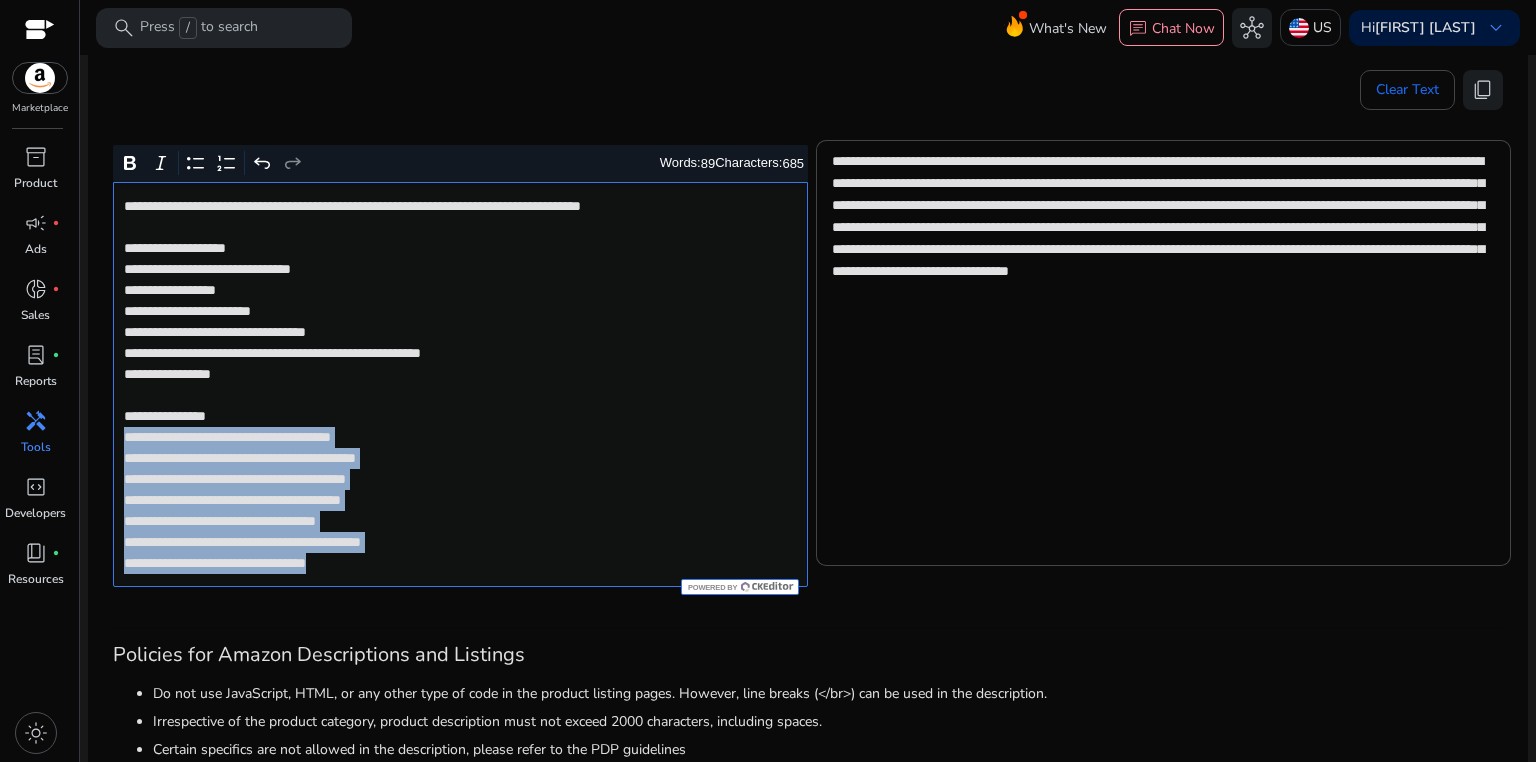 drag, startPoint x: 121, startPoint y: 437, endPoint x: 528, endPoint y: 564, distance: 426.3543 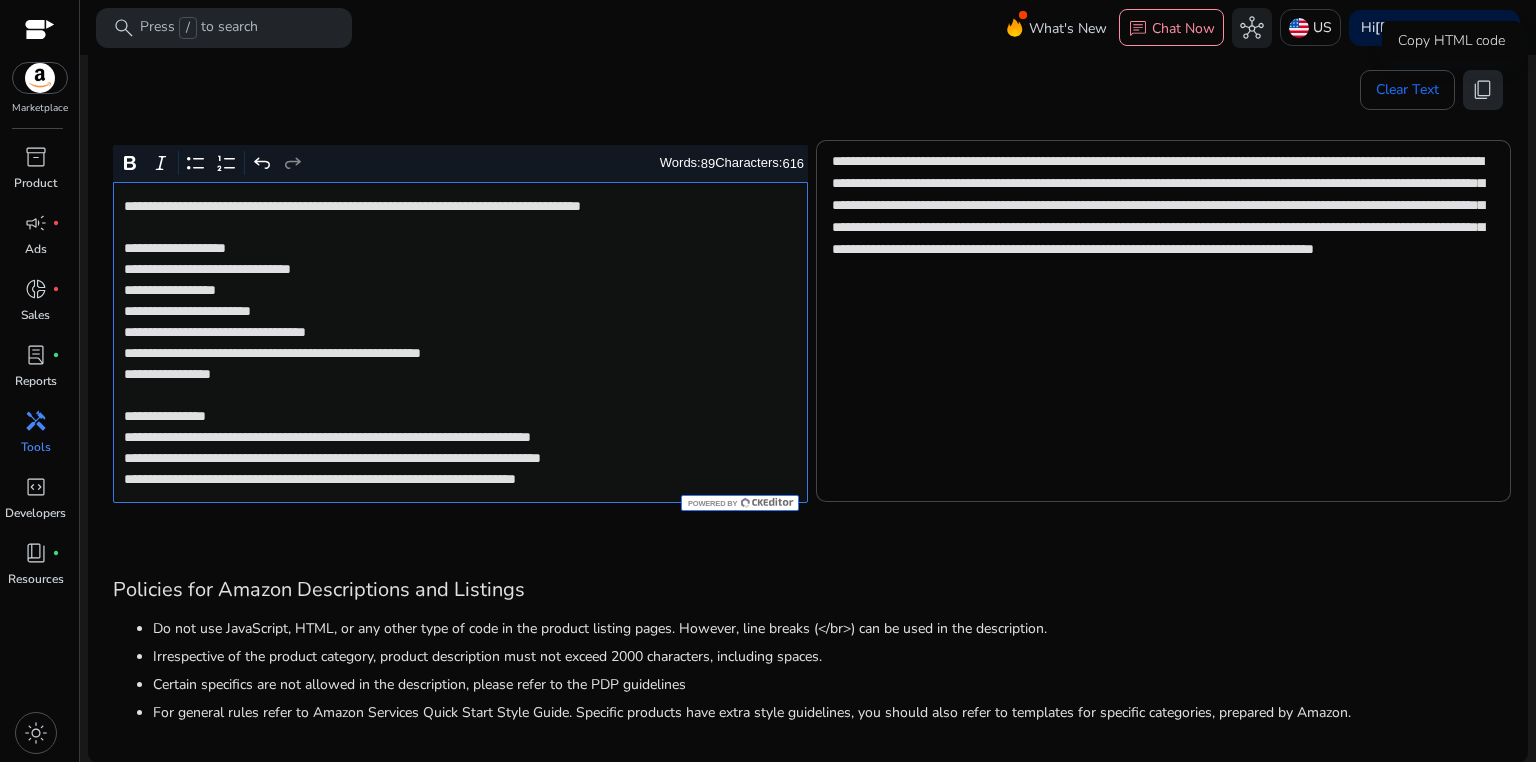 click on "content_copy" 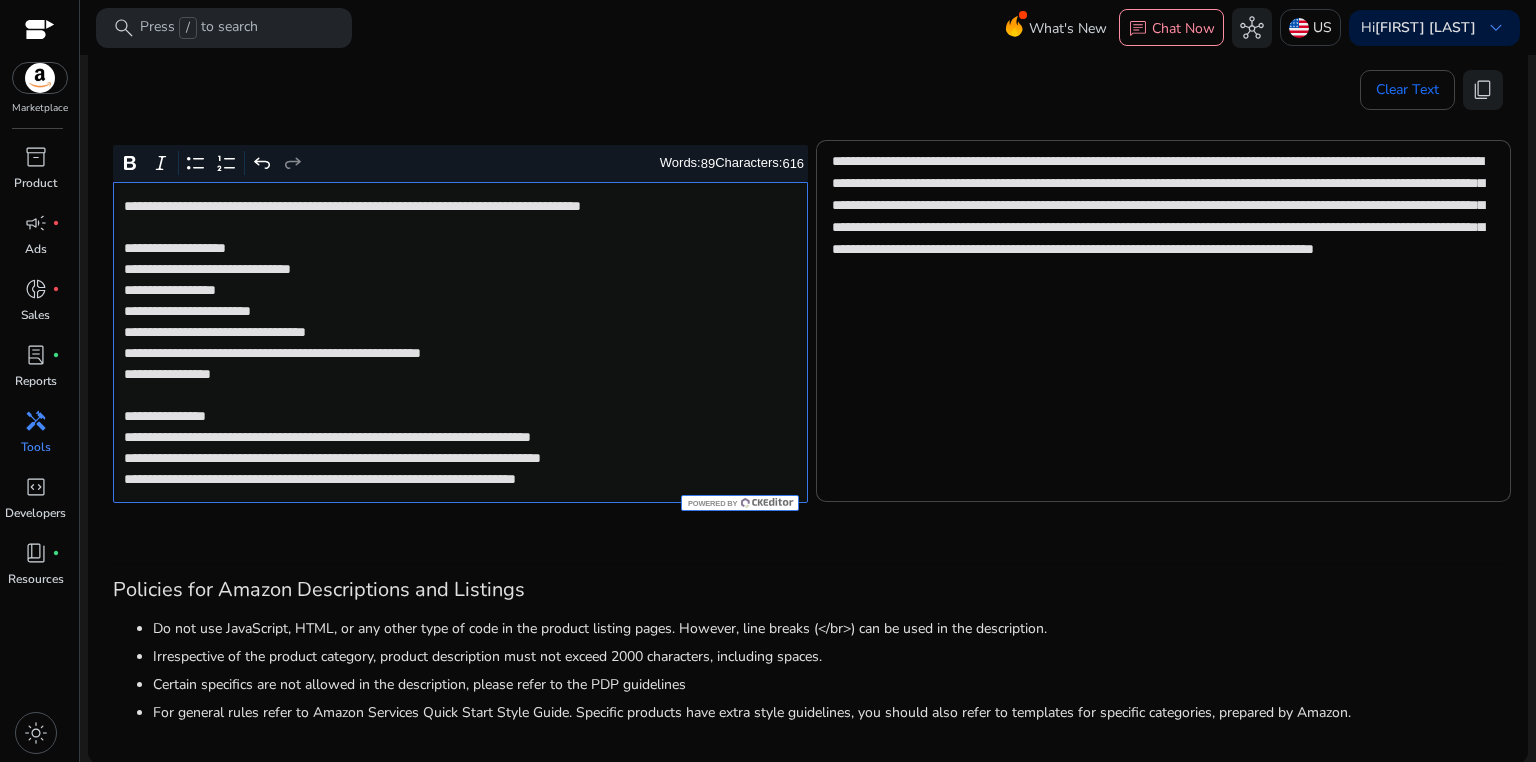 click on "**********" 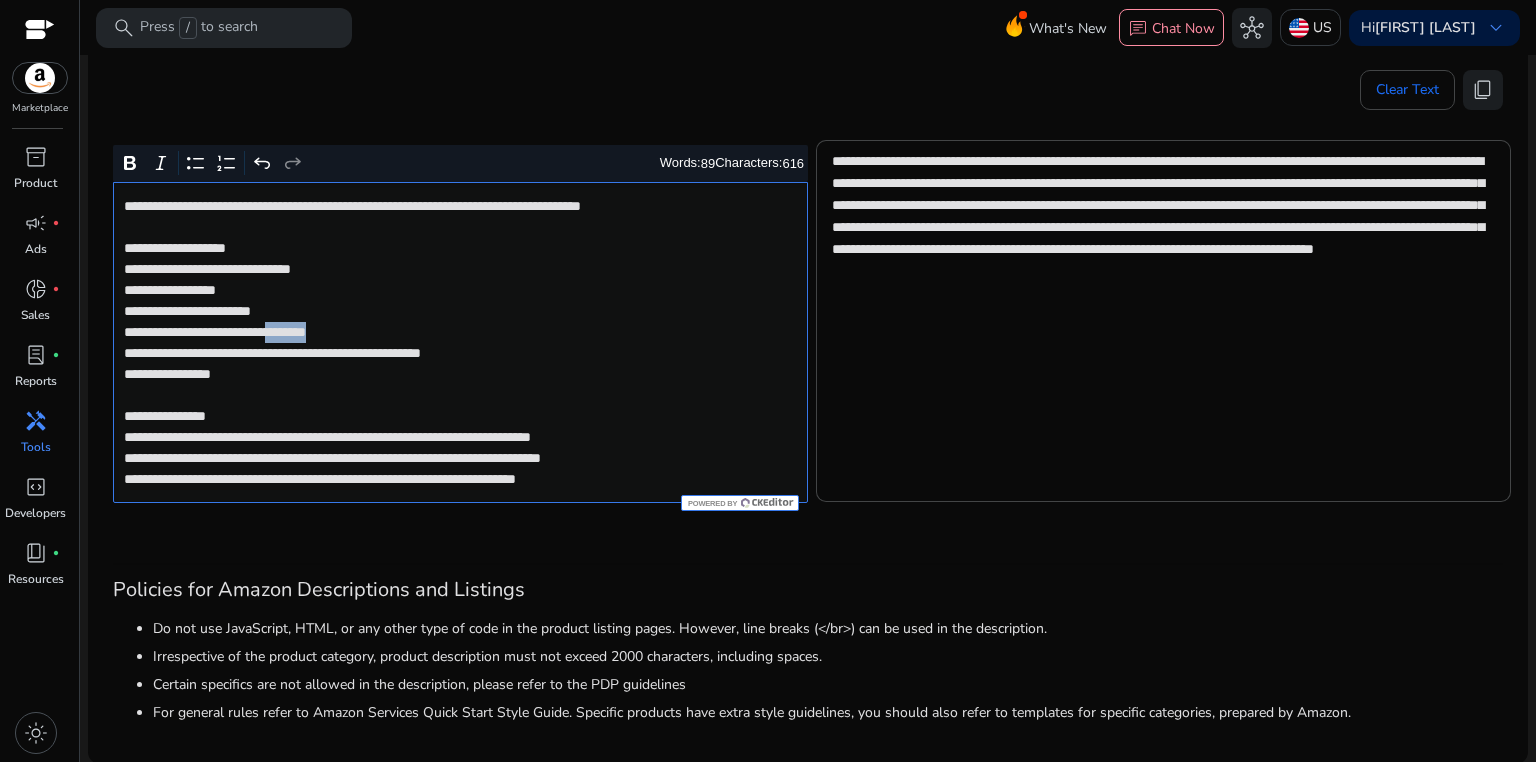 click on "**********" 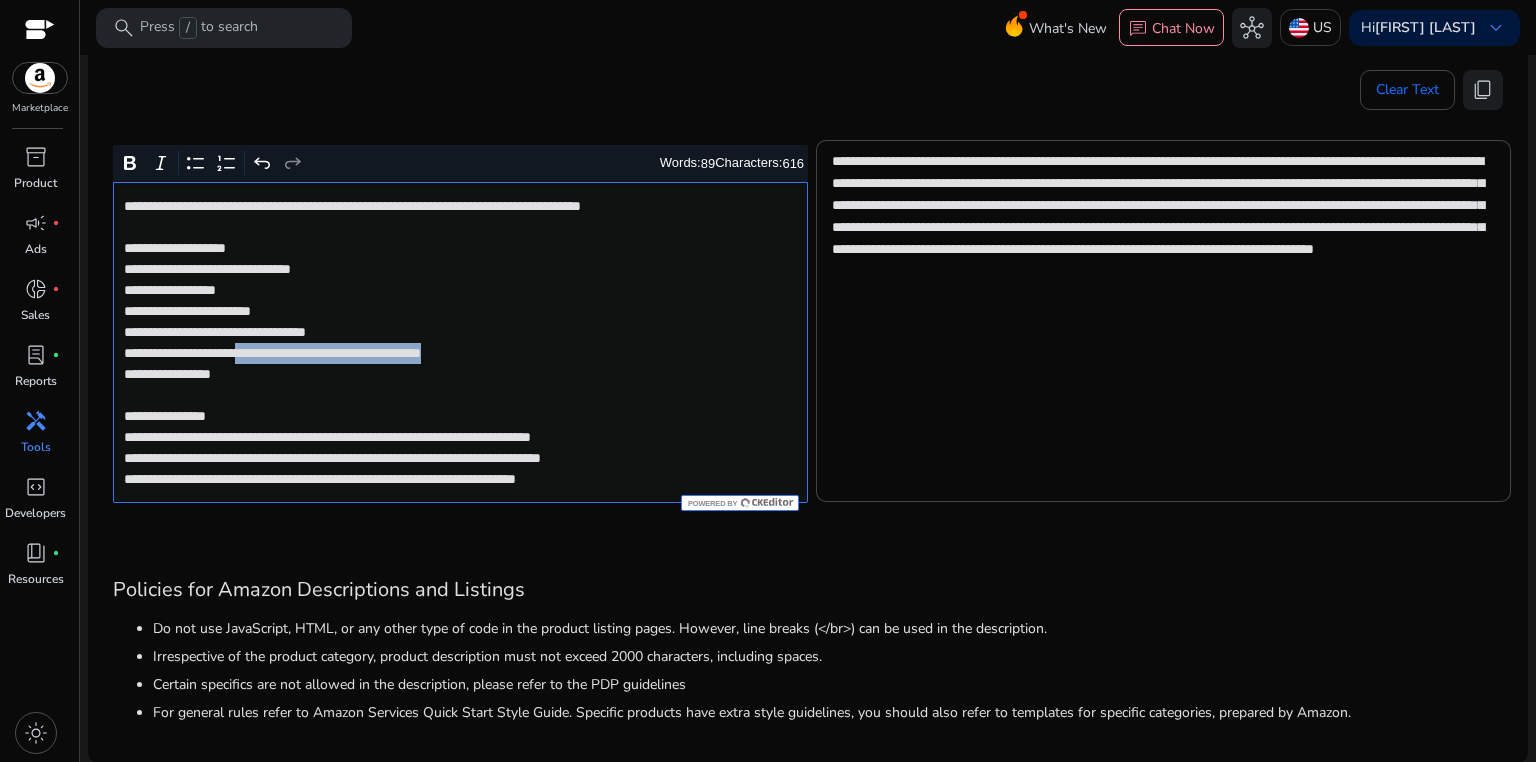drag, startPoint x: 283, startPoint y: 351, endPoint x: 584, endPoint y: 351, distance: 301 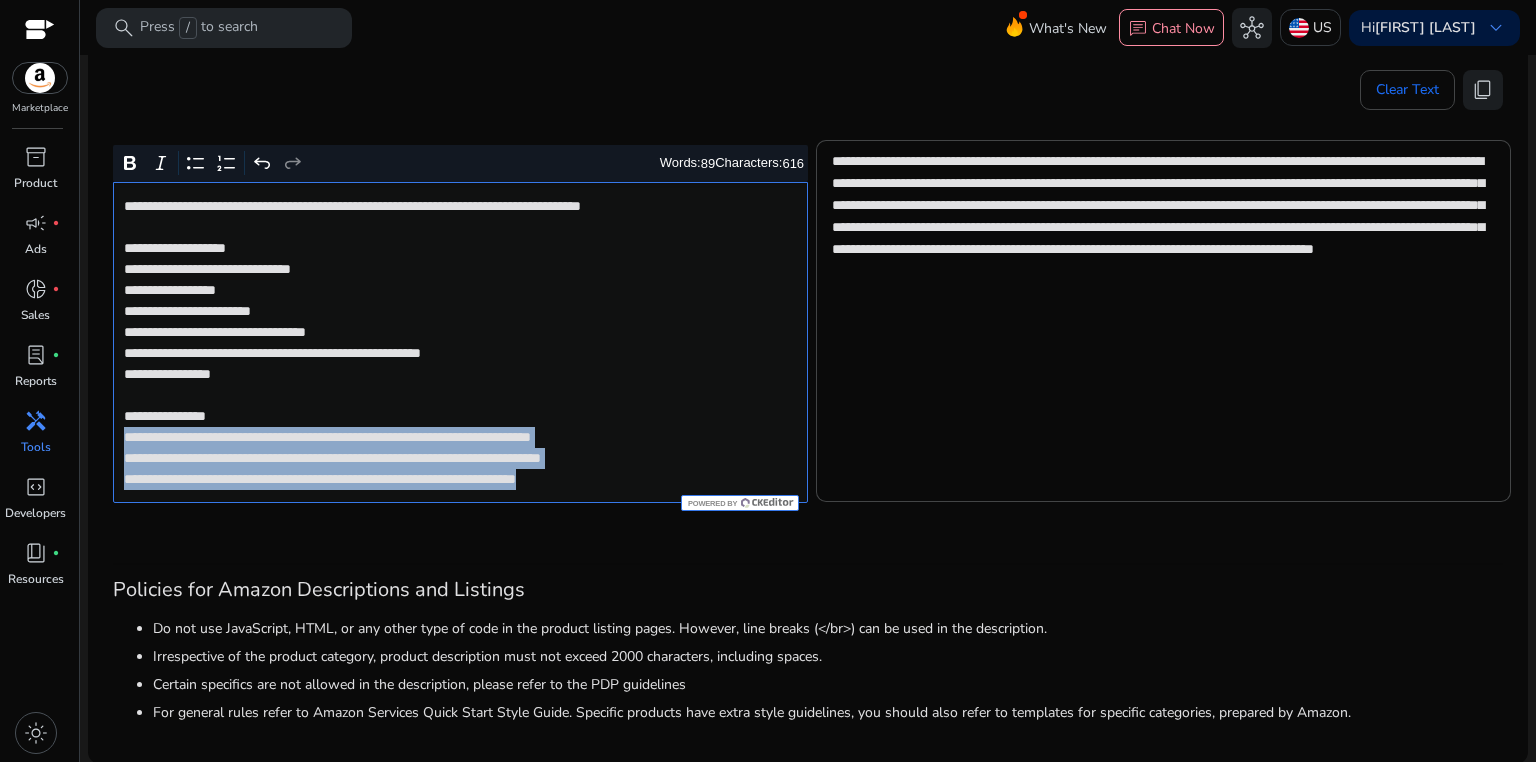 drag, startPoint x: 124, startPoint y: 436, endPoint x: 671, endPoint y: 482, distance: 548.9308 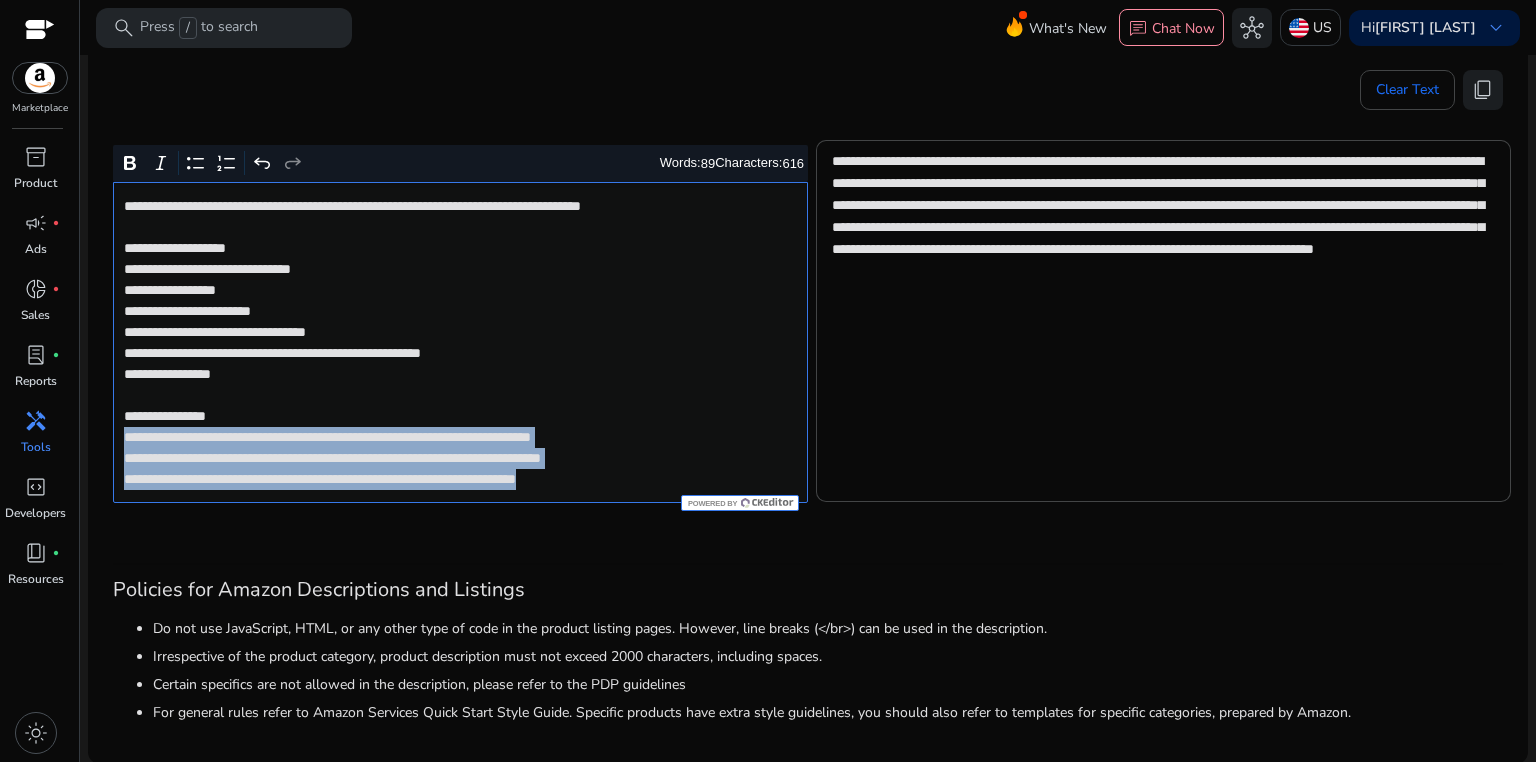 click on "**********" 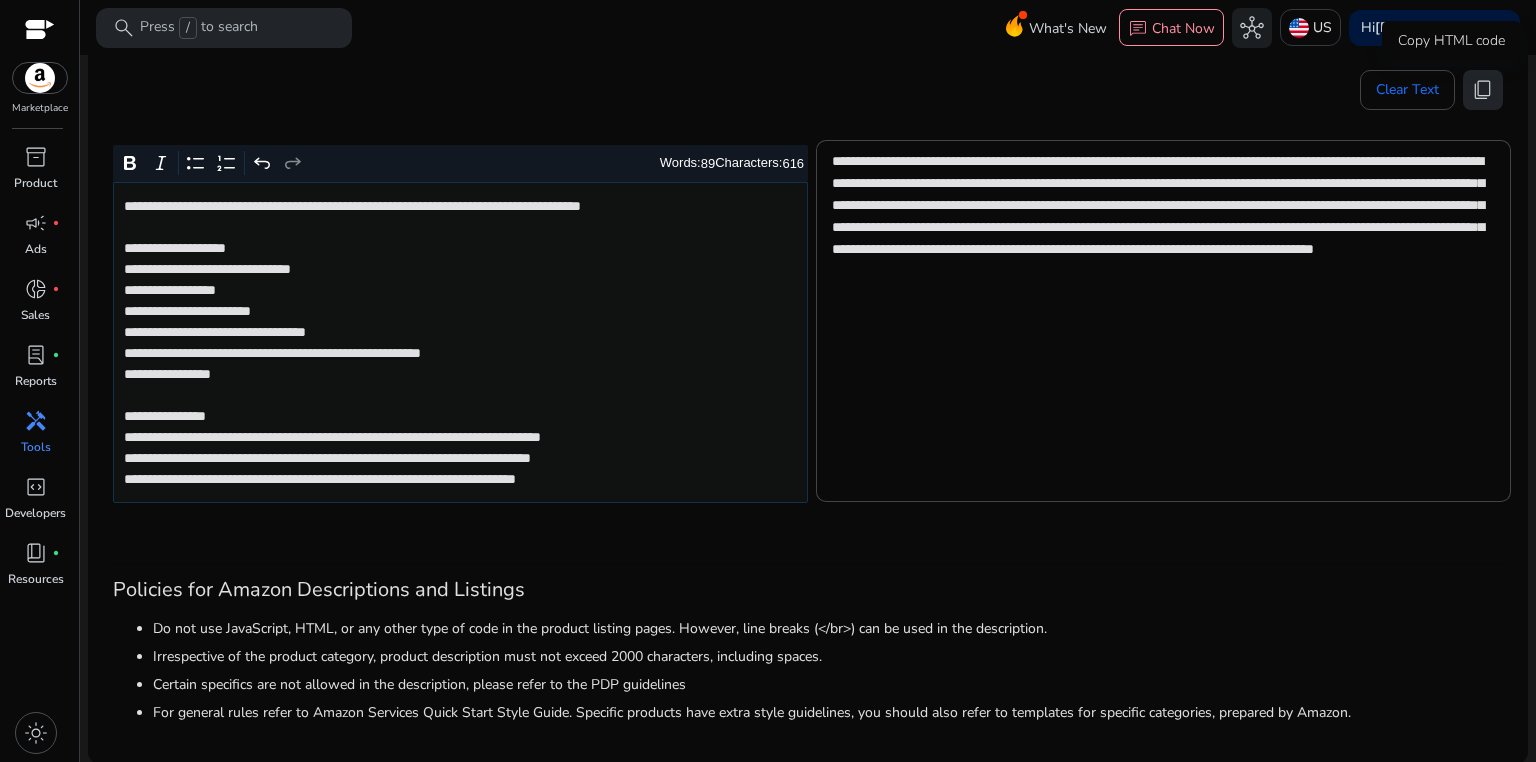 click on "content_copy" 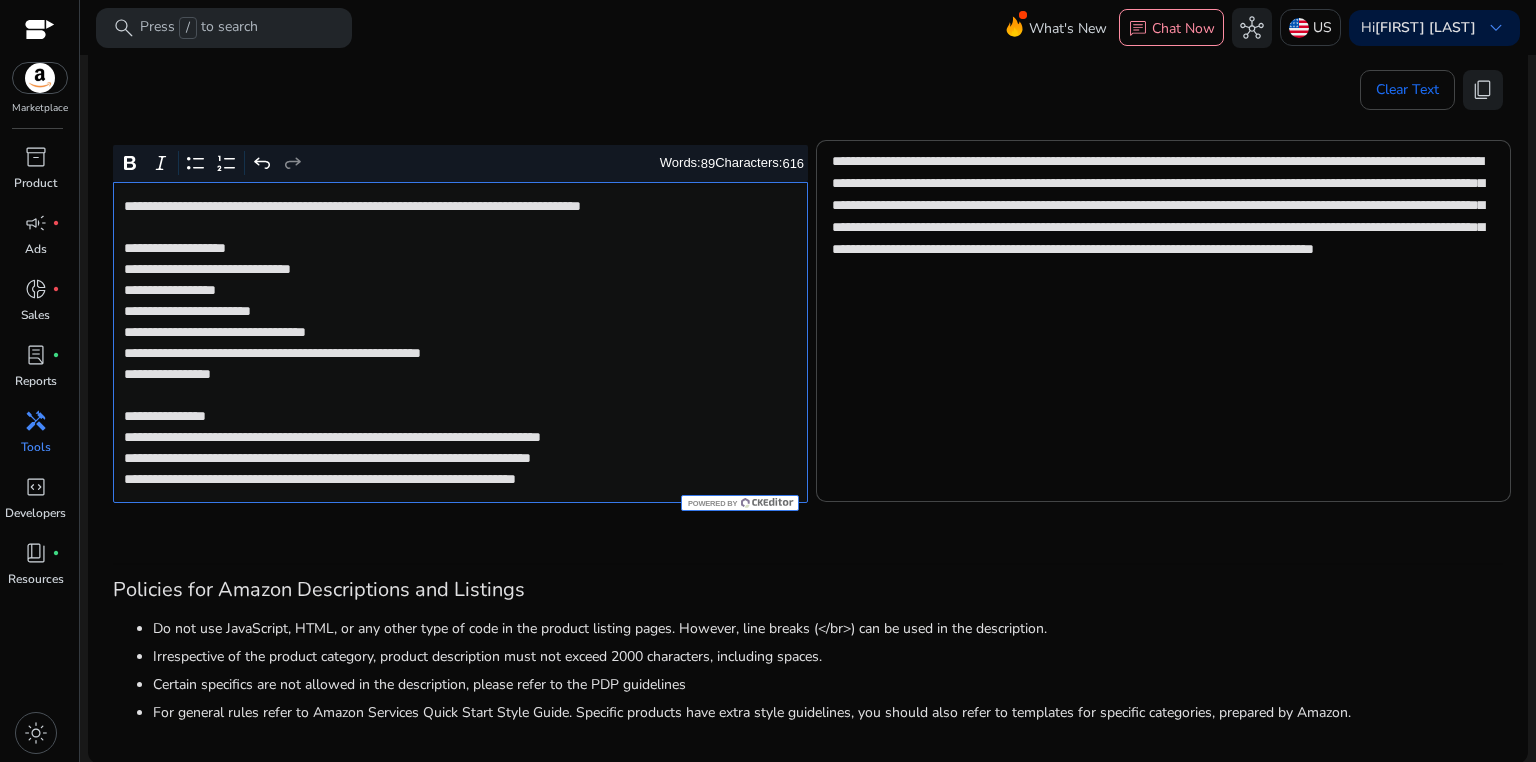 click on "**********" 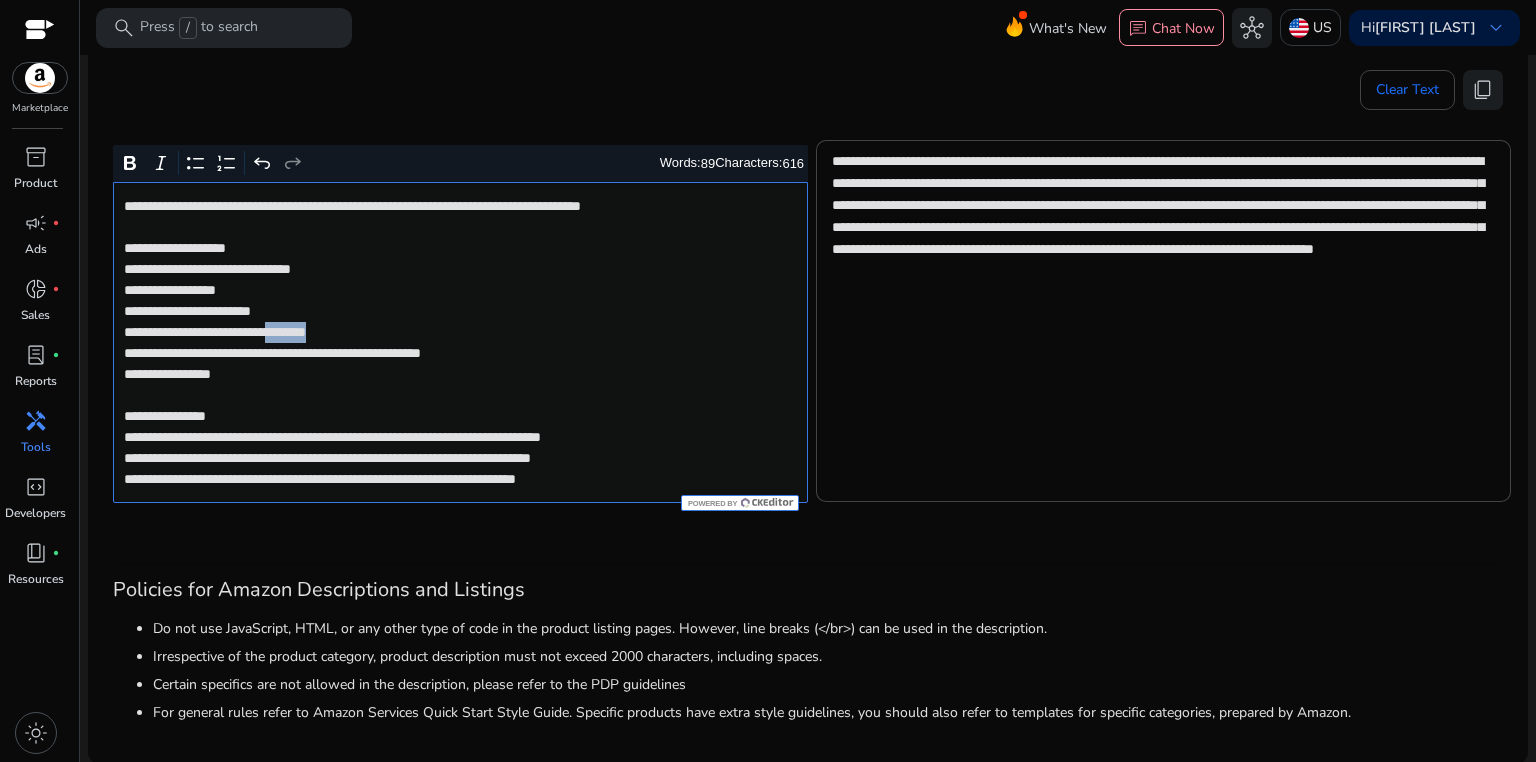click on "**********" 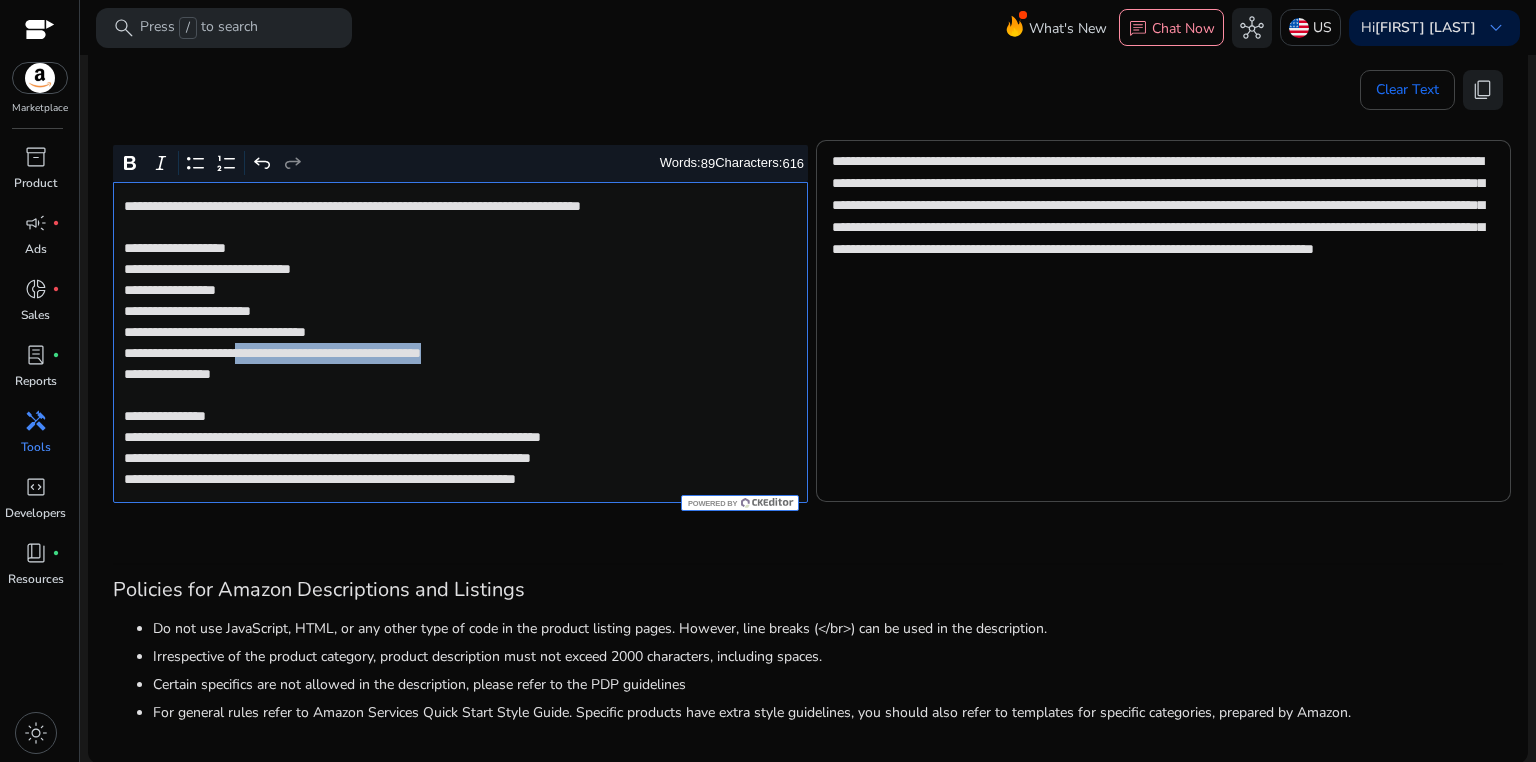 drag, startPoint x: 282, startPoint y: 352, endPoint x: 596, endPoint y: 352, distance: 314 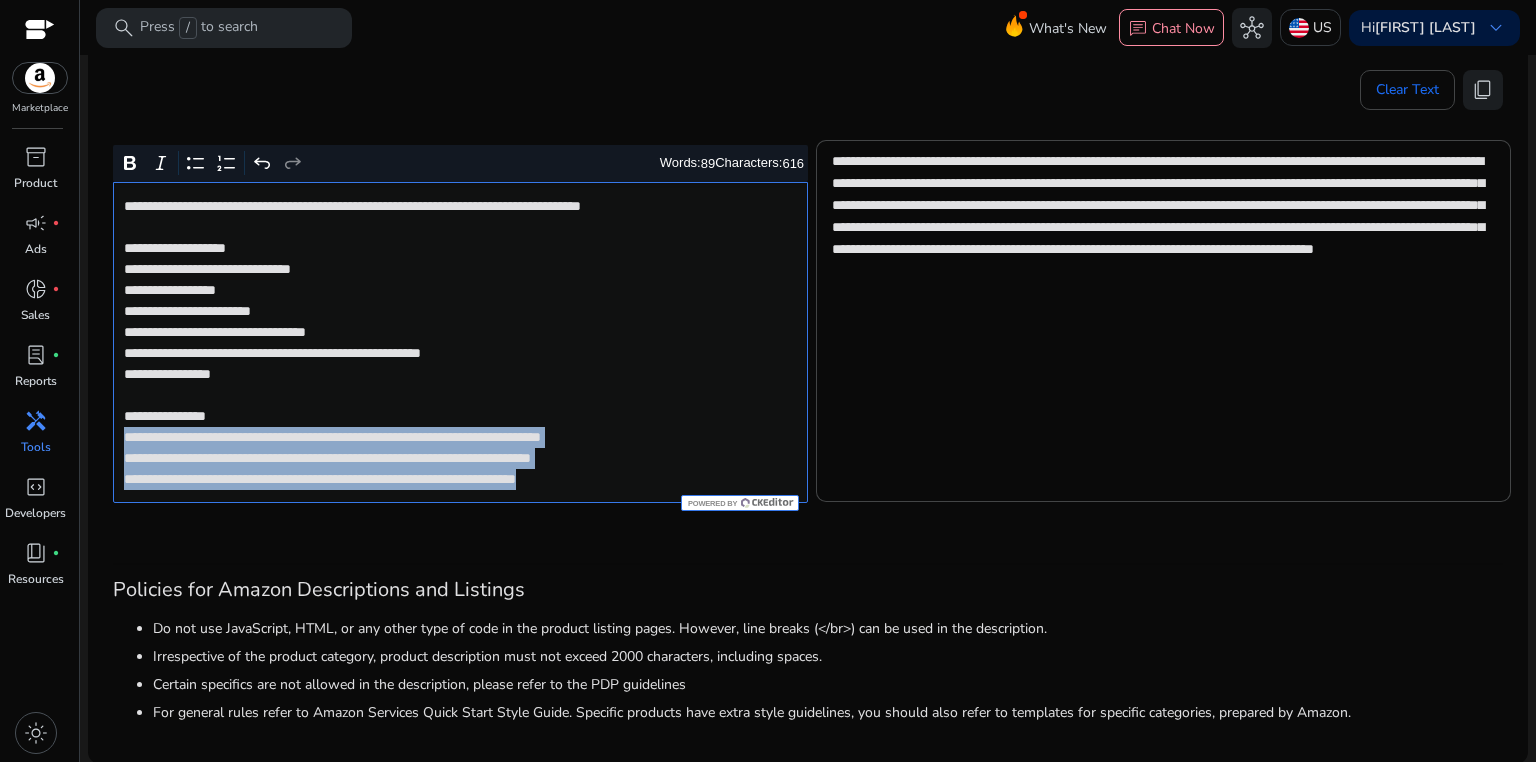 drag, startPoint x: 119, startPoint y: 436, endPoint x: 649, endPoint y: 481, distance: 531.9069 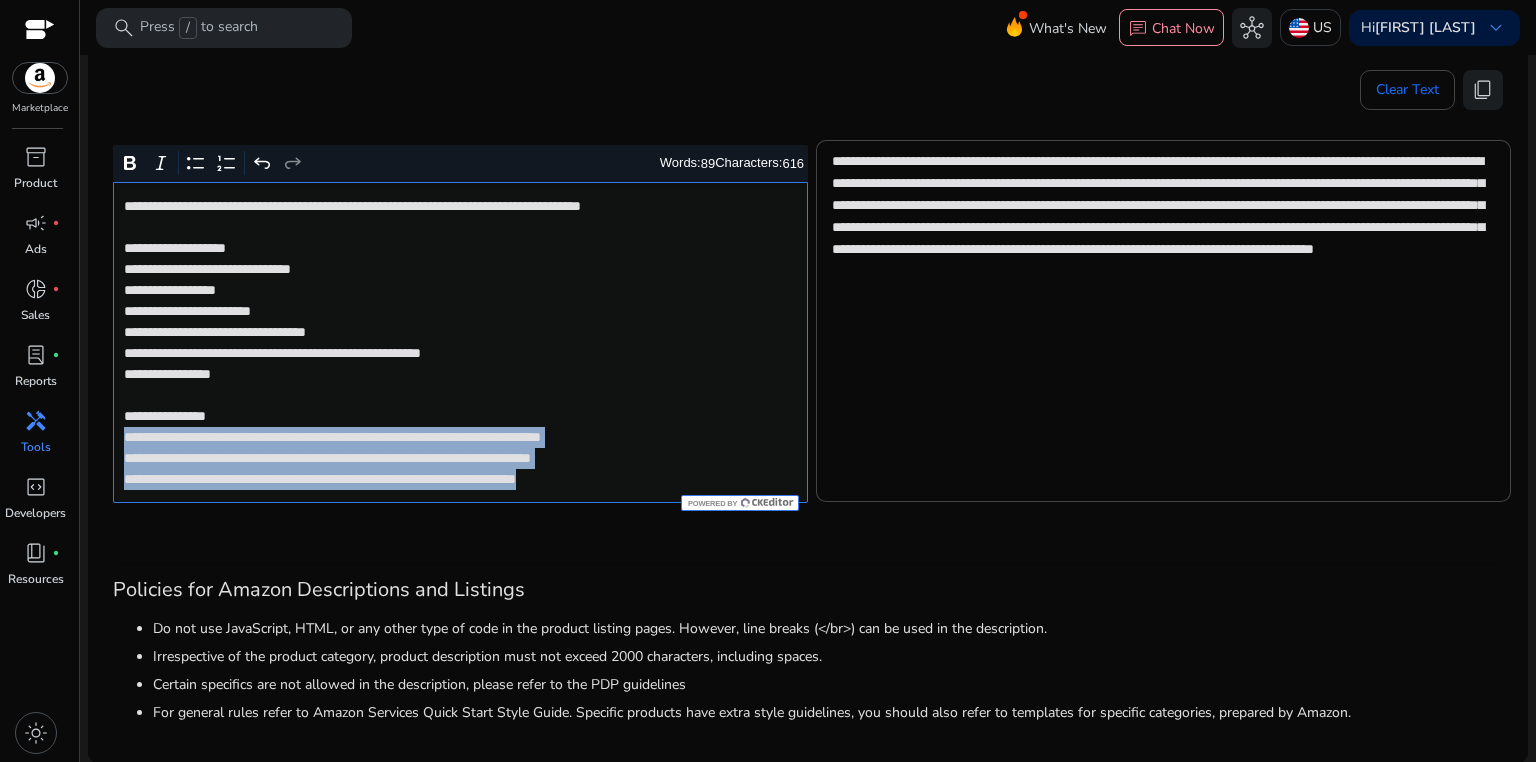 type on "**********" 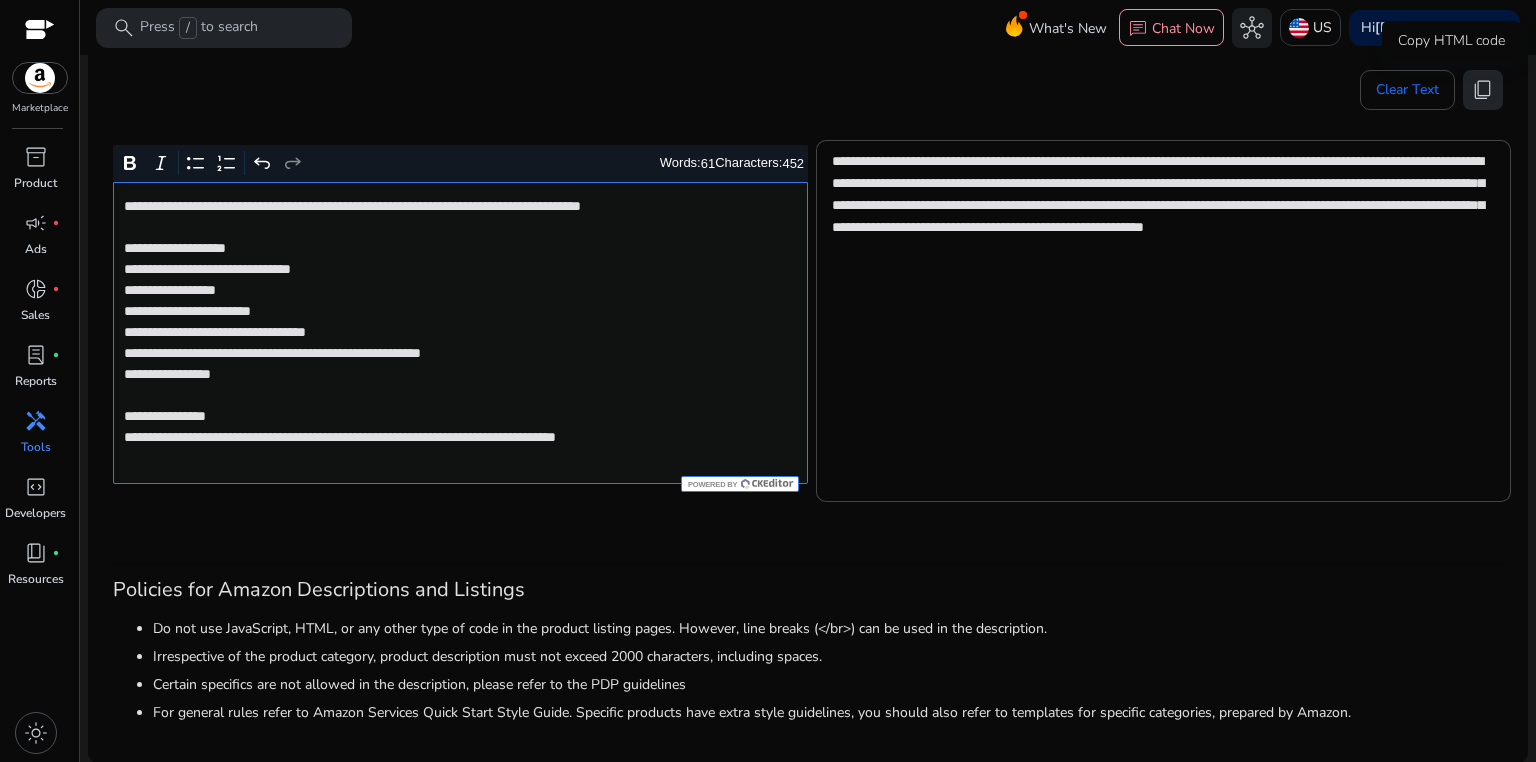 click on "content_copy" 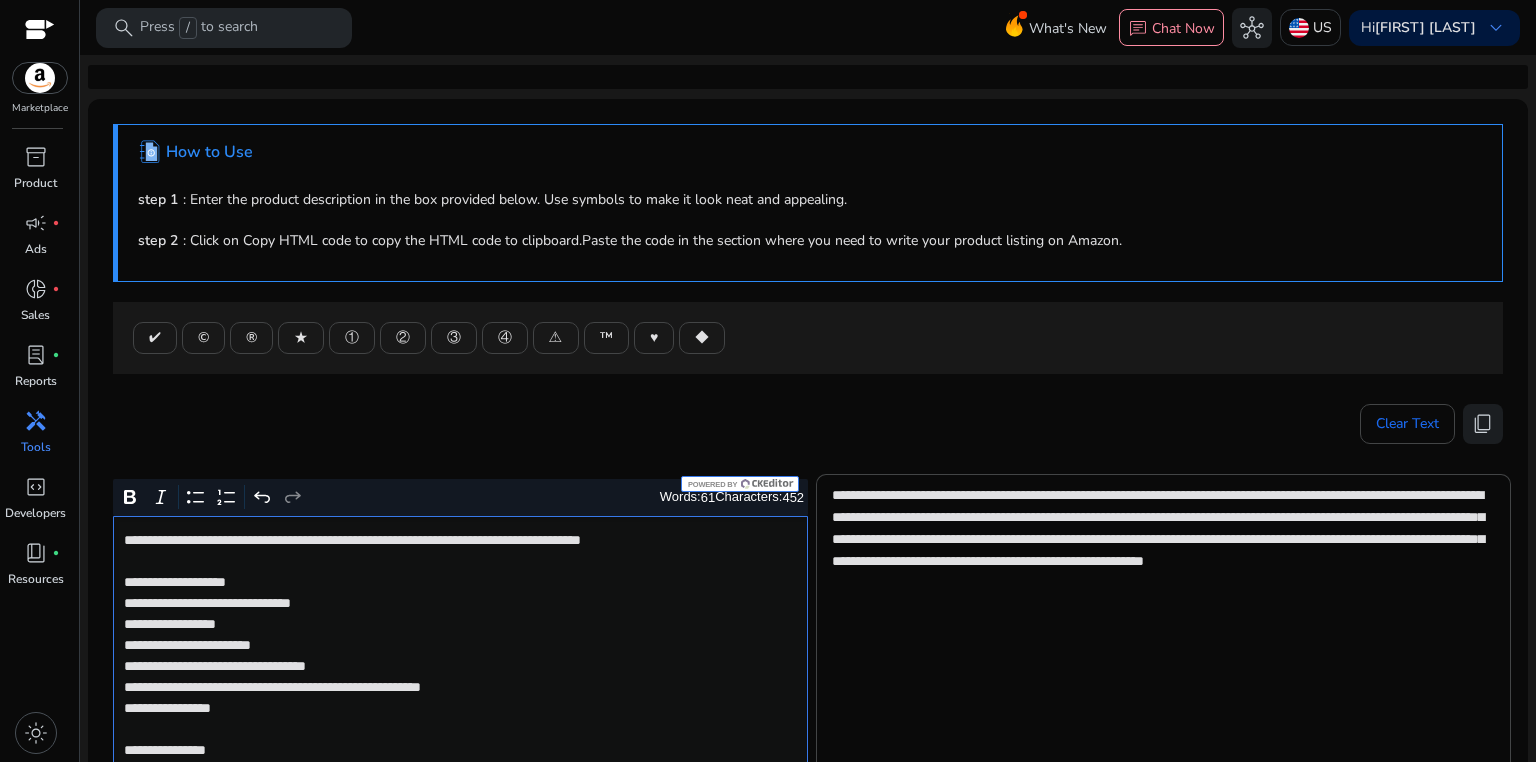 scroll, scrollTop: 0, scrollLeft: 0, axis: both 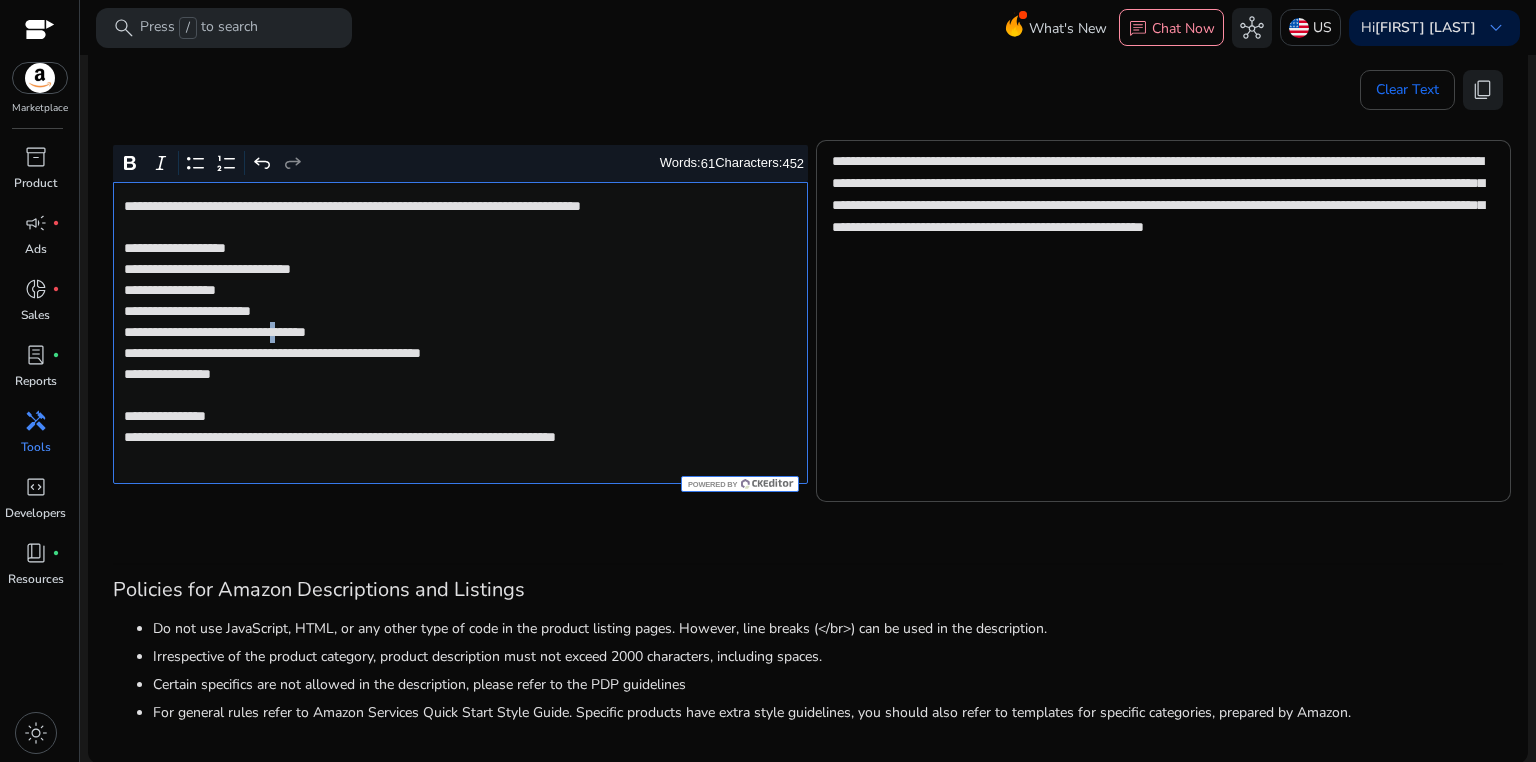 click on "**********" 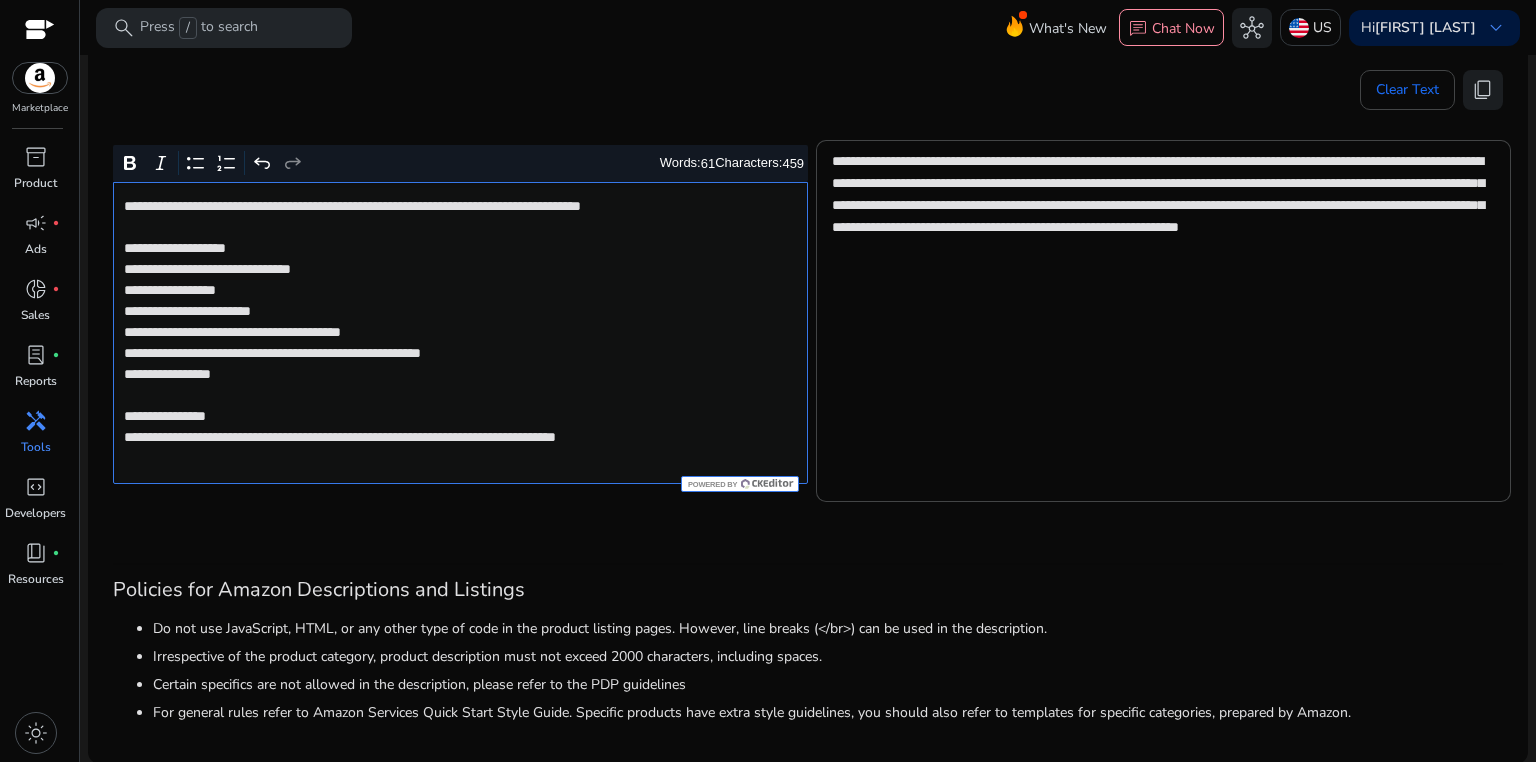 click on "**********" 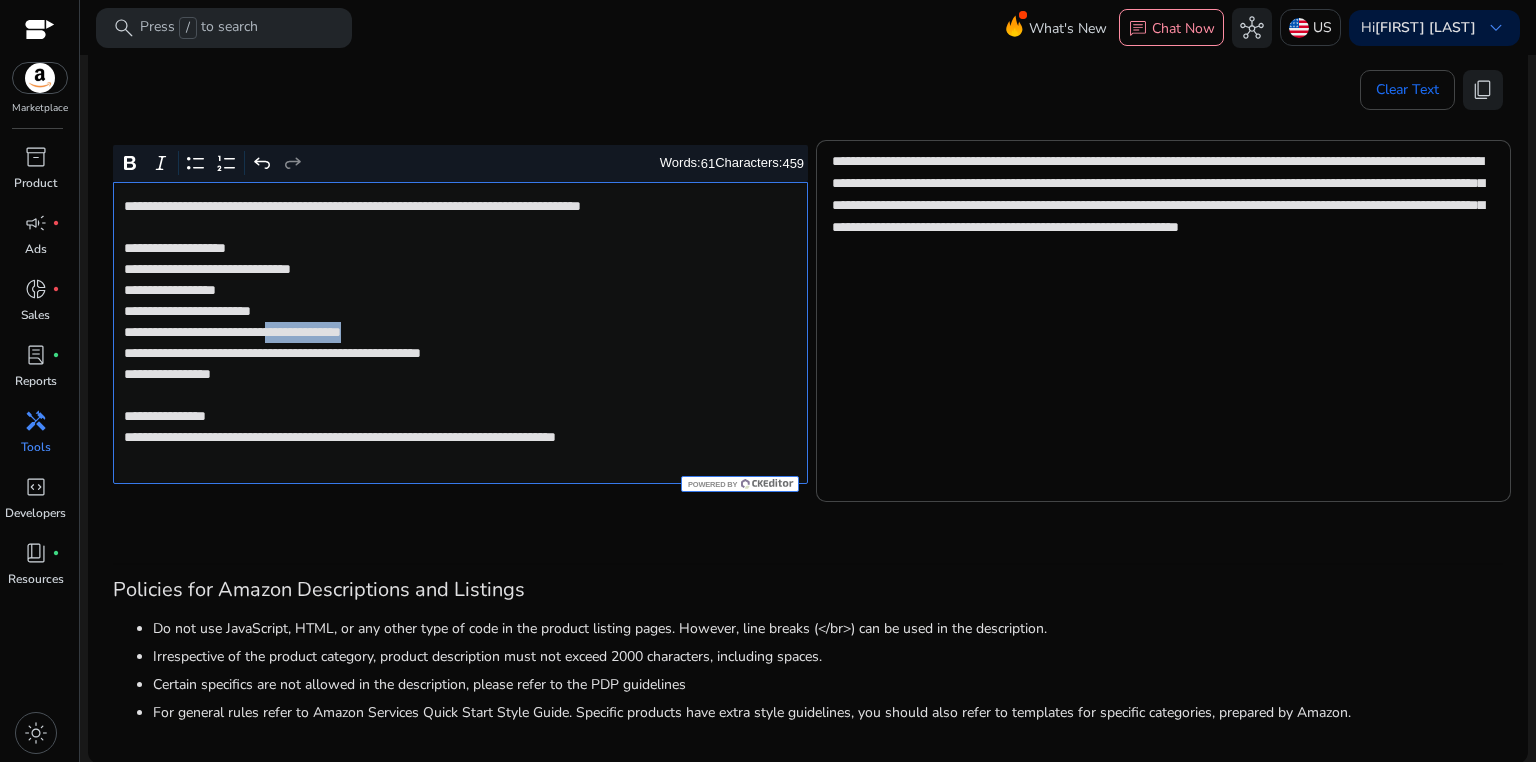 click on "**********" 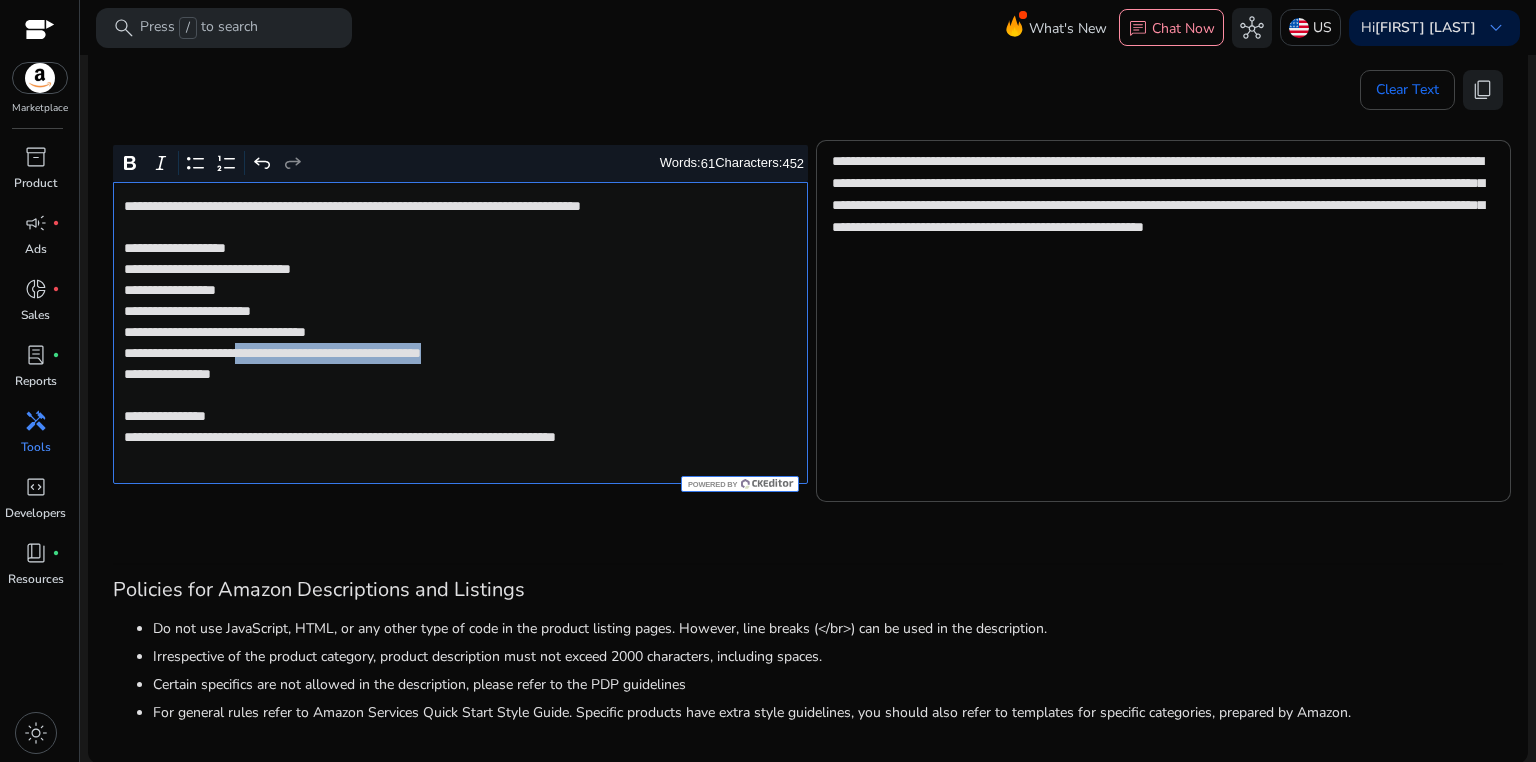 drag, startPoint x: 283, startPoint y: 353, endPoint x: 580, endPoint y: 353, distance: 297 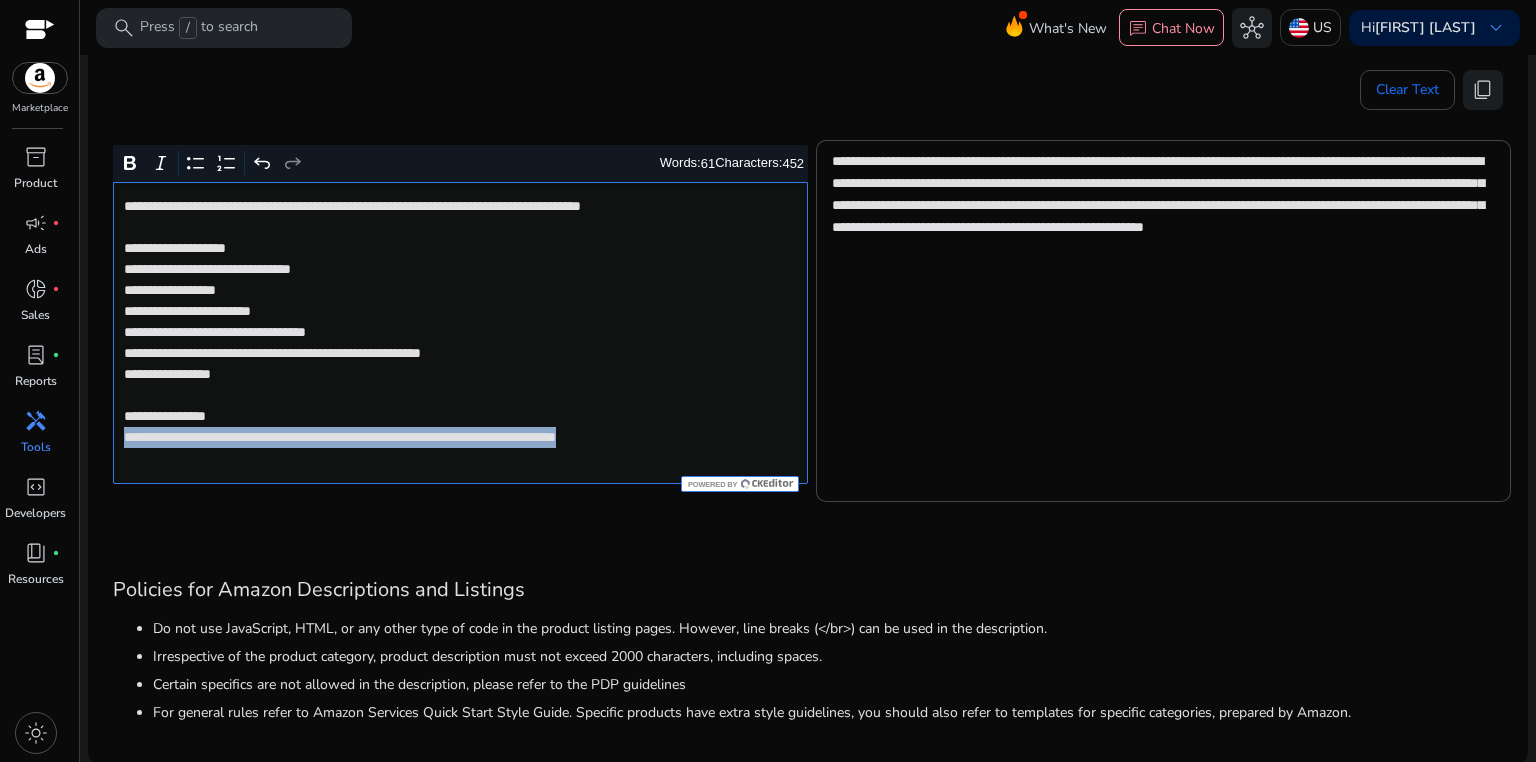 drag, startPoint x: 121, startPoint y: 440, endPoint x: 720, endPoint y: 443, distance: 599.0075 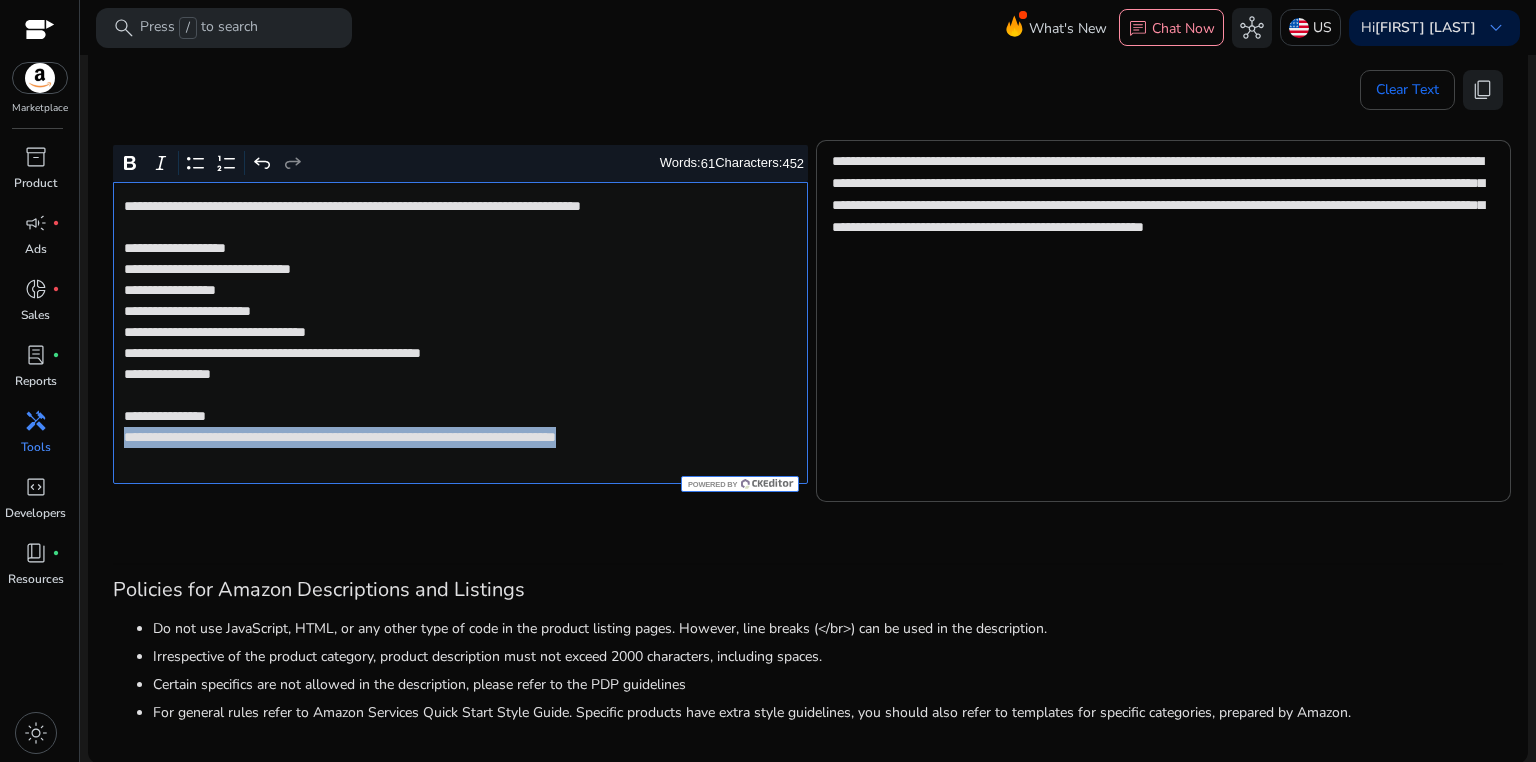 click on "**********" 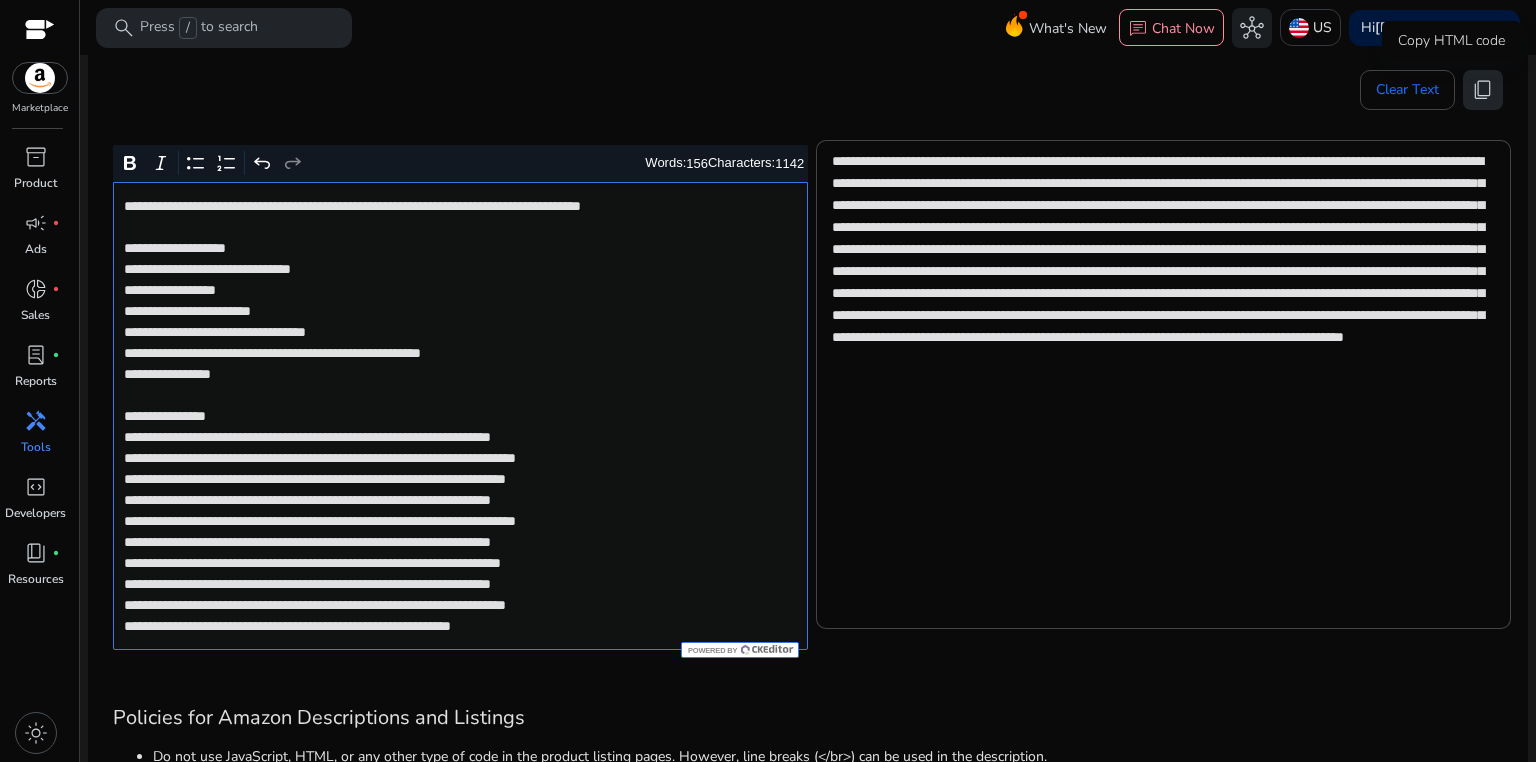 click on "content_copy" 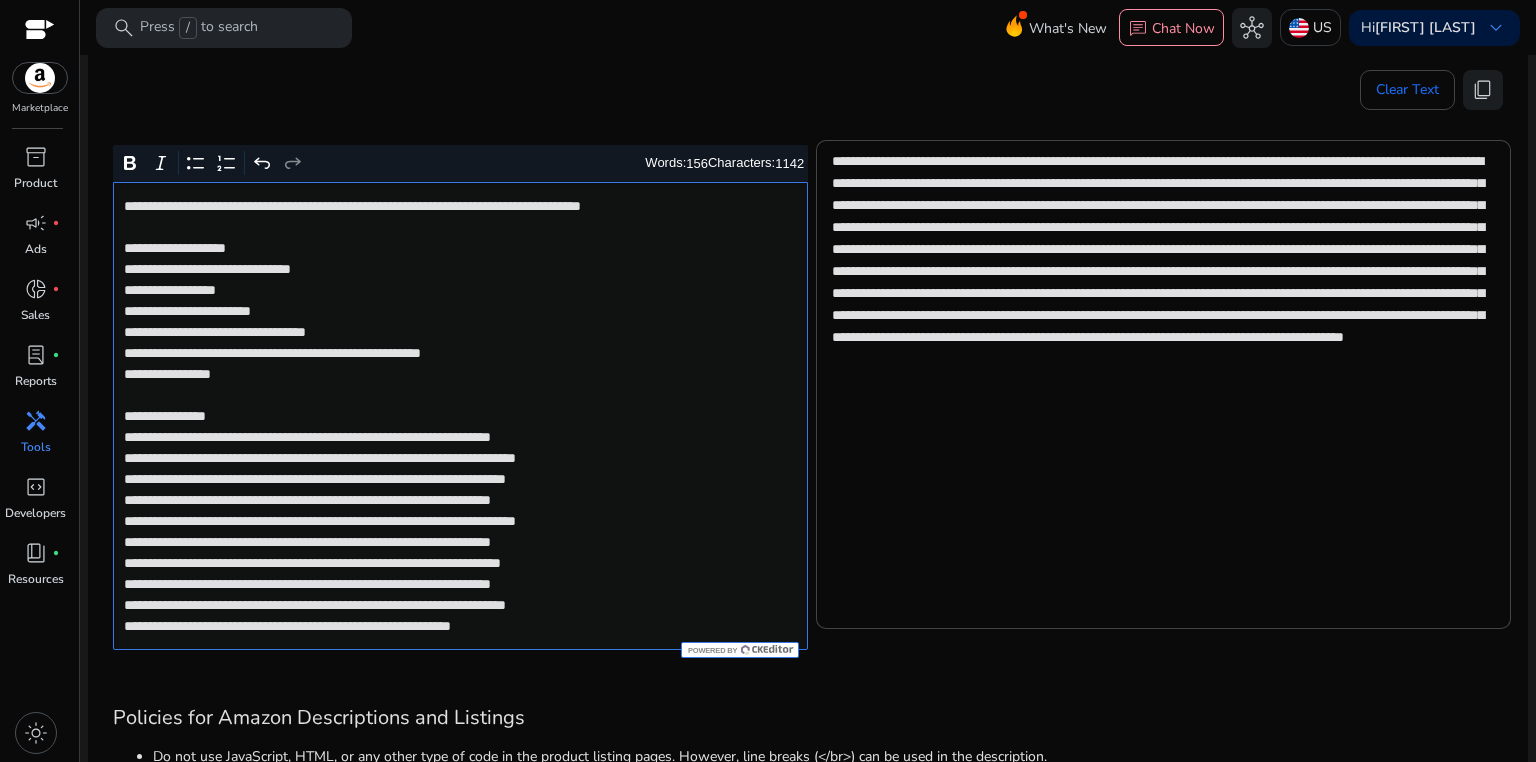 click on "**********" 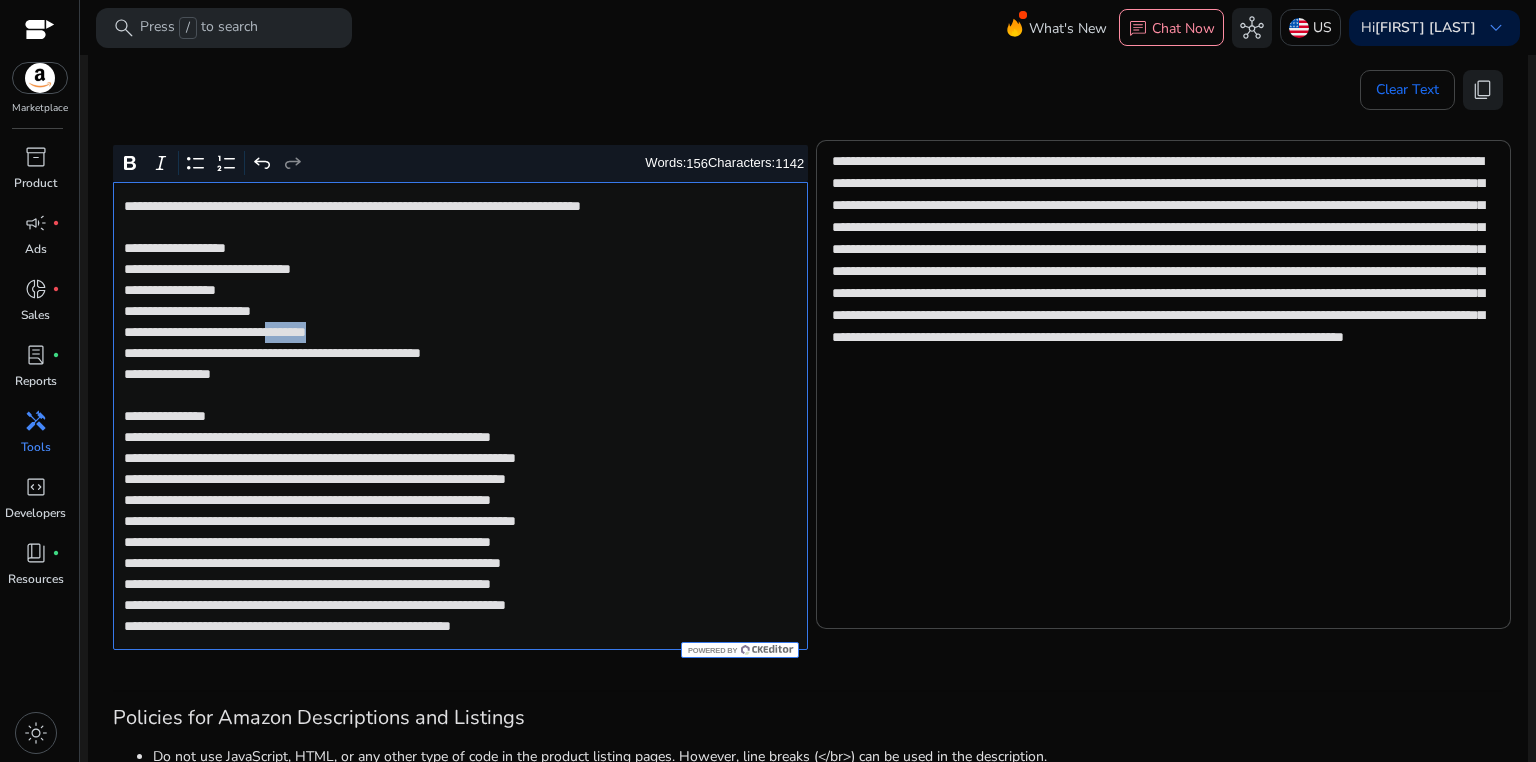 click on "**********" 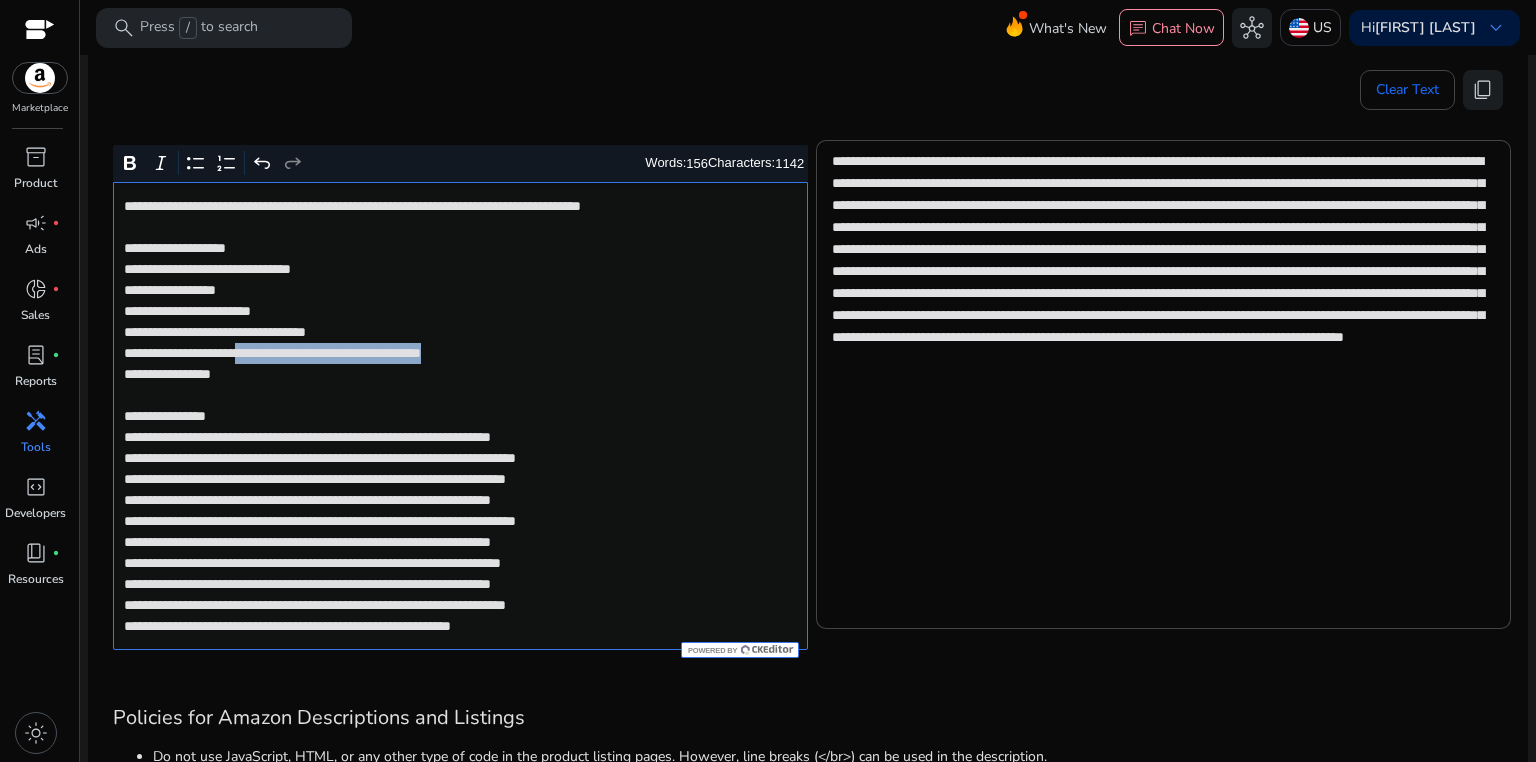 drag, startPoint x: 282, startPoint y: 354, endPoint x: 590, endPoint y: 352, distance: 308.0065 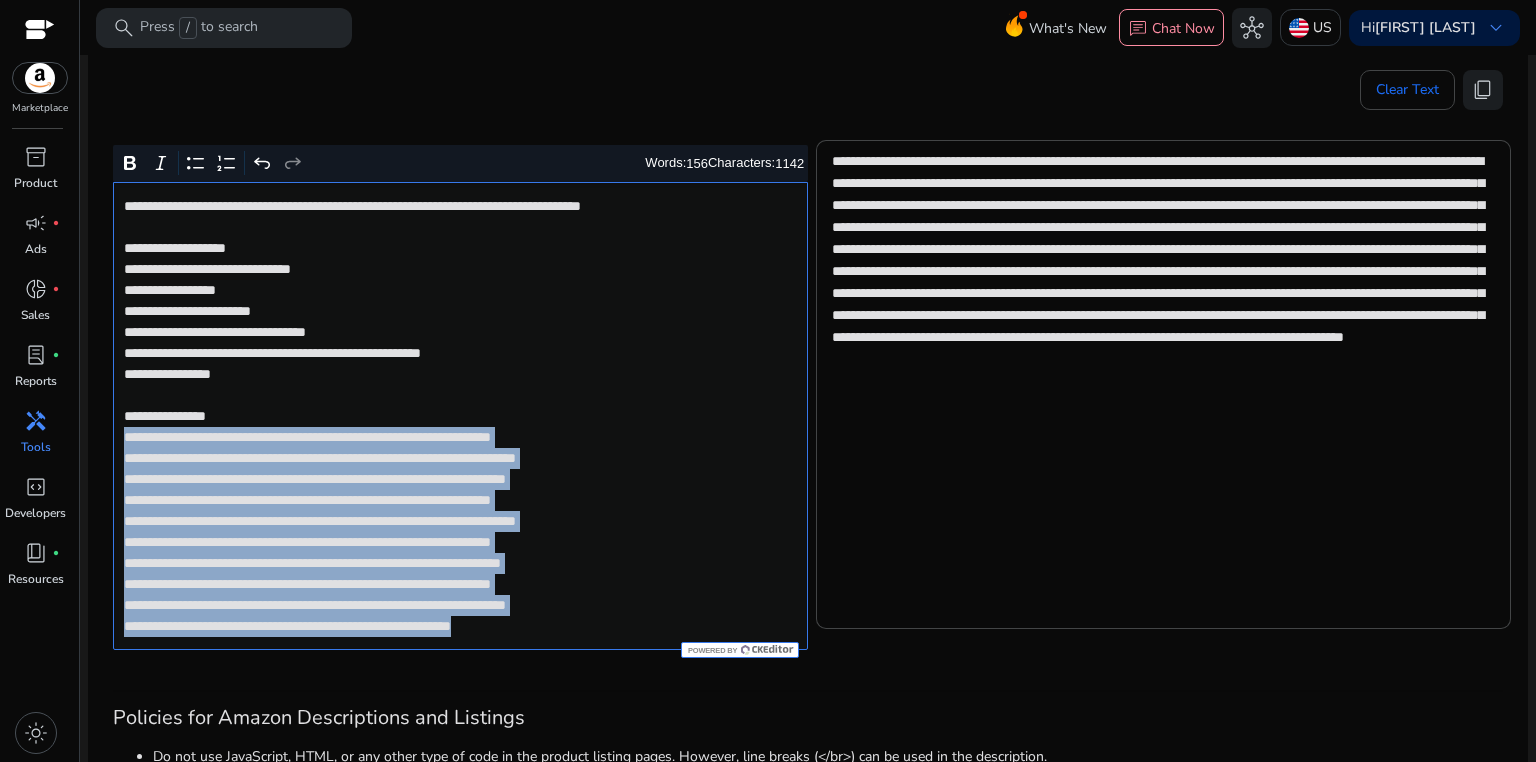 drag, startPoint x: 132, startPoint y: 436, endPoint x: 680, endPoint y: 624, distance: 579.3514 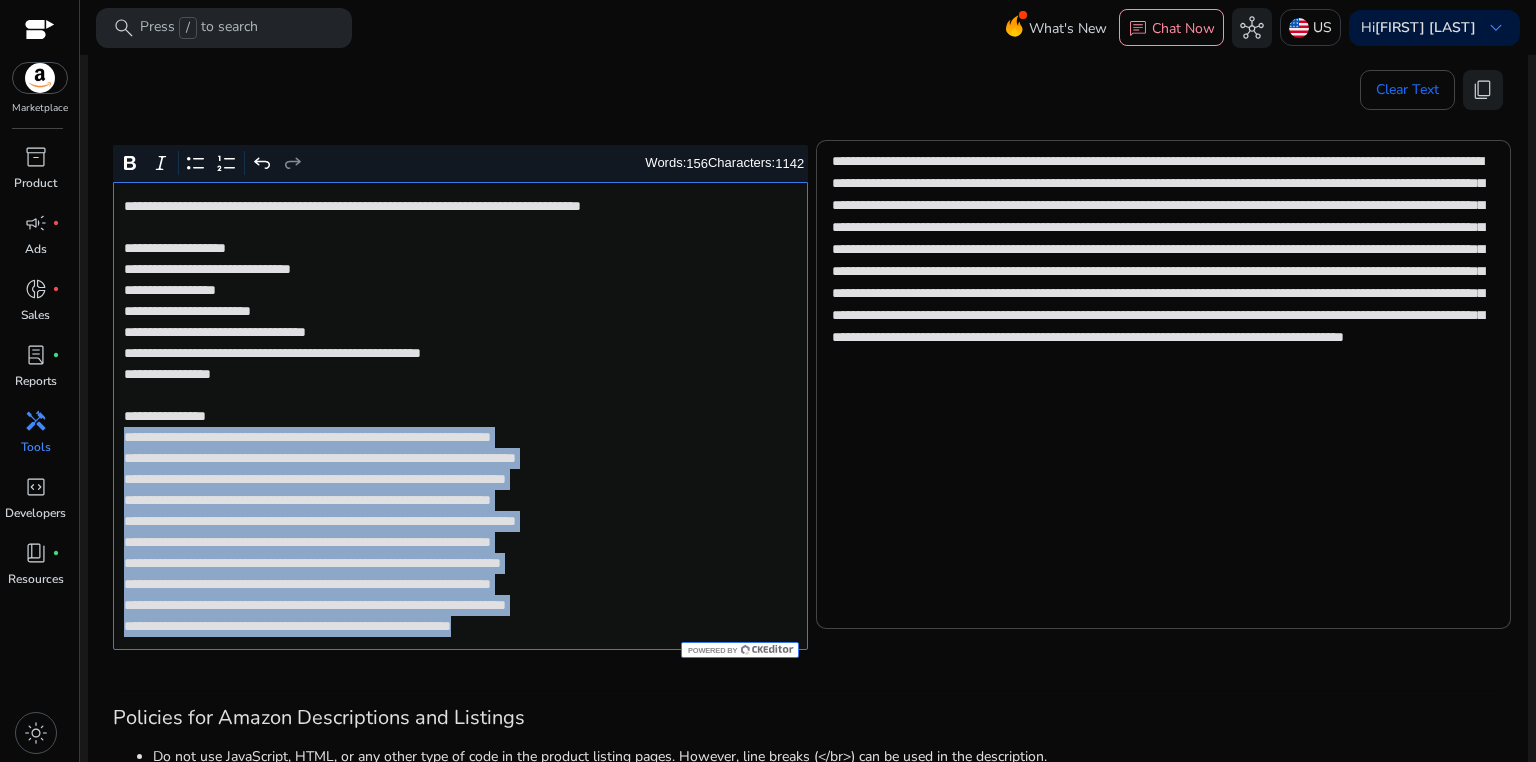 click on "**********" 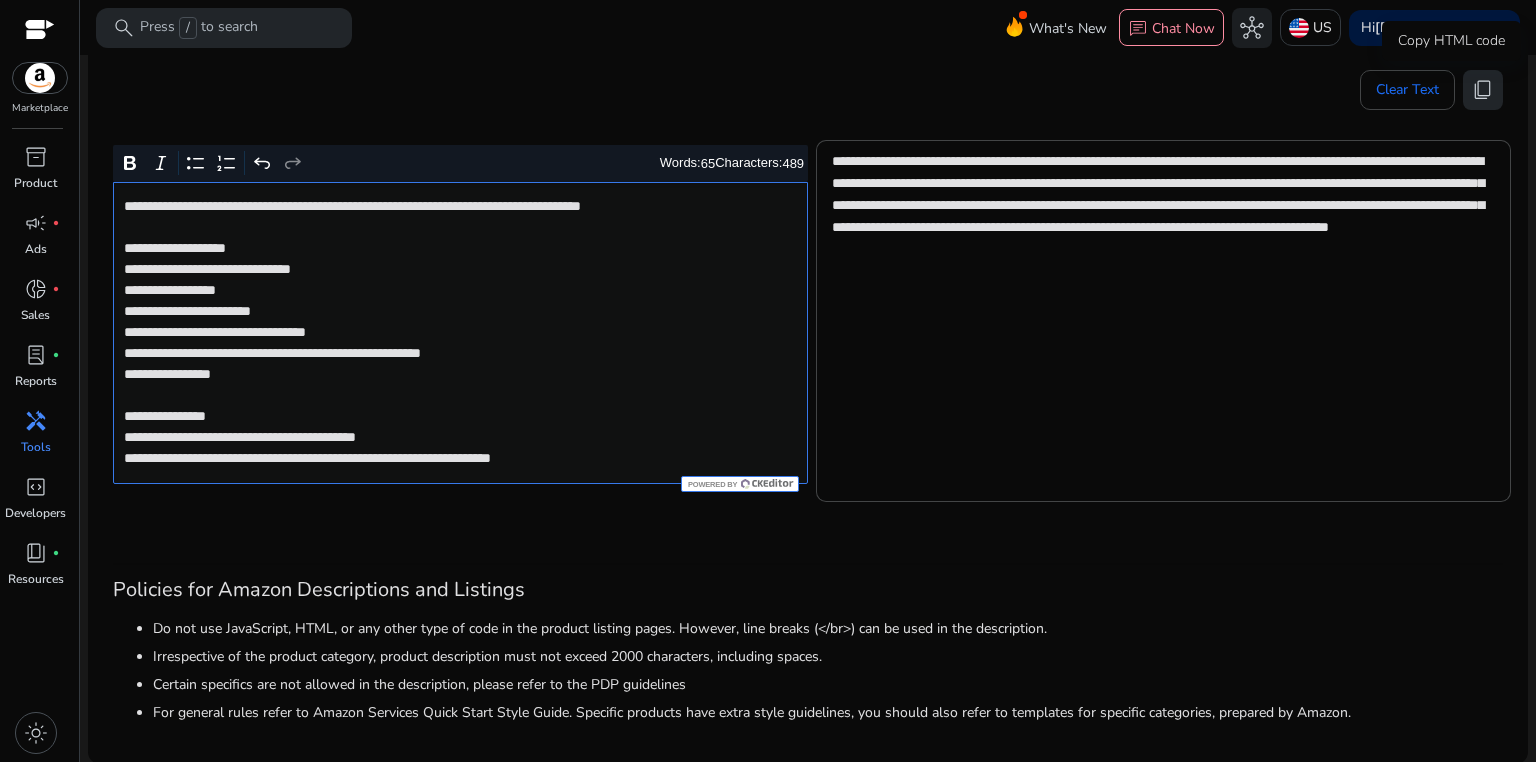 click on "content_copy" 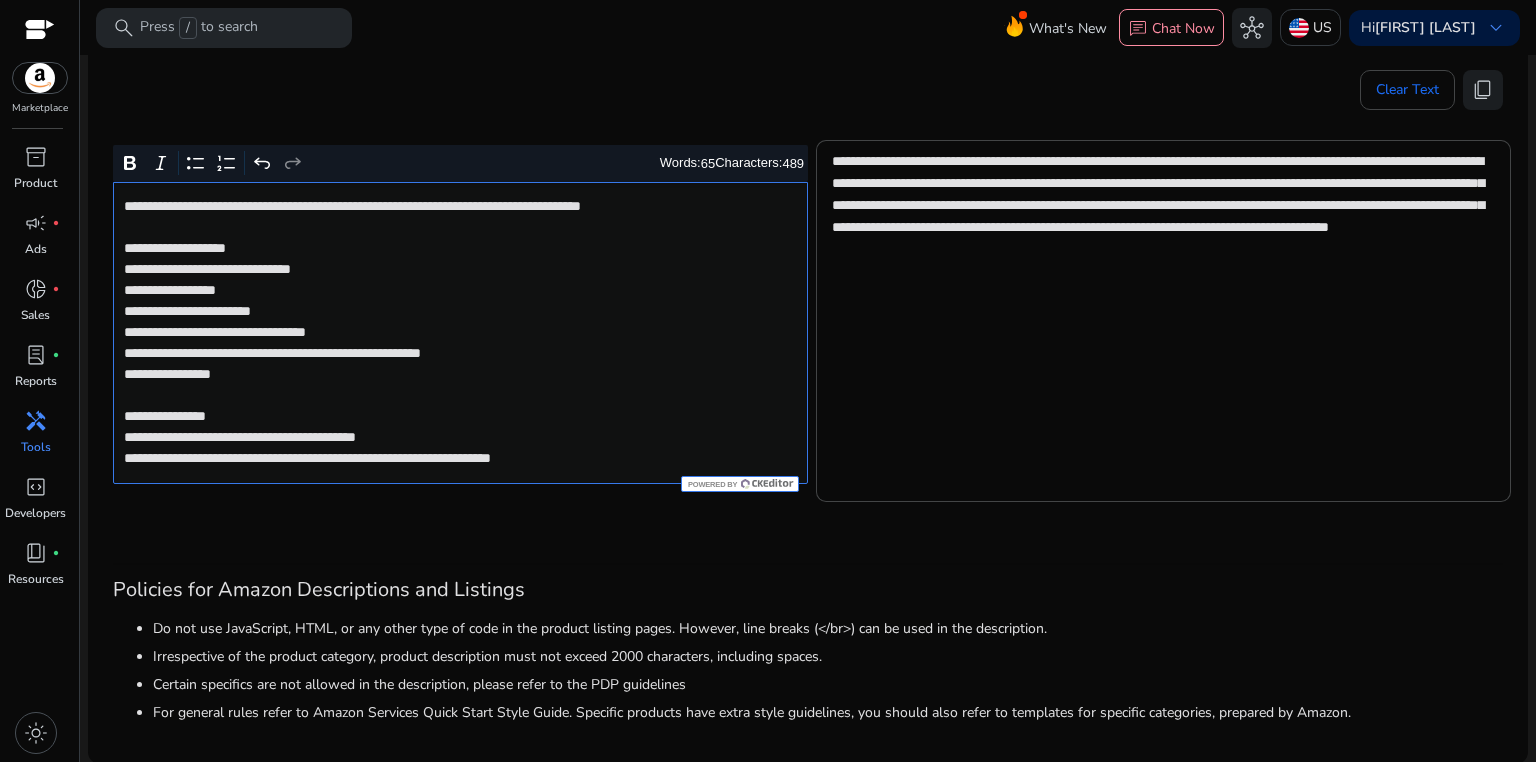 click on "**********" 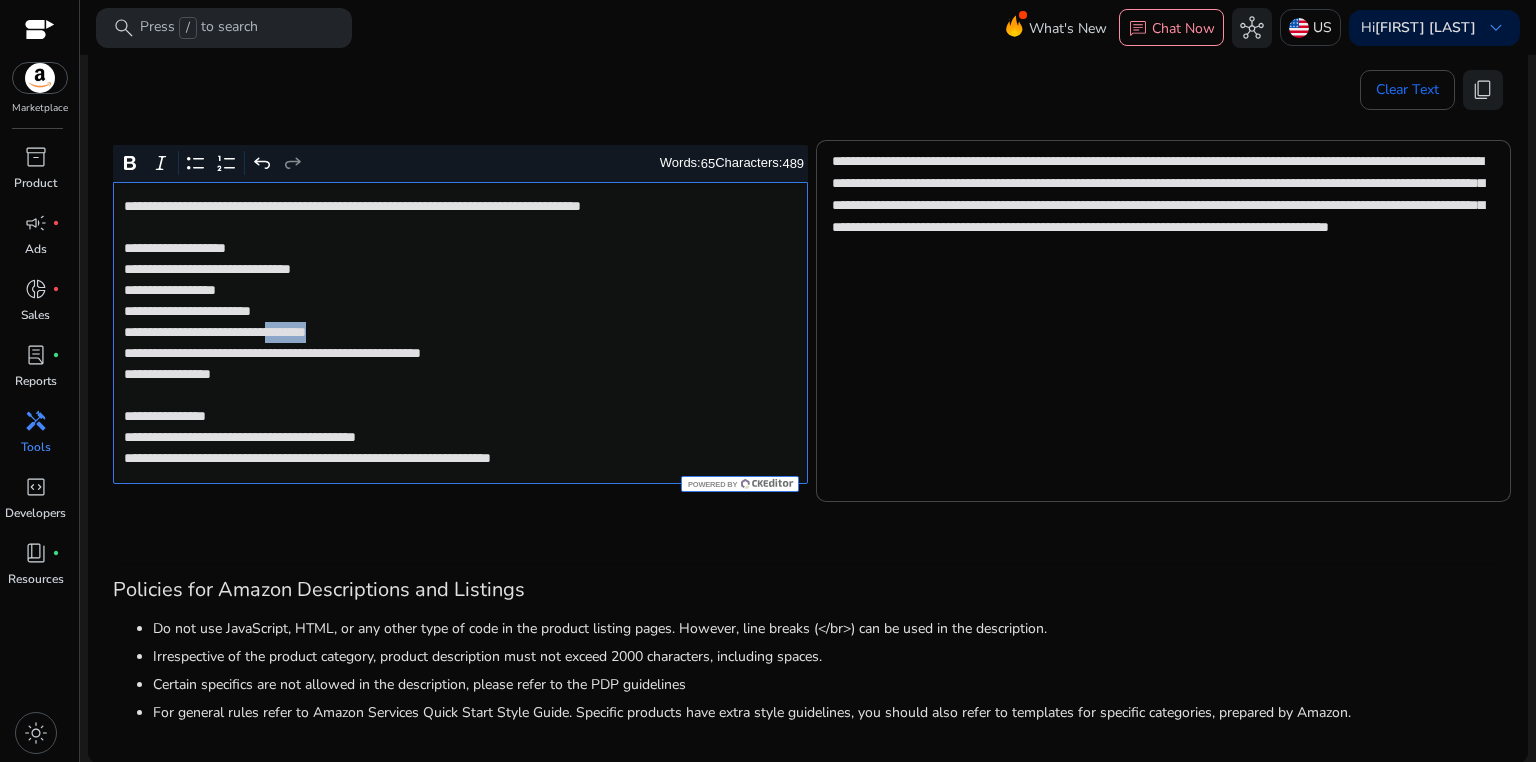 click on "**********" 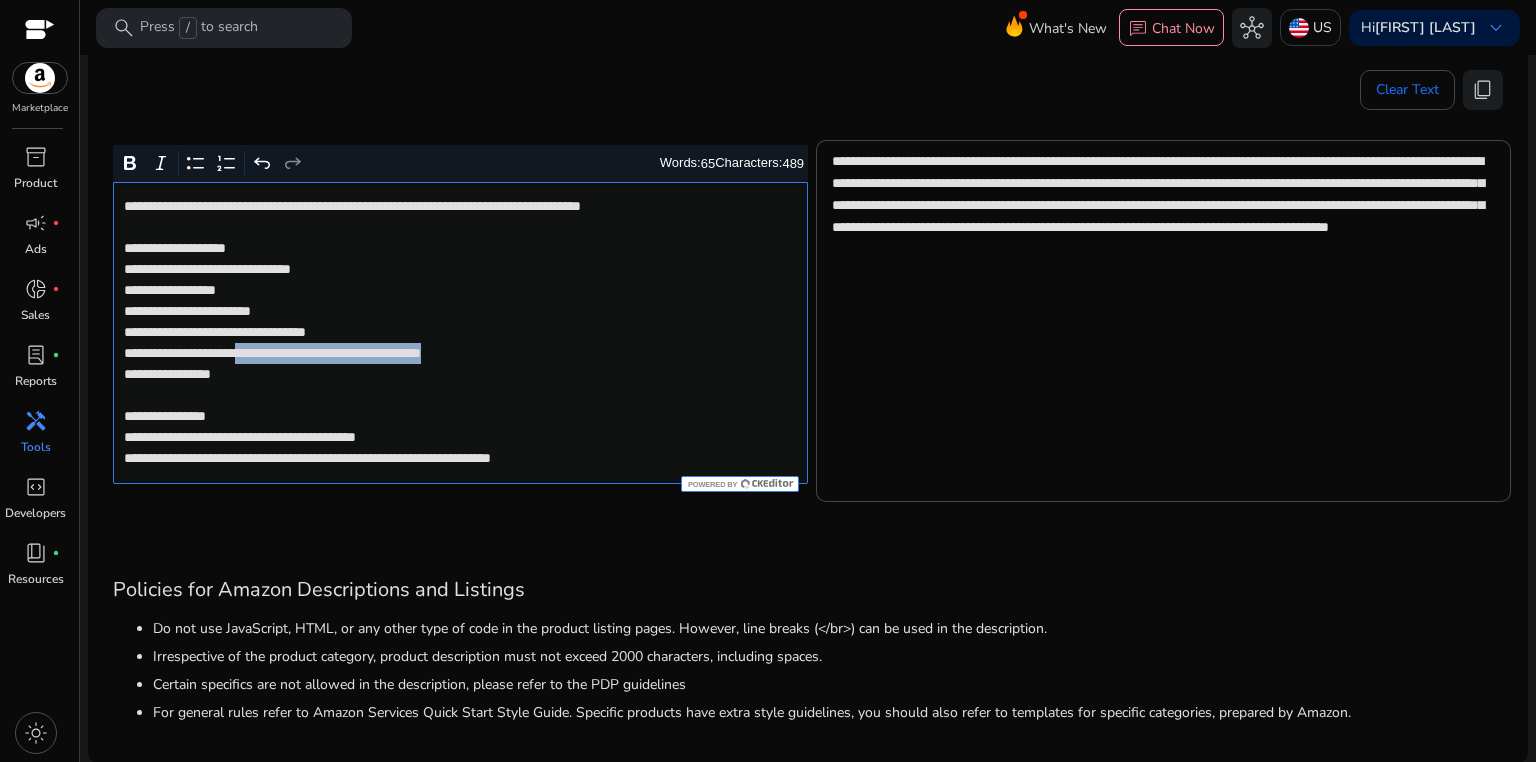 drag, startPoint x: 284, startPoint y: 349, endPoint x: 585, endPoint y: 349, distance: 301 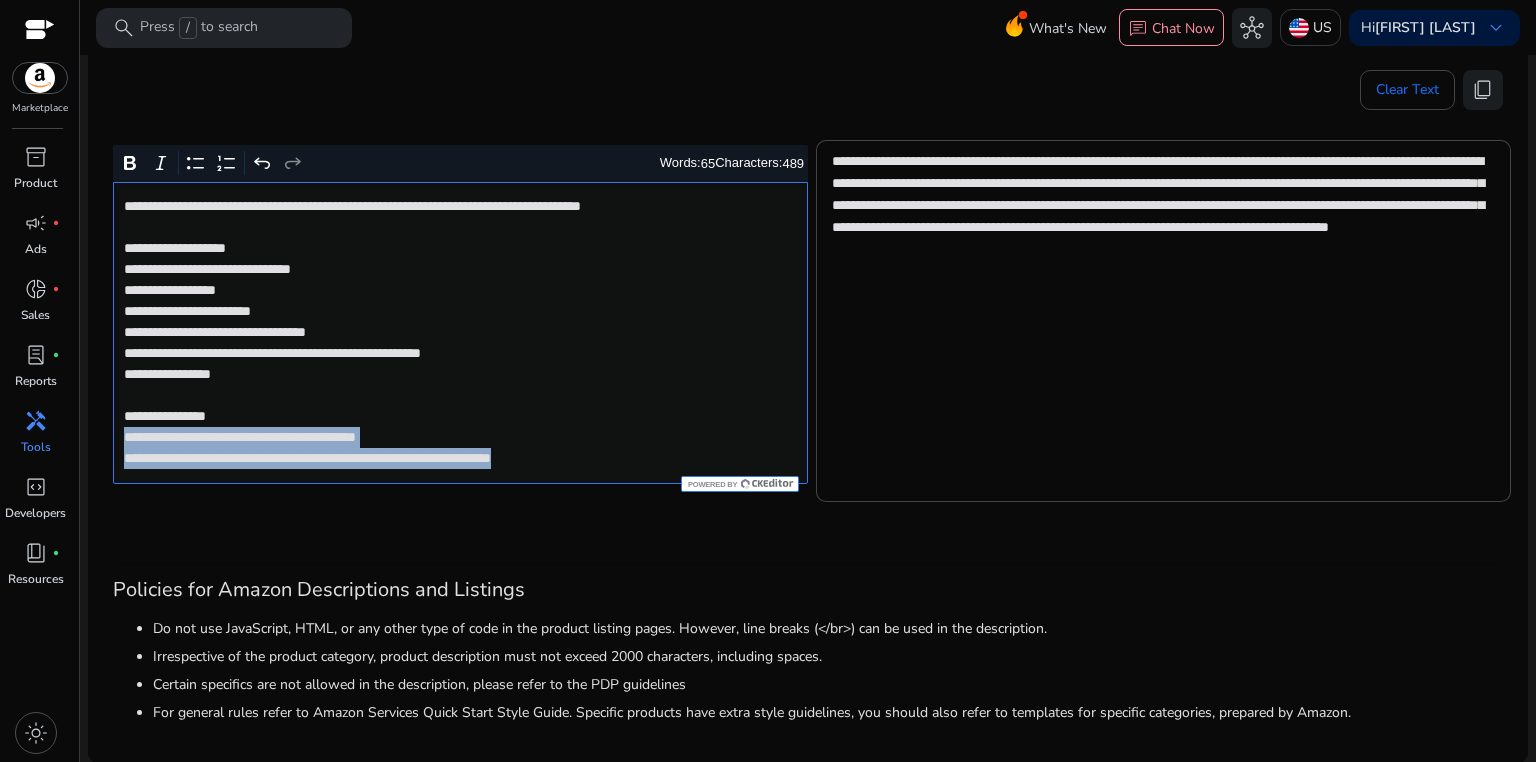 drag, startPoint x: 120, startPoint y: 441, endPoint x: 640, endPoint y: 461, distance: 520.38446 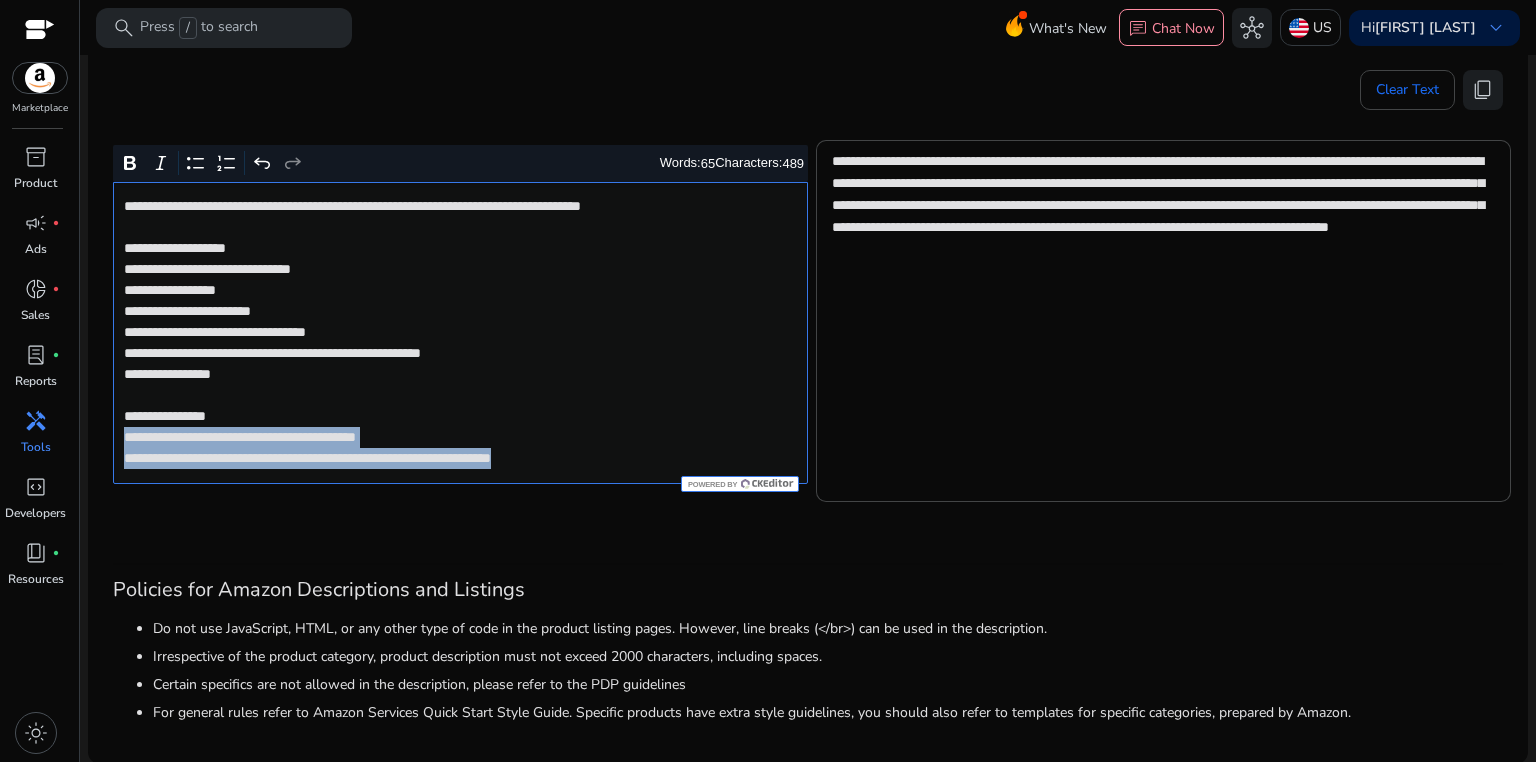 click on "**********" 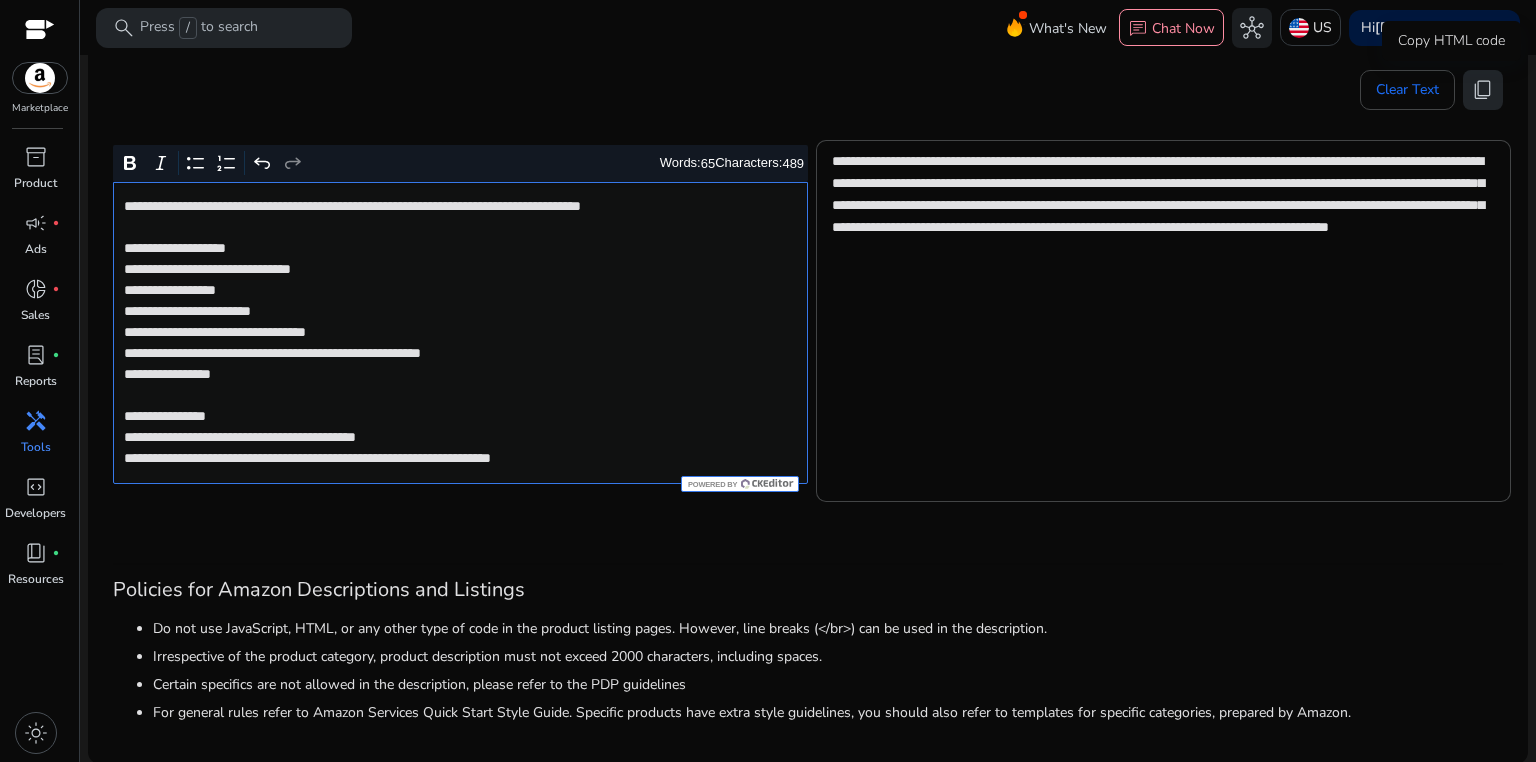 click on "content_copy" 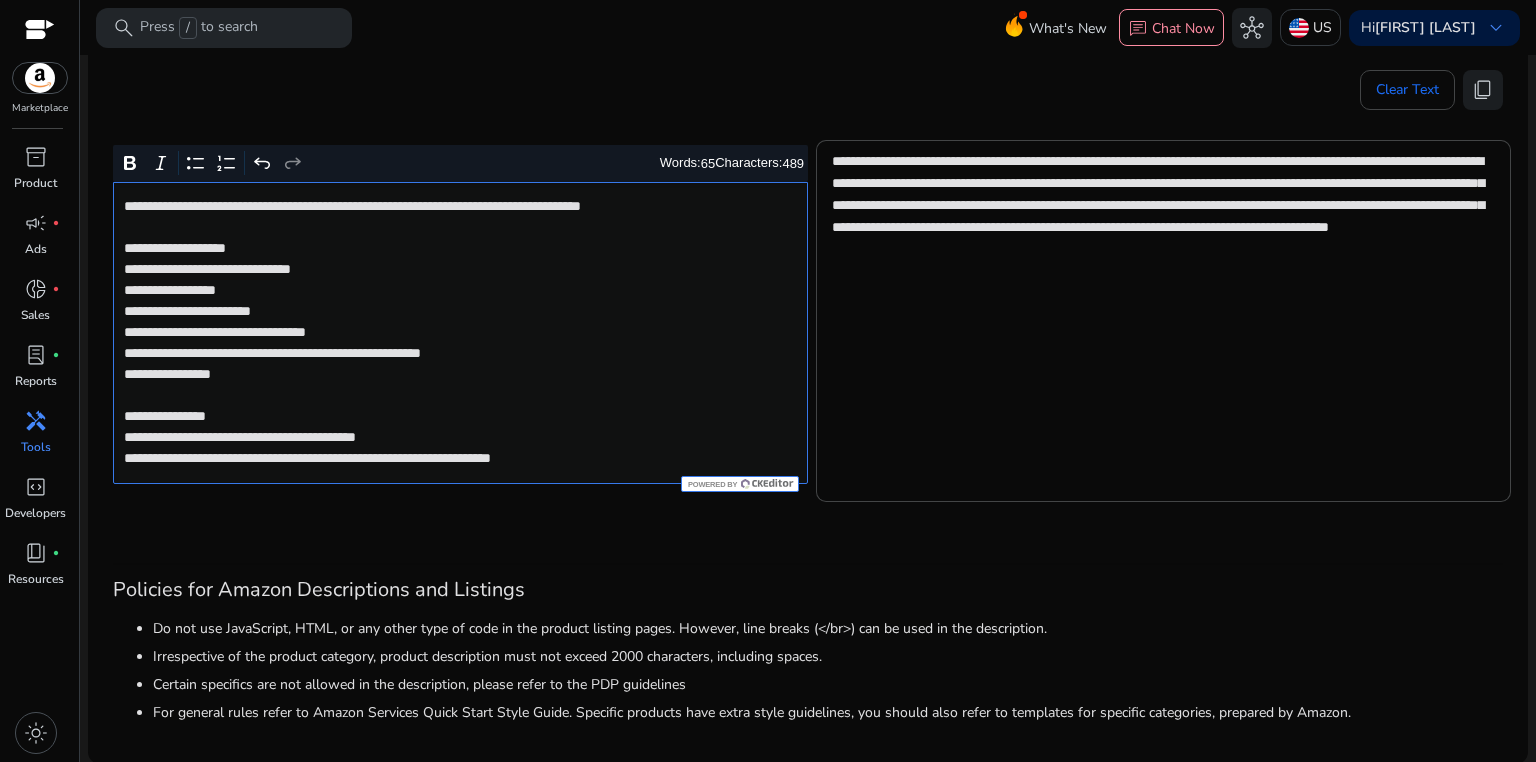 click on "**********" 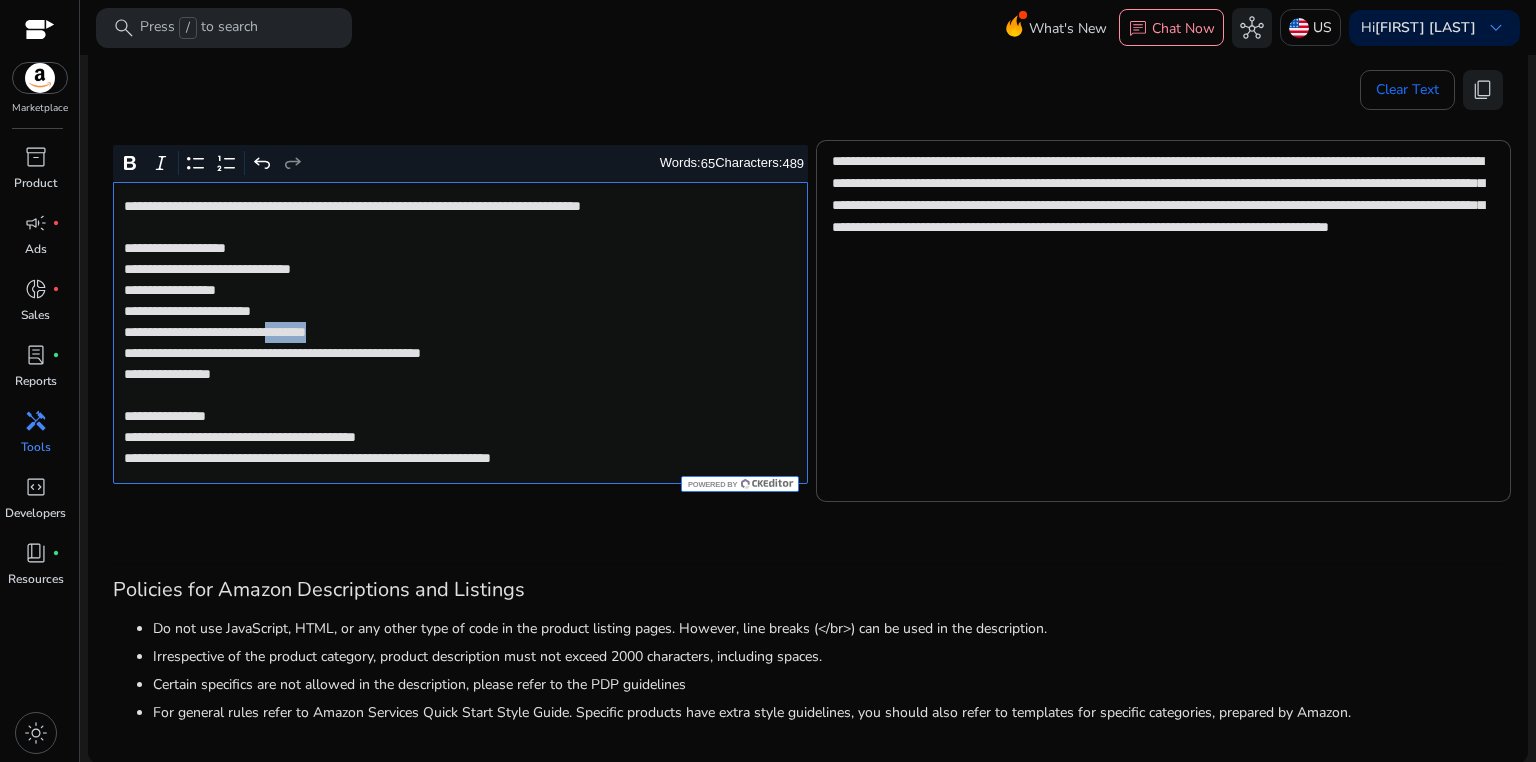 click on "**********" 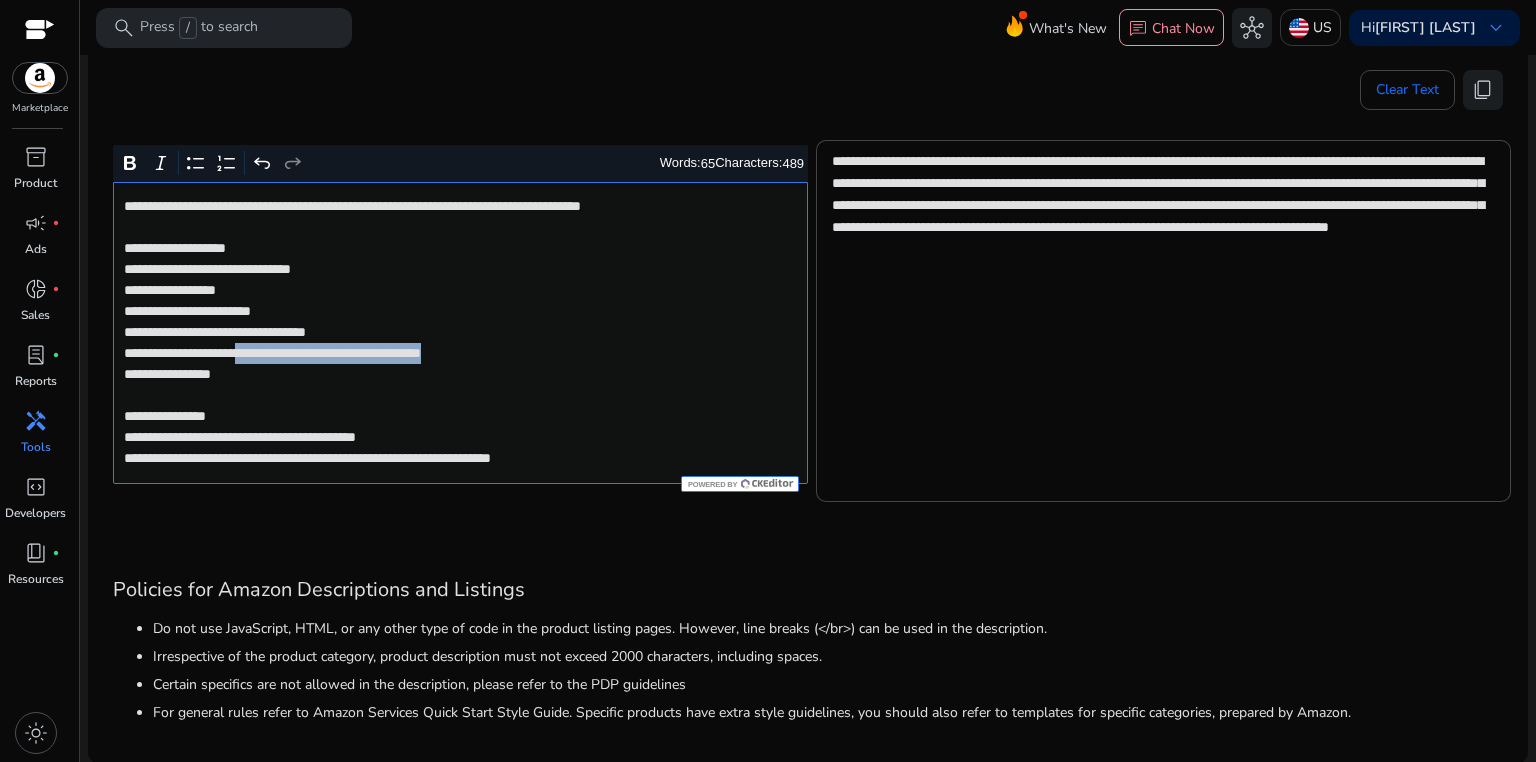 drag, startPoint x: 281, startPoint y: 356, endPoint x: 584, endPoint y: 355, distance: 303.00165 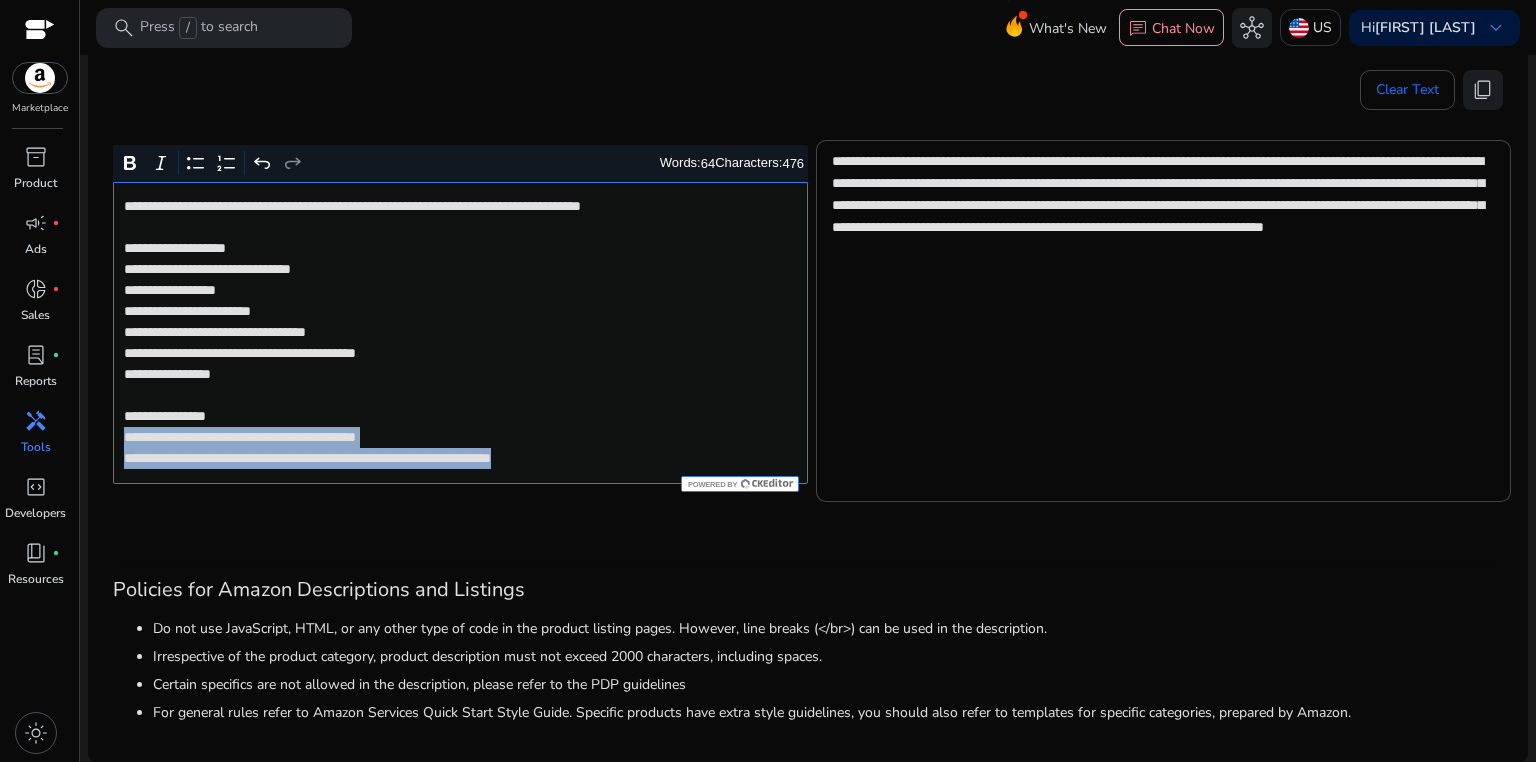 drag, startPoint x: 118, startPoint y: 434, endPoint x: 642, endPoint y: 464, distance: 524.8581 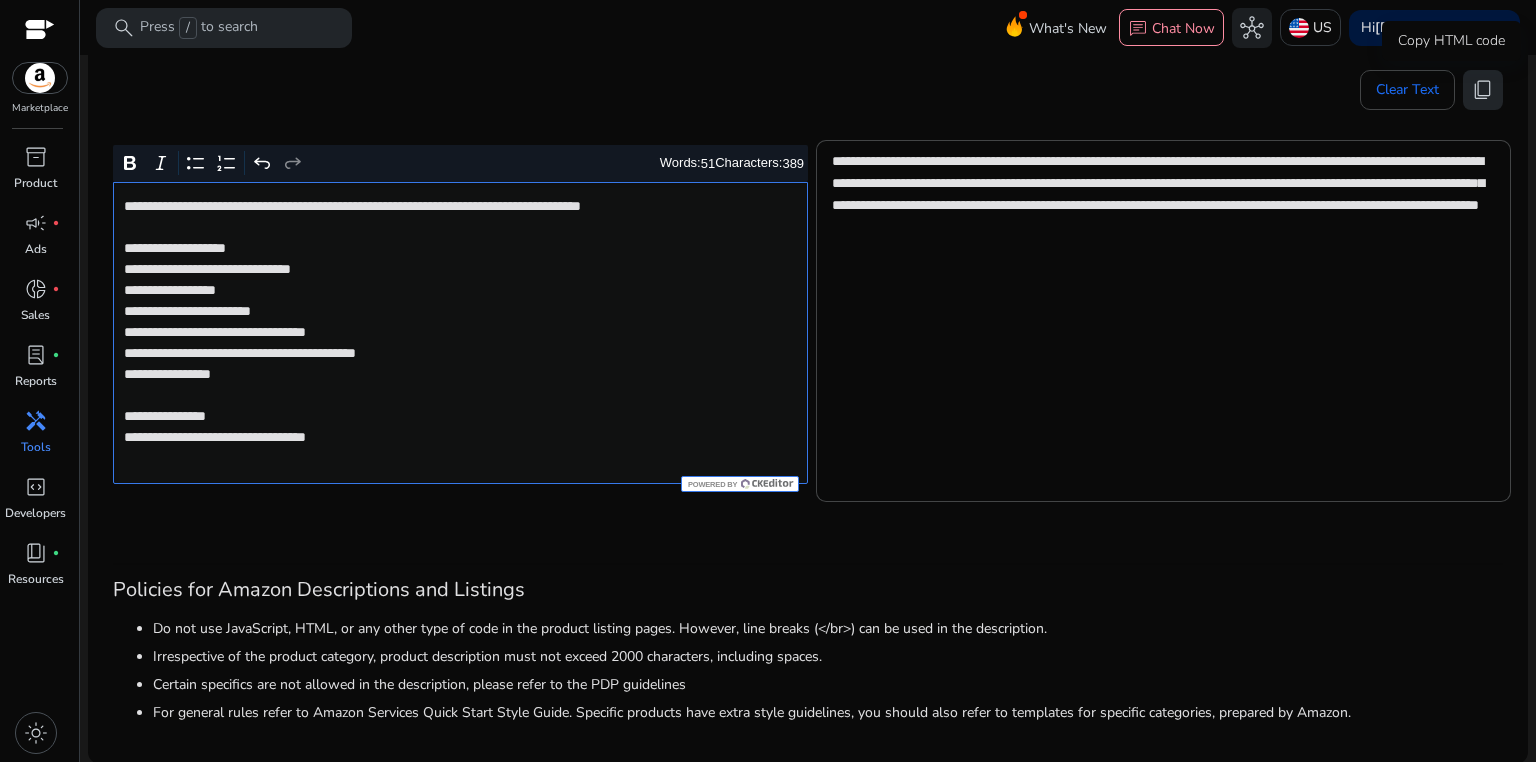click on "content_copy" 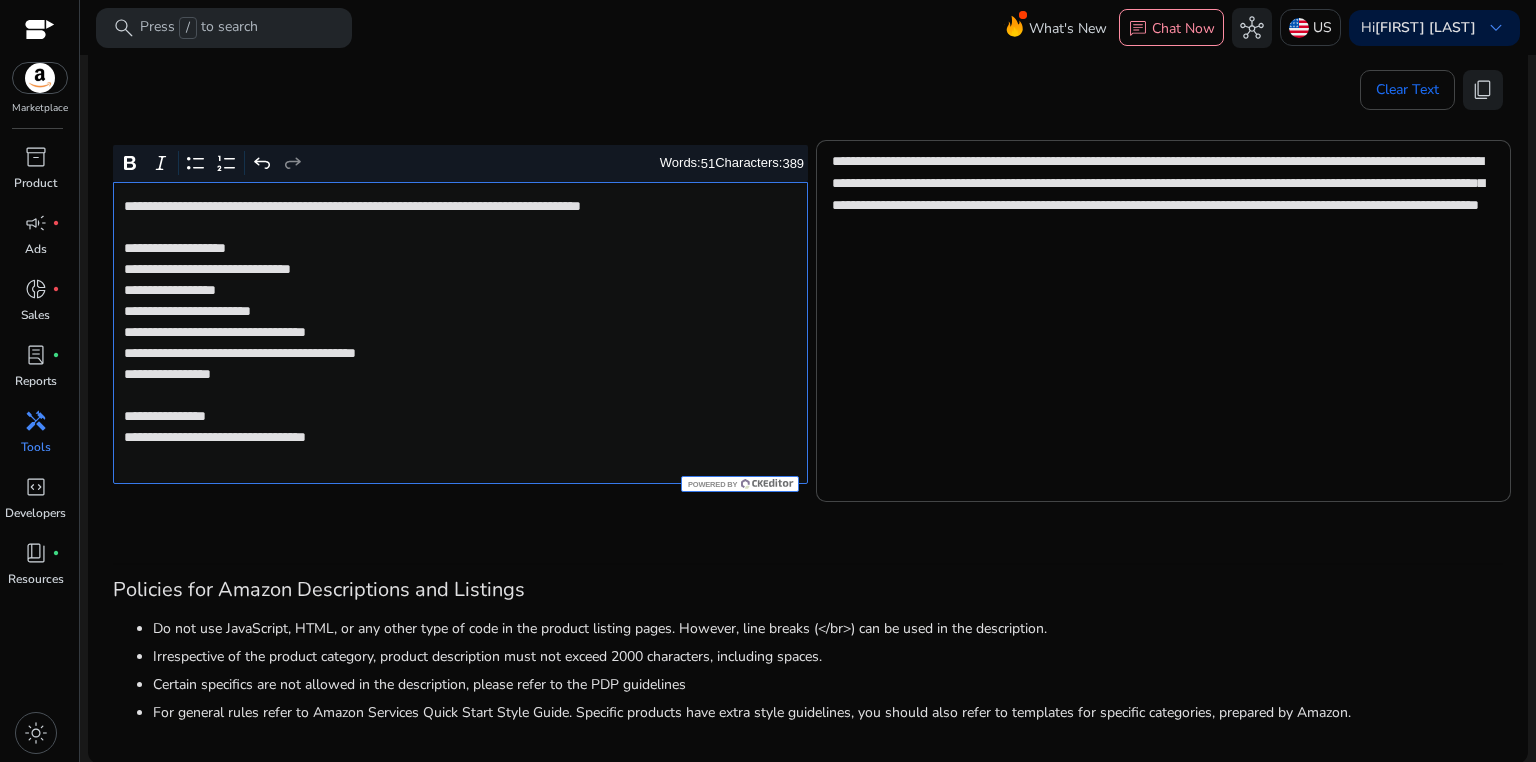 click on "**********" 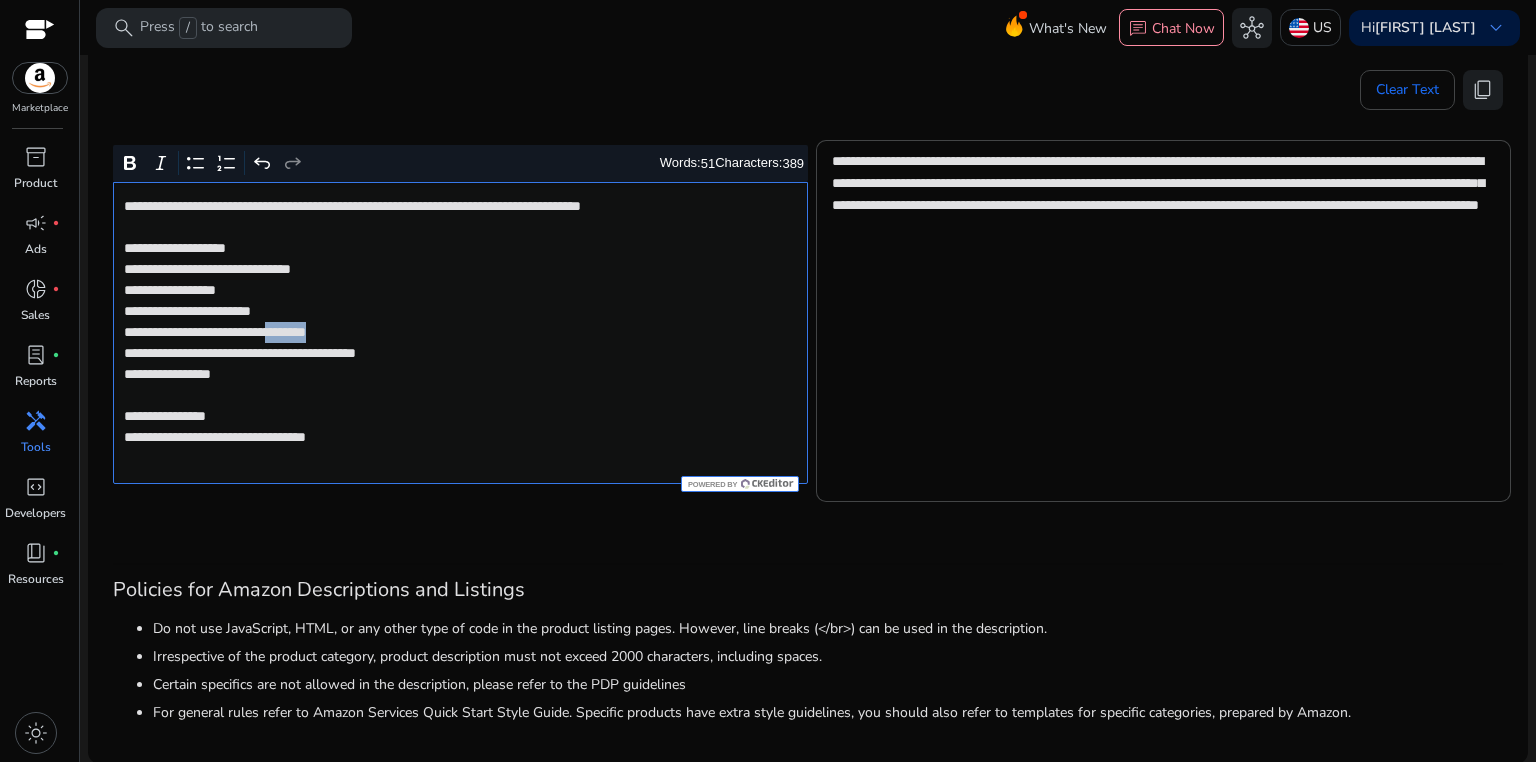 click on "**********" 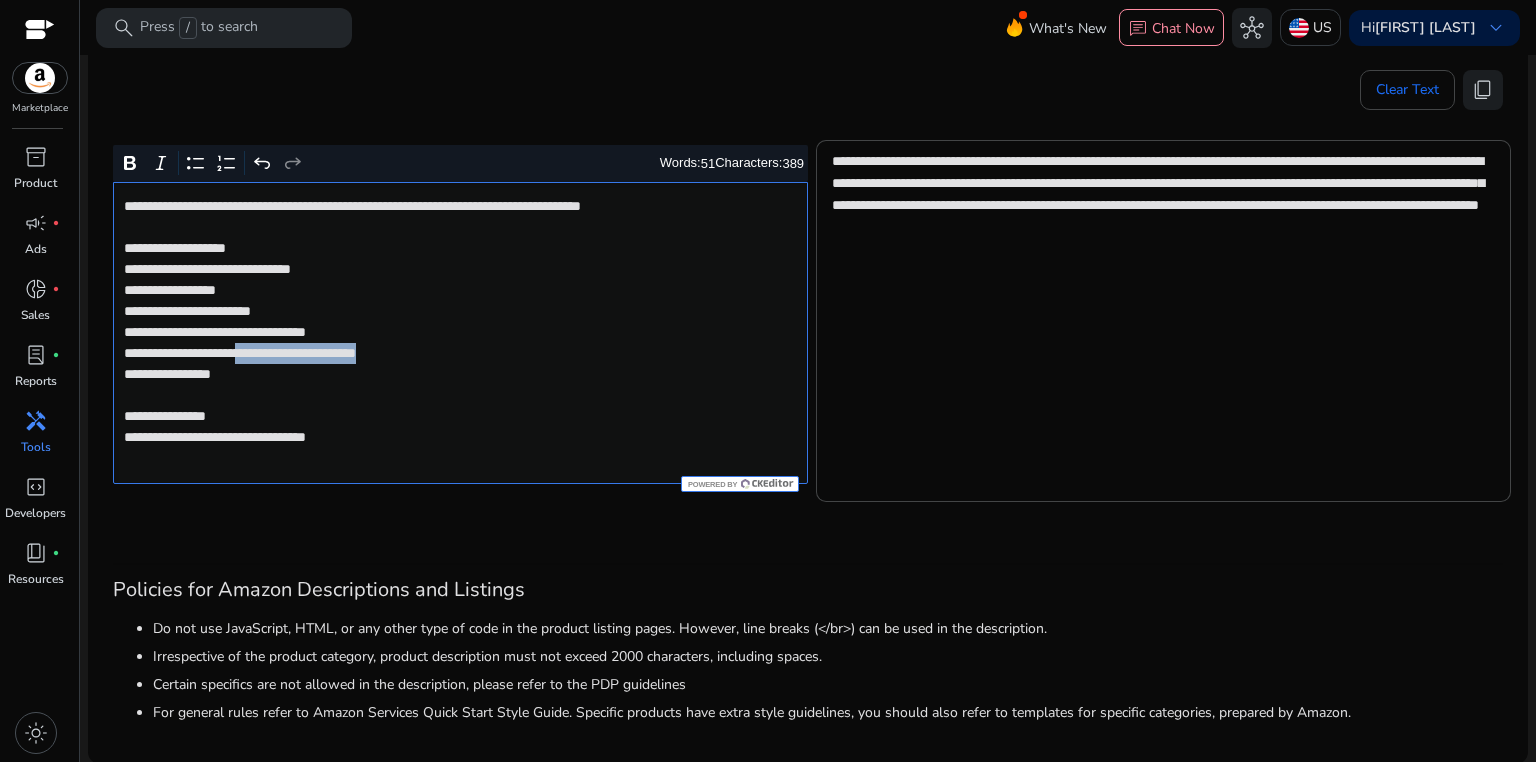 drag, startPoint x: 283, startPoint y: 350, endPoint x: 511, endPoint y: 354, distance: 228.03508 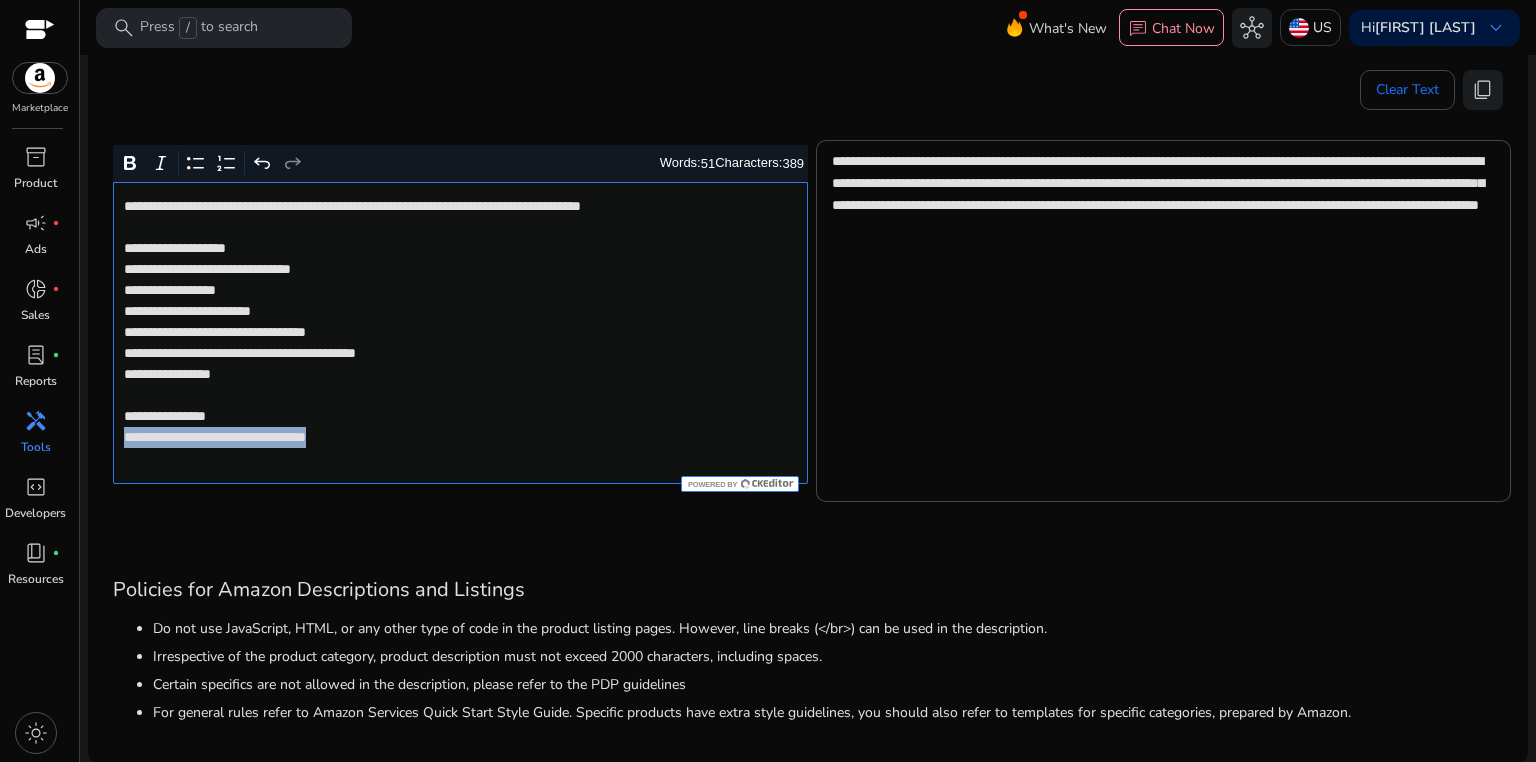 drag, startPoint x: 123, startPoint y: 439, endPoint x: 438, endPoint y: 433, distance: 315.05713 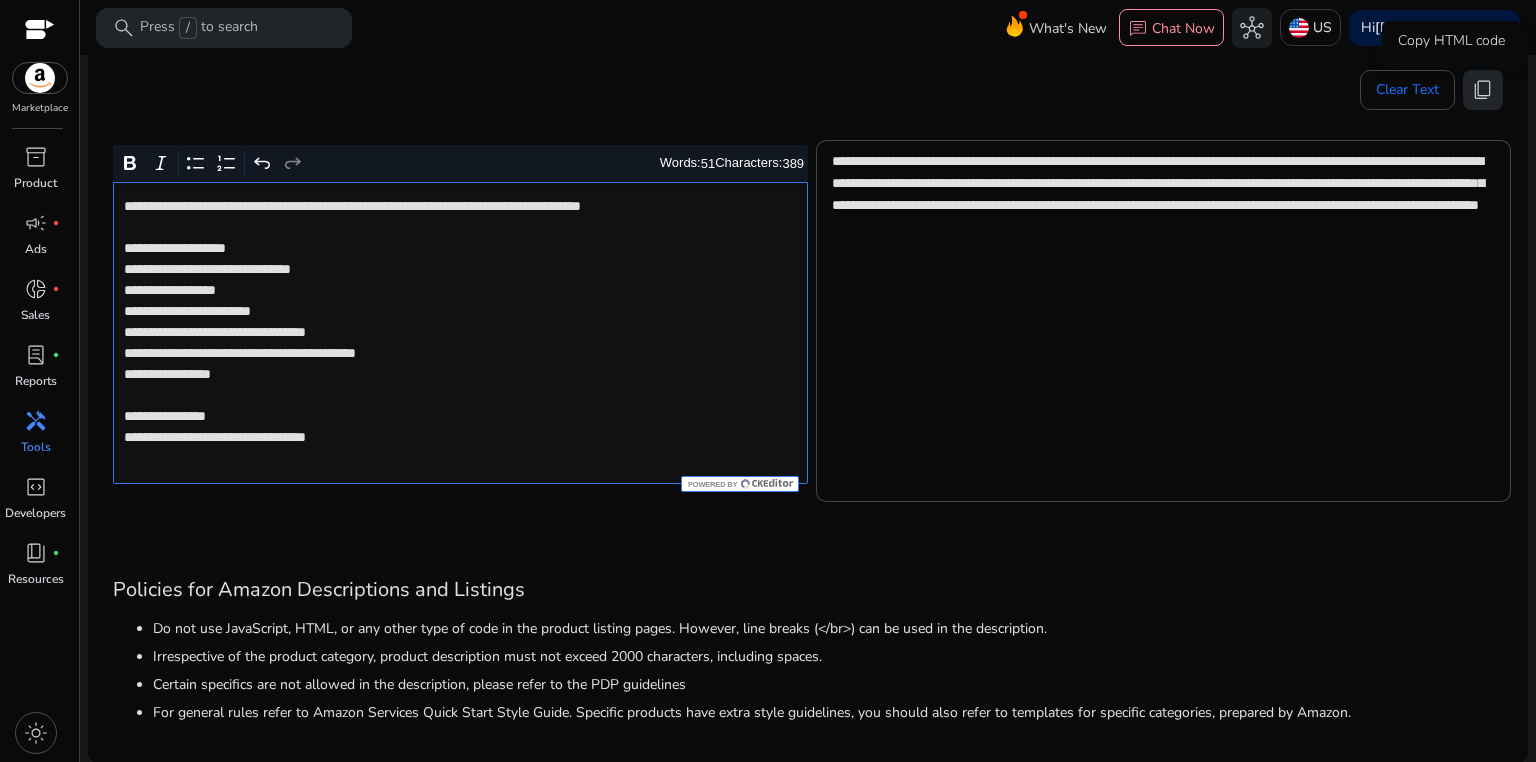 click on "content_copy" 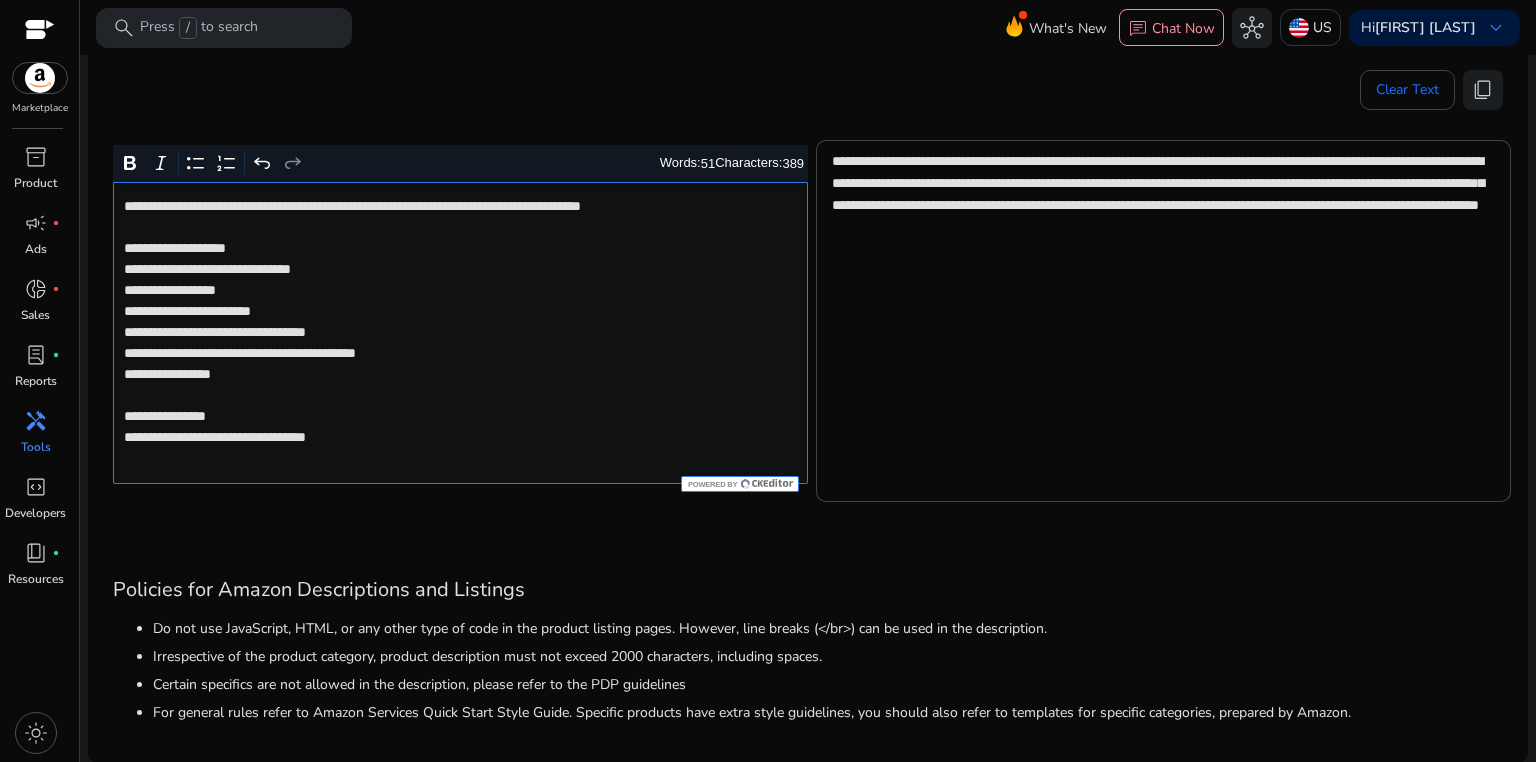 click on "**********" 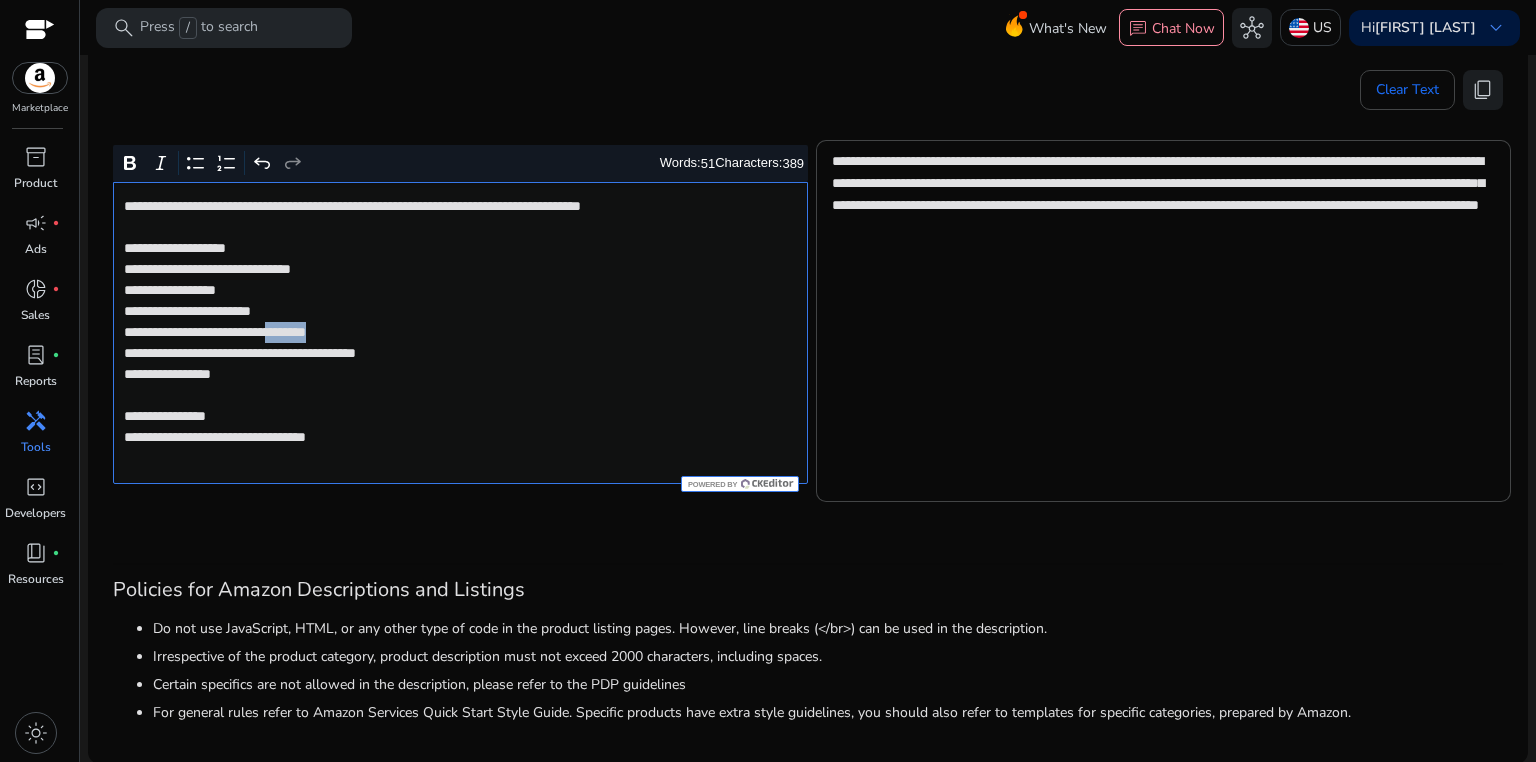 click on "**********" 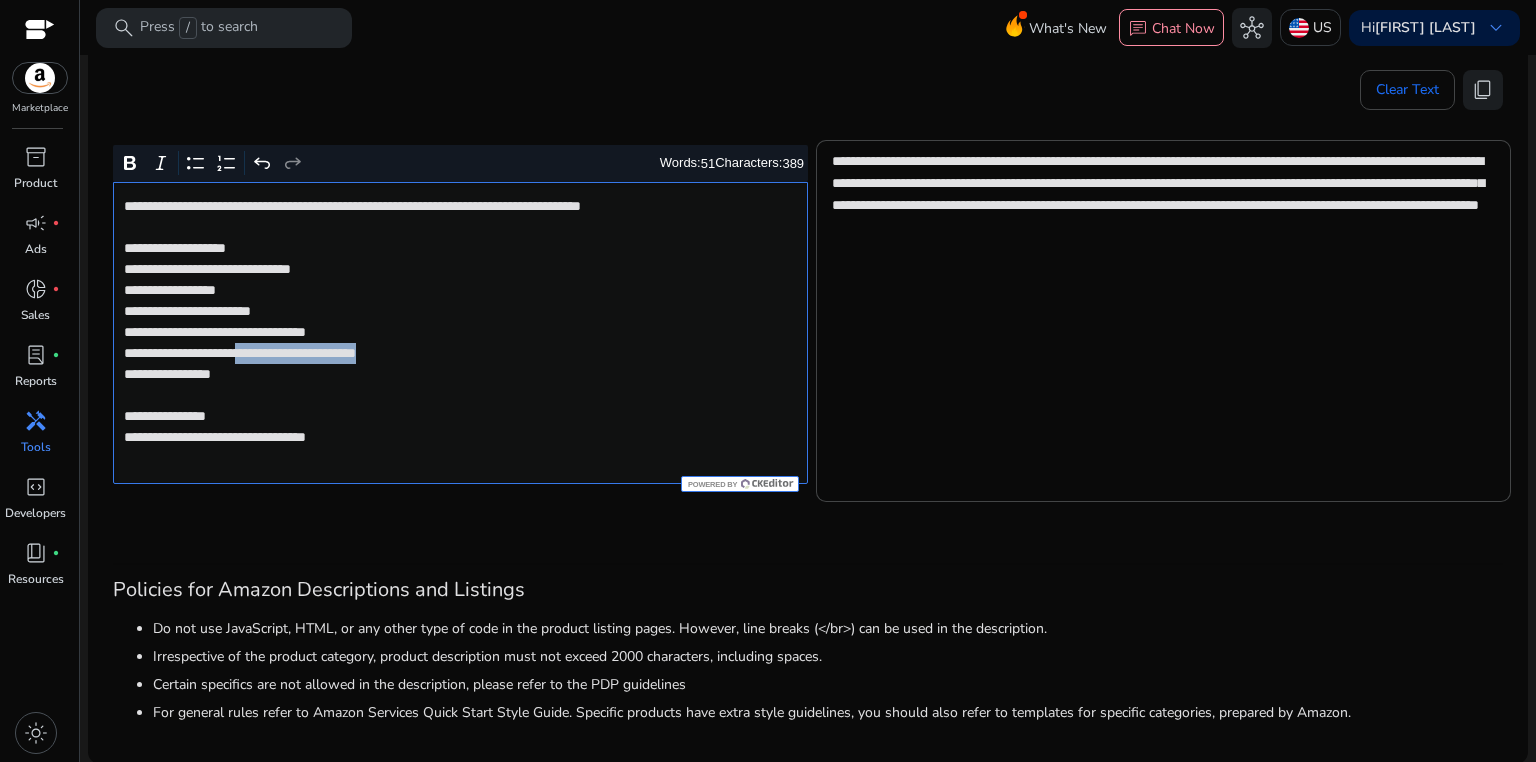 drag, startPoint x: 286, startPoint y: 353, endPoint x: 503, endPoint y: 353, distance: 217 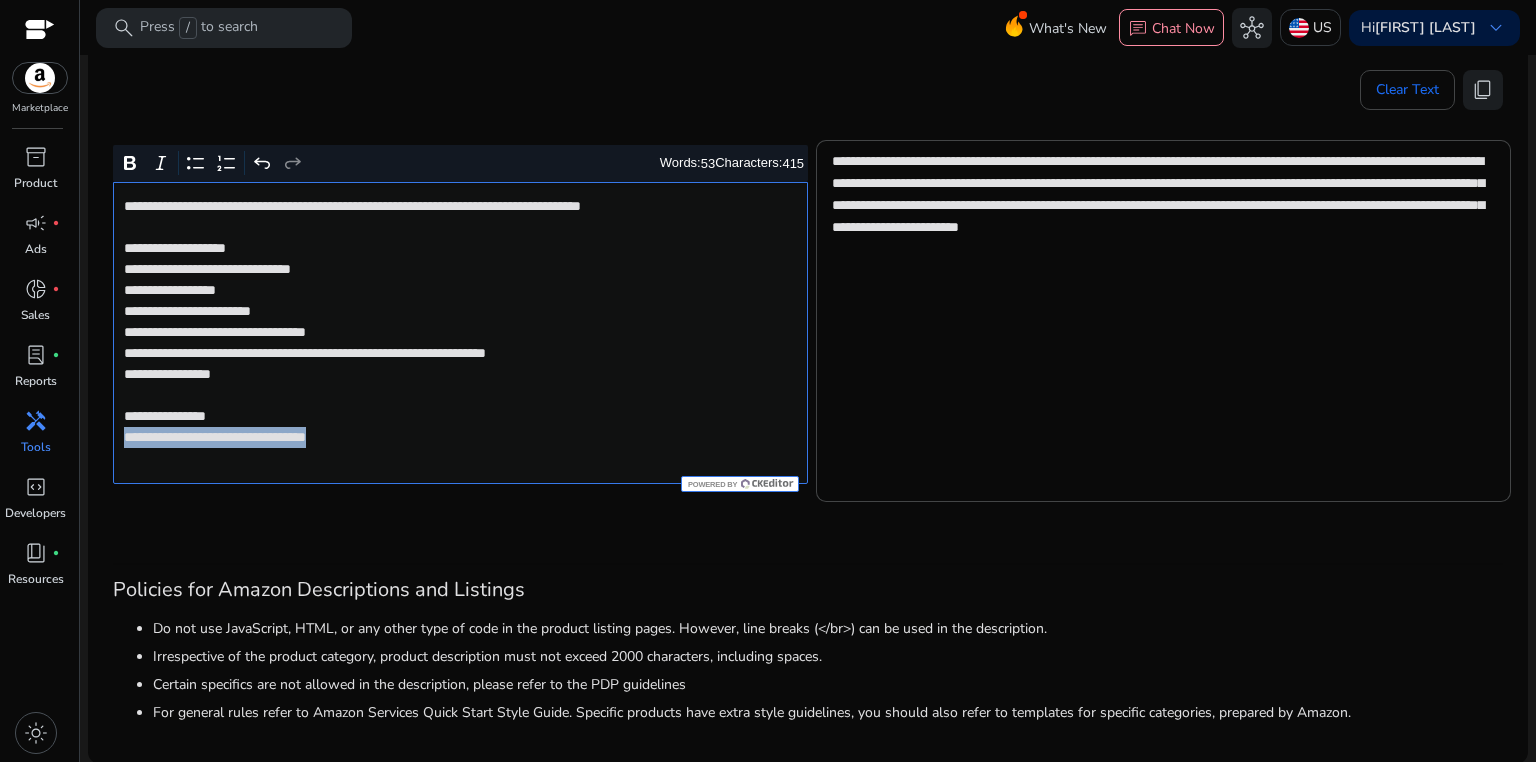 drag, startPoint x: 124, startPoint y: 438, endPoint x: 416, endPoint y: 438, distance: 292 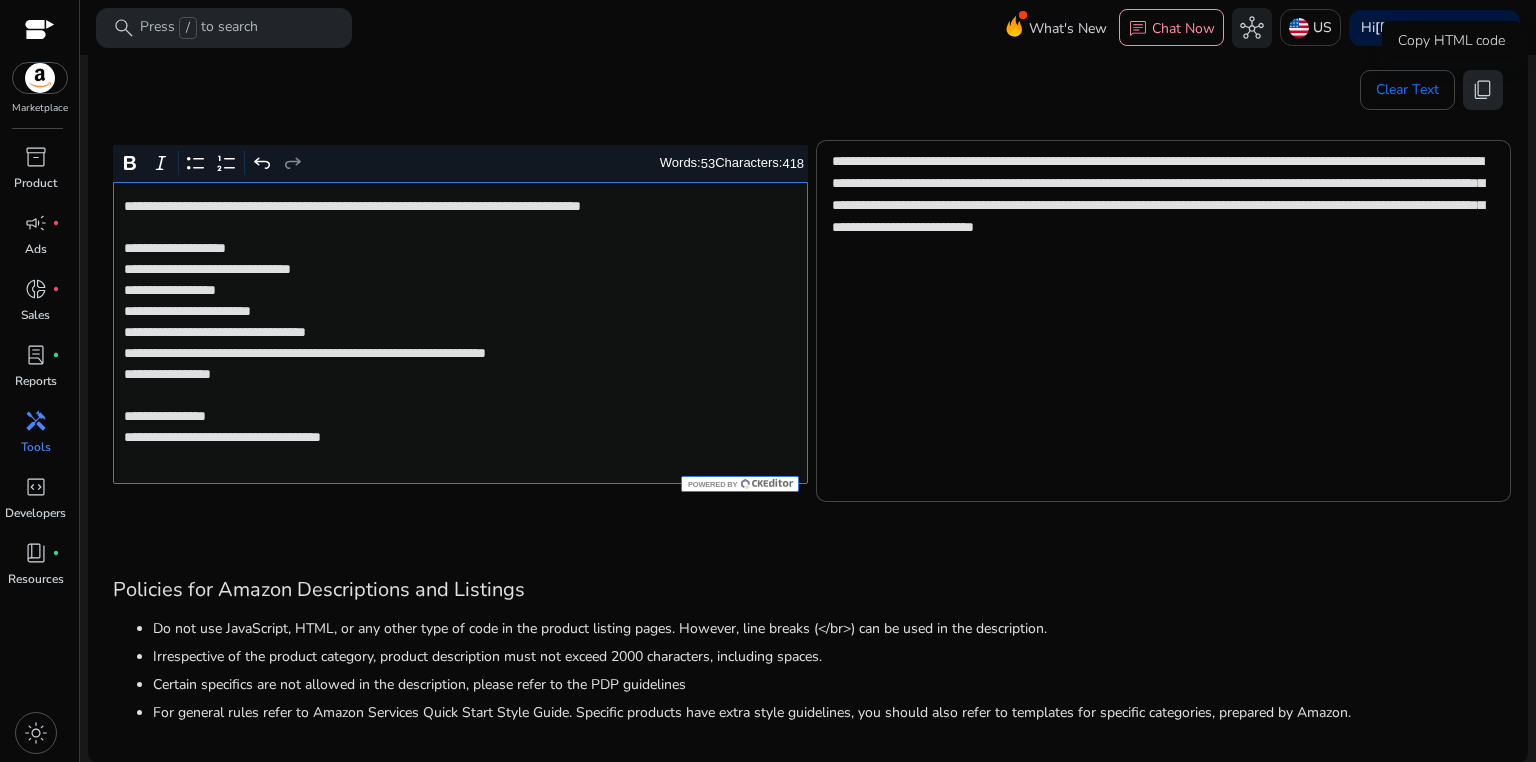 click on "content_copy" 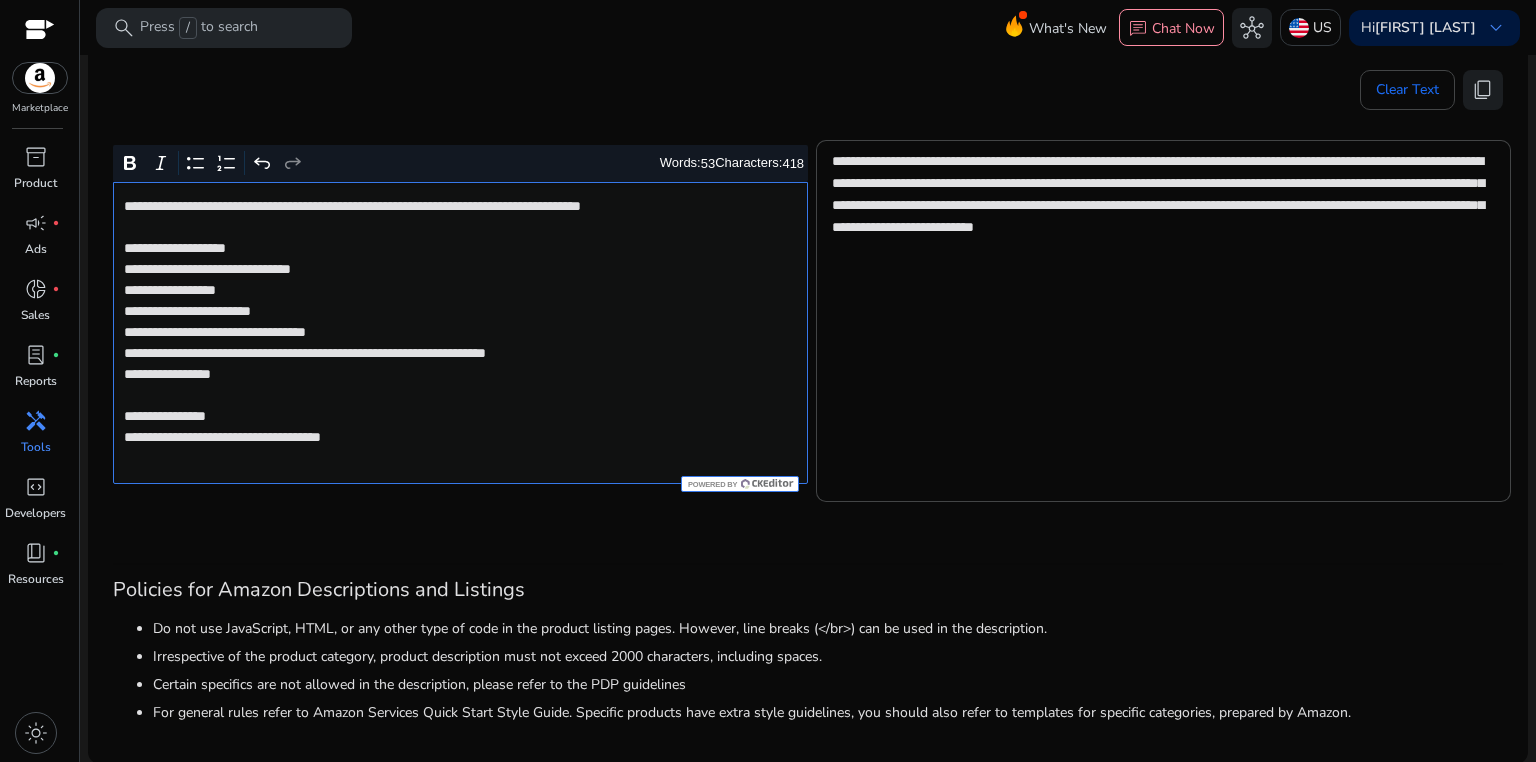 click on "**********" 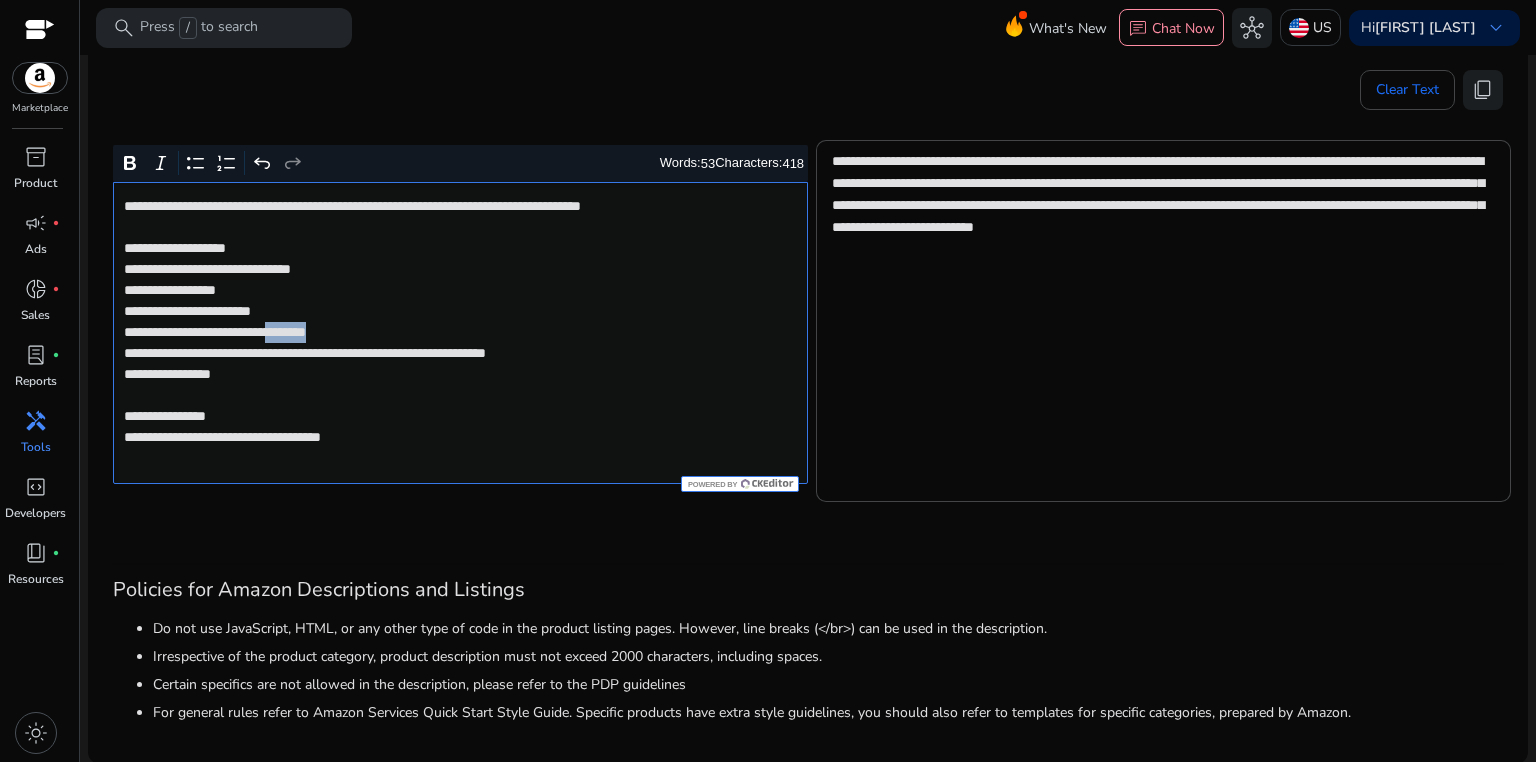 click on "**********" 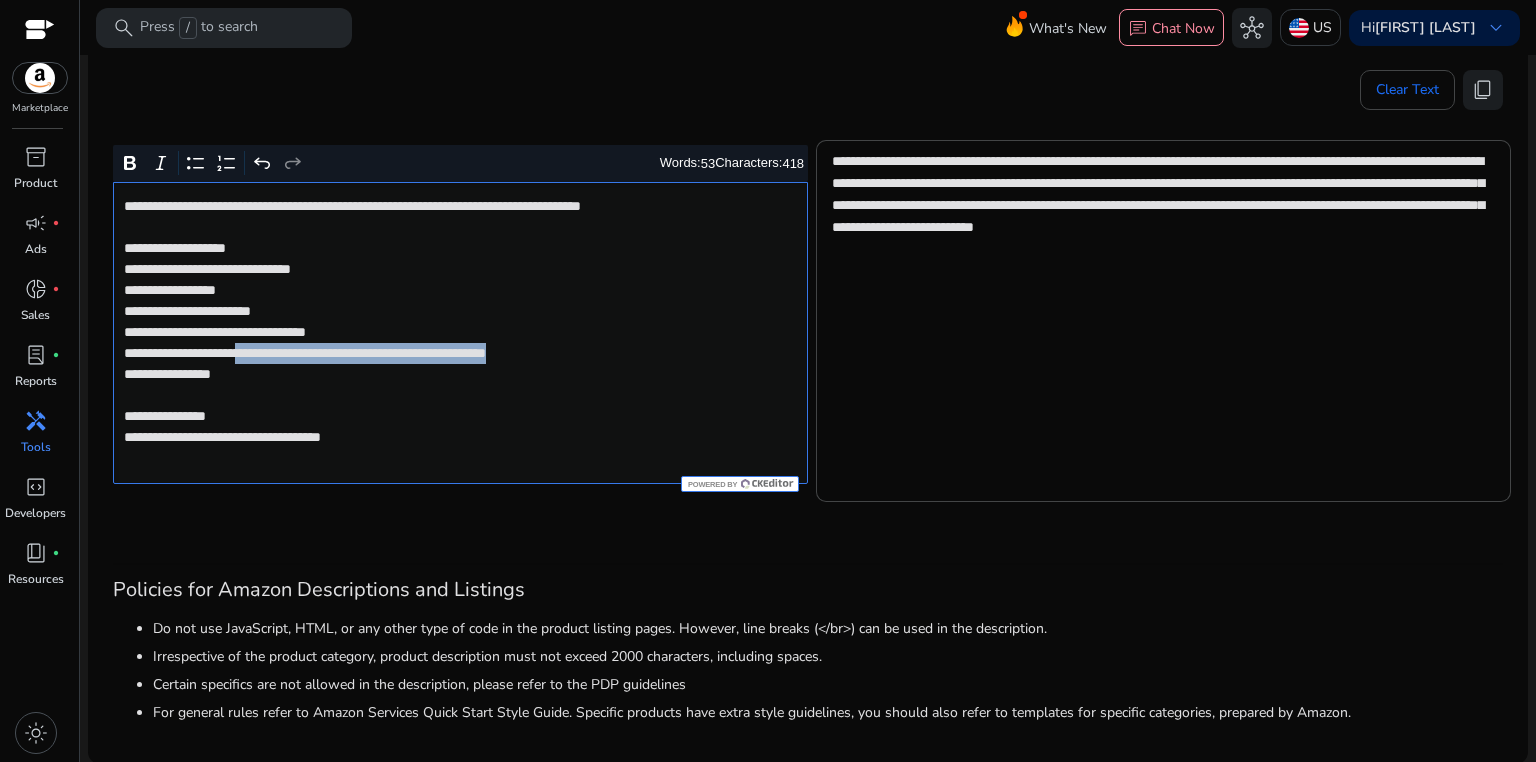 drag, startPoint x: 283, startPoint y: 355, endPoint x: 689, endPoint y: 354, distance: 406.00122 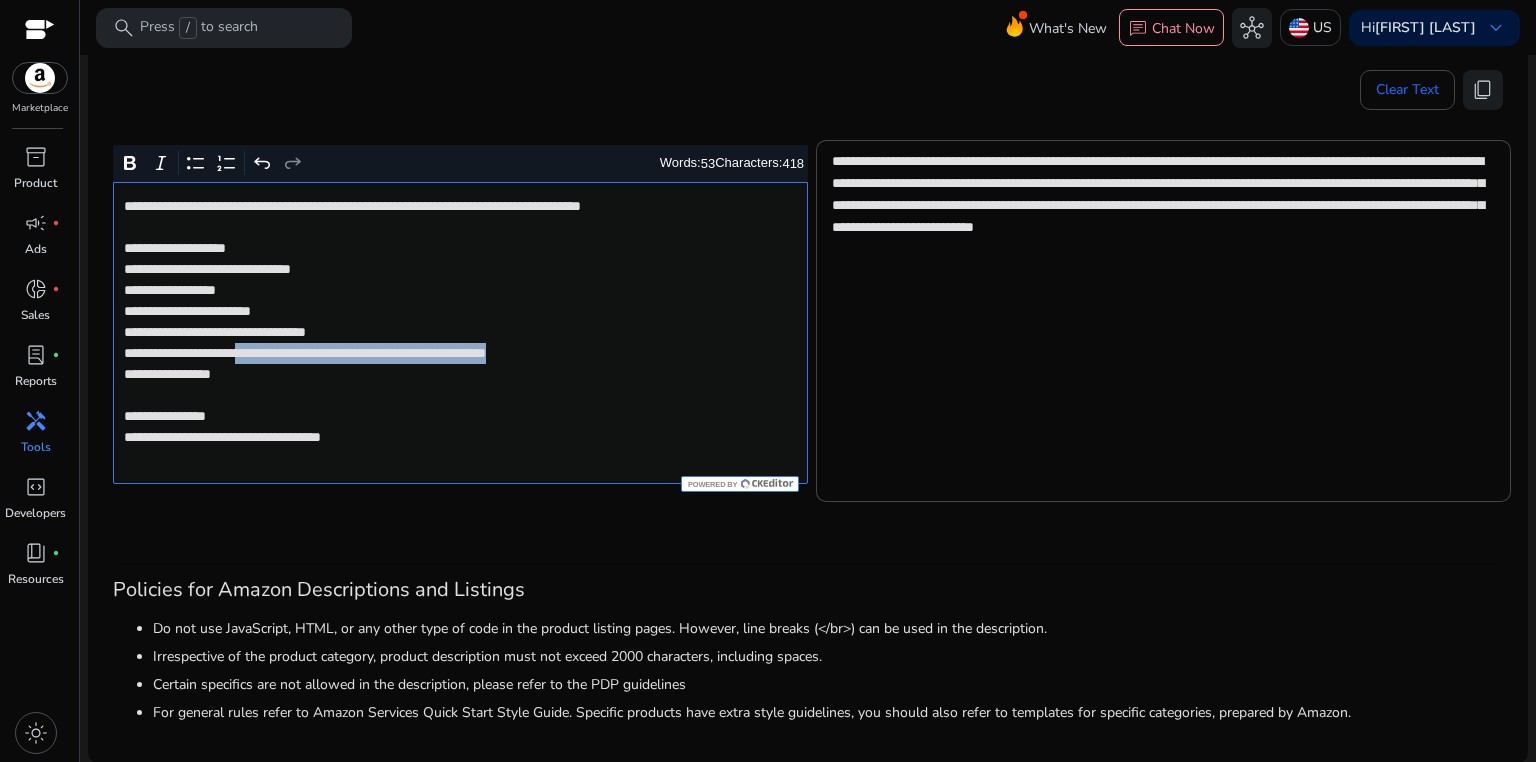 click on "**********" 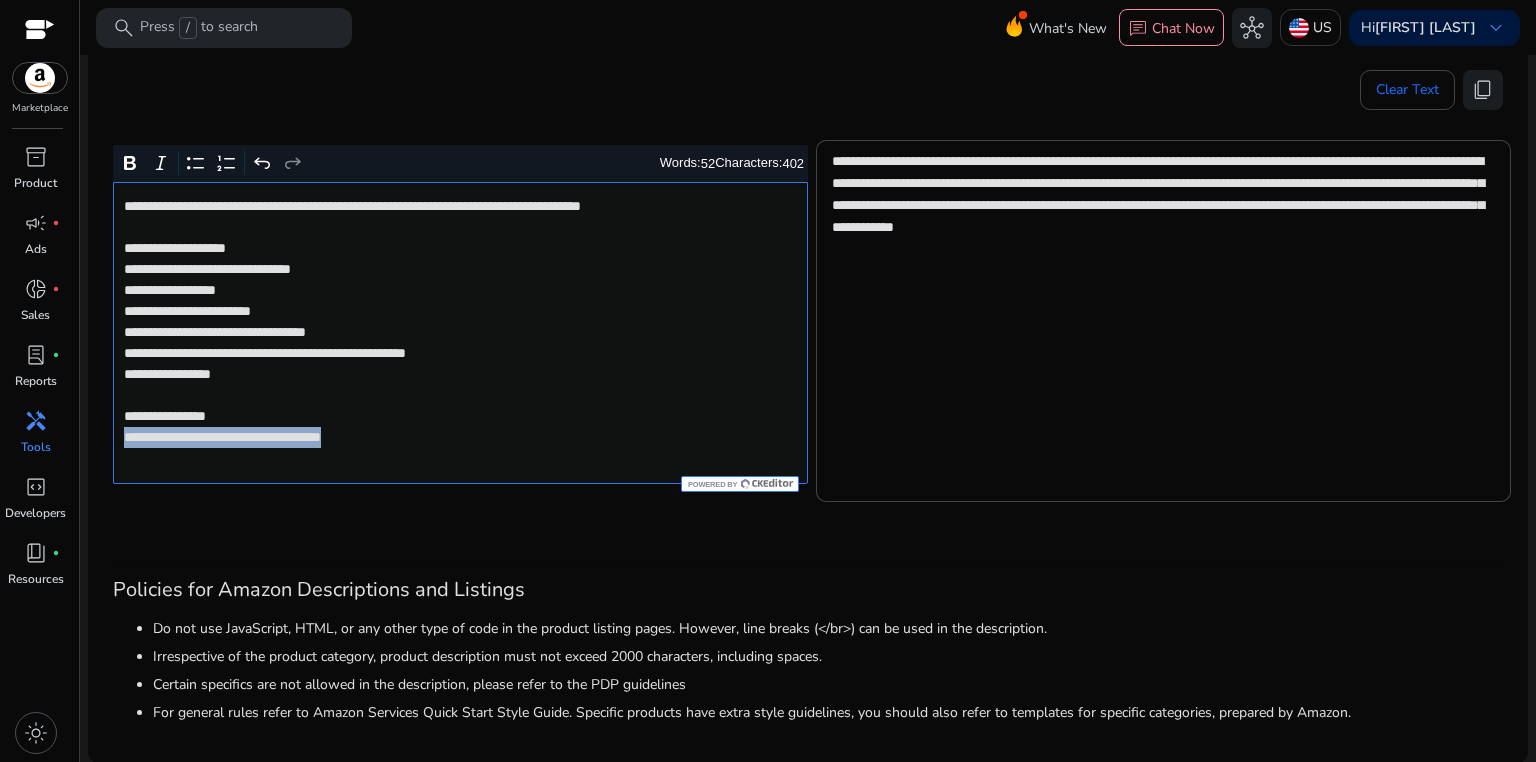 drag, startPoint x: 118, startPoint y: 440, endPoint x: 472, endPoint y: 438, distance: 354.00565 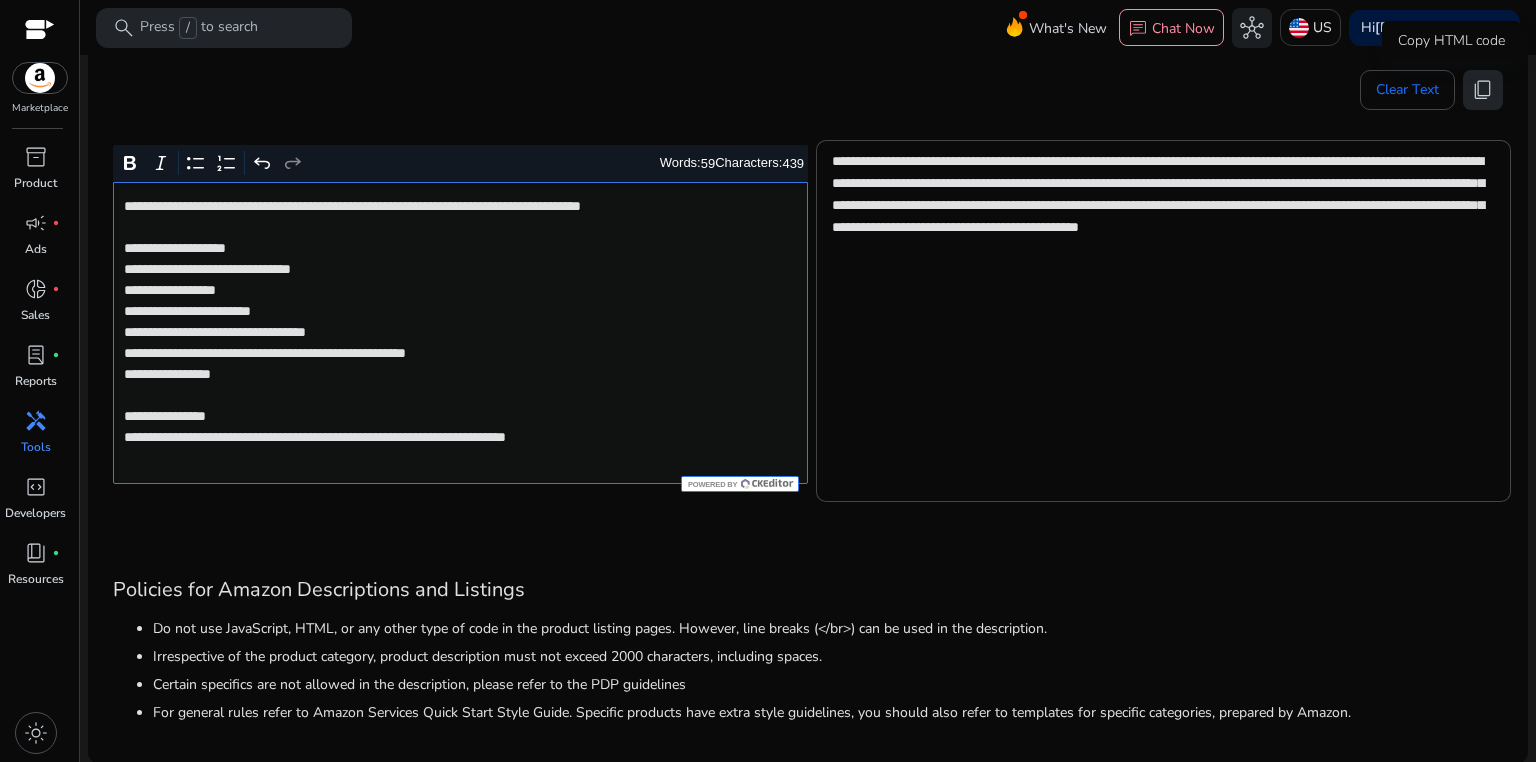 click on "content_copy" 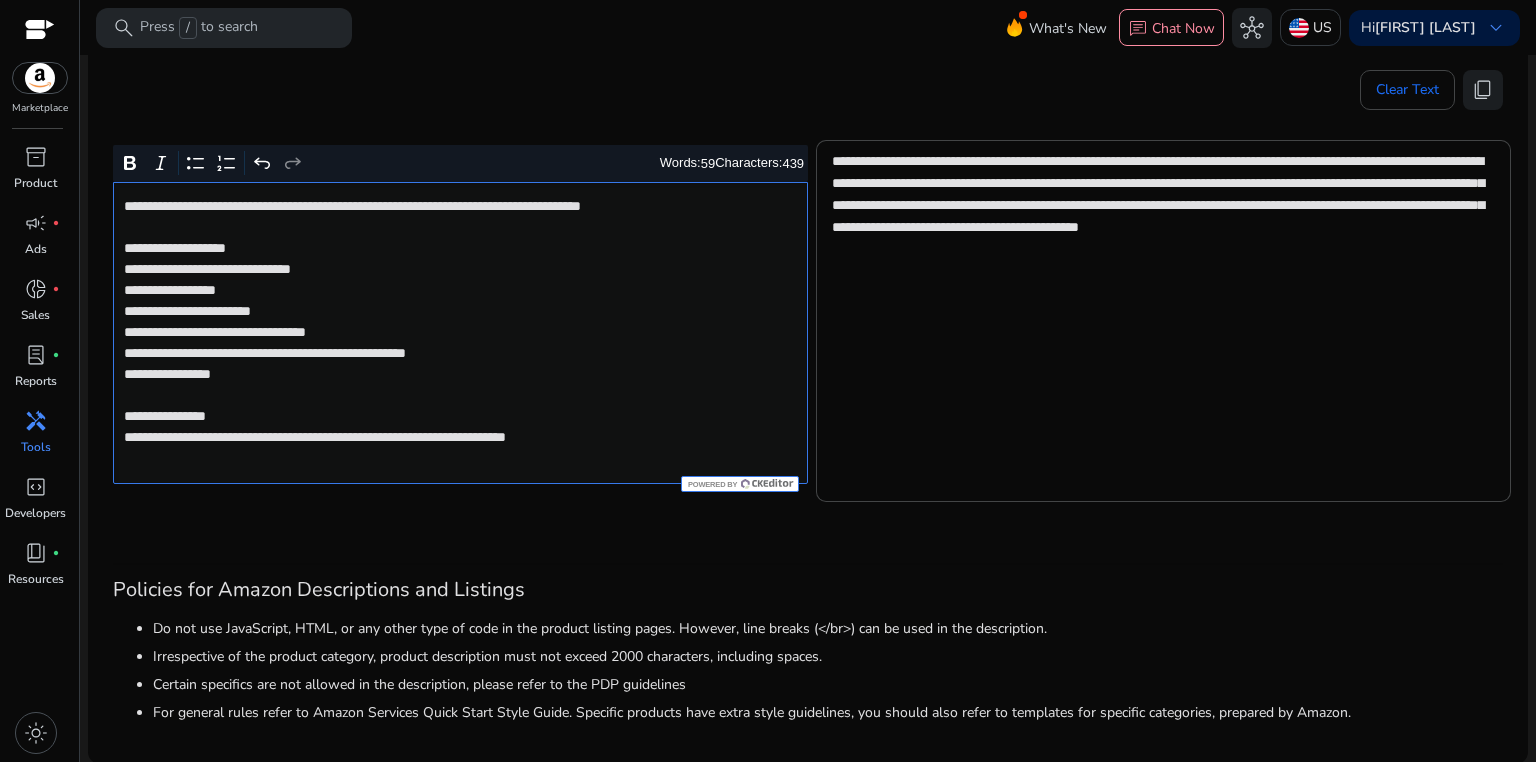 click on "**********" 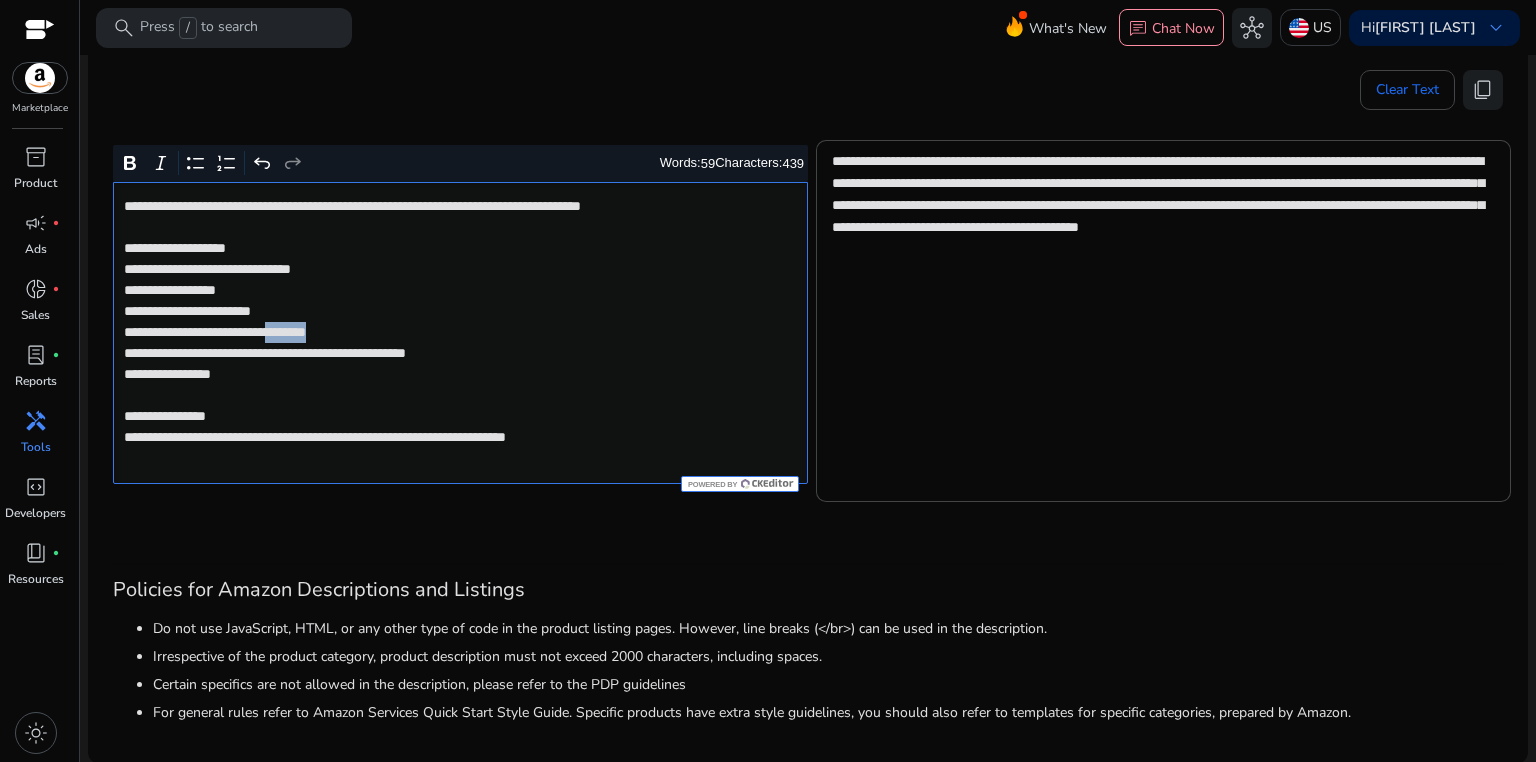 click on "**********" 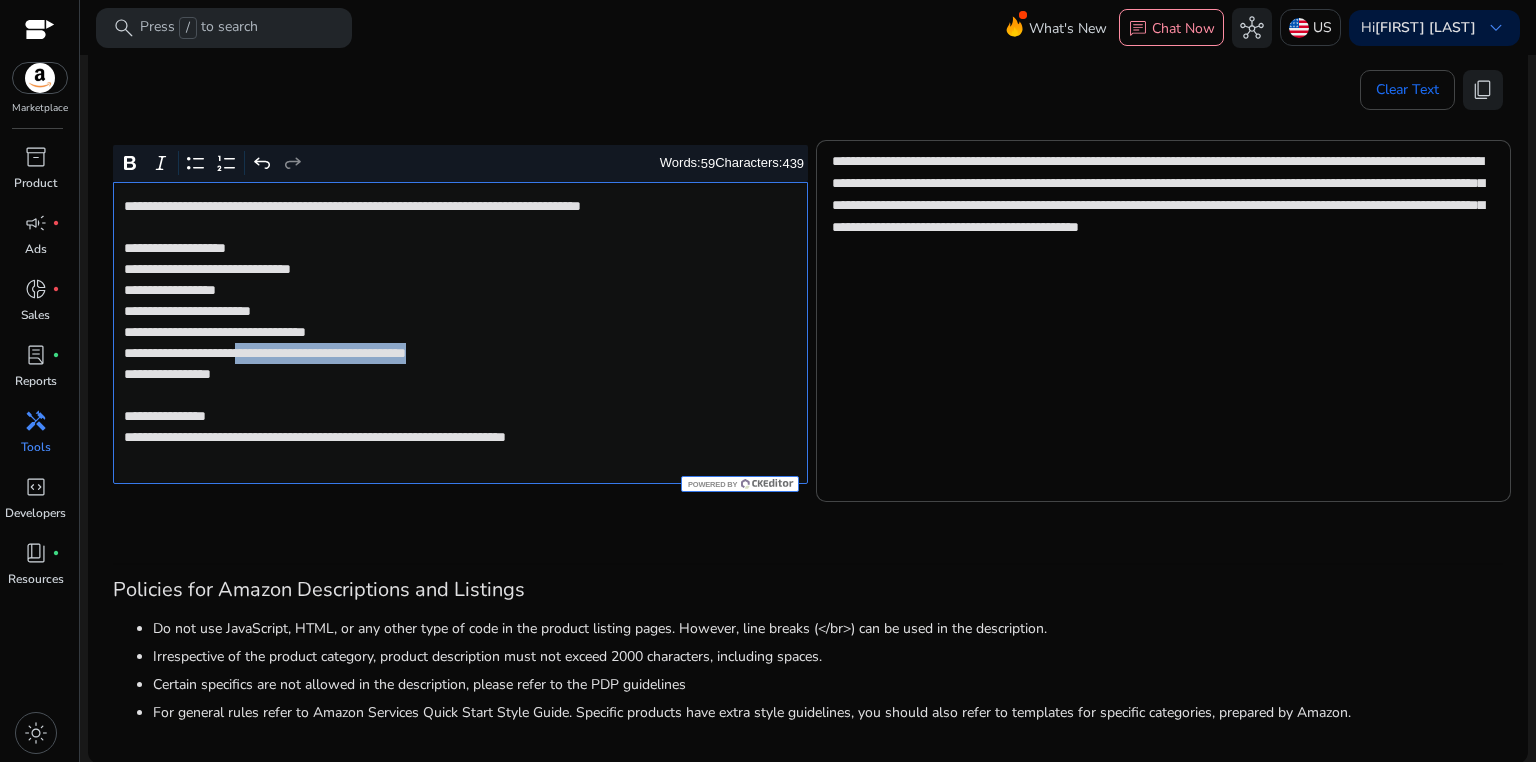 drag, startPoint x: 285, startPoint y: 353, endPoint x: 551, endPoint y: 360, distance: 266.0921 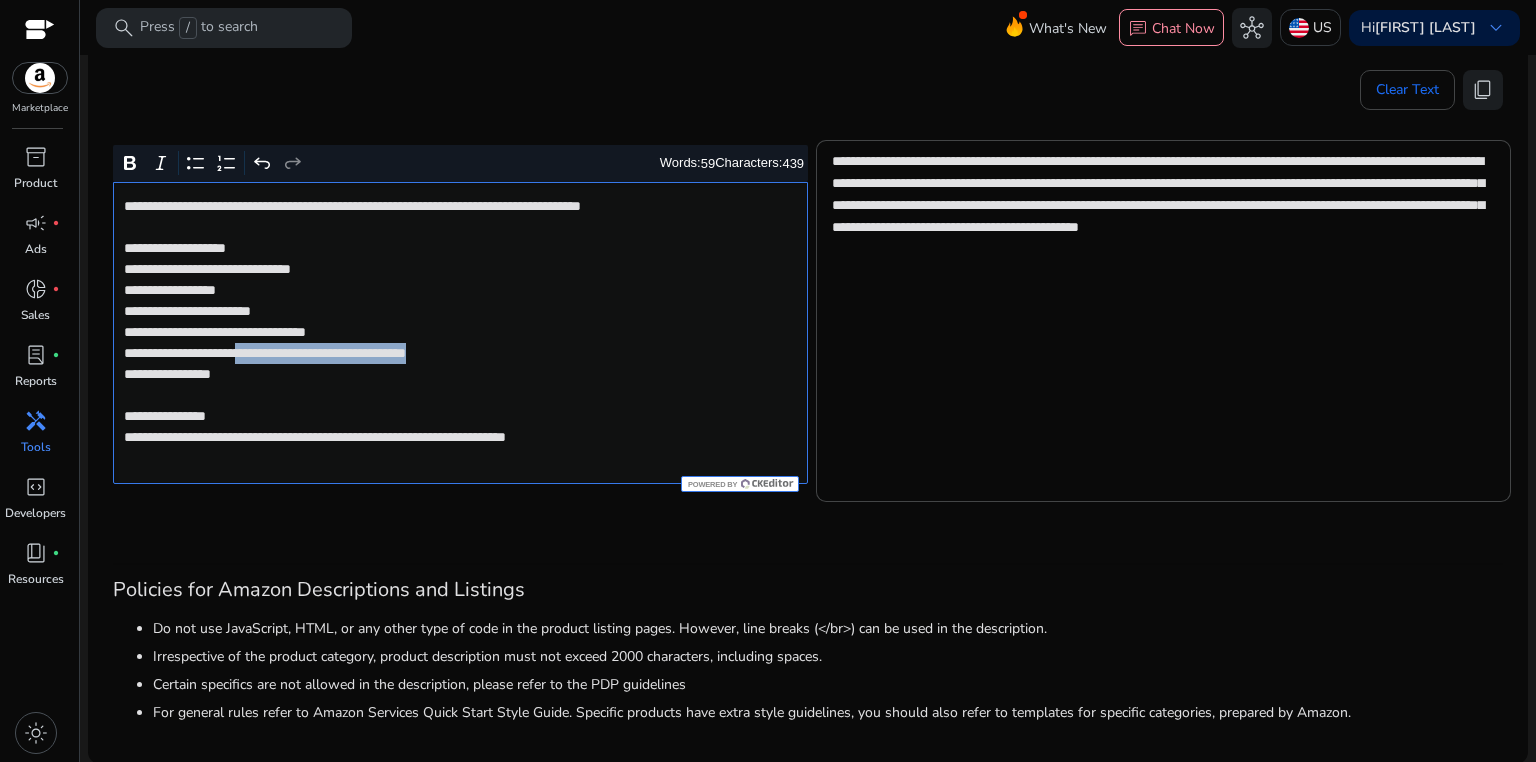 click on "**********" 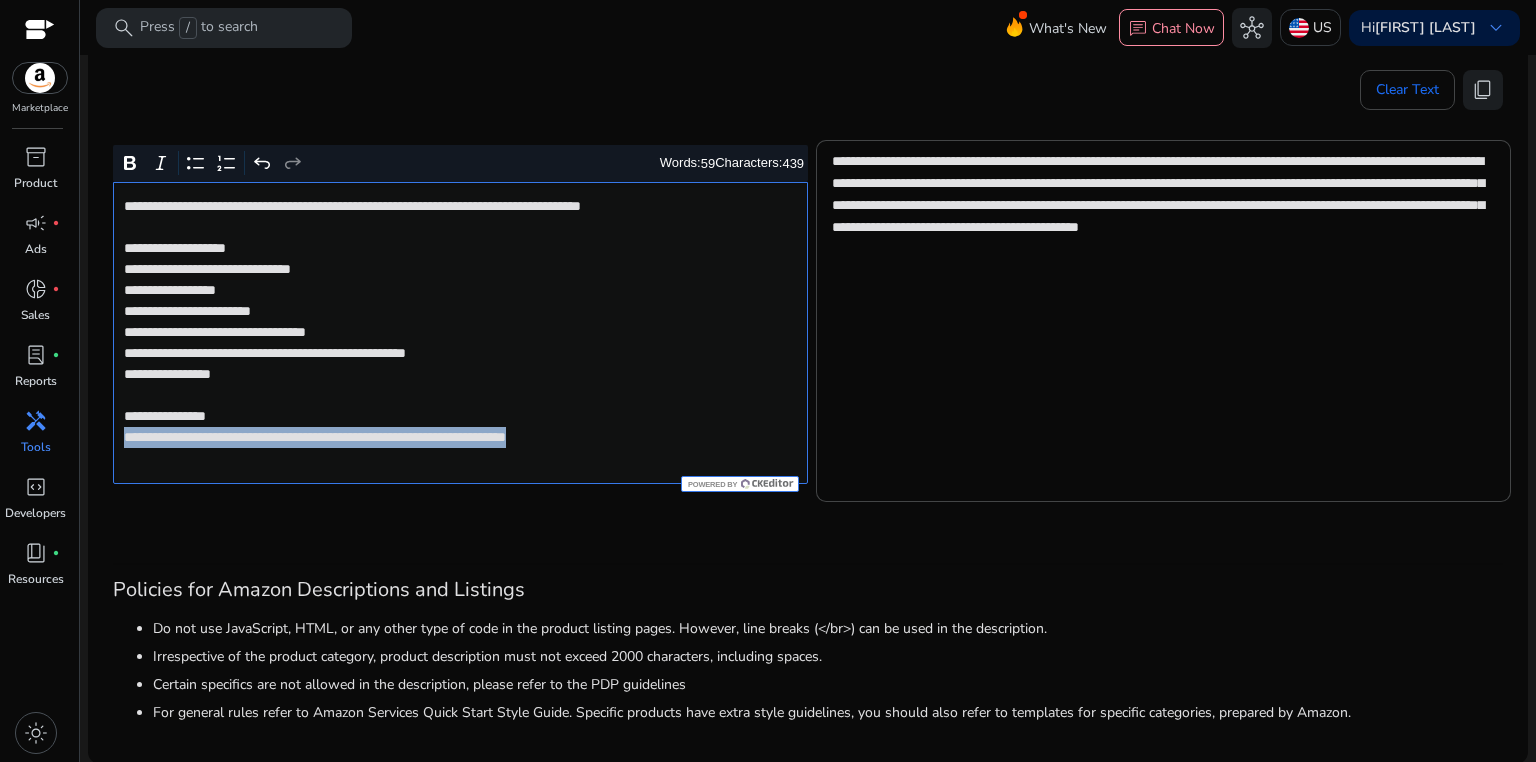 drag, startPoint x: 123, startPoint y: 440, endPoint x: 644, endPoint y: 438, distance: 521.00385 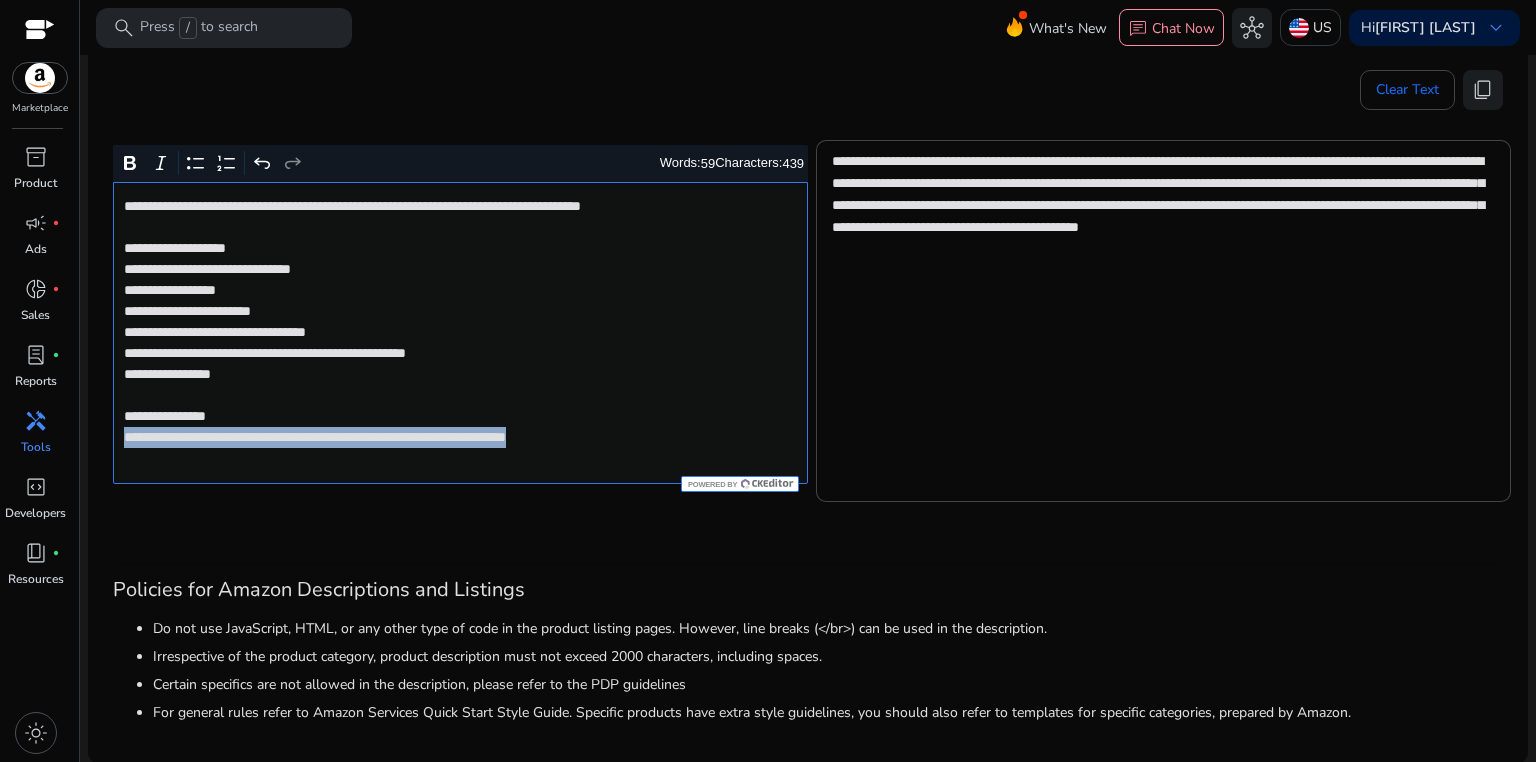 click on "**********" 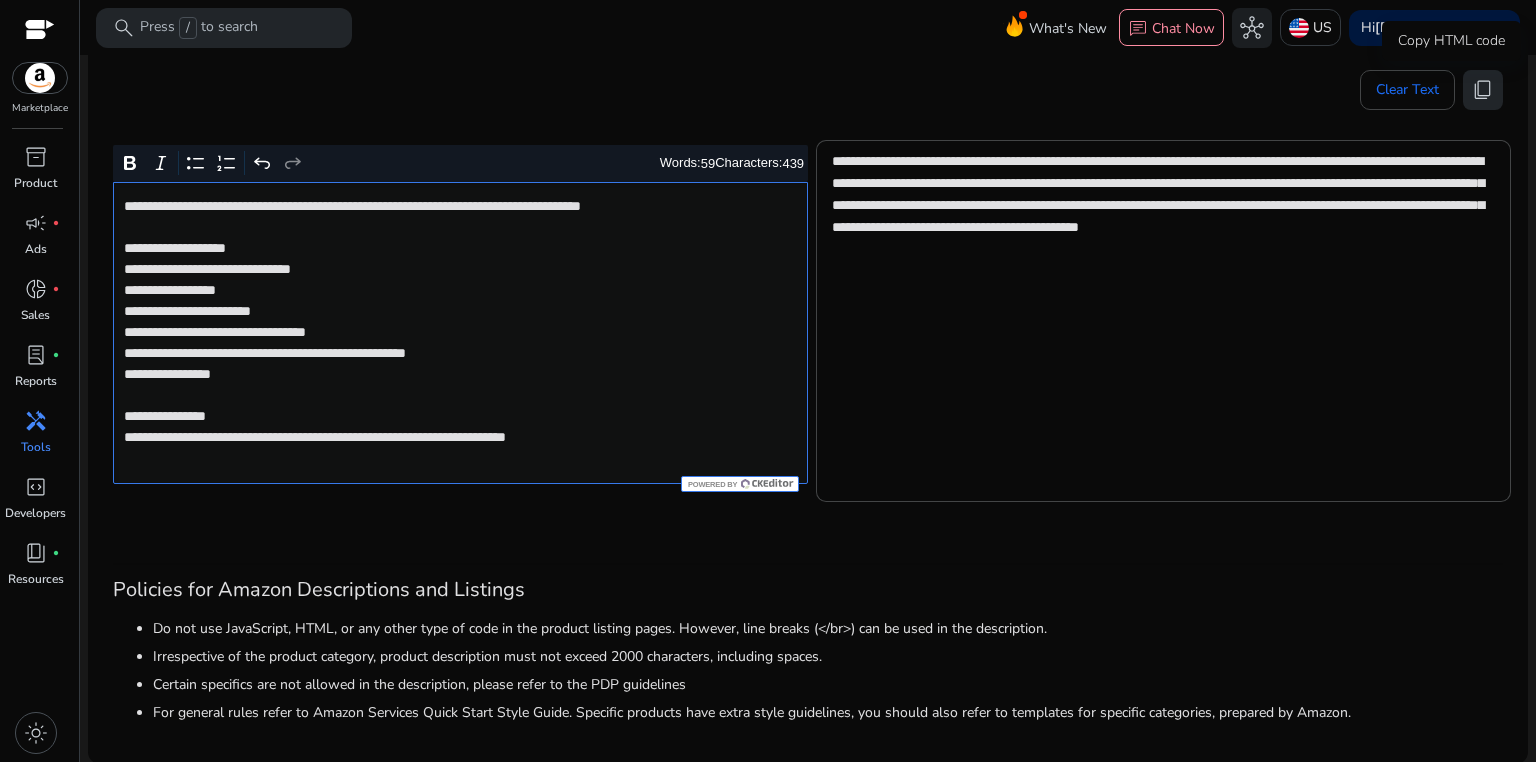 click on "content_copy" 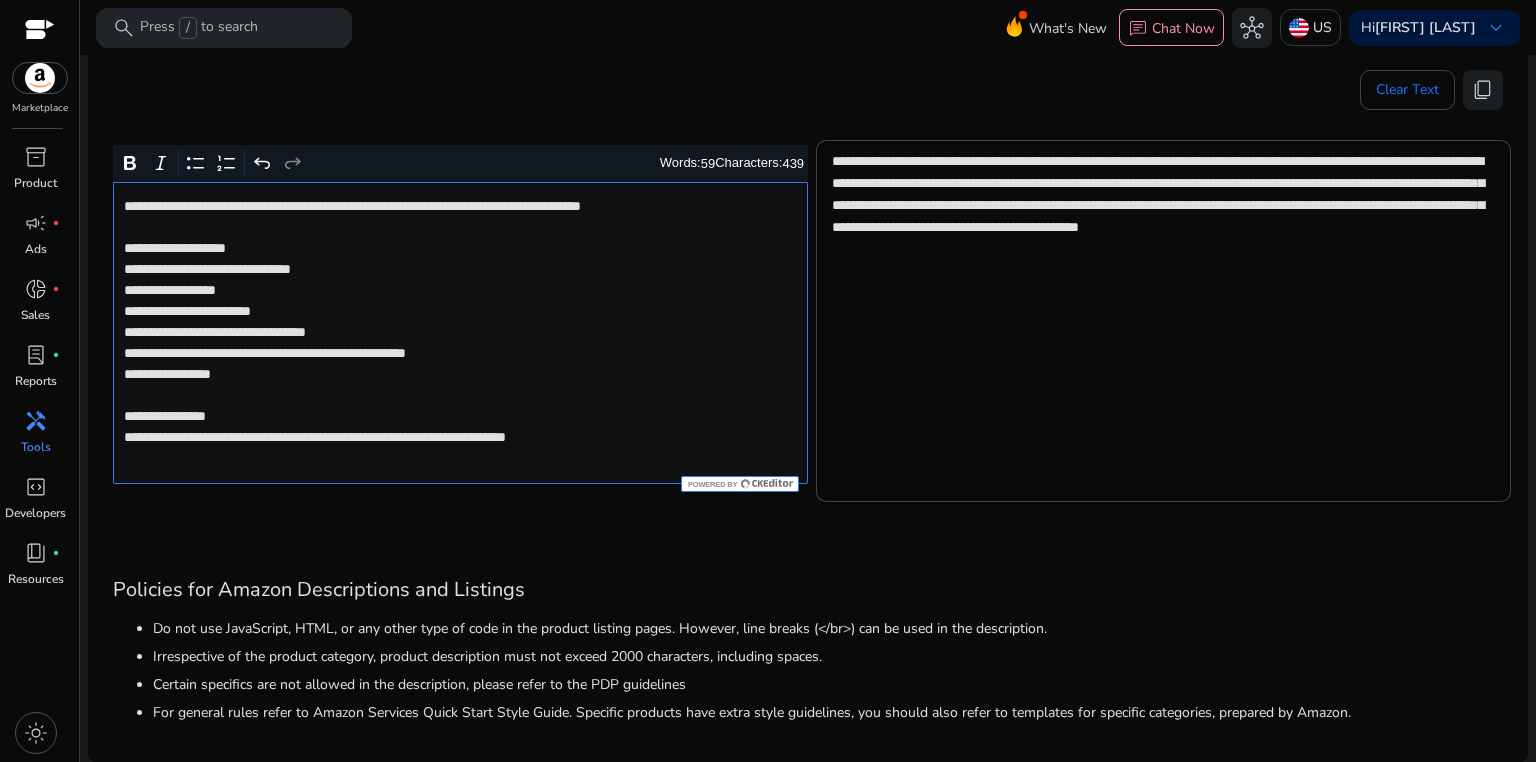 click on "**********" 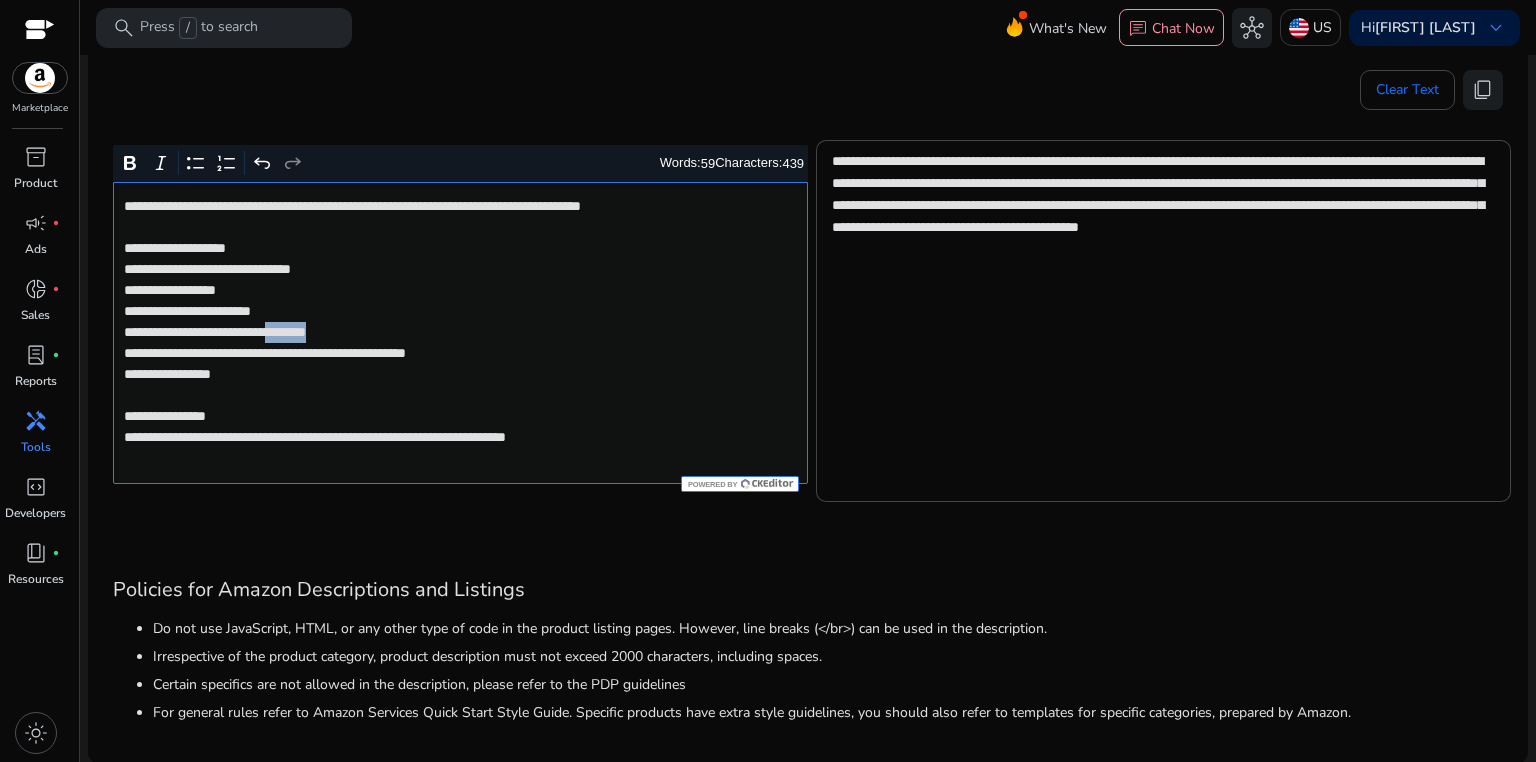 click on "**********" 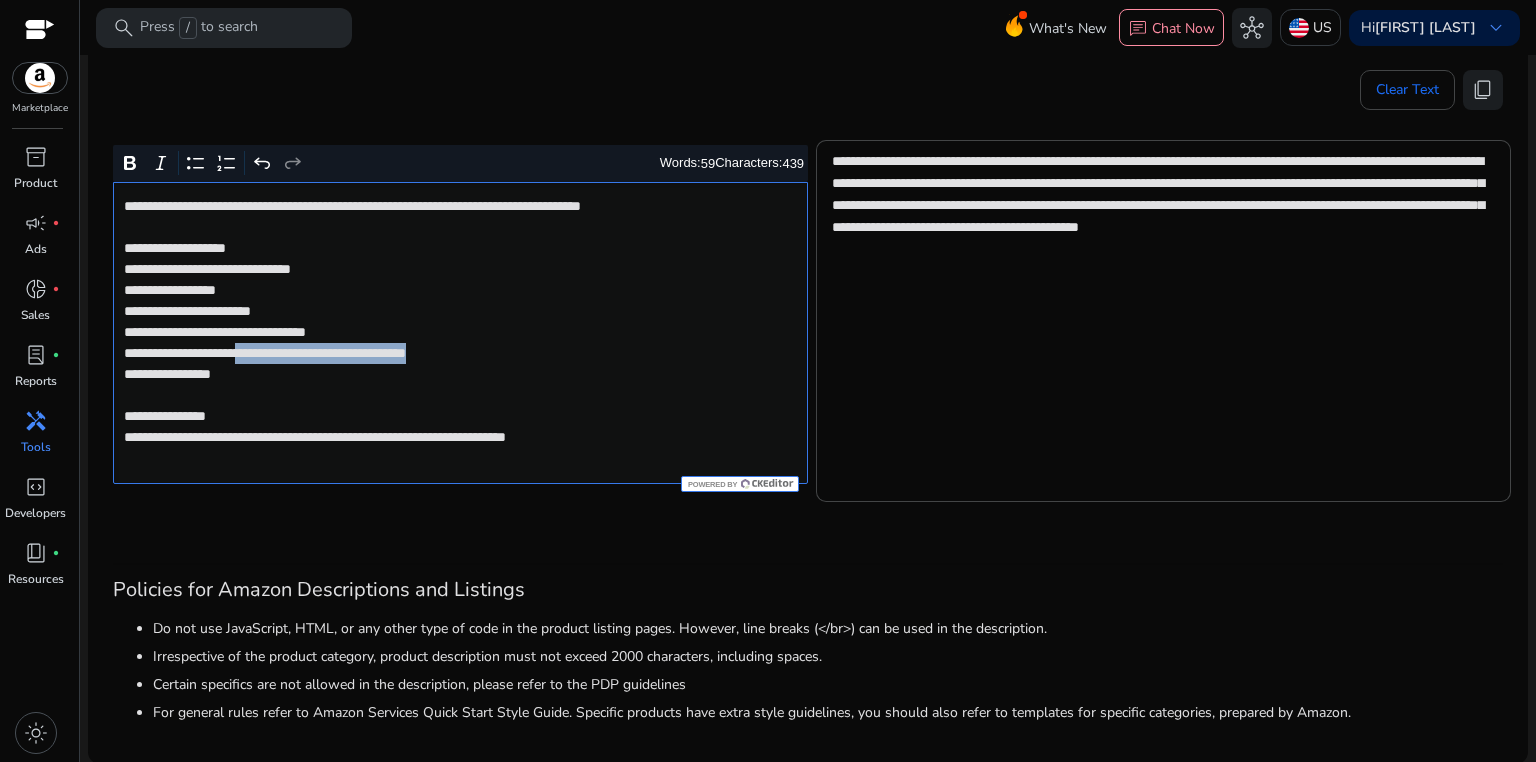 drag, startPoint x: 281, startPoint y: 353, endPoint x: 554, endPoint y: 353, distance: 273 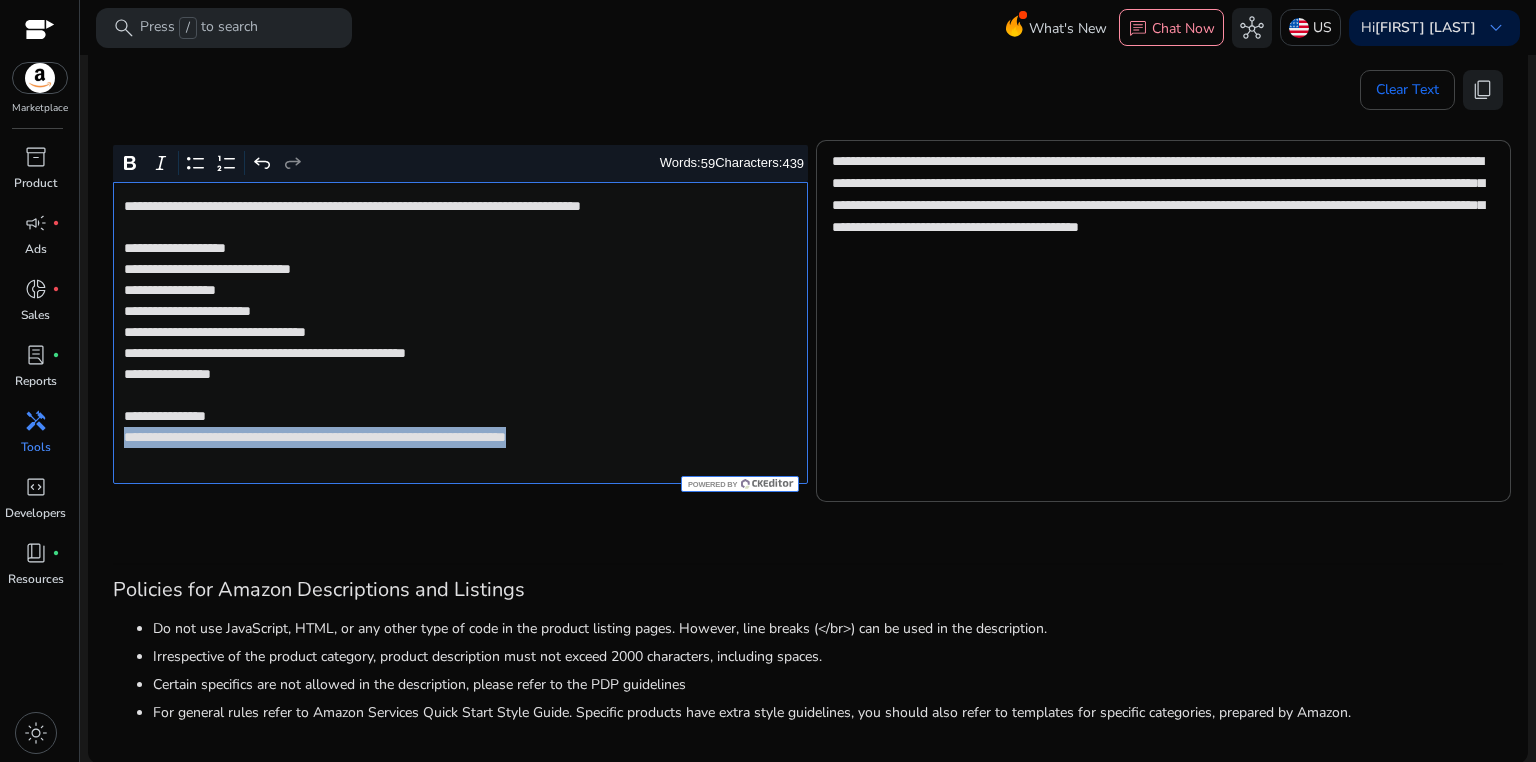 drag, startPoint x: 122, startPoint y: 430, endPoint x: 652, endPoint y: 439, distance: 530.0764 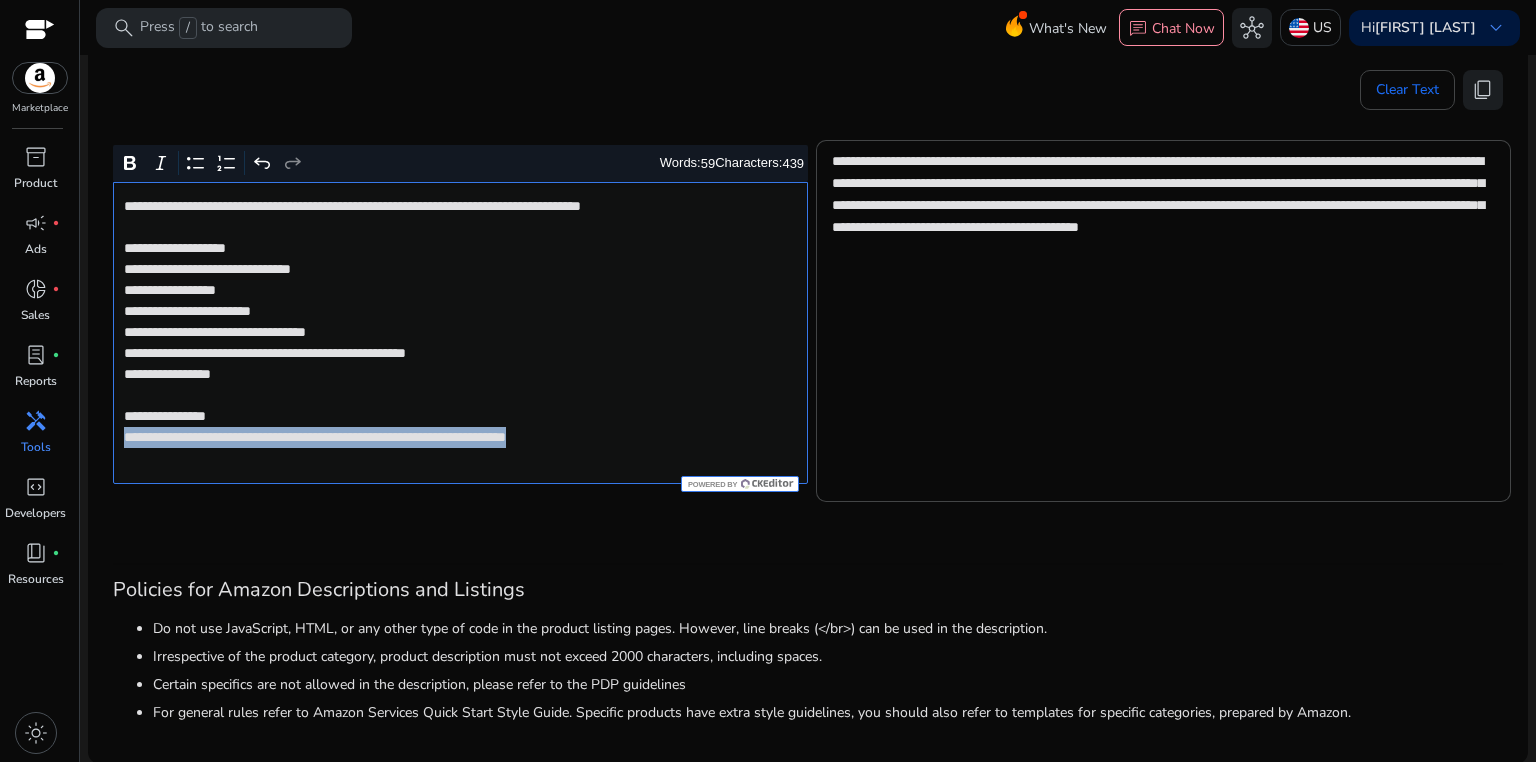 click on "**********" 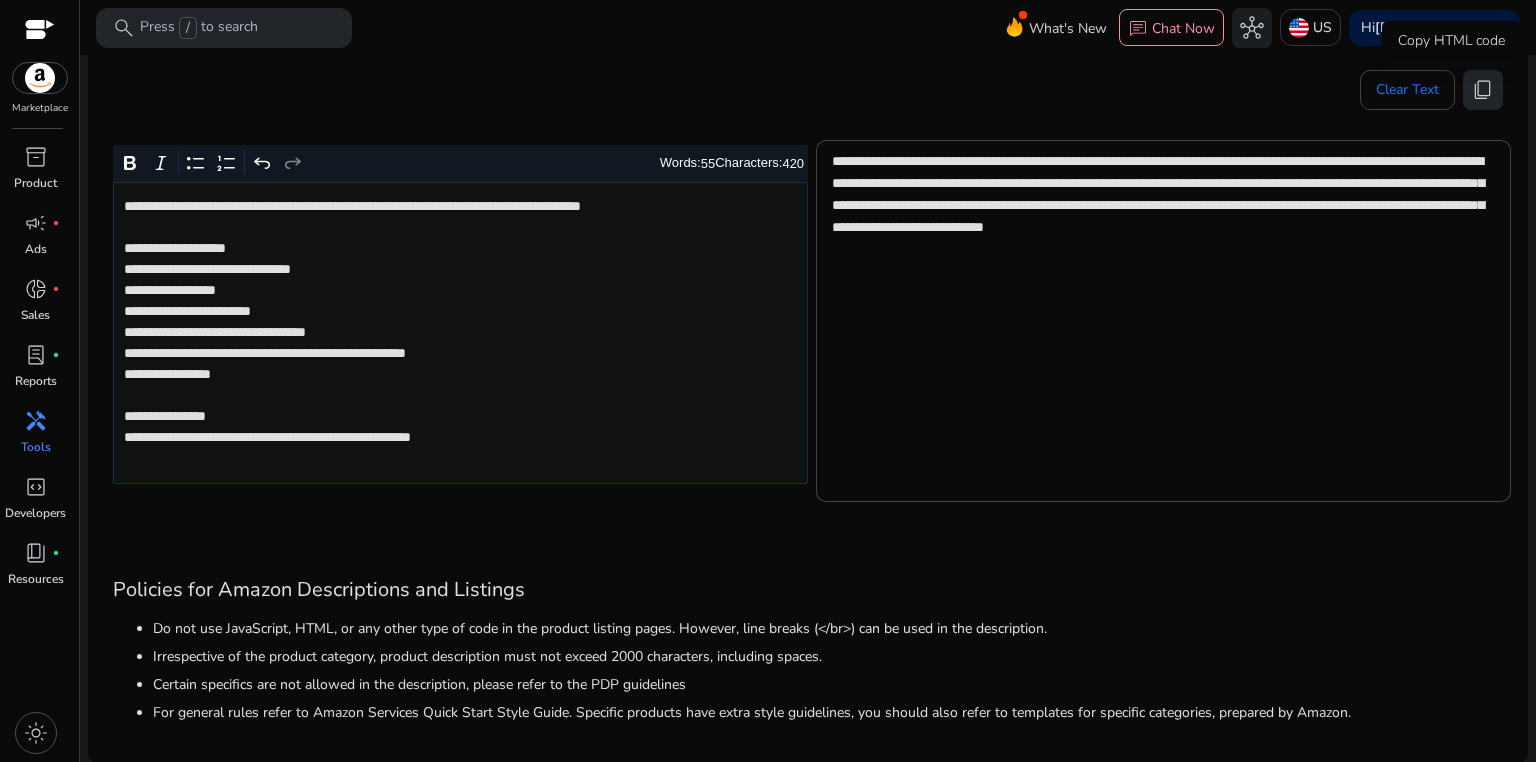 click on "content_copy" 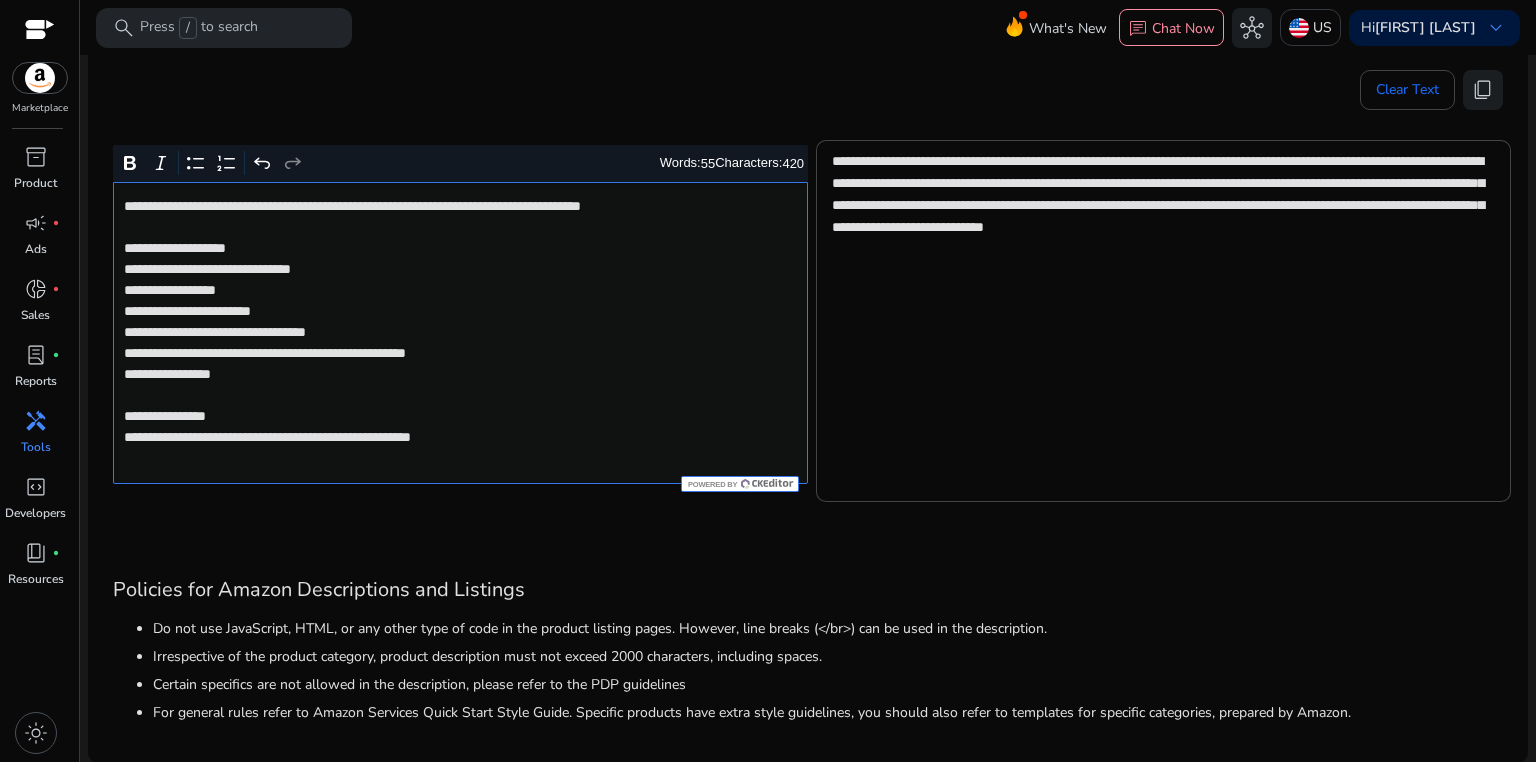 click on "**********" 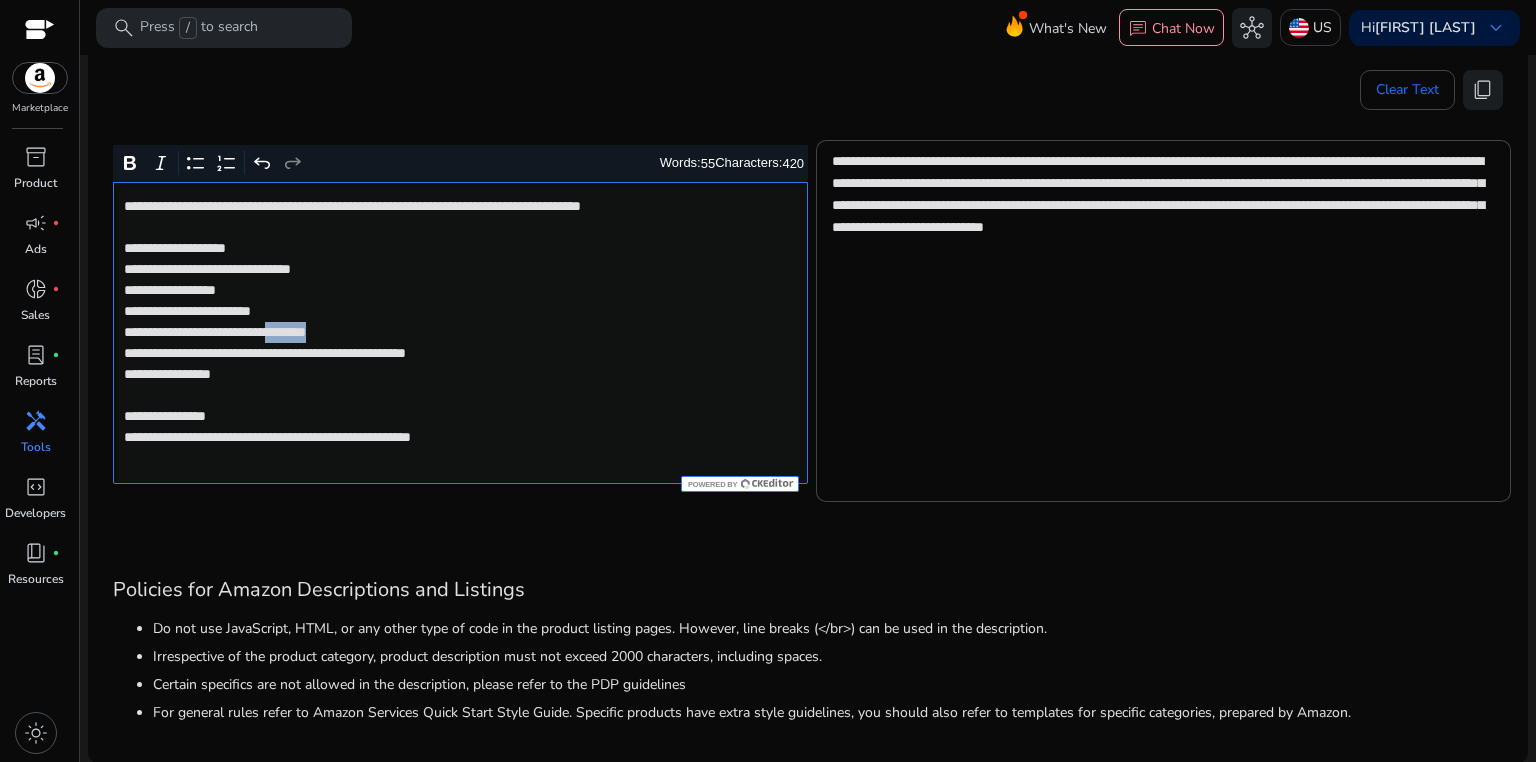 click on "**********" 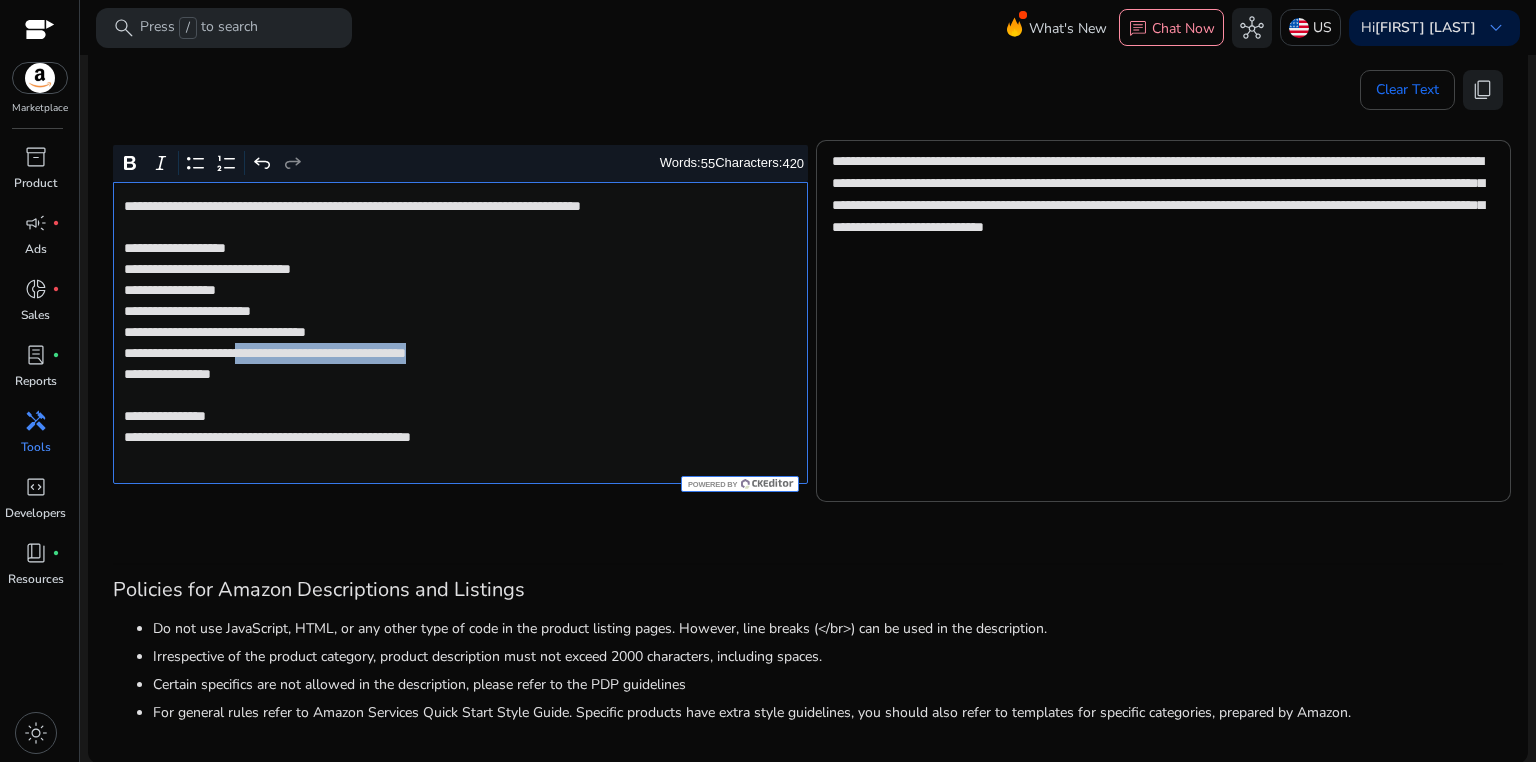 drag, startPoint x: 285, startPoint y: 352, endPoint x: 567, endPoint y: 340, distance: 282.25522 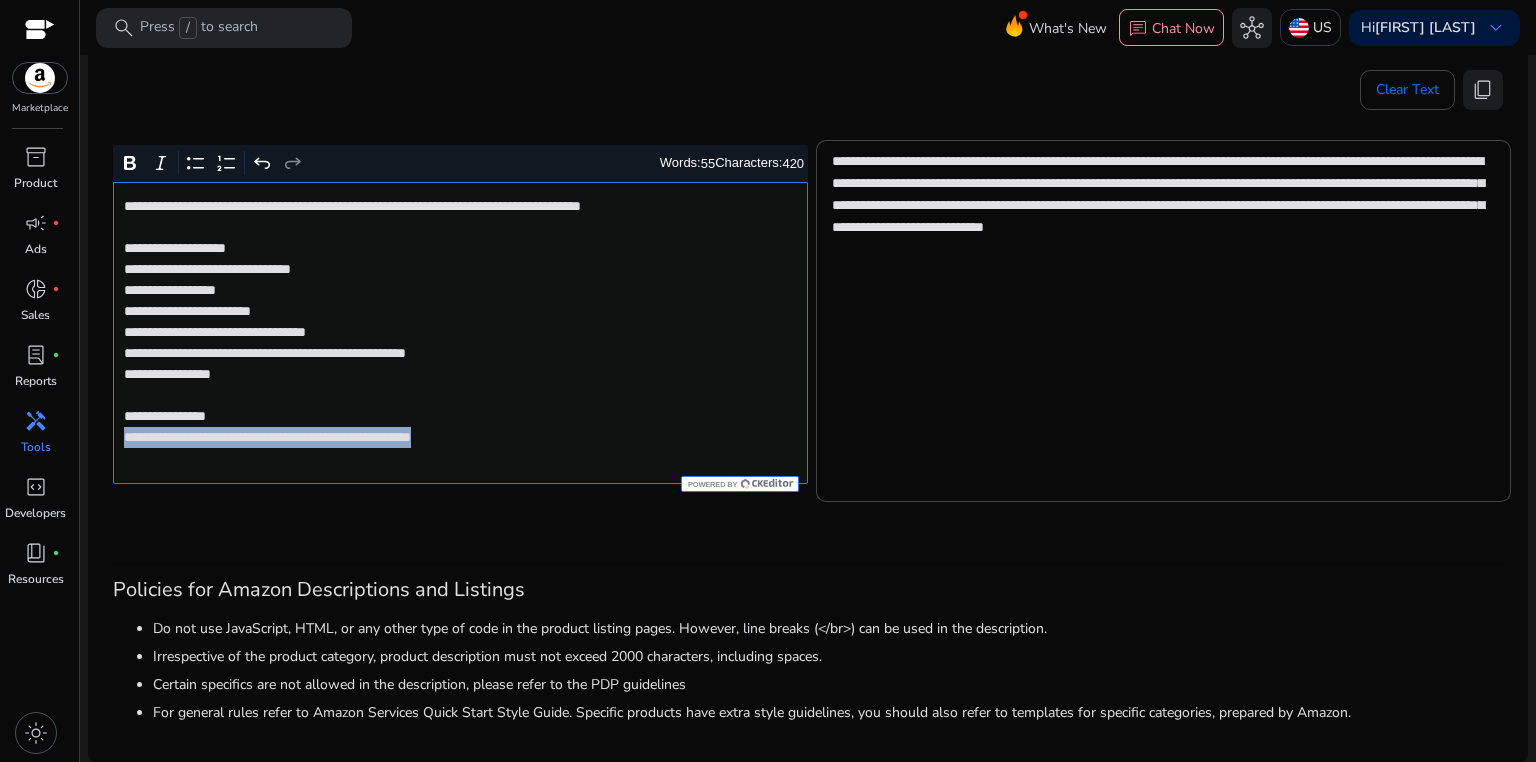 drag, startPoint x: 123, startPoint y: 441, endPoint x: 548, endPoint y: 440, distance: 425.0012 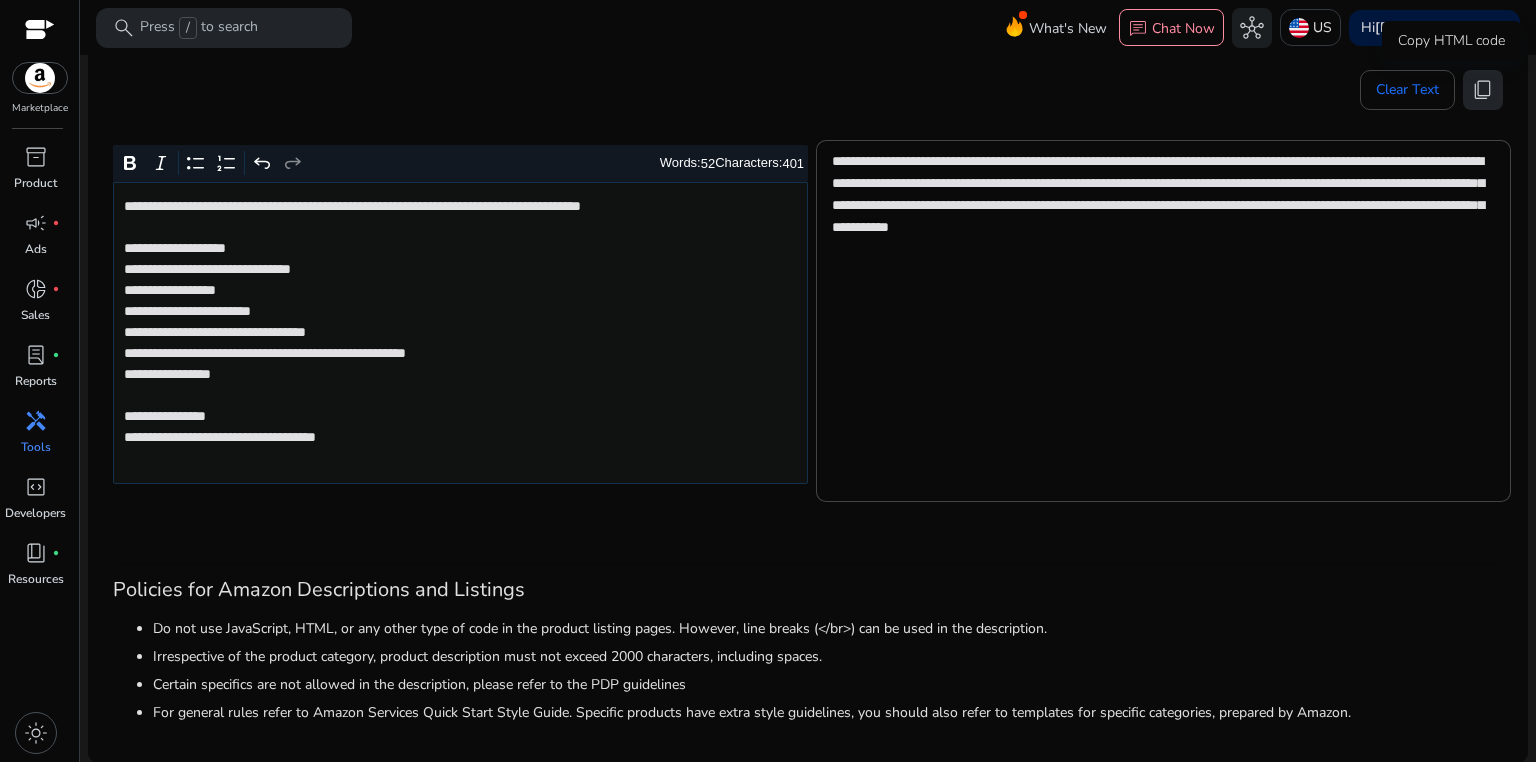 click on "content_copy" 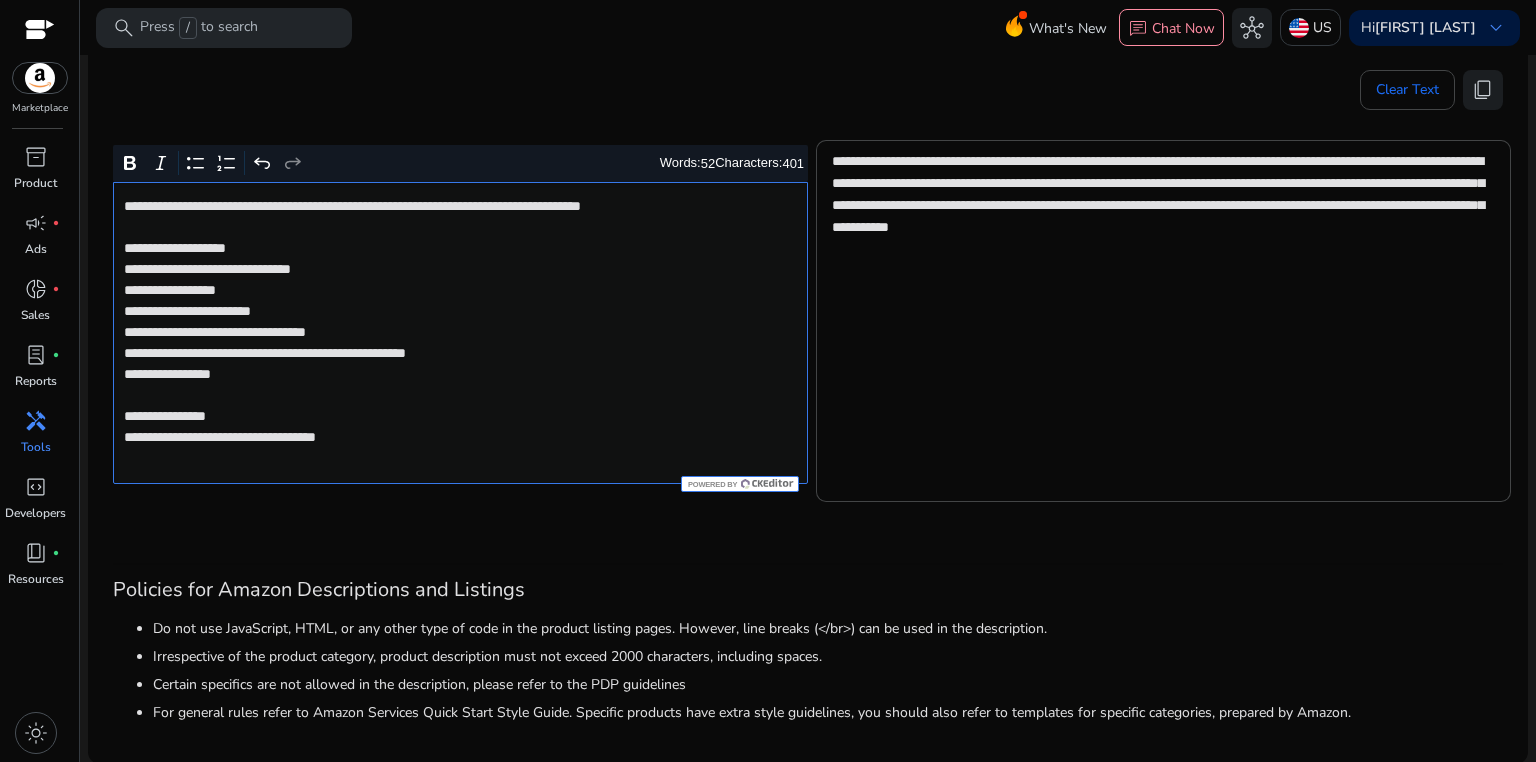 click on "**********" 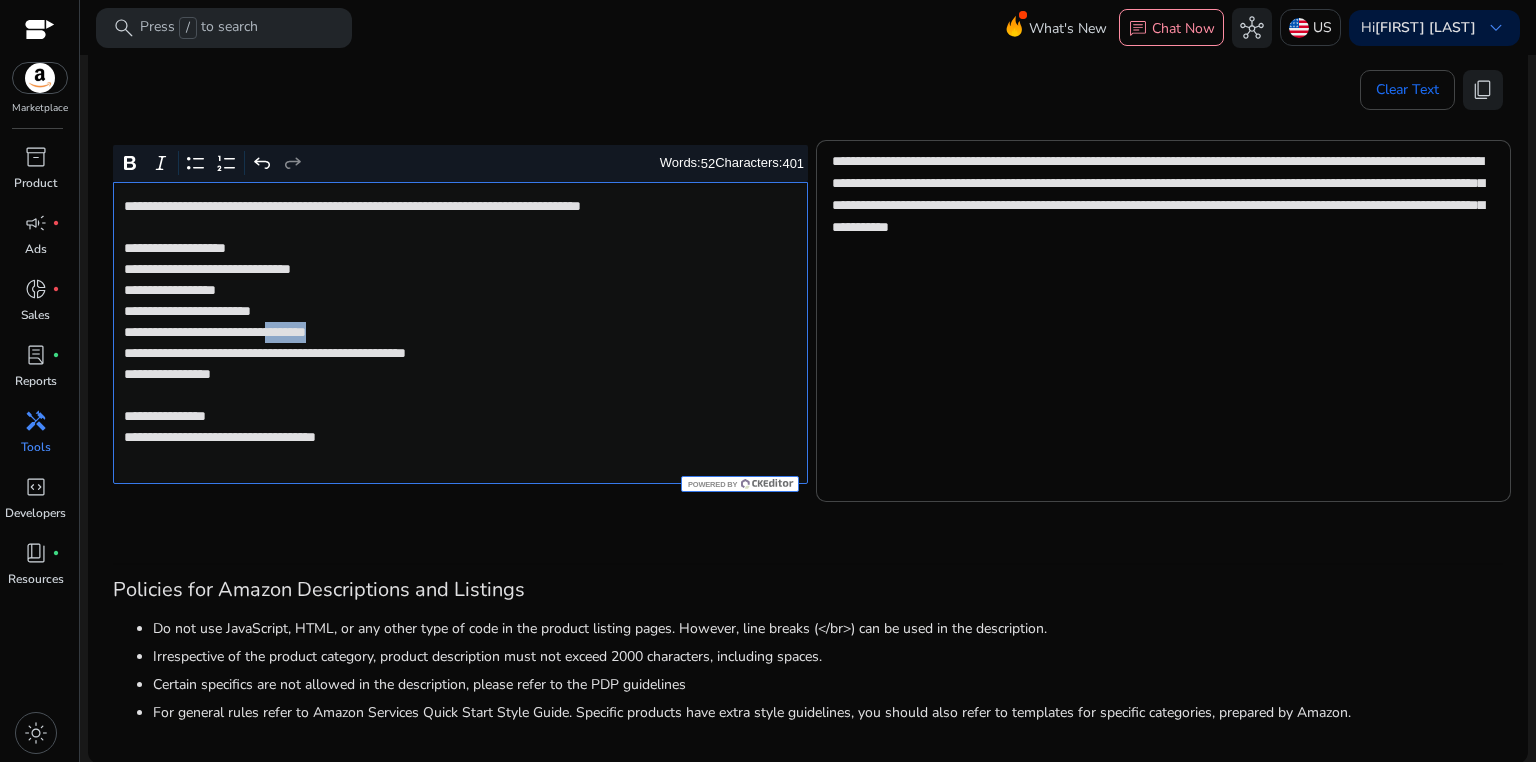 click on "**********" 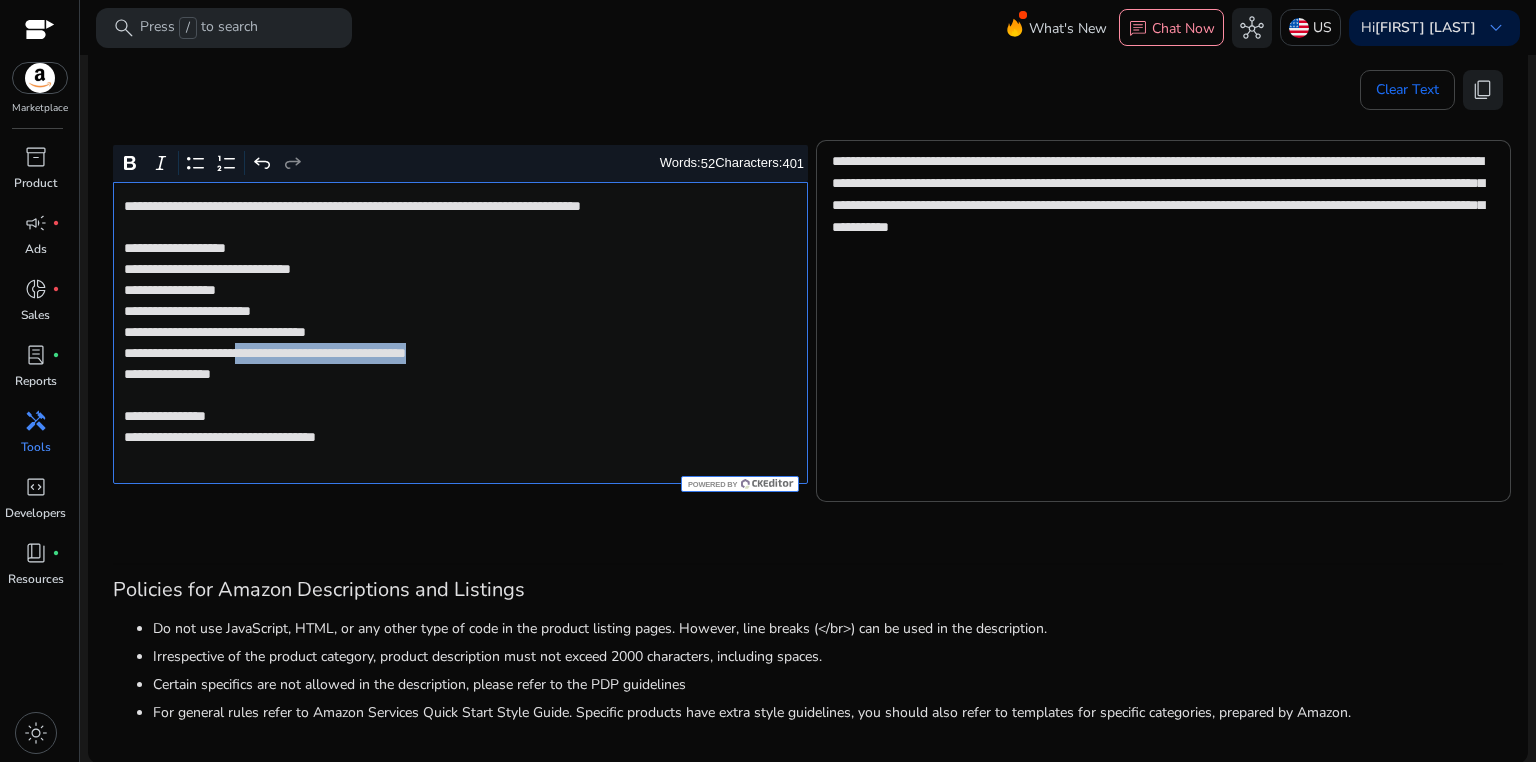 drag, startPoint x: 281, startPoint y: 356, endPoint x: 559, endPoint y: 352, distance: 278.02878 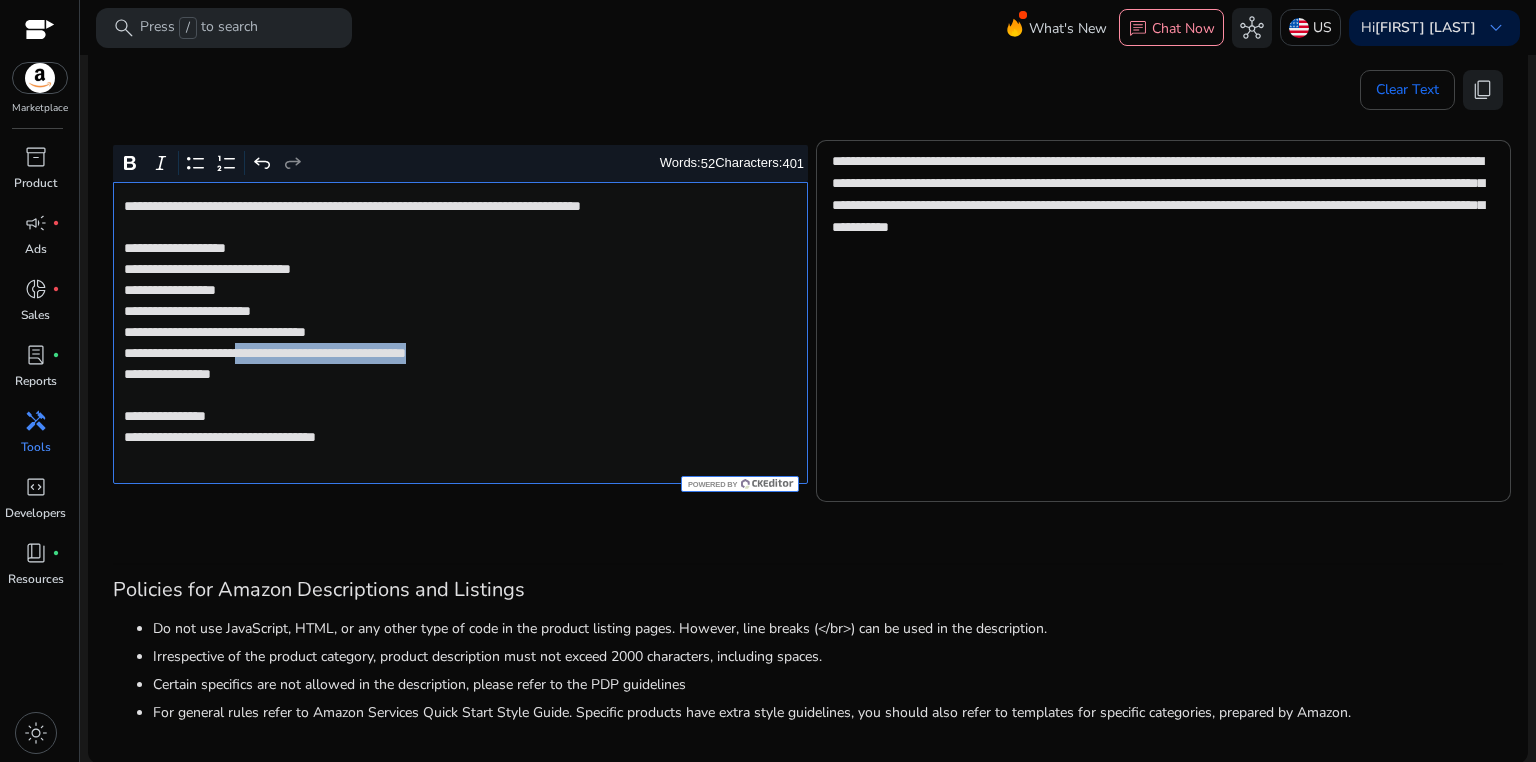 click on "**********" 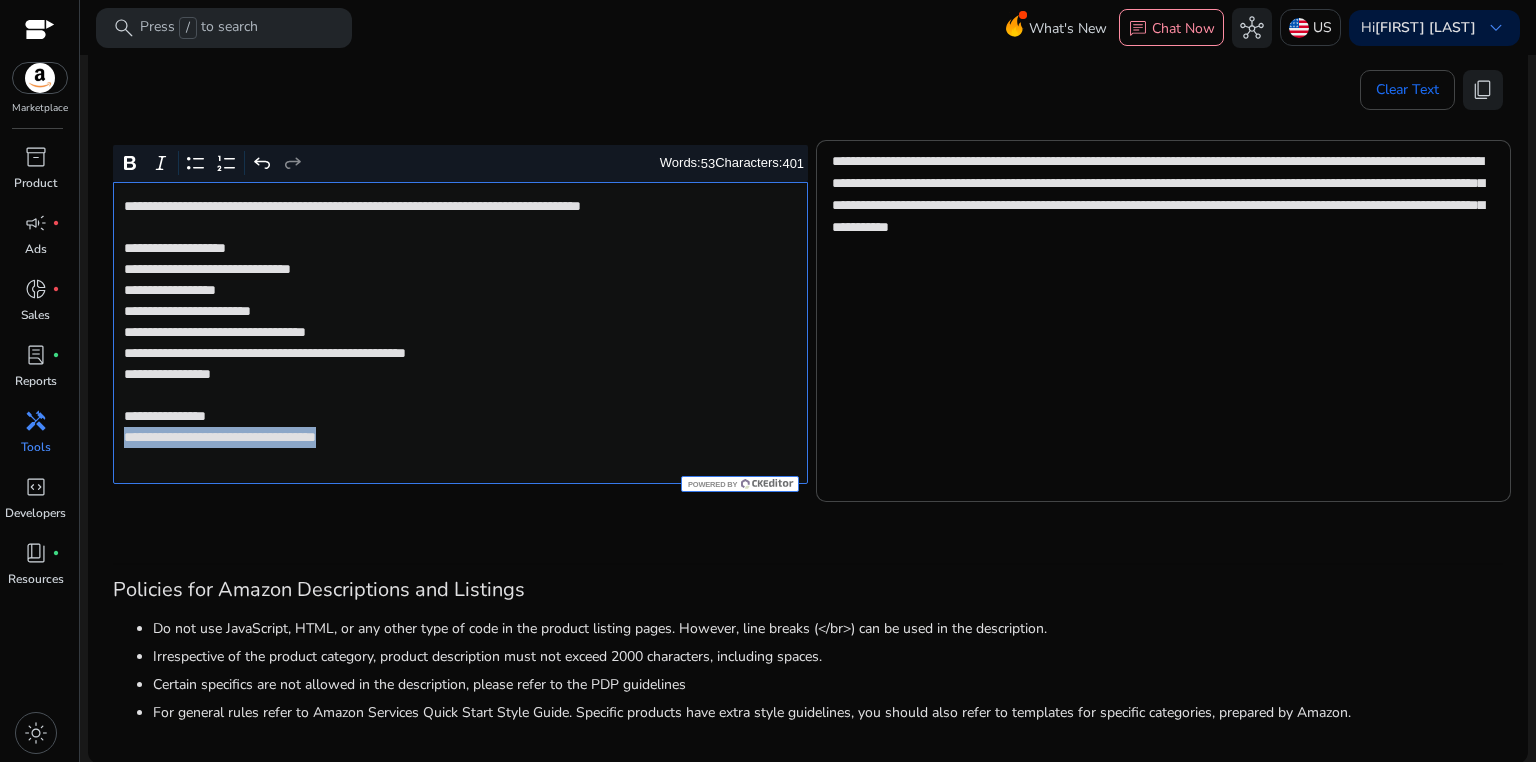 drag, startPoint x: 121, startPoint y: 439, endPoint x: 449, endPoint y: 443, distance: 328.02438 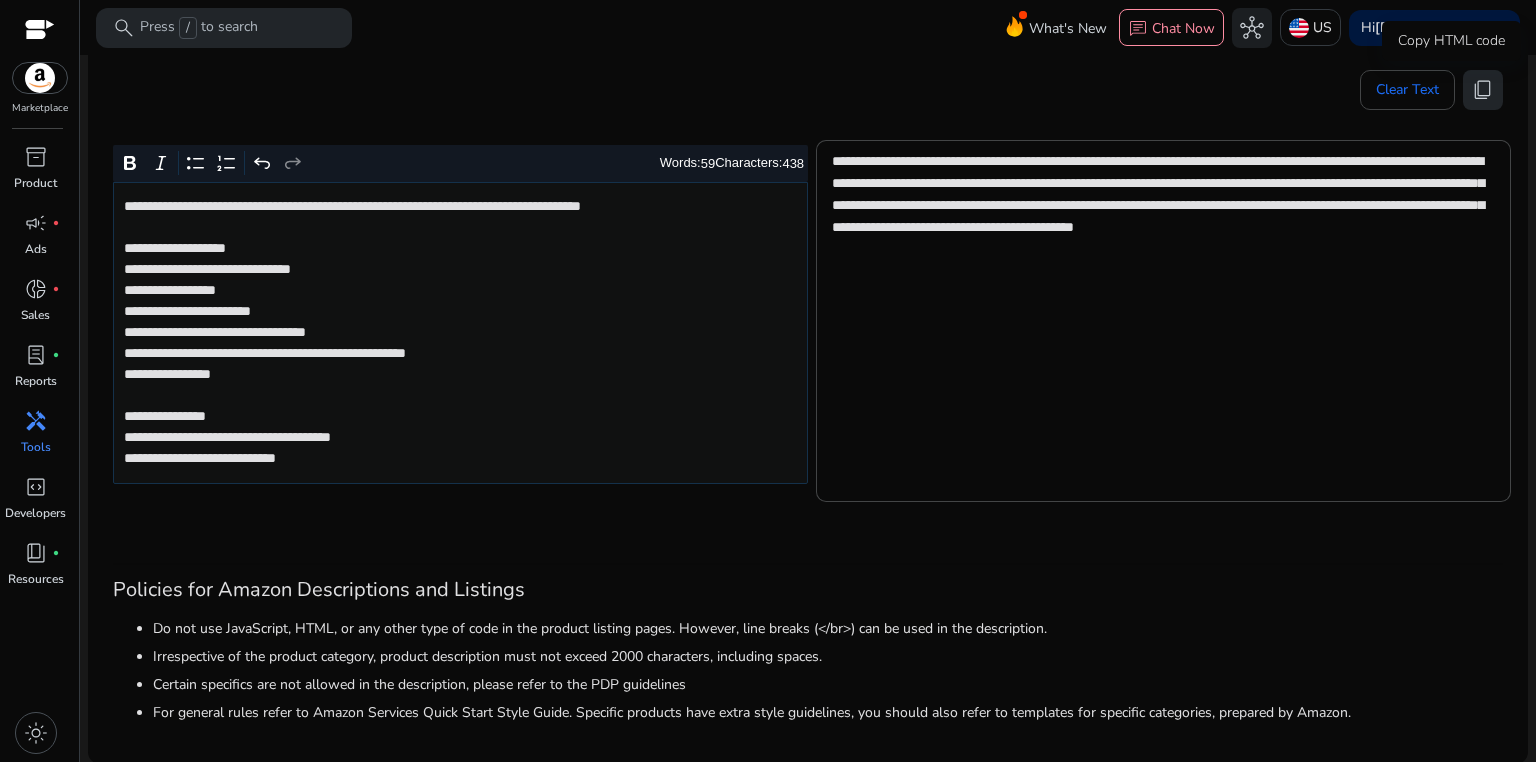 click on "content_copy" 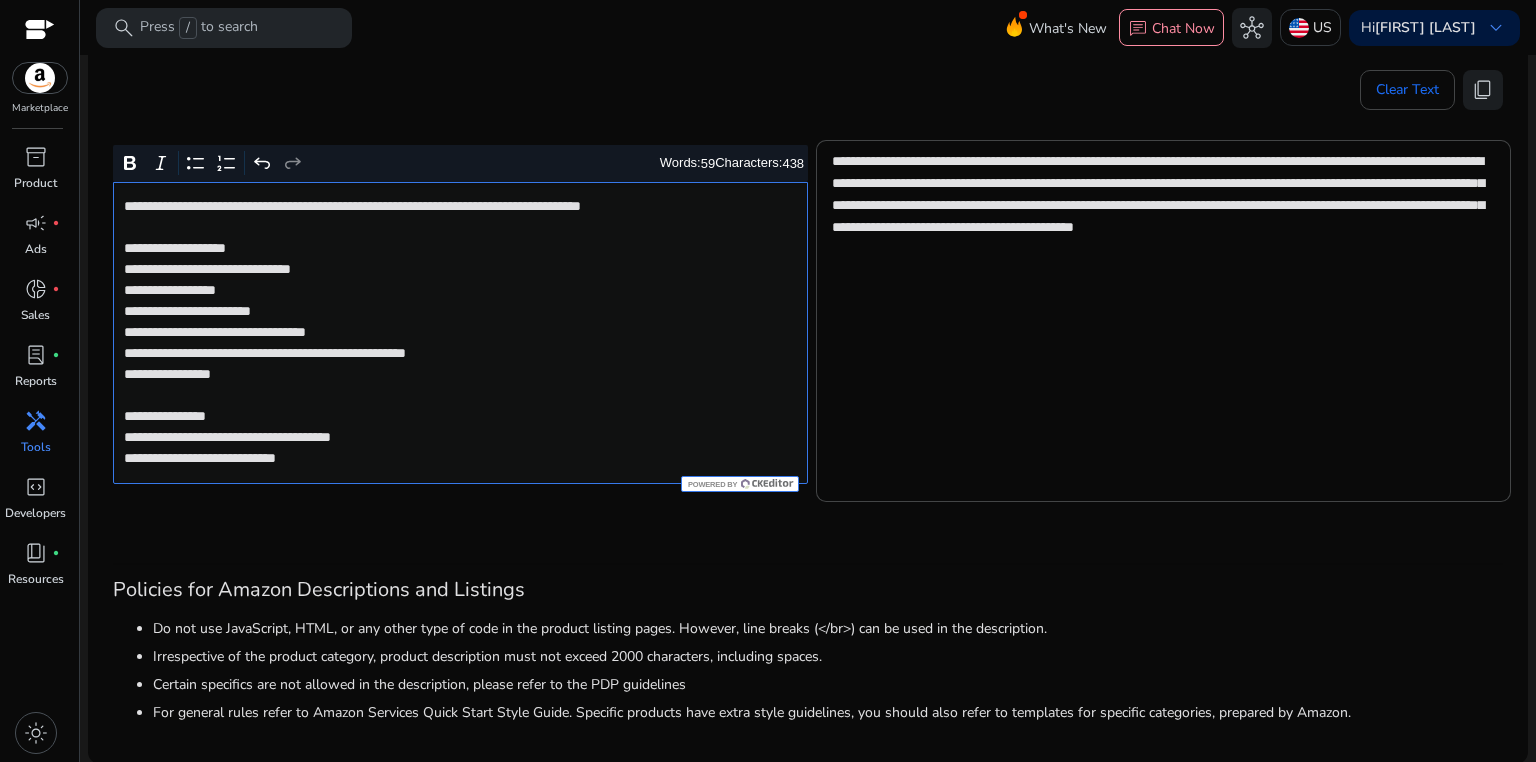 click on "**********" 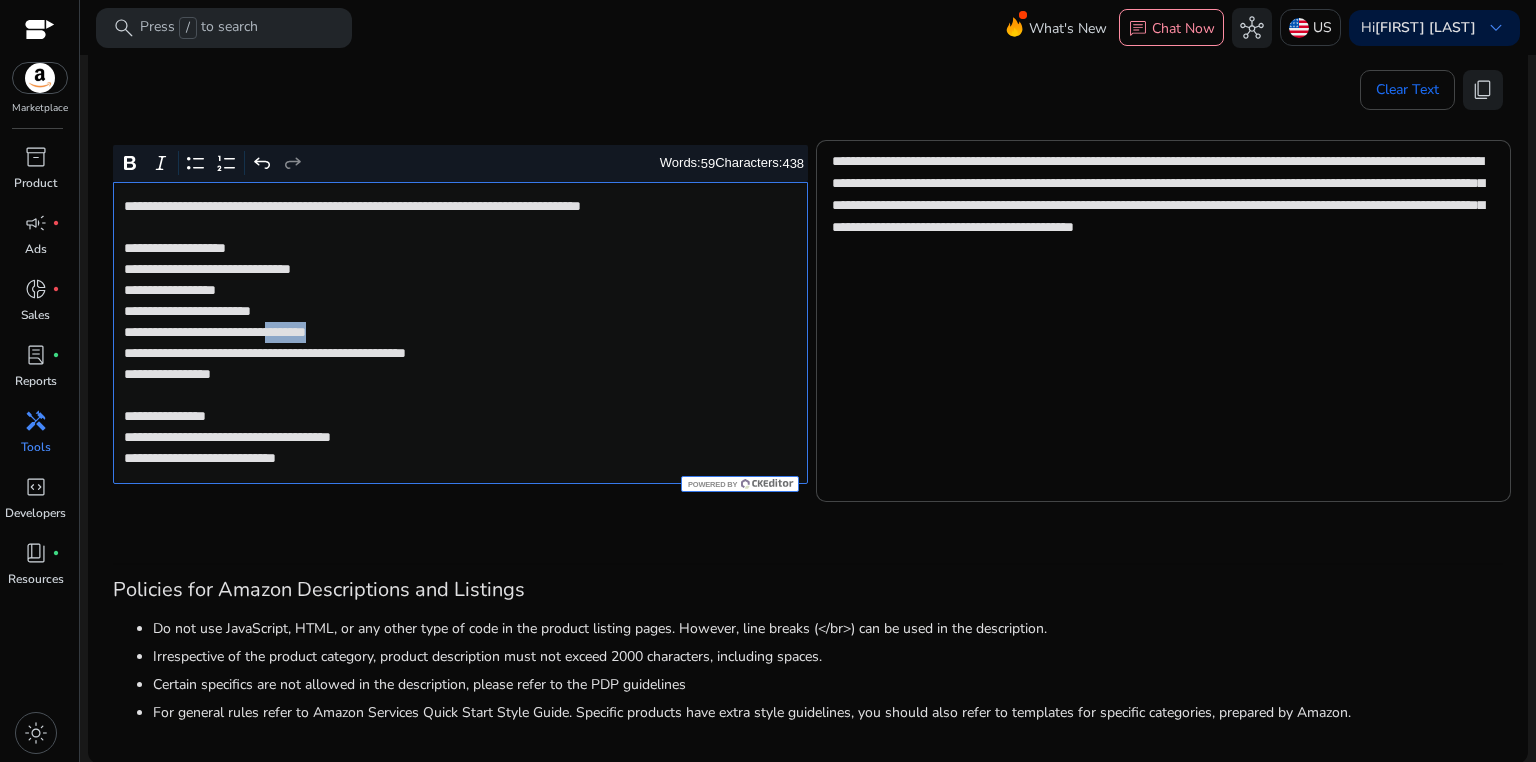 click on "**********" 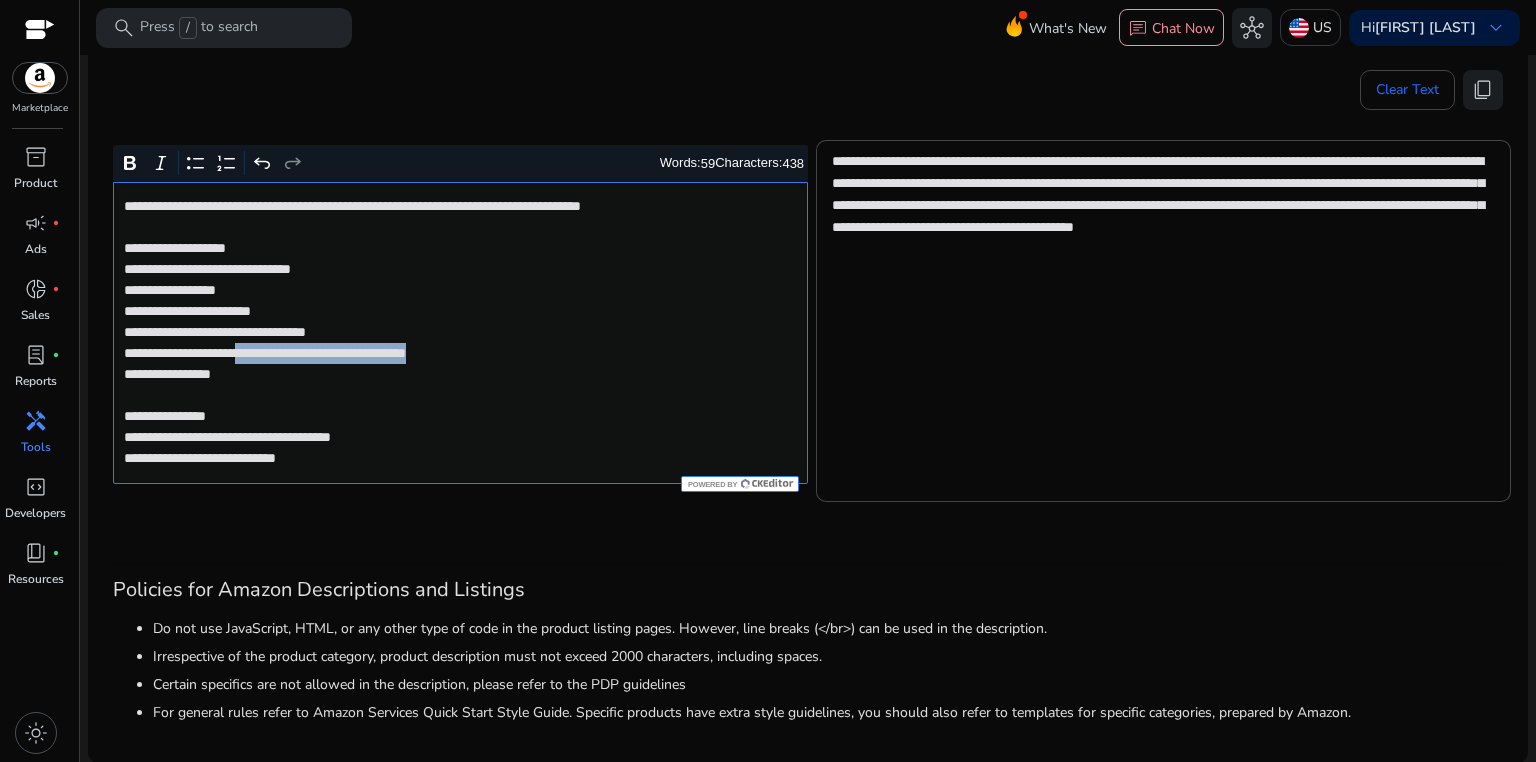 drag, startPoint x: 284, startPoint y: 351, endPoint x: 558, endPoint y: 352, distance: 274.00183 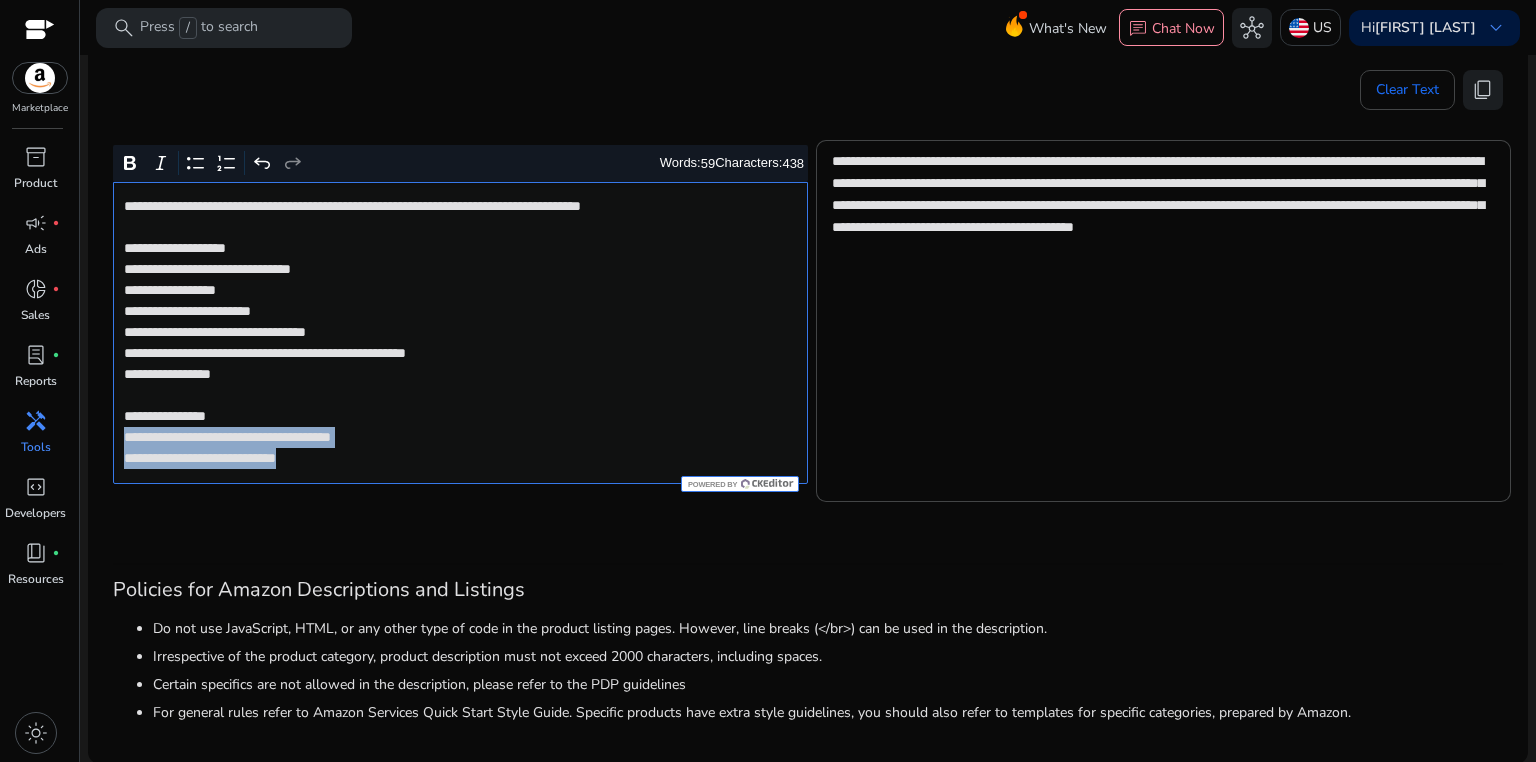 drag, startPoint x: 127, startPoint y: 438, endPoint x: 346, endPoint y: 453, distance: 219.51309 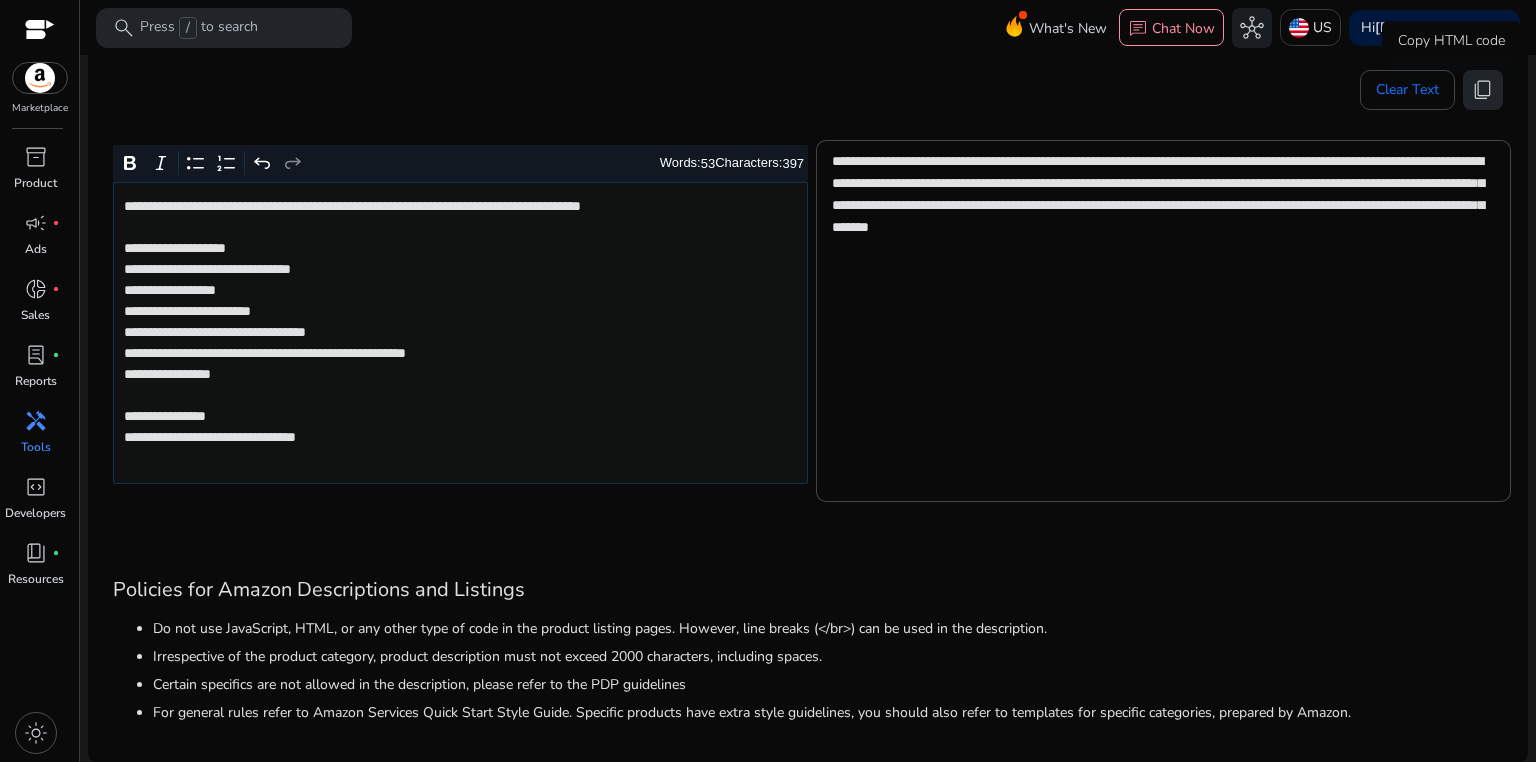 click on "content_copy" 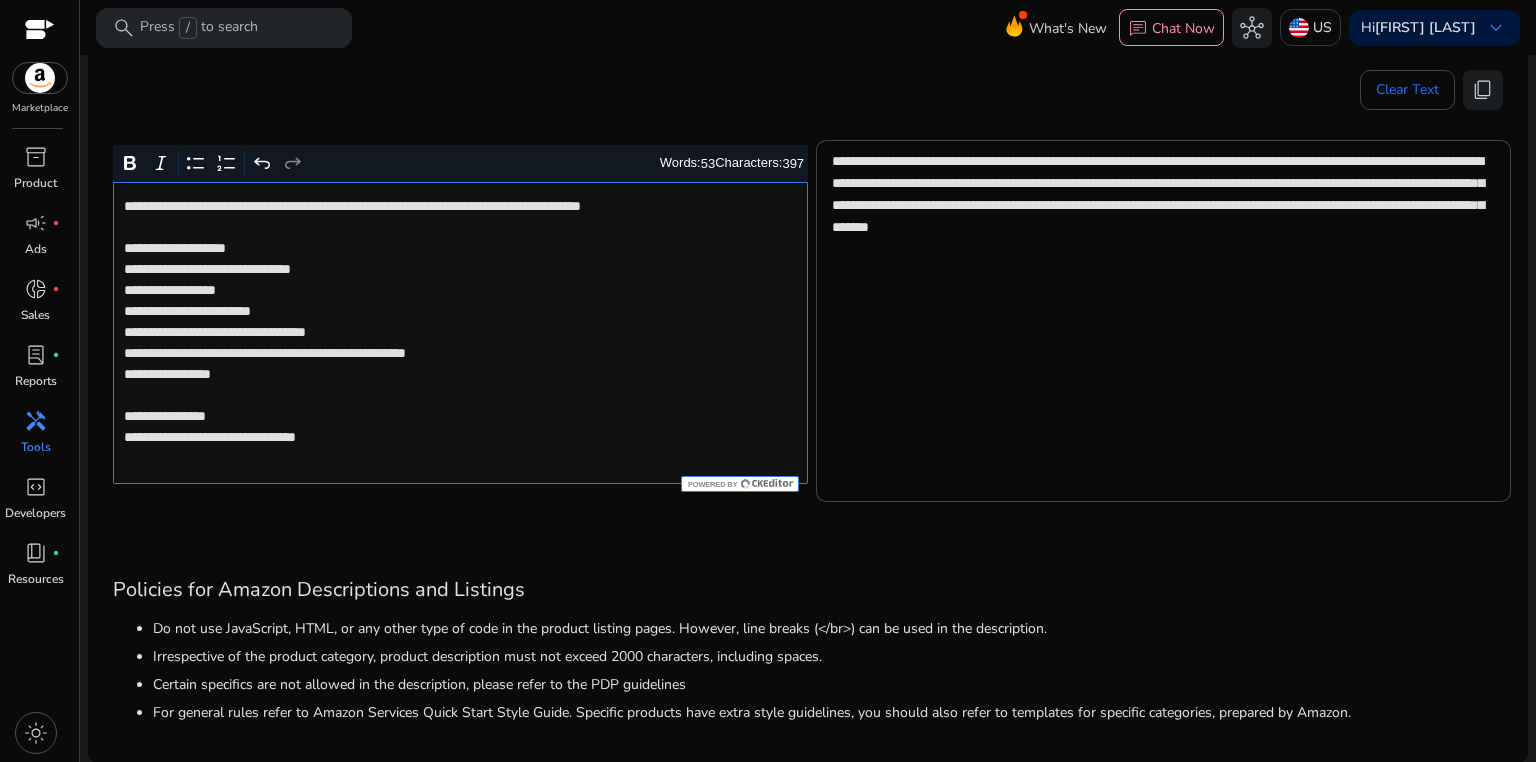 click on "**********" 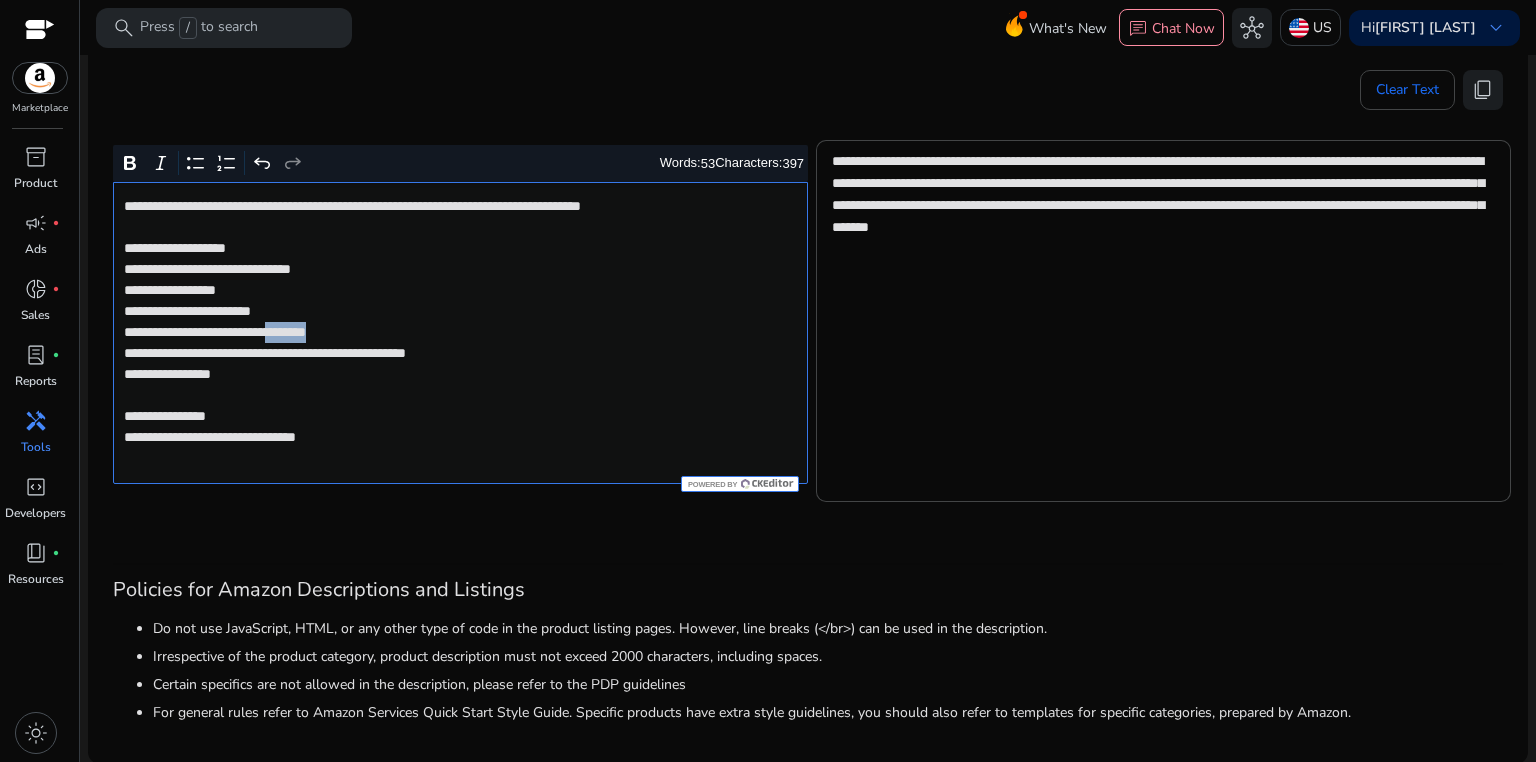 click on "**********" 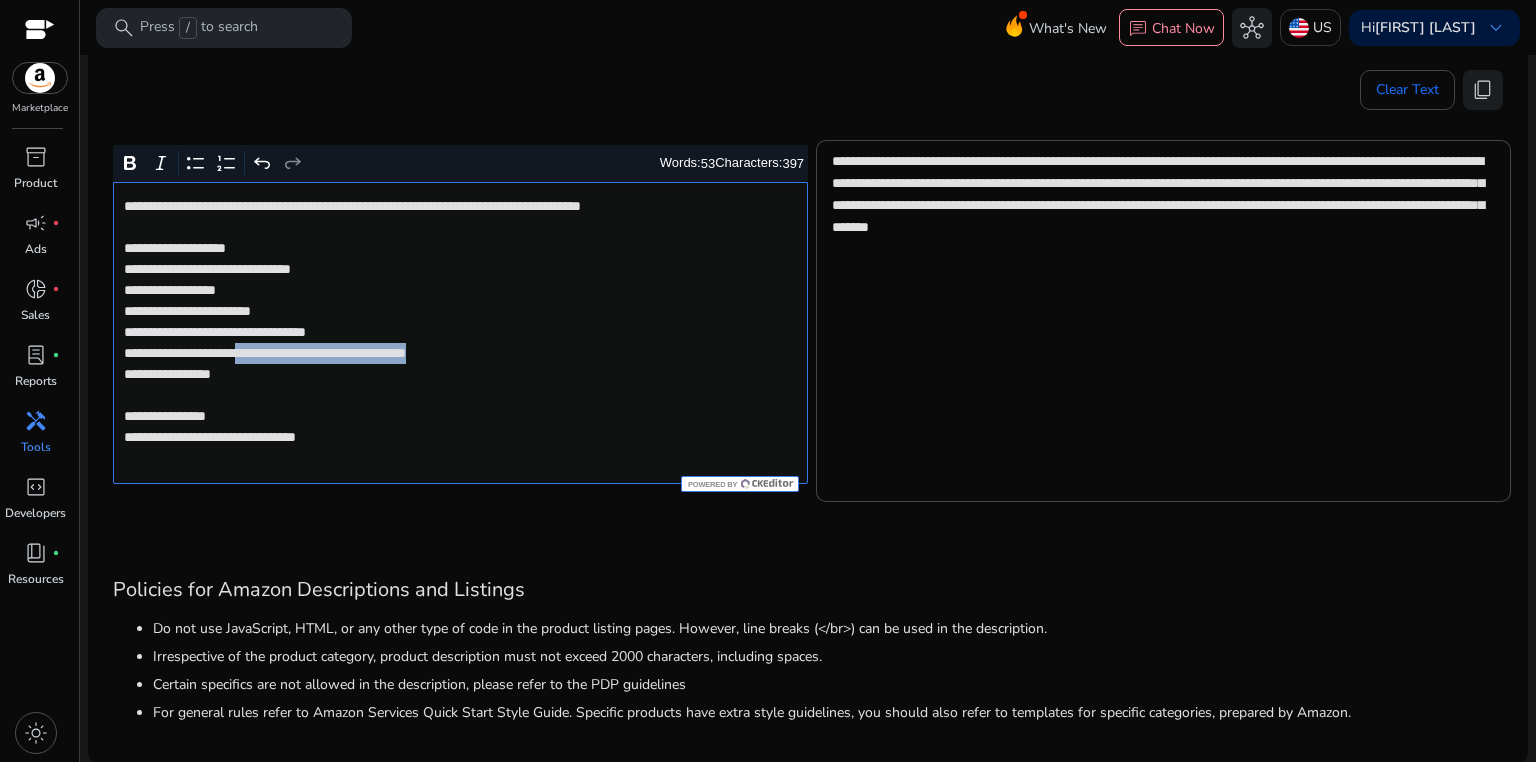 drag, startPoint x: 284, startPoint y: 355, endPoint x: 566, endPoint y: 352, distance: 282.01596 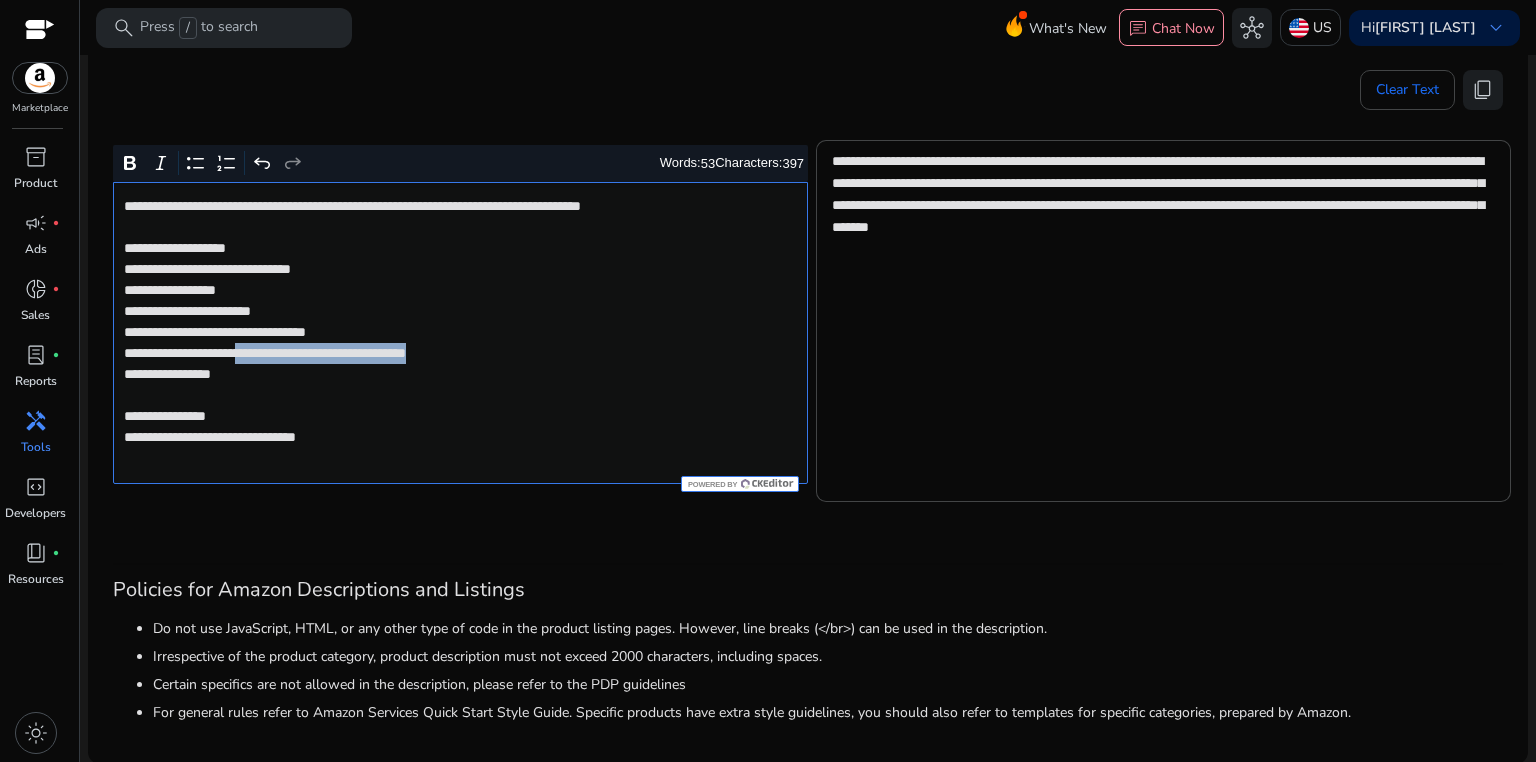 click on "**********" 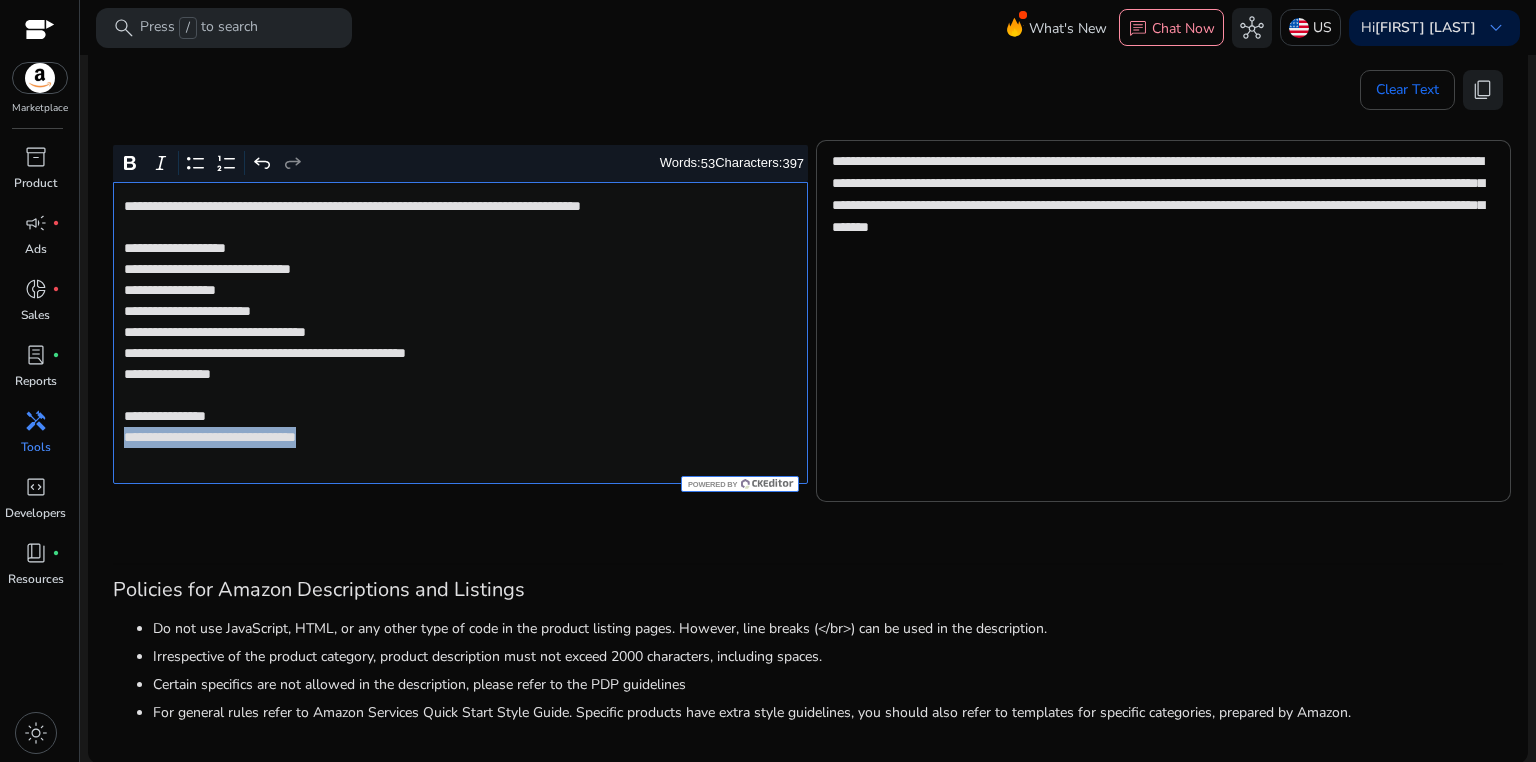 drag, startPoint x: 122, startPoint y: 440, endPoint x: 424, endPoint y: 439, distance: 302.00165 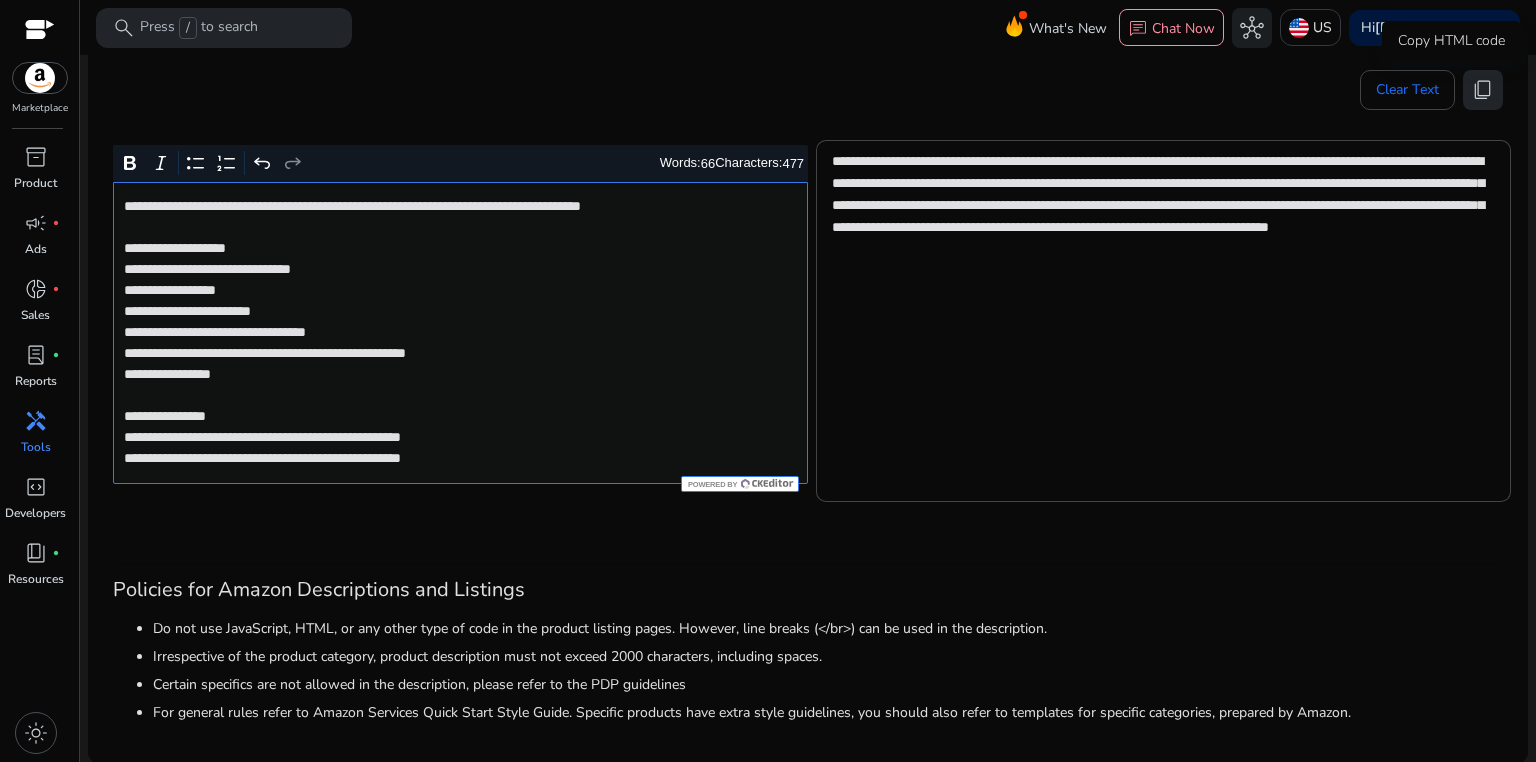click on "content_copy" 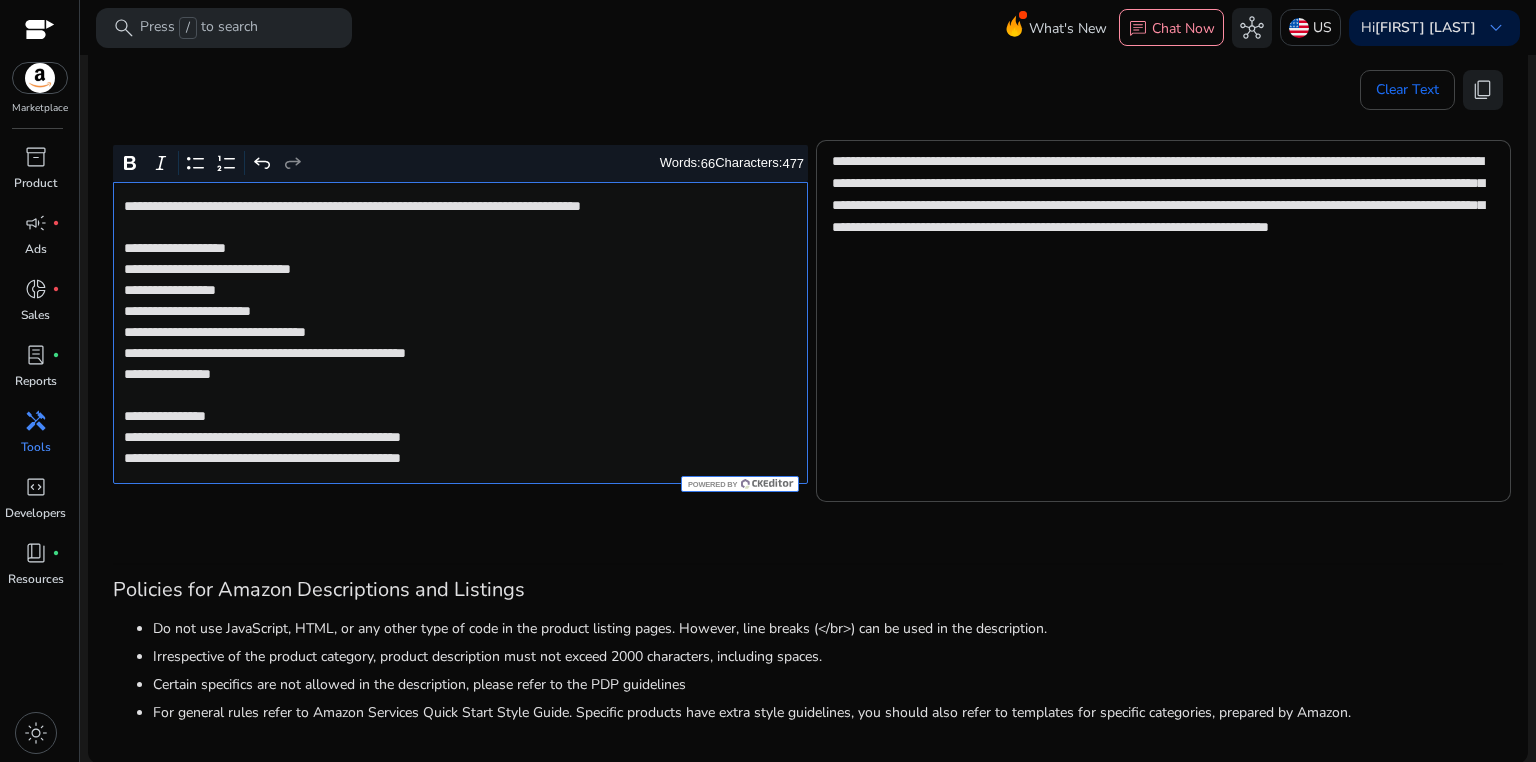 click on "**********" 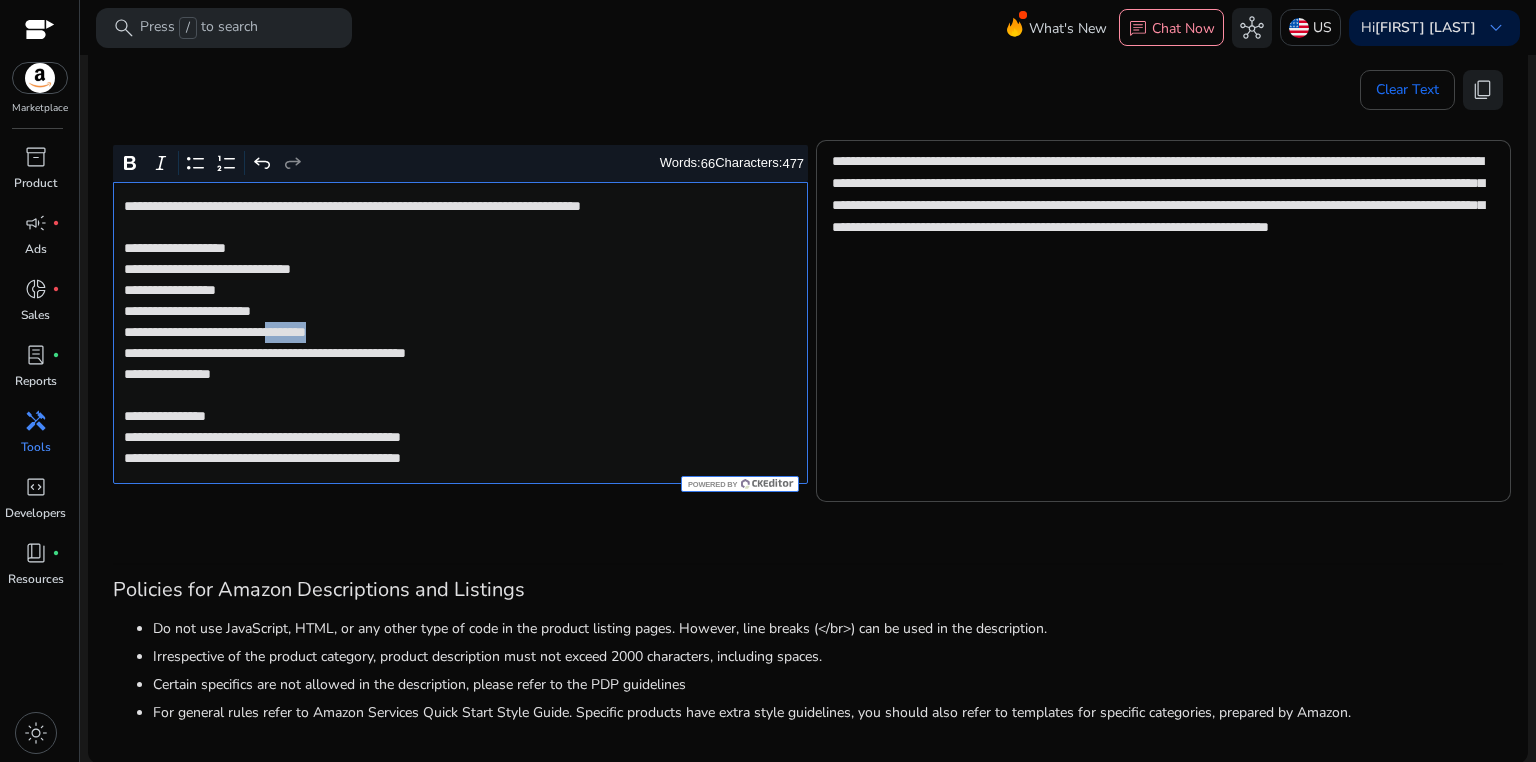 click on "**********" 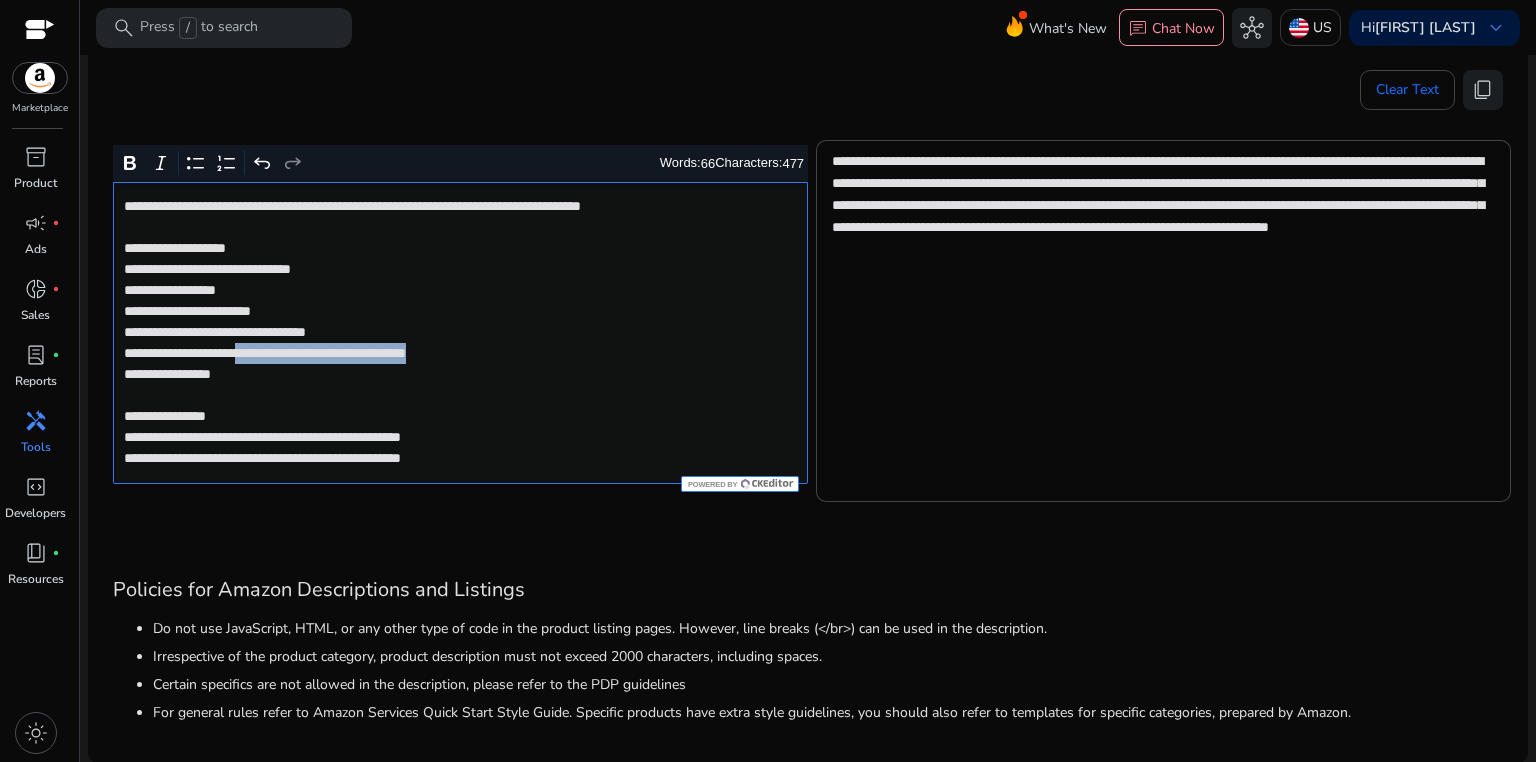 drag, startPoint x: 284, startPoint y: 356, endPoint x: 548, endPoint y: 353, distance: 264.01706 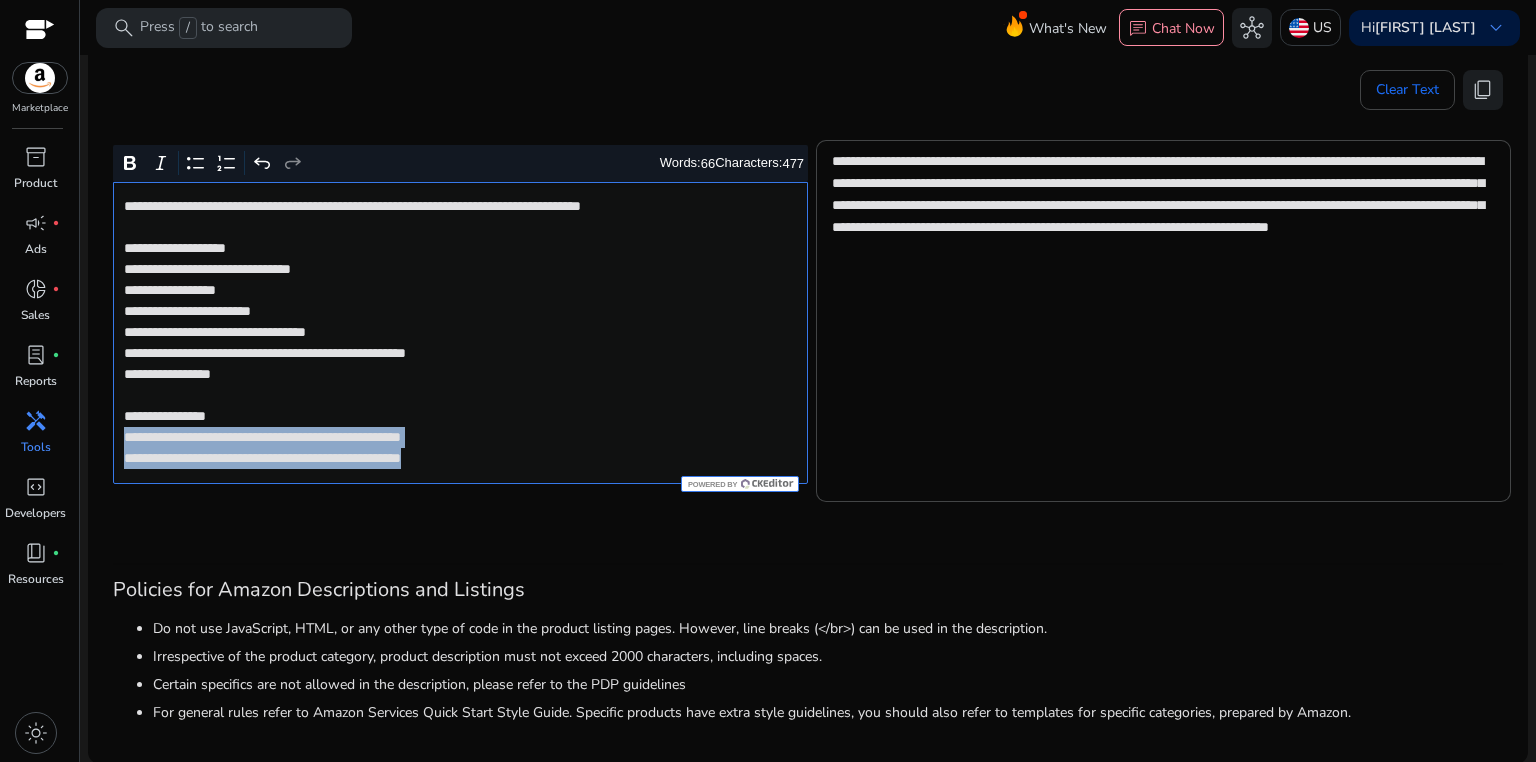 drag, startPoint x: 124, startPoint y: 433, endPoint x: 536, endPoint y: 462, distance: 413.01938 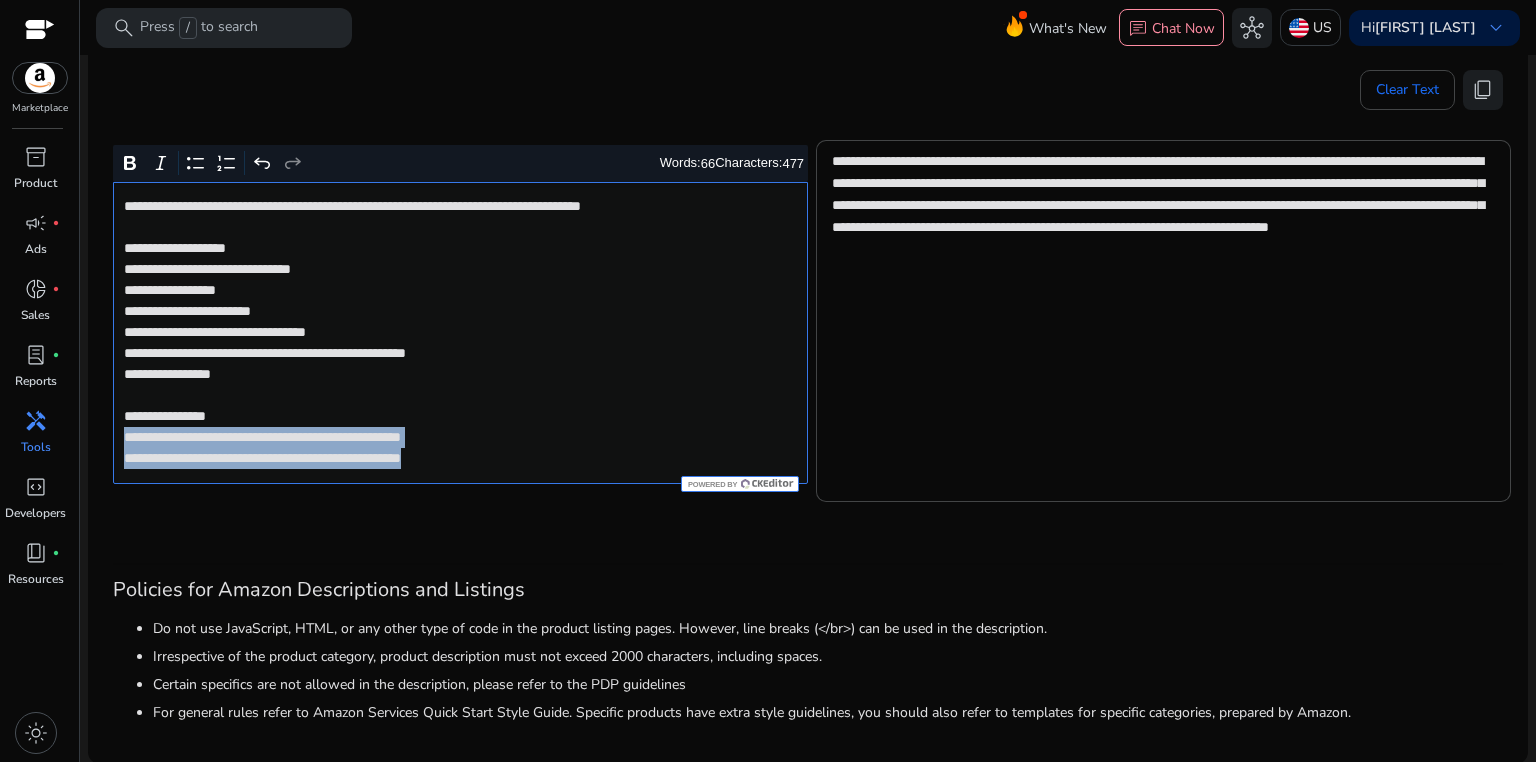 click on "**********" 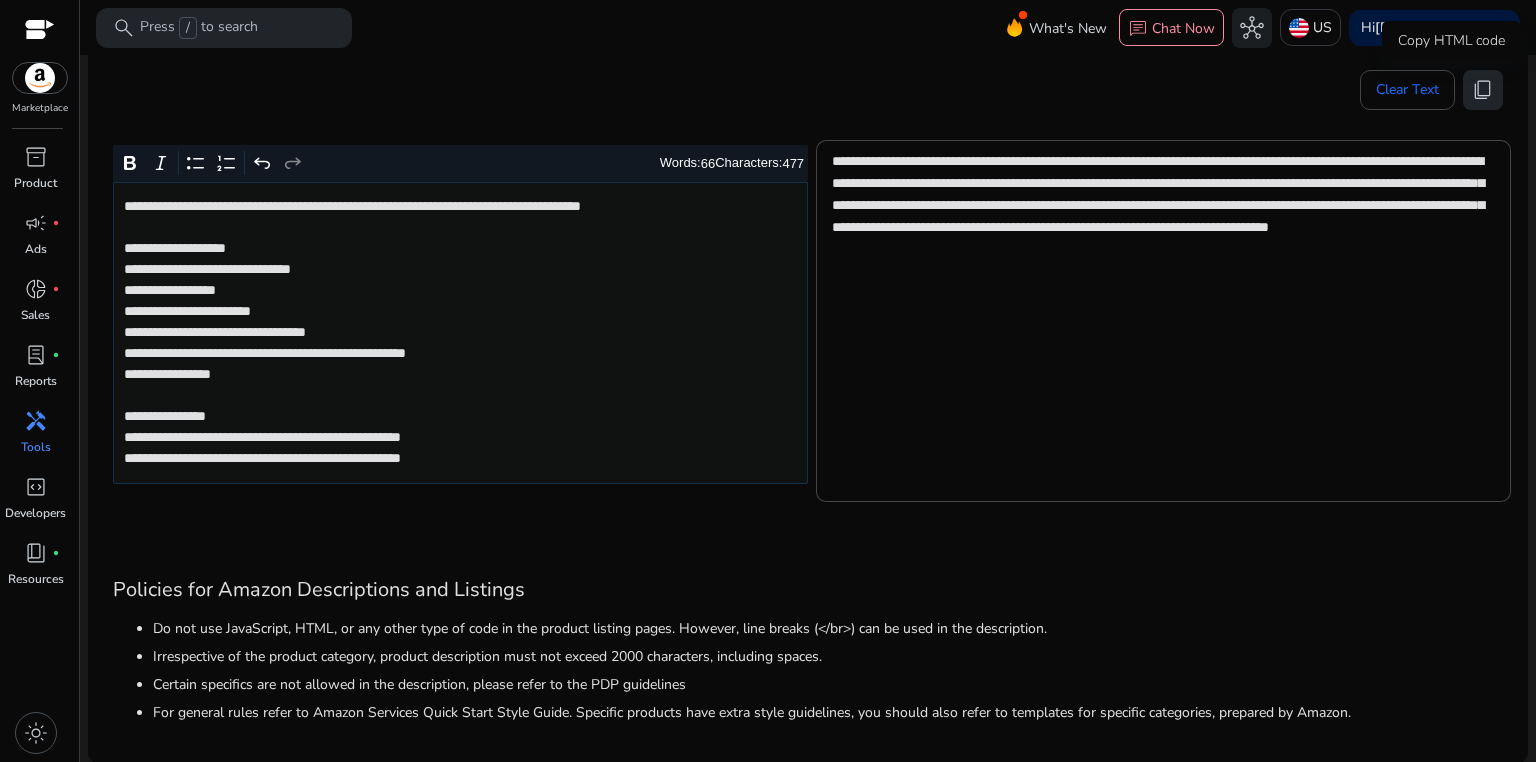 click on "content_copy" 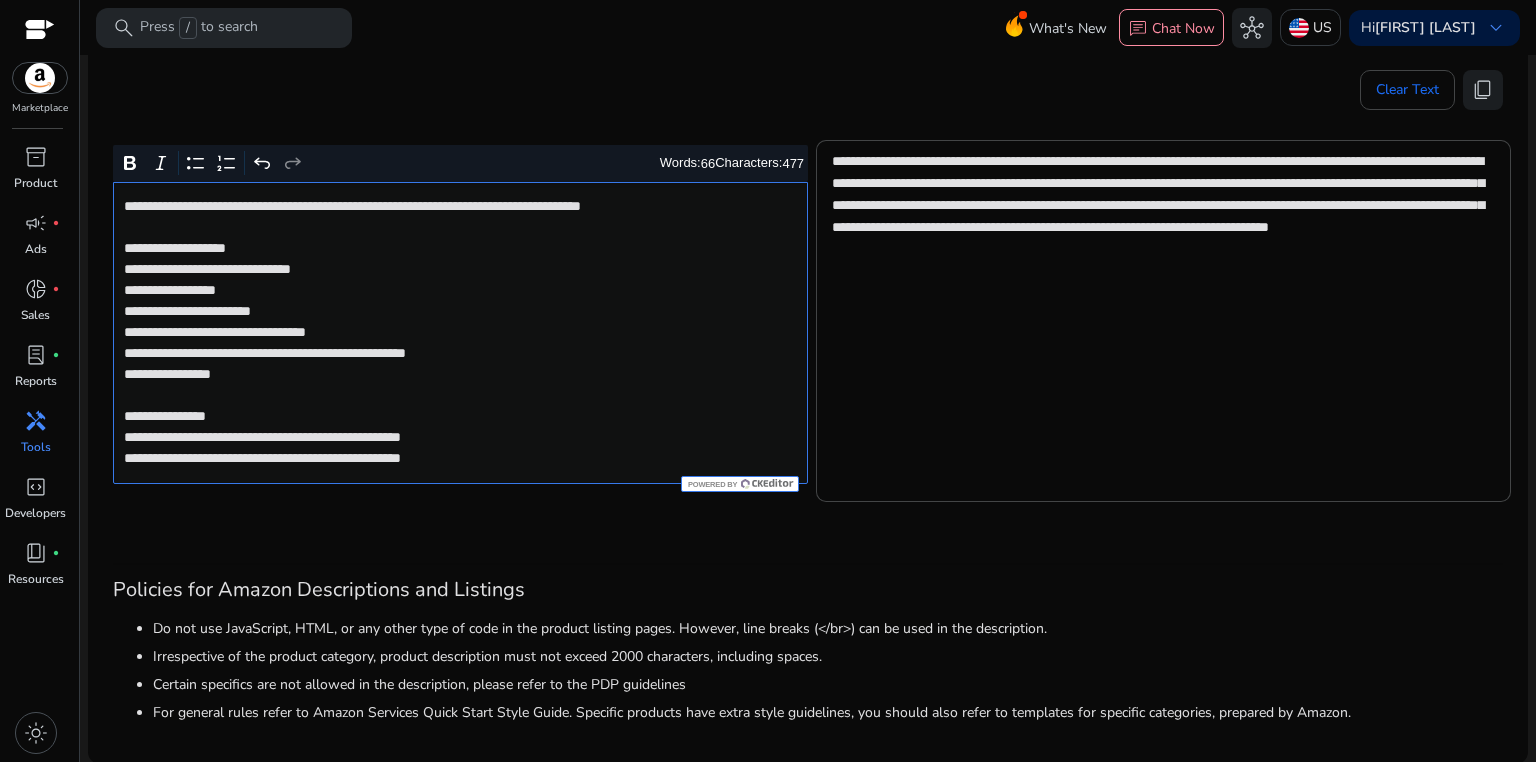 click on "**********" 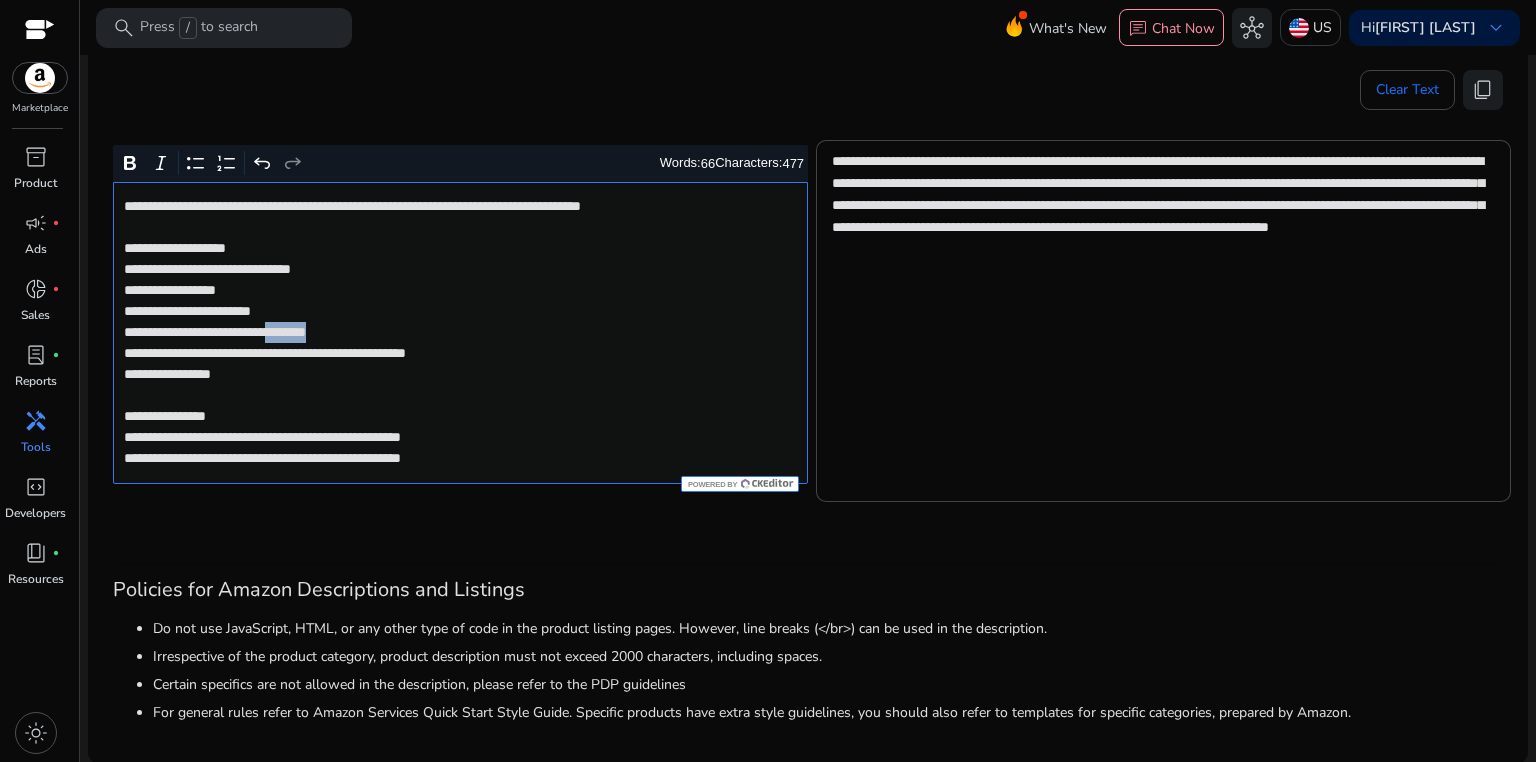click on "**********" 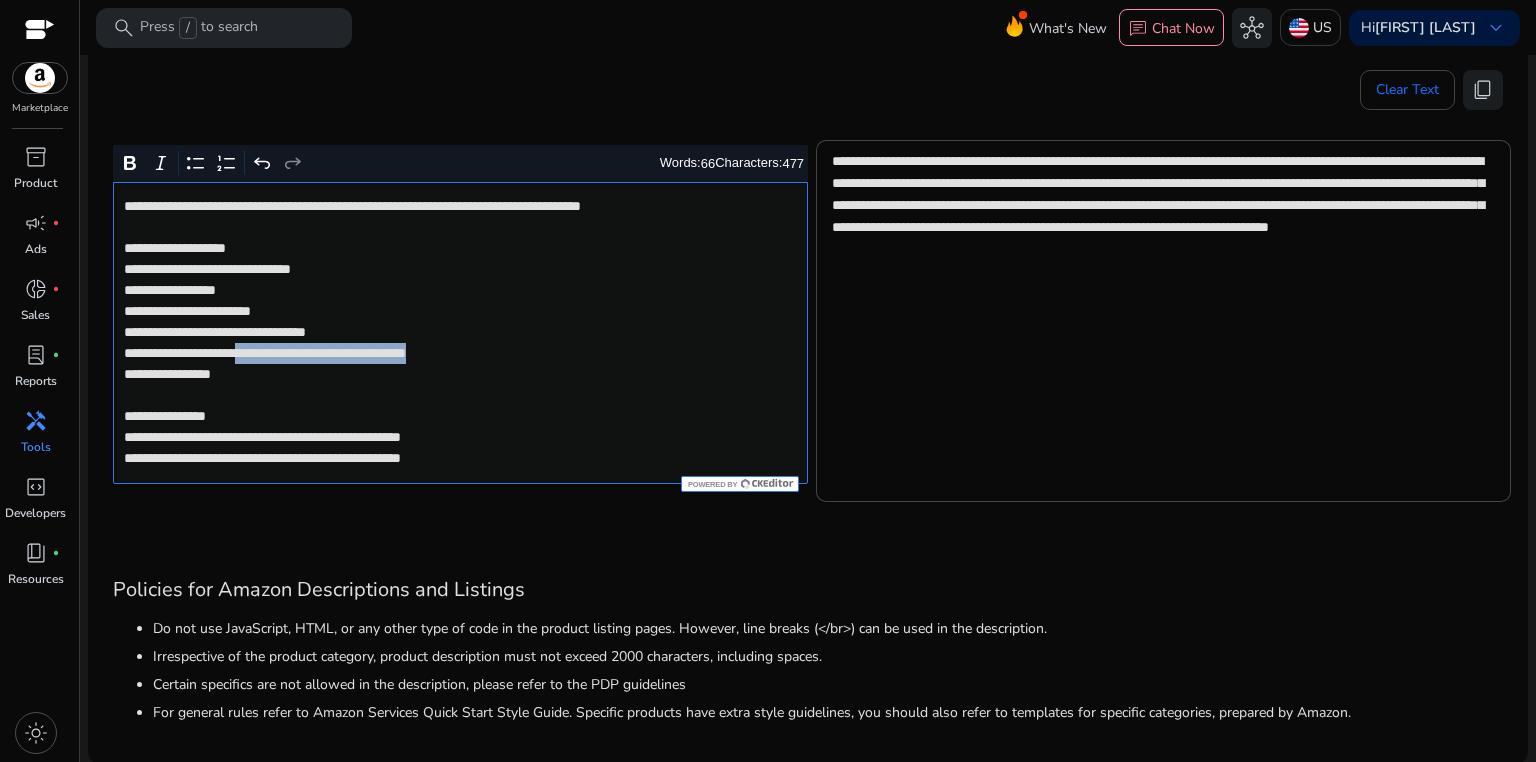 drag, startPoint x: 283, startPoint y: 351, endPoint x: 540, endPoint y: 349, distance: 257.00778 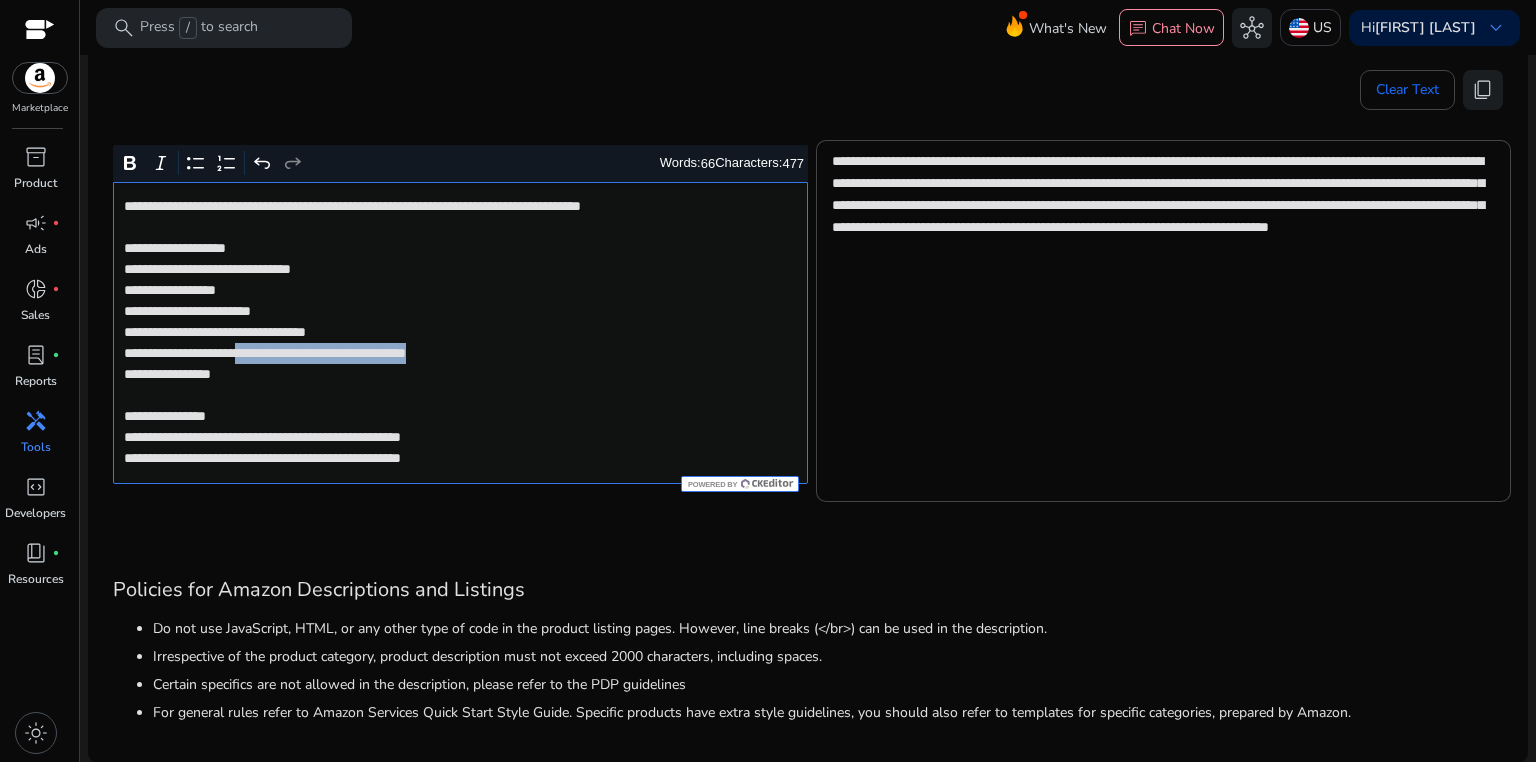 click on "**********" 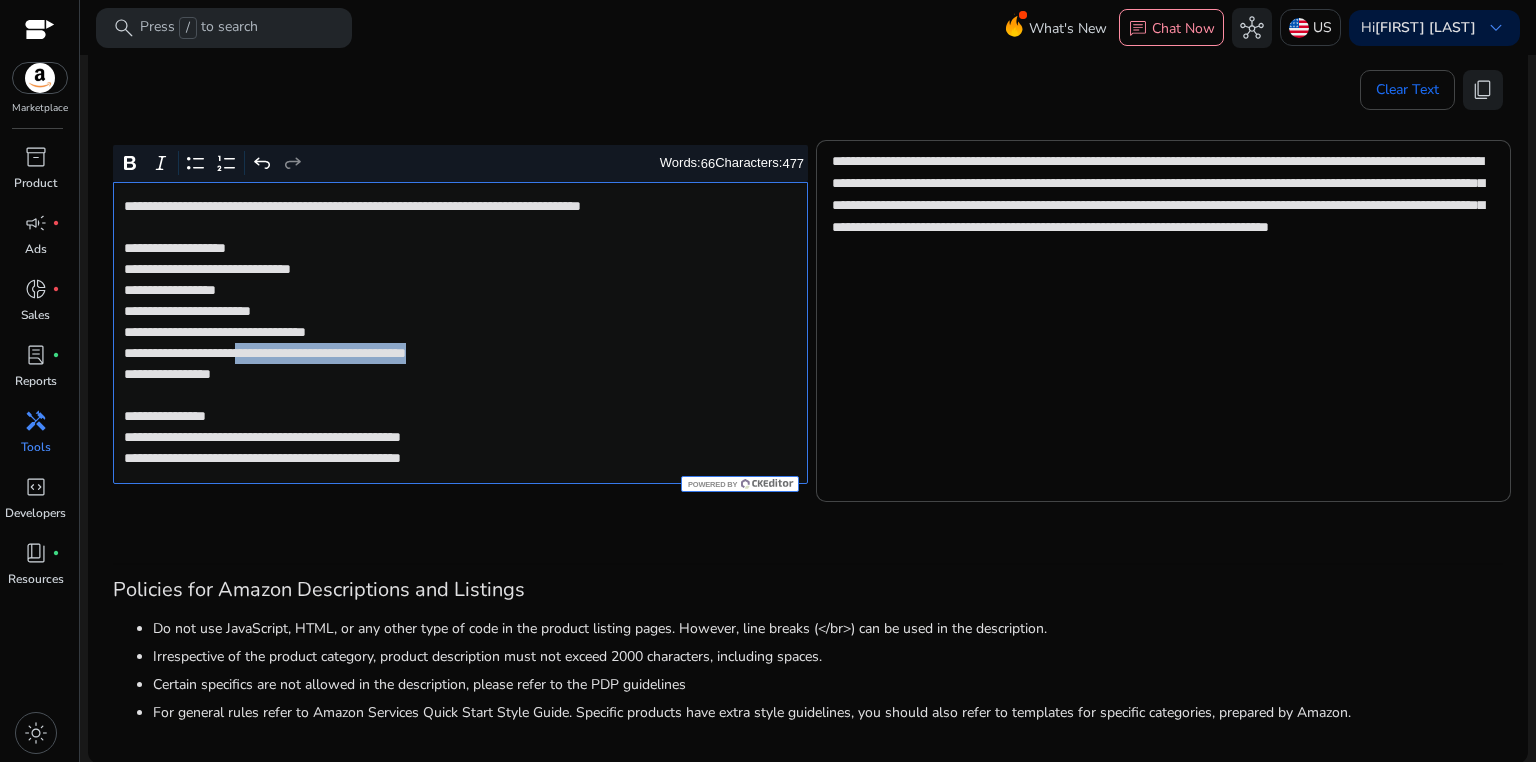 type on "**********" 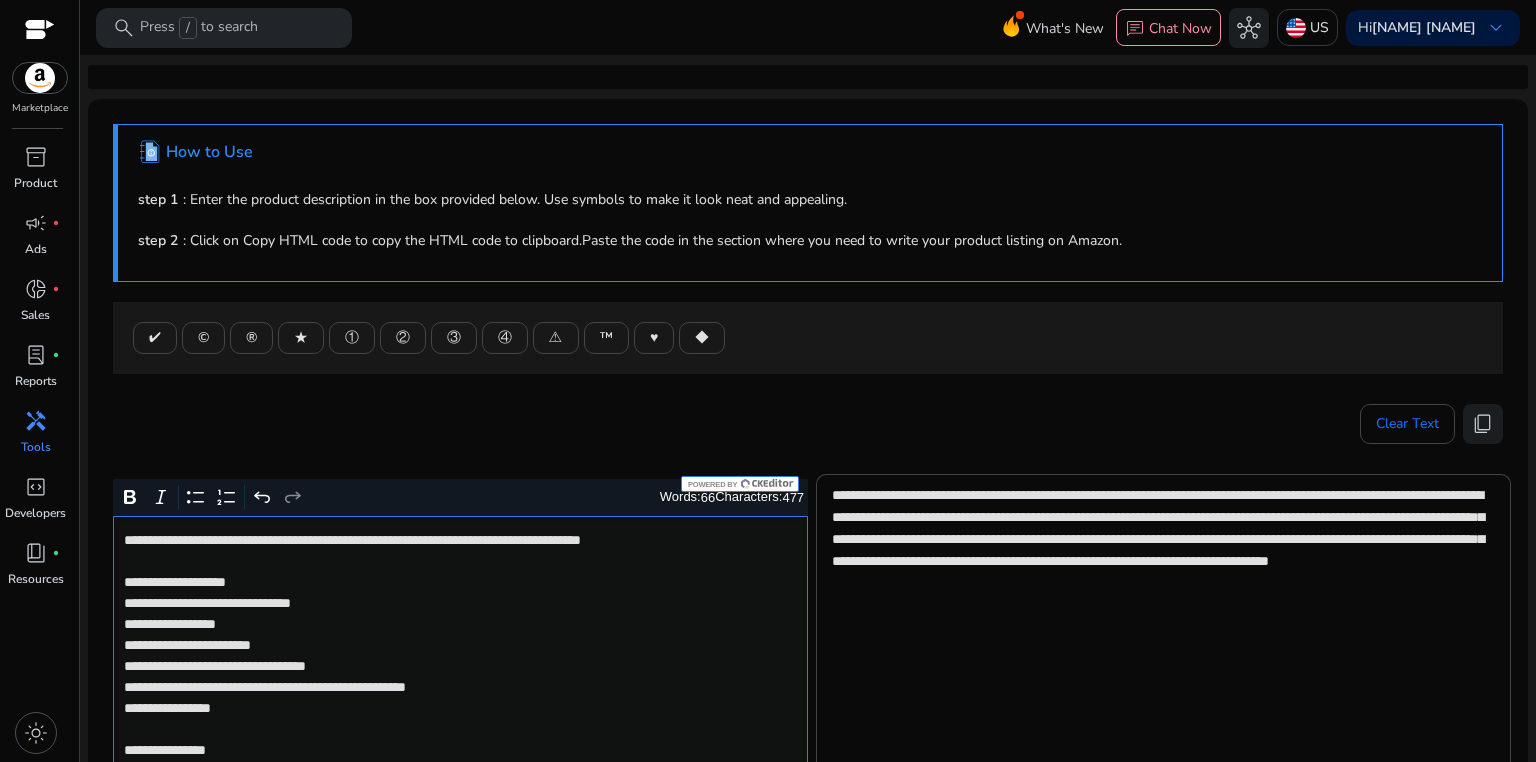 scroll, scrollTop: 0, scrollLeft: 0, axis: both 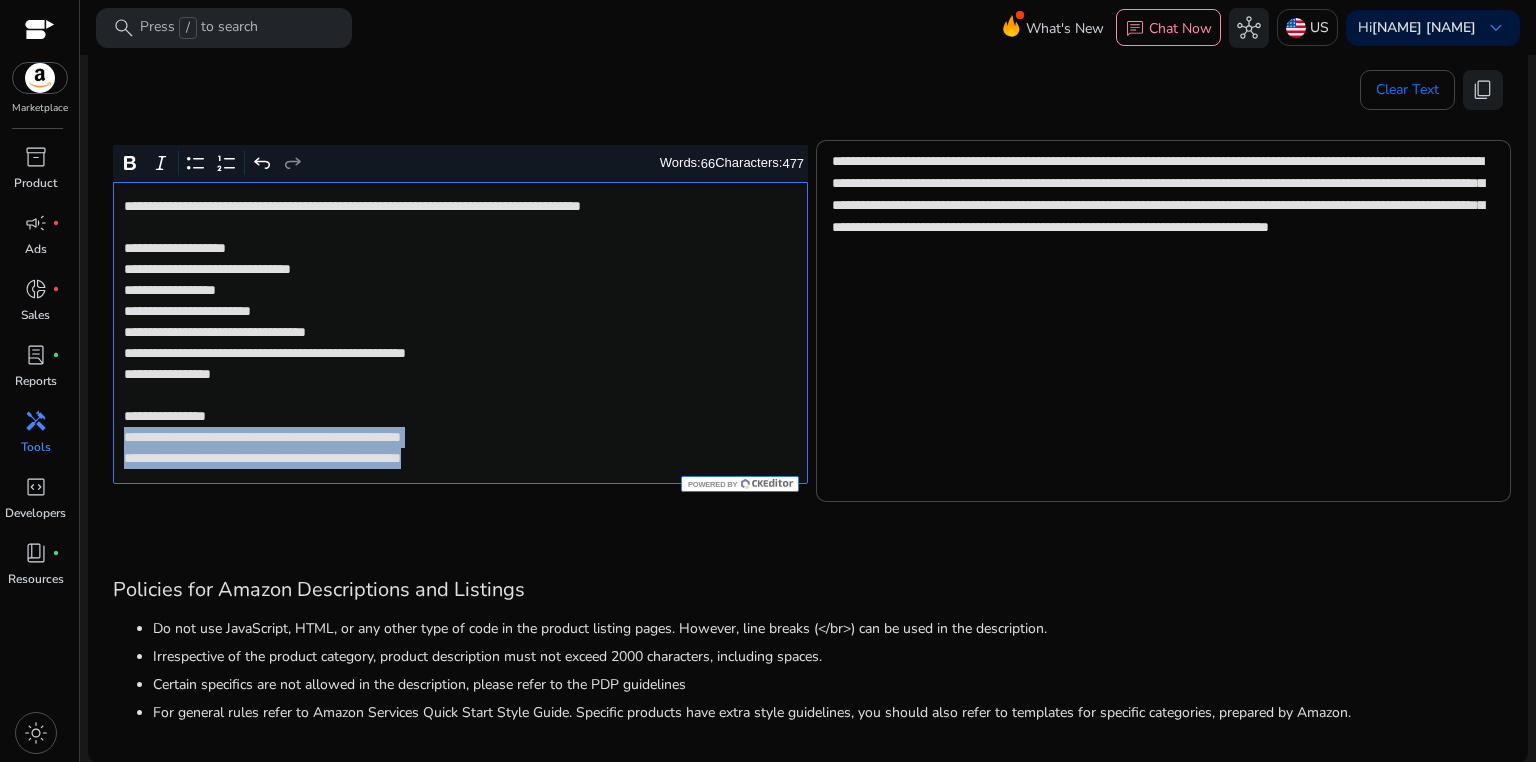 drag, startPoint x: 121, startPoint y: 441, endPoint x: 529, endPoint y: 458, distance: 408.354 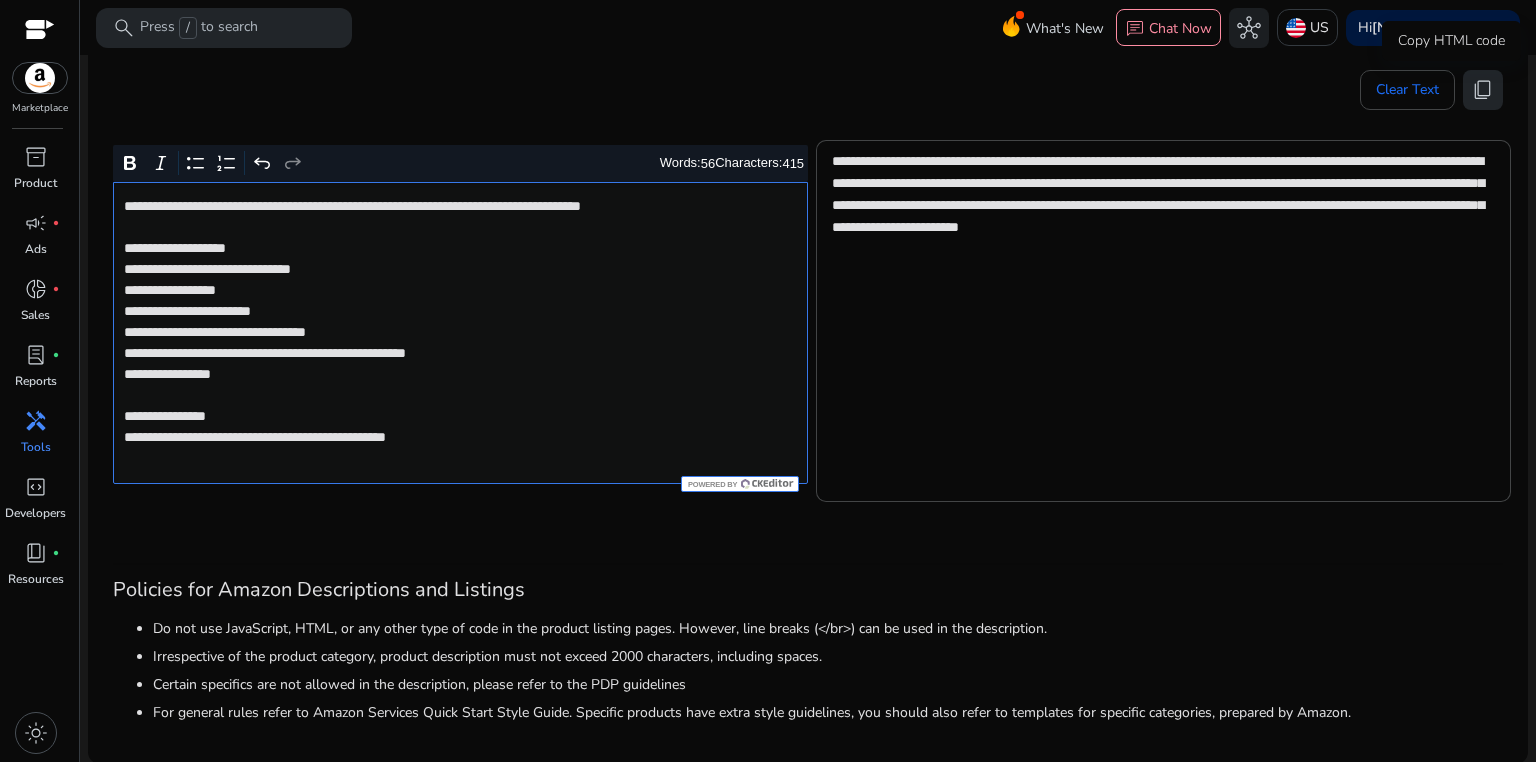 click on "content_copy" 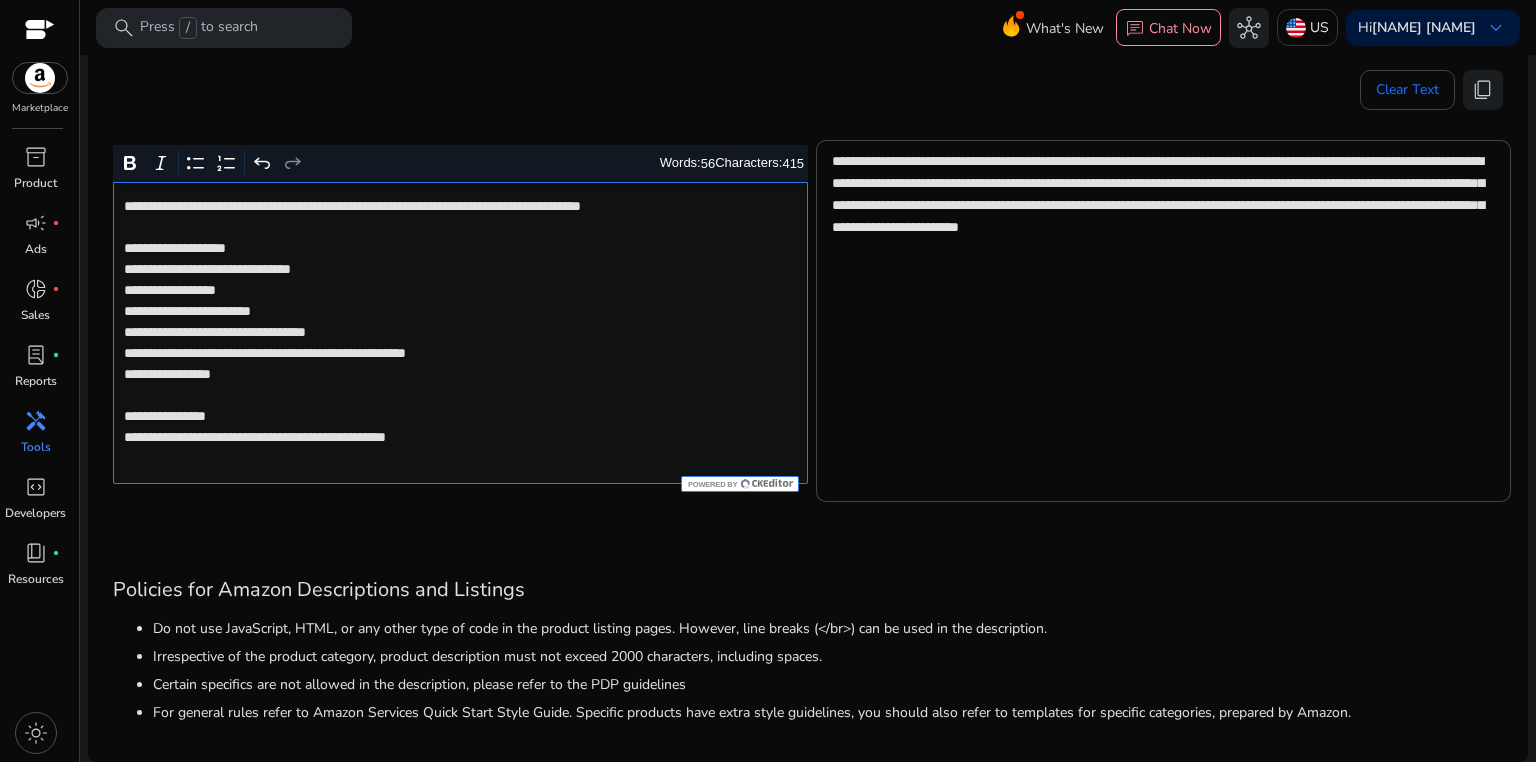 click on "**********" 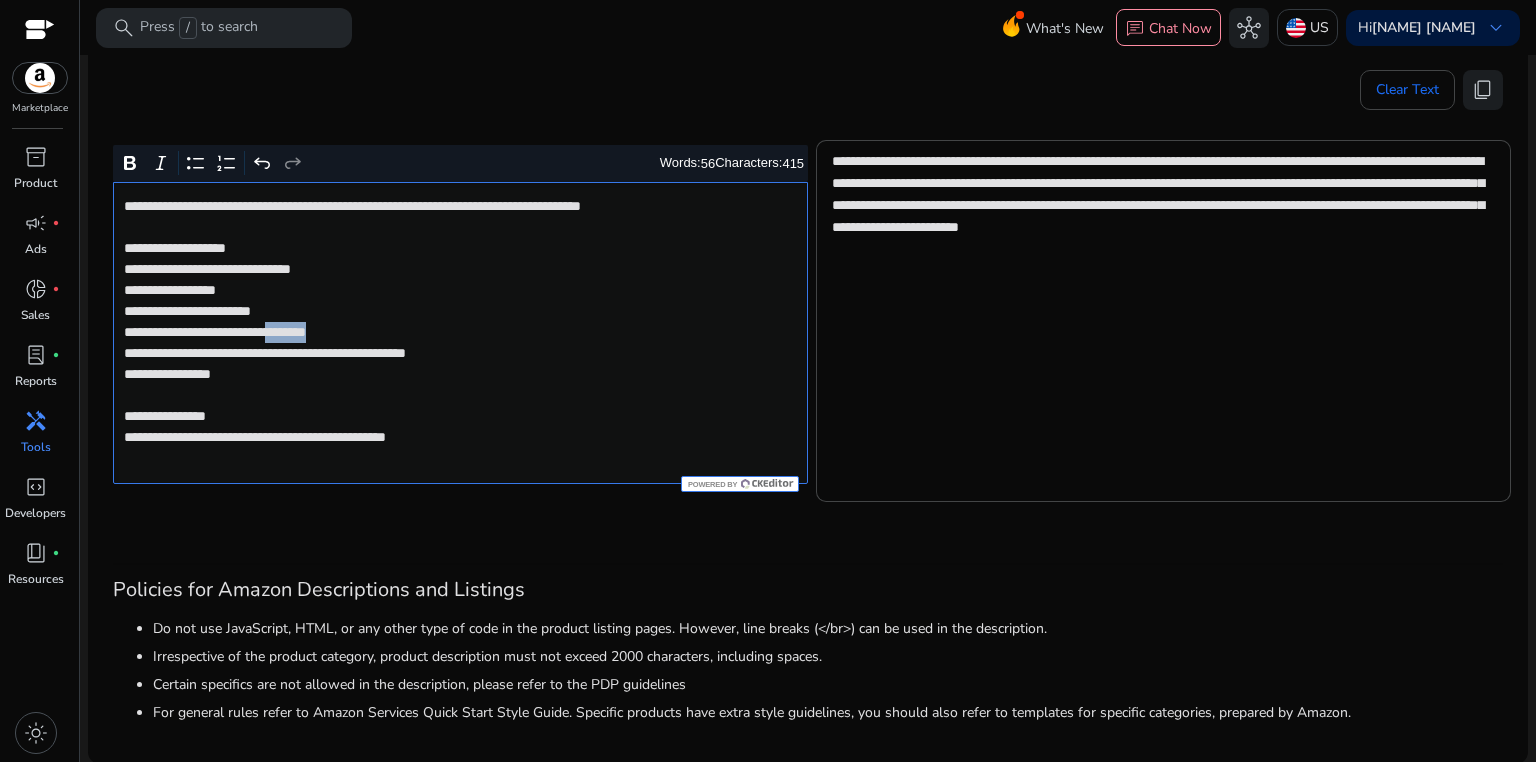 click on "**********" 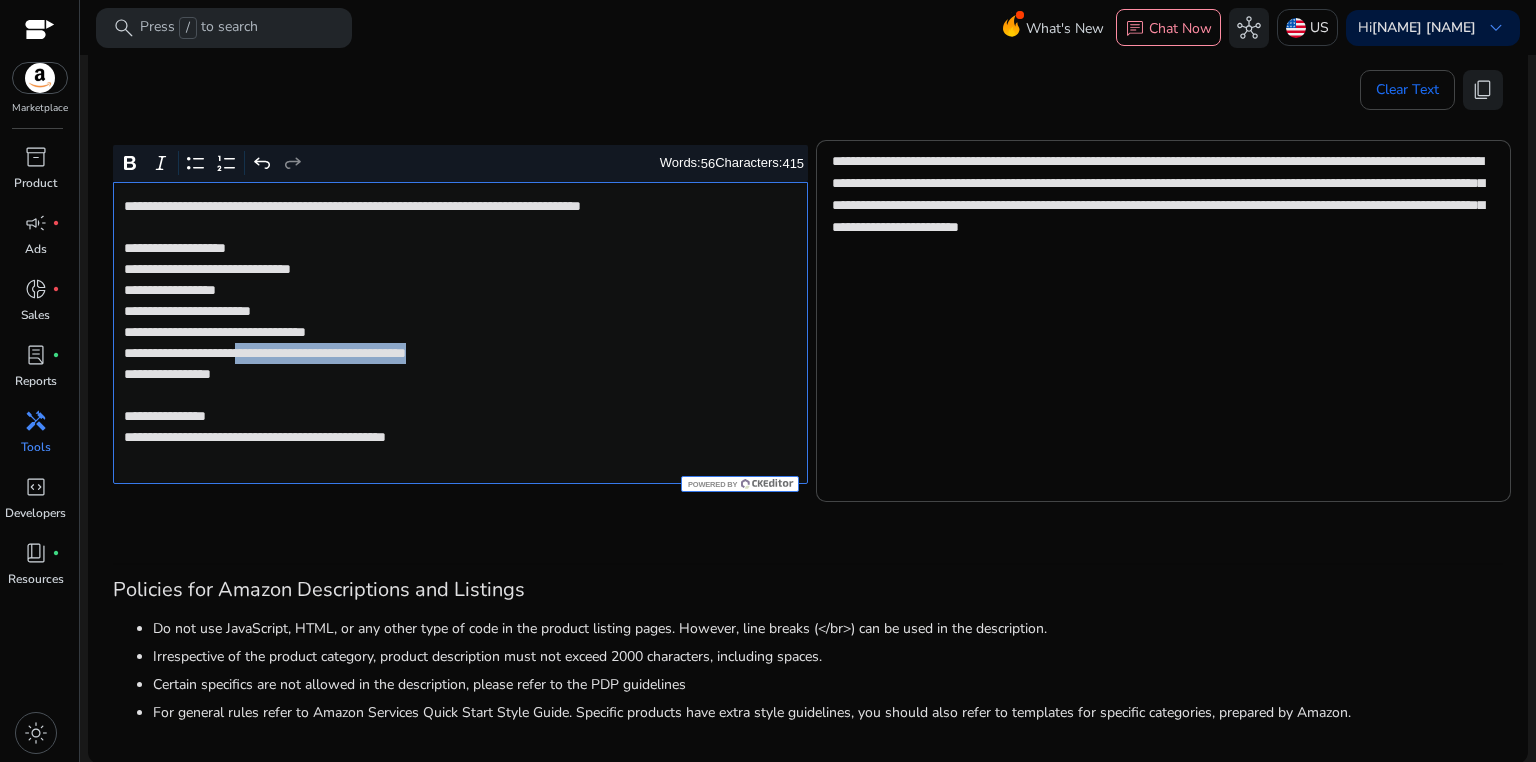 drag, startPoint x: 282, startPoint y: 353, endPoint x: 541, endPoint y: 352, distance: 259.00192 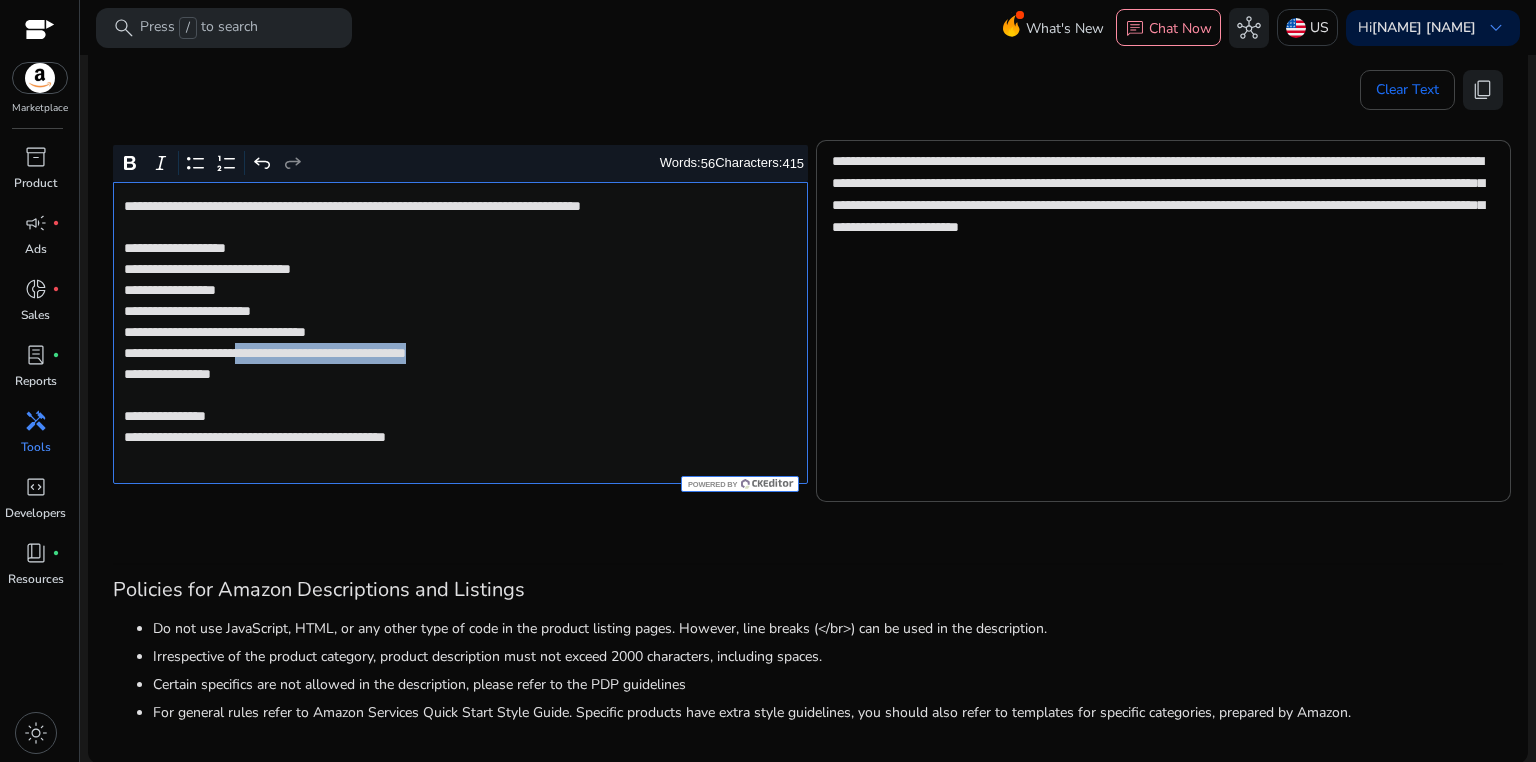 click on "**********" 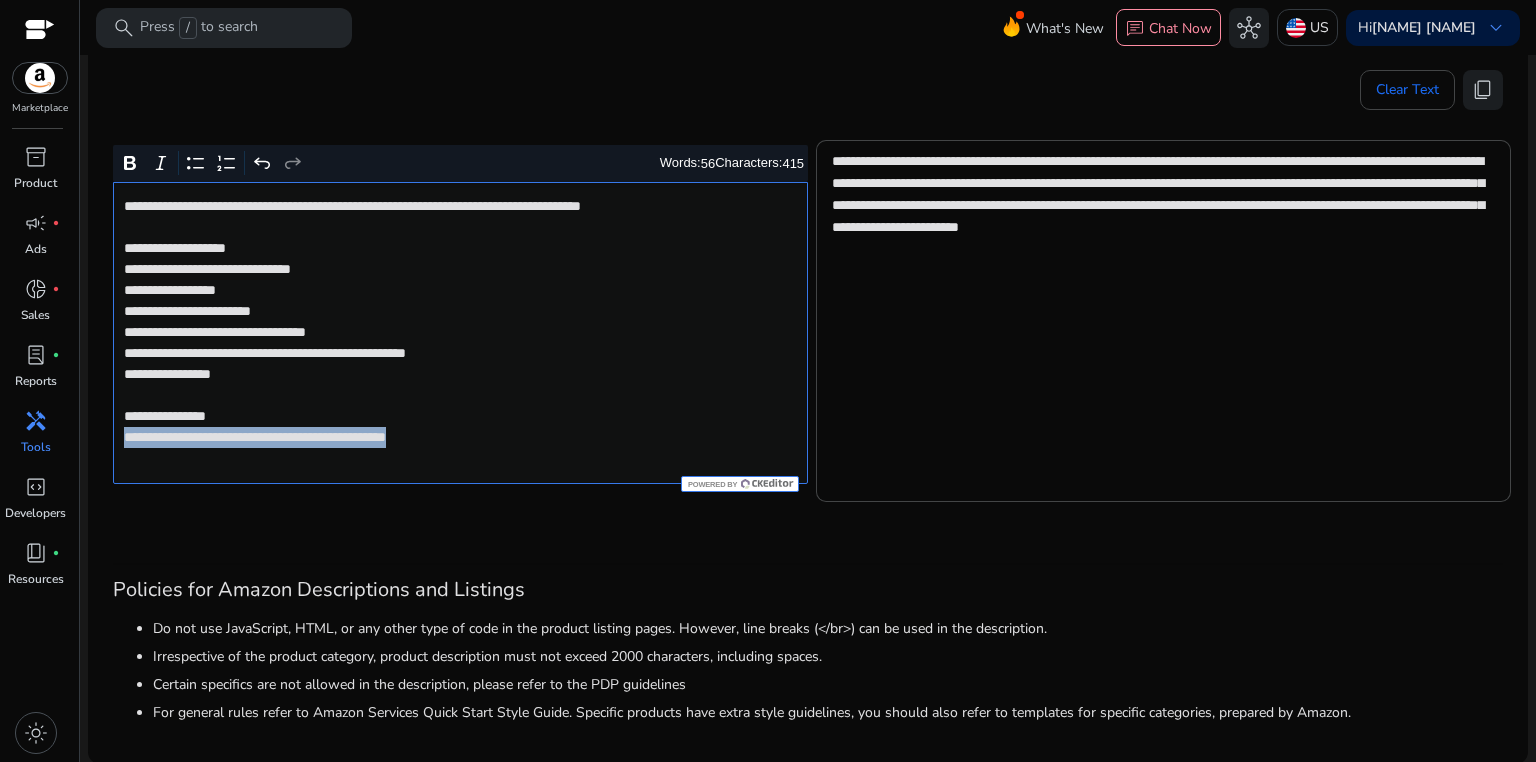 drag, startPoint x: 121, startPoint y: 436, endPoint x: 553, endPoint y: 436, distance: 432 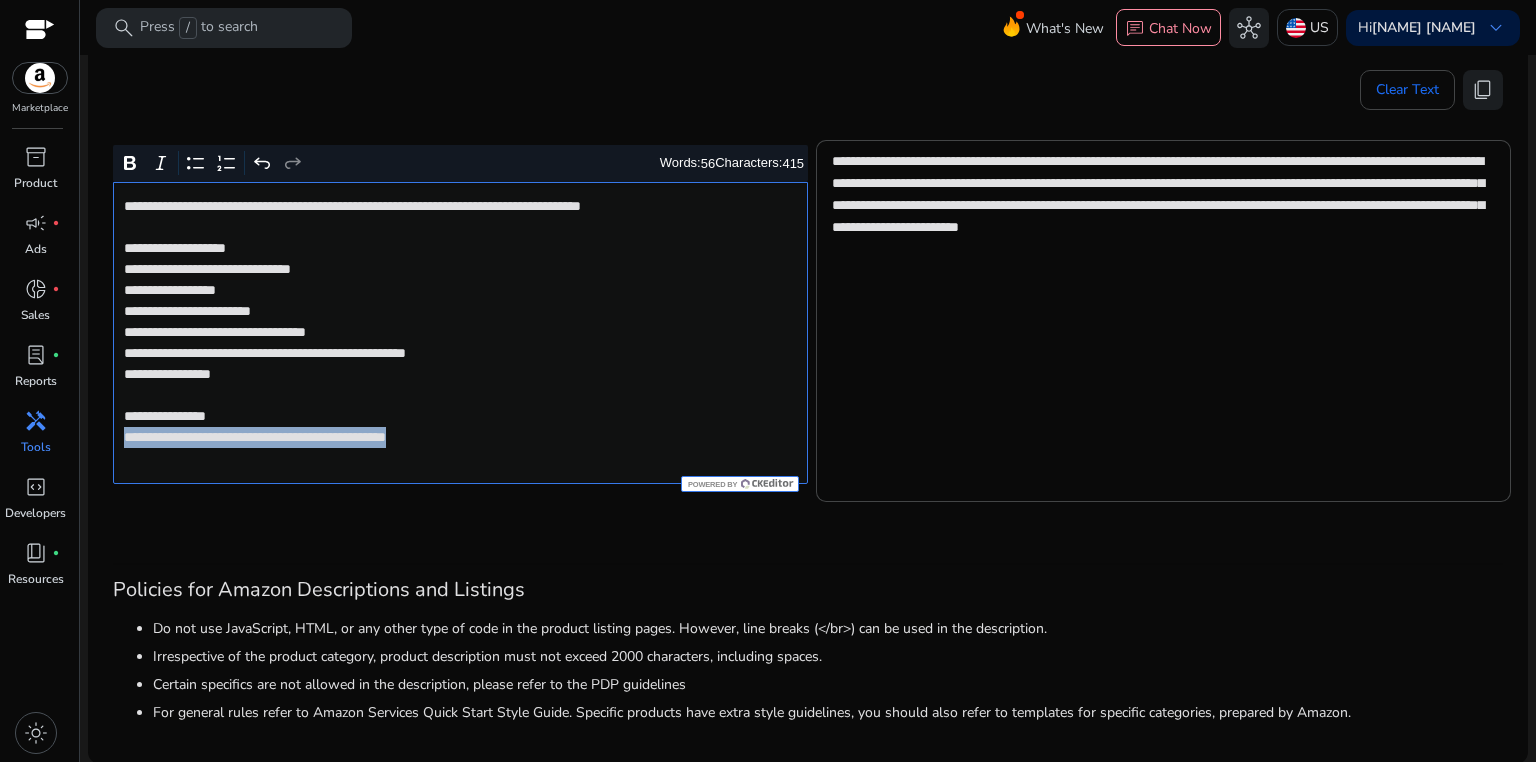 click on "**********" 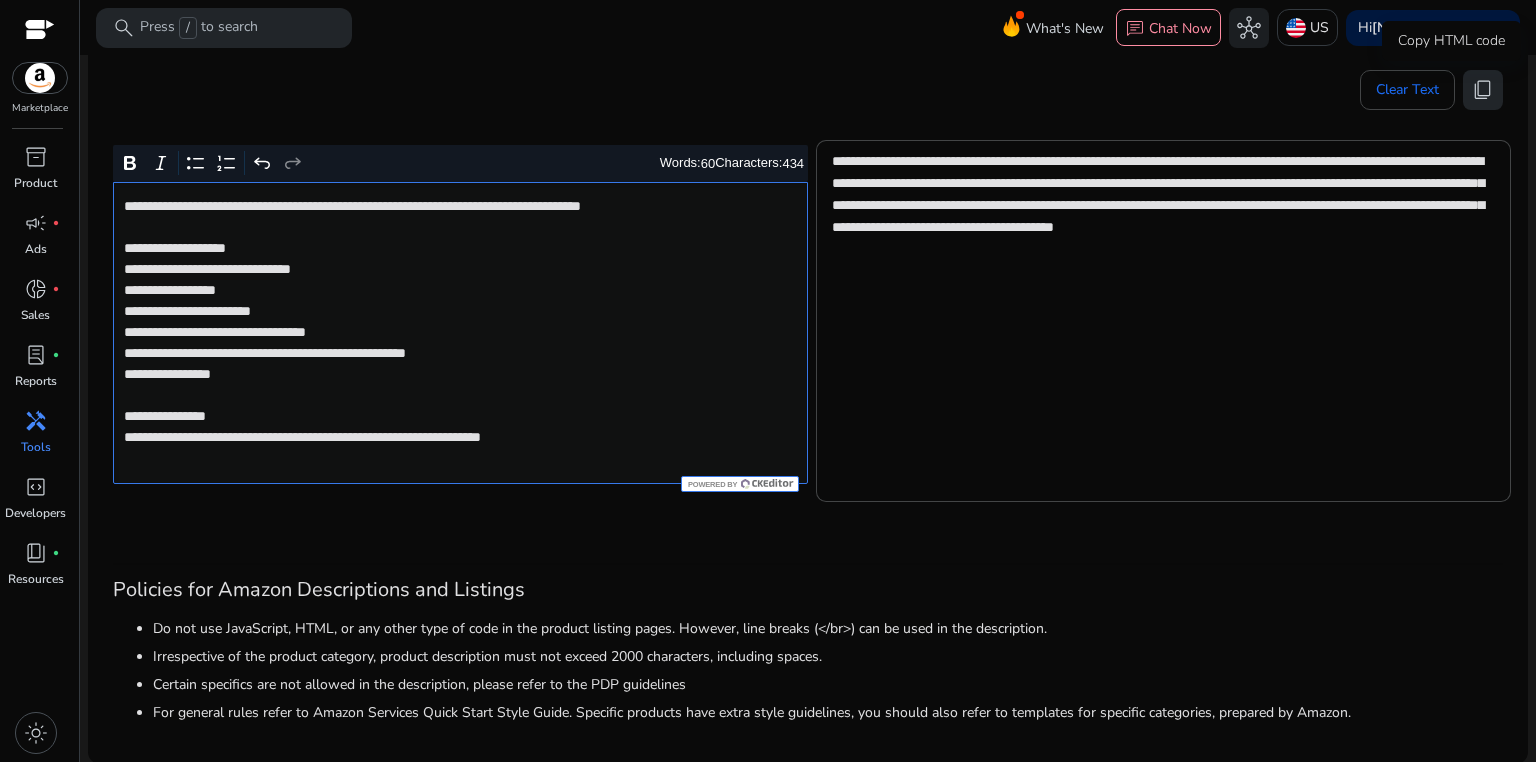 click on "content_copy" 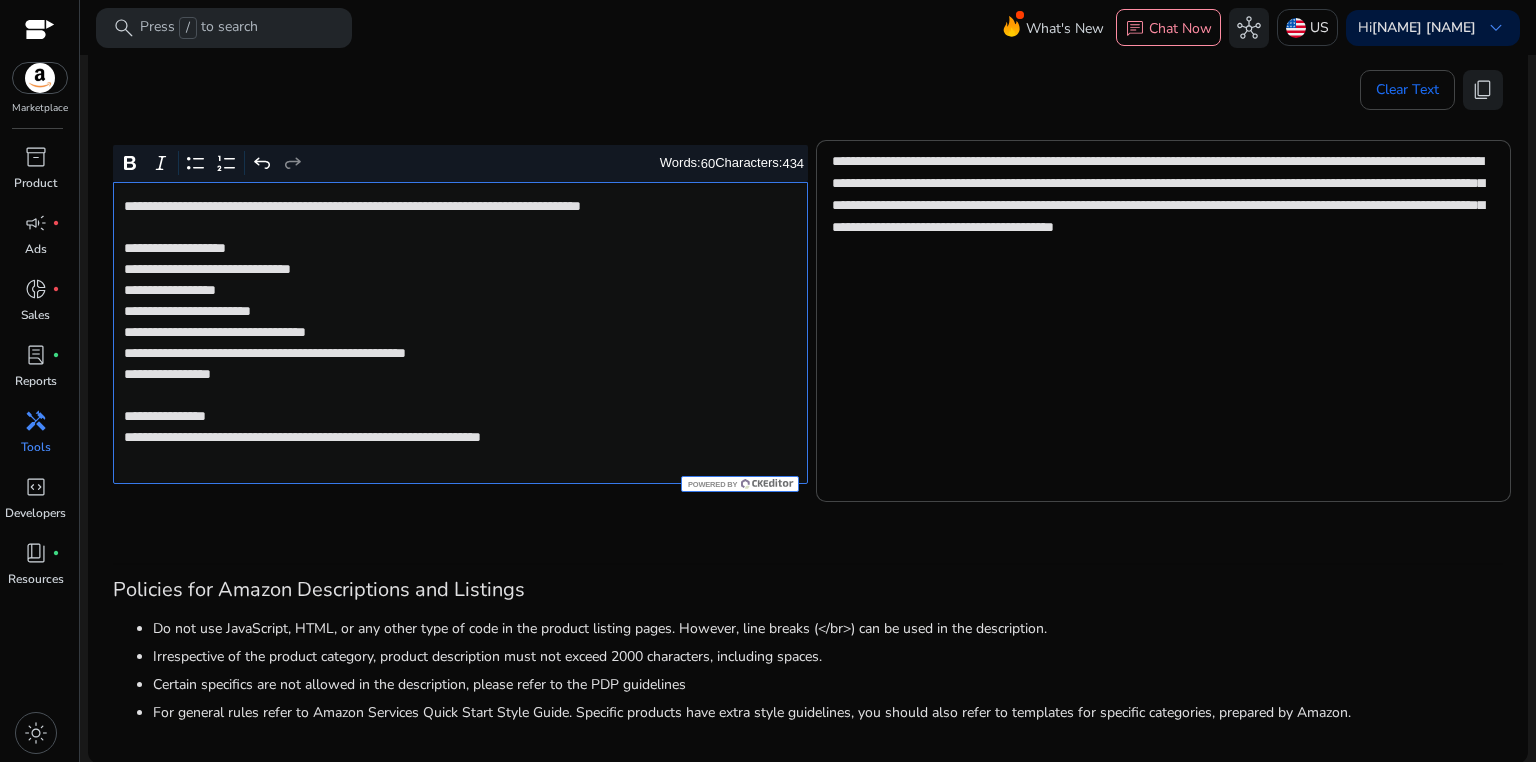 click on "**********" 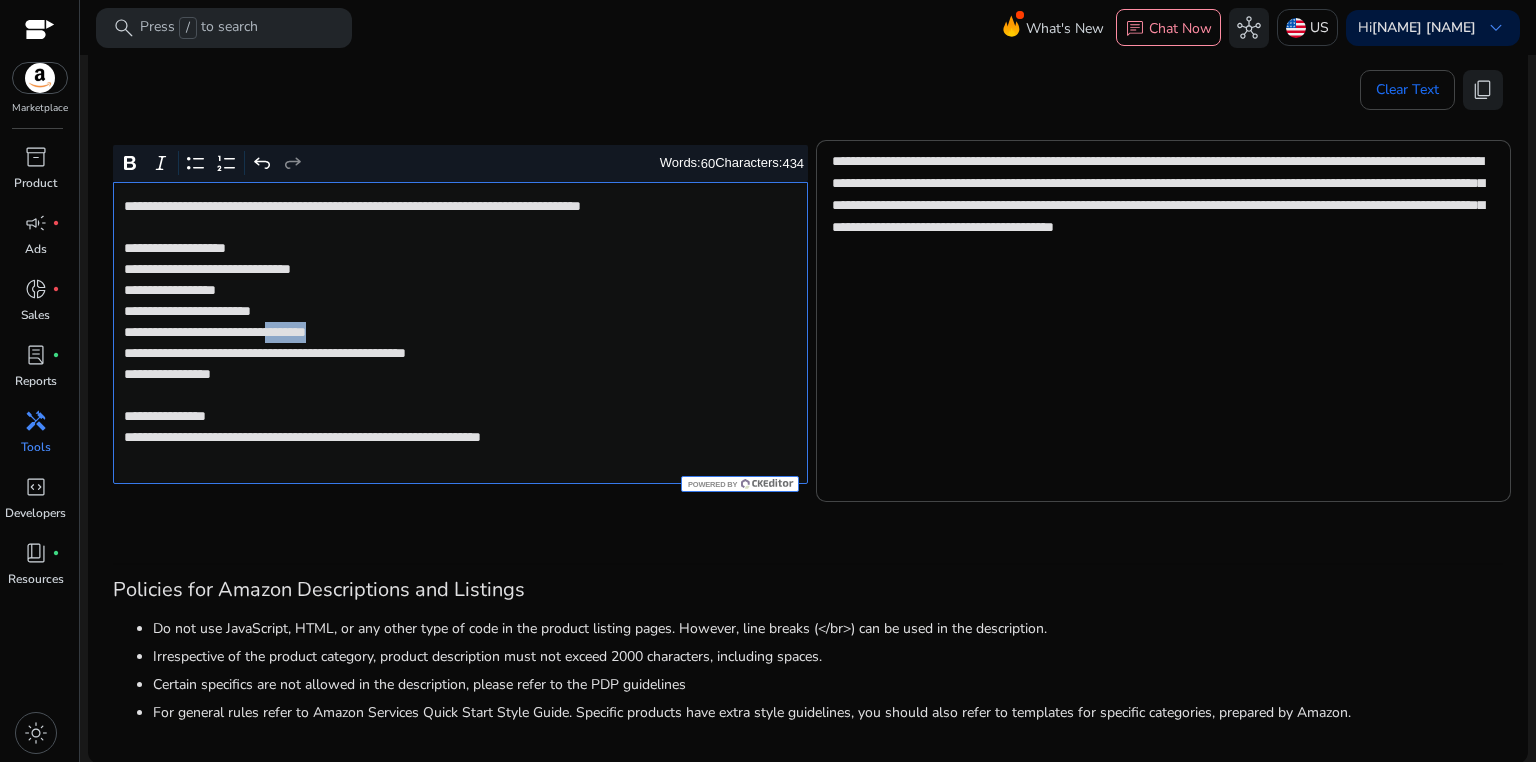 click on "**********" 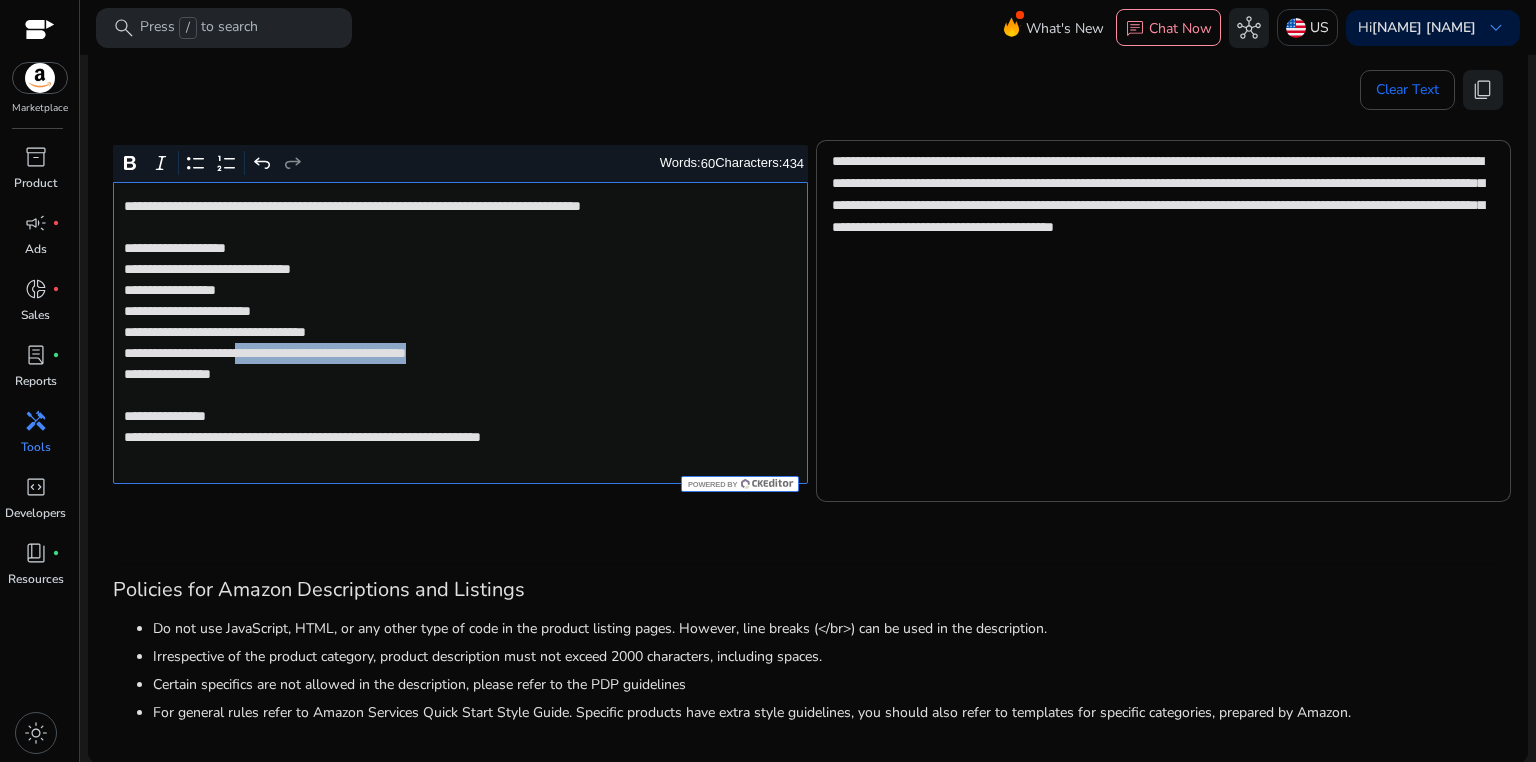 drag, startPoint x: 282, startPoint y: 354, endPoint x: 562, endPoint y: 352, distance: 280.00714 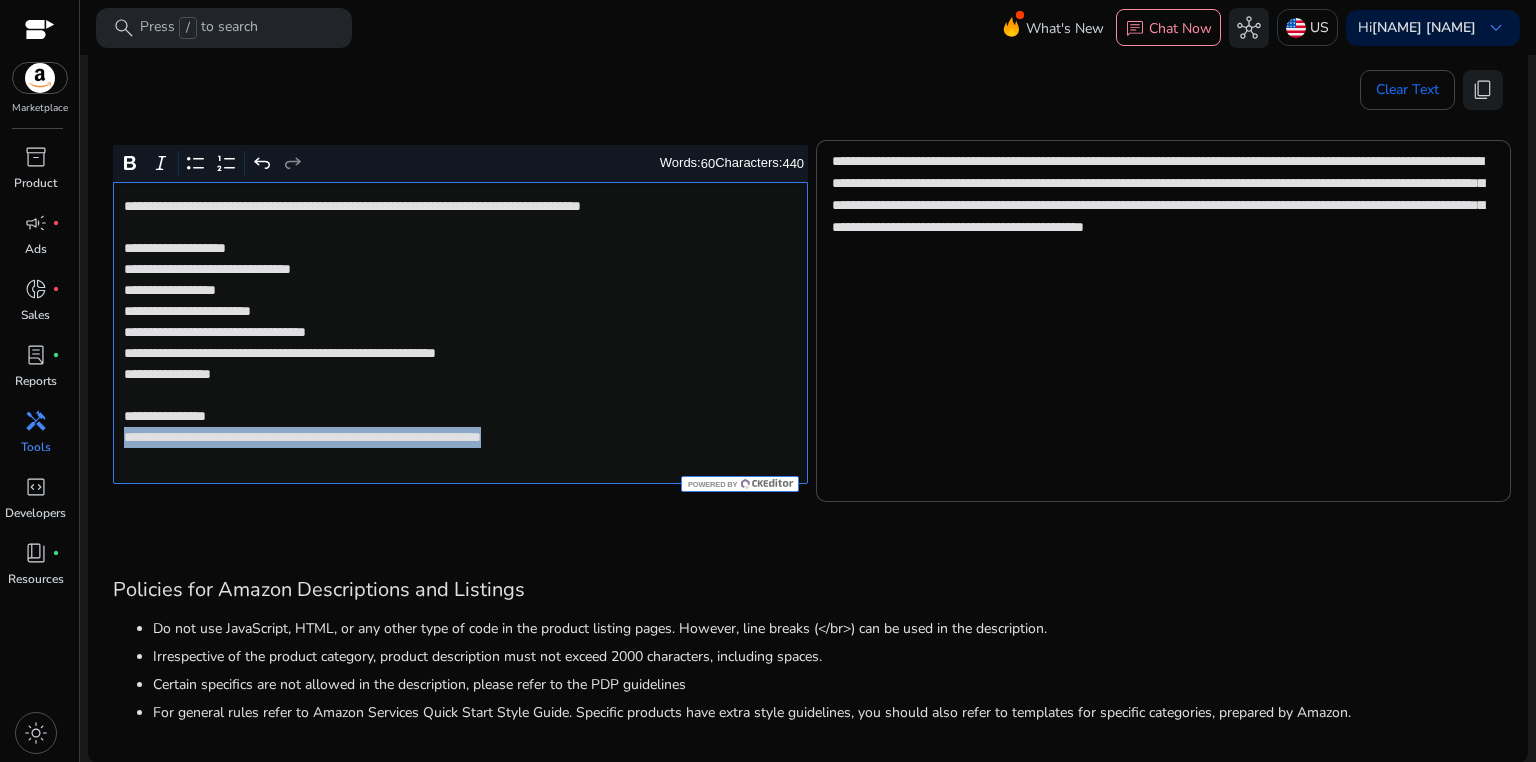 drag, startPoint x: 124, startPoint y: 437, endPoint x: 627, endPoint y: 436, distance: 503.001 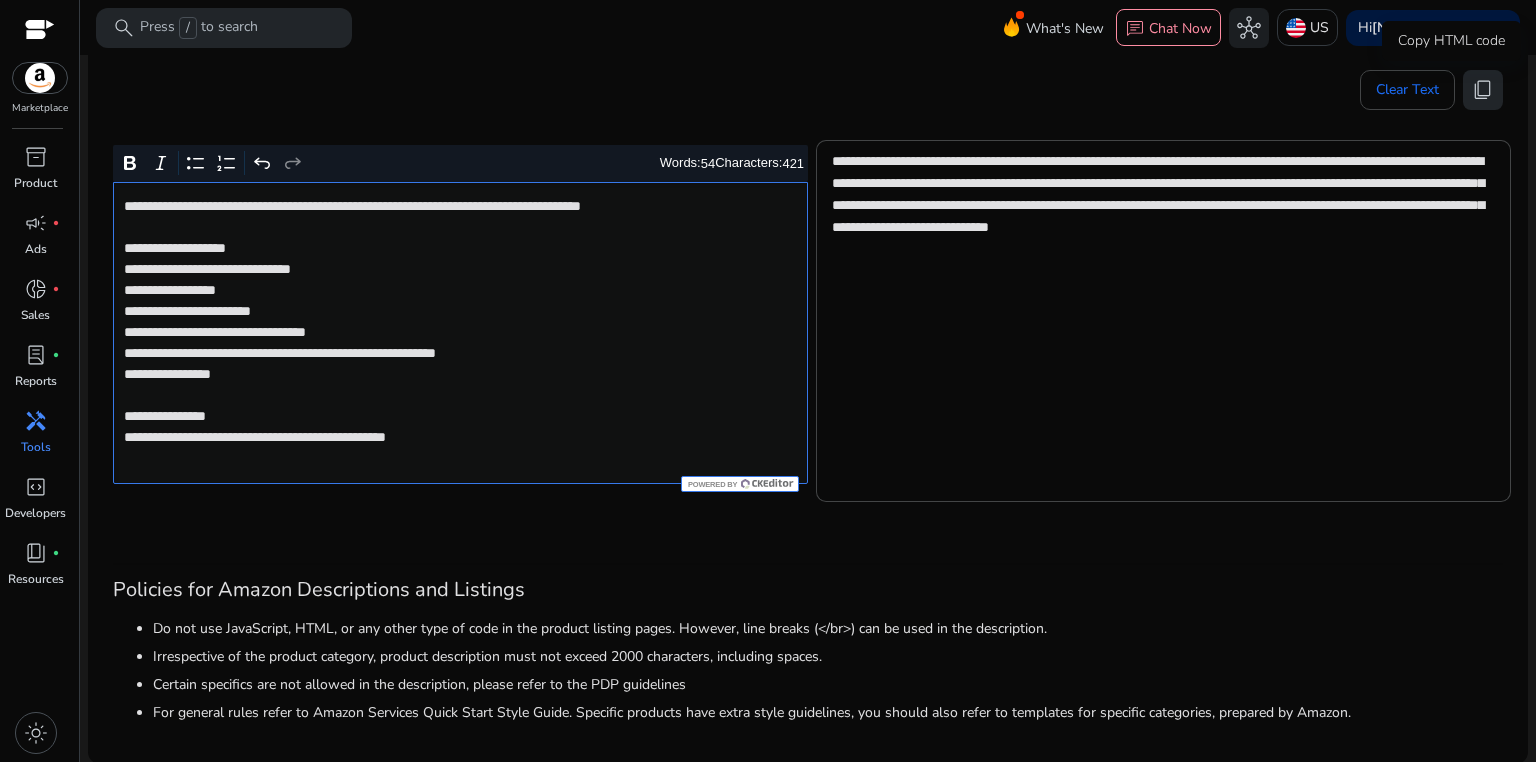 click on "content_copy" 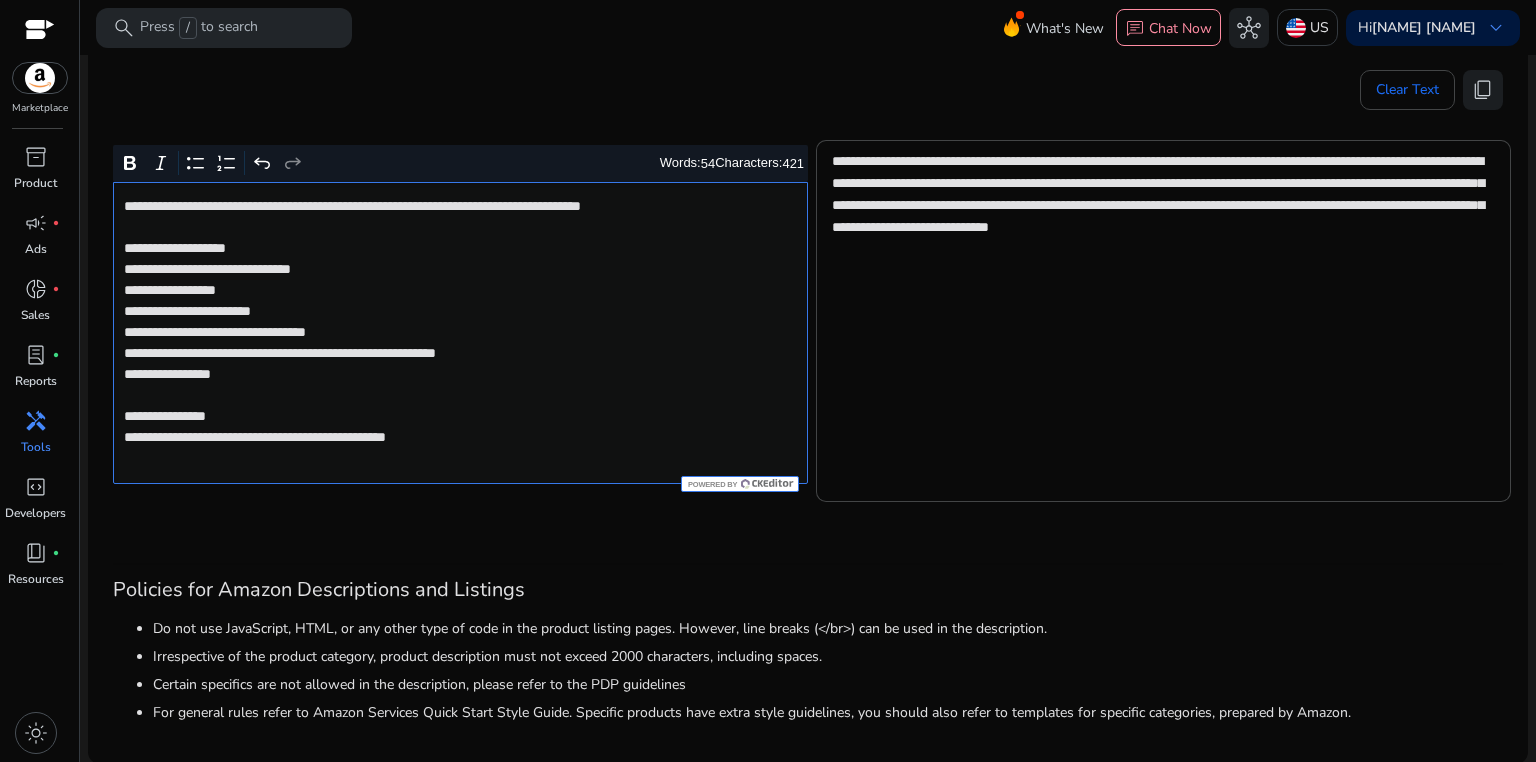 click on "**********" 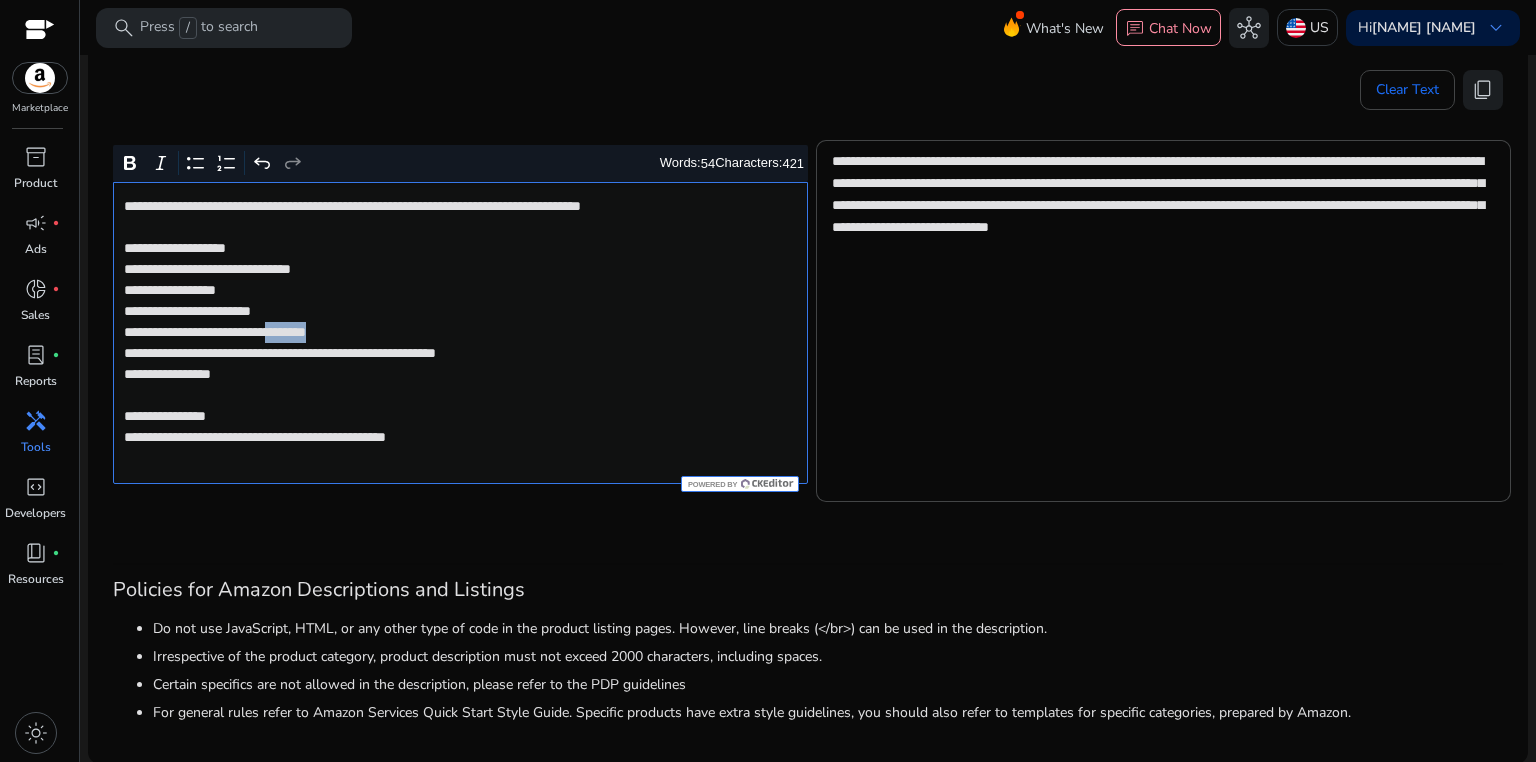 click on "**********" 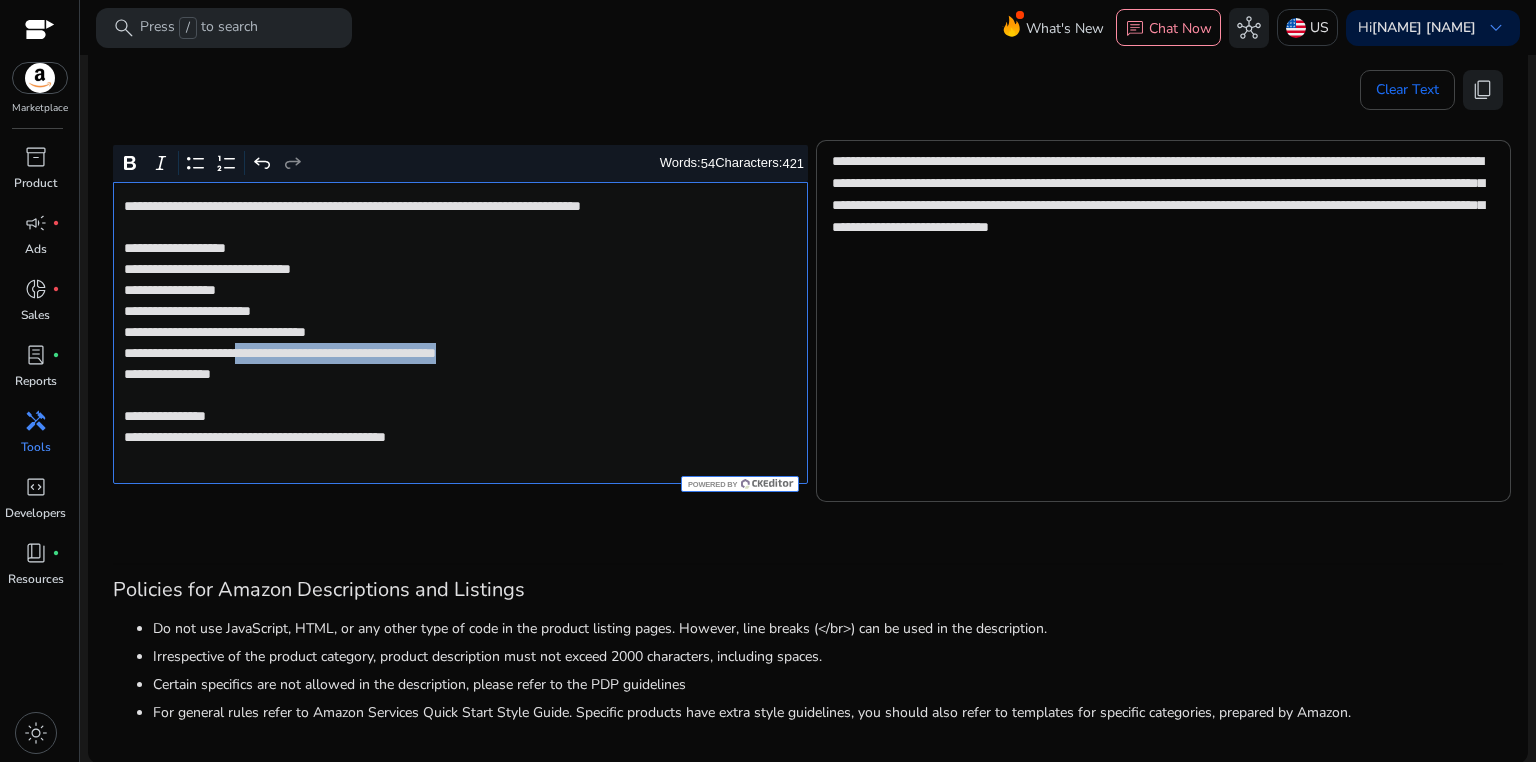drag, startPoint x: 283, startPoint y: 356, endPoint x: 610, endPoint y: 355, distance: 327.00153 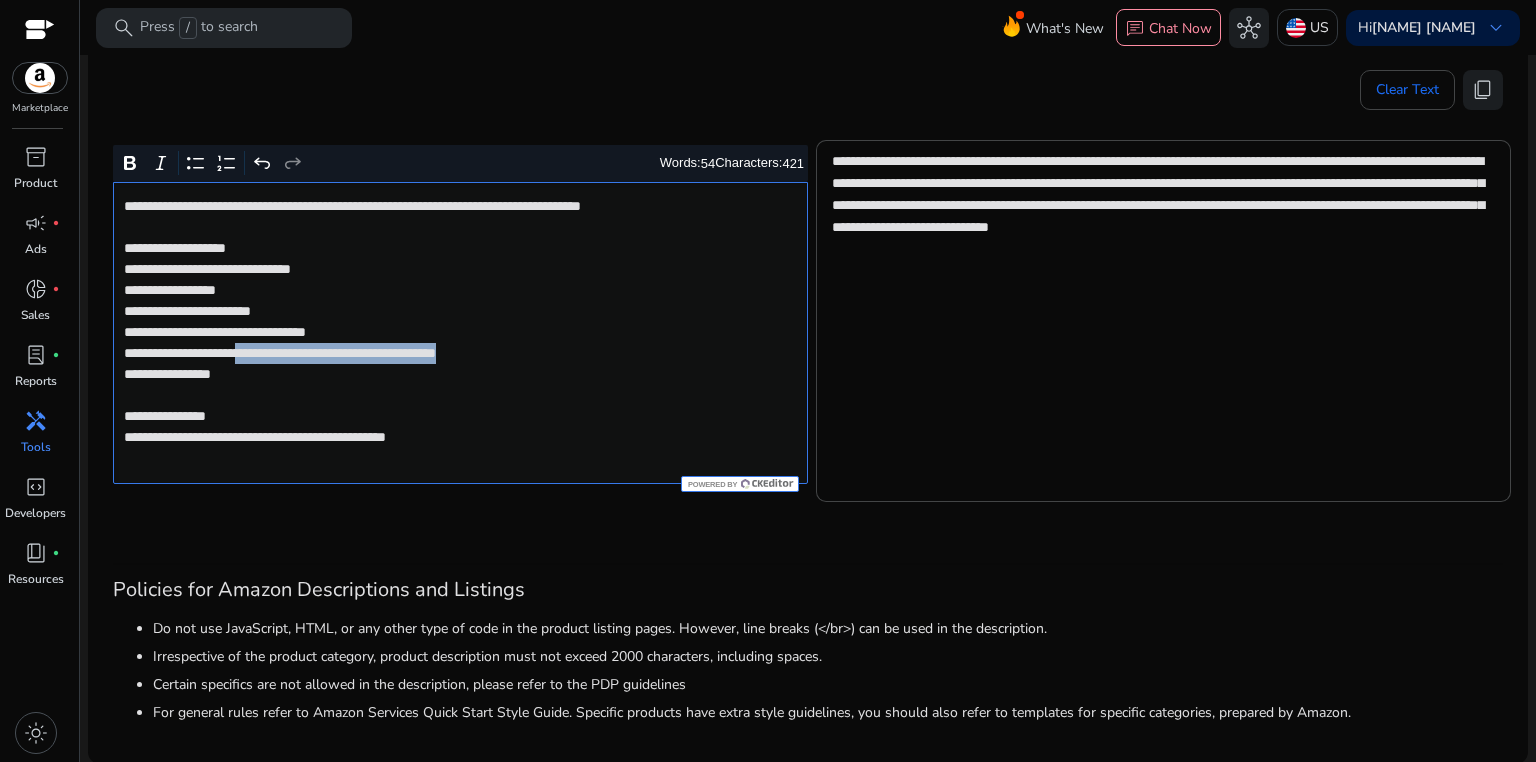 click on "**********" 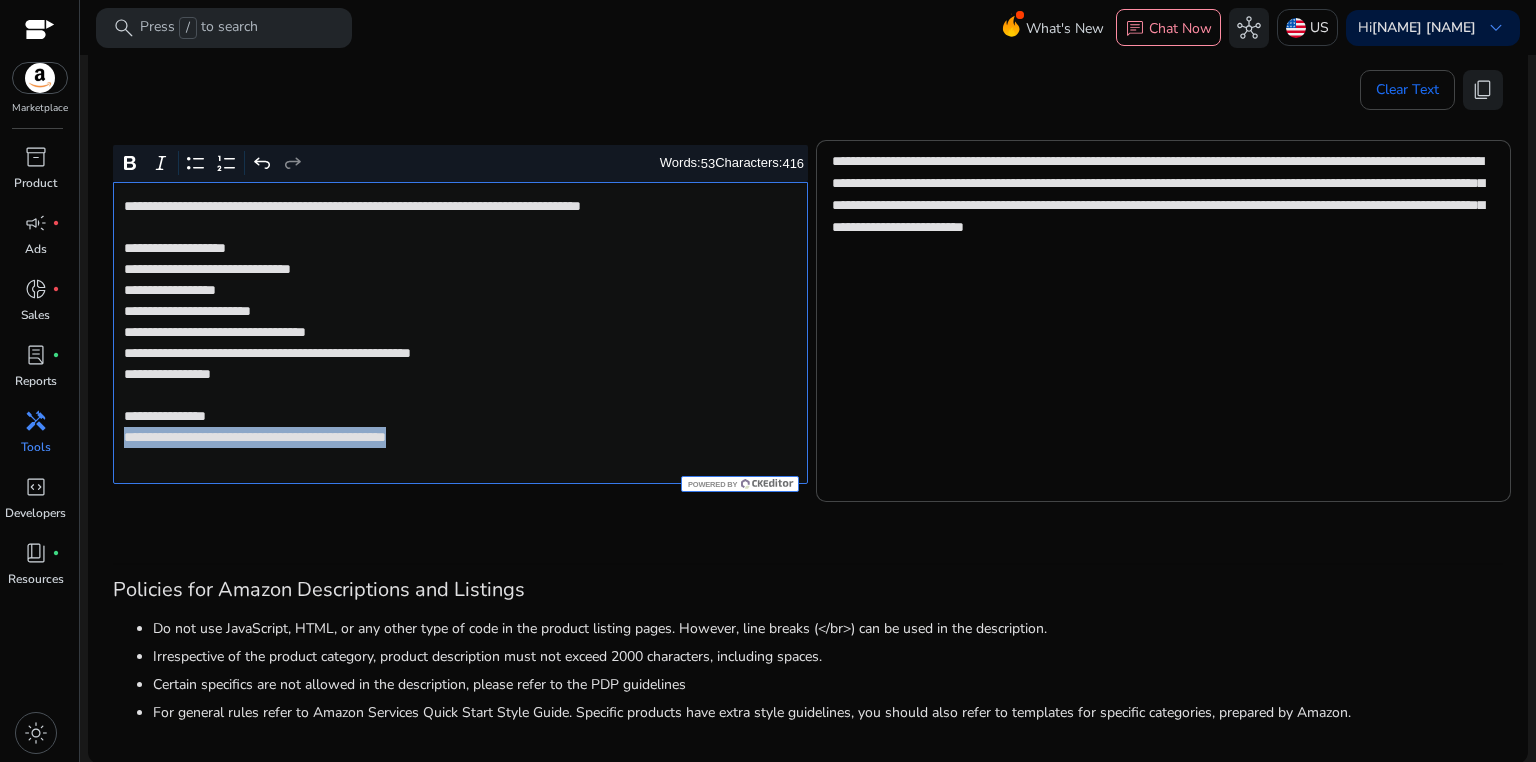 drag, startPoint x: 121, startPoint y: 440, endPoint x: 491, endPoint y: 432, distance: 370.0865 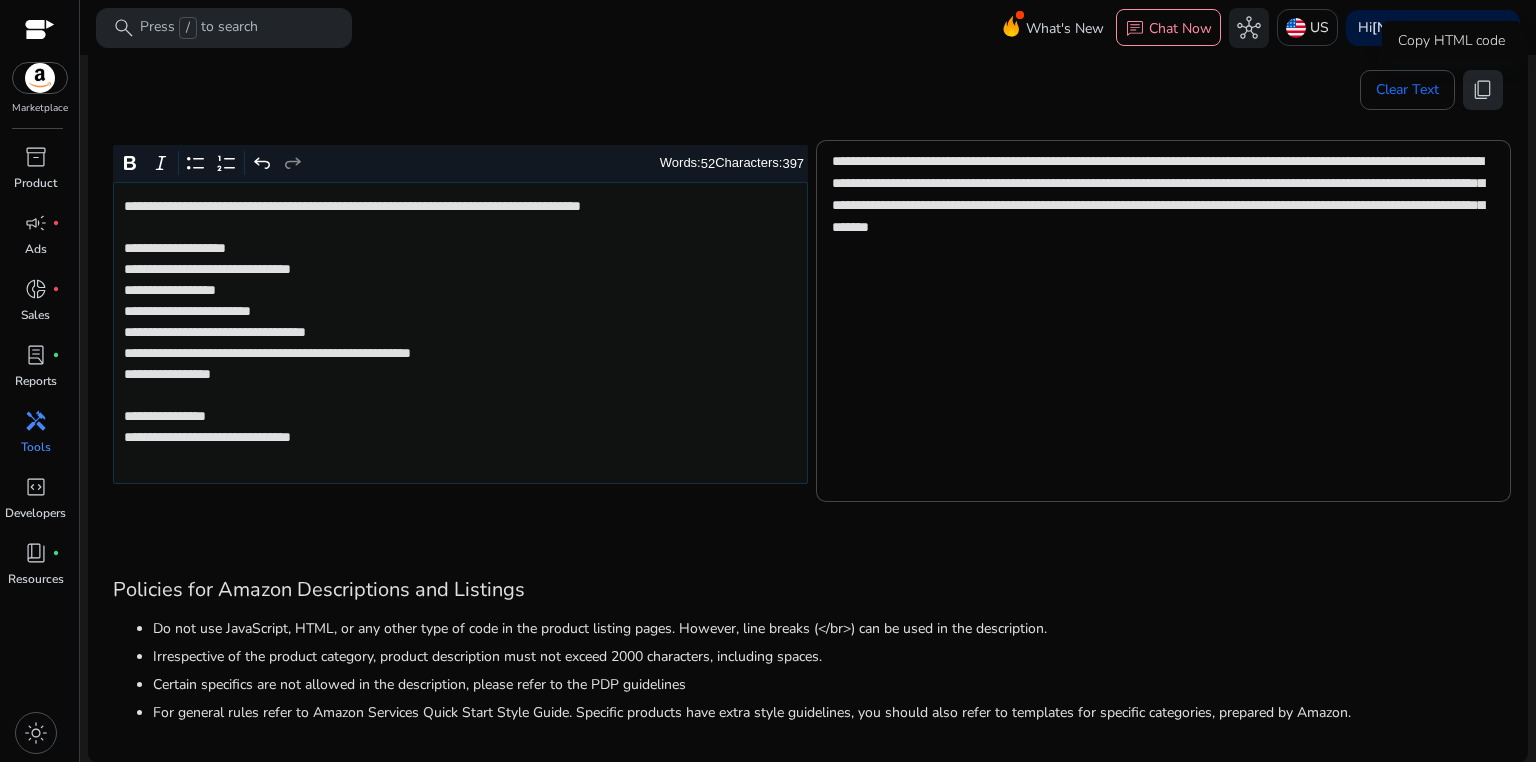 click on "content_copy" 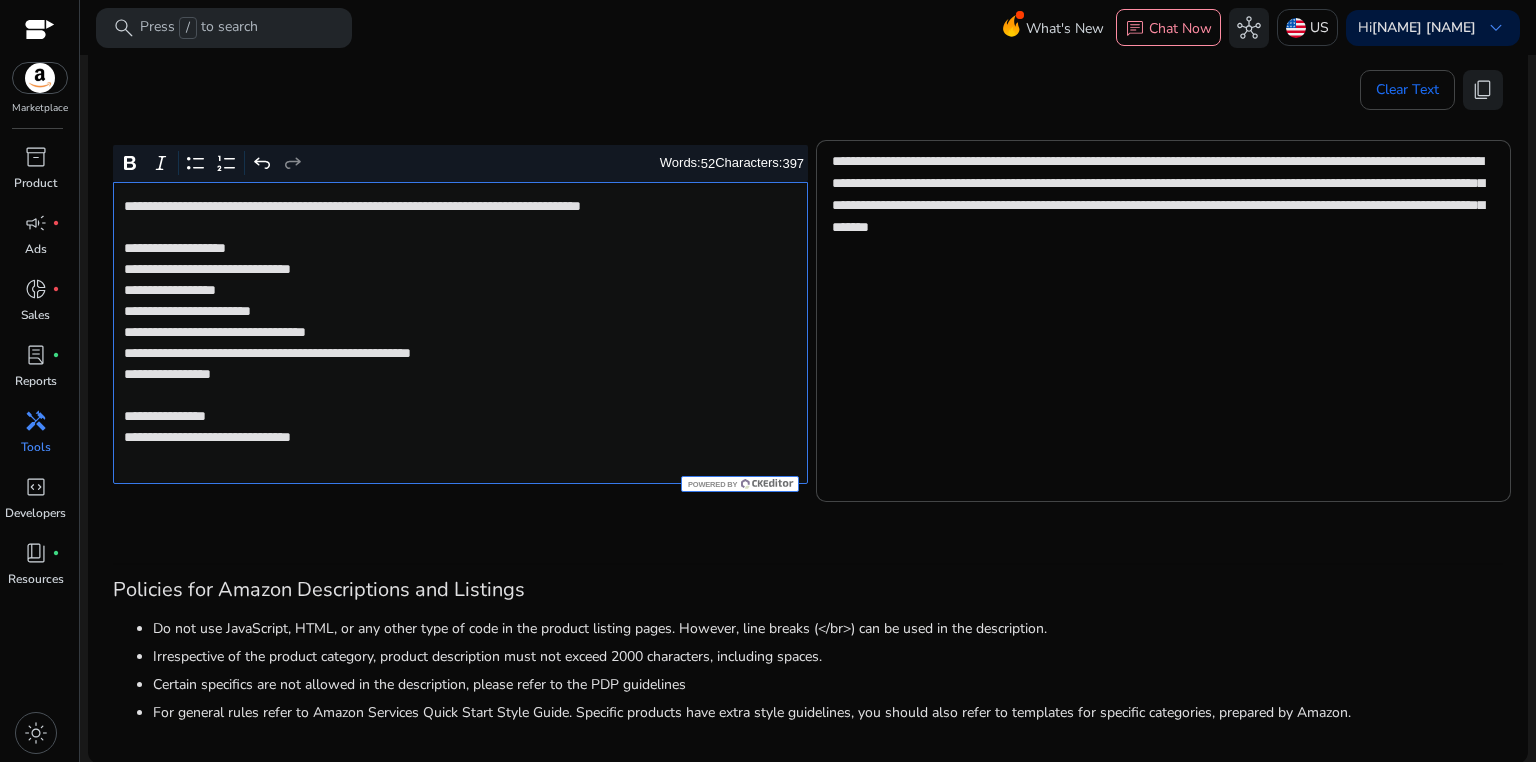 click on "**********" 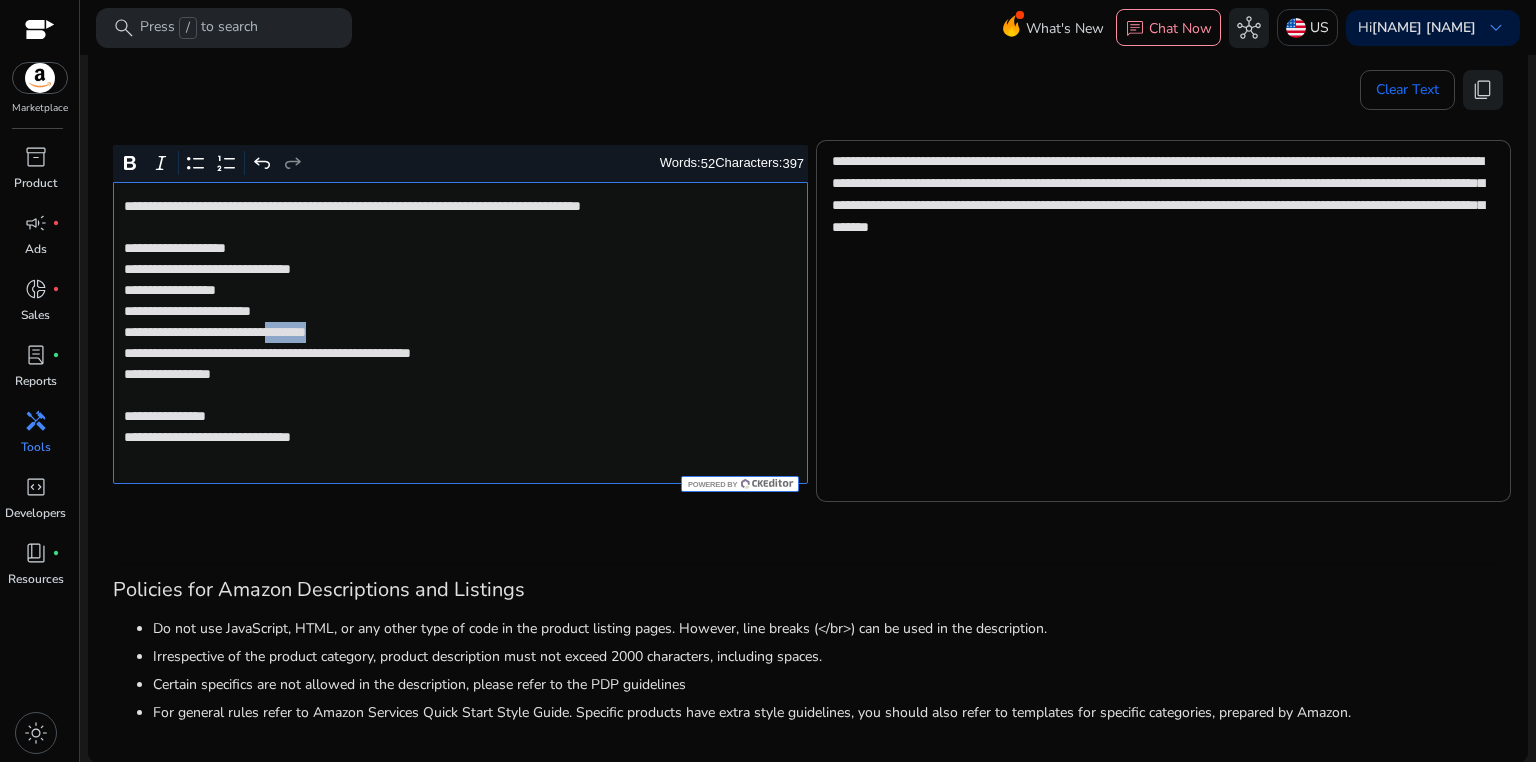 click on "**********" 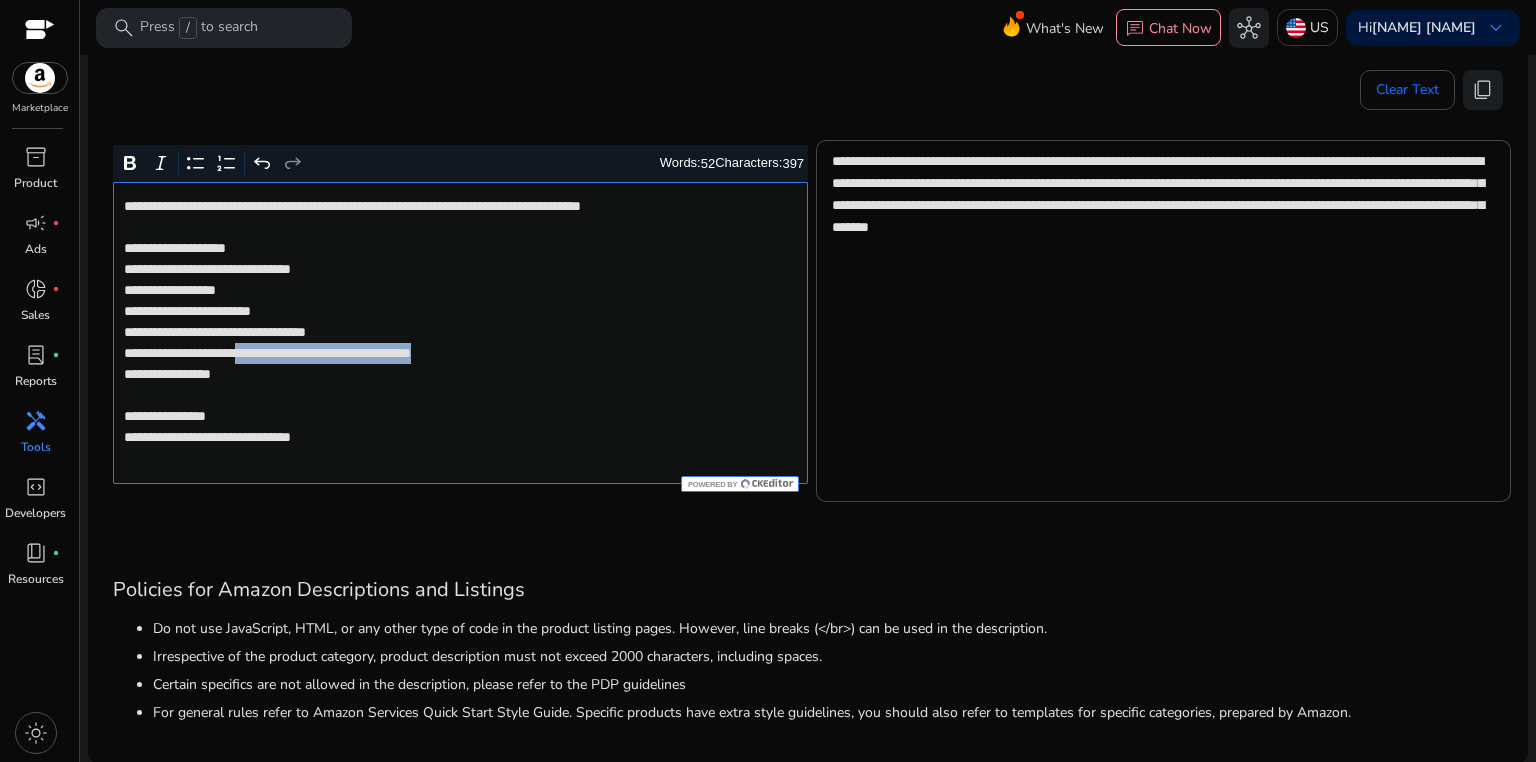 drag, startPoint x: 284, startPoint y: 353, endPoint x: 585, endPoint y: 352, distance: 301.00165 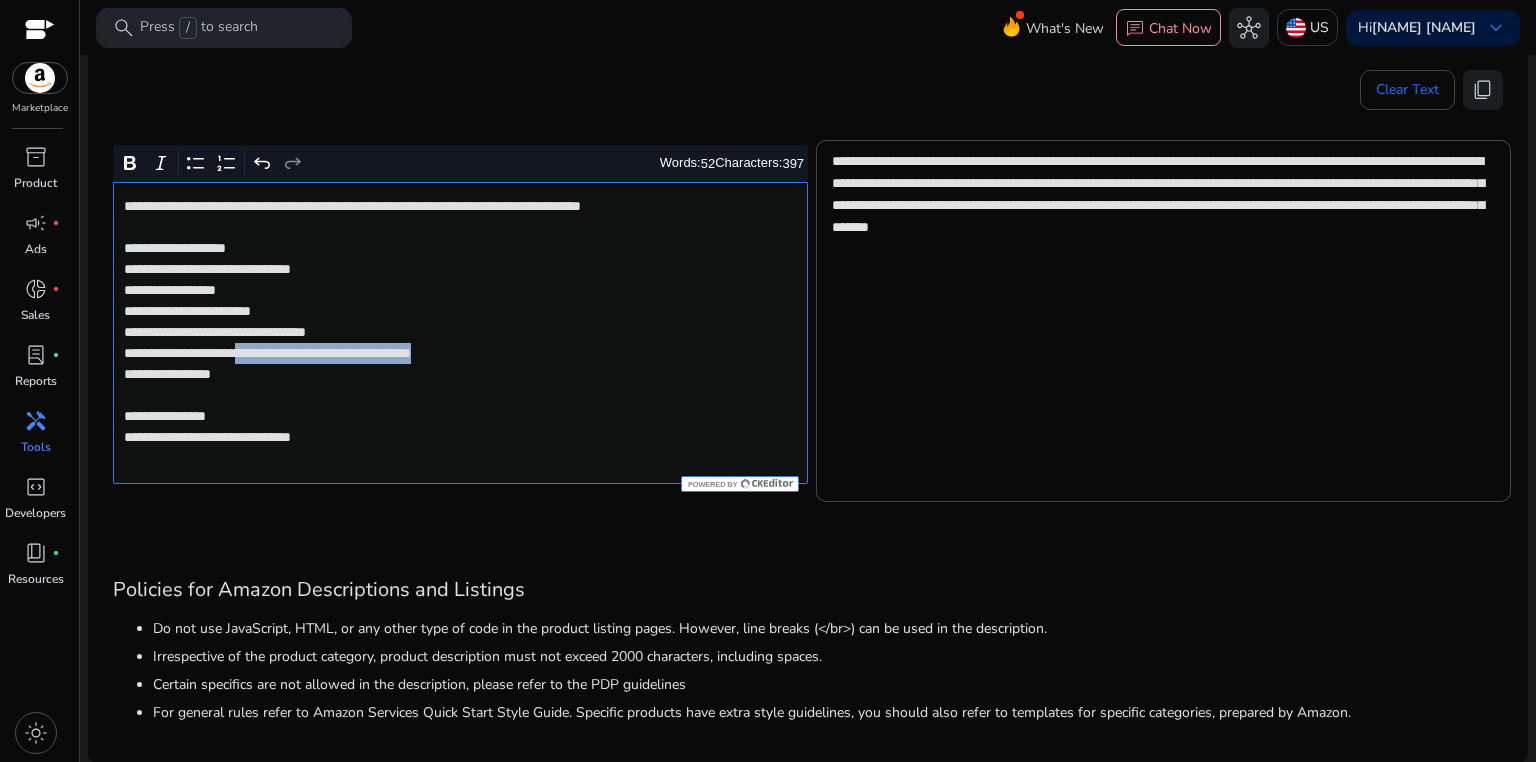 click on "**********" 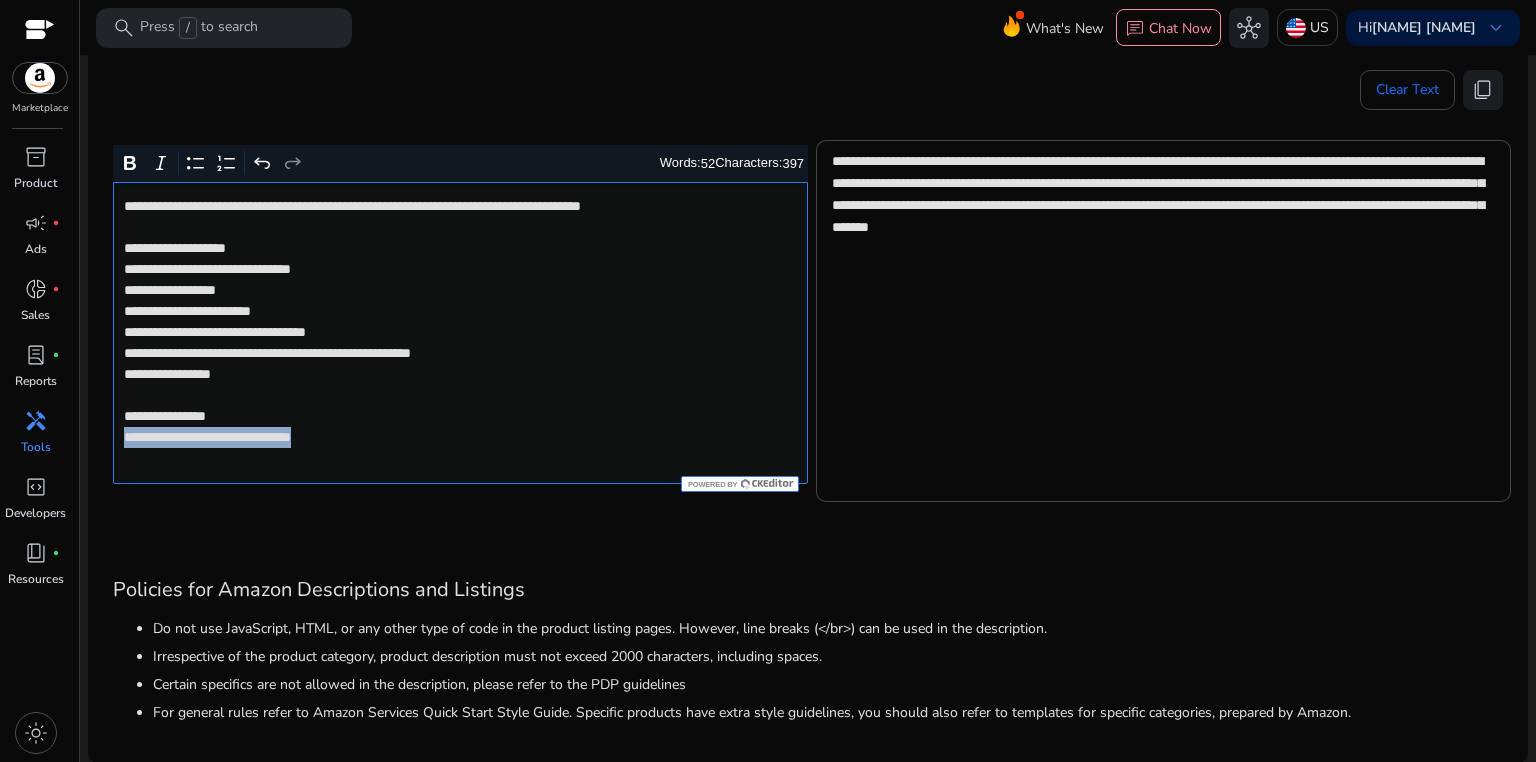 drag, startPoint x: 124, startPoint y: 437, endPoint x: 421, endPoint y: 425, distance: 297.24234 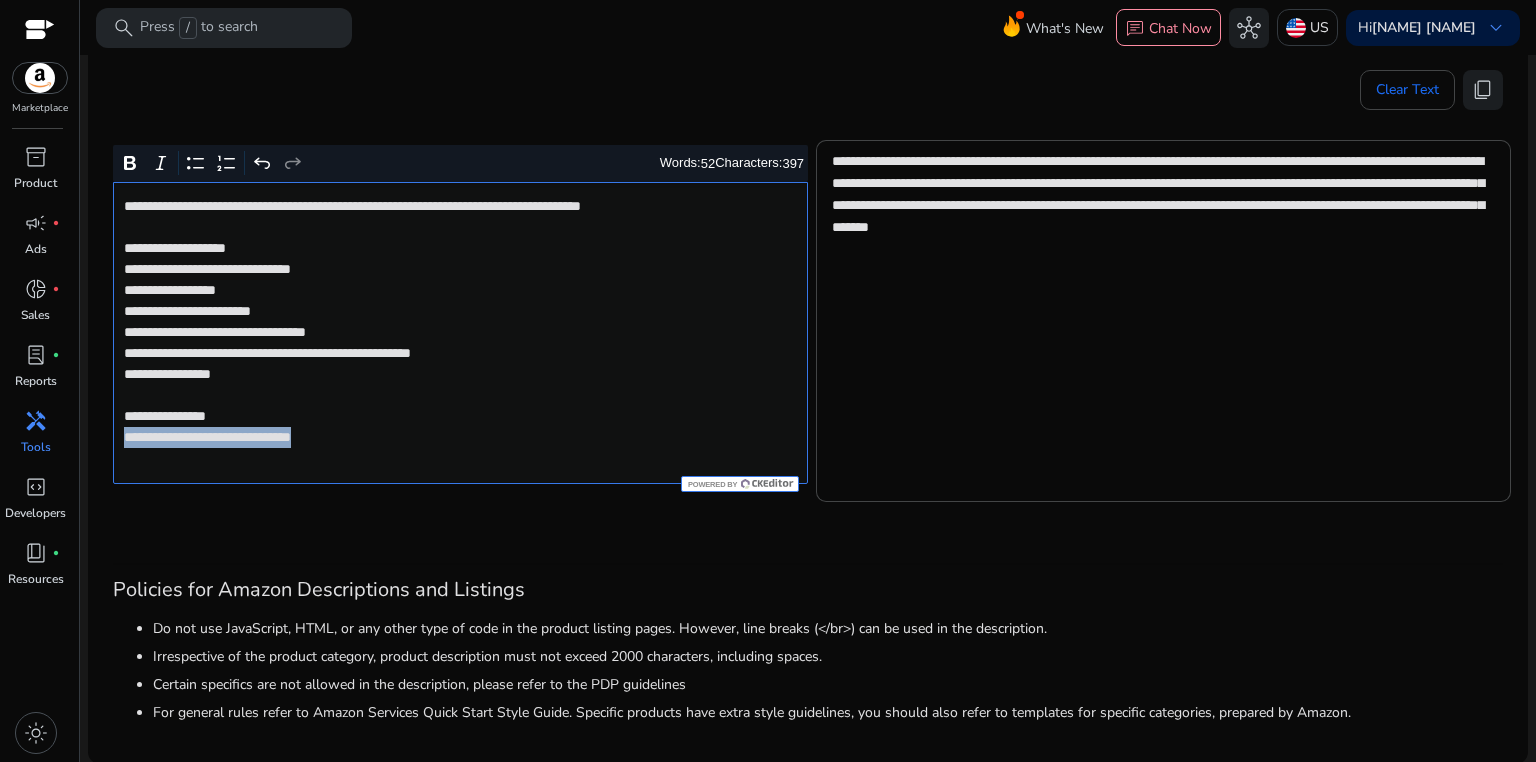 click on "**********" 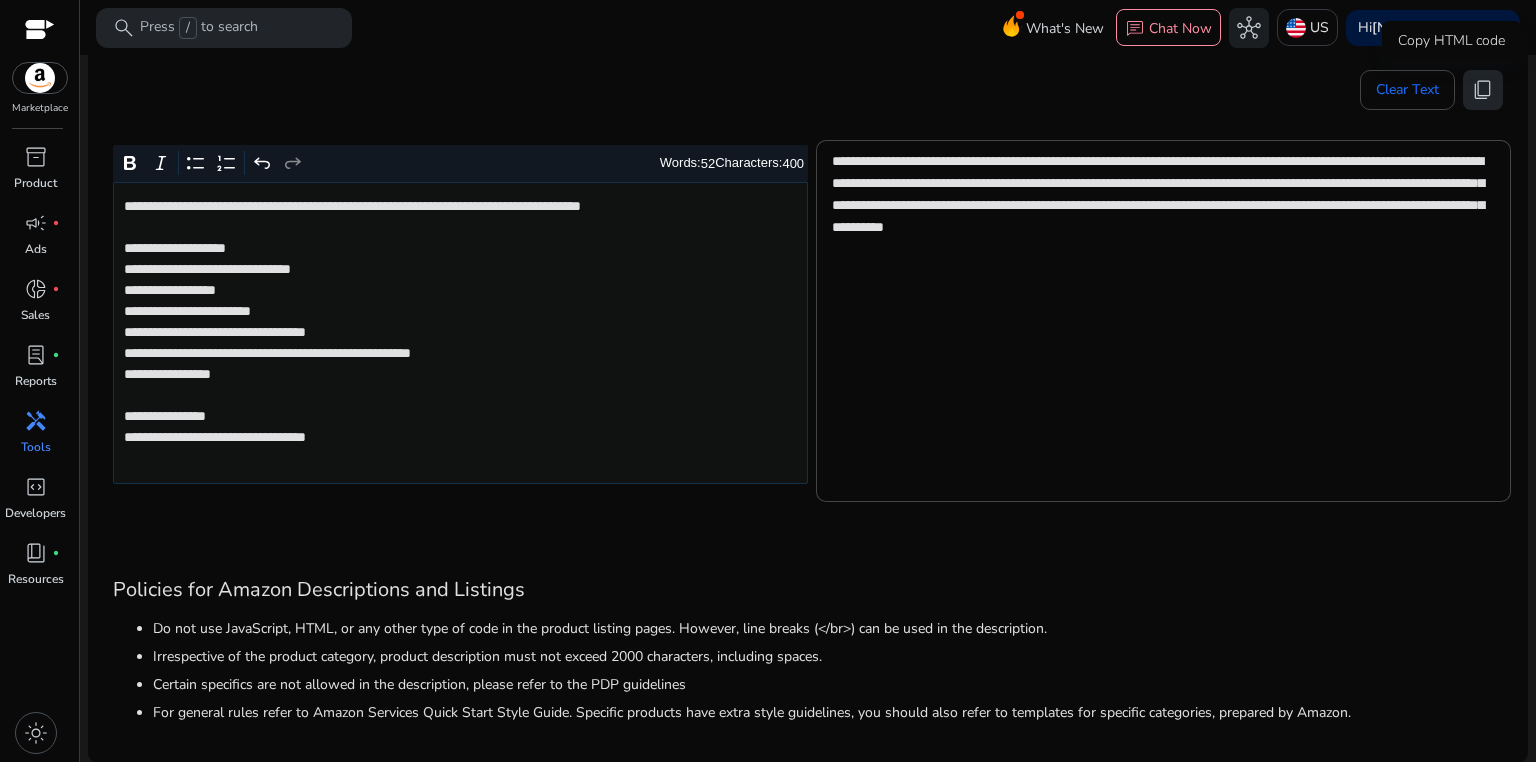 click on "content_copy" 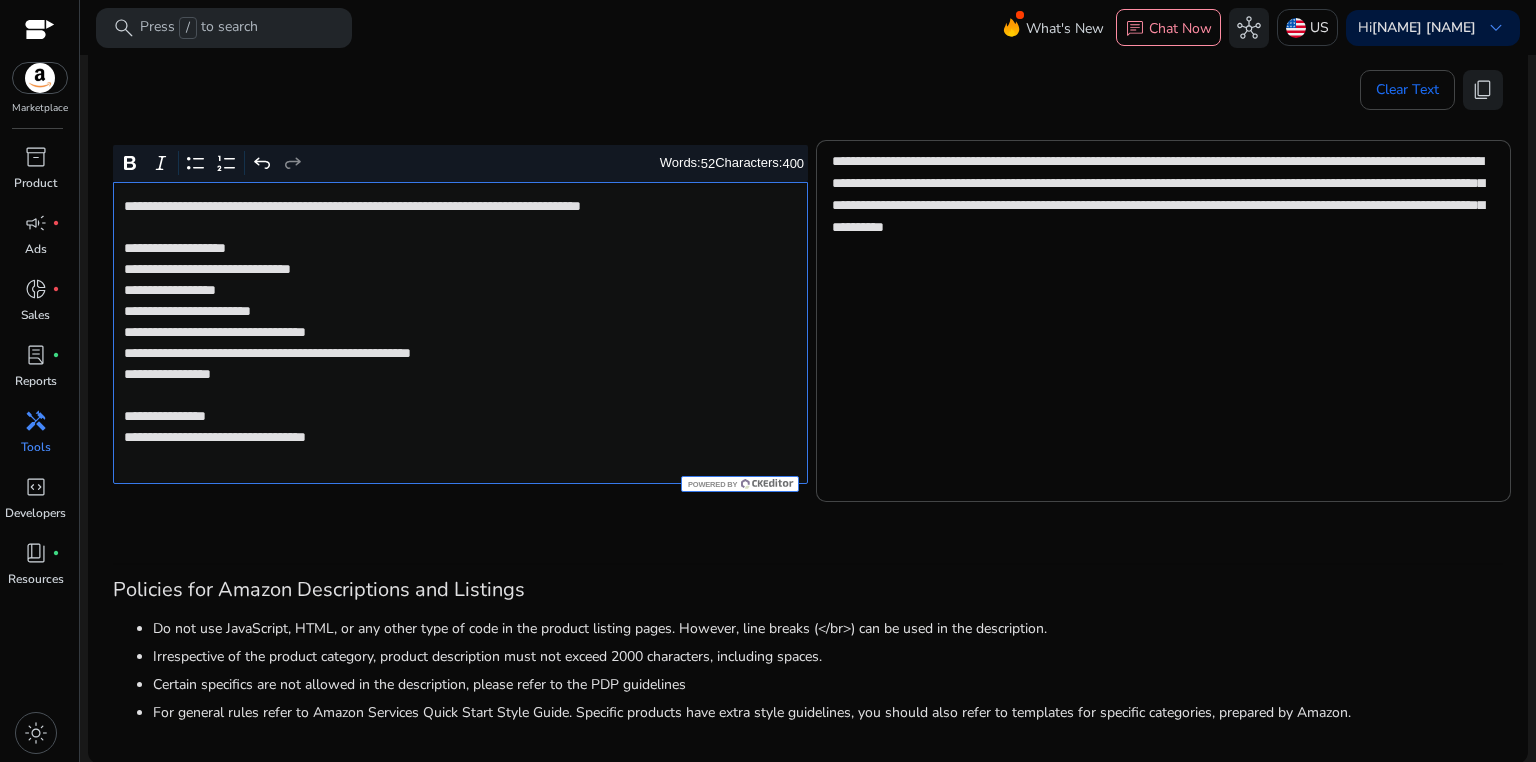 click on "**********" 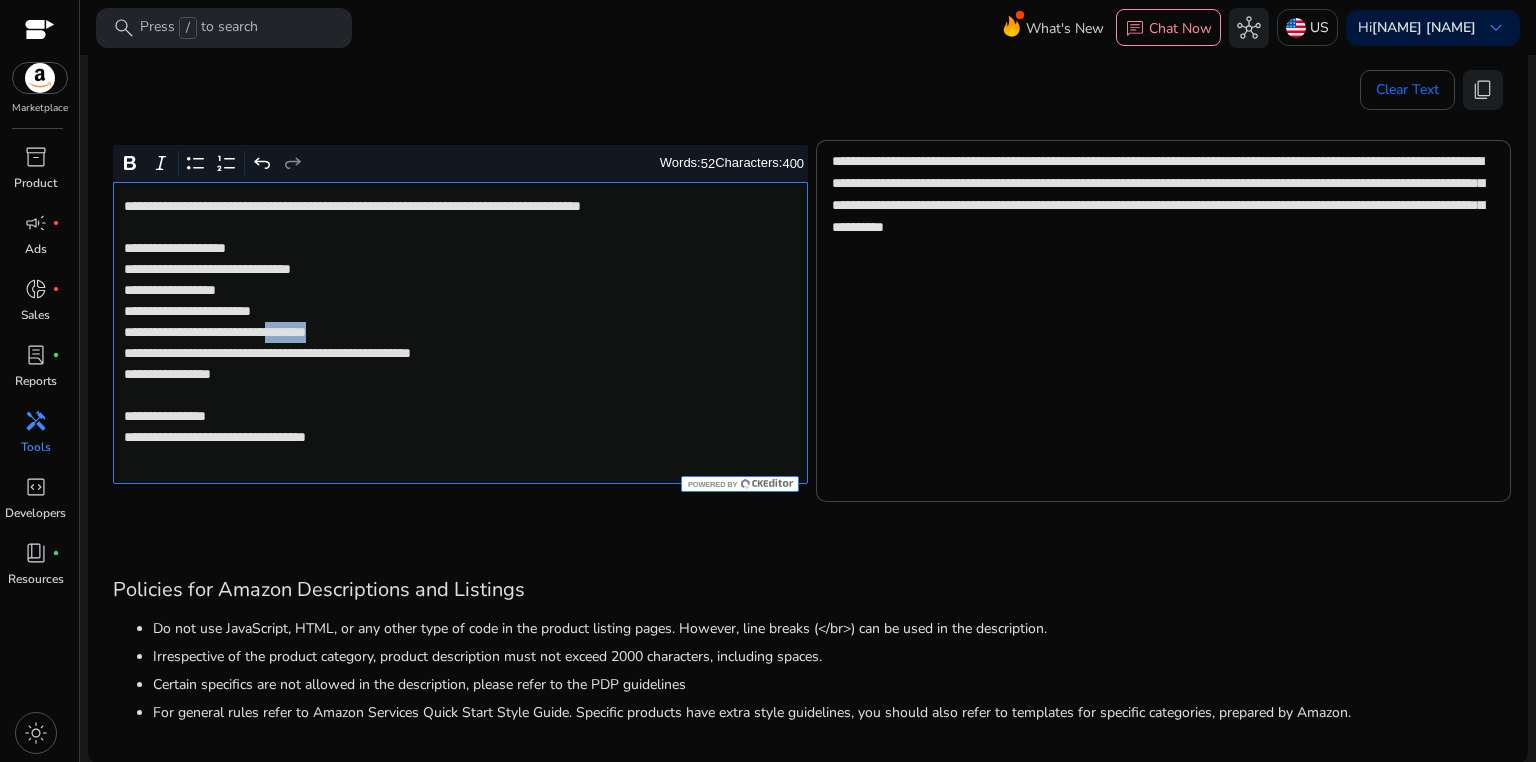 click on "**********" 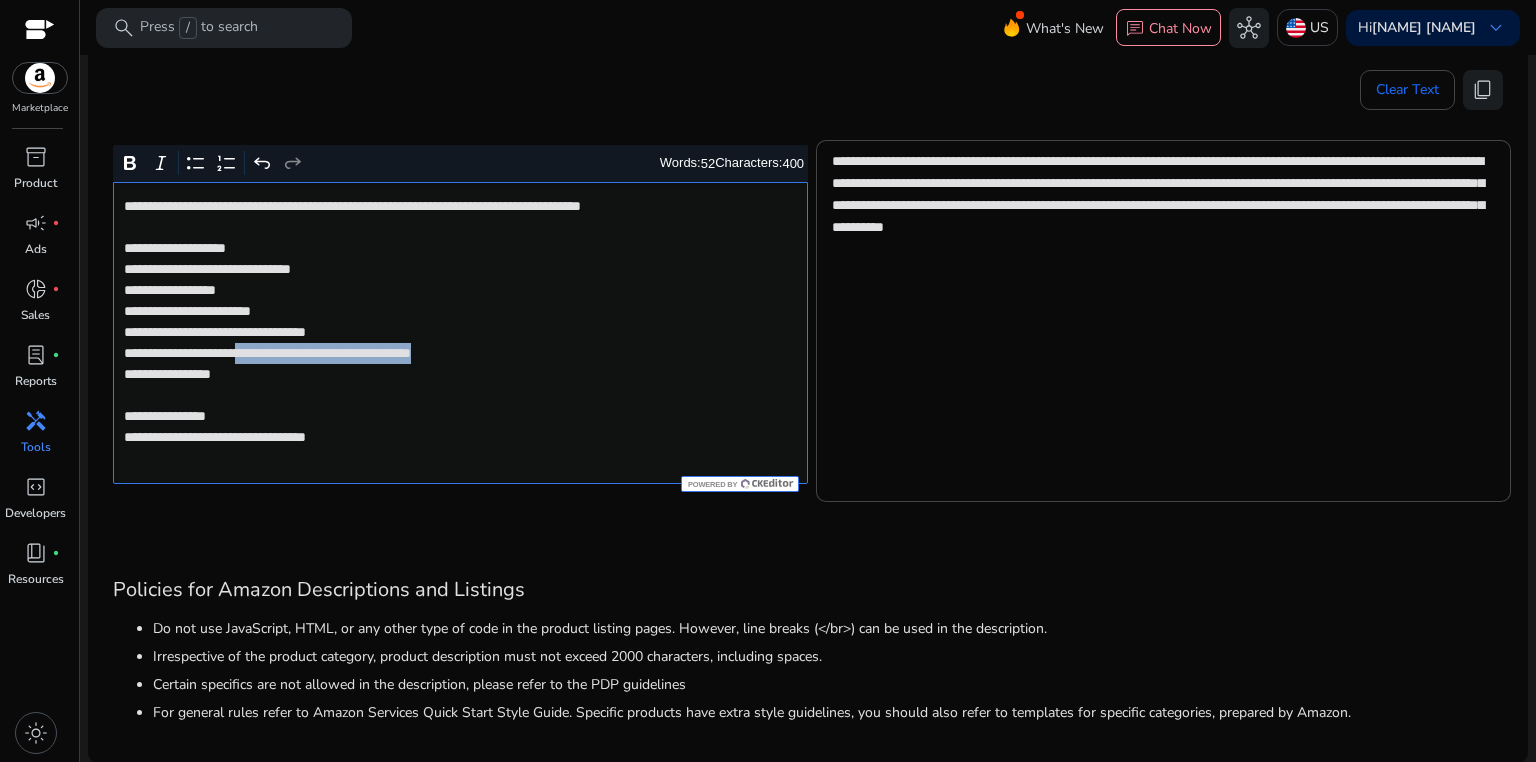 drag, startPoint x: 284, startPoint y: 355, endPoint x: 575, endPoint y: 360, distance: 291.04294 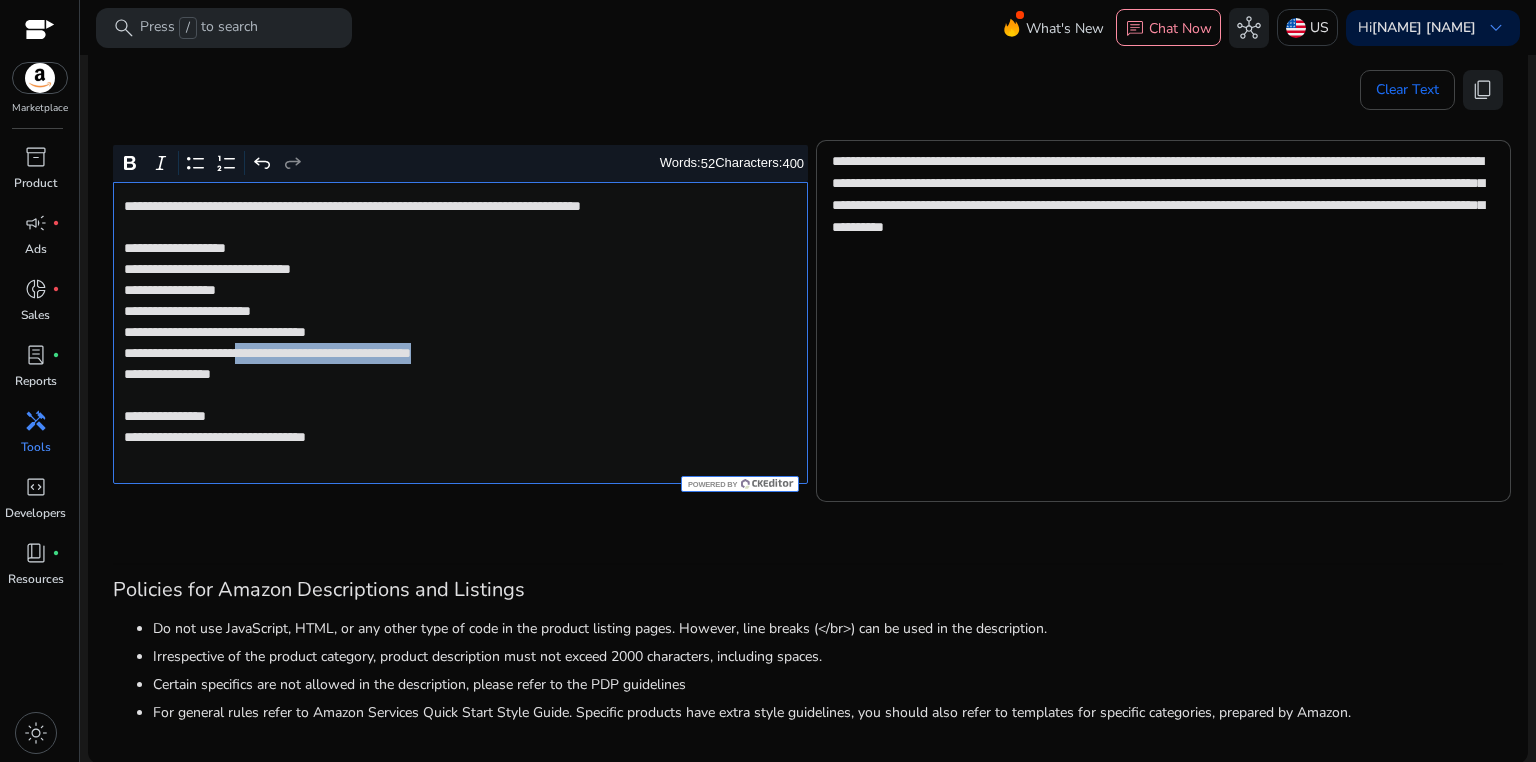 click on "**********" 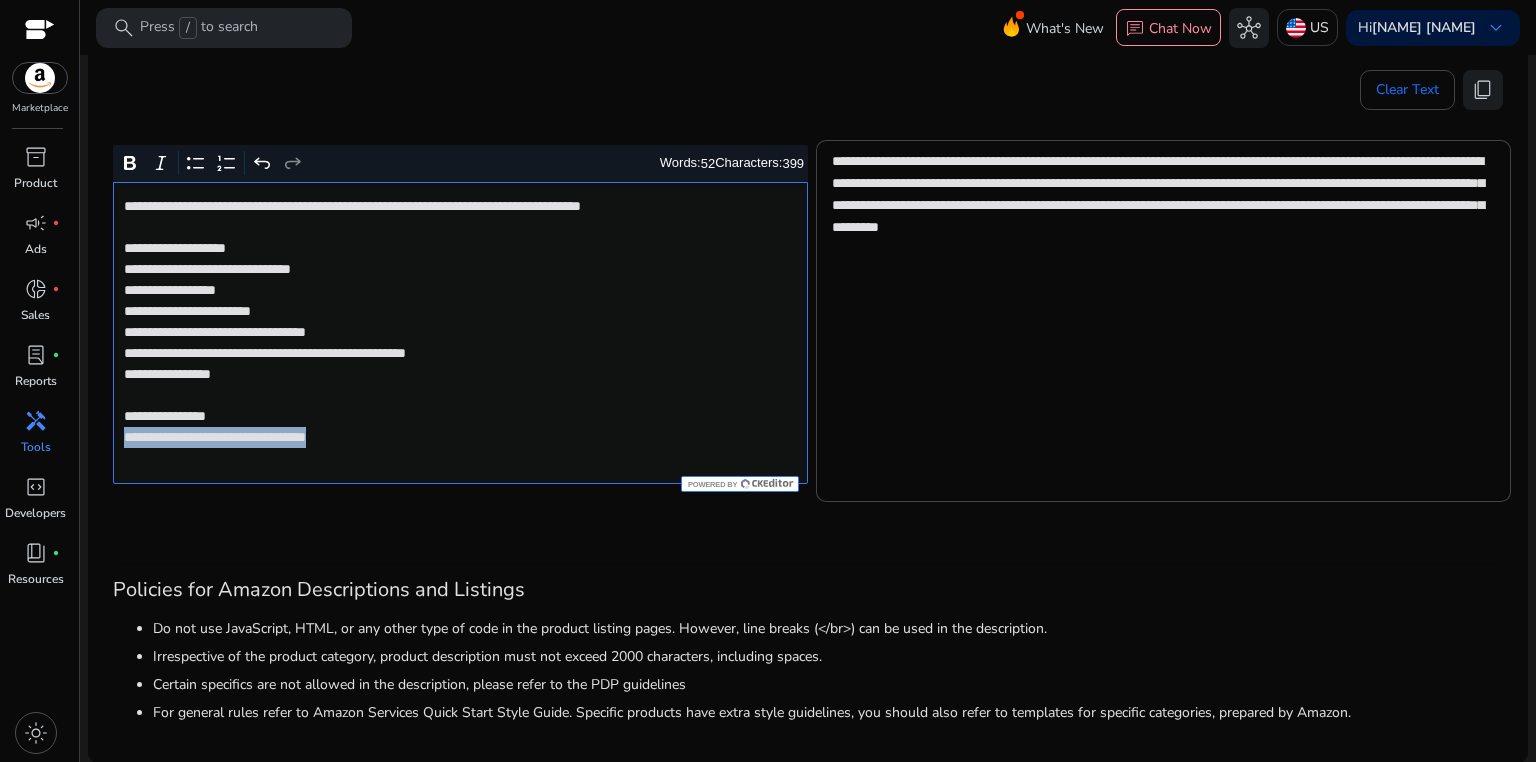 drag, startPoint x: 120, startPoint y: 436, endPoint x: 476, endPoint y: 448, distance: 356.20218 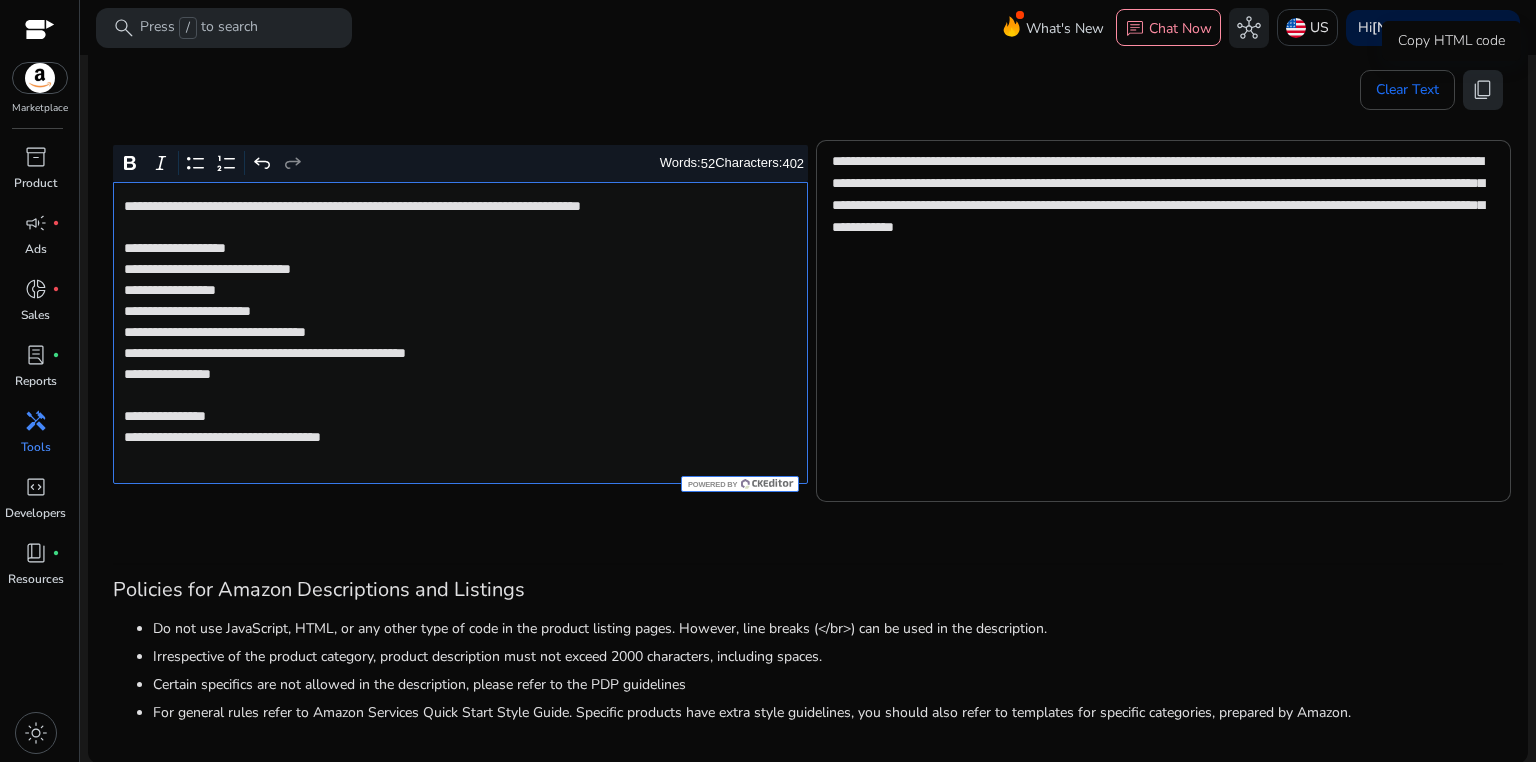 click on "content_copy" 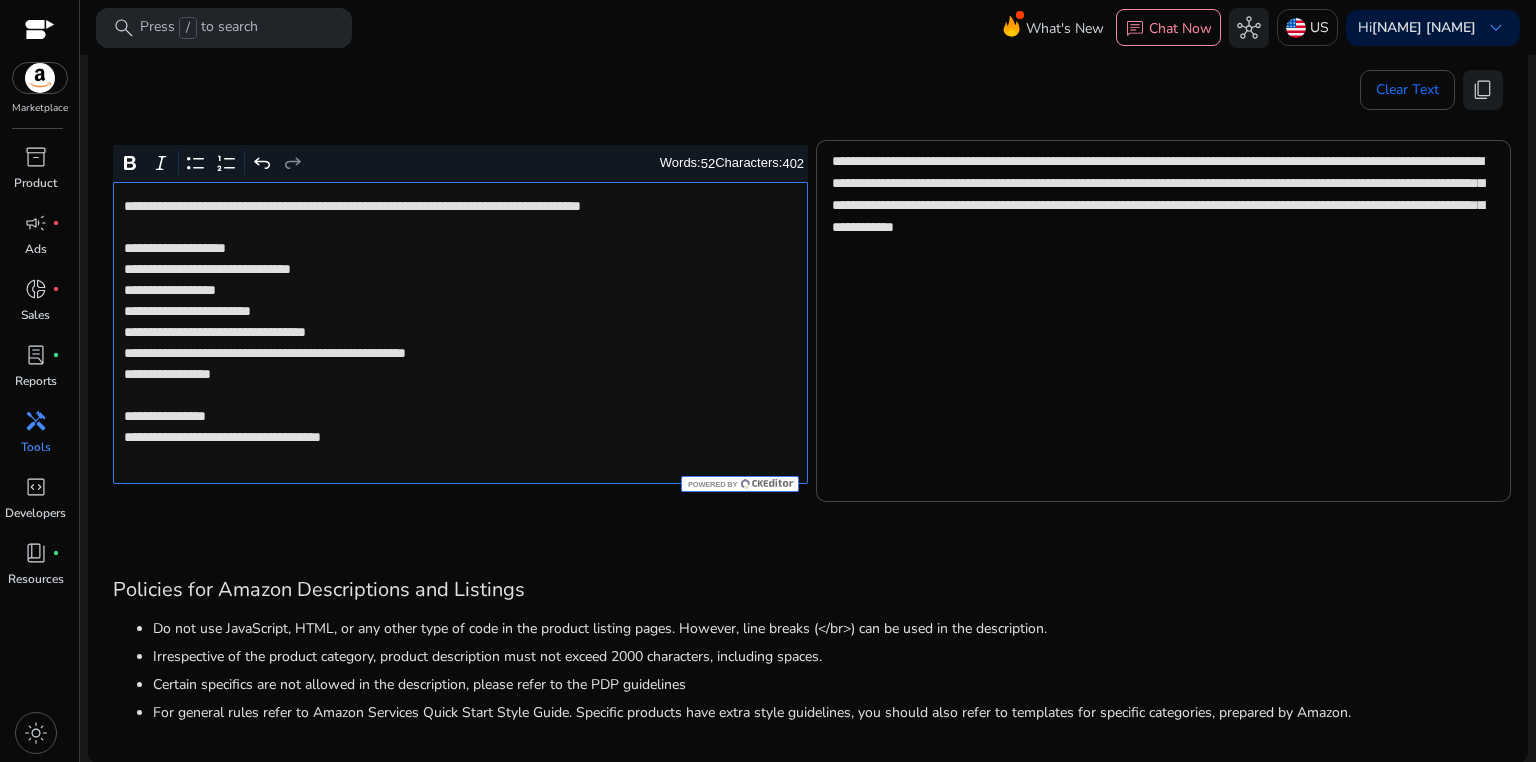 click on "**********" 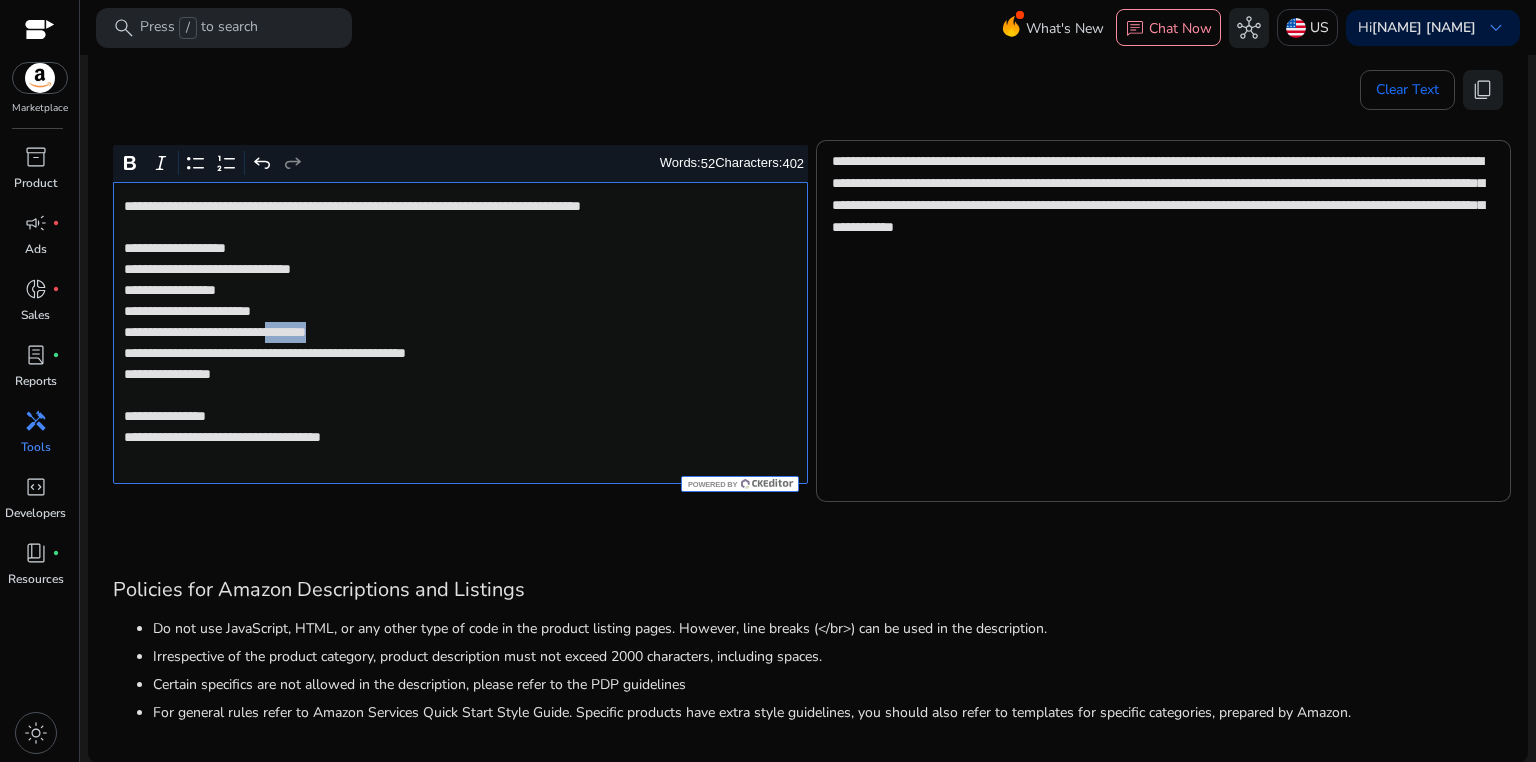 click on "**********" 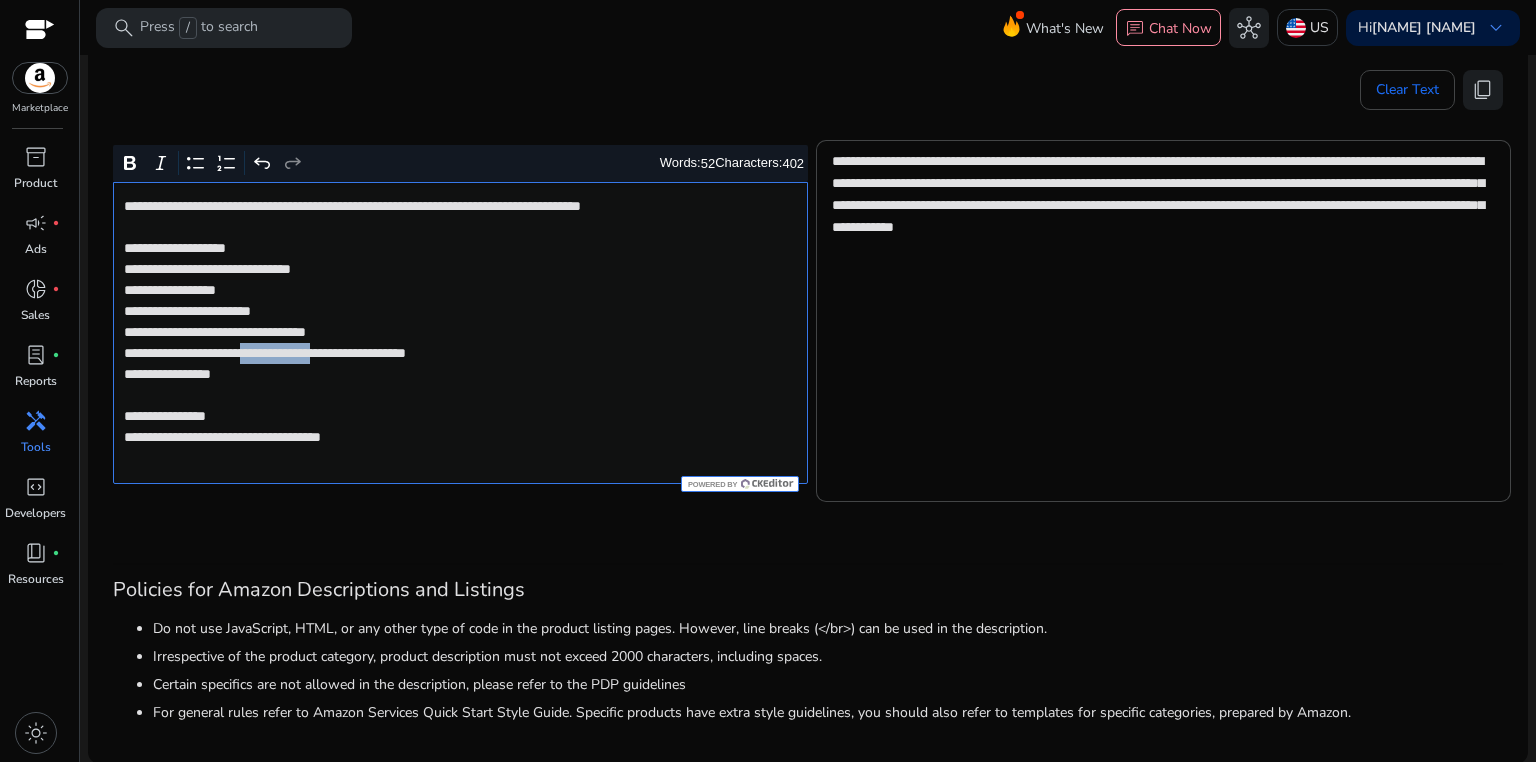 drag, startPoint x: 286, startPoint y: 350, endPoint x: 403, endPoint y: 349, distance: 117.00427 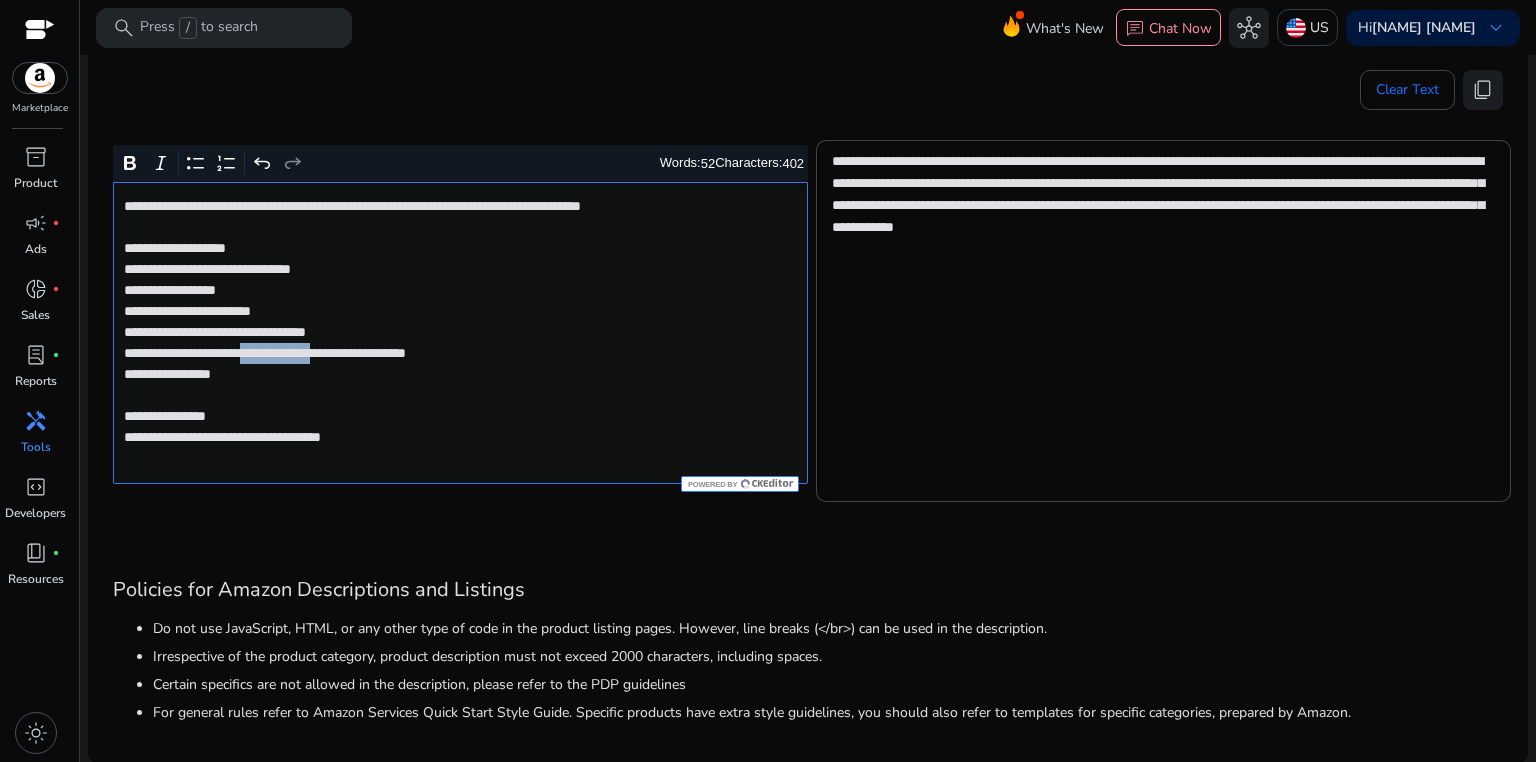 click on "**********" 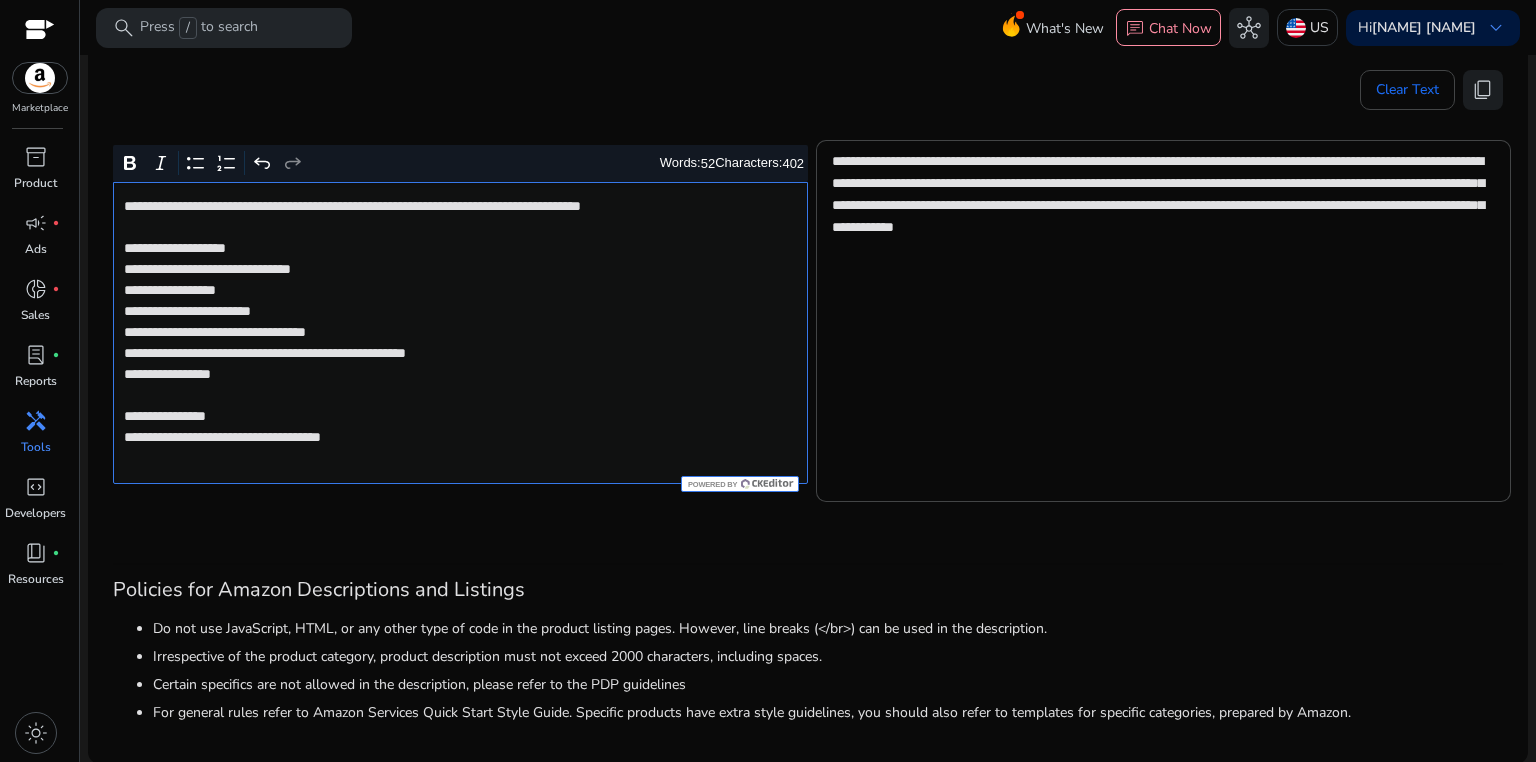 click on "**********" 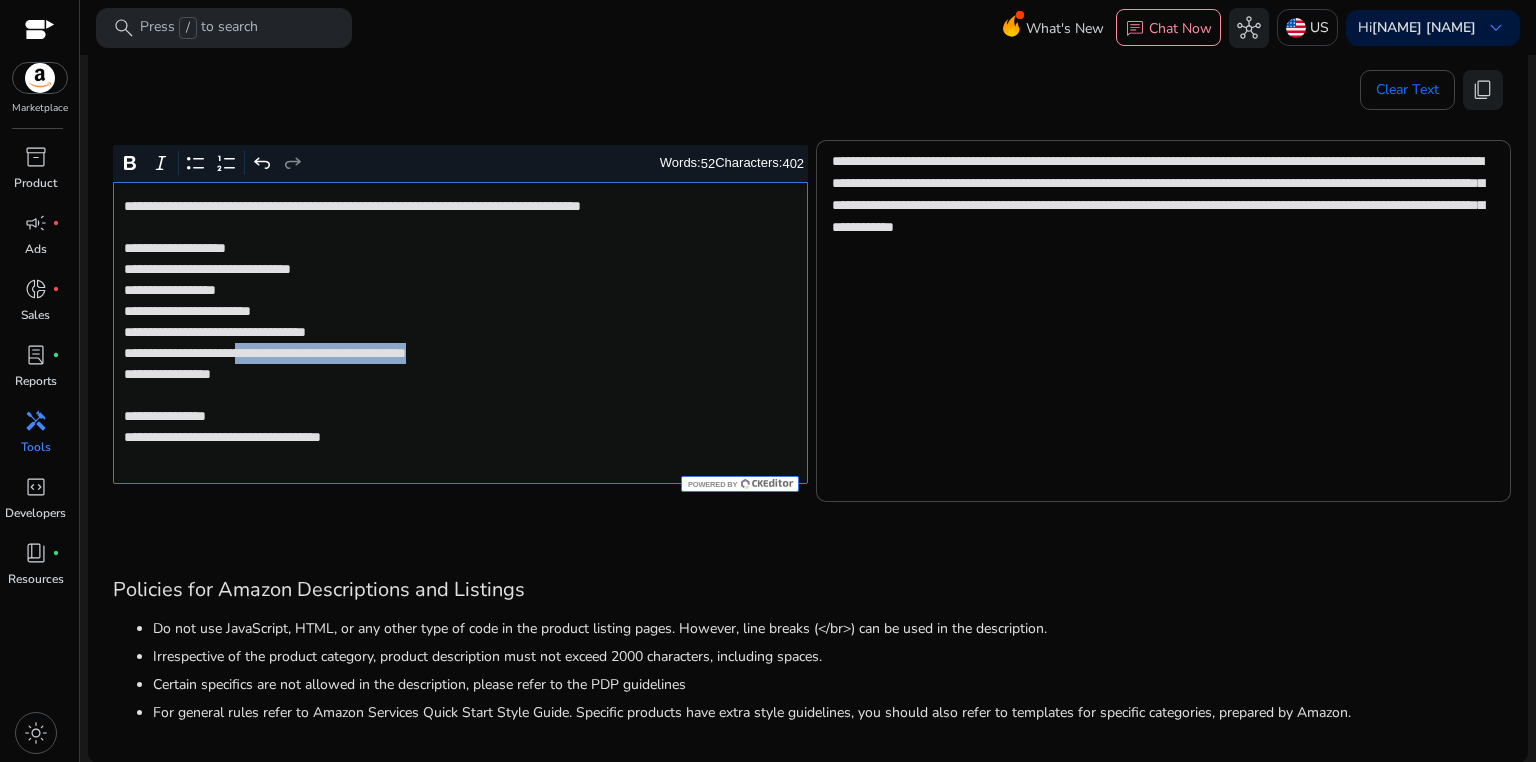 drag, startPoint x: 284, startPoint y: 352, endPoint x: 556, endPoint y: 350, distance: 272.00735 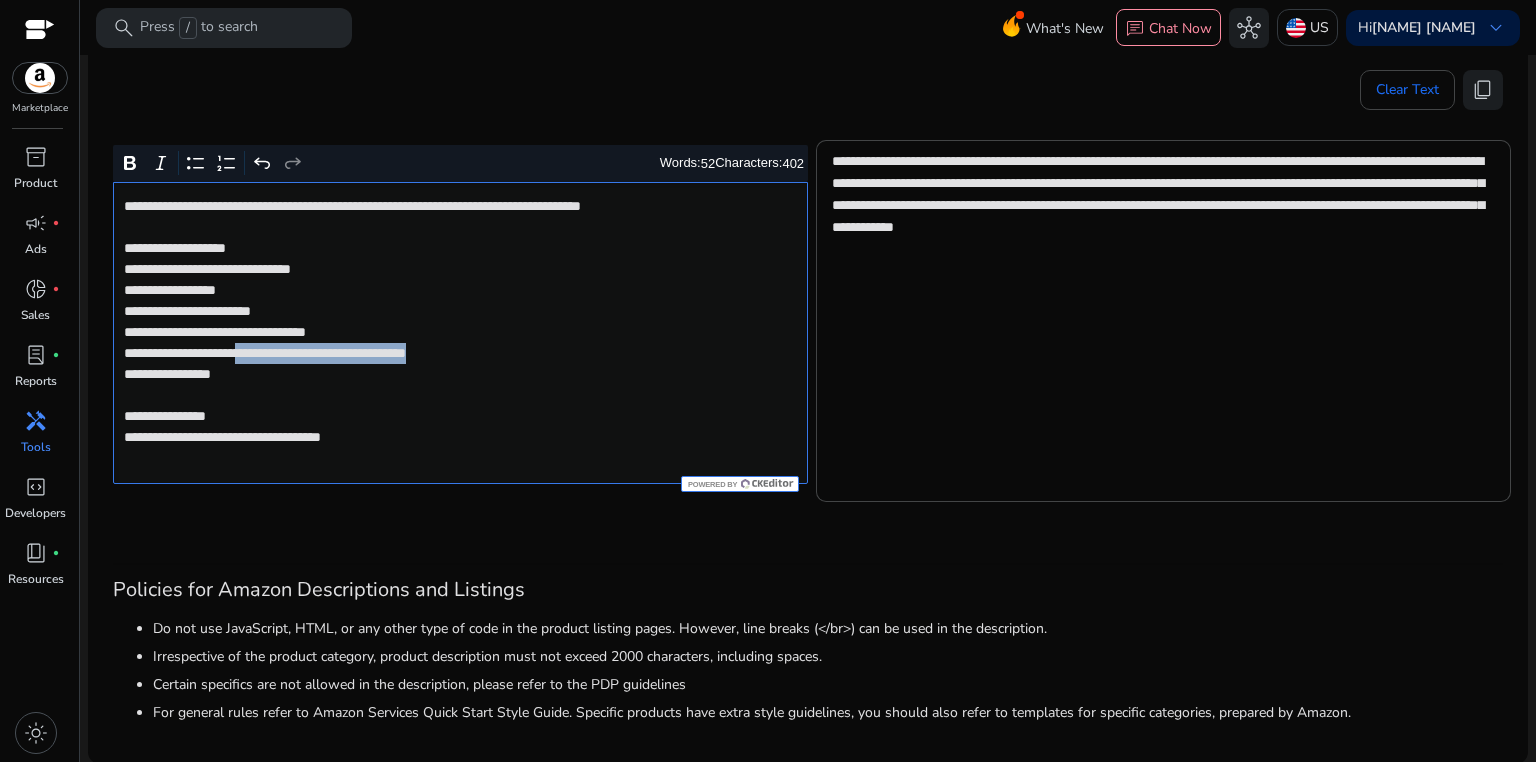 click on "**********" 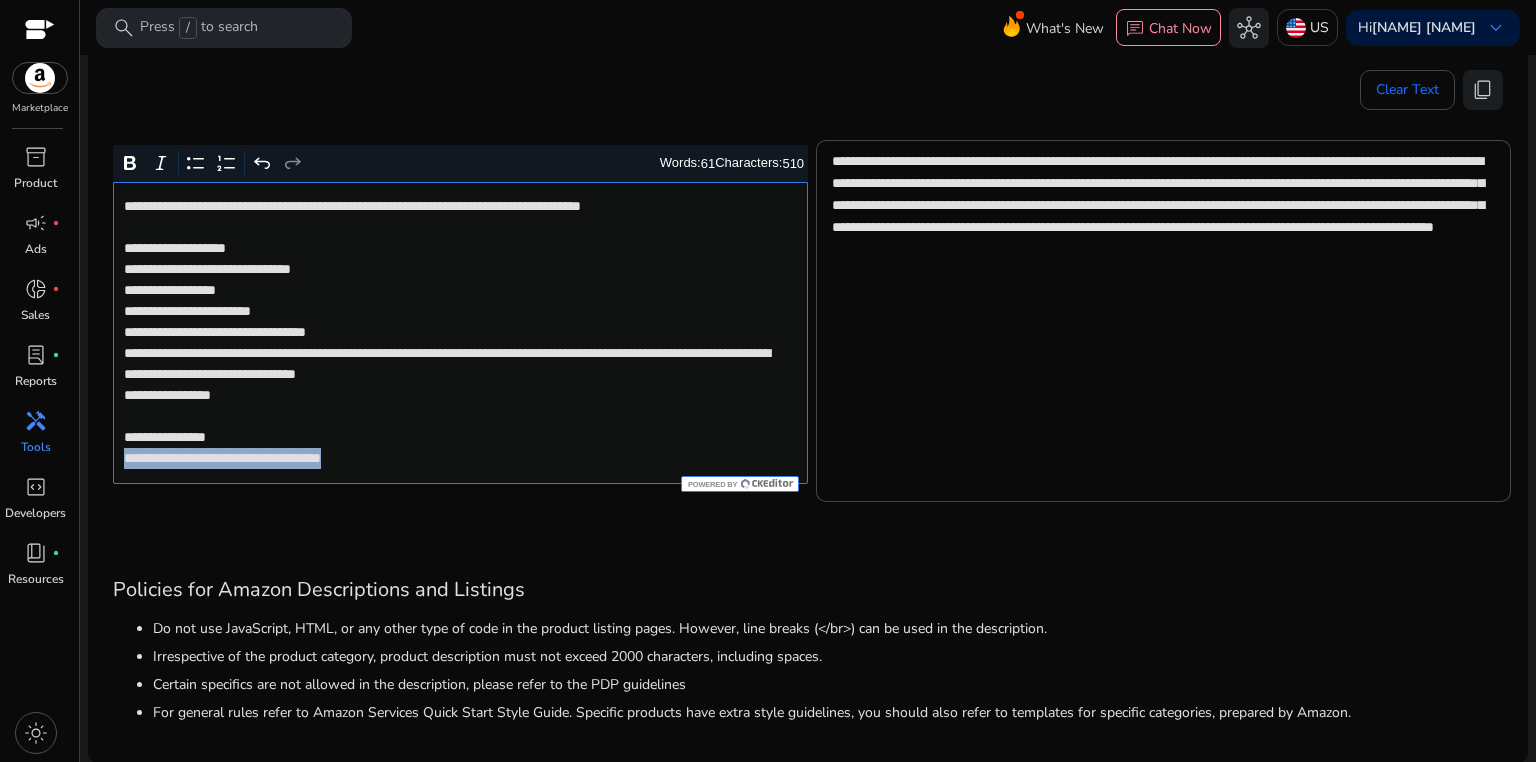 drag, startPoint x: 122, startPoint y: 458, endPoint x: 428, endPoint y: 469, distance: 306.19766 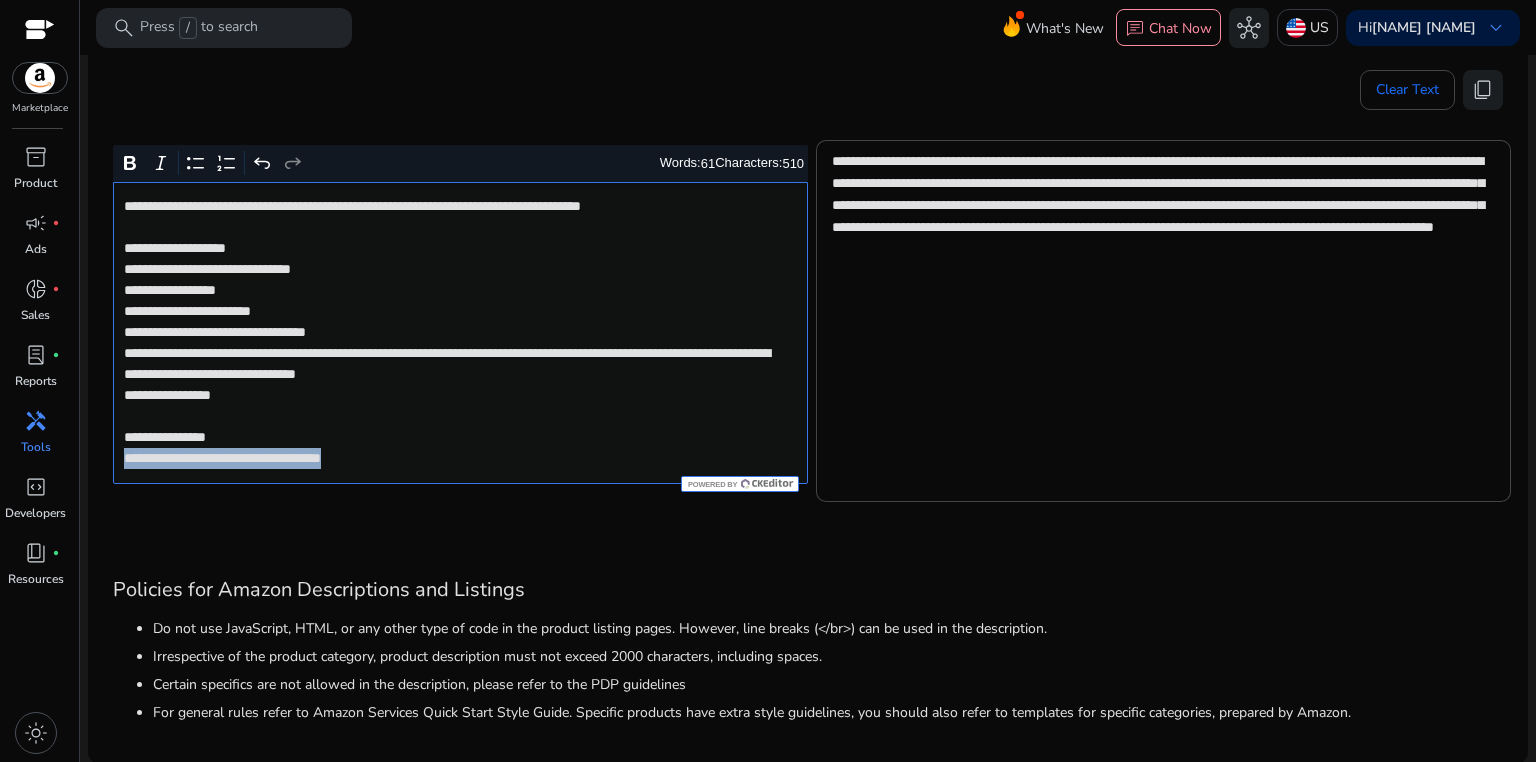 click on "**********" 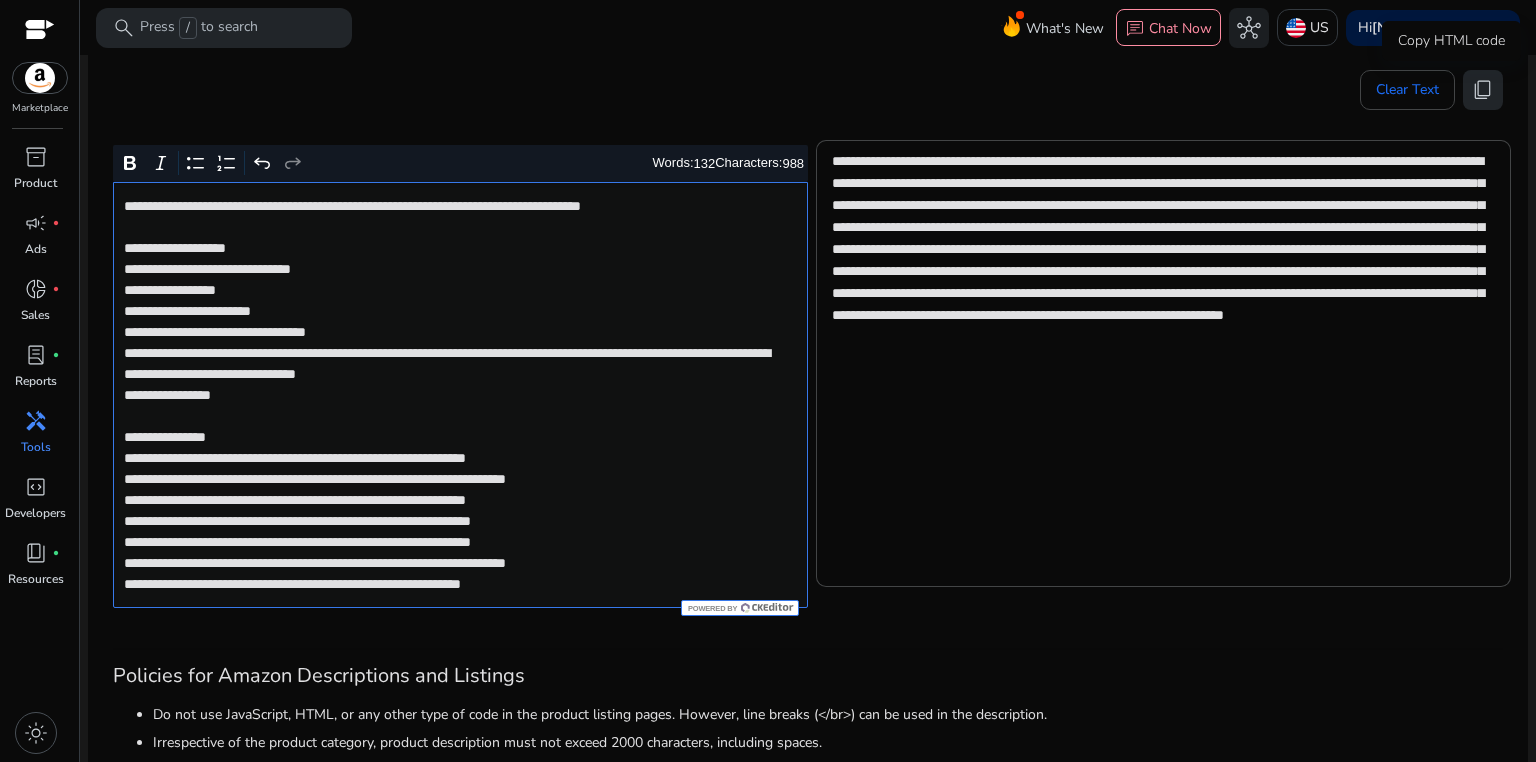 click on "content_copy" 